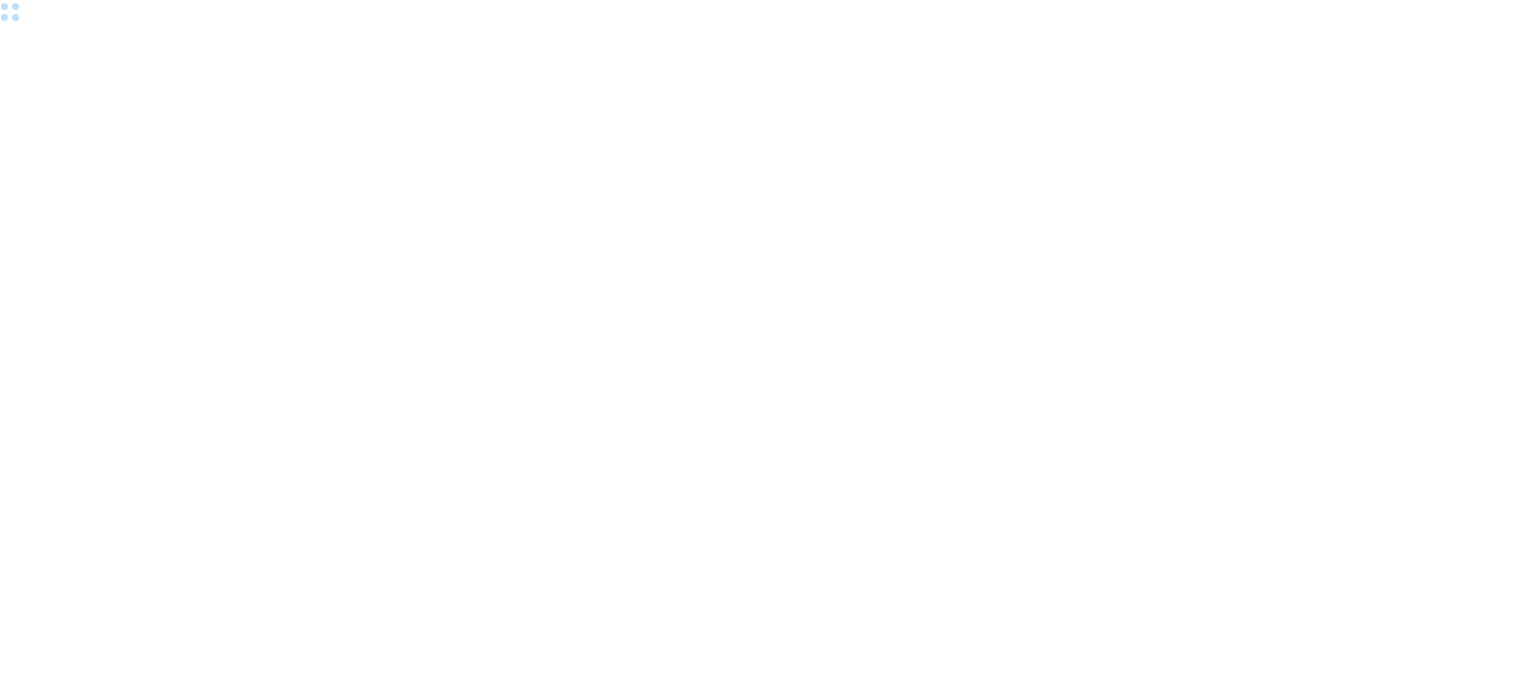 scroll, scrollTop: 0, scrollLeft: 0, axis: both 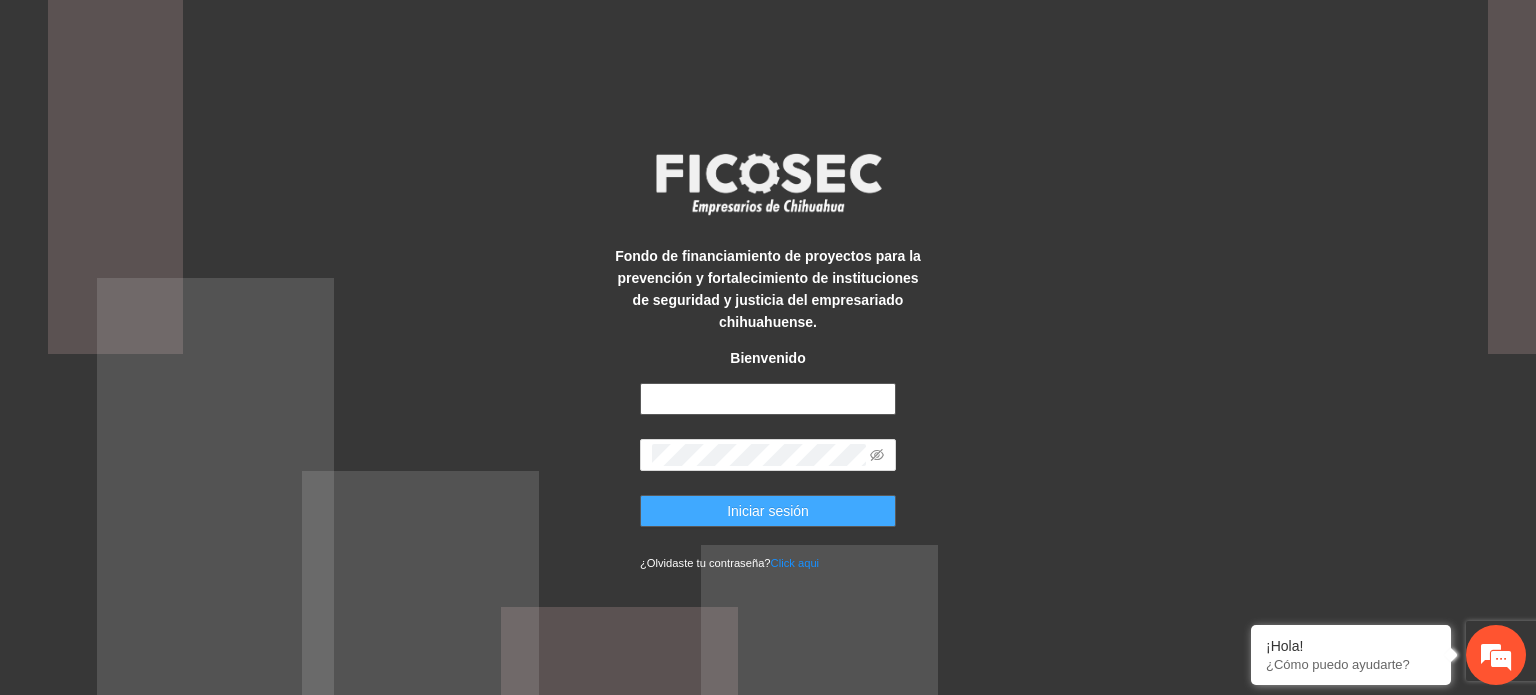 type on "**********" 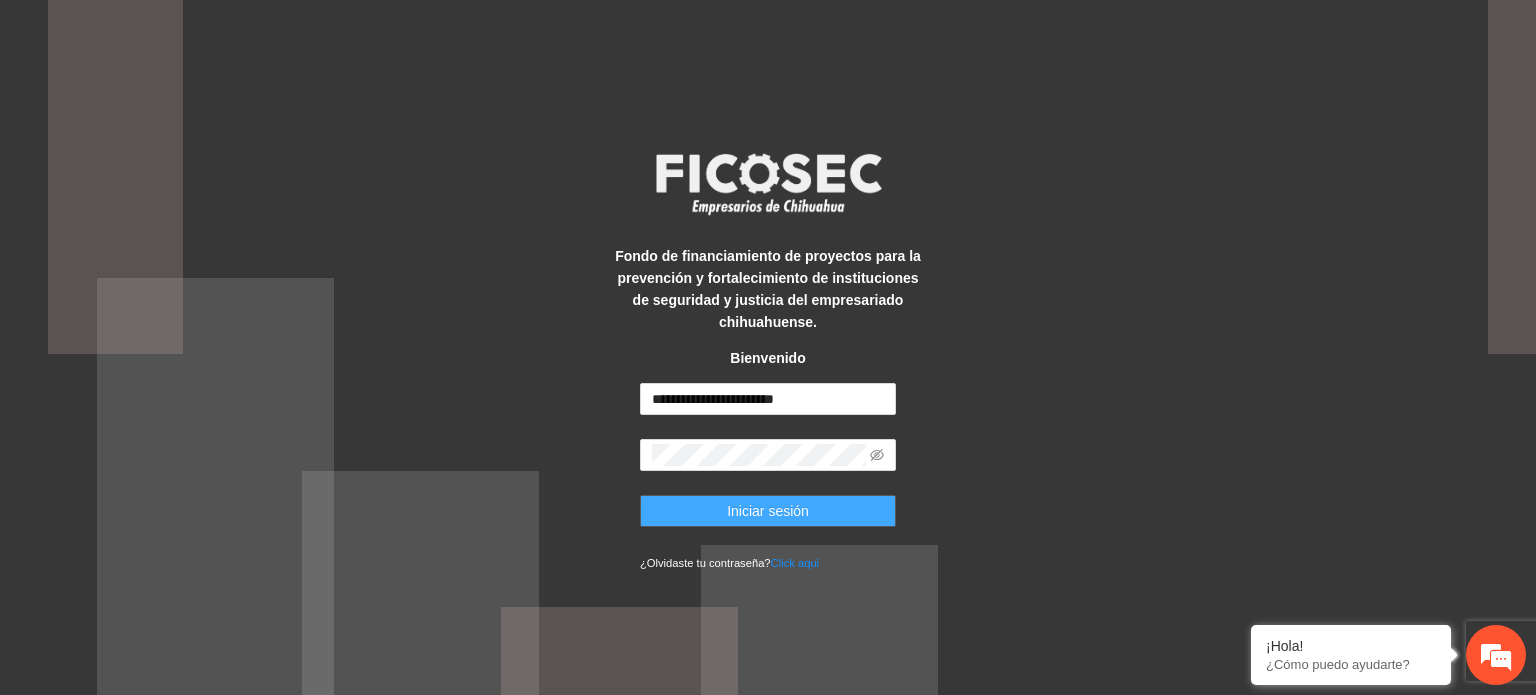 click on "Iniciar sesión" at bounding box center [768, 511] 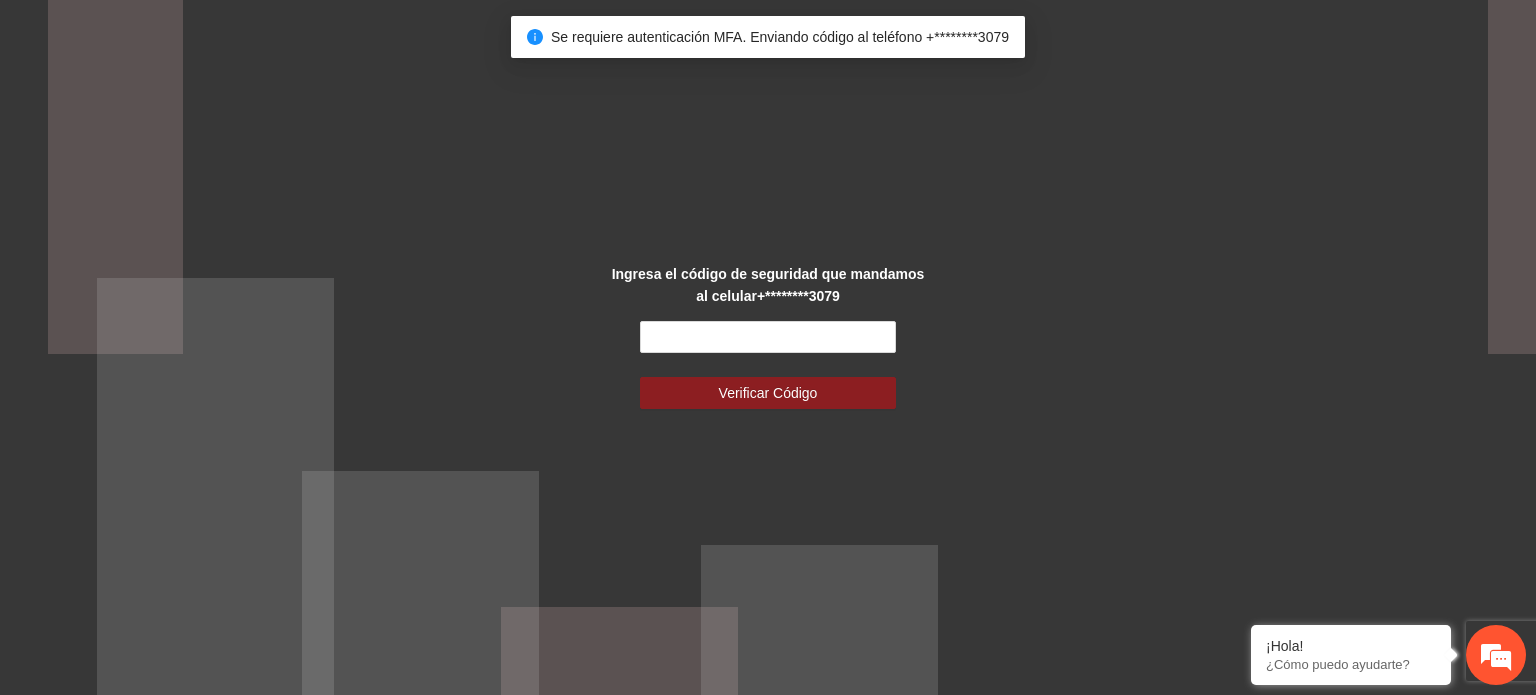 scroll, scrollTop: 0, scrollLeft: 0, axis: both 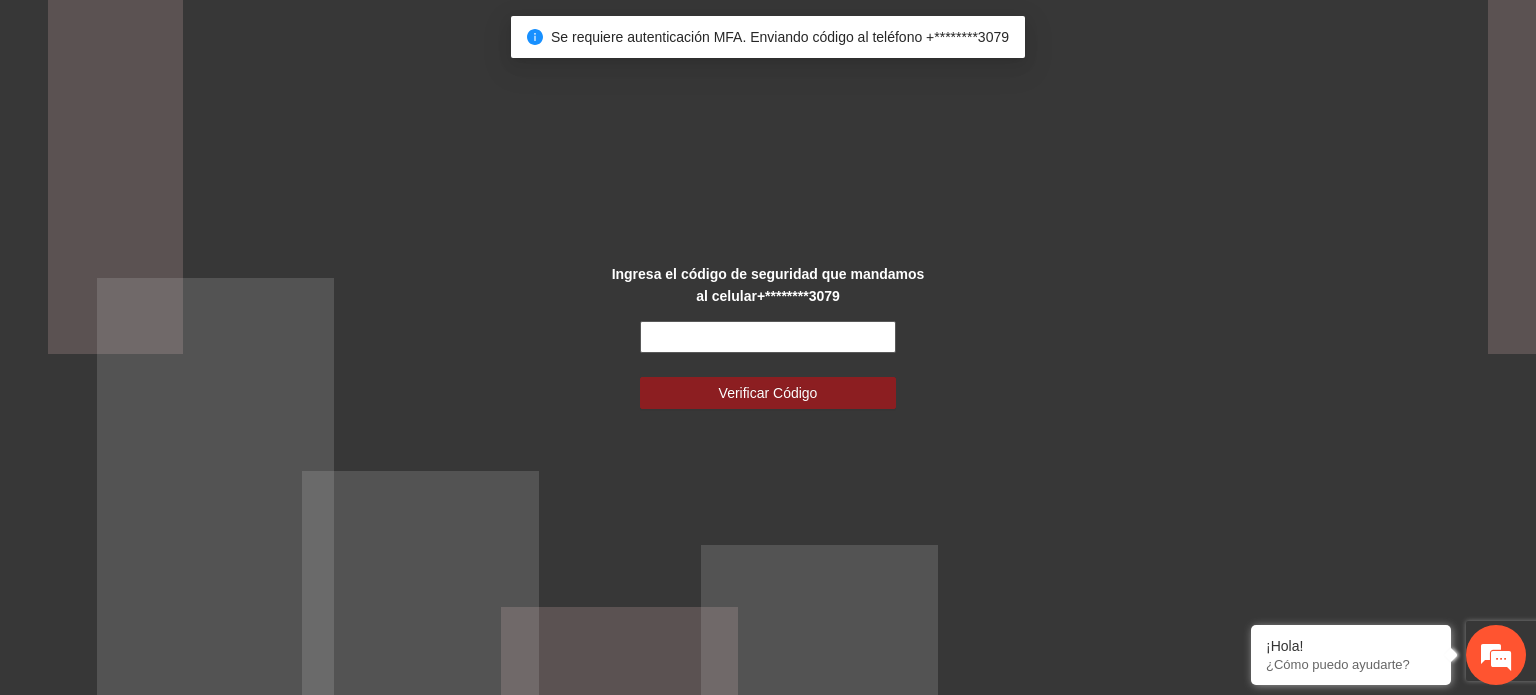 click at bounding box center (768, 337) 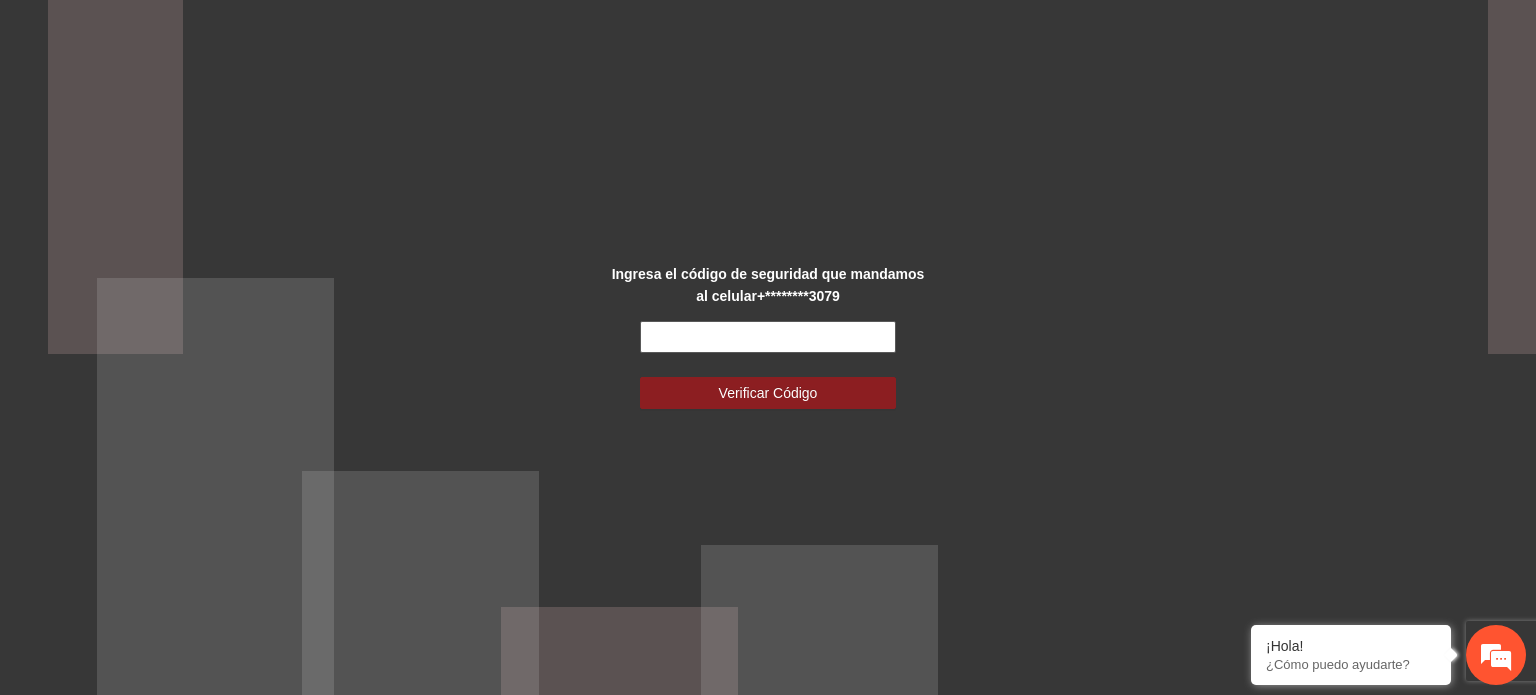 click at bounding box center [768, 337] 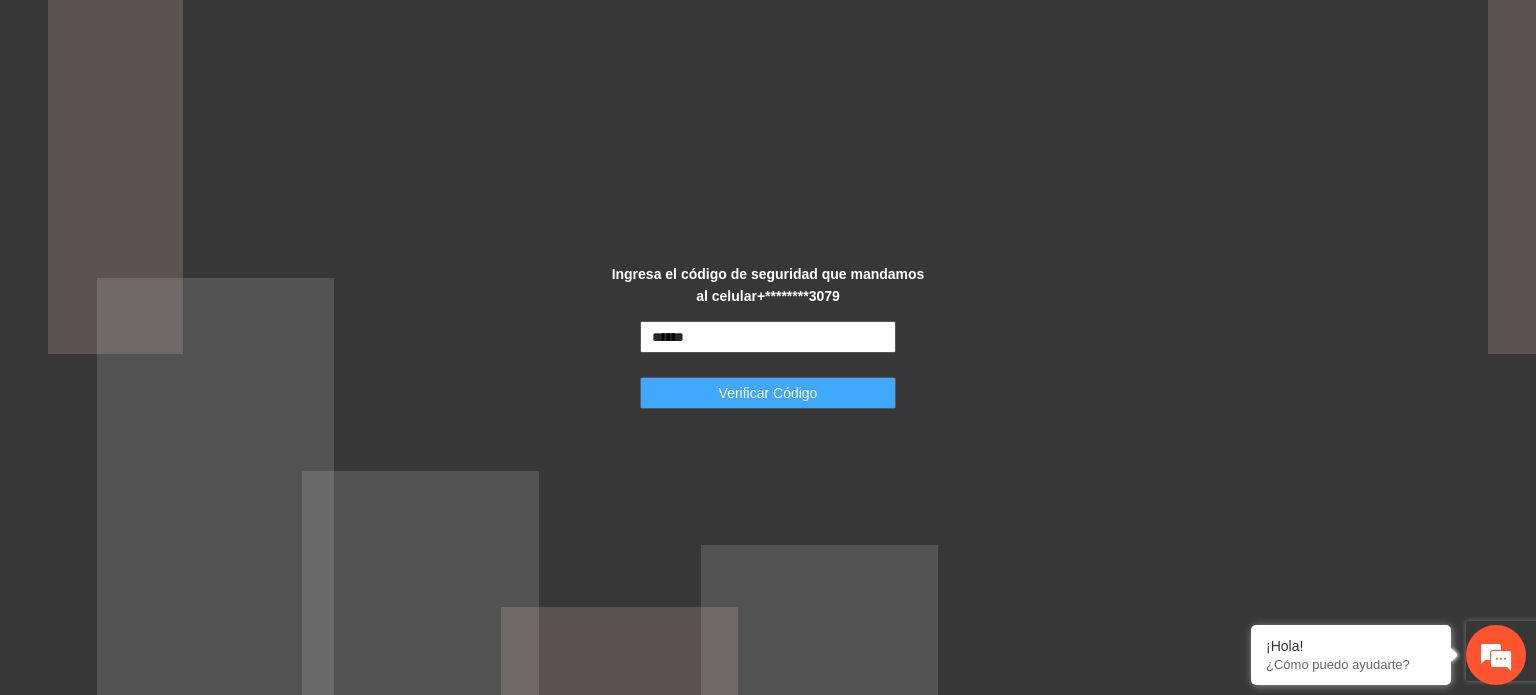 type on "******" 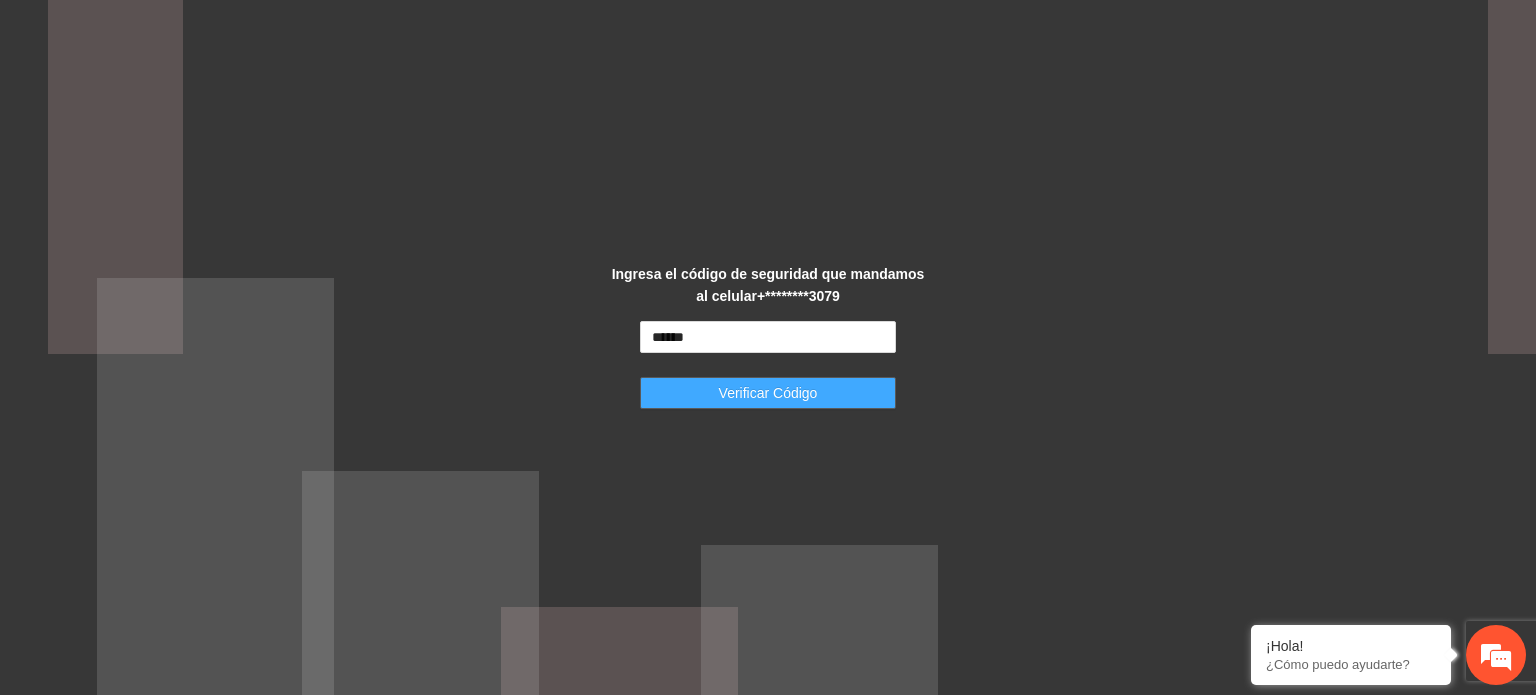 click on "Verificar Código" at bounding box center (768, 393) 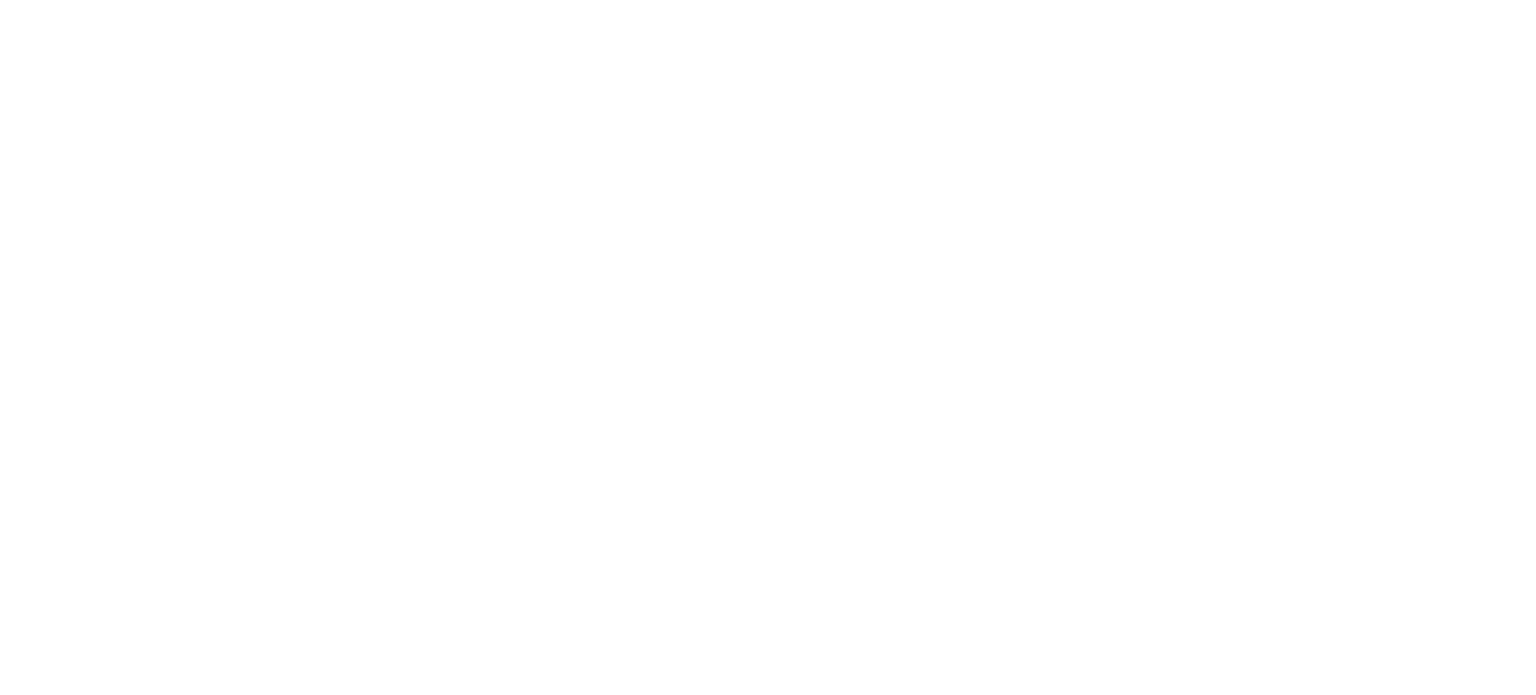 scroll, scrollTop: 0, scrollLeft: 0, axis: both 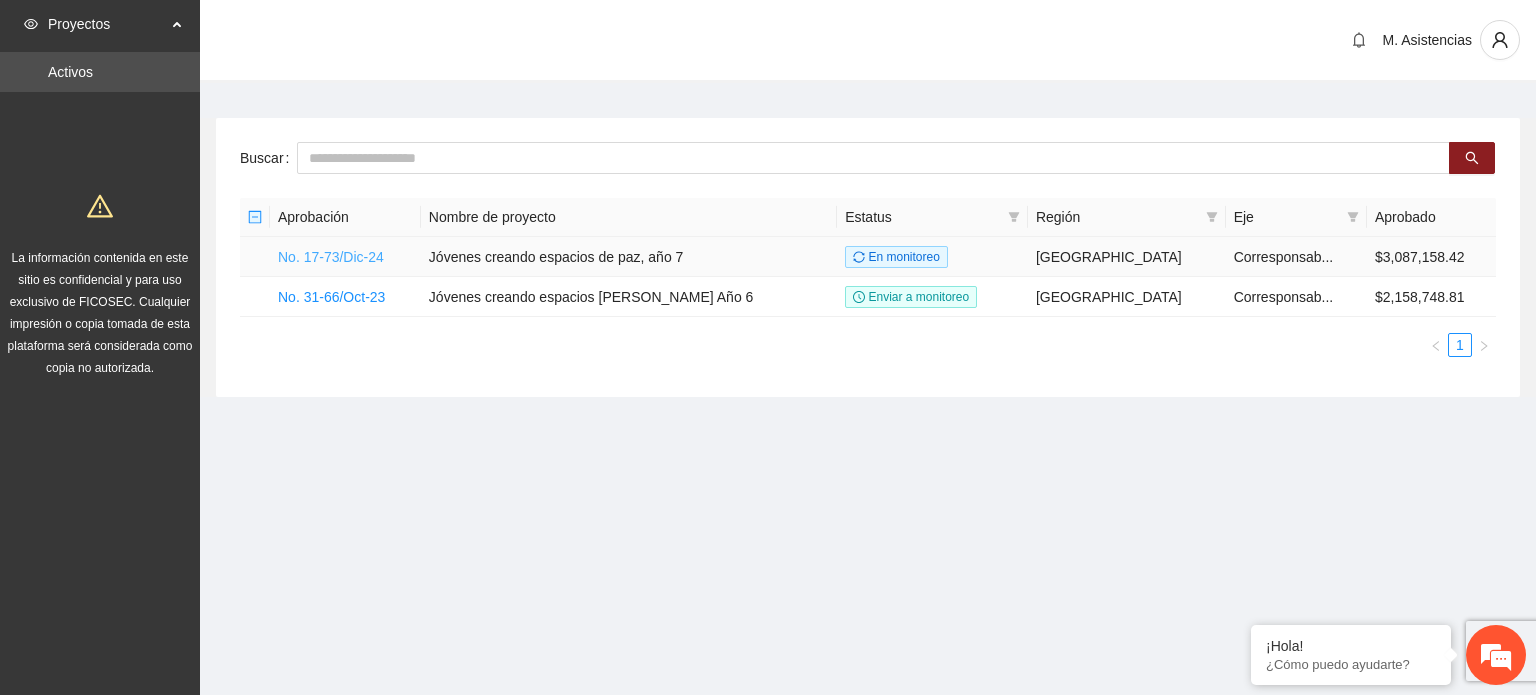 click on "No. 17-73/Dic-24" at bounding box center [331, 257] 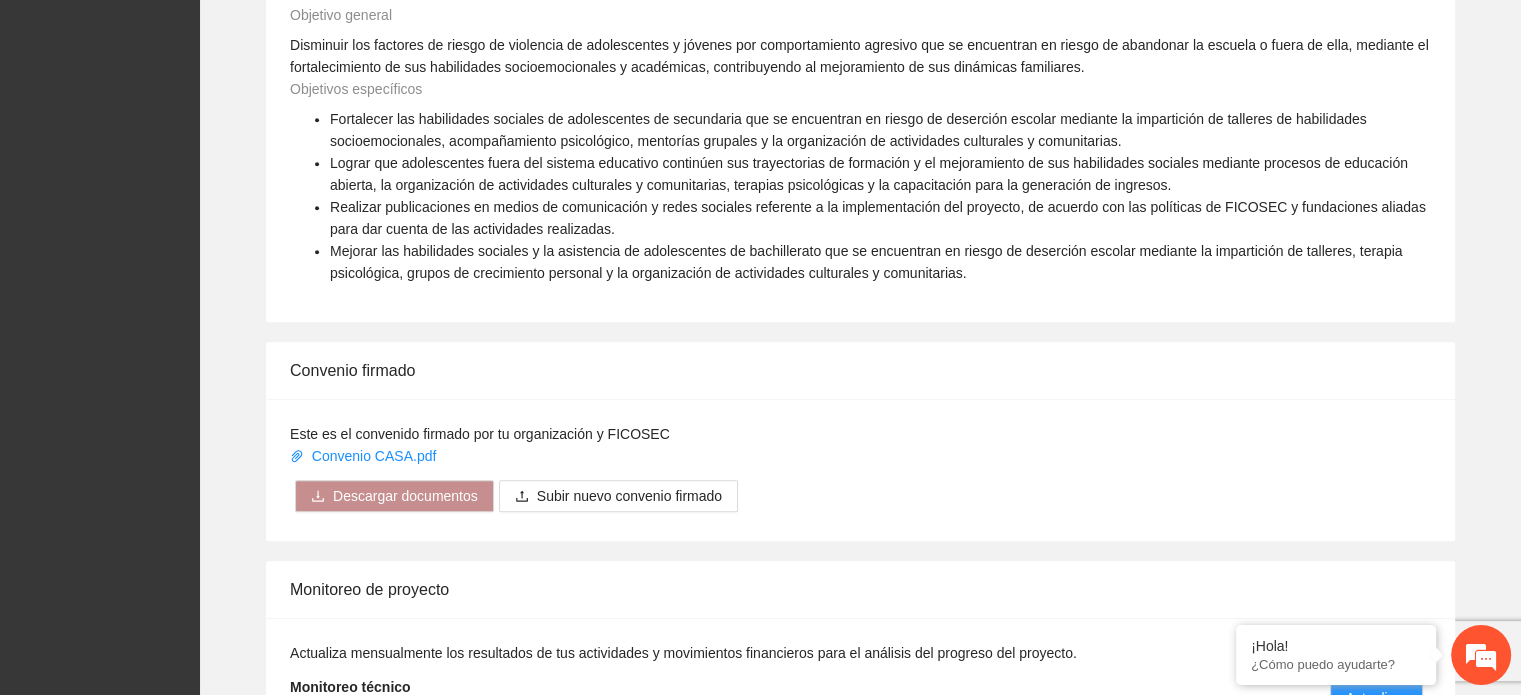 scroll, scrollTop: 1363, scrollLeft: 0, axis: vertical 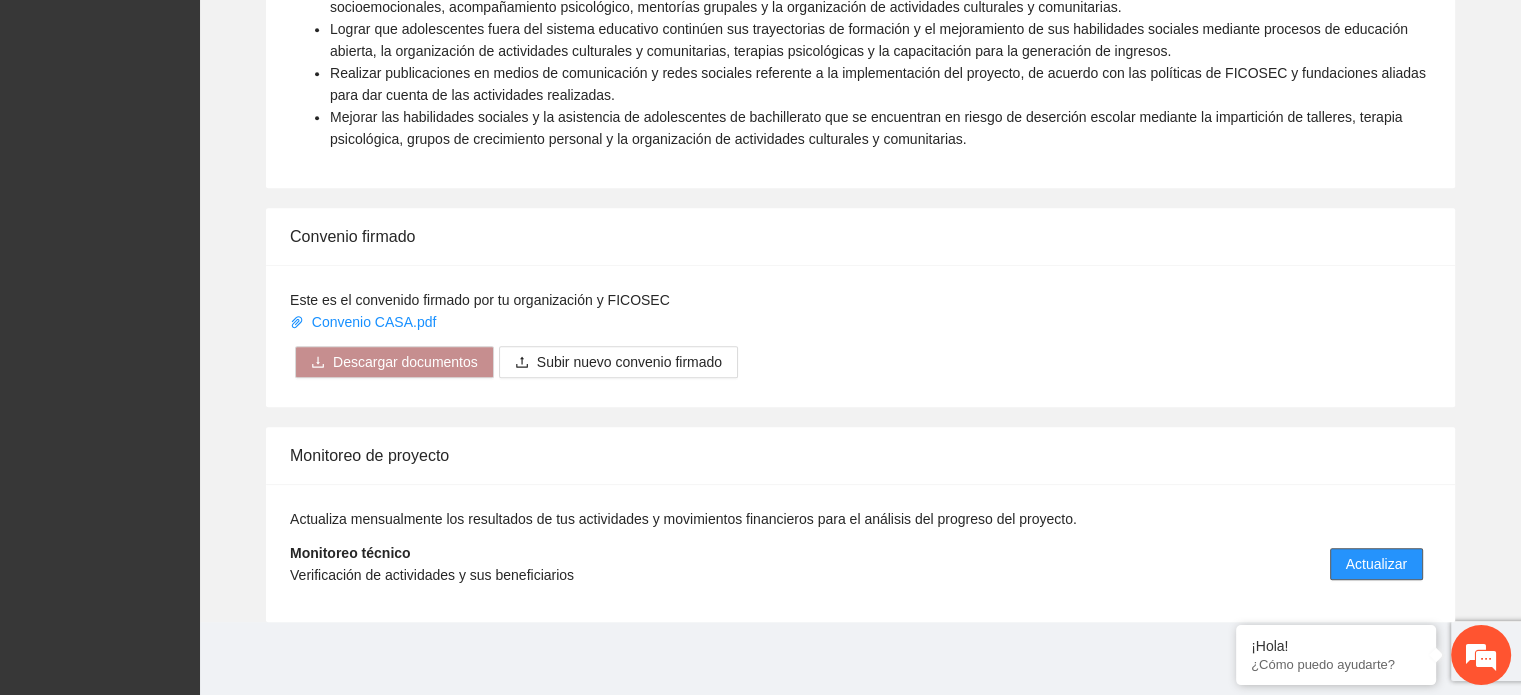 click on "Actualizar" at bounding box center [1376, 564] 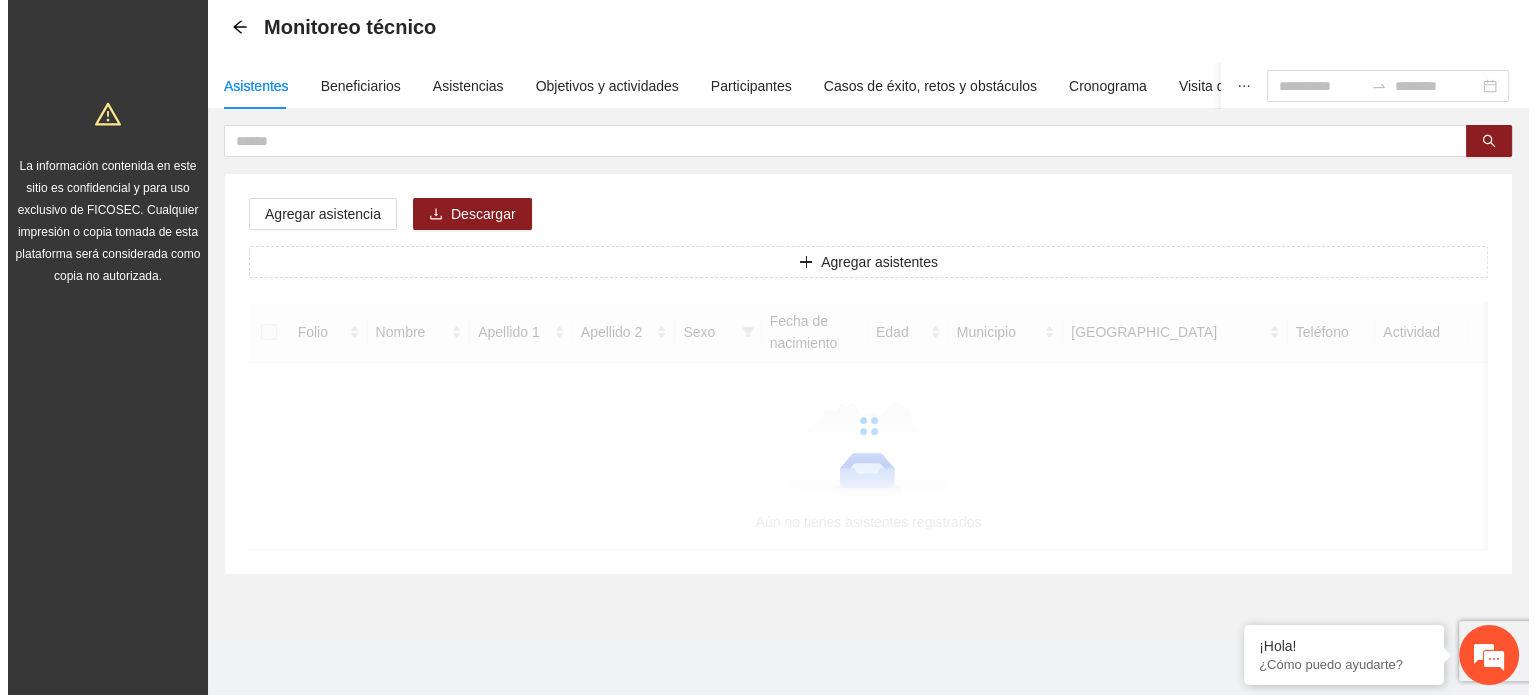 scroll, scrollTop: 0, scrollLeft: 0, axis: both 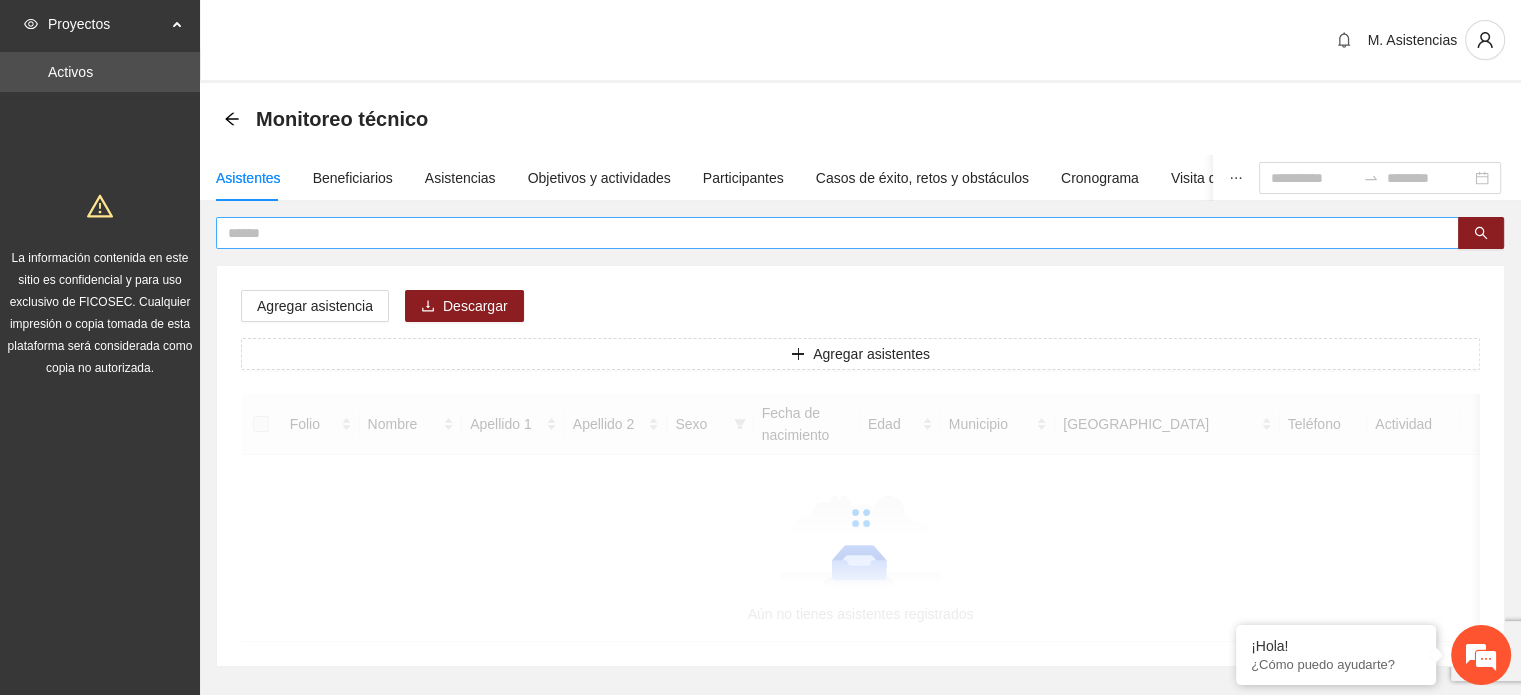 click at bounding box center [829, 233] 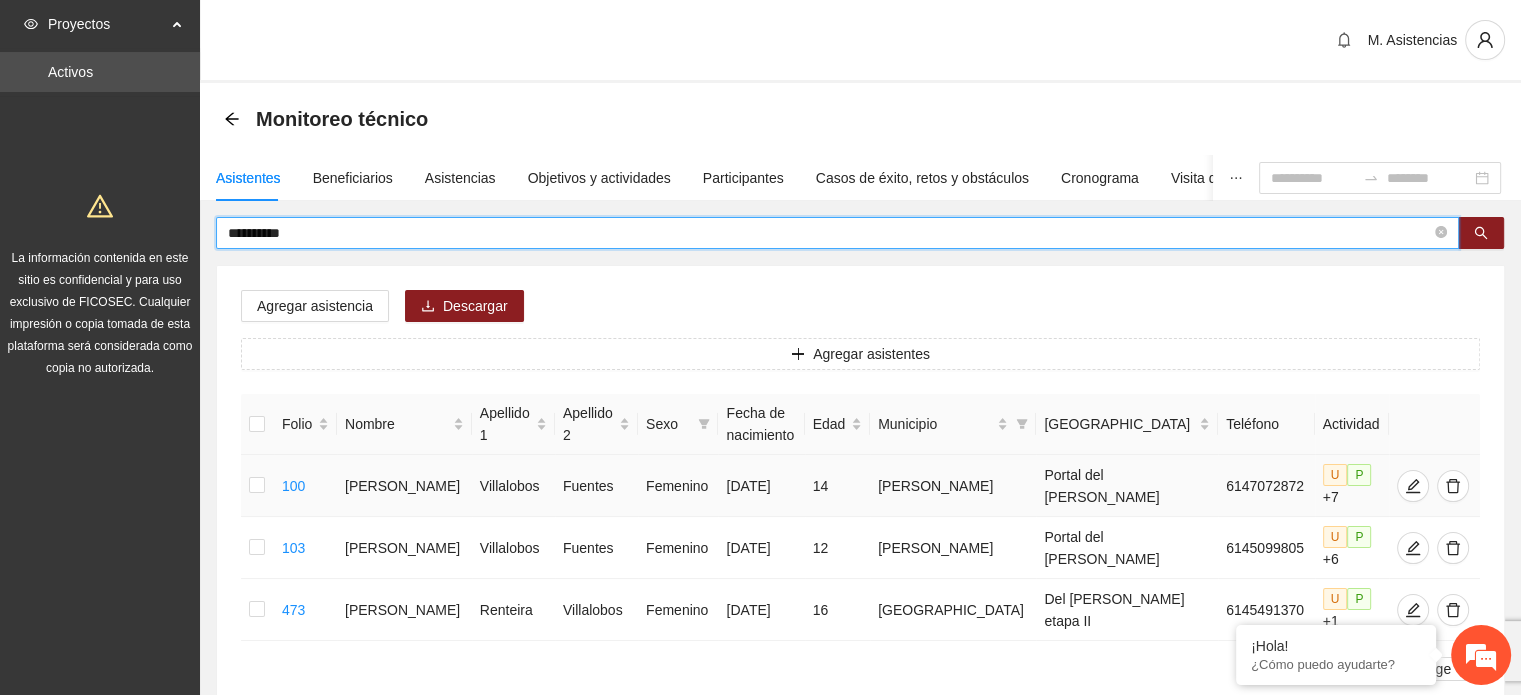 click at bounding box center (257, 486) 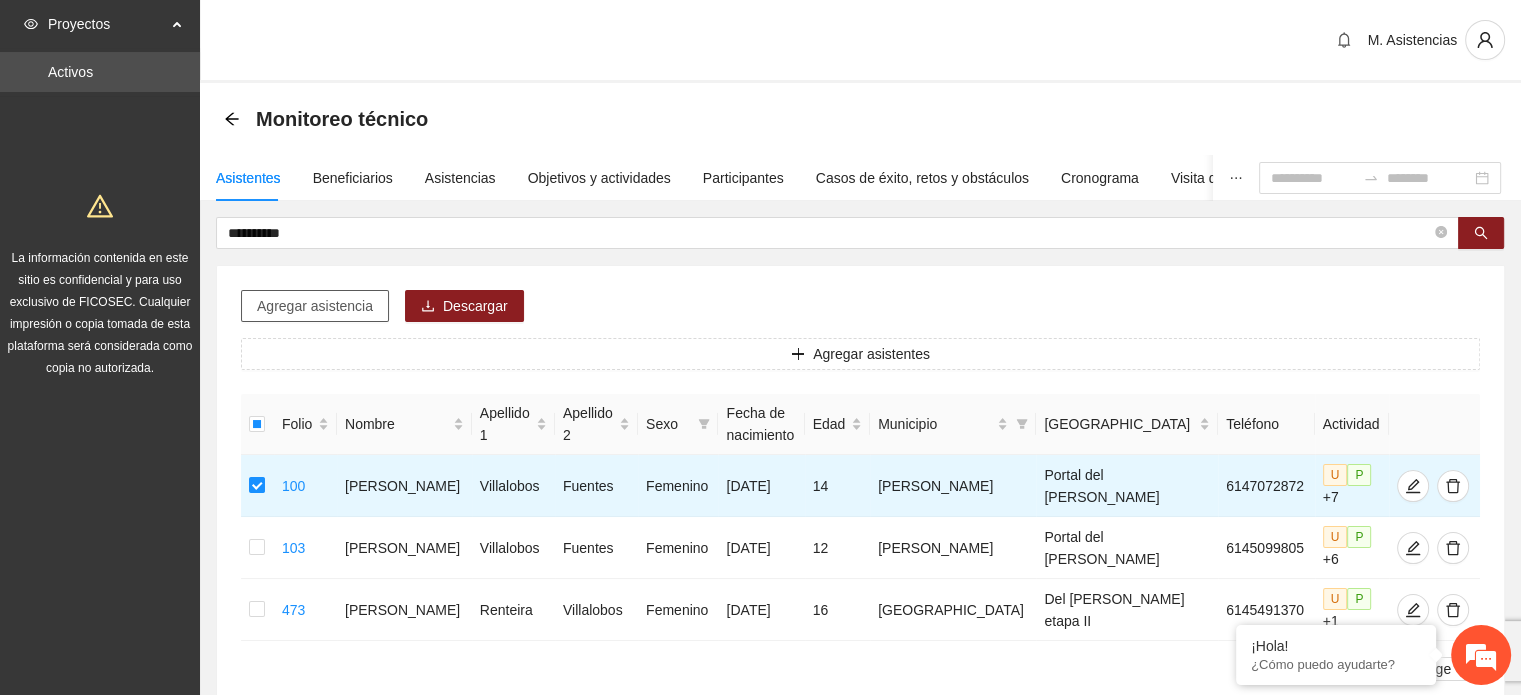 click on "Agregar asistencia" at bounding box center (315, 306) 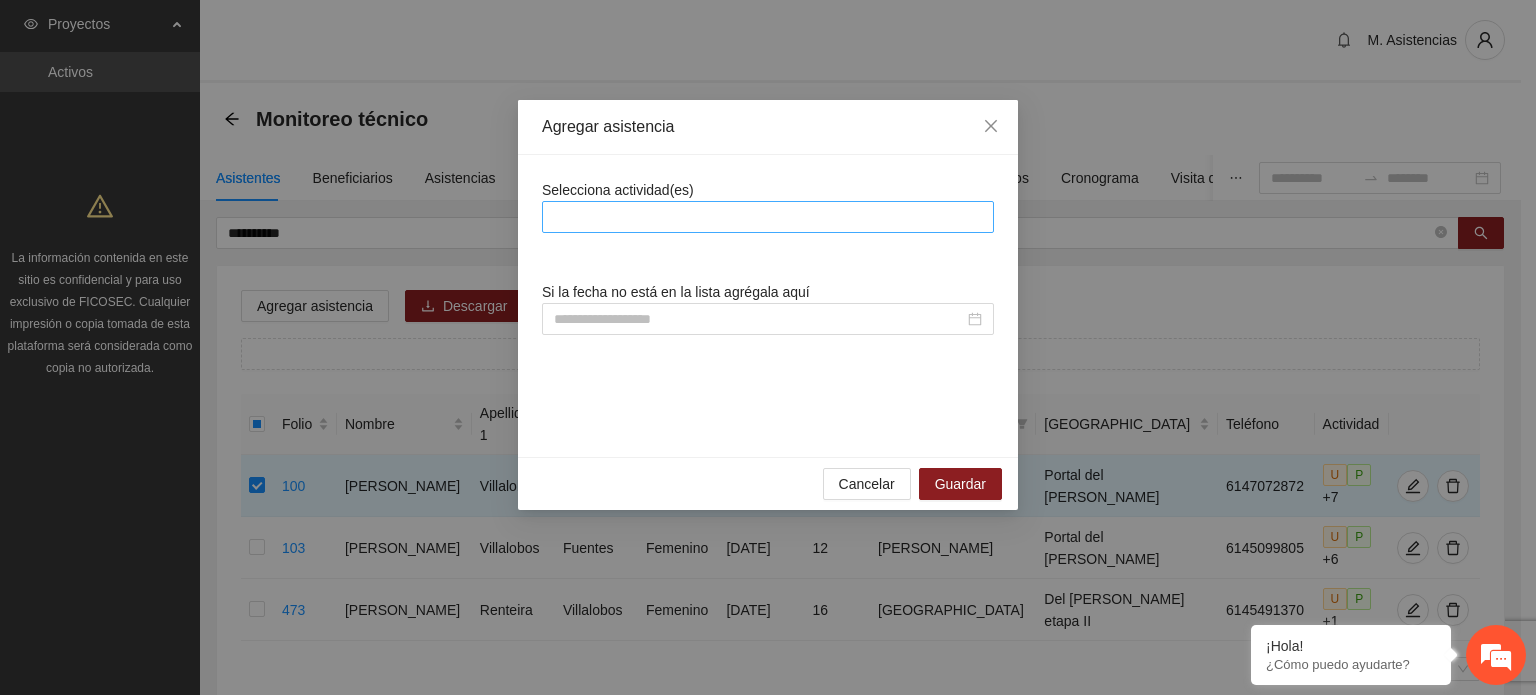 click at bounding box center [768, 217] 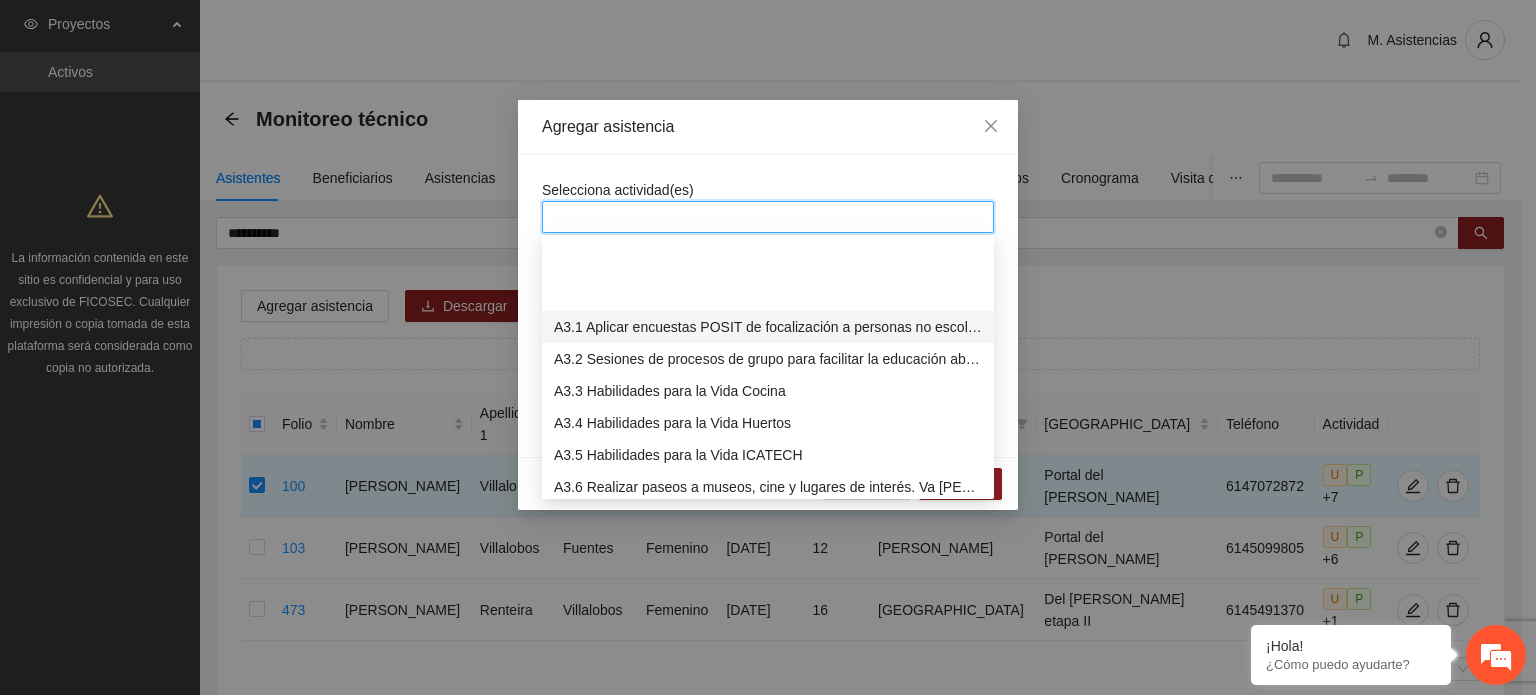 scroll, scrollTop: 700, scrollLeft: 0, axis: vertical 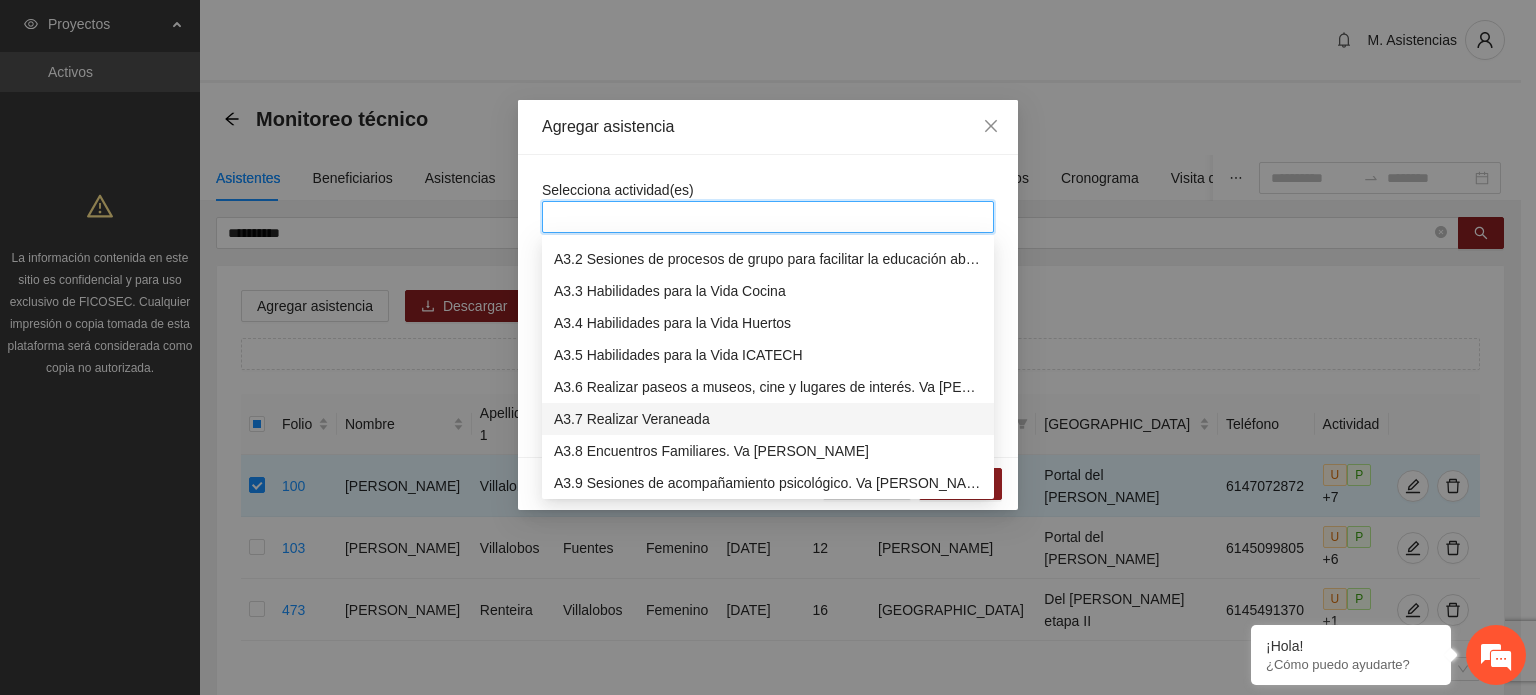 click on "A3.7 Realizar Veraneada" at bounding box center (768, 419) 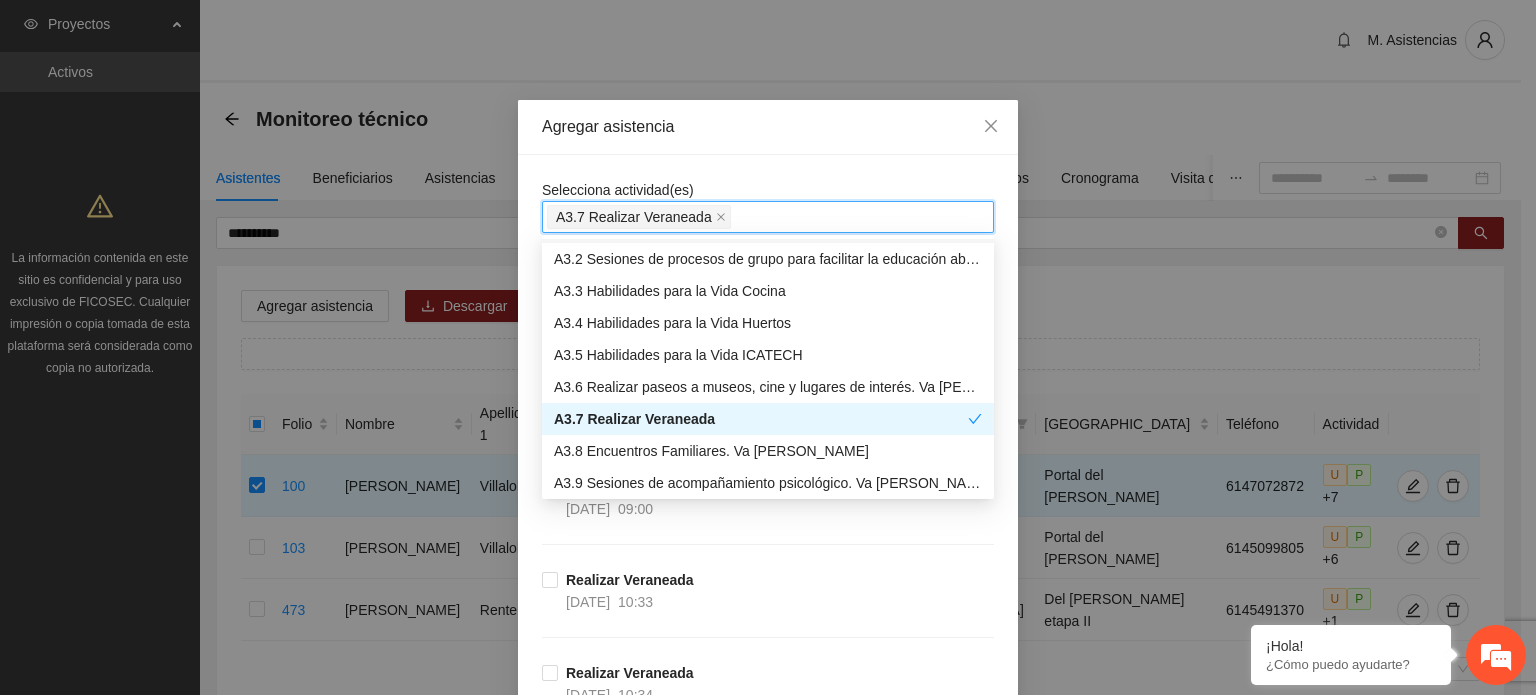 click on "Selecciona actividad(es) A3.7 Realizar Veraneada   Si la fecha no está en la lista agrégala aquí Realizar Veraneada [DATE] 09:00 Realizar Veraneada [DATE] 09:00 Realizar Veraneada [DATE] 10:33 Realizar Veraneada [DATE] 10:34 Realizar Veraneada [DATE] 09:00 Realizar Veraneada [DATE] 10:34 Realizar Veraneada [DATE] 10:31 Realizar Veraneada [DATE] 09:00 Realizar Veraneada [DATE] 10:34 Realizar Veraneada [DATE] 10:33 Realizar Veraneada [DATE] 09:00 Realizar Veraneada [DATE] 09:00 Realizar Veraneada [DATE] 10:31 Realizar Veraneada [DATE] 10:34 Realizar Veraneada [DATE] 10:33 Realizar Veraneada [DATE] 09:00 Realizar Veraneada [DATE] 10:33 Realizar Veraneada [DATE] 10:34 Realizar Veraneada [DATE] 10:32 Realizar Veraneada [DATE] 09:00 Realizar Veraneada [DATE] 10:33 Realizar Veraneada [DATE] 10:32 Realizar Veraneada [DATE] 09:00 Realizar Veraneada [DATE] 10:34 Realizar Veraneada [DATE] 10:33 Realizar Veraneada" at bounding box center (768, 1979) 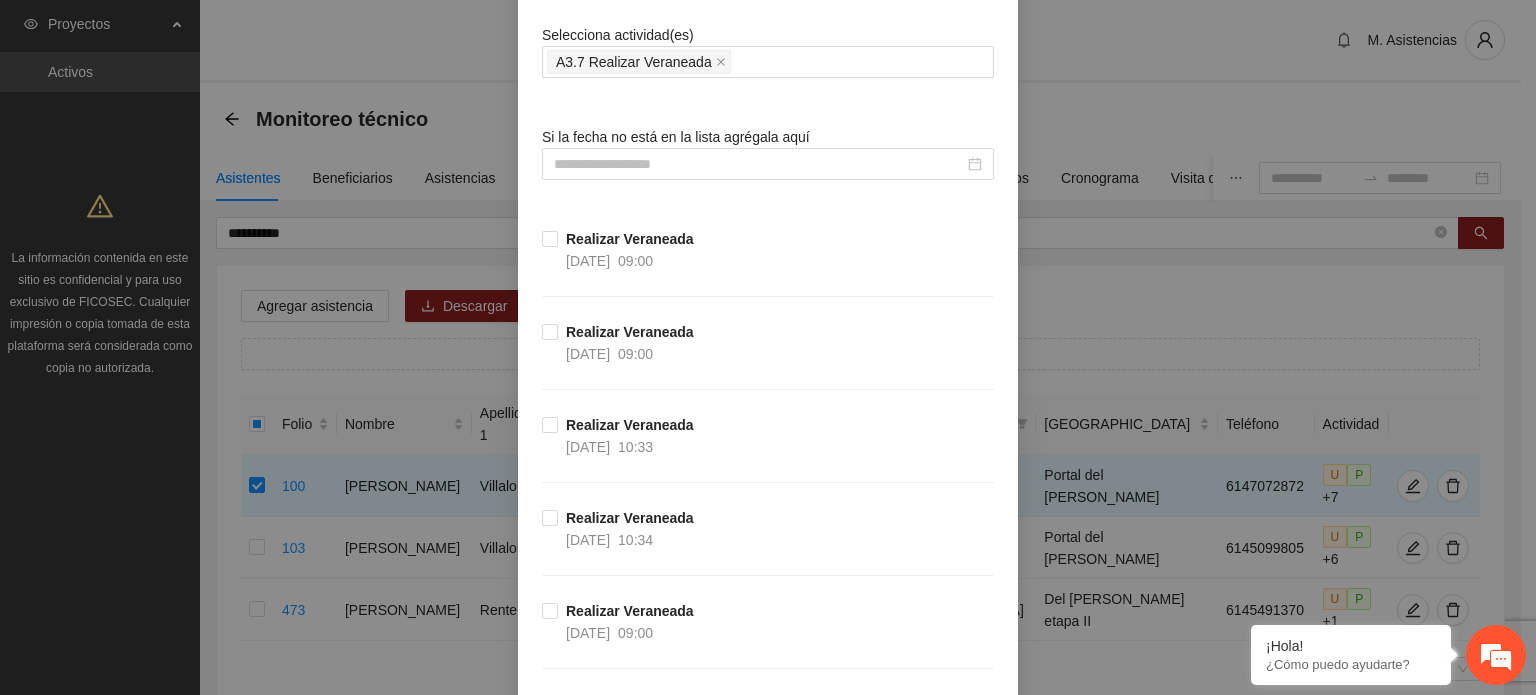 scroll, scrollTop: 200, scrollLeft: 0, axis: vertical 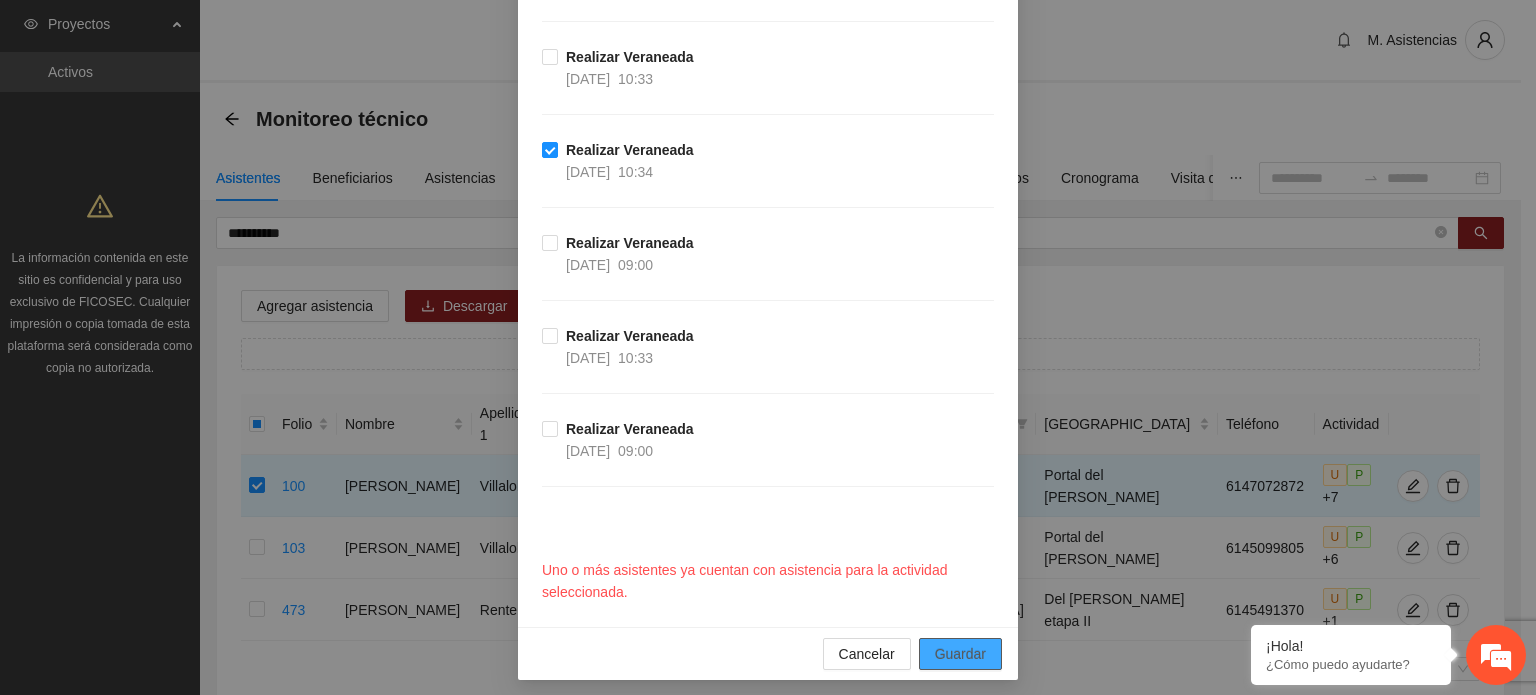 click on "Guardar" at bounding box center [960, 654] 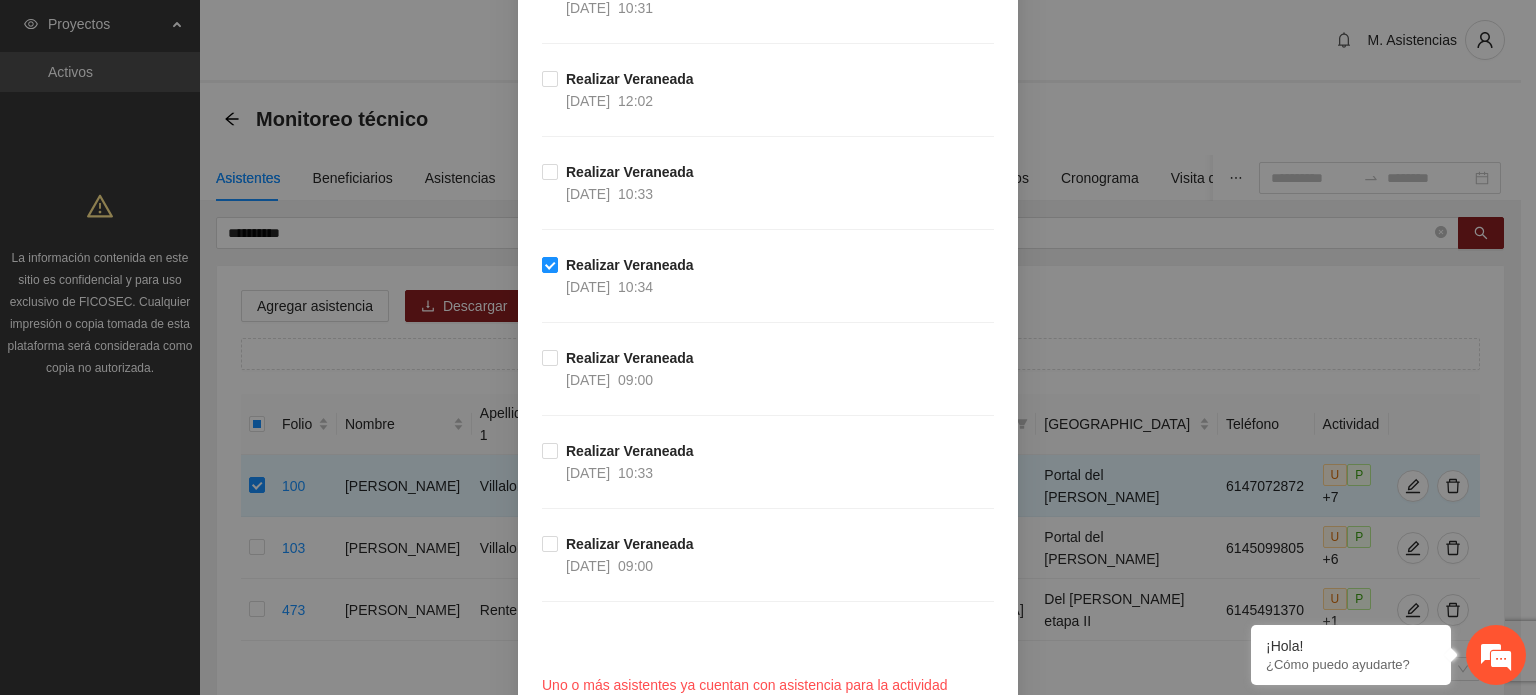 scroll, scrollTop: 3220, scrollLeft: 0, axis: vertical 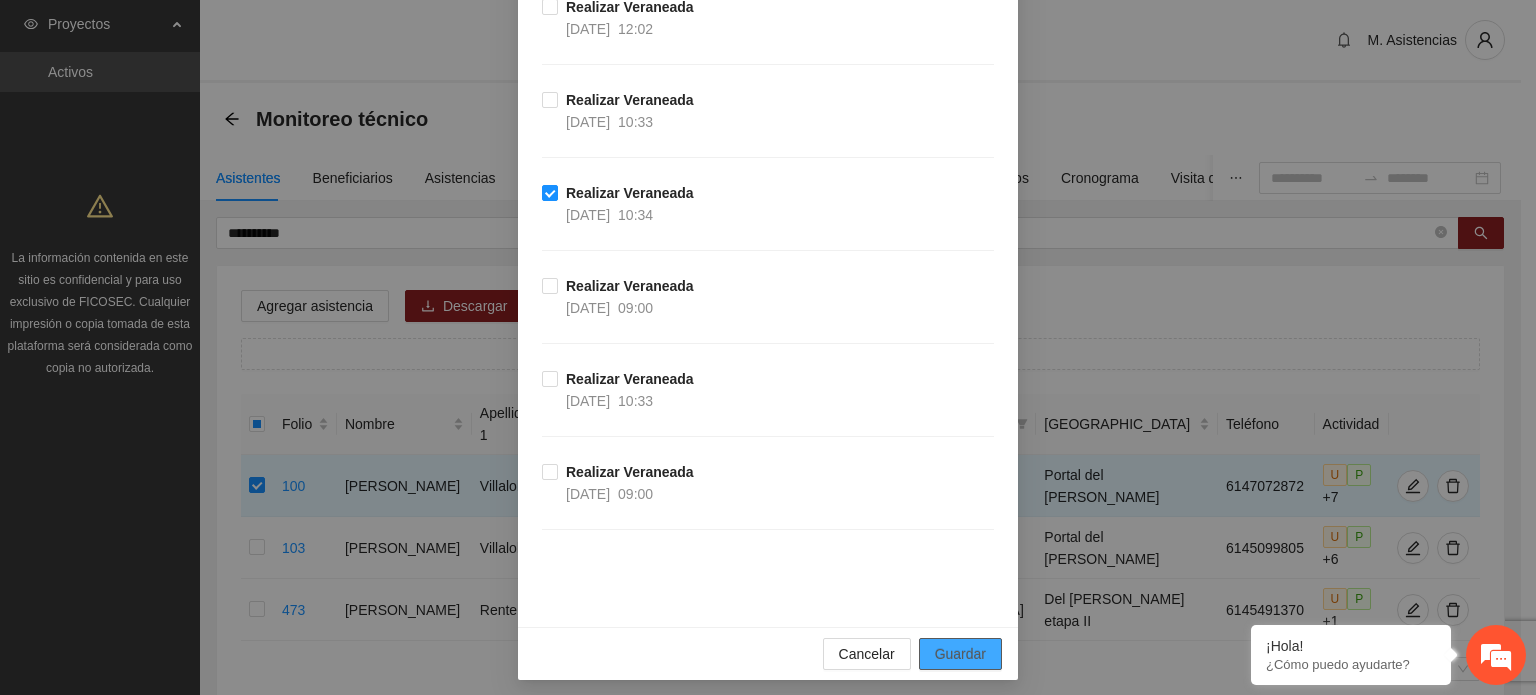 click on "Guardar" at bounding box center (960, 654) 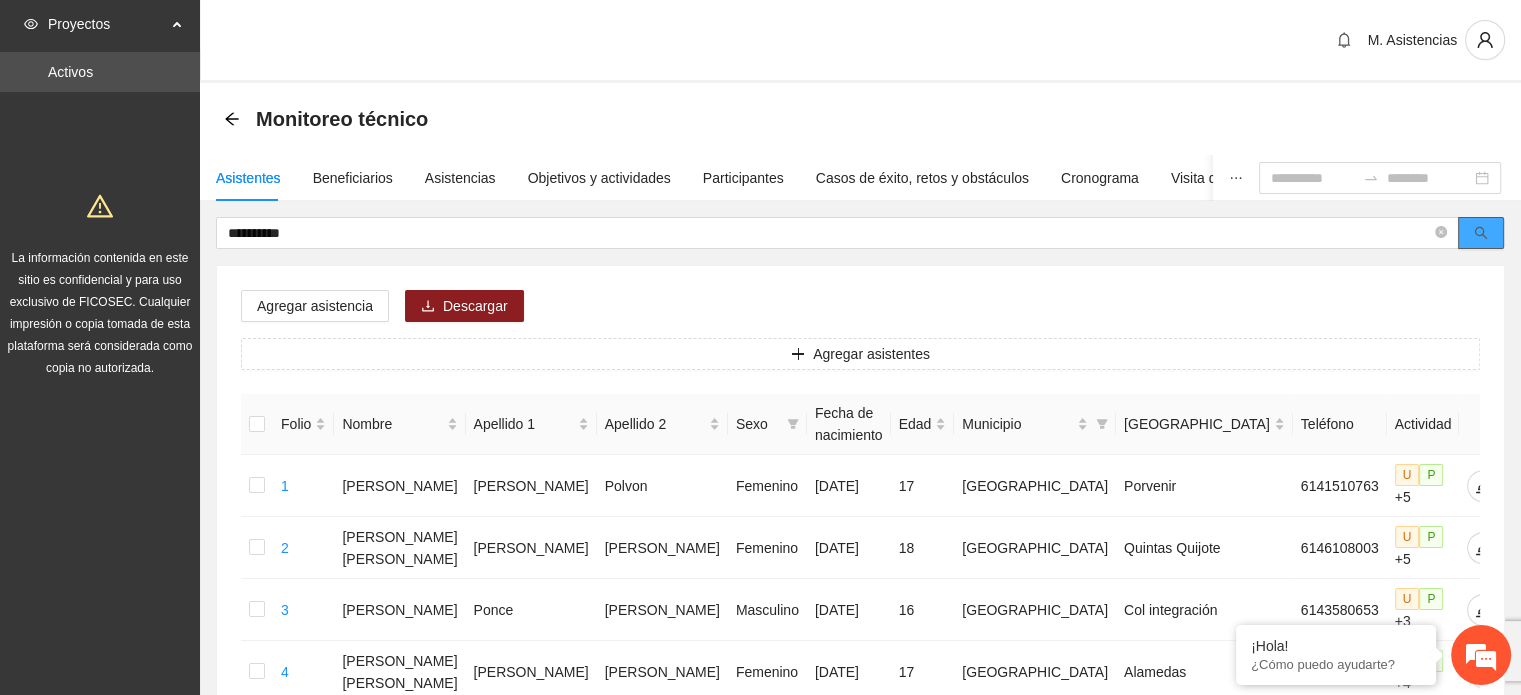 click 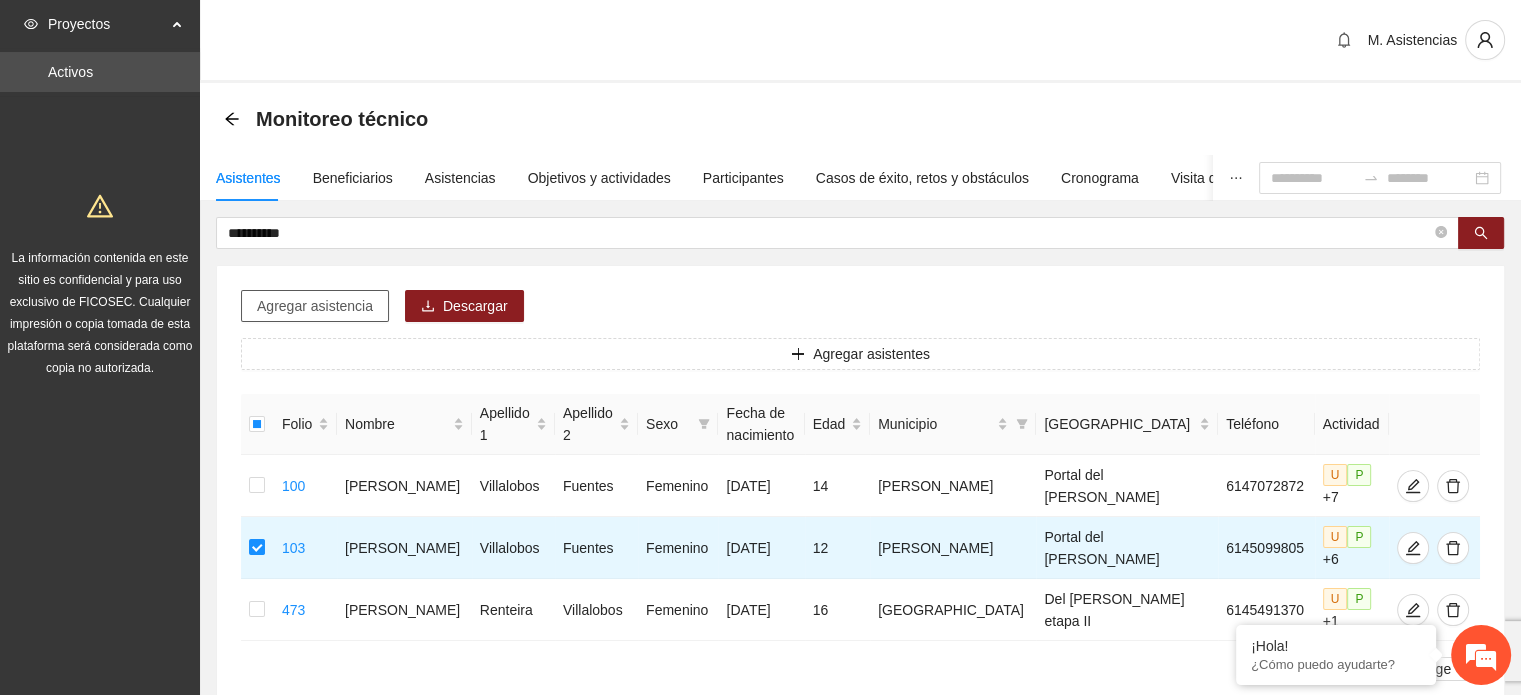 click on "Agregar asistencia" at bounding box center (315, 306) 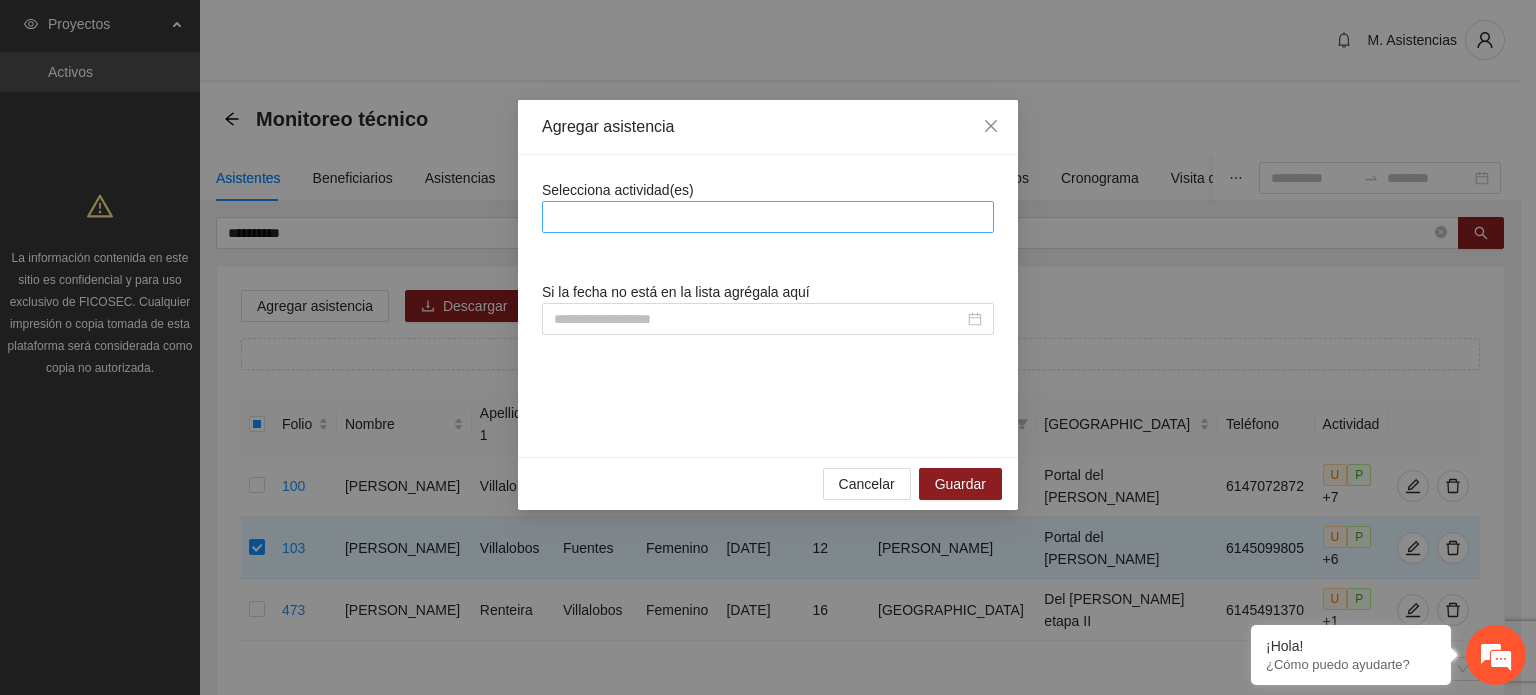 click at bounding box center [768, 217] 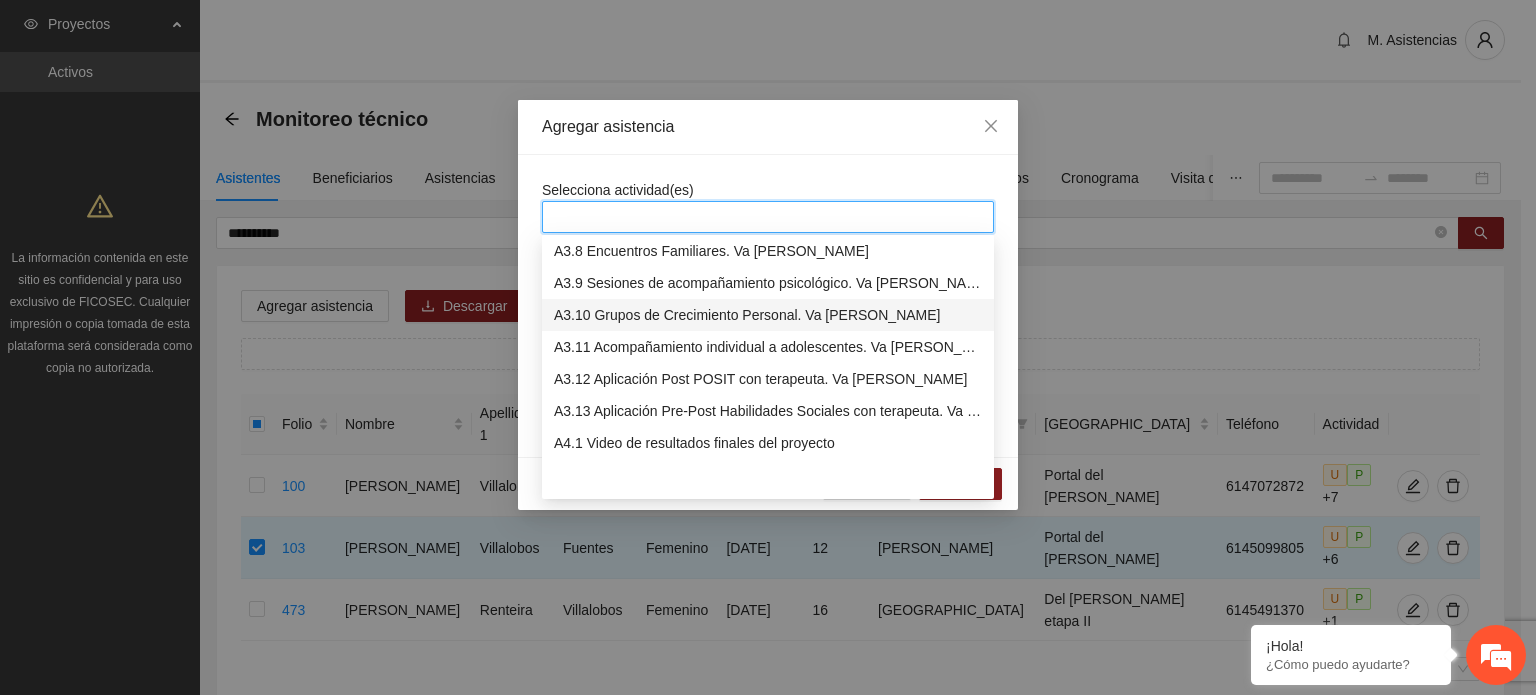scroll, scrollTop: 800, scrollLeft: 0, axis: vertical 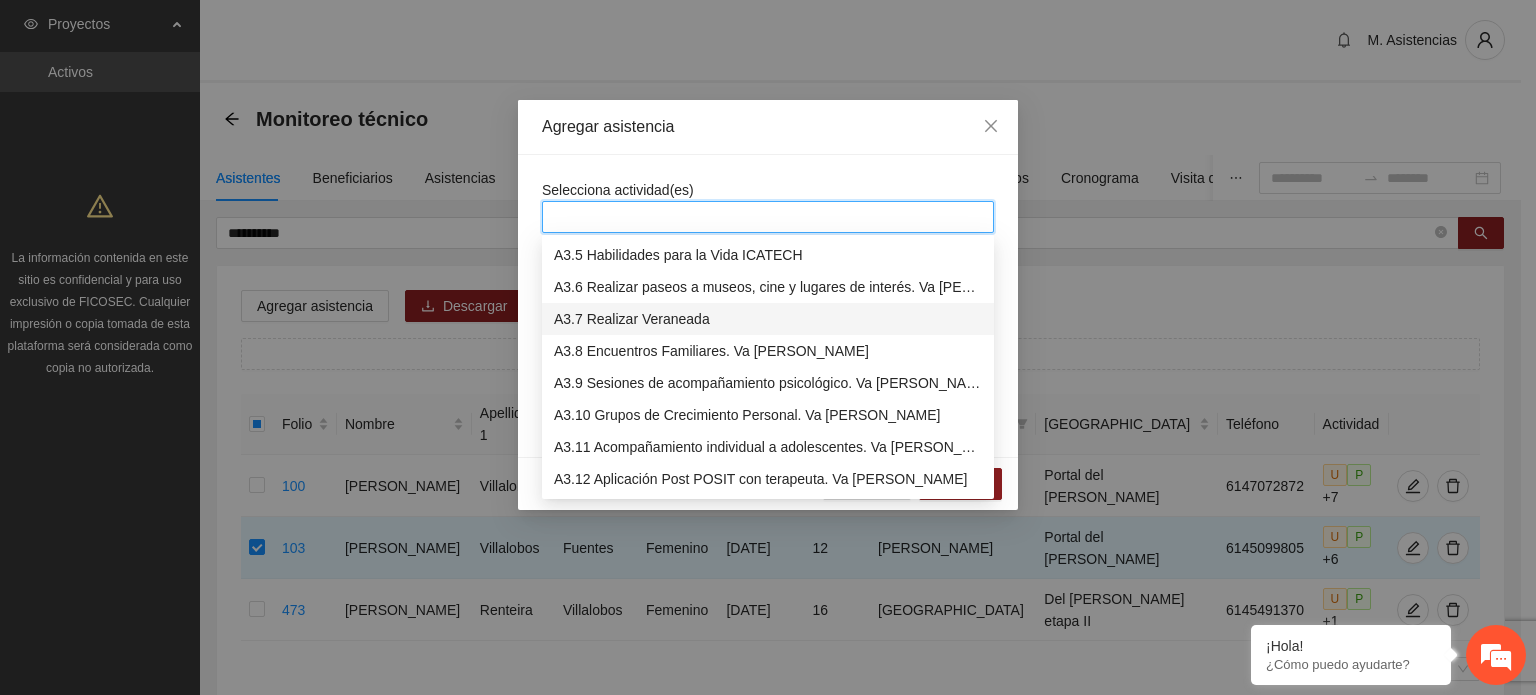 click on "A3.7 Realizar Veraneada" at bounding box center [768, 319] 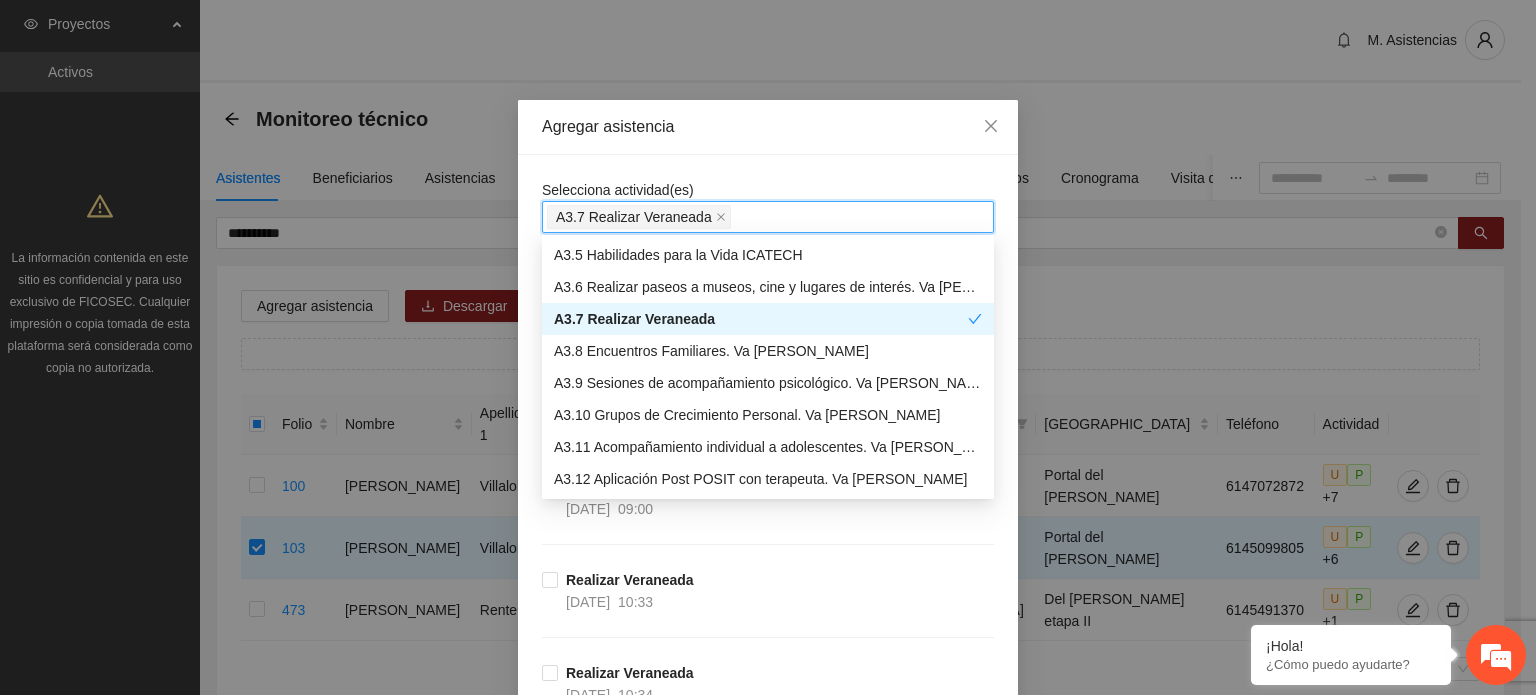 click on "Selecciona actividad(es) A3.7 Realizar Veraneada" at bounding box center (768, 206) 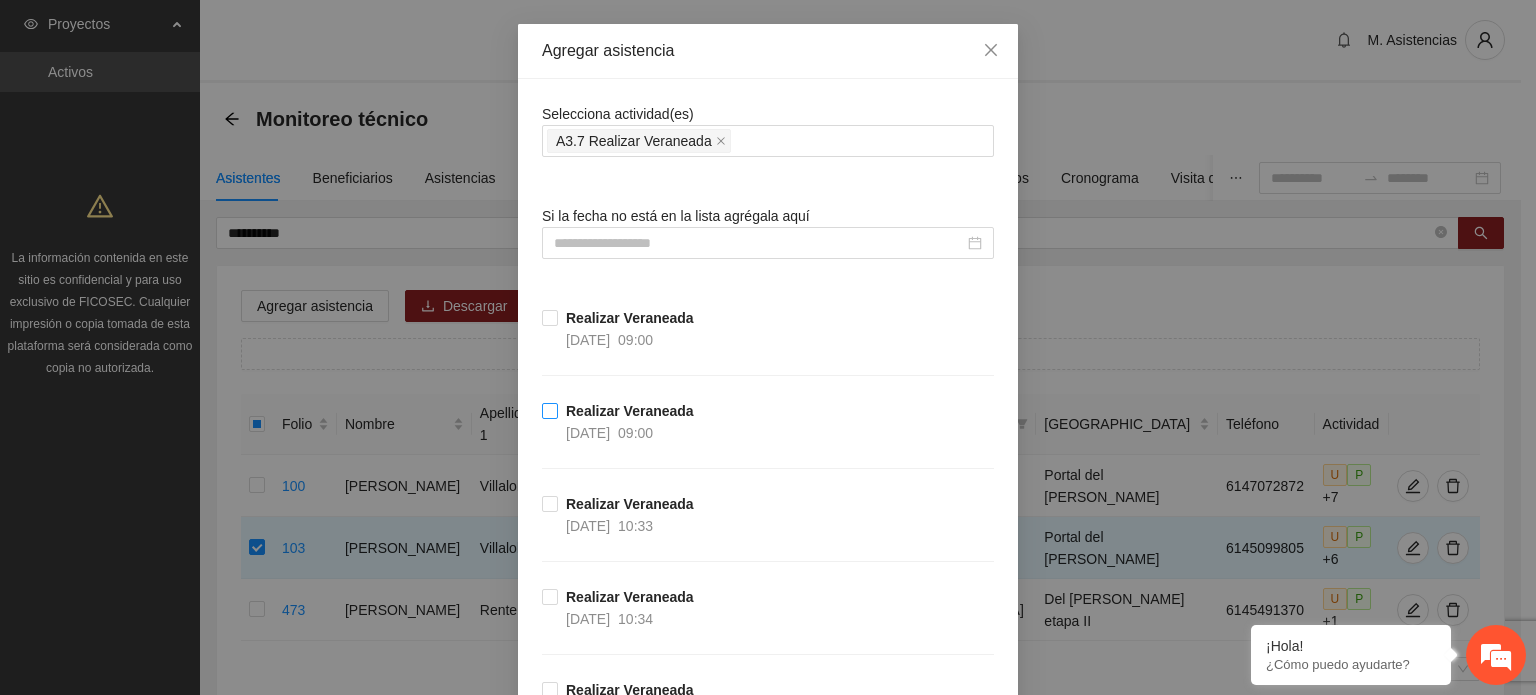 scroll, scrollTop: 200, scrollLeft: 0, axis: vertical 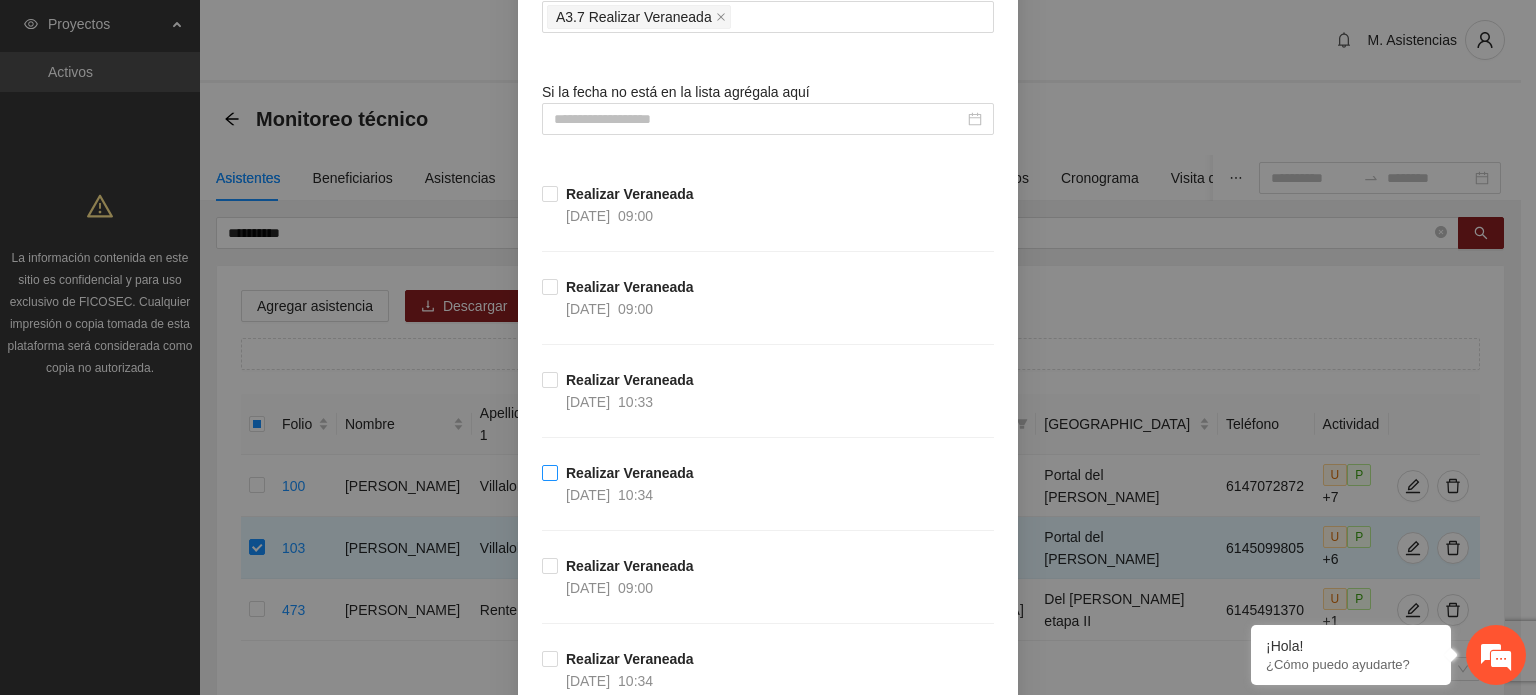 click on "Realizar Veraneada [DATE] 10:34" at bounding box center (622, 484) 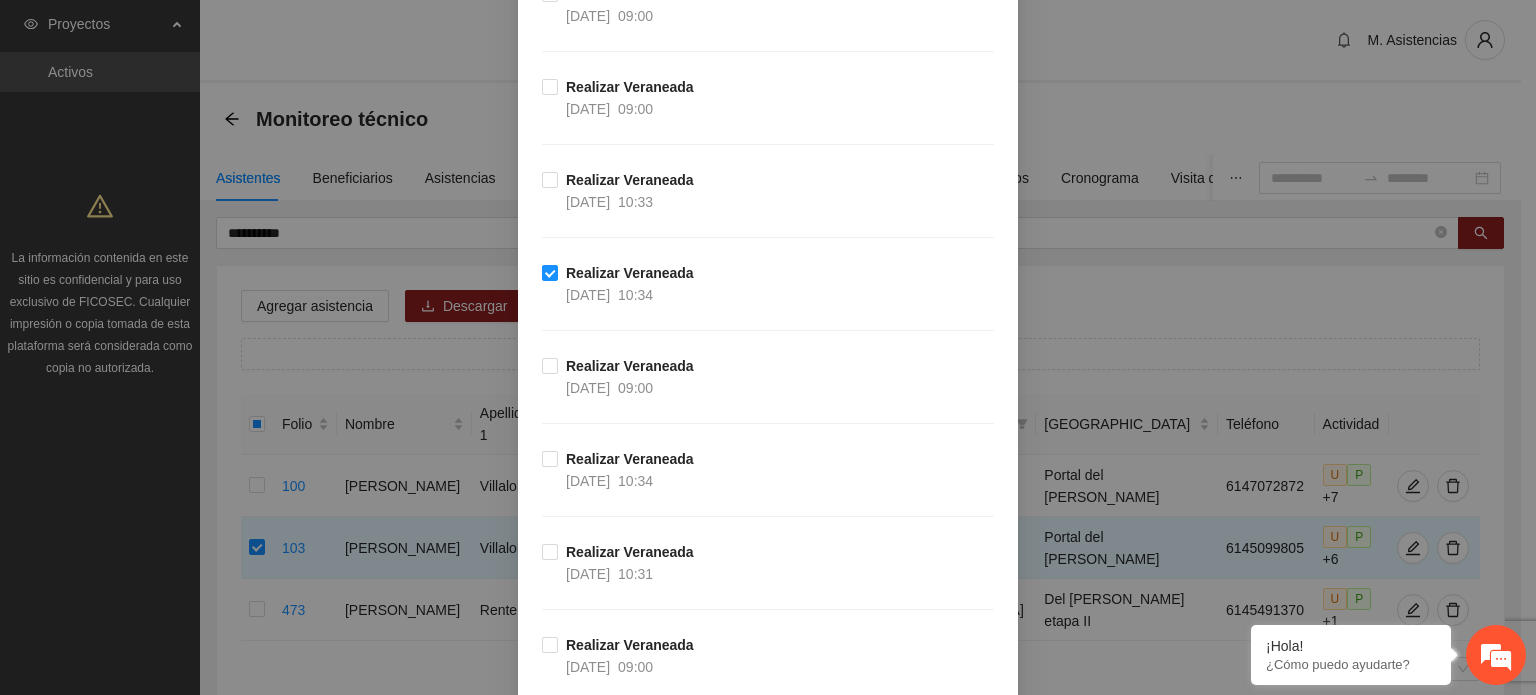 scroll, scrollTop: 500, scrollLeft: 0, axis: vertical 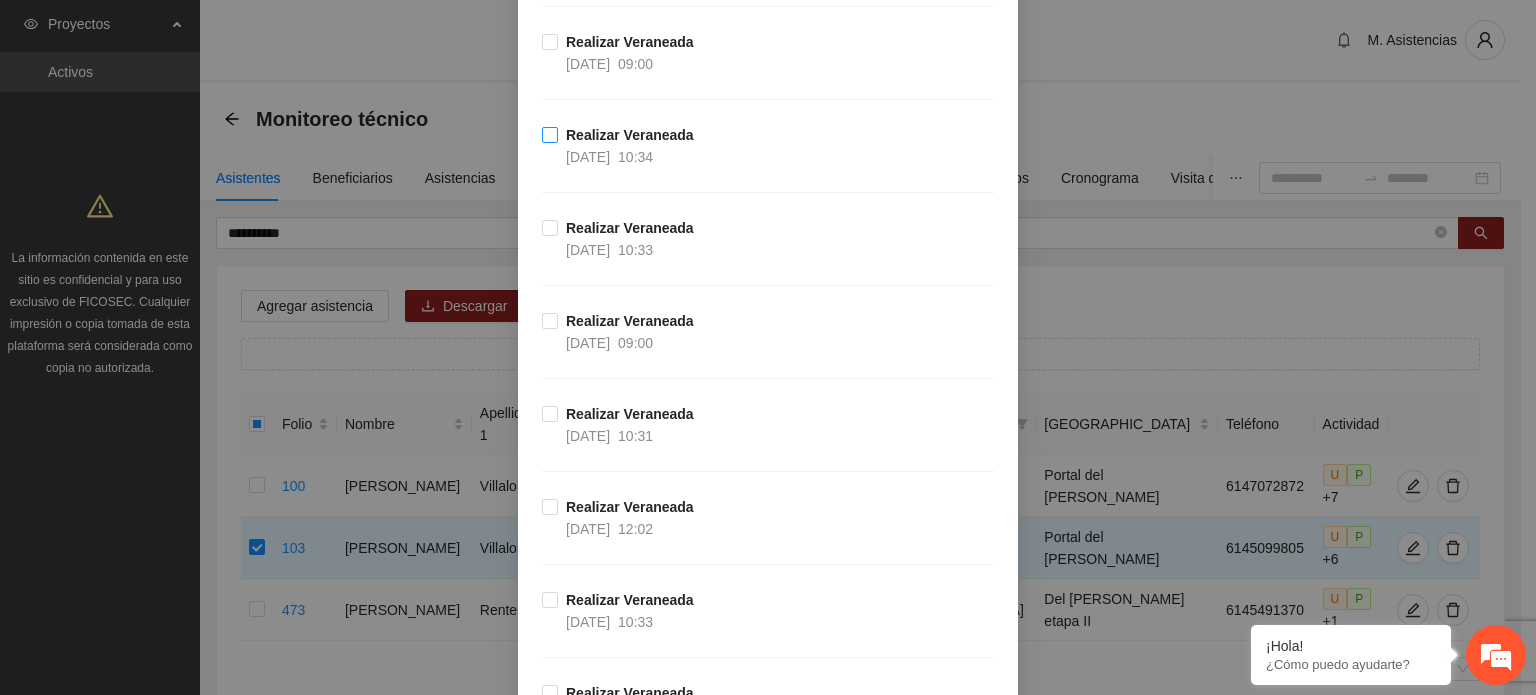 click on "Realizar Veraneada [DATE] 10:34" at bounding box center [622, 146] 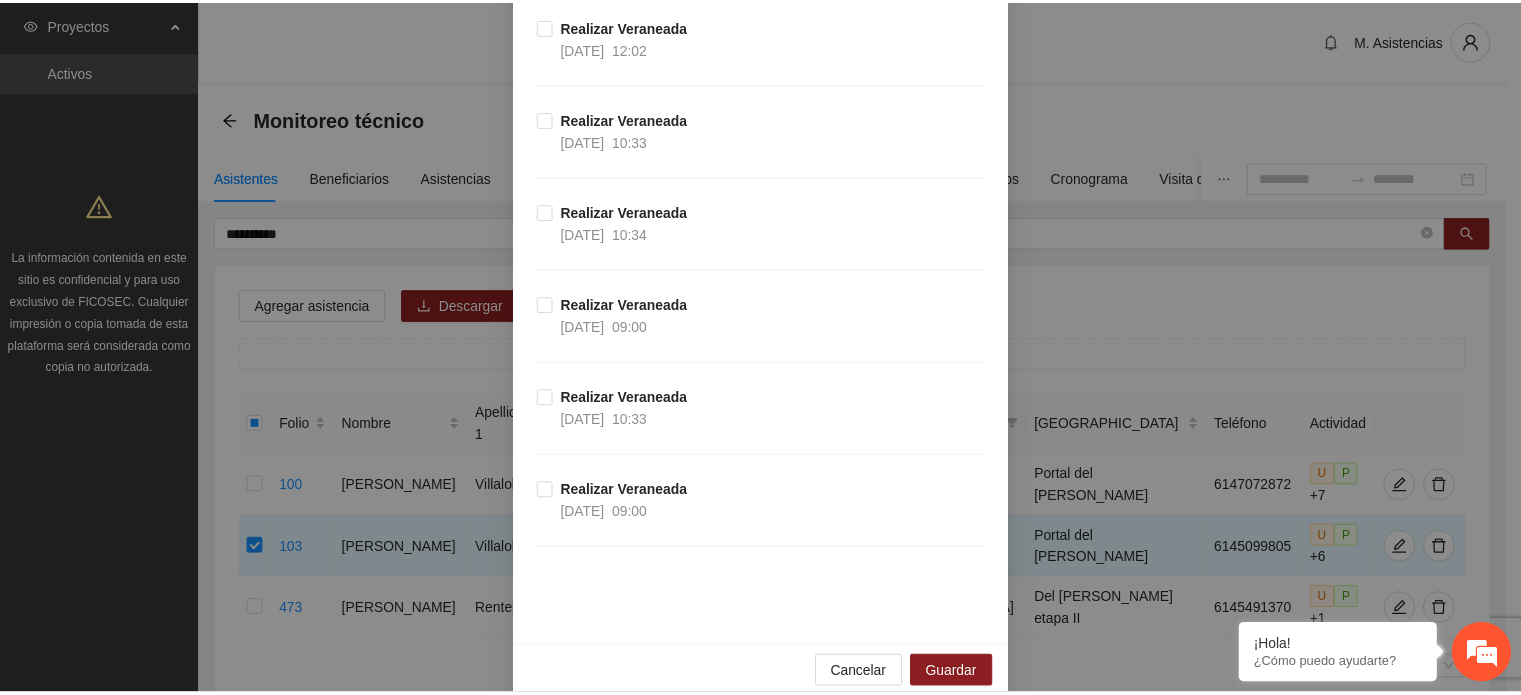 scroll, scrollTop: 3177, scrollLeft: 0, axis: vertical 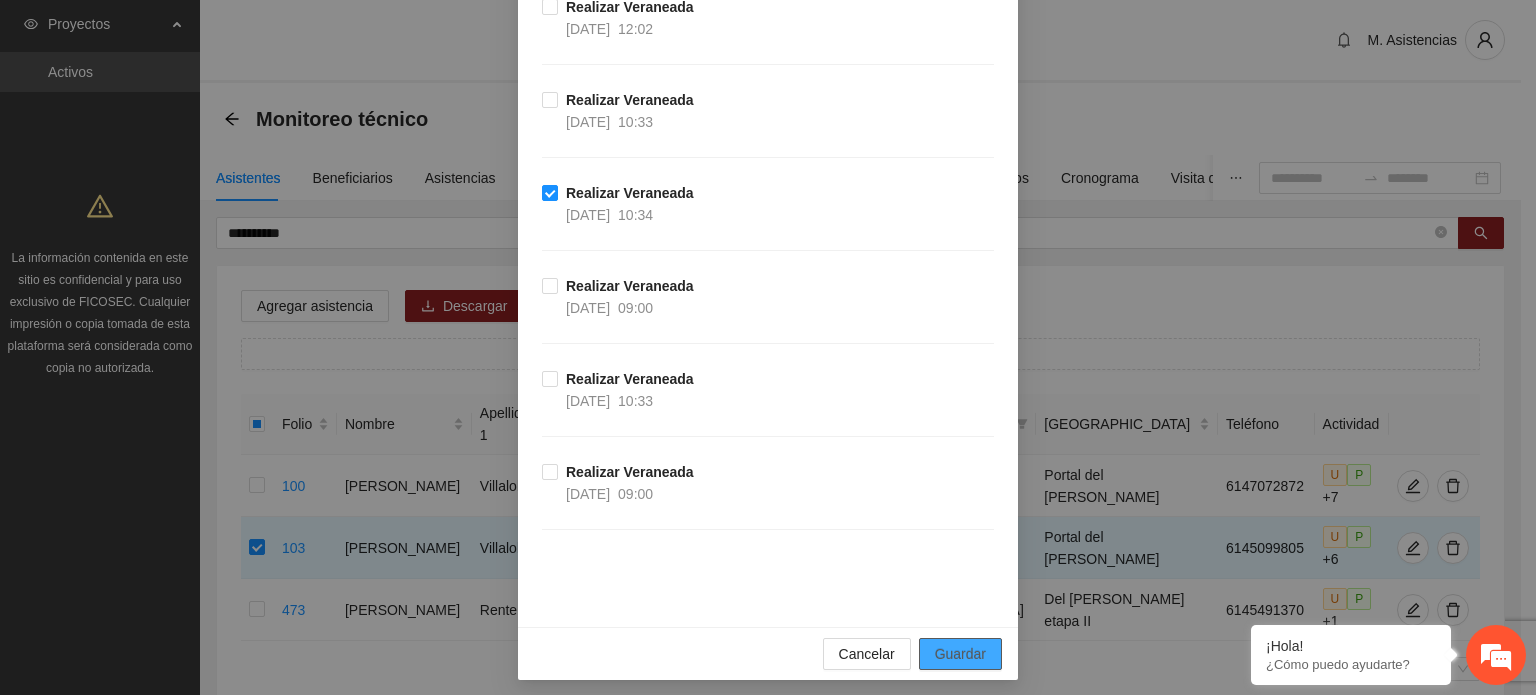 click on "Guardar" at bounding box center (960, 654) 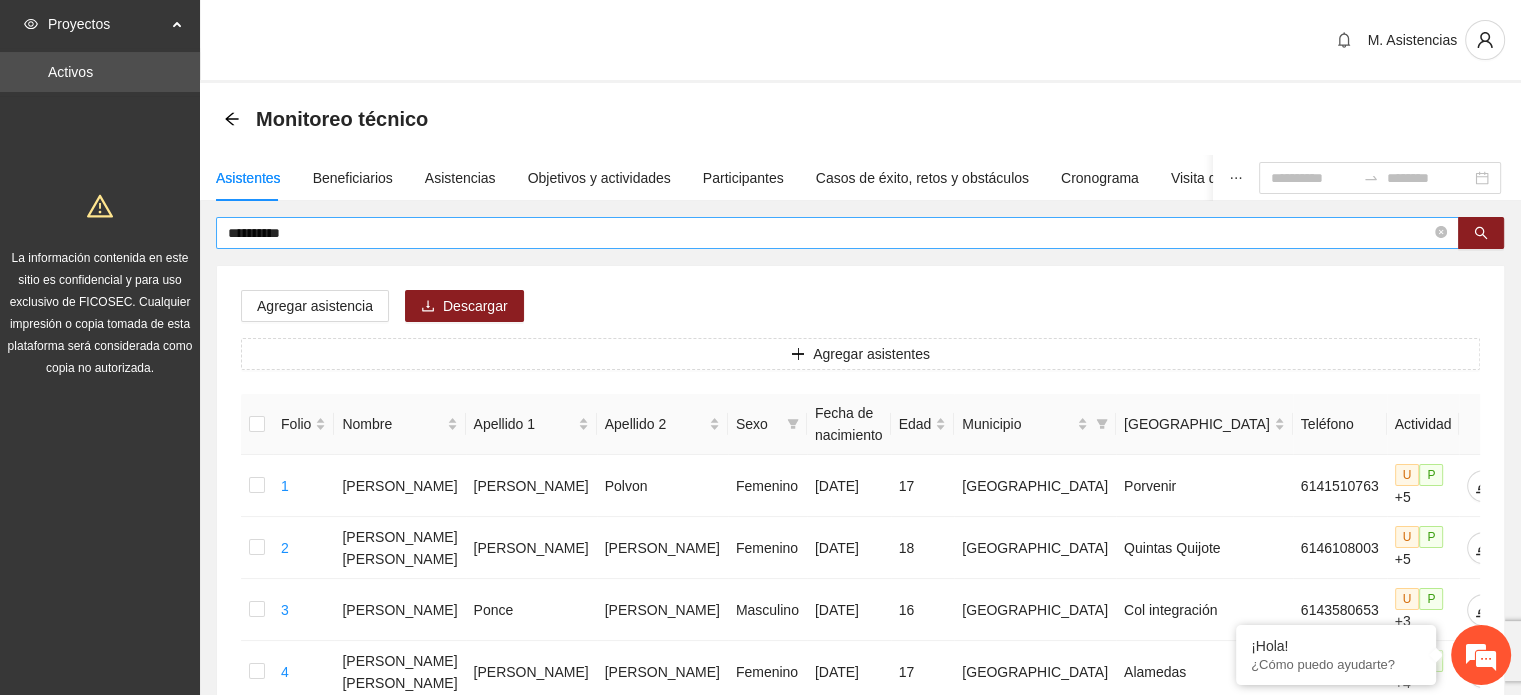 click on "**********" at bounding box center (829, 233) 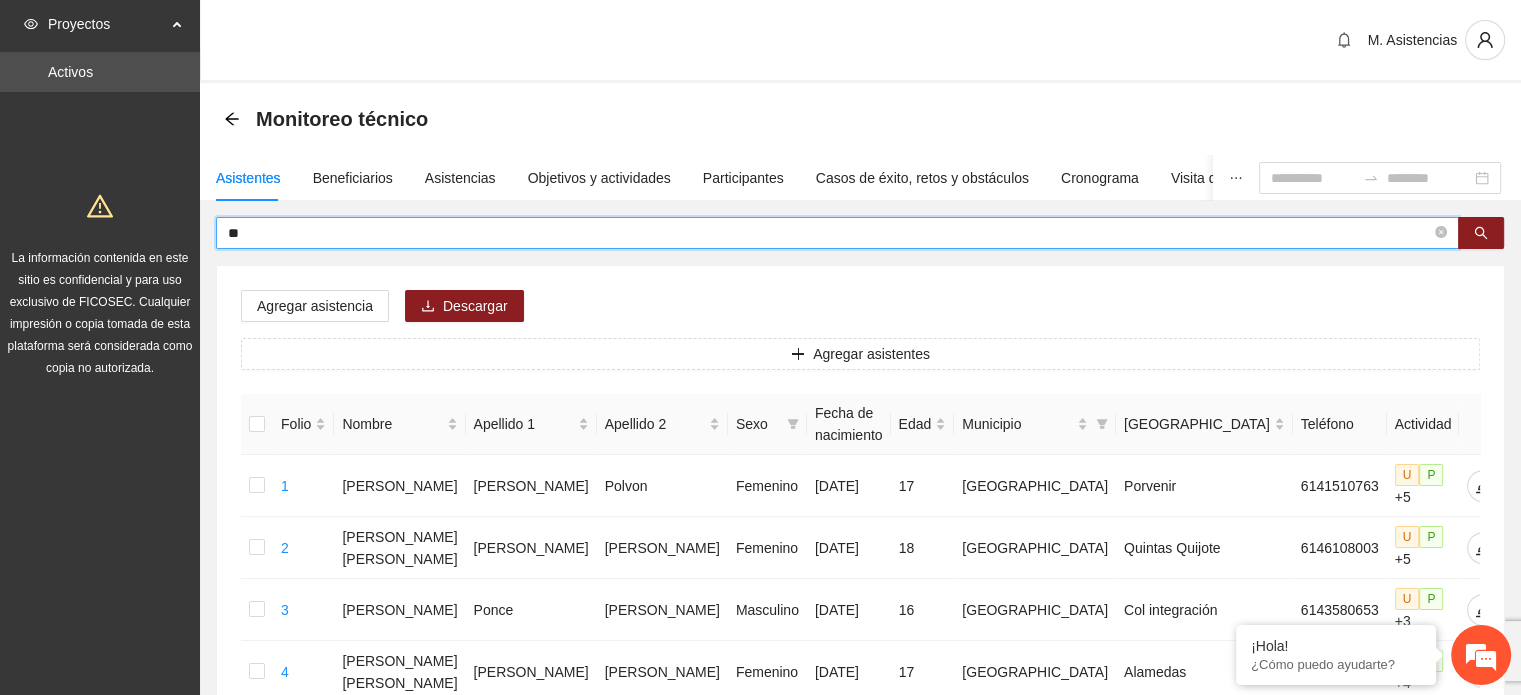 type on "*" 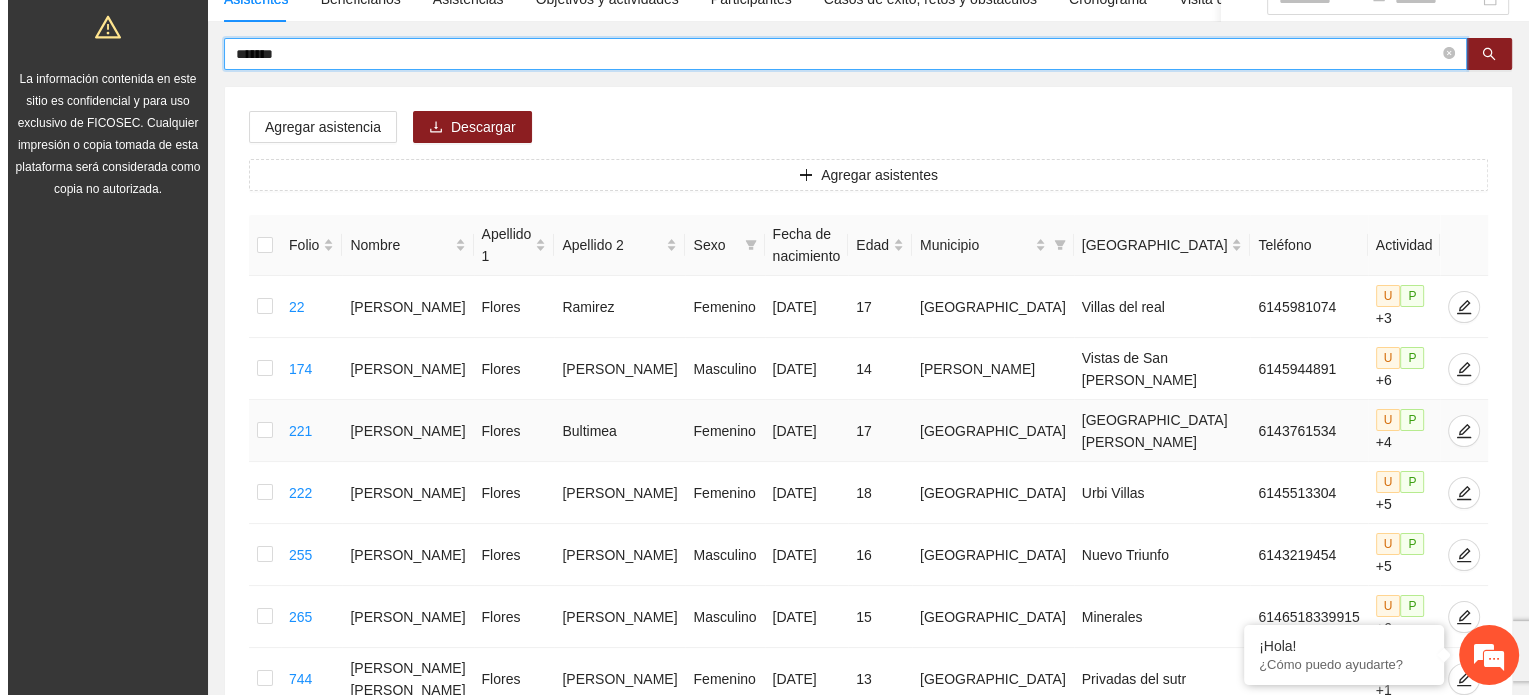 scroll, scrollTop: 0, scrollLeft: 0, axis: both 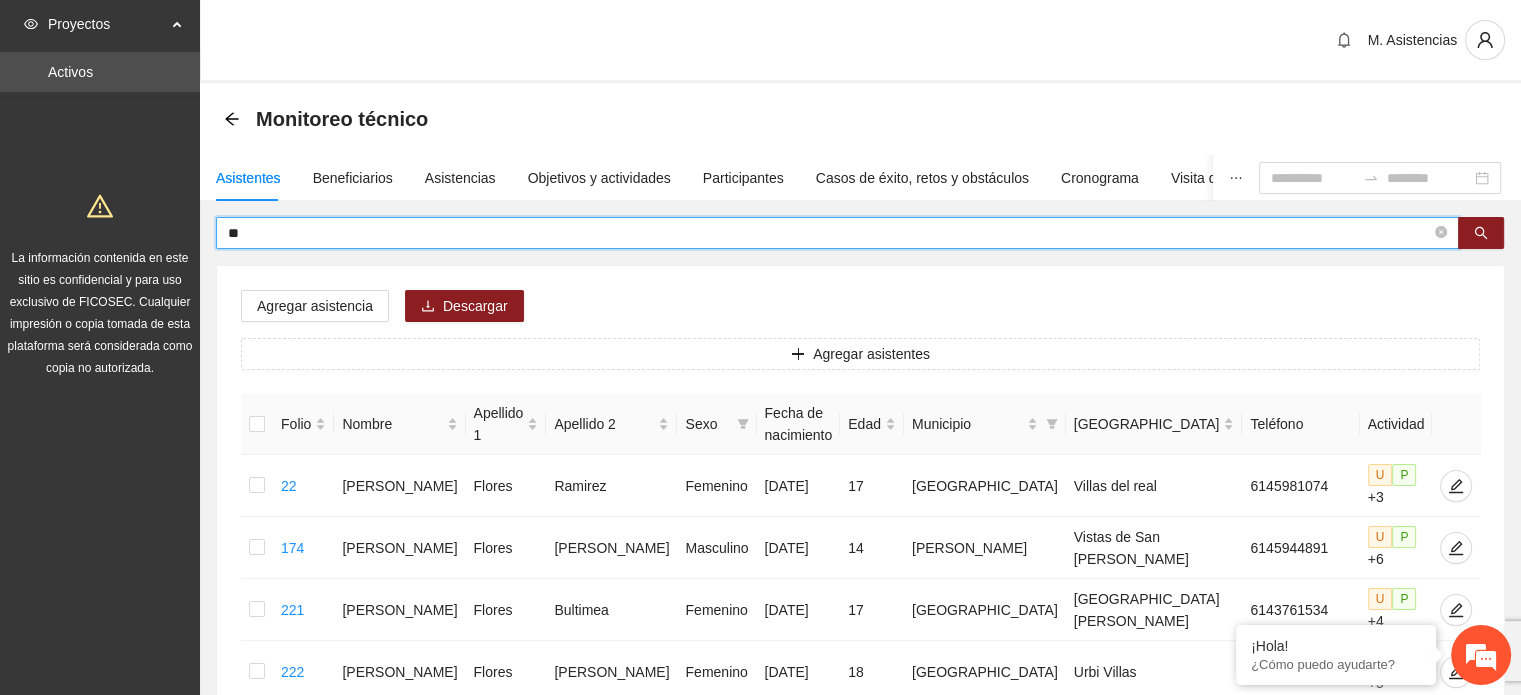 type on "*" 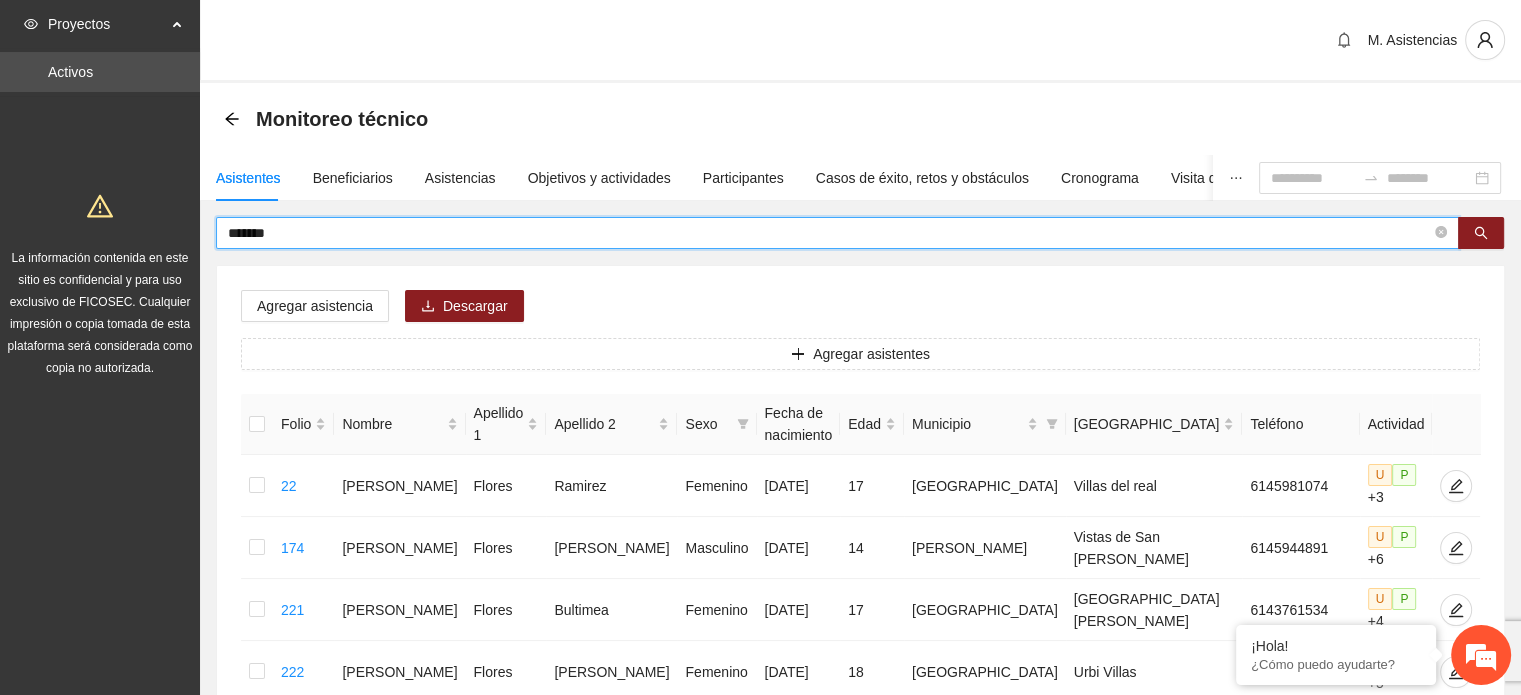 type on "*******" 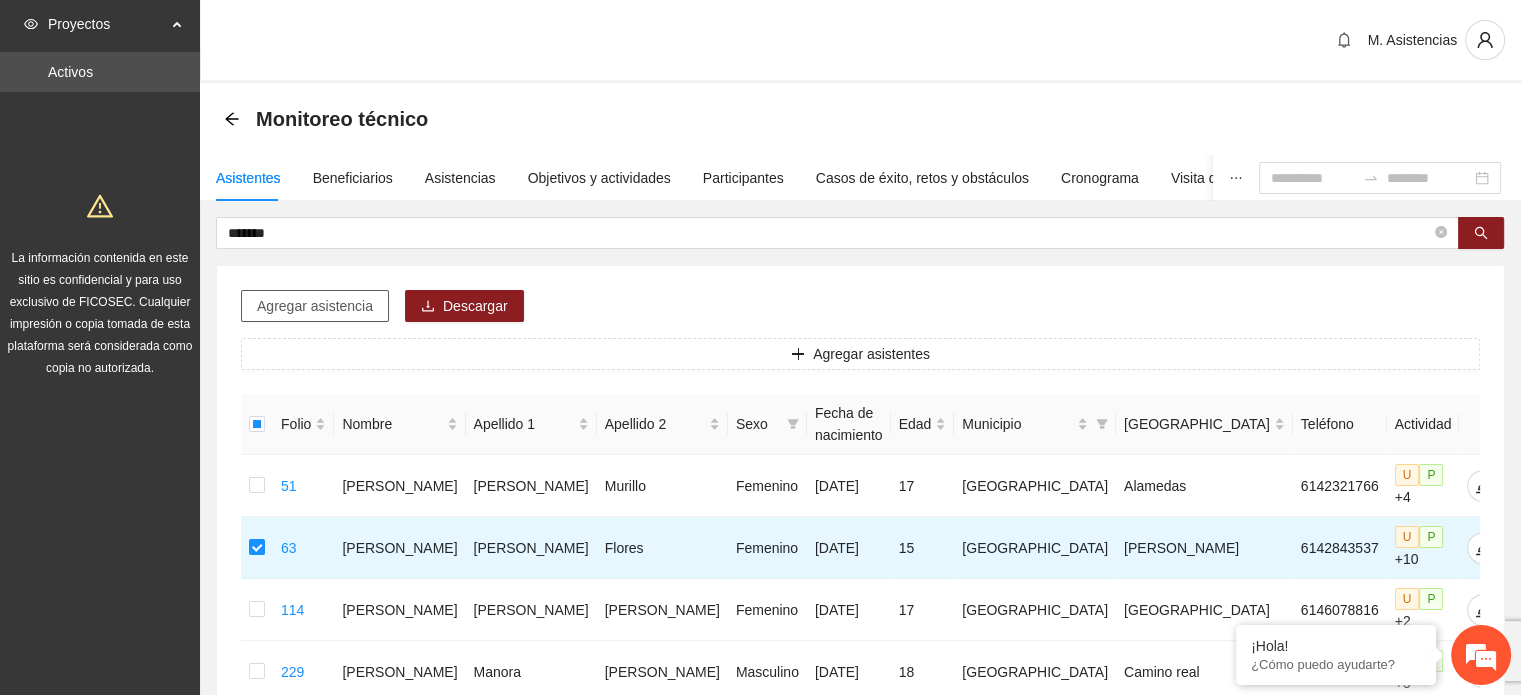 click on "Agregar asistencia" at bounding box center (315, 306) 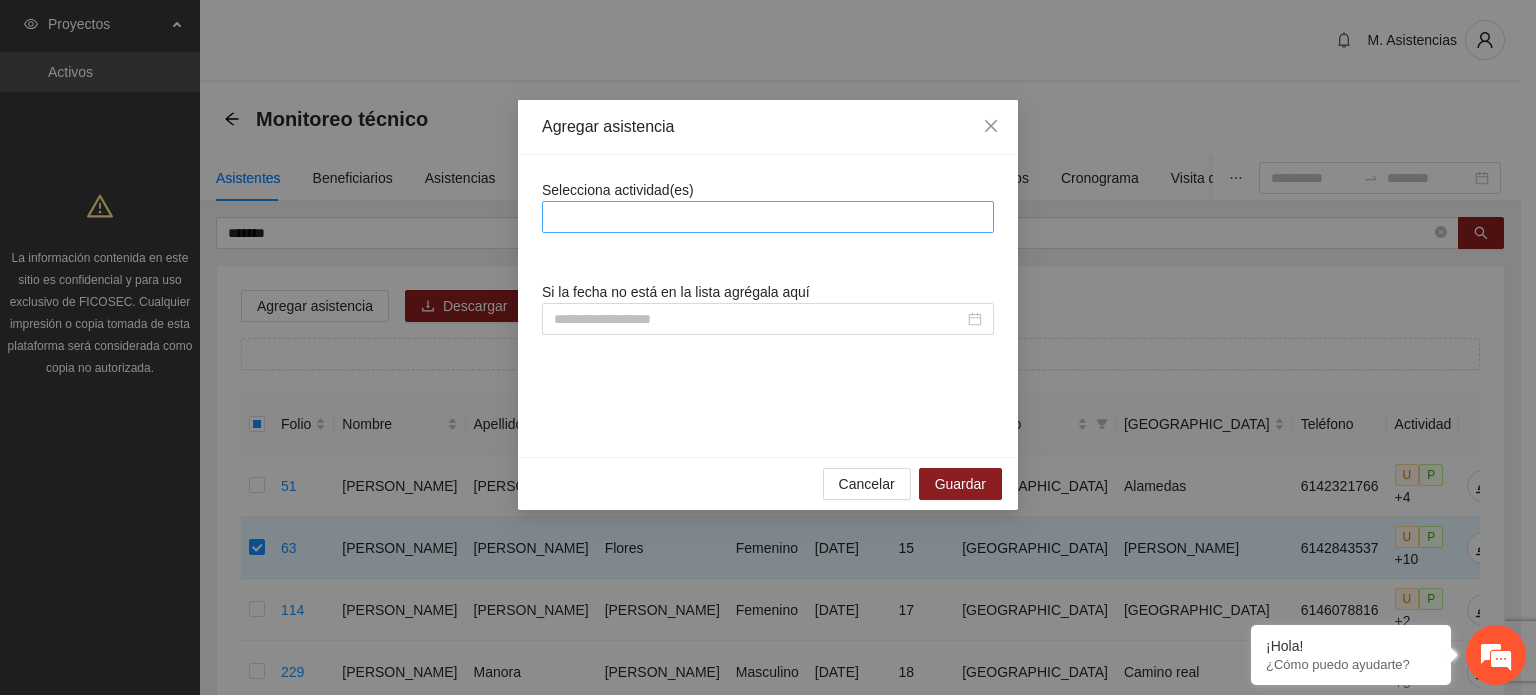click at bounding box center (768, 217) 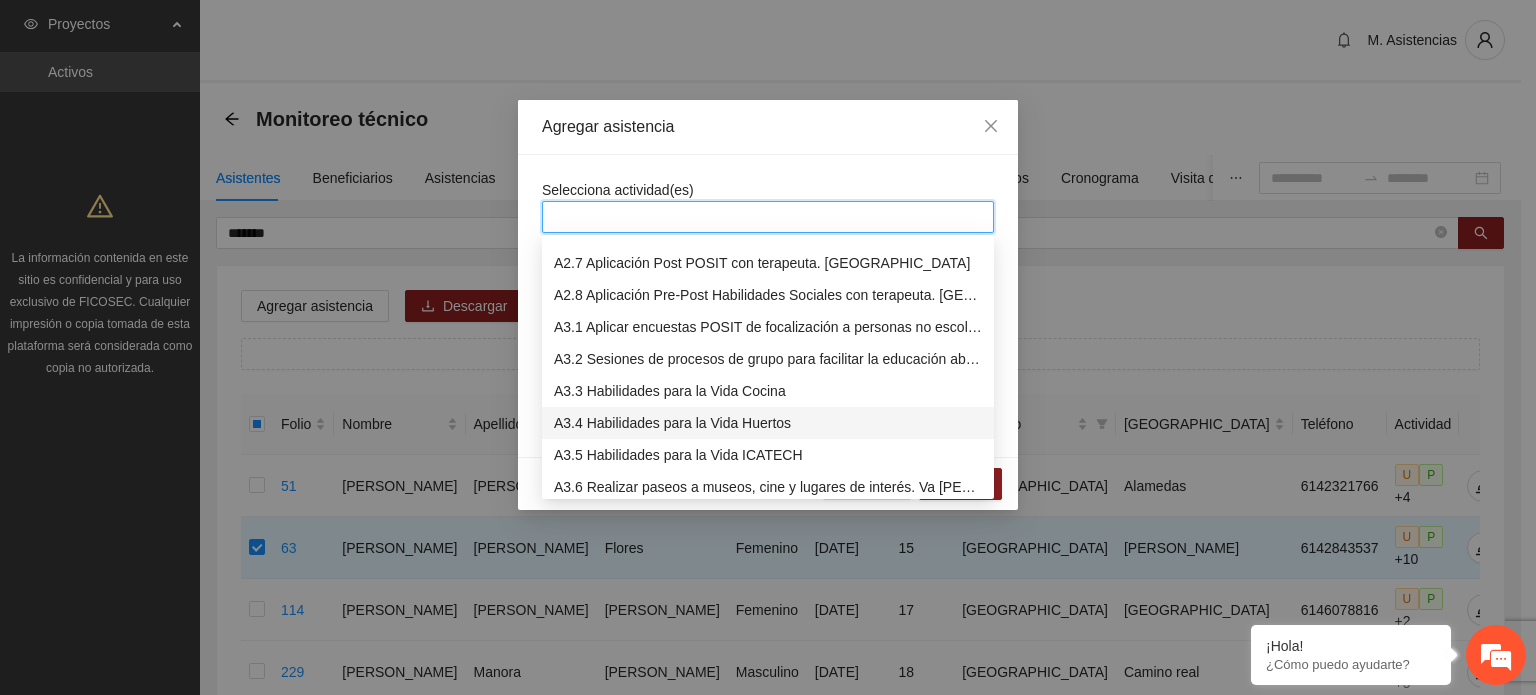 scroll, scrollTop: 700, scrollLeft: 0, axis: vertical 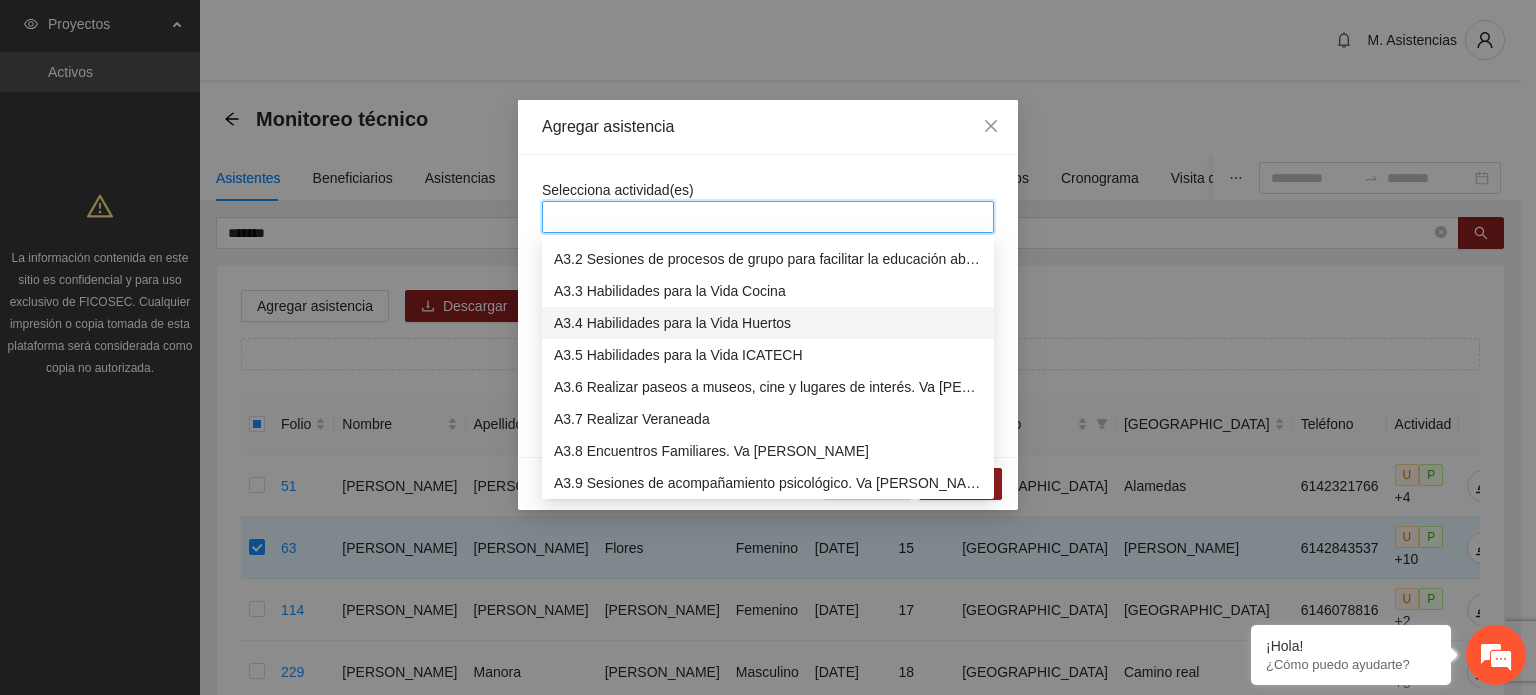 drag, startPoint x: 662, startPoint y: 419, endPoint x: 812, endPoint y: 195, distance: 269.58487 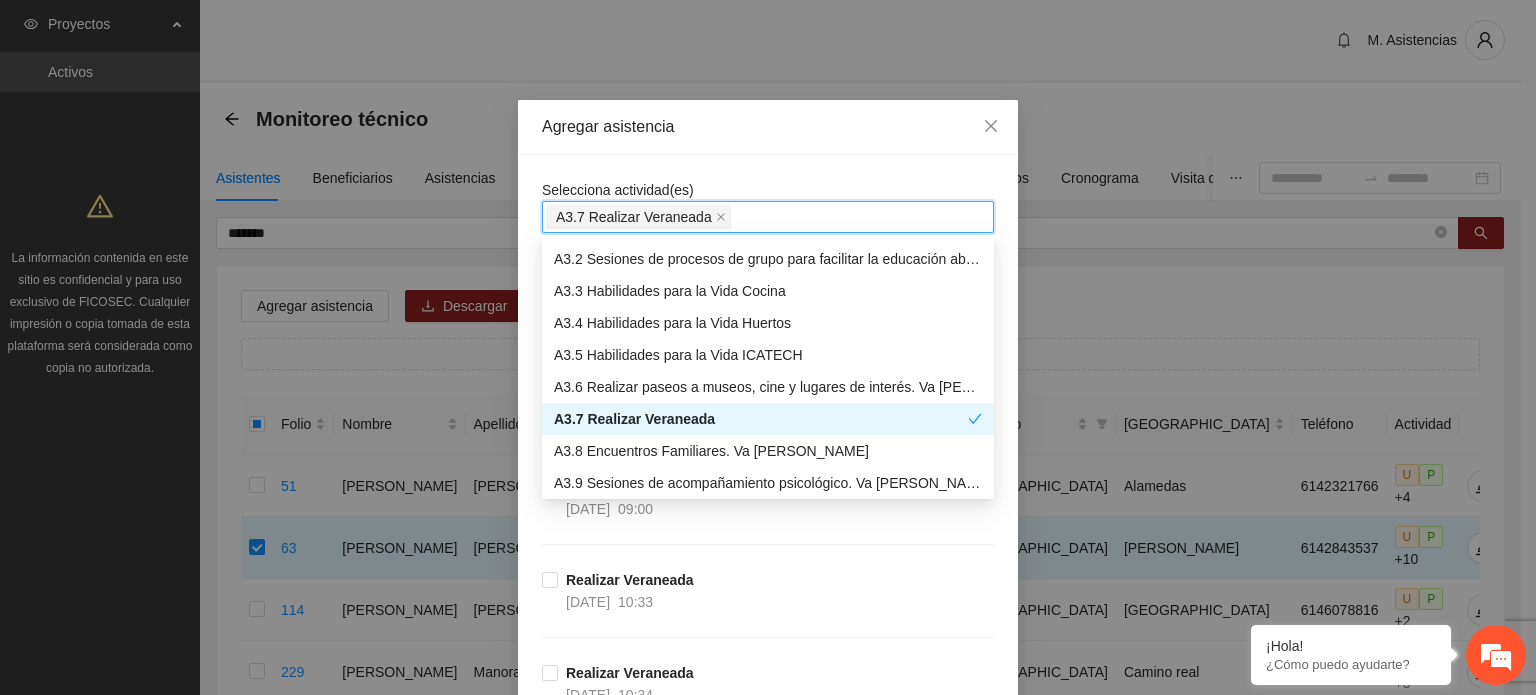 click on "Selecciona actividad(es) A3.7 Realizar Veraneada   Si la fecha no está en la lista agrégala aquí Realizar Veraneada [DATE] 09:00 Realizar Veraneada [DATE] 09:00 Realizar Veraneada [DATE] 10:33 Realizar Veraneada [DATE] 10:34 Realizar Veraneada [DATE] 09:00 Realizar Veraneada [DATE] 10:34 Realizar Veraneada [DATE] 10:31 Realizar Veraneada [DATE] 09:00 Realizar Veraneada [DATE] 10:34 Realizar Veraneada [DATE] 10:33 Realizar Veraneada [DATE] 09:00 Realizar Veraneada [DATE] 09:00 Realizar Veraneada [DATE] 10:31 Realizar Veraneada [DATE] 10:34 Realizar Veraneada [DATE] 10:33 Realizar Veraneada [DATE] 09:00 Realizar Veraneada [DATE] 10:33 Realizar Veraneada [DATE] 10:34 Realizar Veraneada [DATE] 10:32 Realizar Veraneada [DATE] 09:00 Realizar Veraneada [DATE] 10:33 Realizar Veraneada [DATE] 10:32 Realizar Veraneada [DATE] 09:00 Realizar Veraneada [DATE] 10:34 Realizar Veraneada [DATE] 10:33 Realizar Veraneada" at bounding box center [768, 1979] 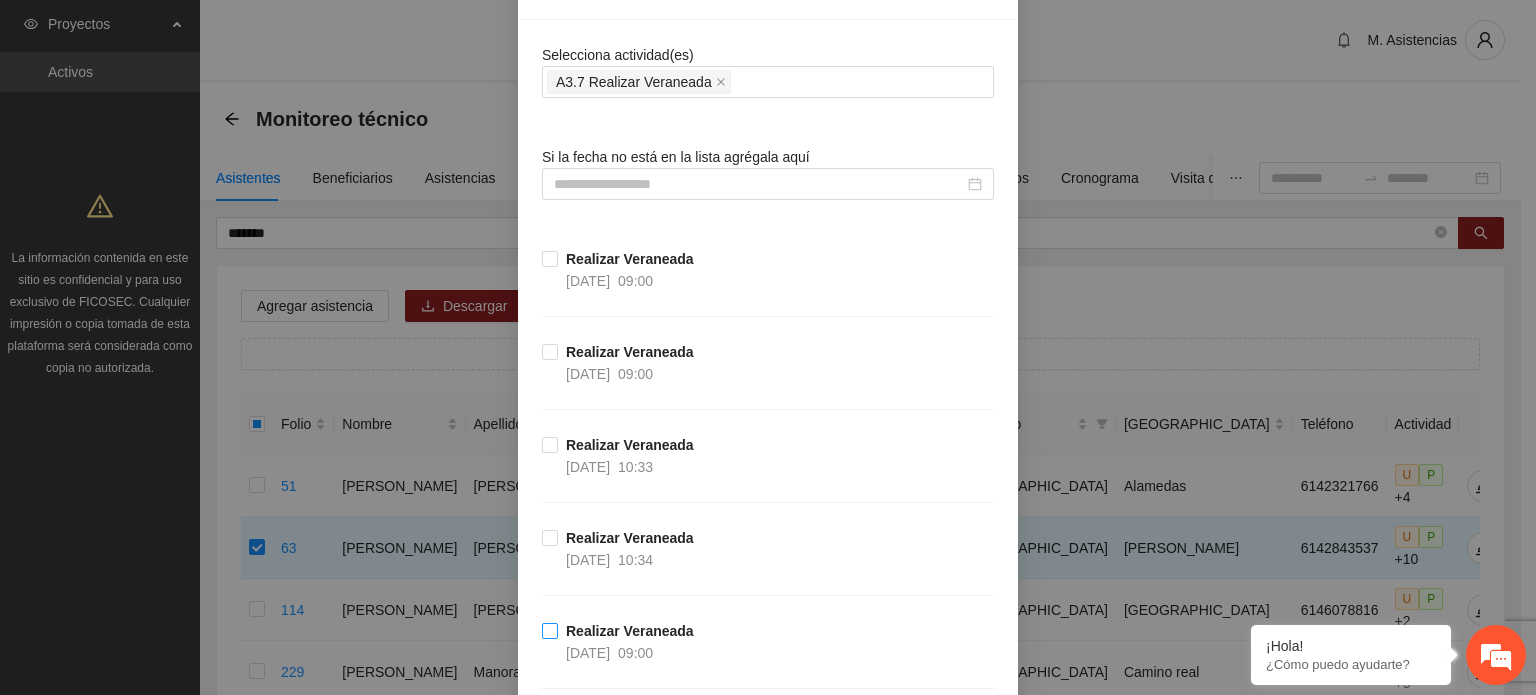 scroll, scrollTop: 200, scrollLeft: 0, axis: vertical 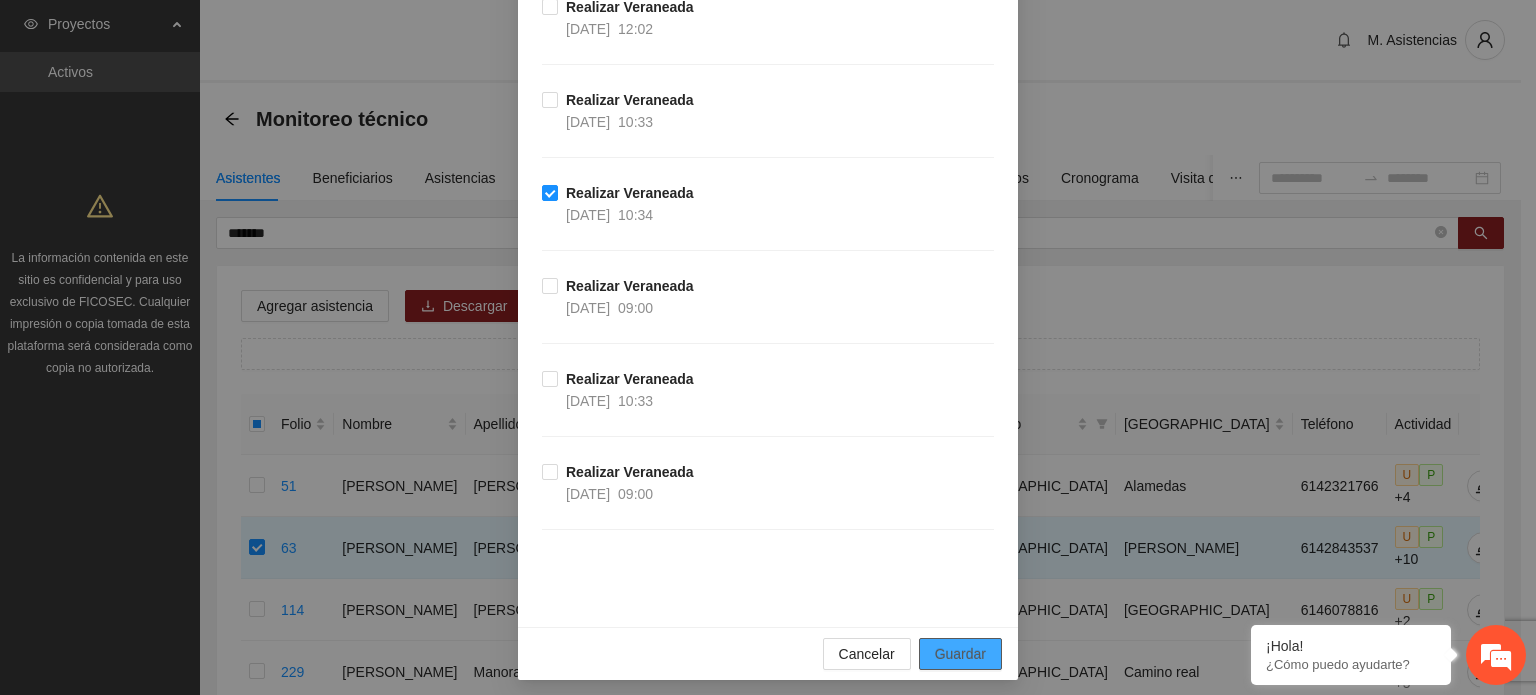 click on "Guardar" at bounding box center [960, 654] 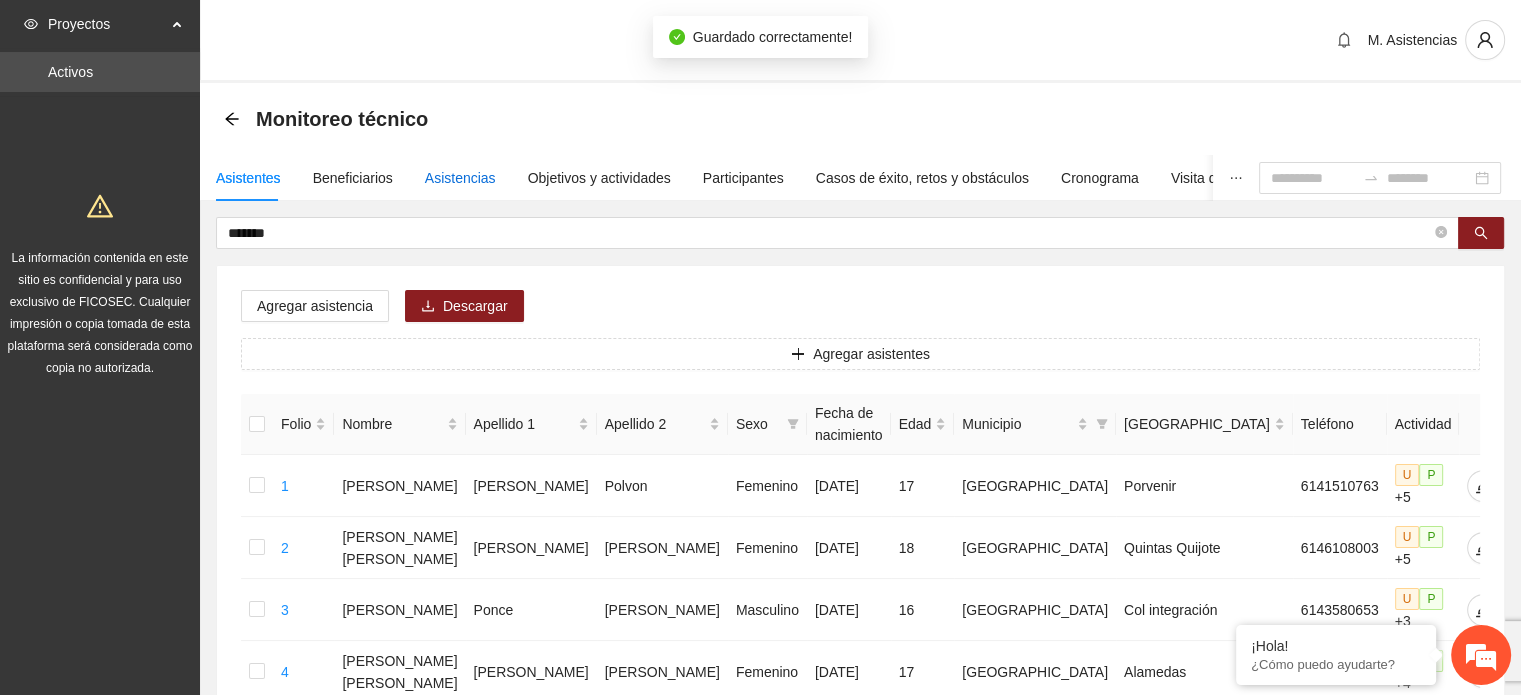 click on "Asistencias" at bounding box center (460, 178) 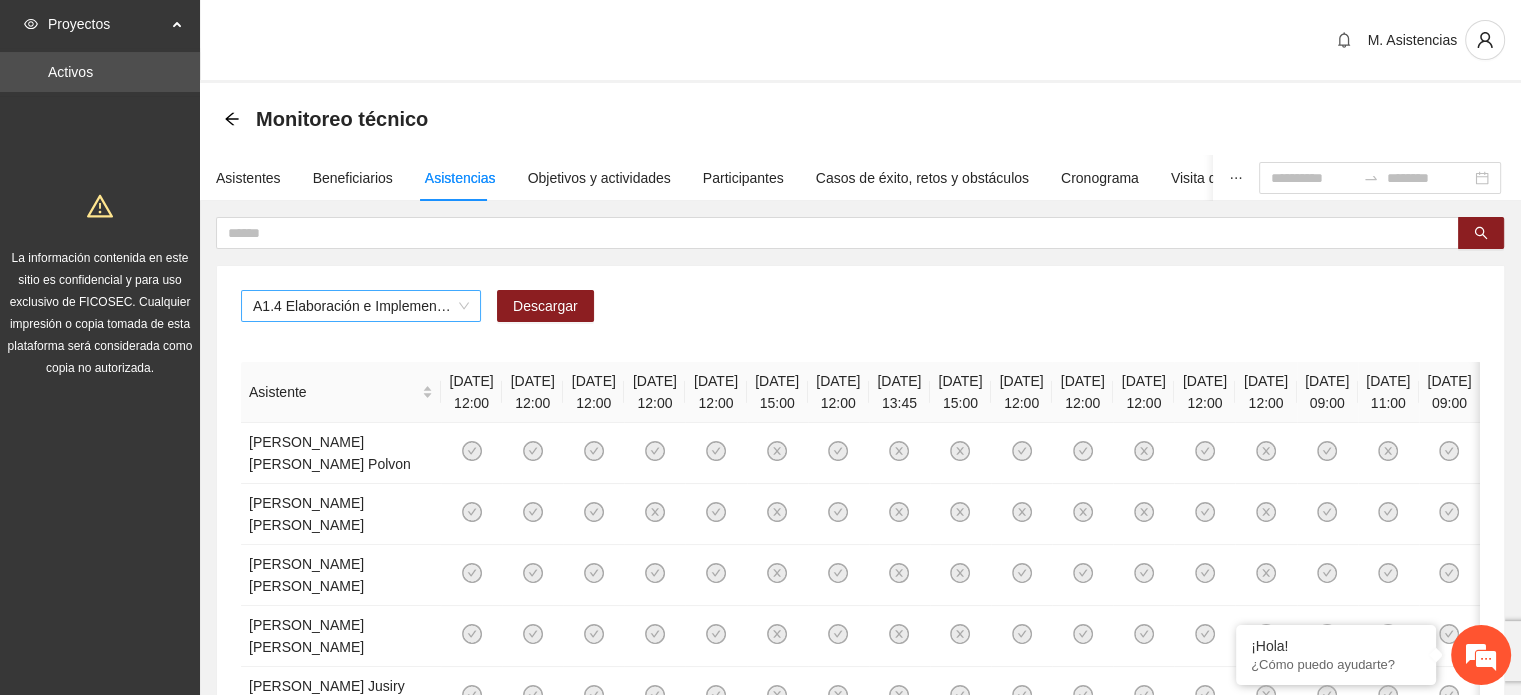 click on "A1.4 Elaboración e Implementación de Proyectos Juveniles" at bounding box center (361, 306) 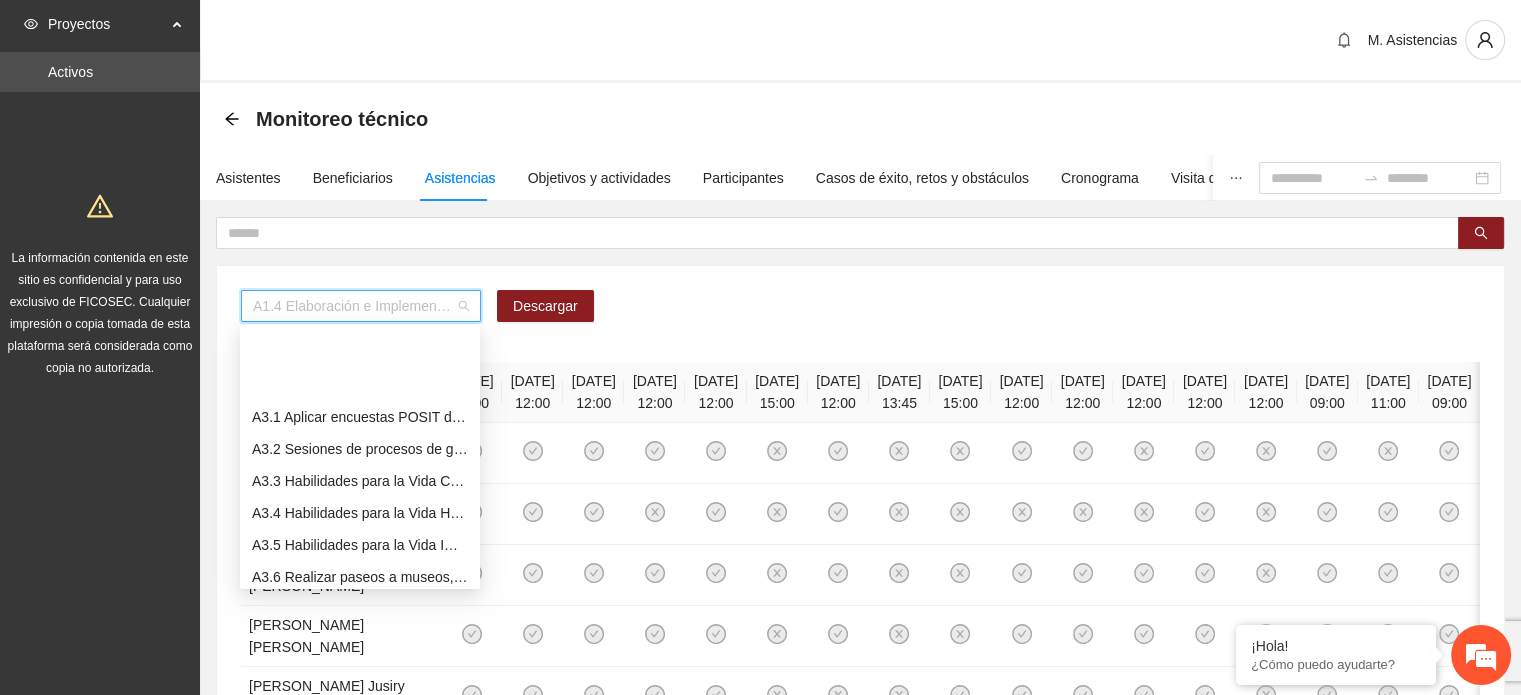 scroll, scrollTop: 700, scrollLeft: 0, axis: vertical 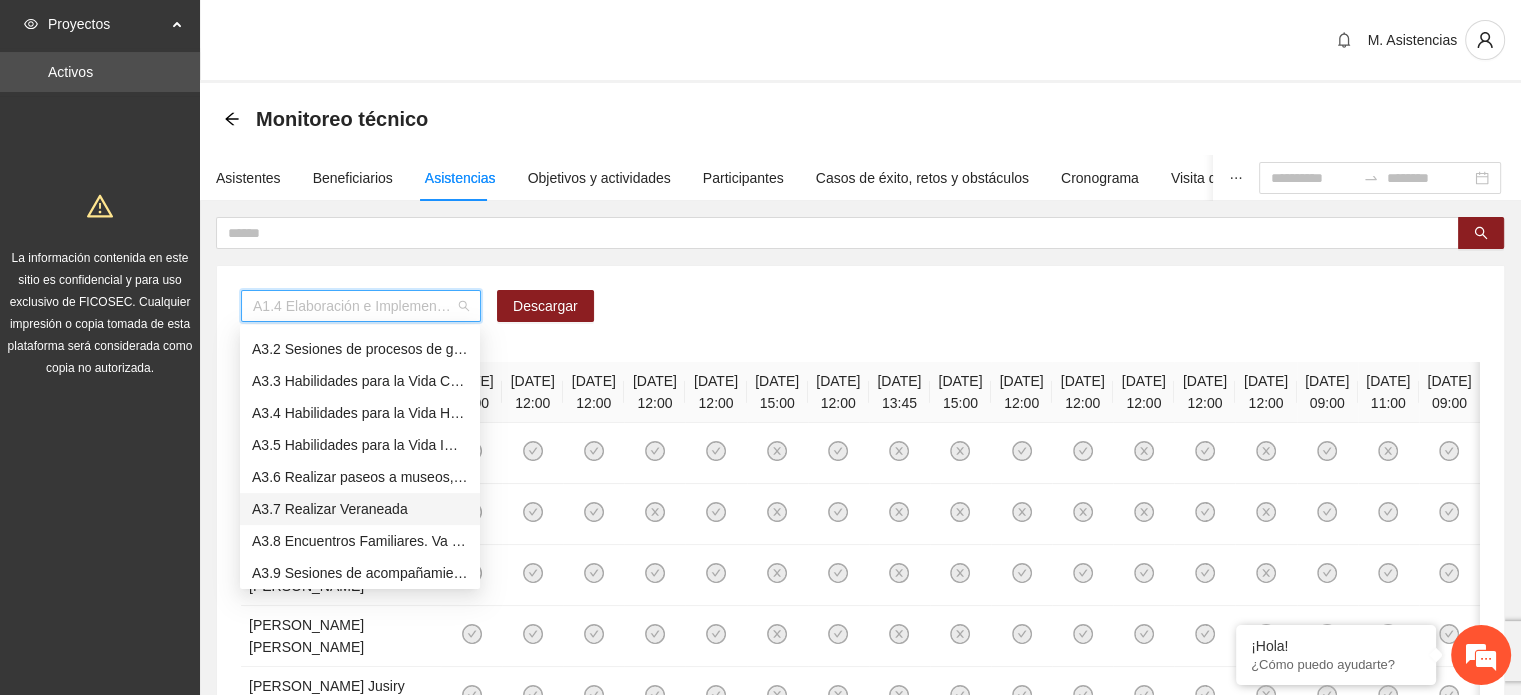 click on "A3.7 Realizar Veraneada" at bounding box center [360, 509] 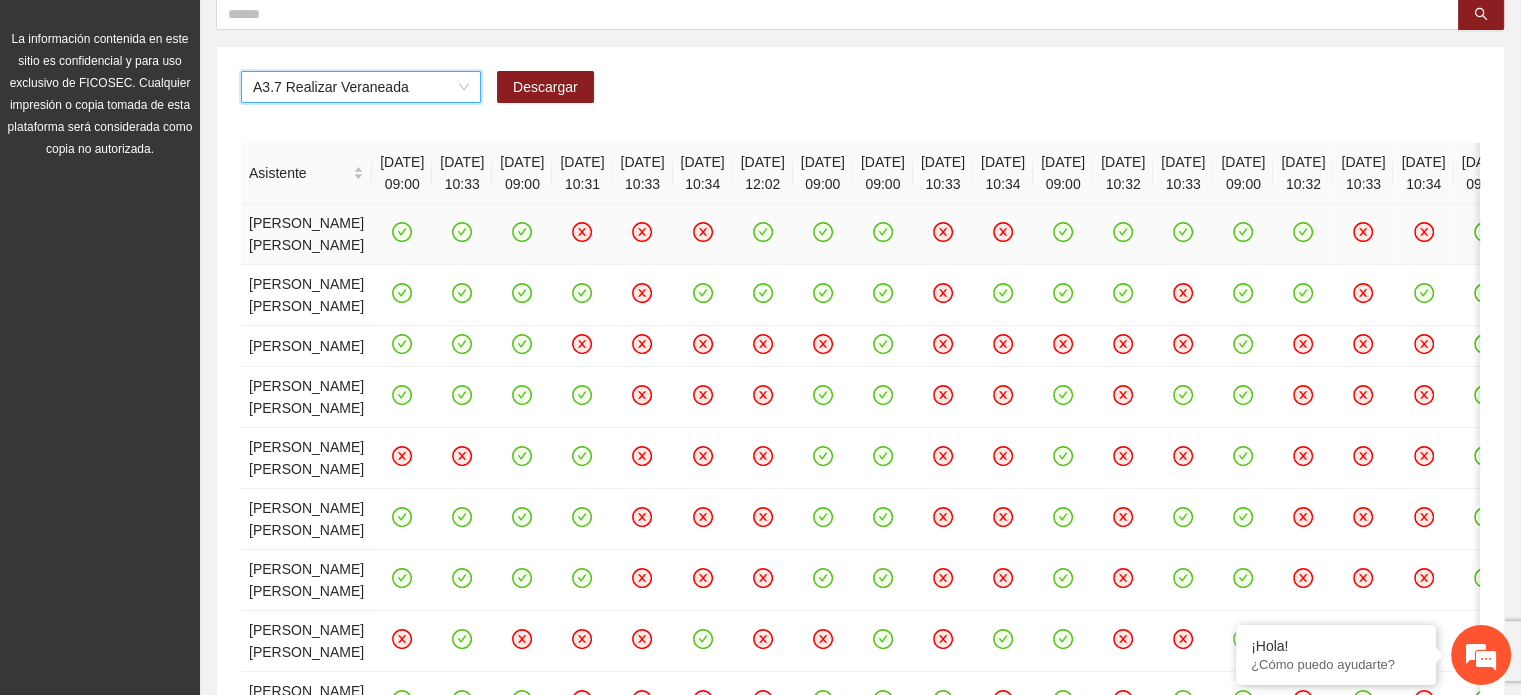 scroll, scrollTop: 0, scrollLeft: 0, axis: both 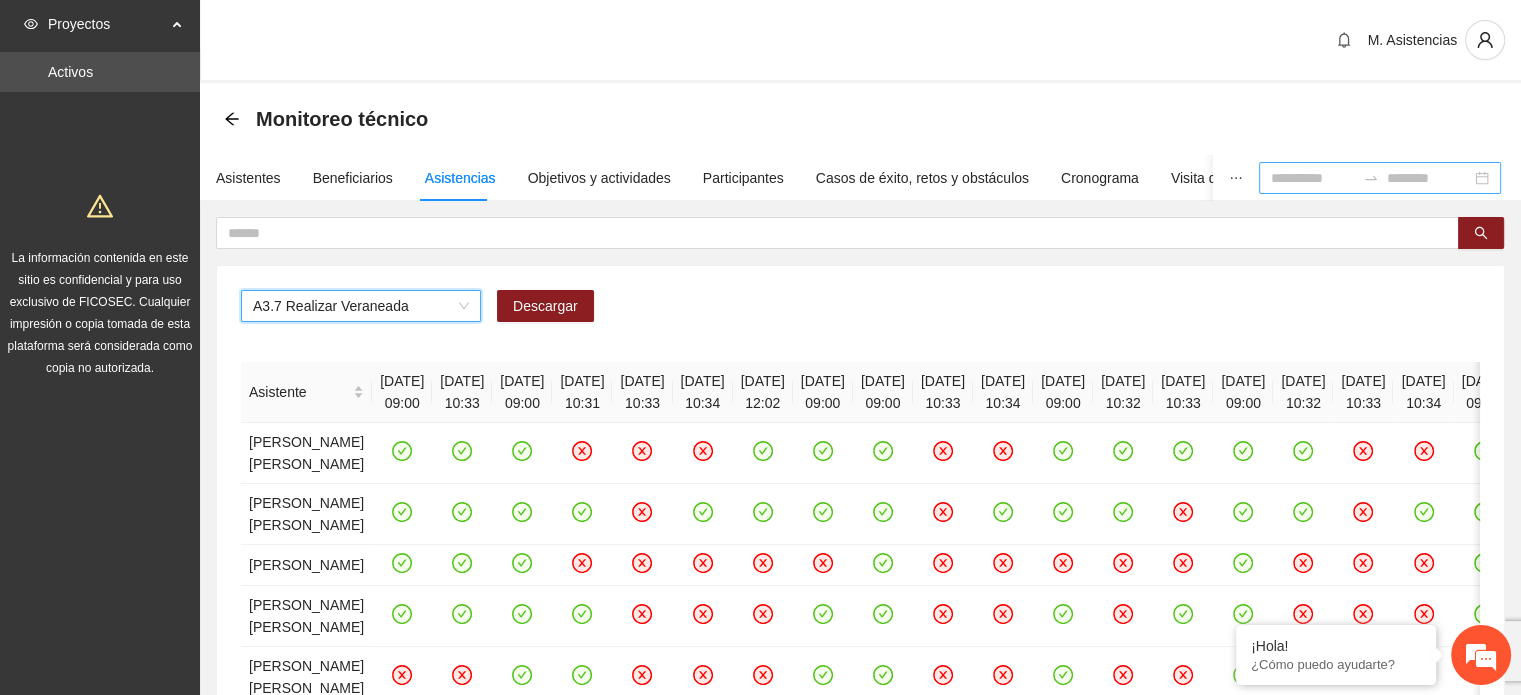click at bounding box center (1313, 178) 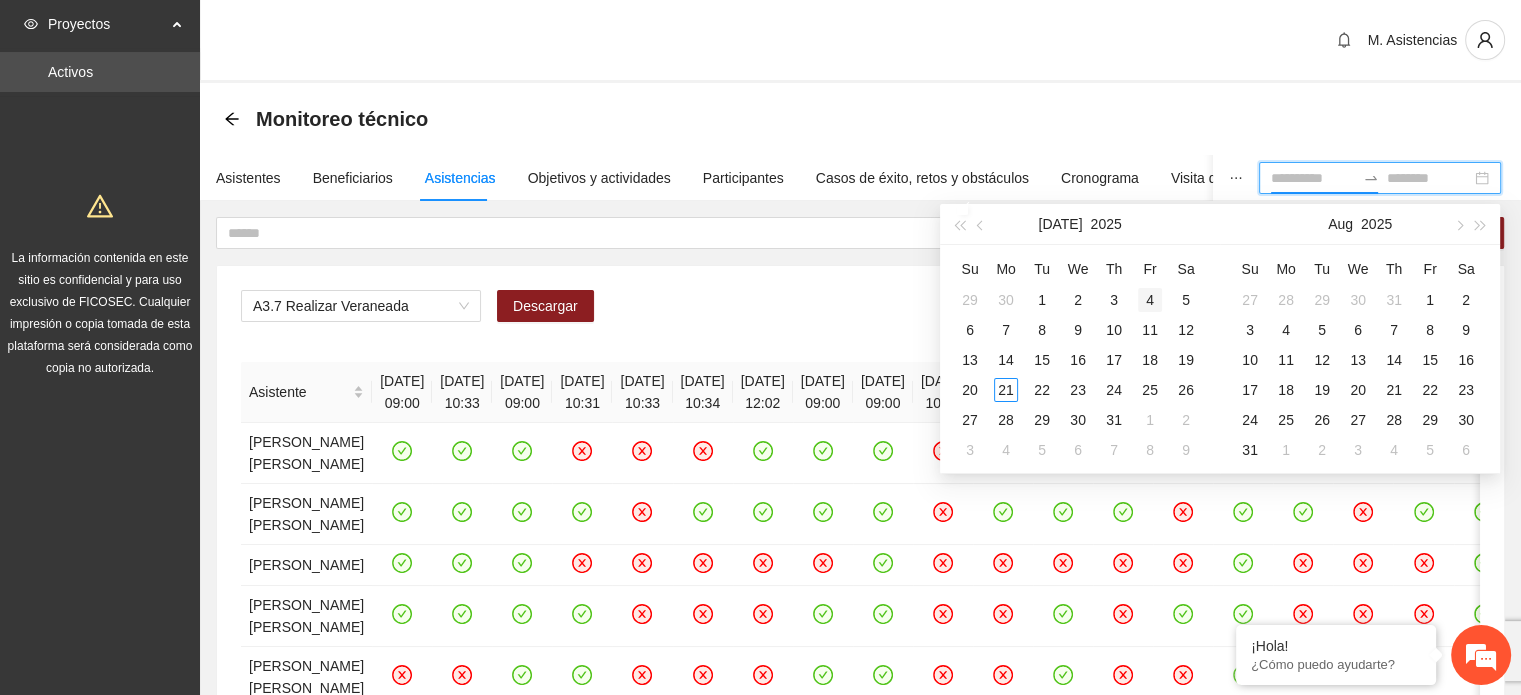 type on "**********" 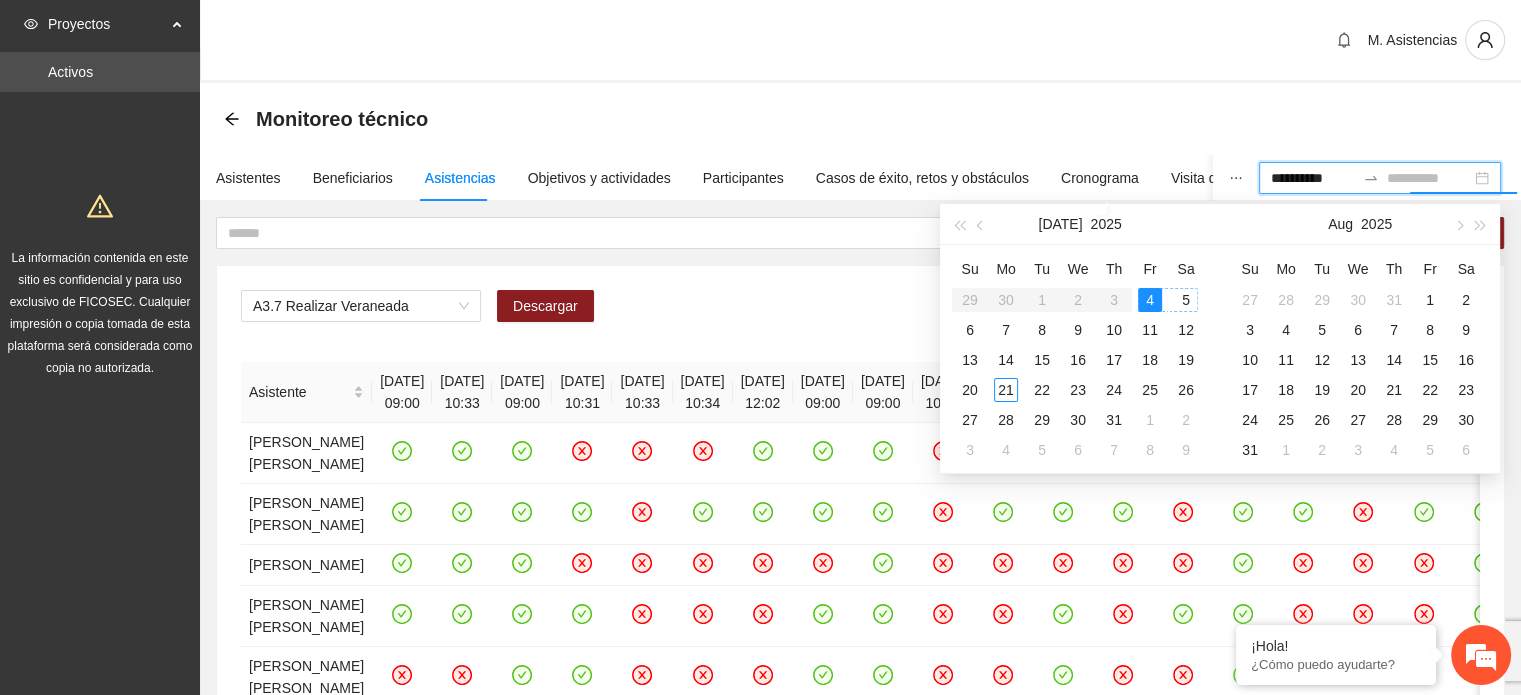 click on "5" at bounding box center [1186, 300] 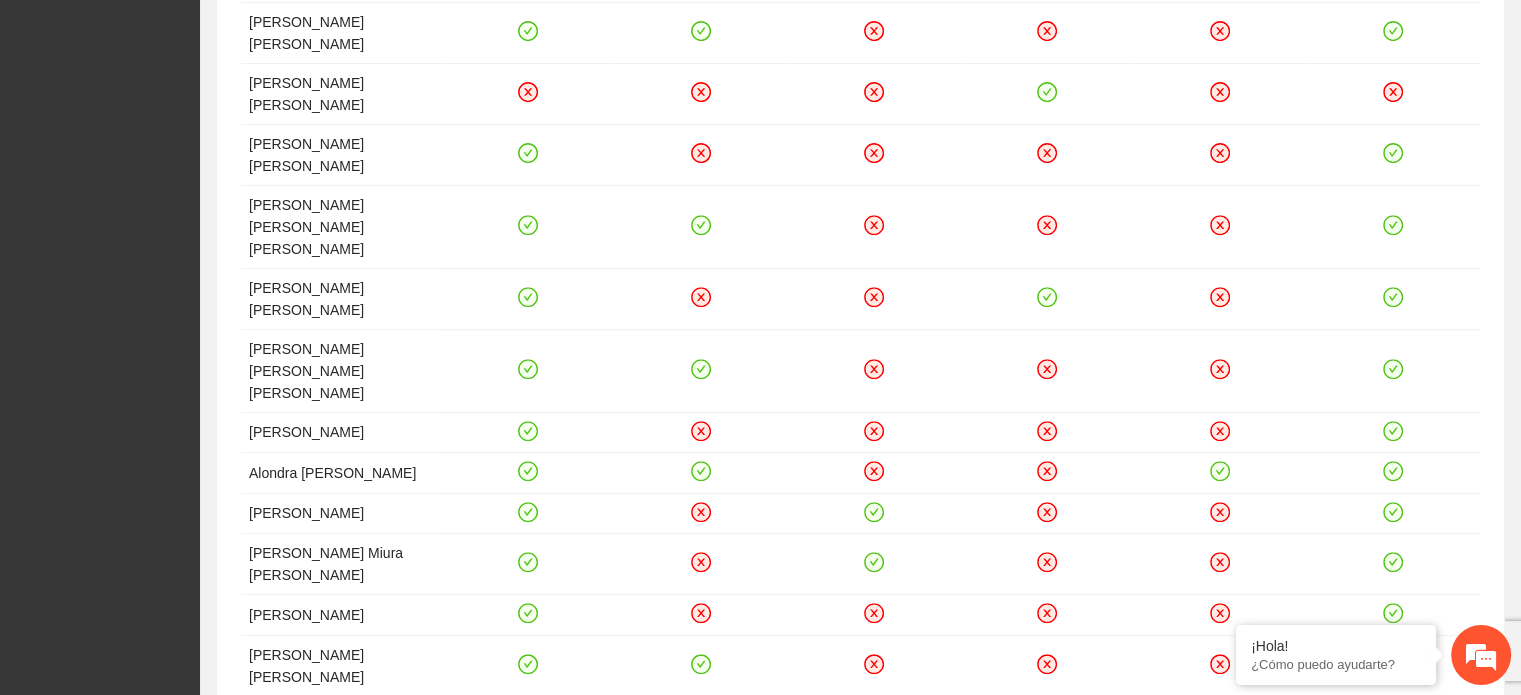 scroll, scrollTop: 823, scrollLeft: 0, axis: vertical 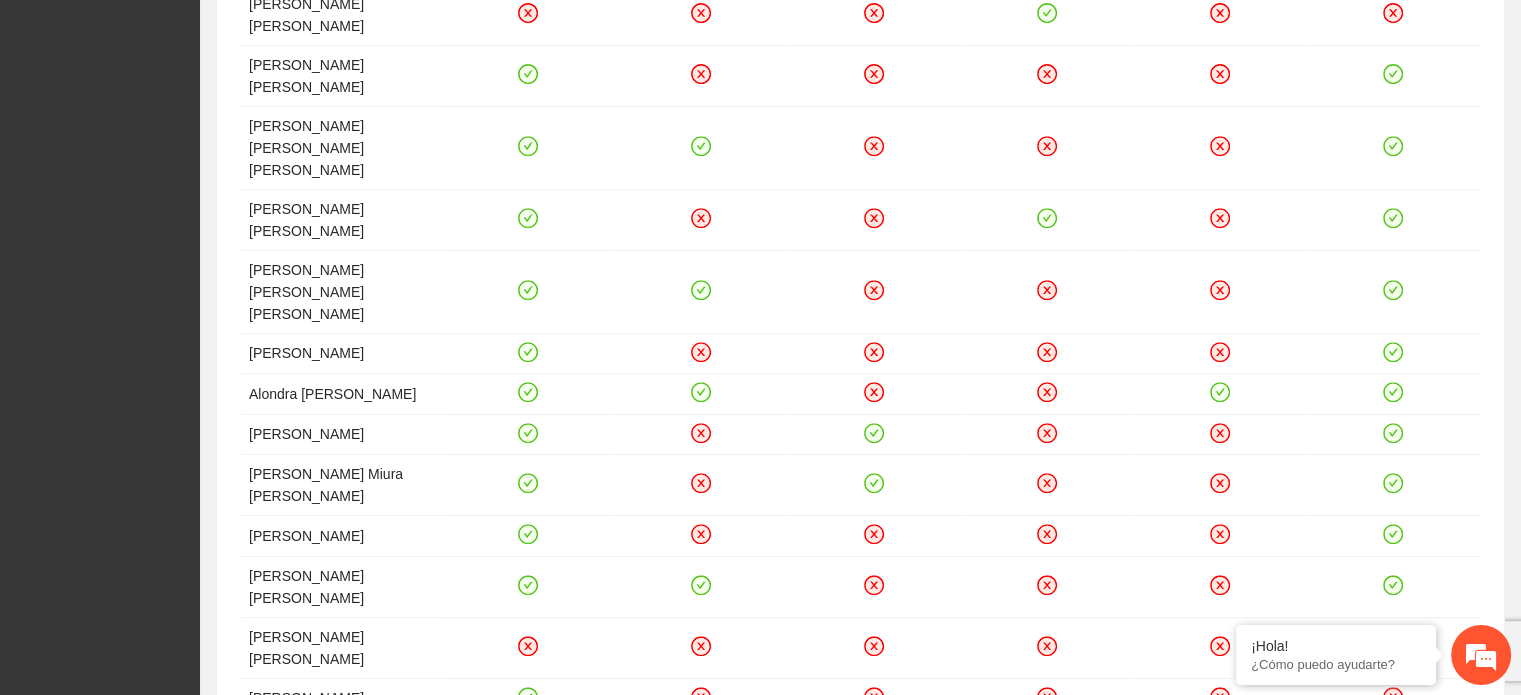click on "20 / page" at bounding box center [1432, 747] 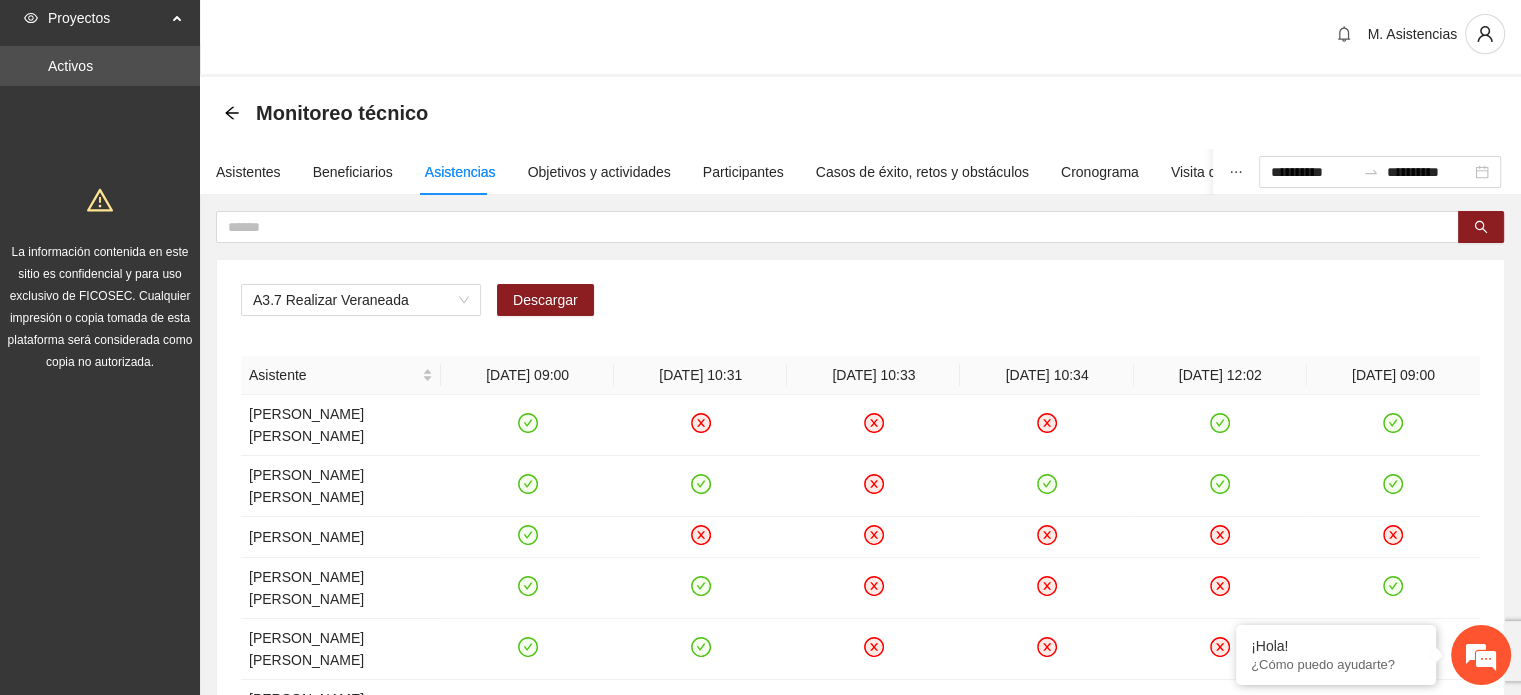 scroll, scrollTop: 0, scrollLeft: 0, axis: both 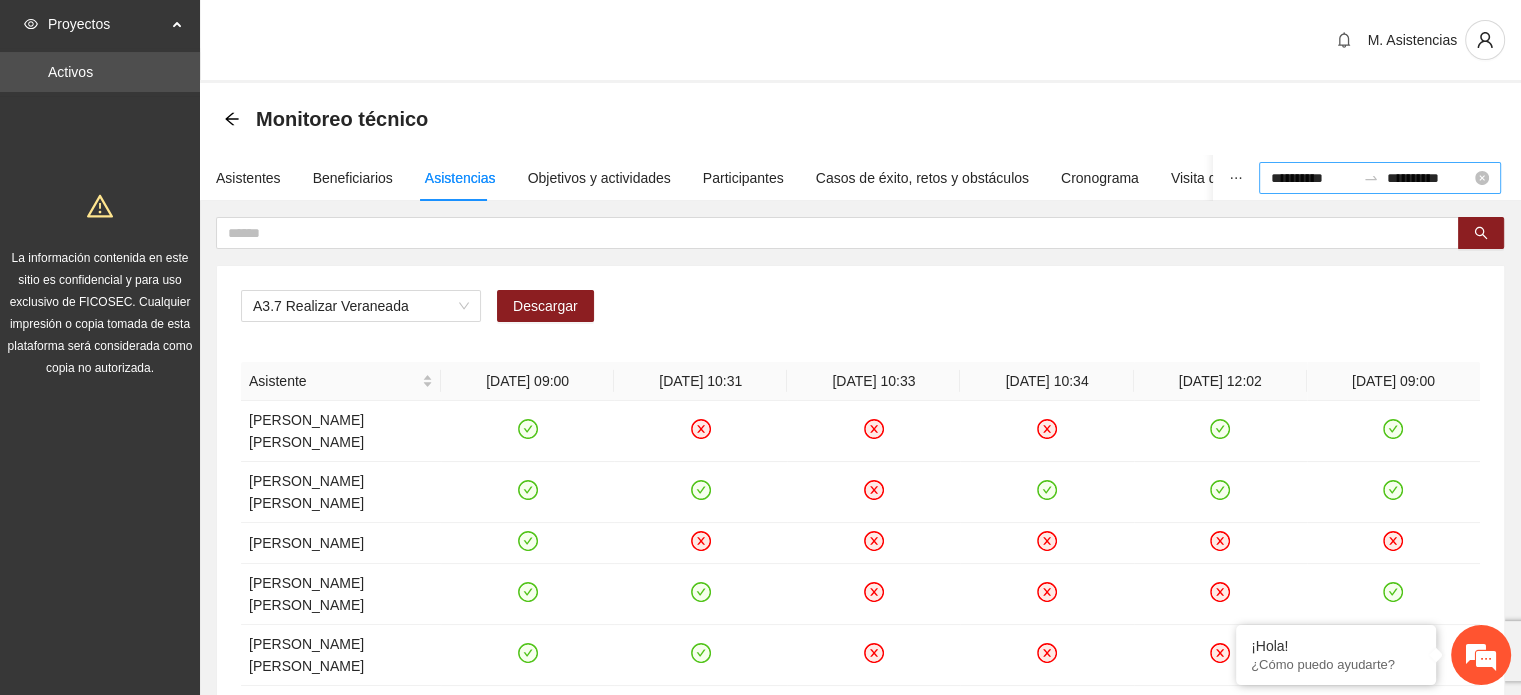 click on "**********" at bounding box center [1313, 178] 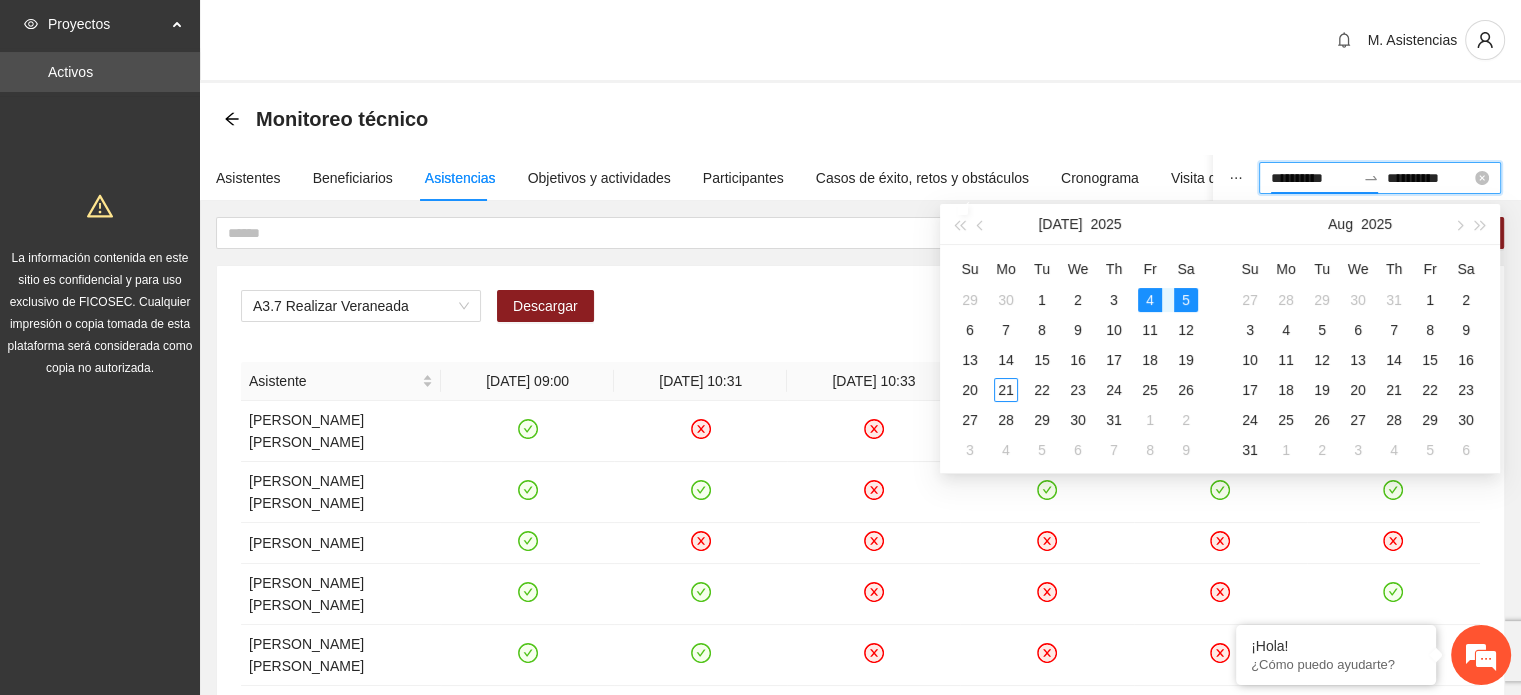 click on "**********" at bounding box center (1429, 178) 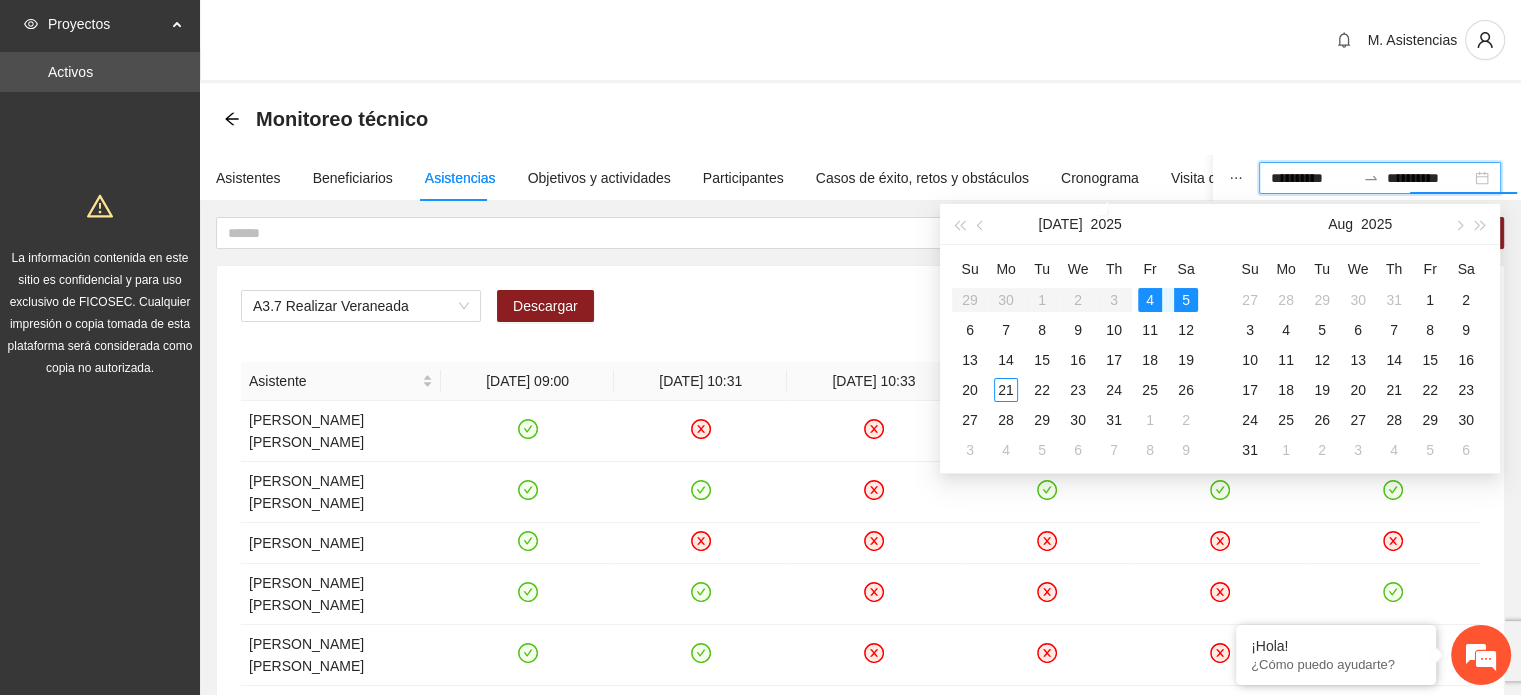 click on "Su Mo Tu We Th Fr Sa 29 30 1 2 3 4 5 6 7 8 9 10 11 12 13 14 15 16 17 18 19 20 21 22 23 24 25 26 27 28 29 30 31 1 2 3 4 5 6 7 8 9" at bounding box center [1078, 359] 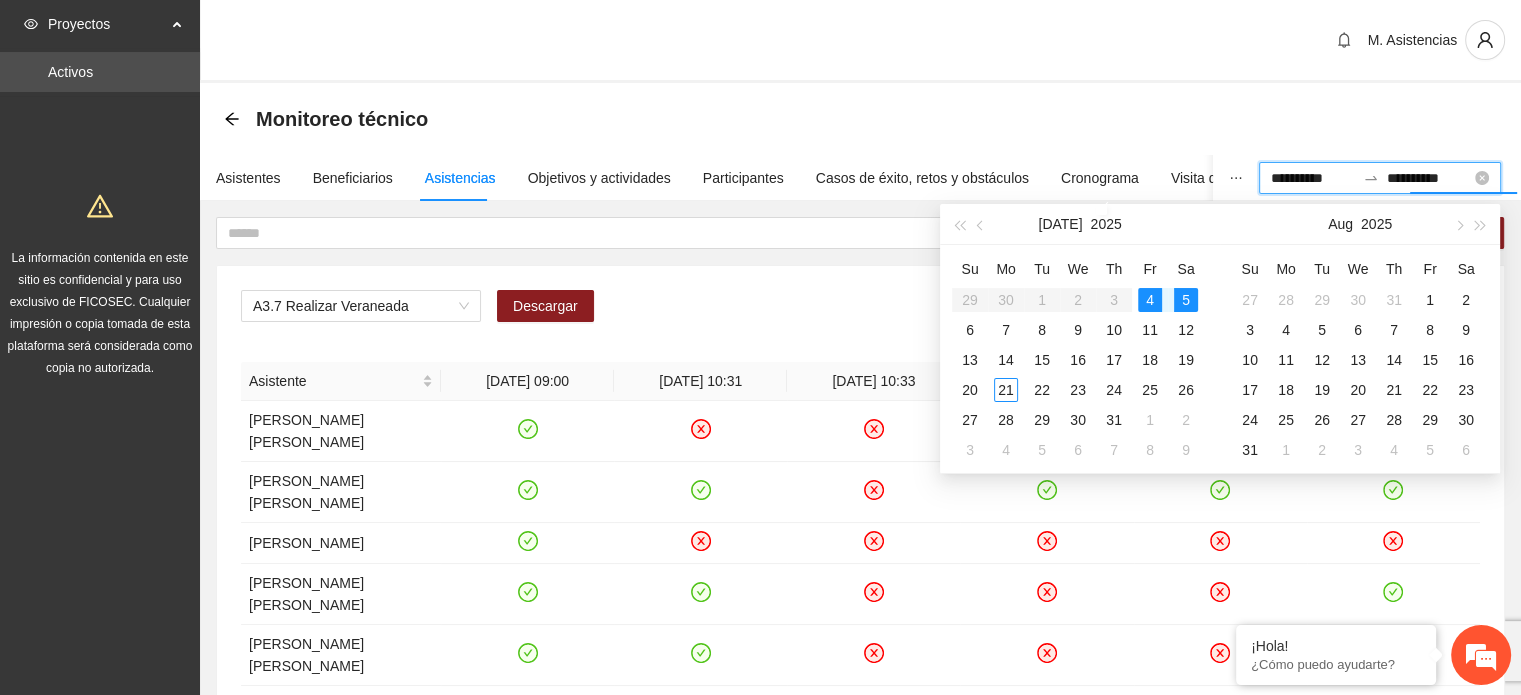 type on "**********" 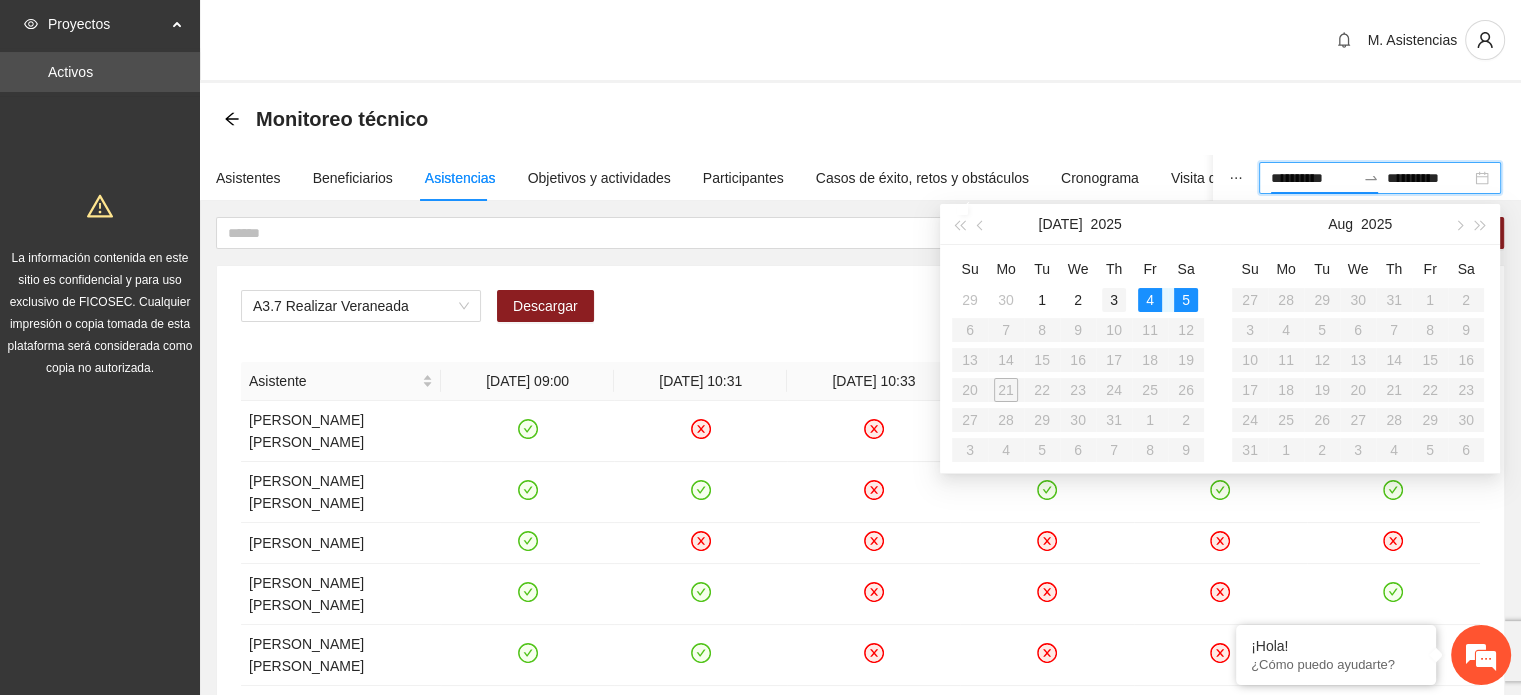 type on "**********" 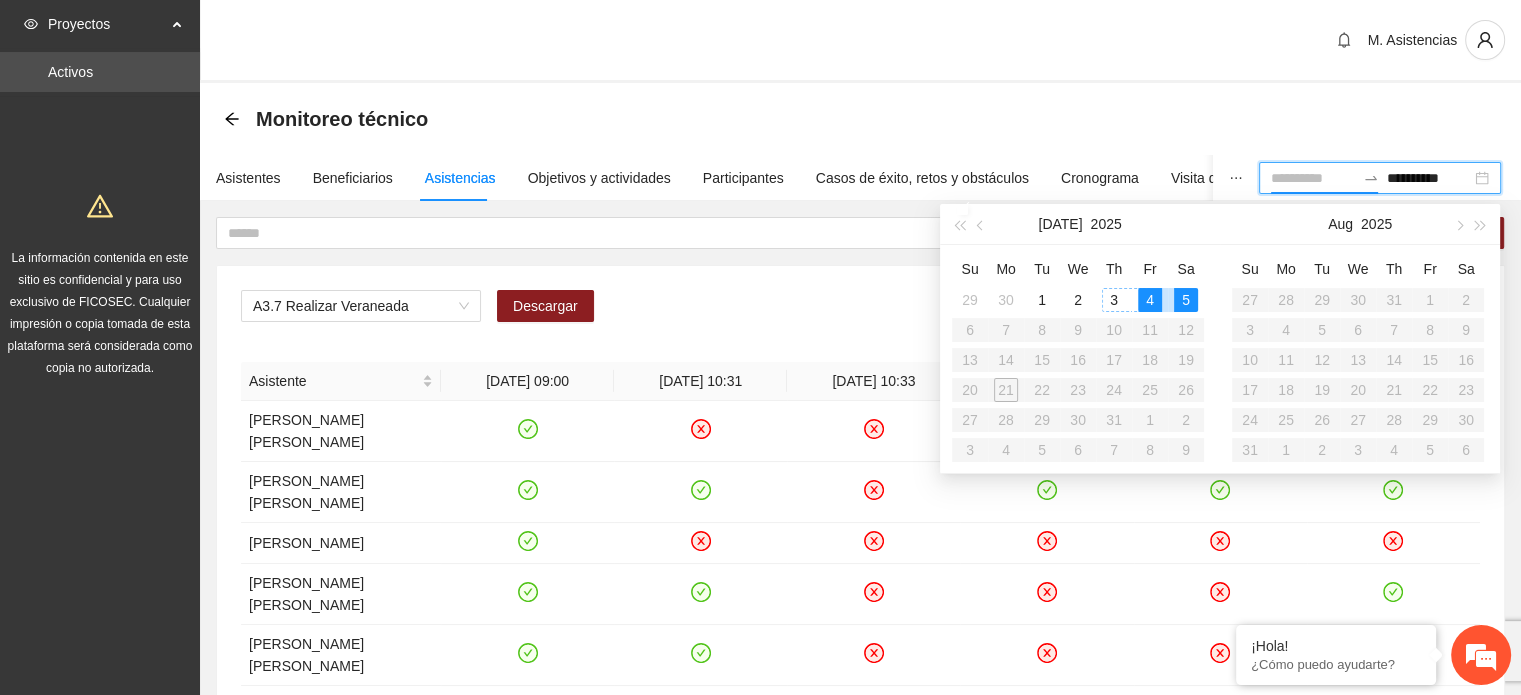click on "3" at bounding box center [1114, 300] 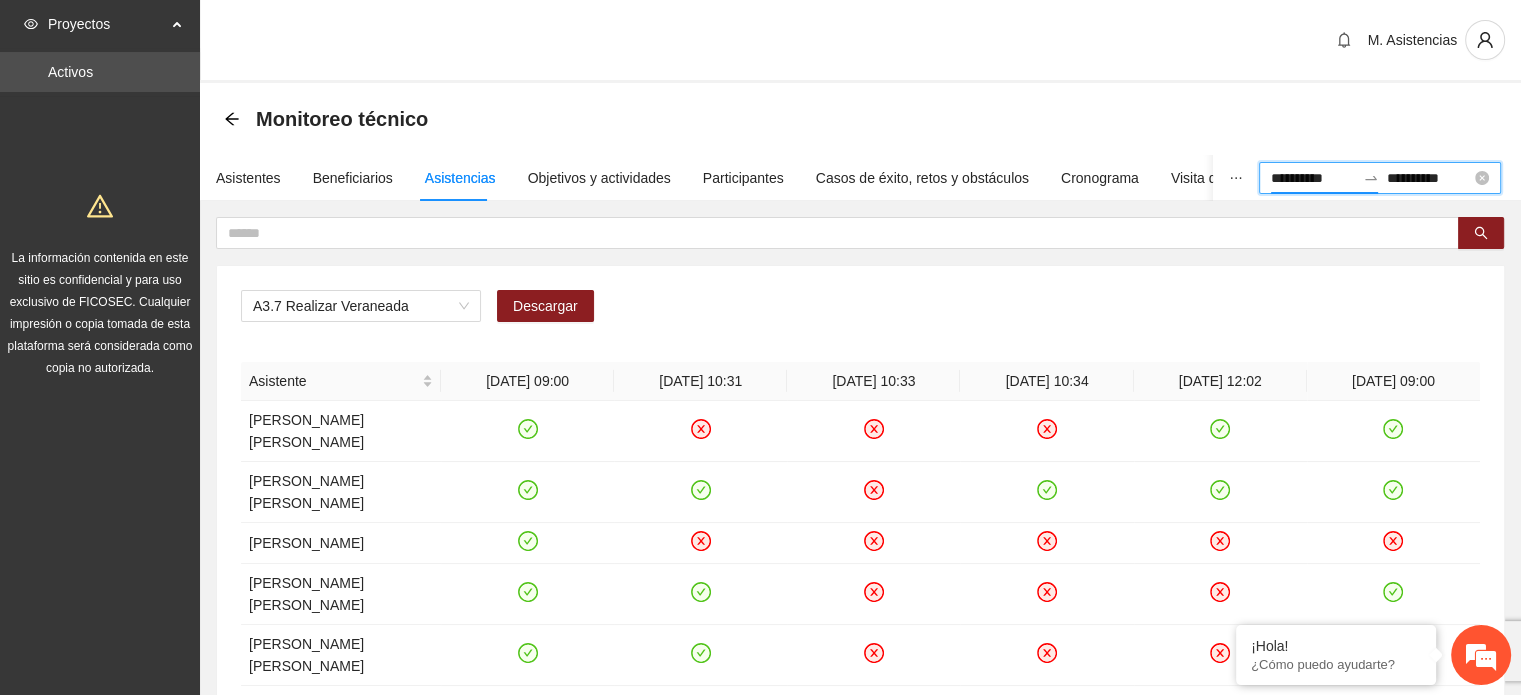 click on "**********" at bounding box center [1429, 178] 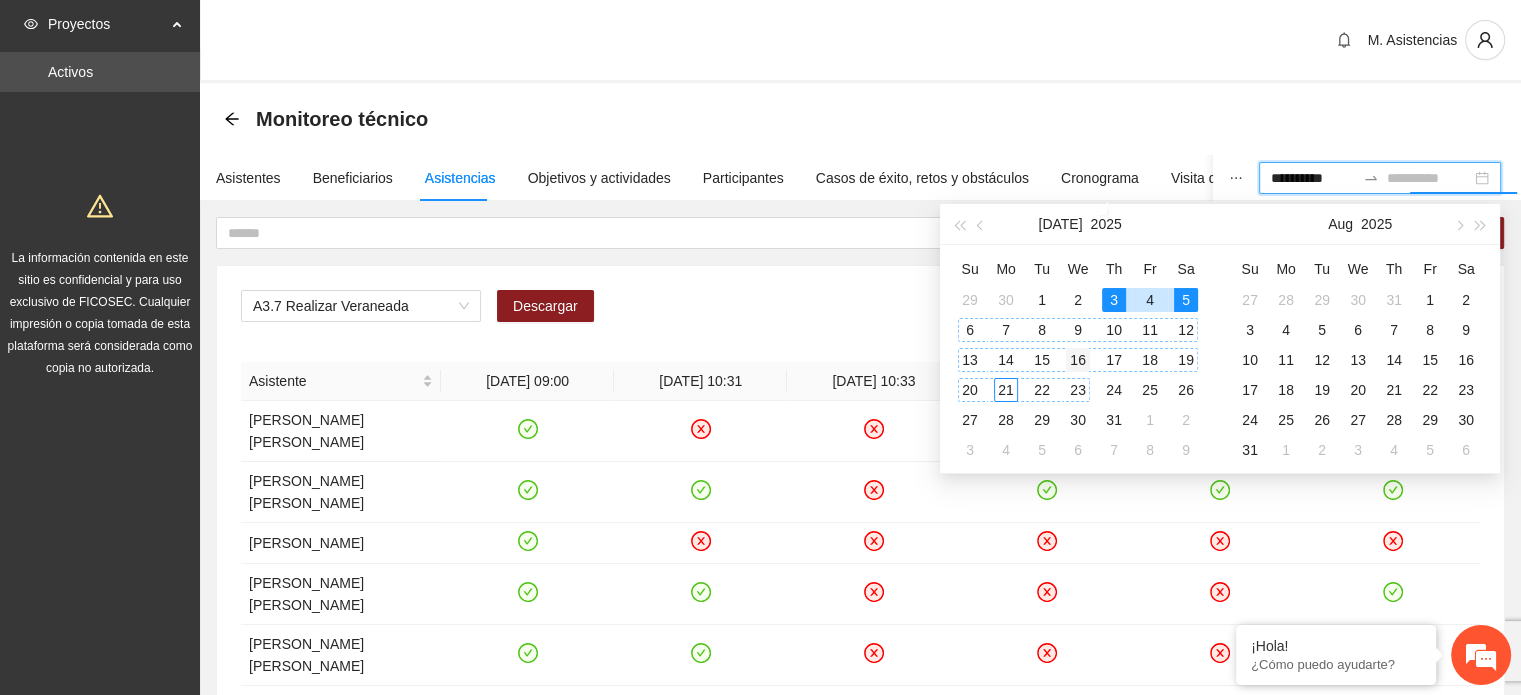 type on "**********" 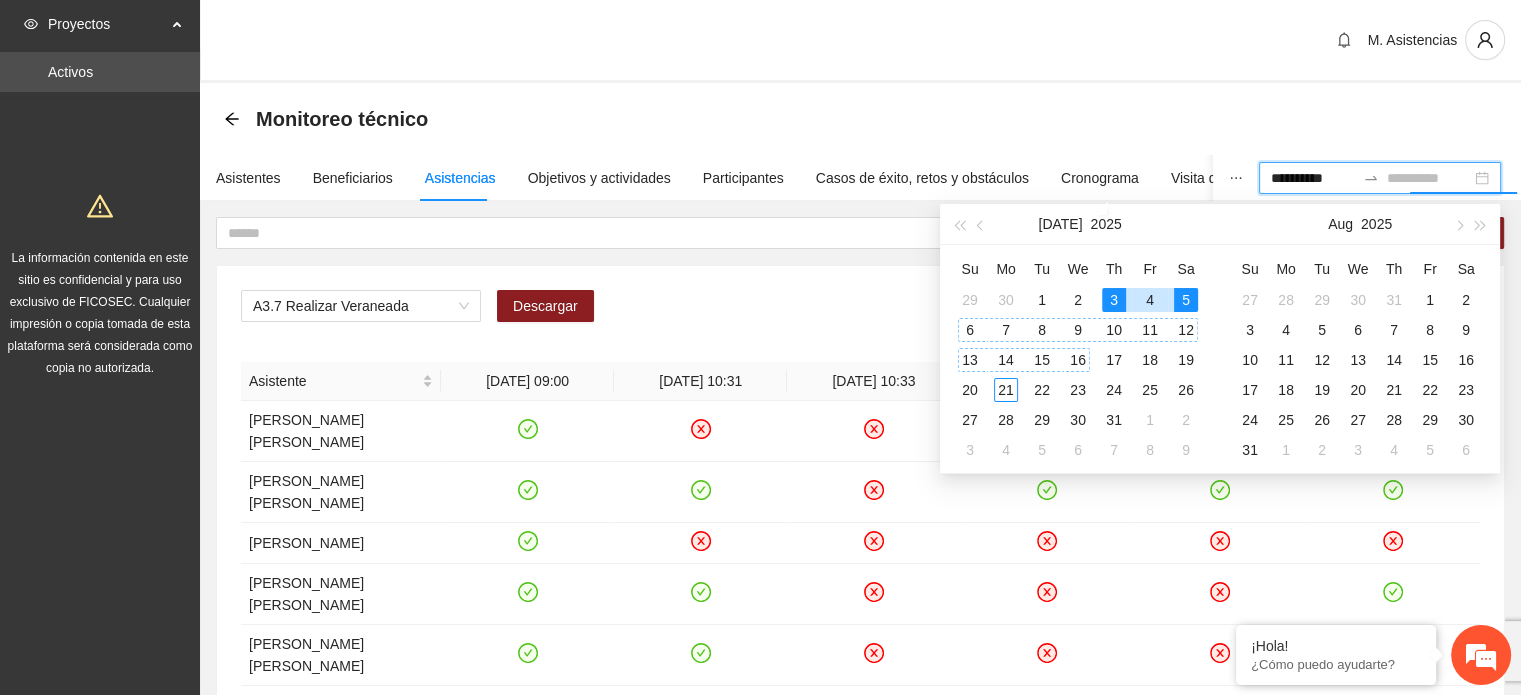 click on "16" at bounding box center [1078, 360] 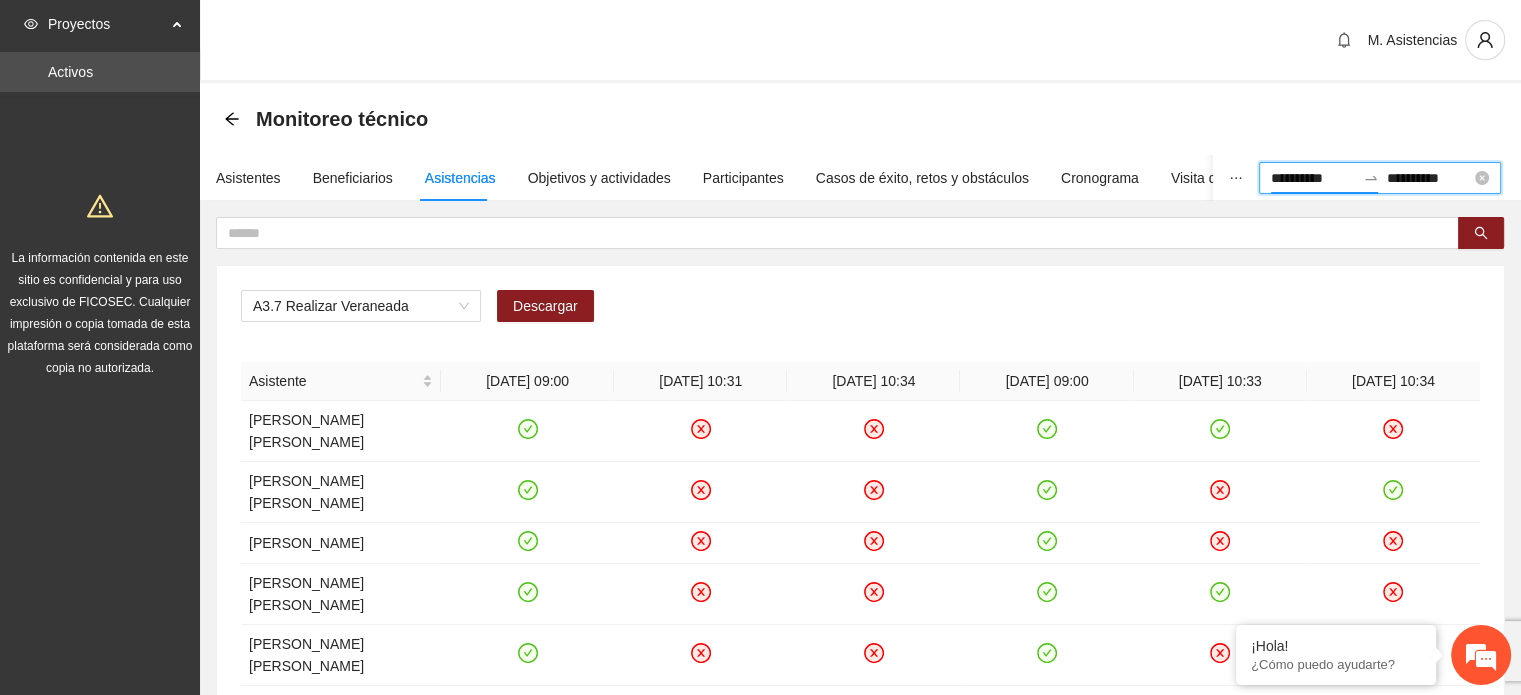 click on "**********" at bounding box center (1313, 178) 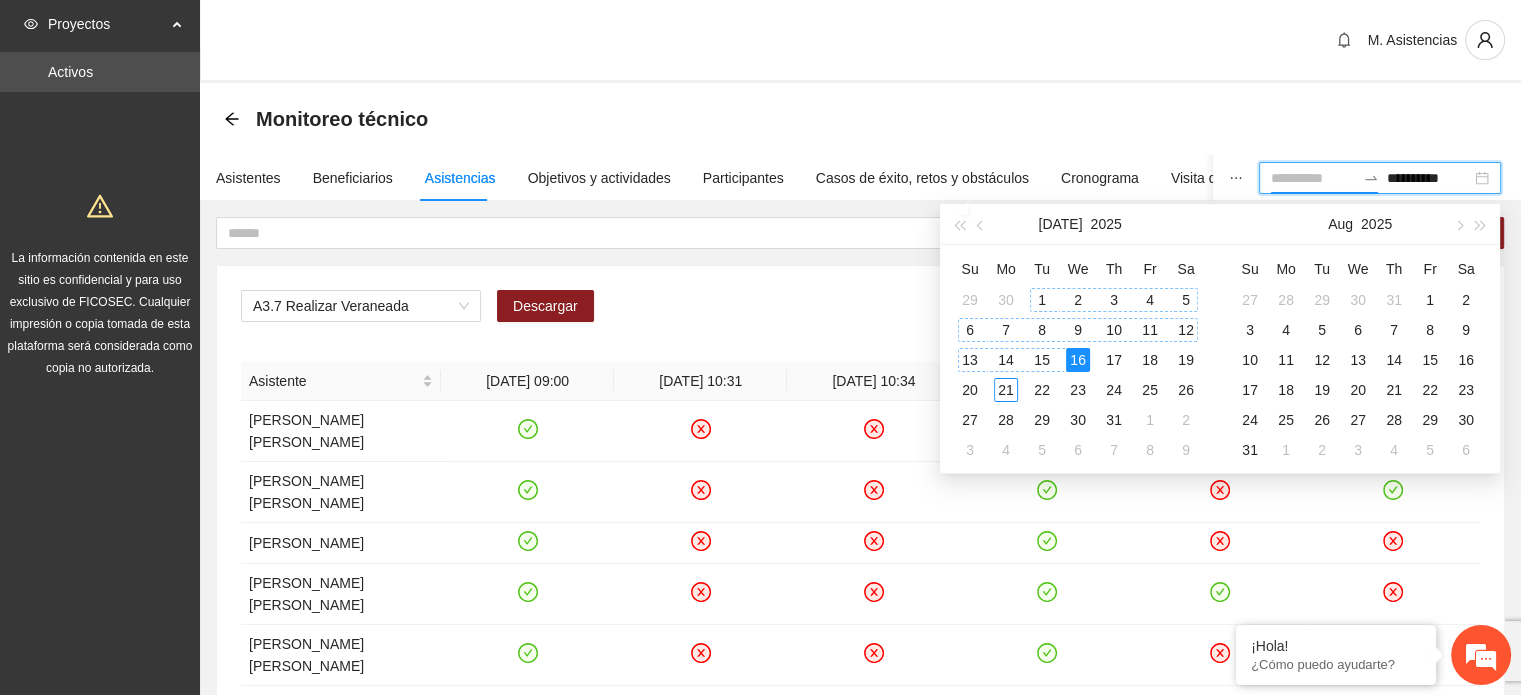type on "**********" 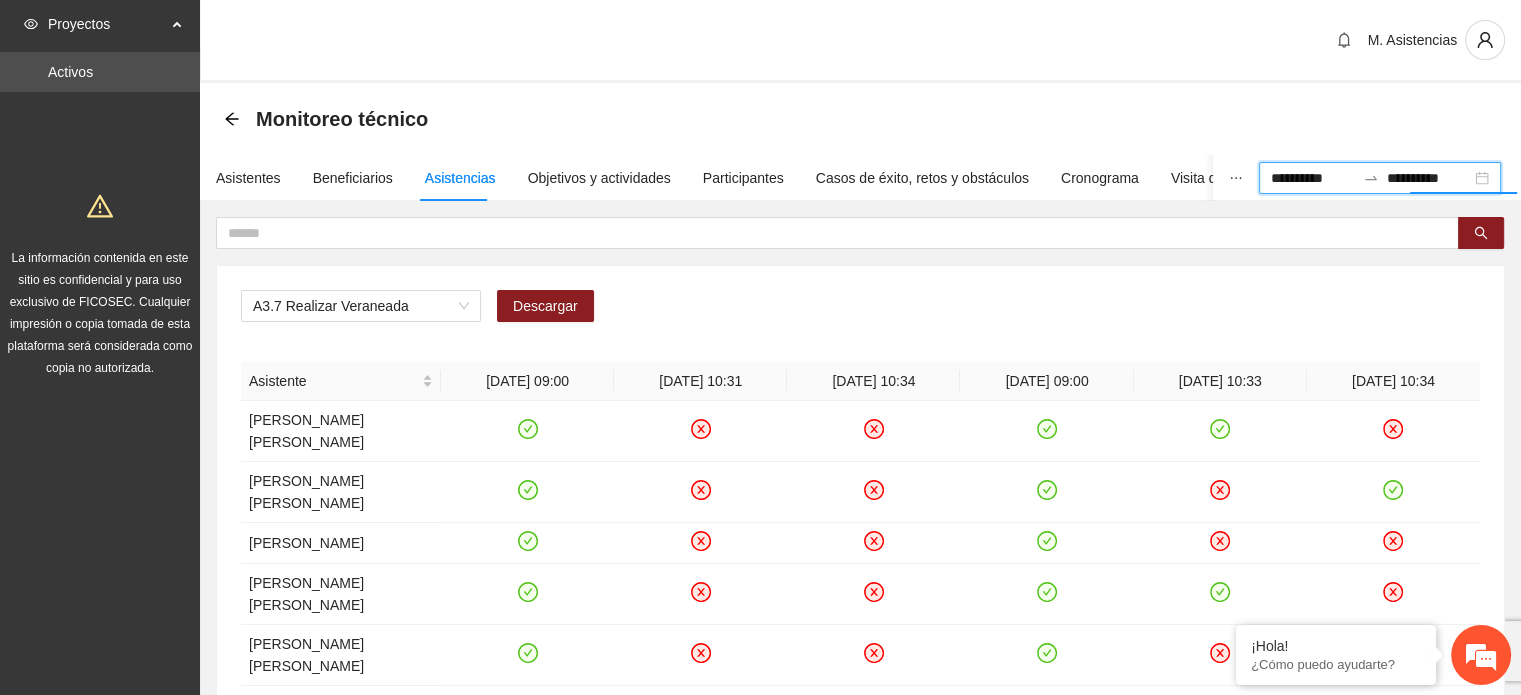 click on "A3.7 Realizar Veraneada Descargar Asistente [DATE] 09:00 [DATE] 10:31 [DATE] 10:34 [DATE] 09:00 [DATE] 10:33 [DATE] 10:34               [PERSON_NAME] [PERSON_NAME] [PERSON_NAME] [PERSON_NAME] [PERSON_NAME] [PERSON_NAME] [PERSON_NAME] [PERSON_NAME] [PERSON_NAME] [PERSON_NAME] [PERSON_NAME] [PERSON_NAME] [PERSON_NAME] [PERSON_NAME] [PERSON_NAME] [PERSON_NAME] [PERSON_NAME] [PERSON_NAME] [PERSON_NAME] [PERSON_NAME]  [PERSON_NAME] [PERSON_NAME] [PERSON_NAME] [PERSON_NAME] [PERSON_NAME] [PERSON_NAME] [PERSON_NAME] [PERSON_NAME]  Lucho [PERSON_NAME]  Miura [PERSON_NAME] [PERSON_NAME]  [PERSON_NAME] [PERSON_NAME] [PERSON_NAME] [PERSON_NAME] [PERSON_NAME] [PERSON_NAME] [PERSON_NAME]  Deival Angel [PERSON_NAME]  [PERSON_NAME] [PERSON_NAME] Sera [PERSON_NAME] [PERSON_NAME] [PERSON_NAME] [PERSON_NAME] [PERSON_NAME] [PERSON_NAME] [PERSON_NAME] [PERSON_NAME] Manciana Genesis [PERSON_NAME] [PERSON_NAME] [PERSON_NAME] [PERSON_NAME] [PERSON_NAME]  [PERSON_NAME] 1 100 / page 50" at bounding box center [860, 2716] 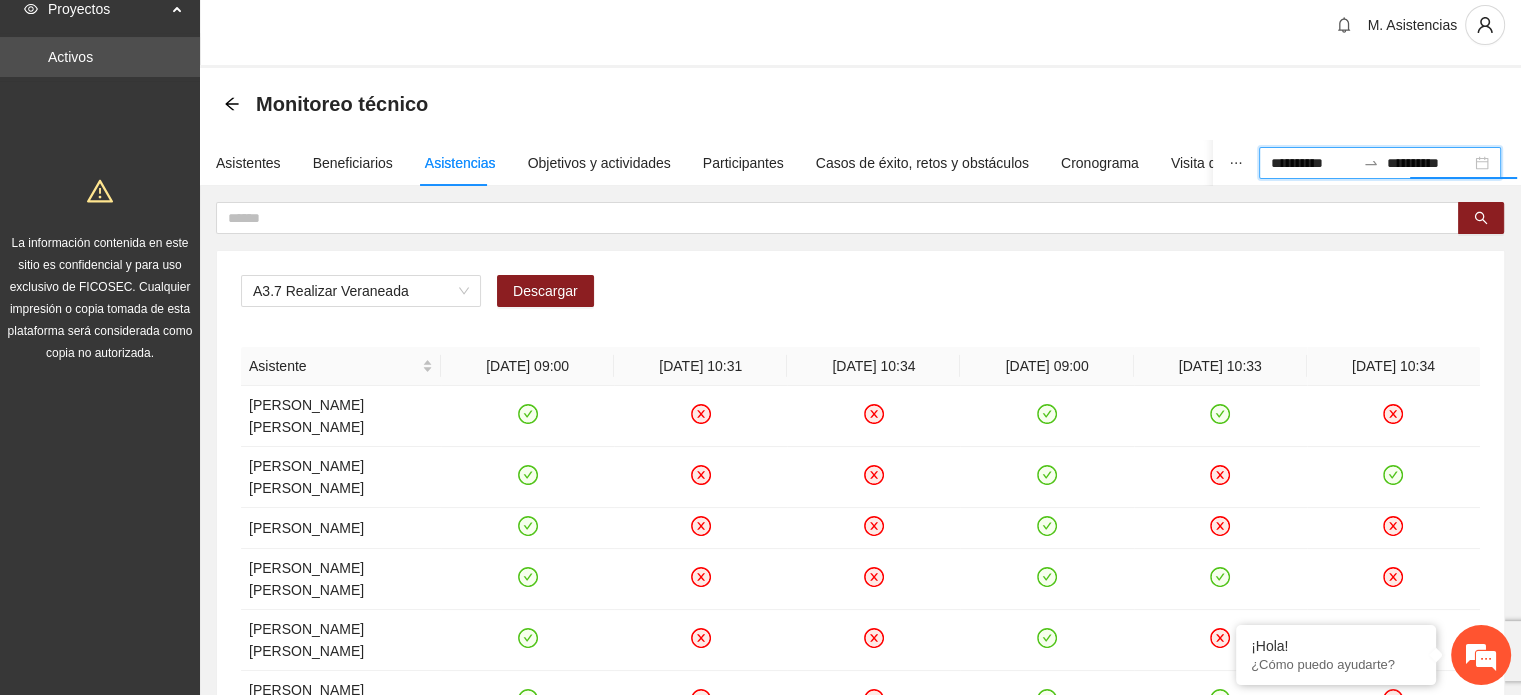 scroll, scrollTop: 0, scrollLeft: 0, axis: both 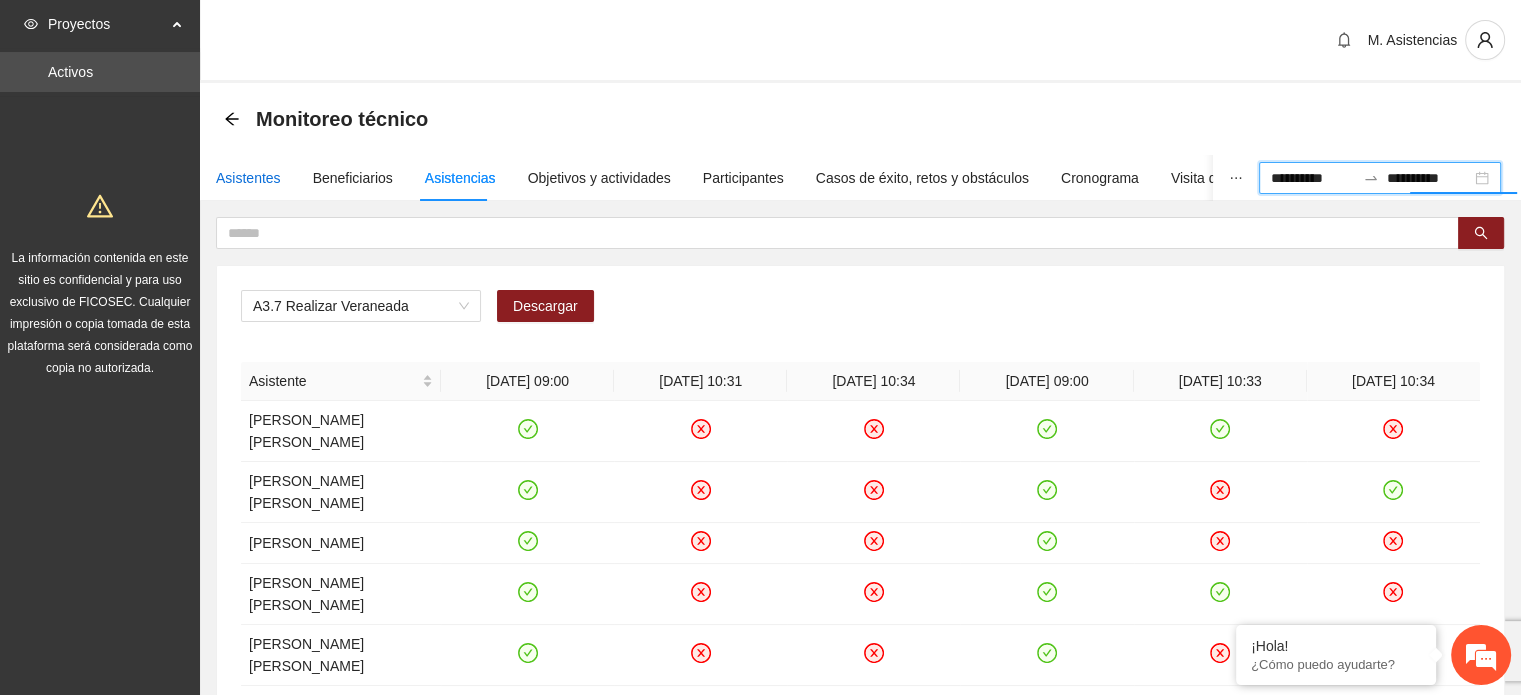 click on "Asistentes" at bounding box center (248, 178) 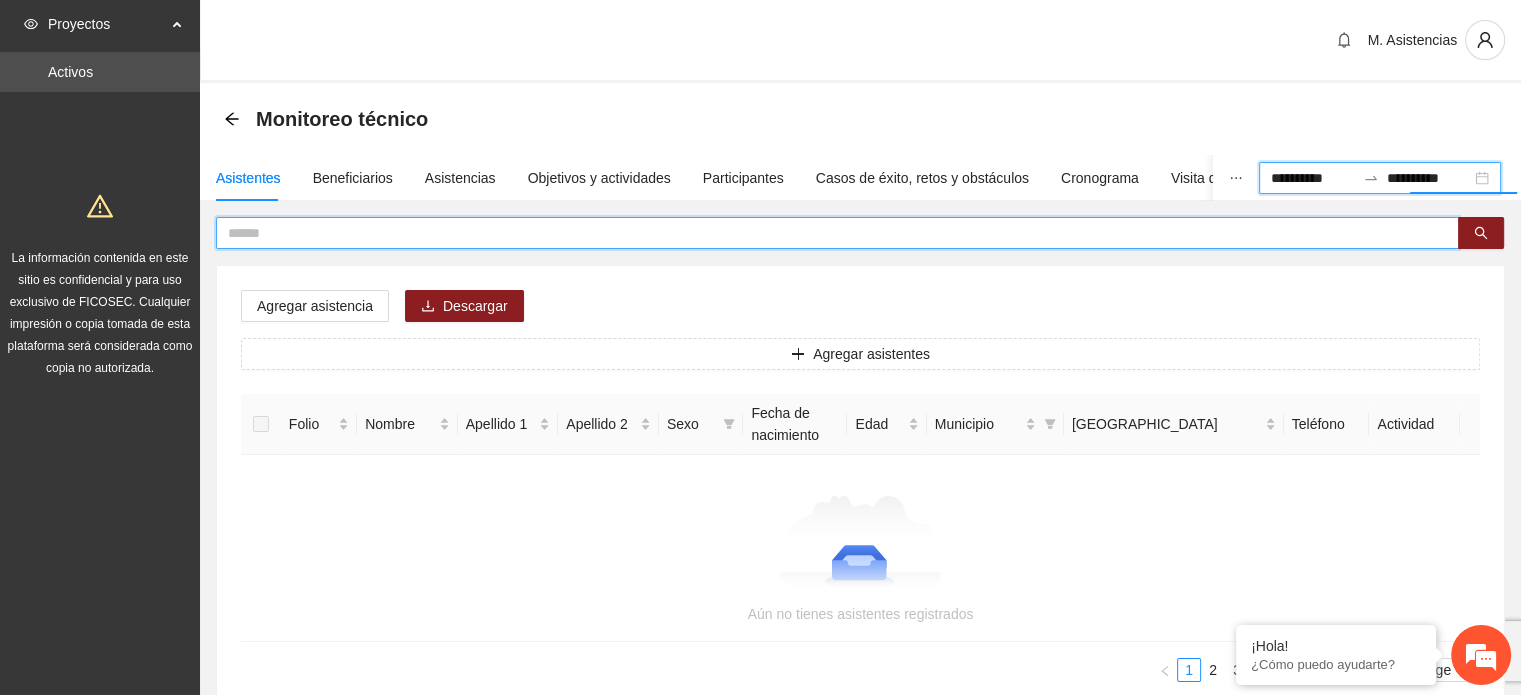 click at bounding box center [829, 233] 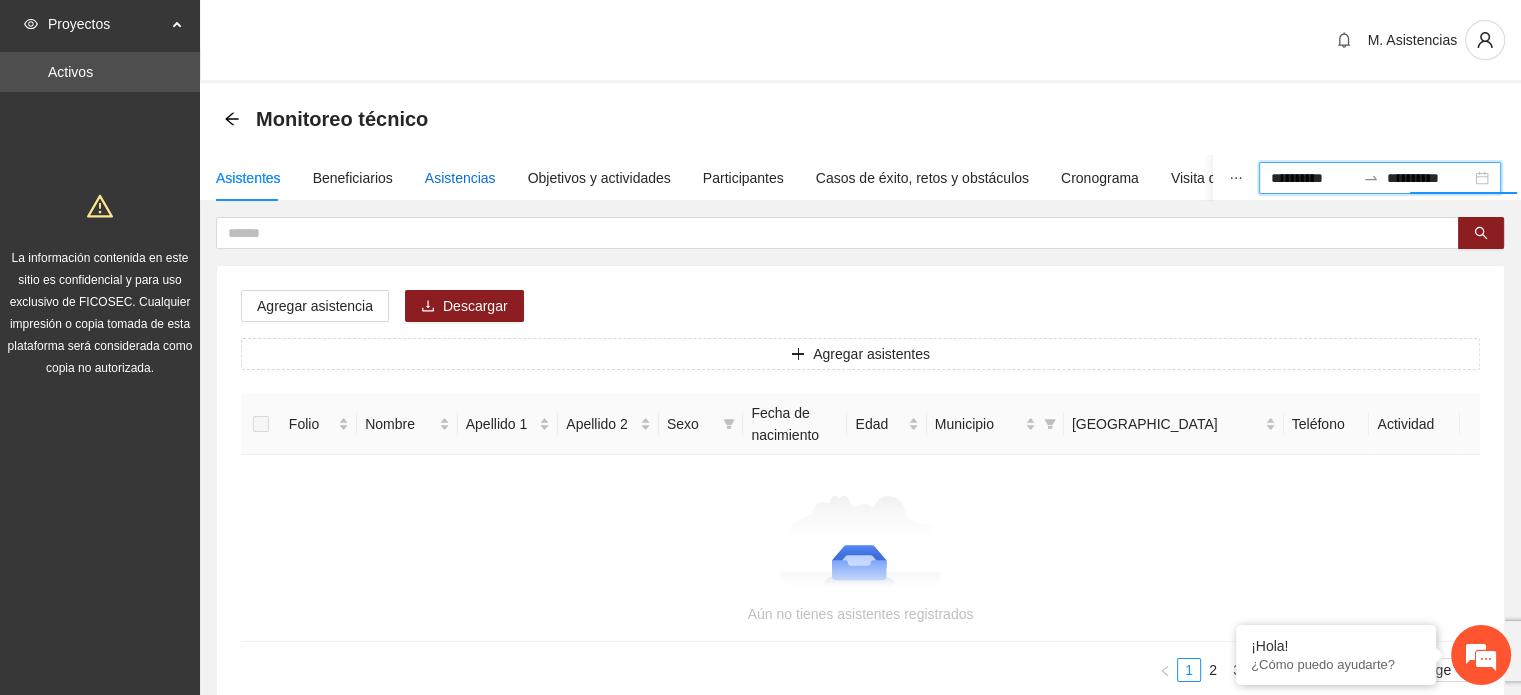 click on "Asistencias" at bounding box center [460, 178] 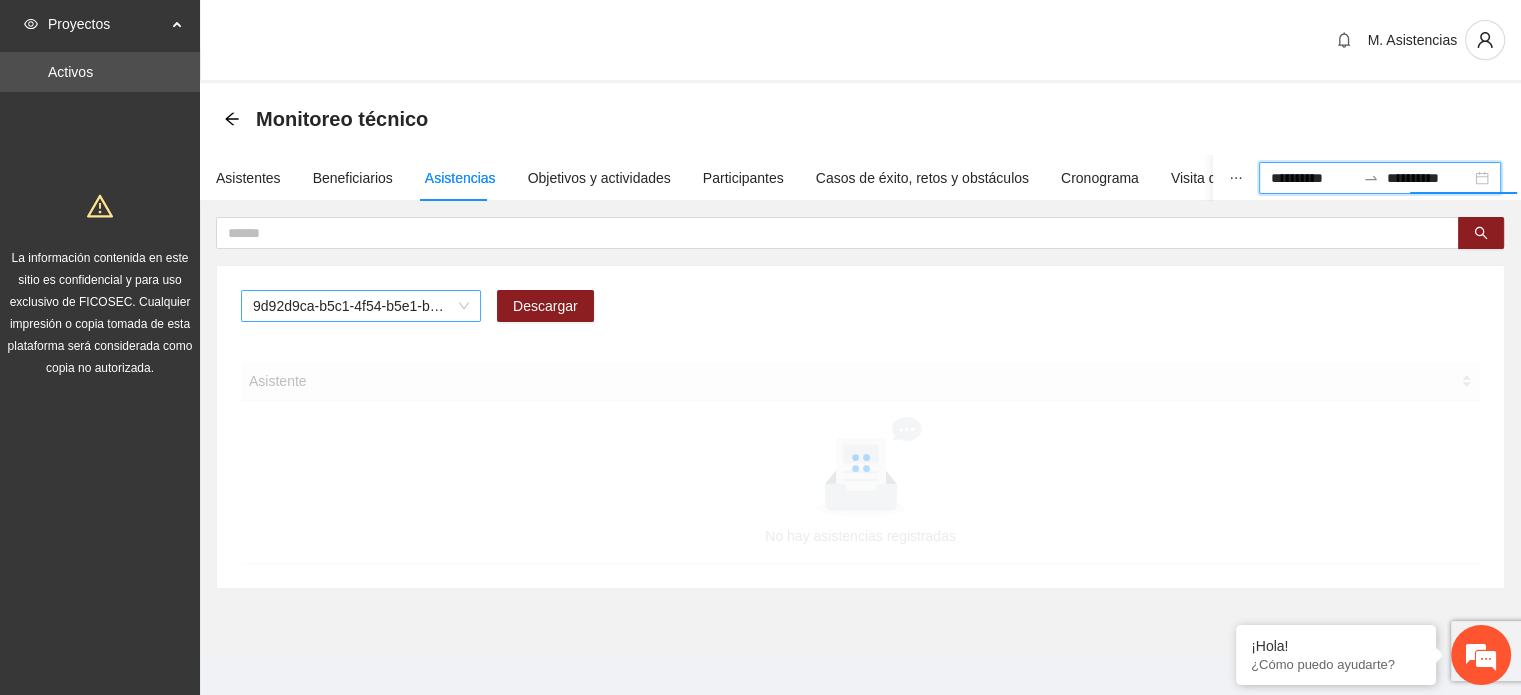 click on "9d92d9ca-b5c1-4f54-b5e1-be4b1dfebdb3" at bounding box center [361, 306] 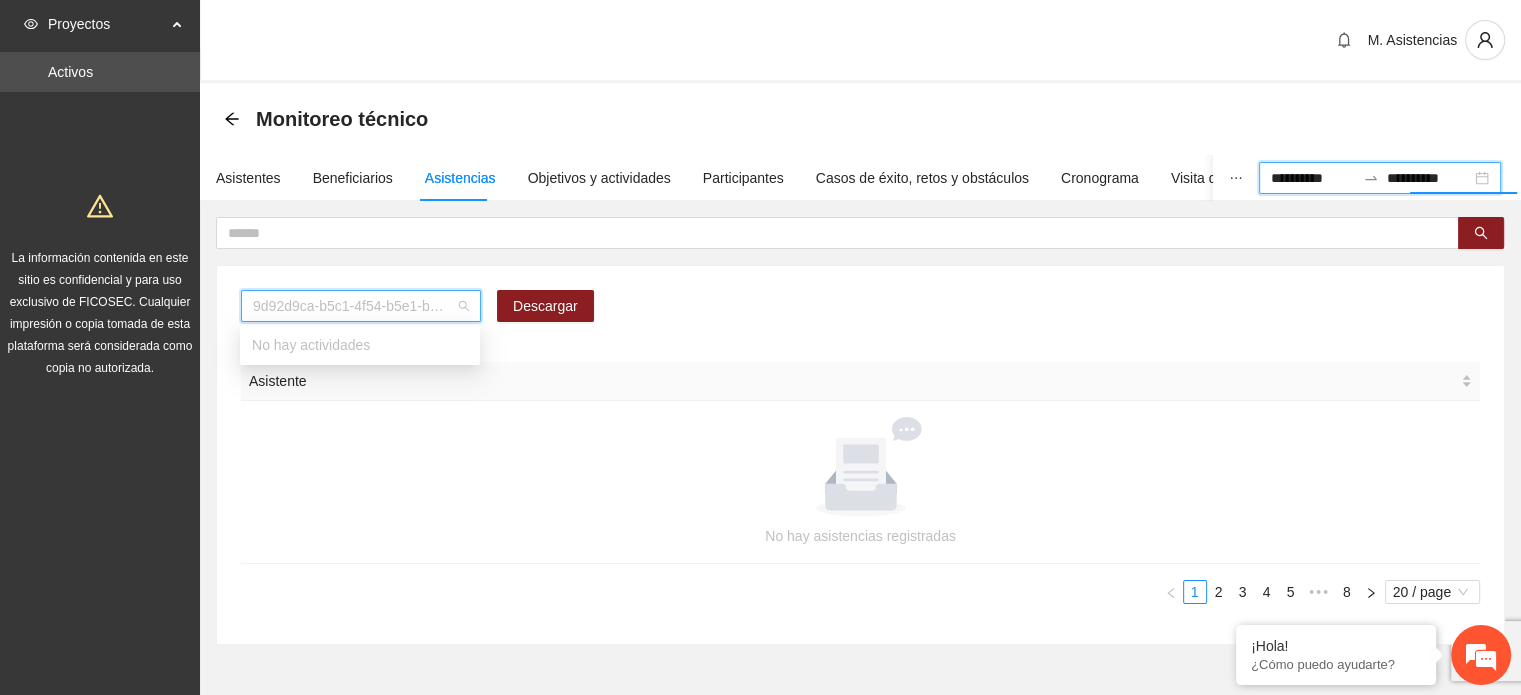 click on "9d92d9ca-b5c1-4f54-b5e1-be4b1dfebdb3" at bounding box center (361, 306) 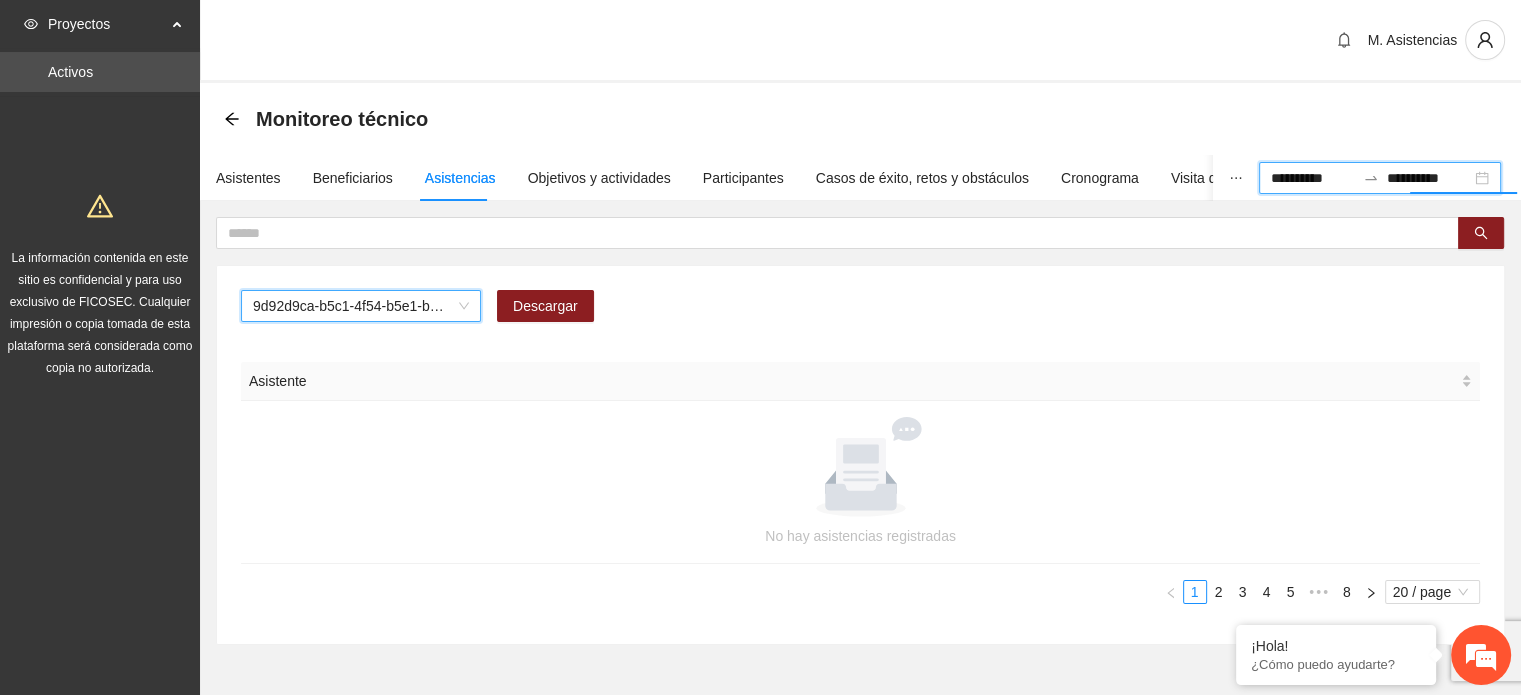 click on "9d92d9ca-b5c1-4f54-b5e1-be4b1dfebdb3" at bounding box center (361, 306) 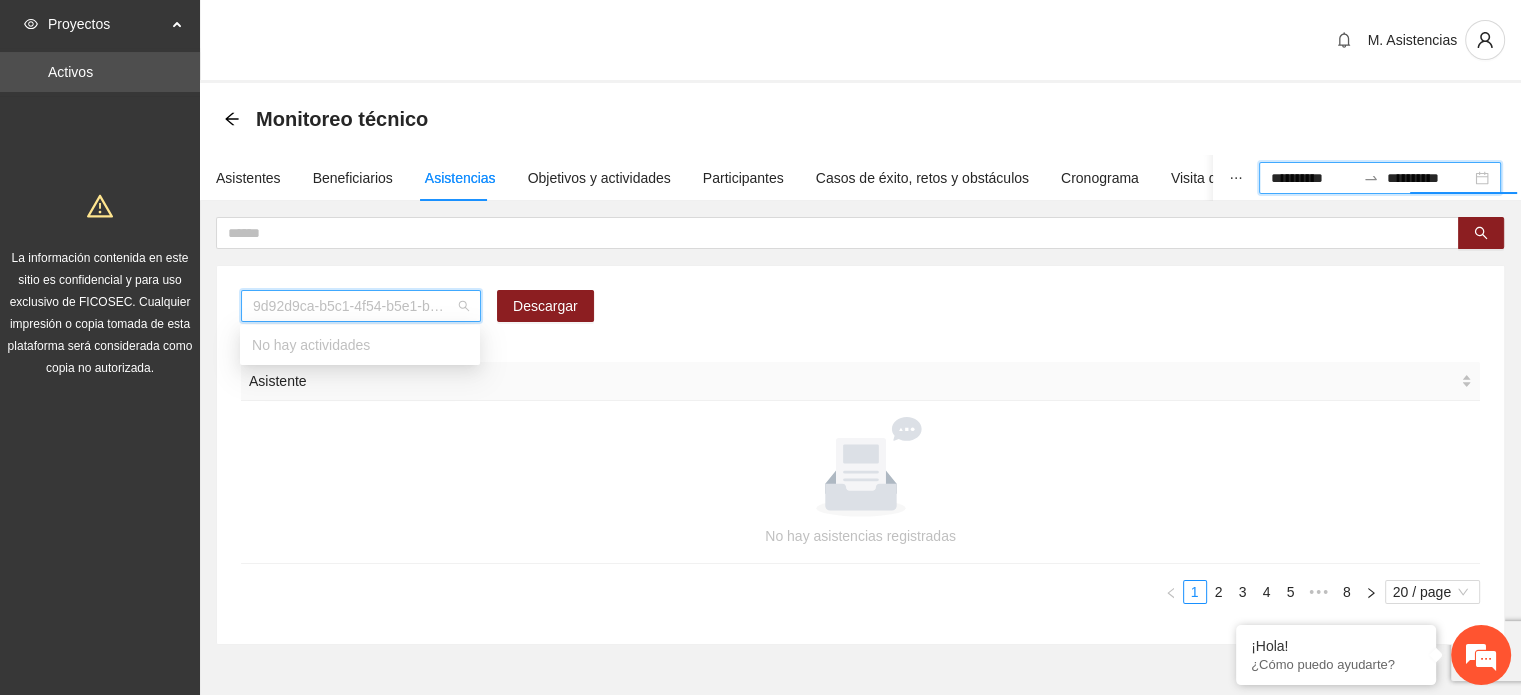 click at bounding box center (860, 467) 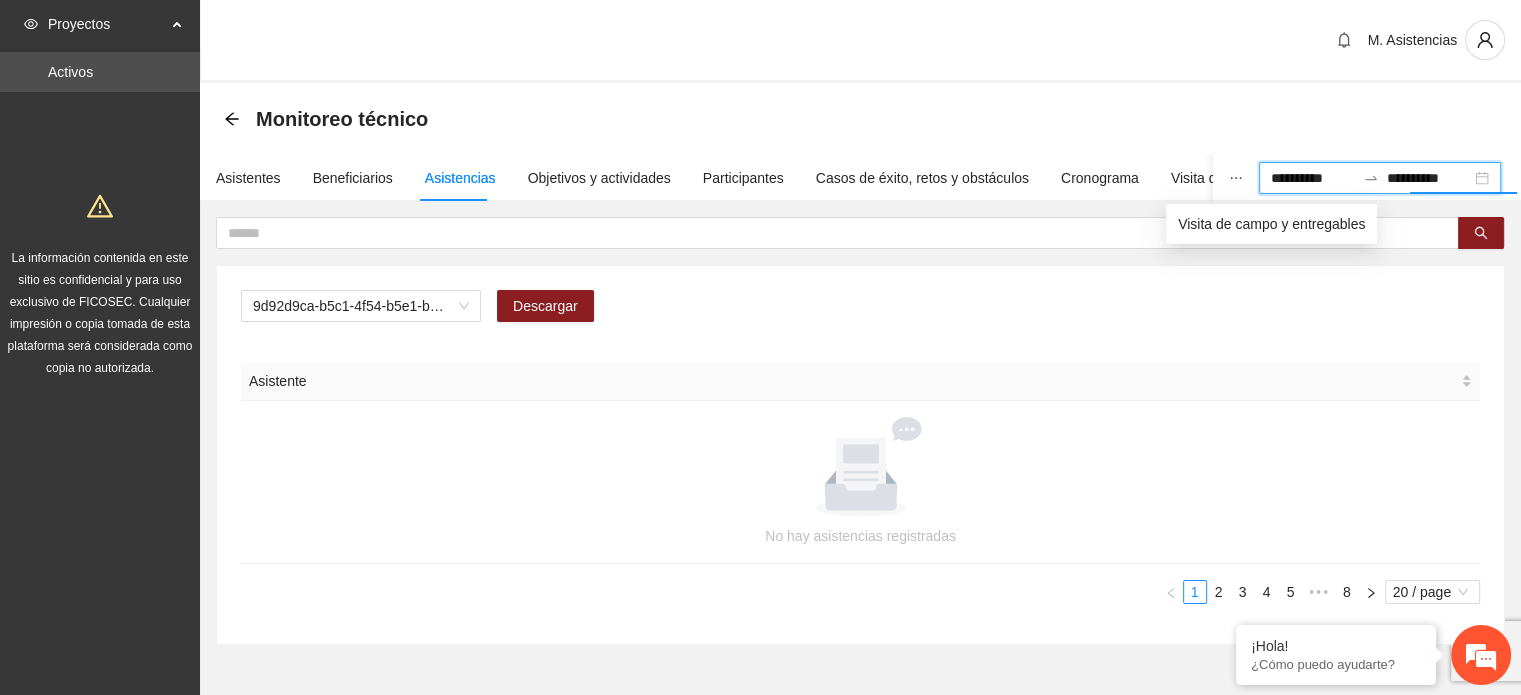 click 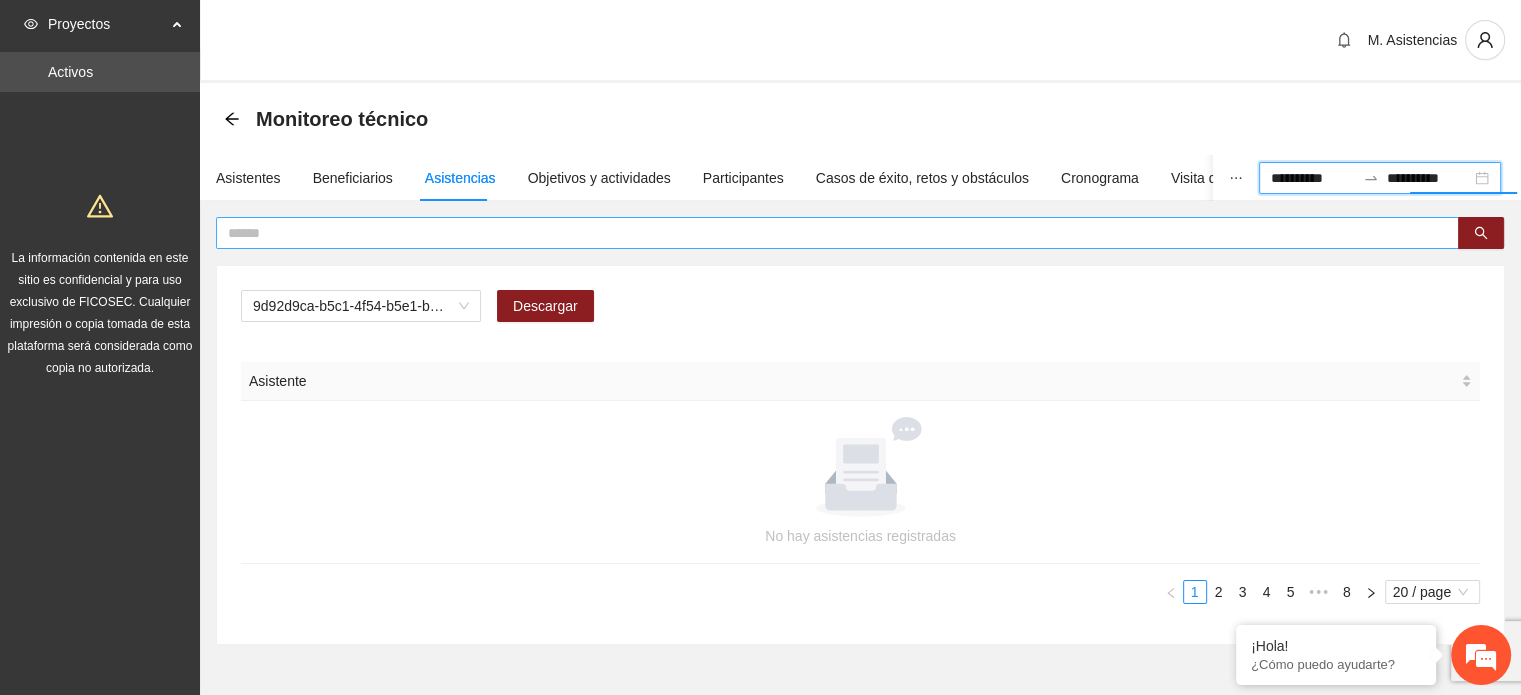 click at bounding box center [829, 233] 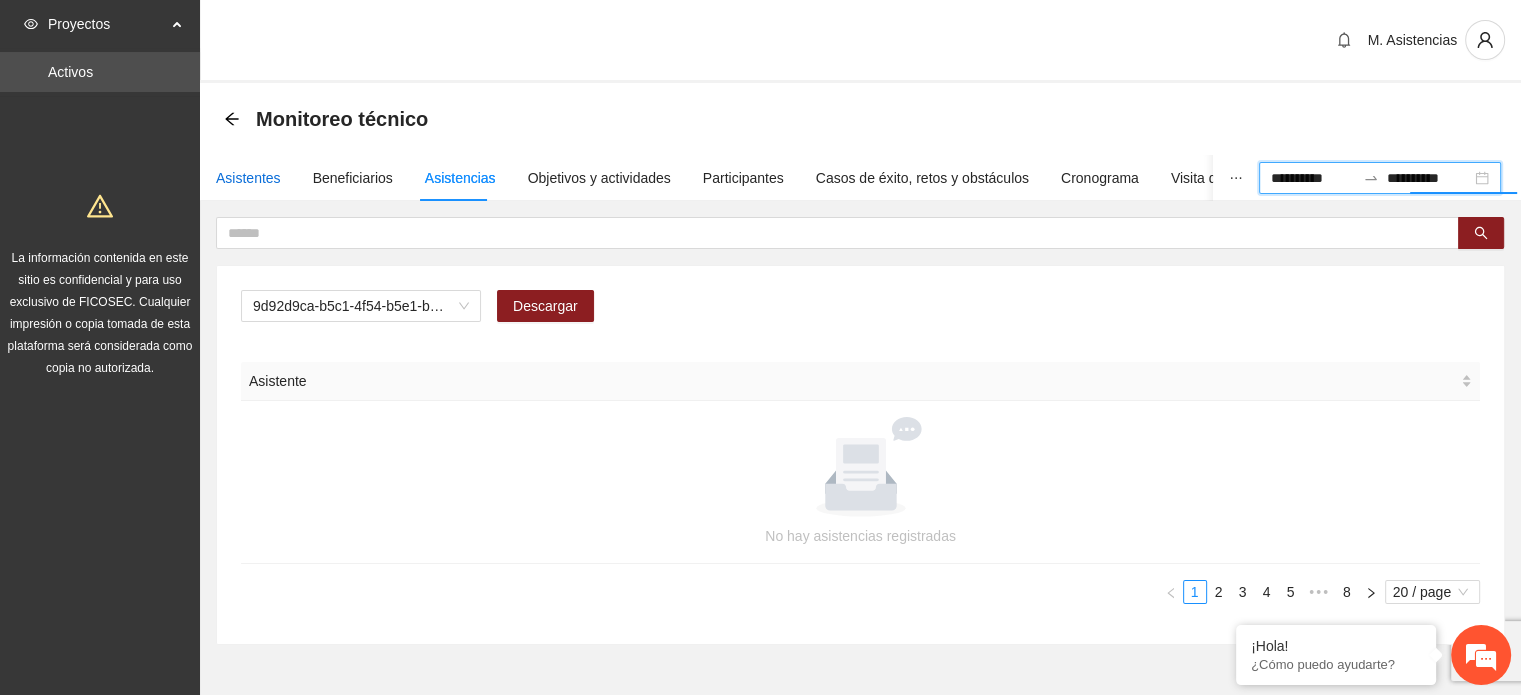 click on "Asistentes" at bounding box center [248, 178] 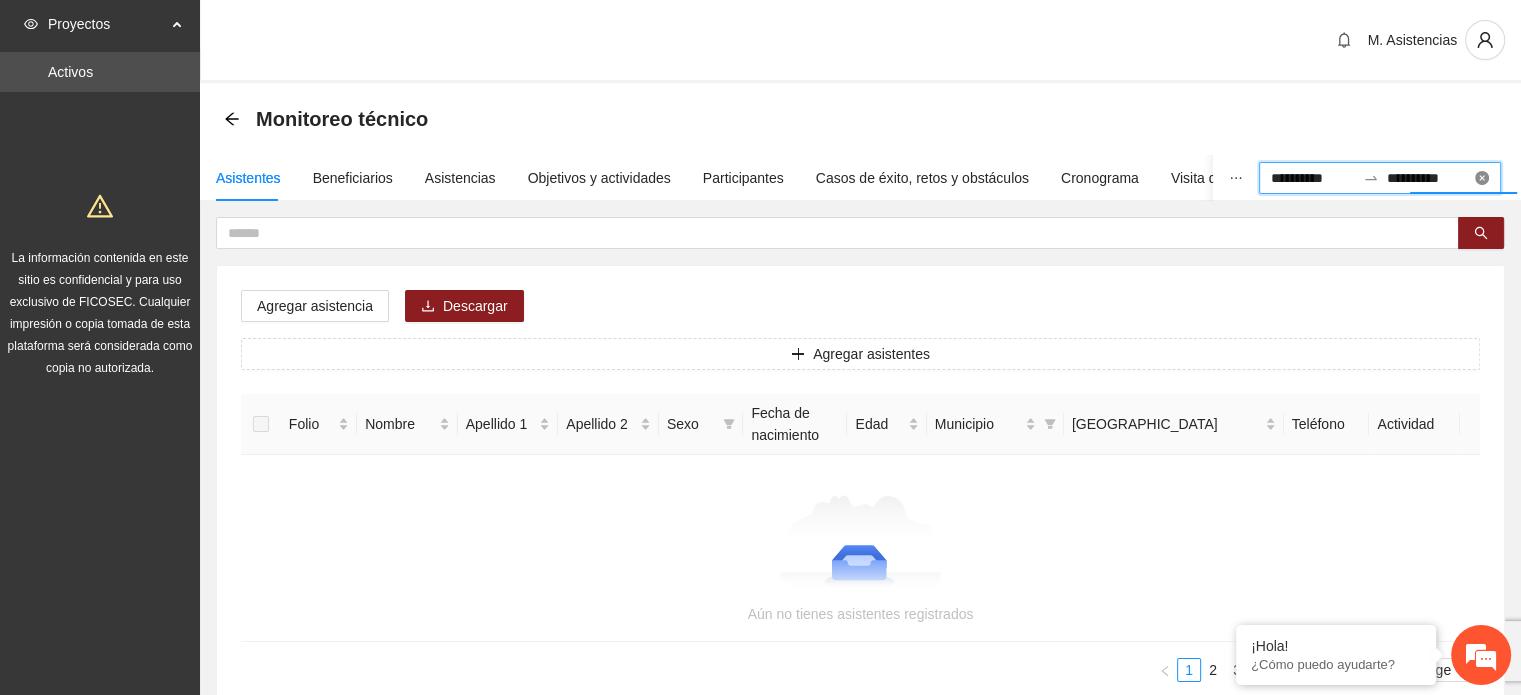 type 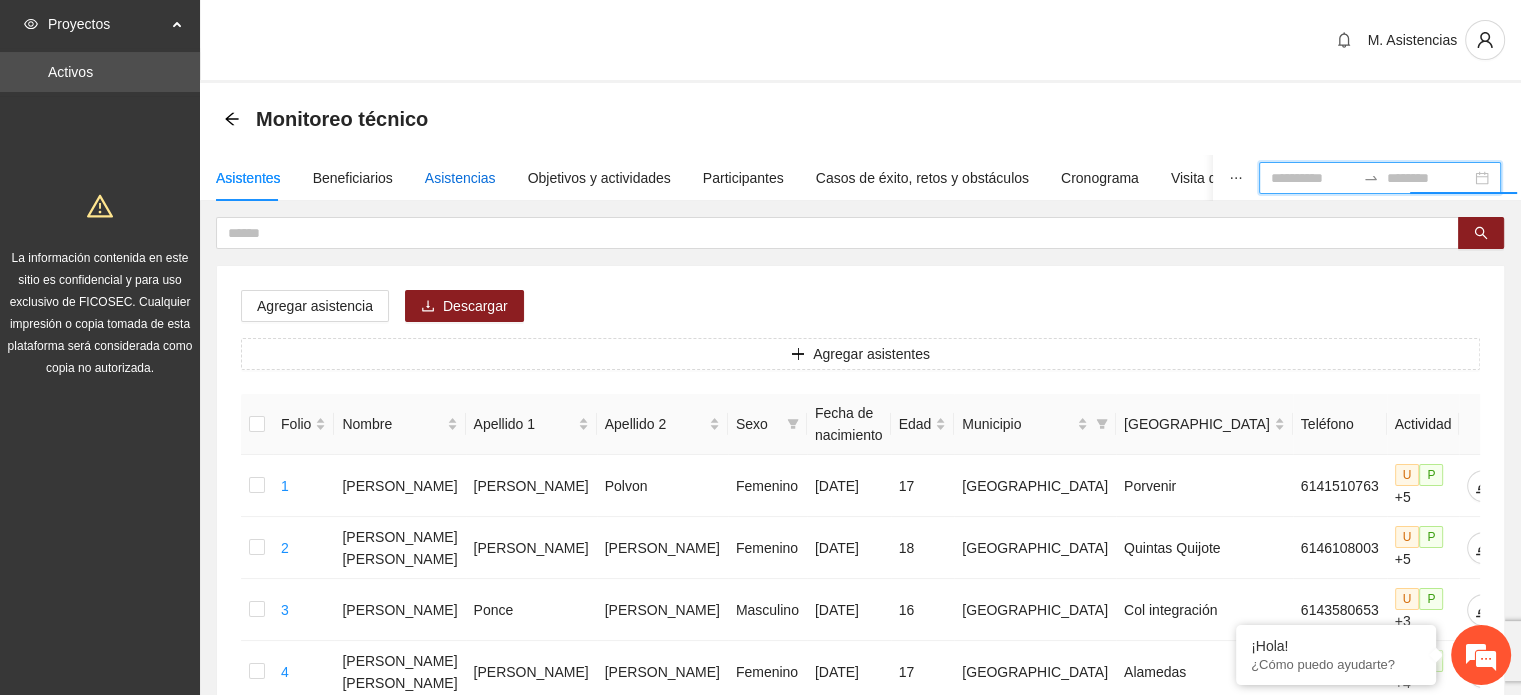 click on "Asistencias" at bounding box center [460, 178] 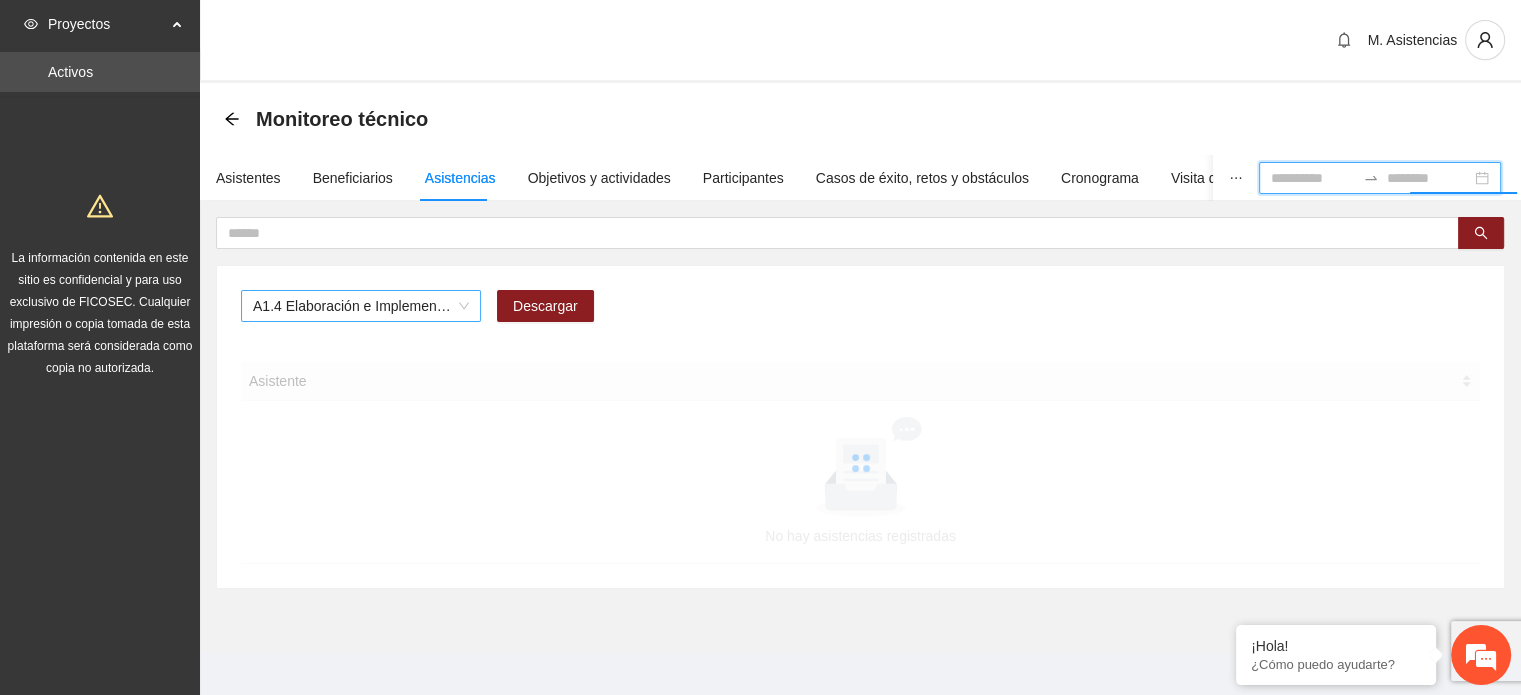 click on "A1.4 Elaboración e Implementación de Proyectos Juveniles" at bounding box center [361, 306] 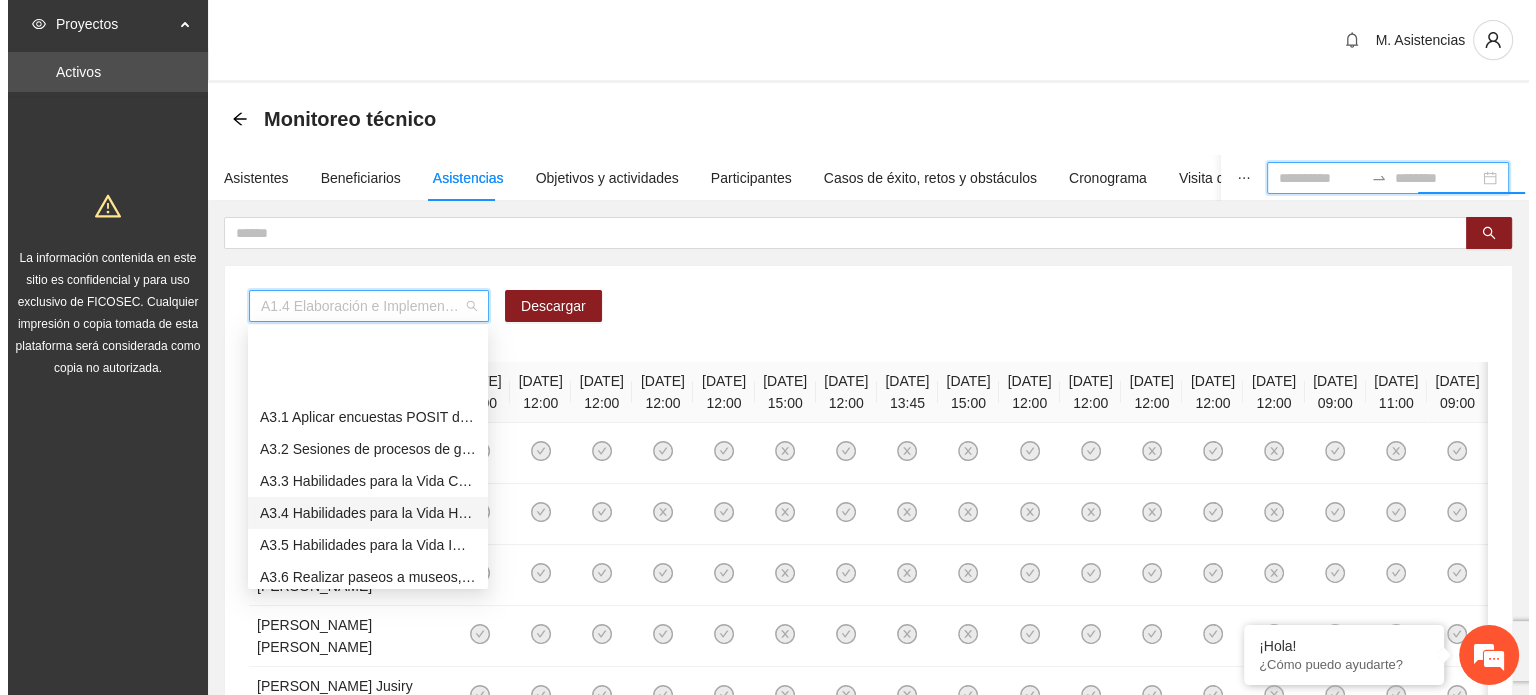 scroll, scrollTop: 700, scrollLeft: 0, axis: vertical 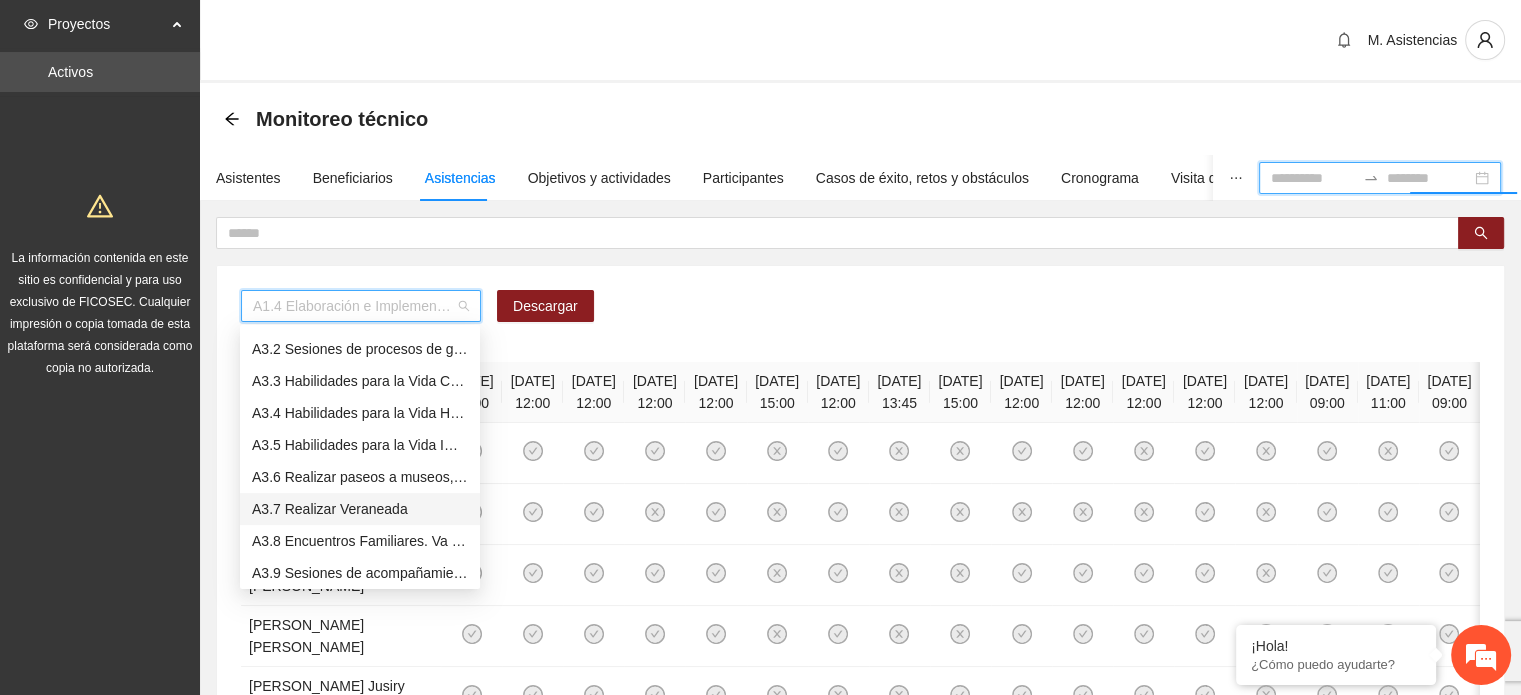 click on "A3.7 Realizar Veraneada" at bounding box center (360, 509) 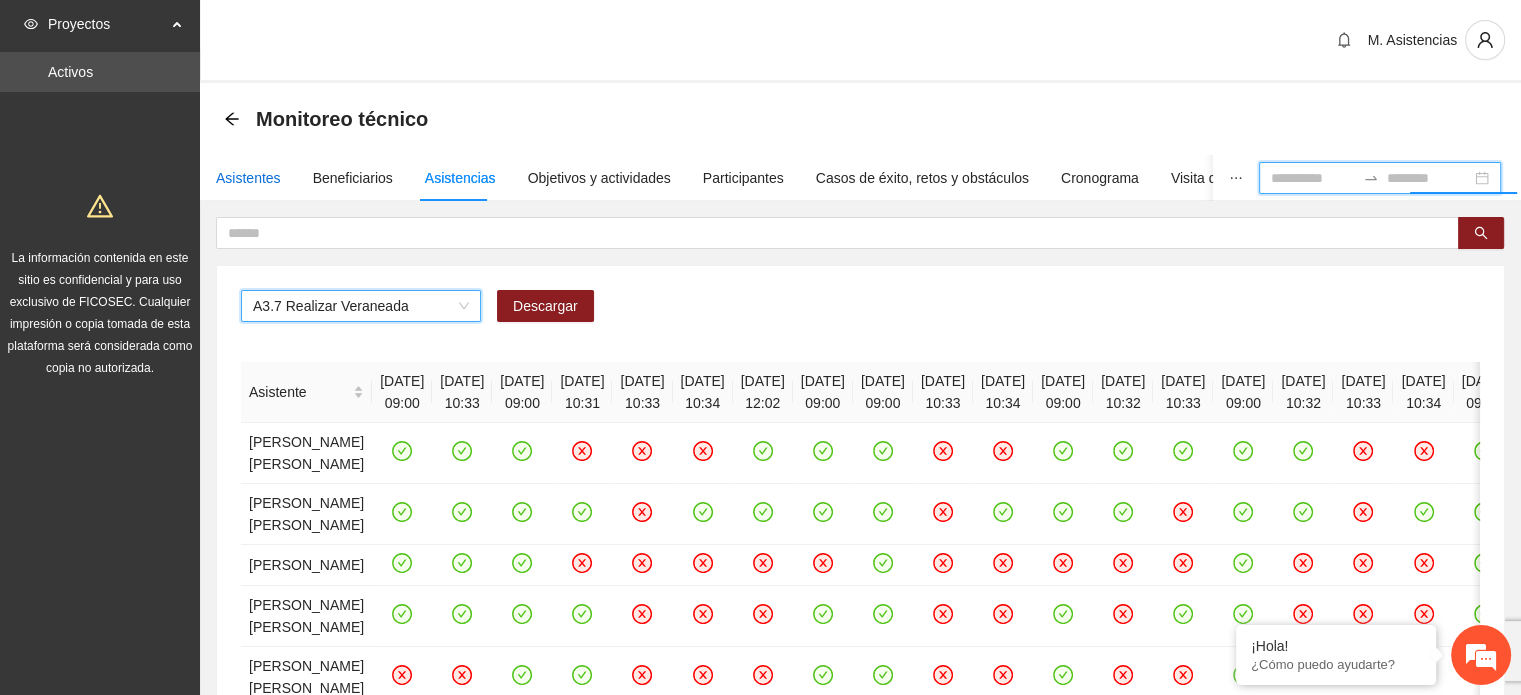 click on "Asistentes" at bounding box center [248, 178] 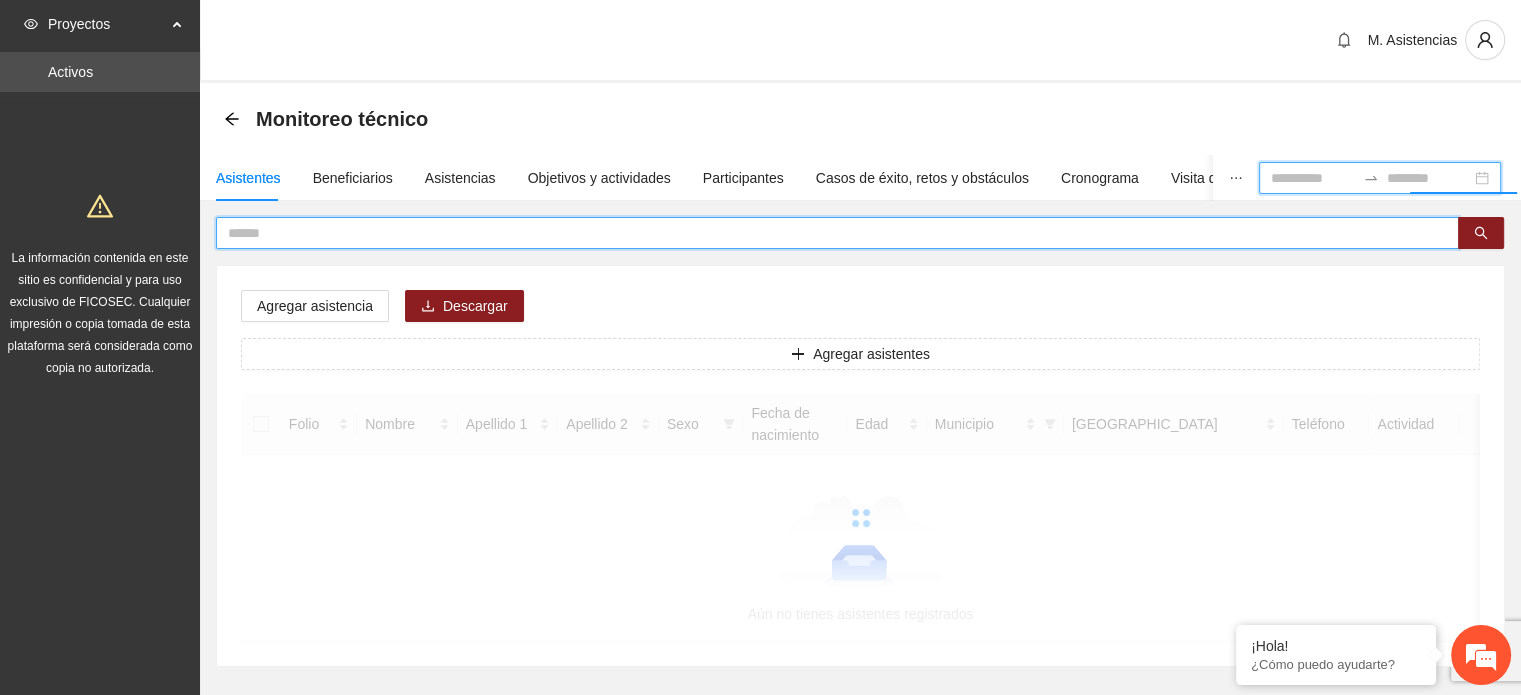 click at bounding box center (829, 233) 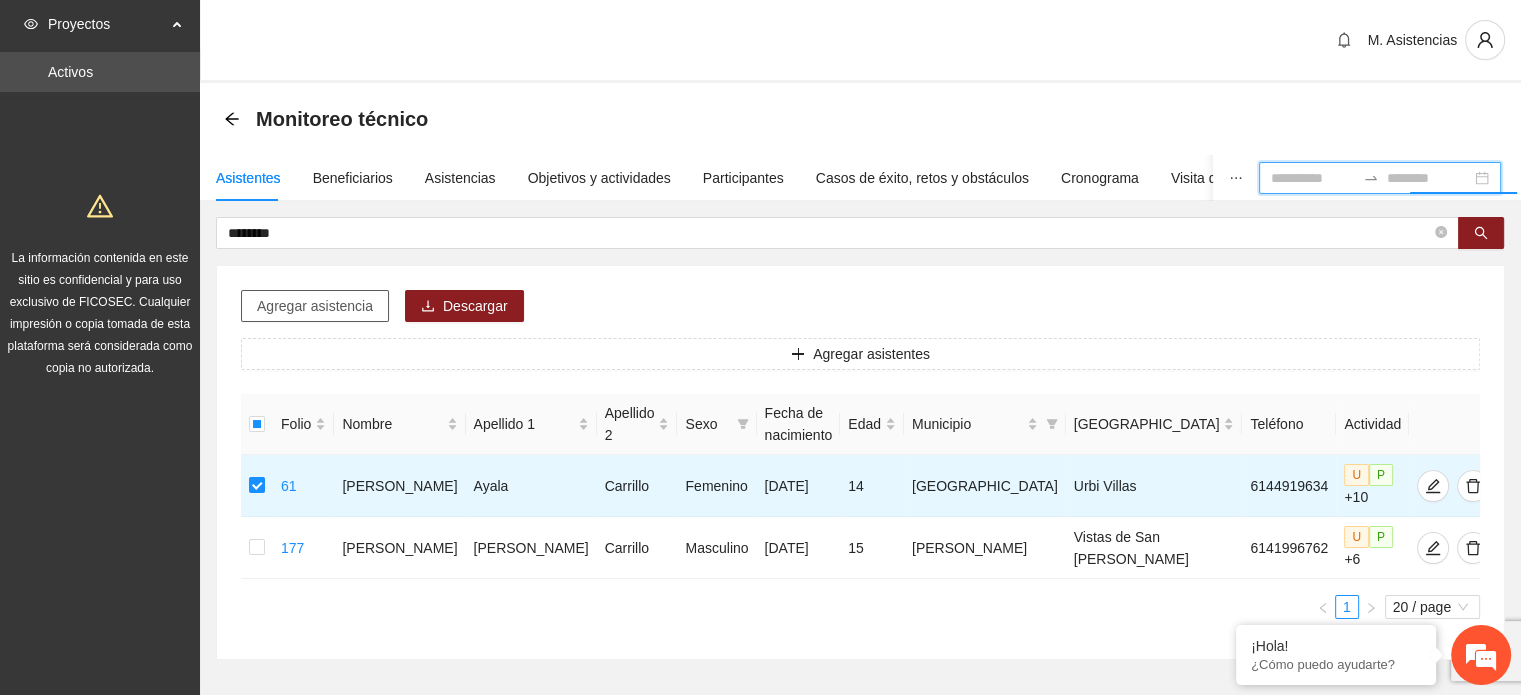 click on "Agregar asistencia" at bounding box center (315, 306) 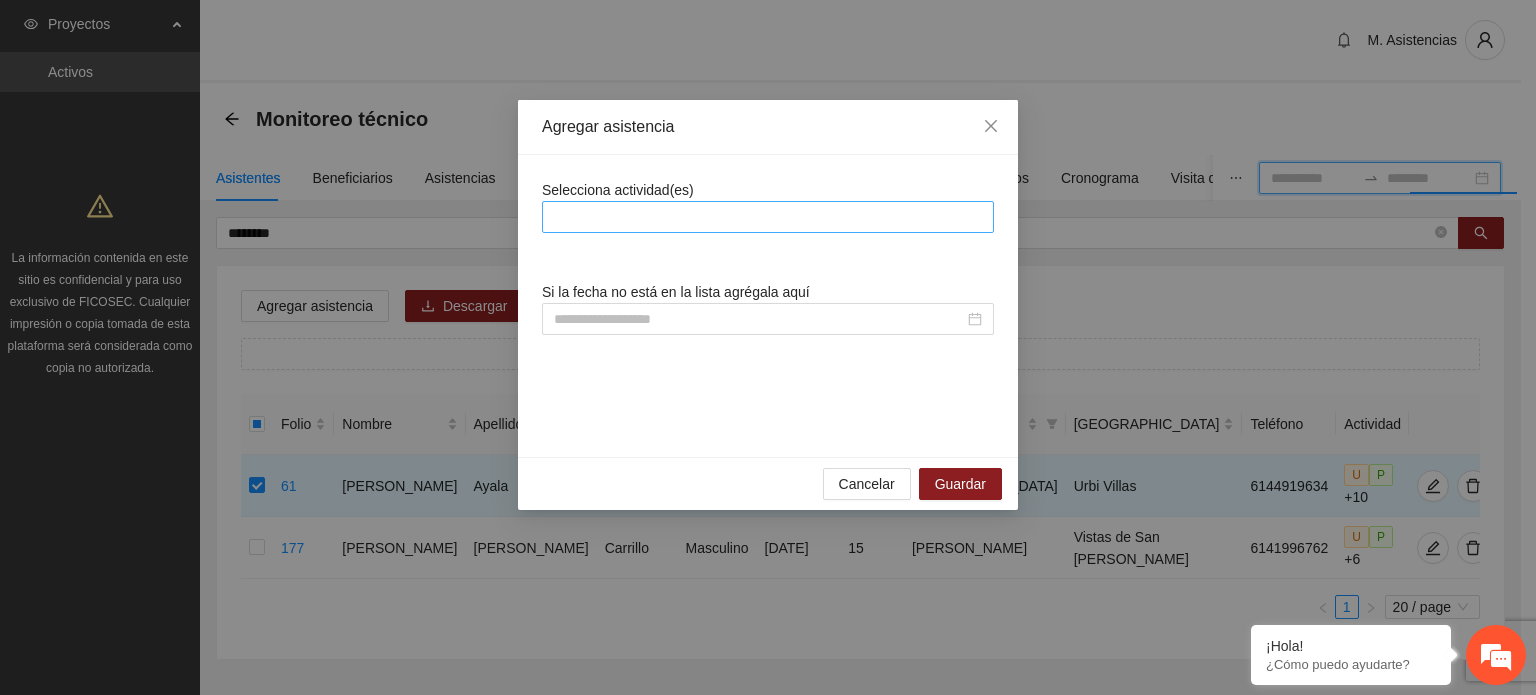 click at bounding box center [768, 217] 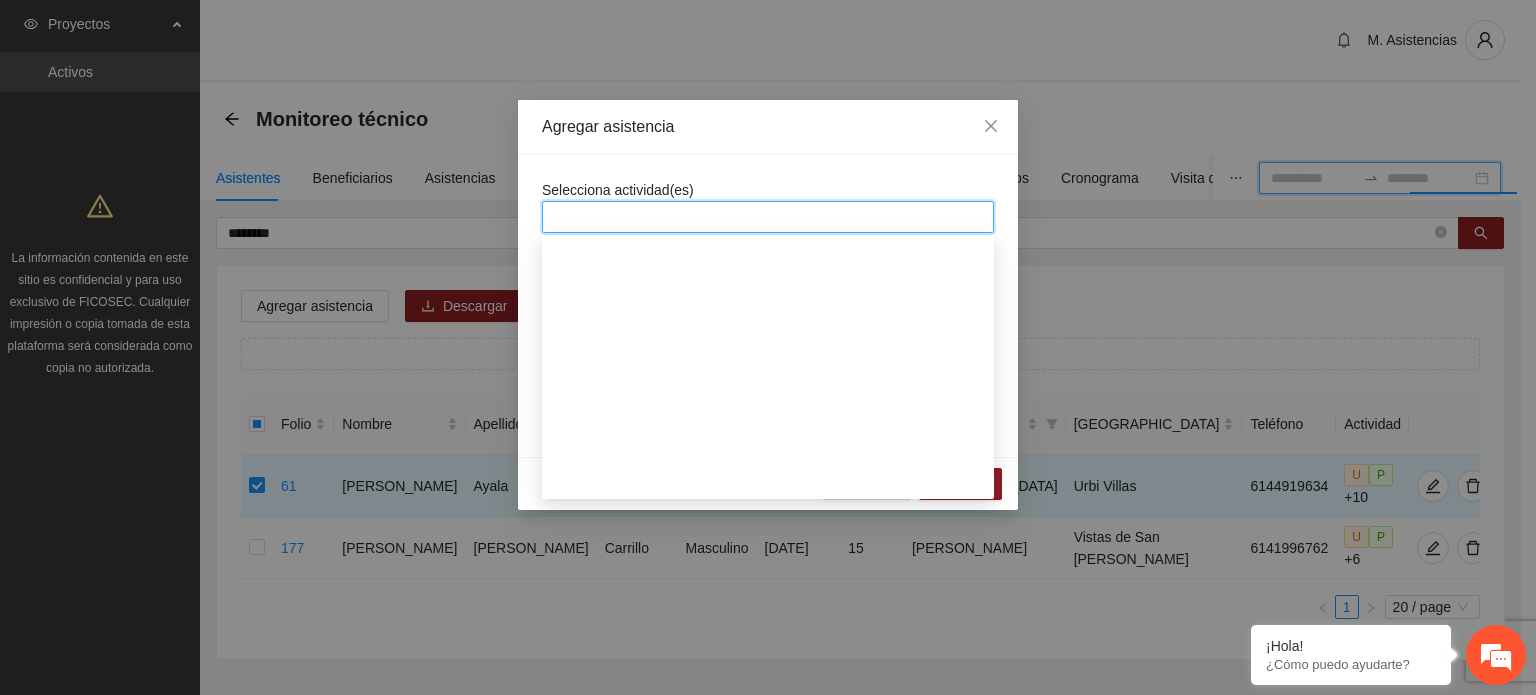 scroll, scrollTop: 700, scrollLeft: 0, axis: vertical 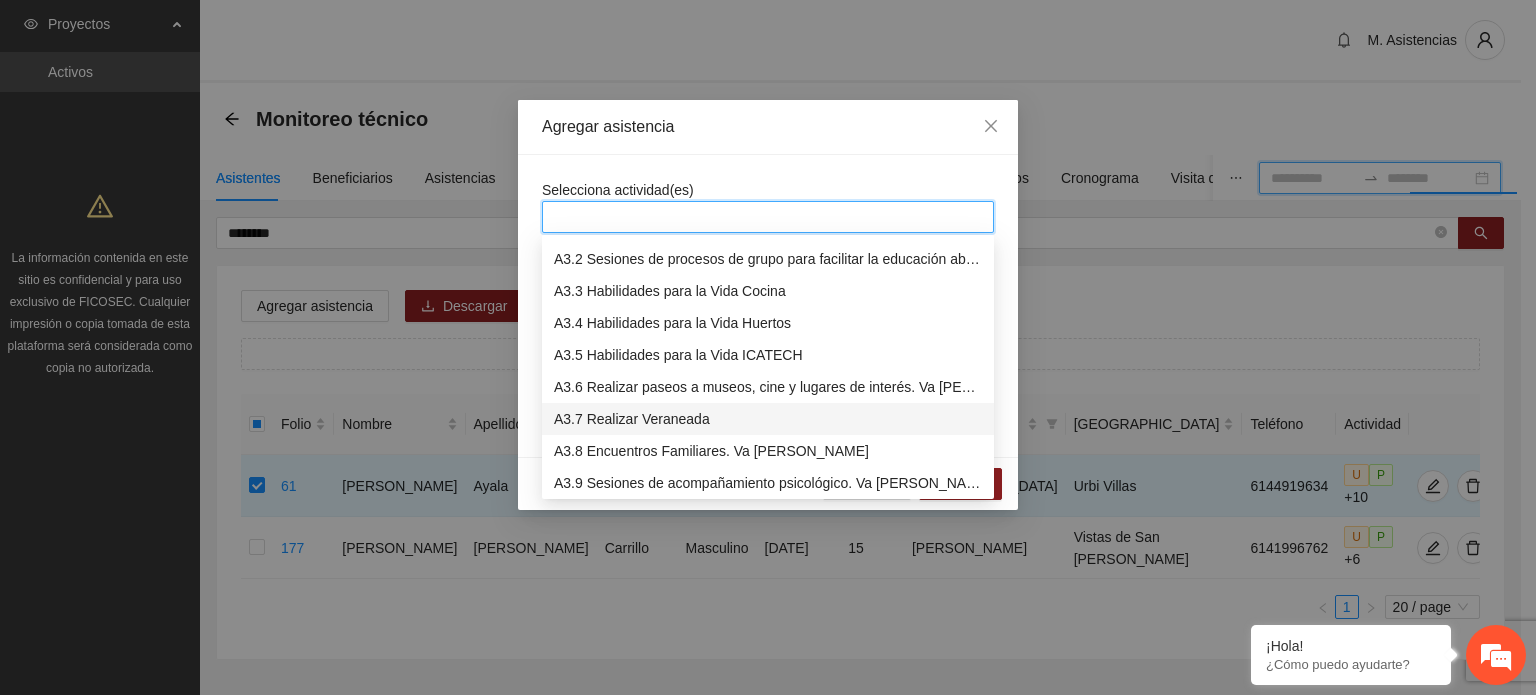 click on "A3.7 Realizar Veraneada" at bounding box center [768, 419] 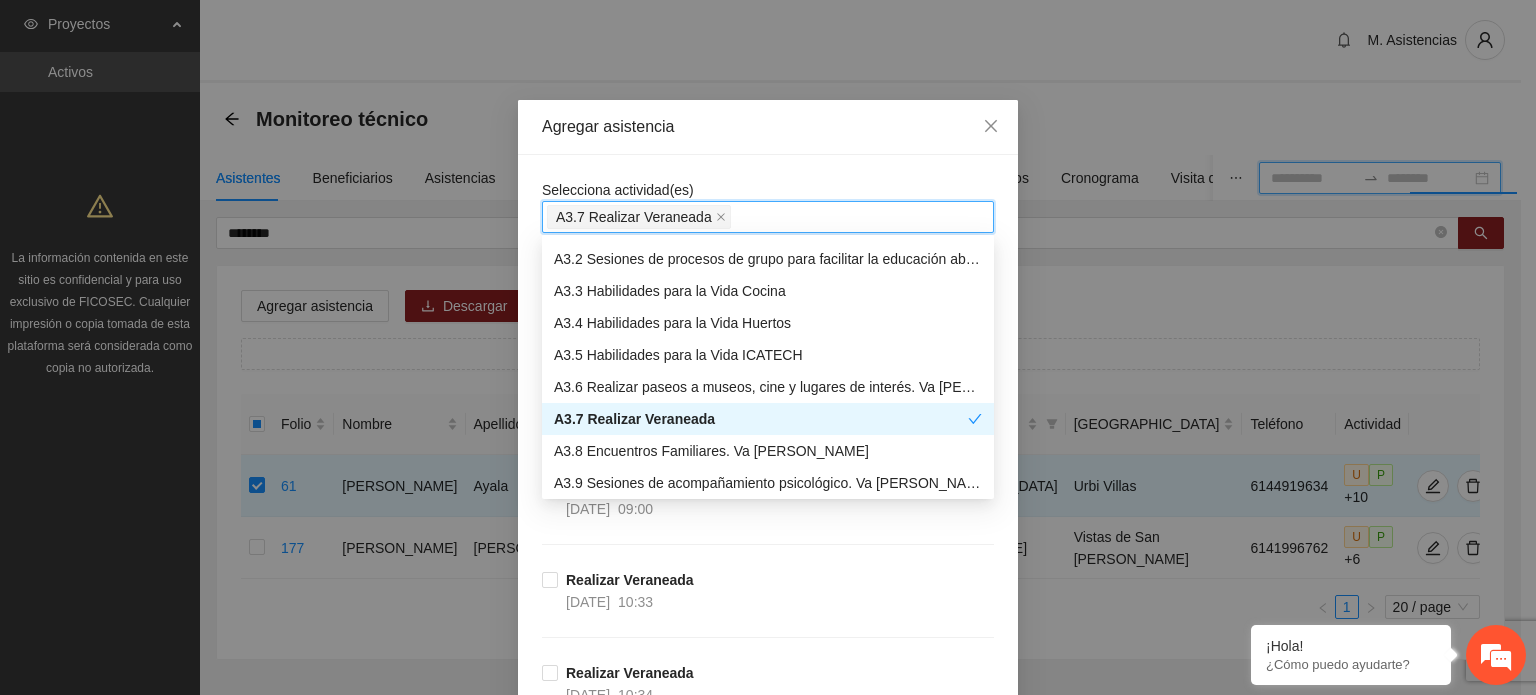 click on "Selecciona actividad(es) A3.7 Realizar Veraneada   Si la fecha no está en la lista agrégala aquí Realizar Veraneada [DATE] 09:00 Realizar Veraneada [DATE] 09:00 Realizar Veraneada [DATE] 10:33 Realizar Veraneada [DATE] 10:34 Realizar Veraneada [DATE] 09:00 Realizar Veraneada [DATE] 10:34 Realizar Veraneada [DATE] 10:31 Realizar Veraneada [DATE] 09:00 Realizar Veraneada [DATE] 10:34 Realizar Veraneada [DATE] 10:33 Realizar Veraneada [DATE] 09:00 Realizar Veraneada [DATE] 09:00 Realizar Veraneada [DATE] 10:31 Realizar Veraneada [DATE] 10:34 Realizar Veraneada [DATE] 10:33 Realizar Veraneada [DATE] 09:00 Realizar Veraneada [DATE] 10:33 Realizar Veraneada [DATE] 10:34 Realizar Veraneada [DATE] 10:32 Realizar Veraneada [DATE] 09:00 Realizar Veraneada [DATE] 10:33 Realizar Veraneada [DATE] 10:32 Realizar Veraneada [DATE] 09:00 Realizar Veraneada [DATE] 10:34 Realizar Veraneada [DATE] 10:33 Realizar Veraneada" at bounding box center (768, 1979) 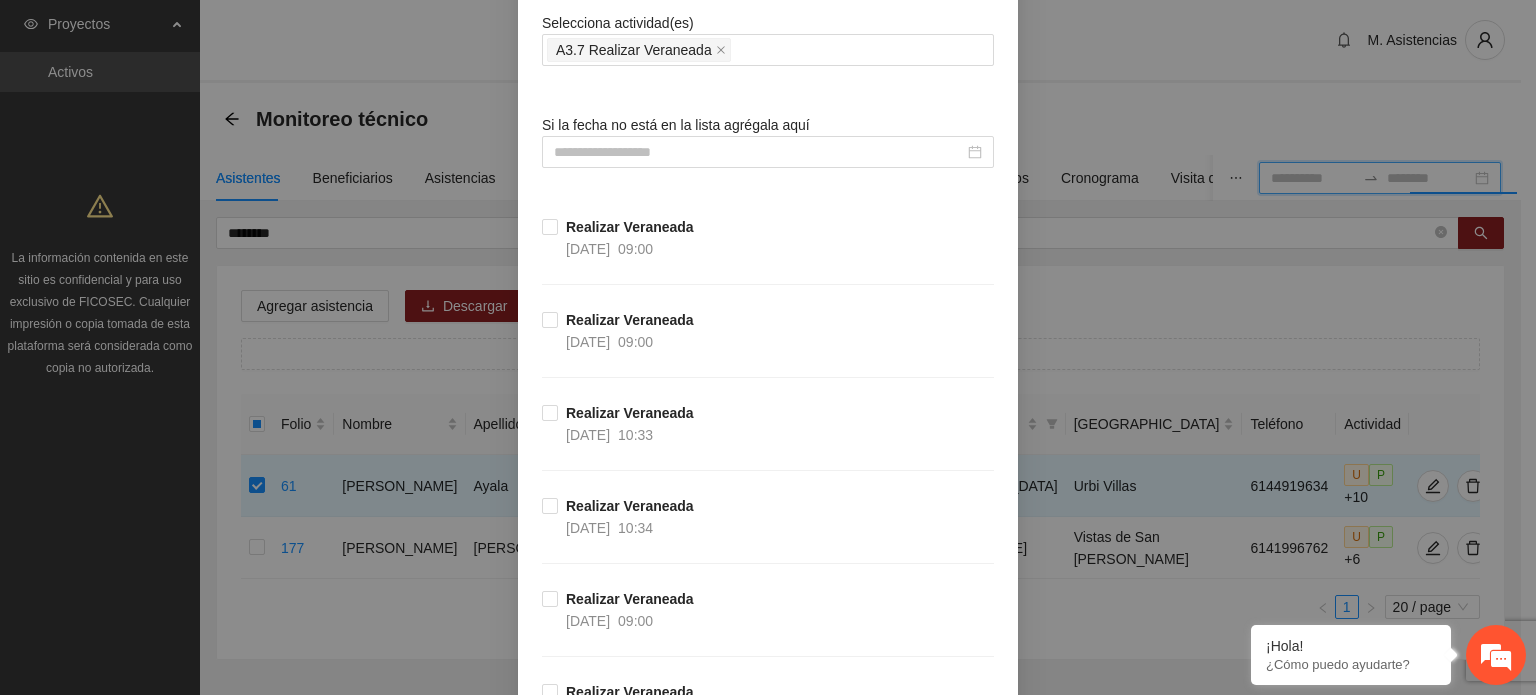 scroll, scrollTop: 200, scrollLeft: 0, axis: vertical 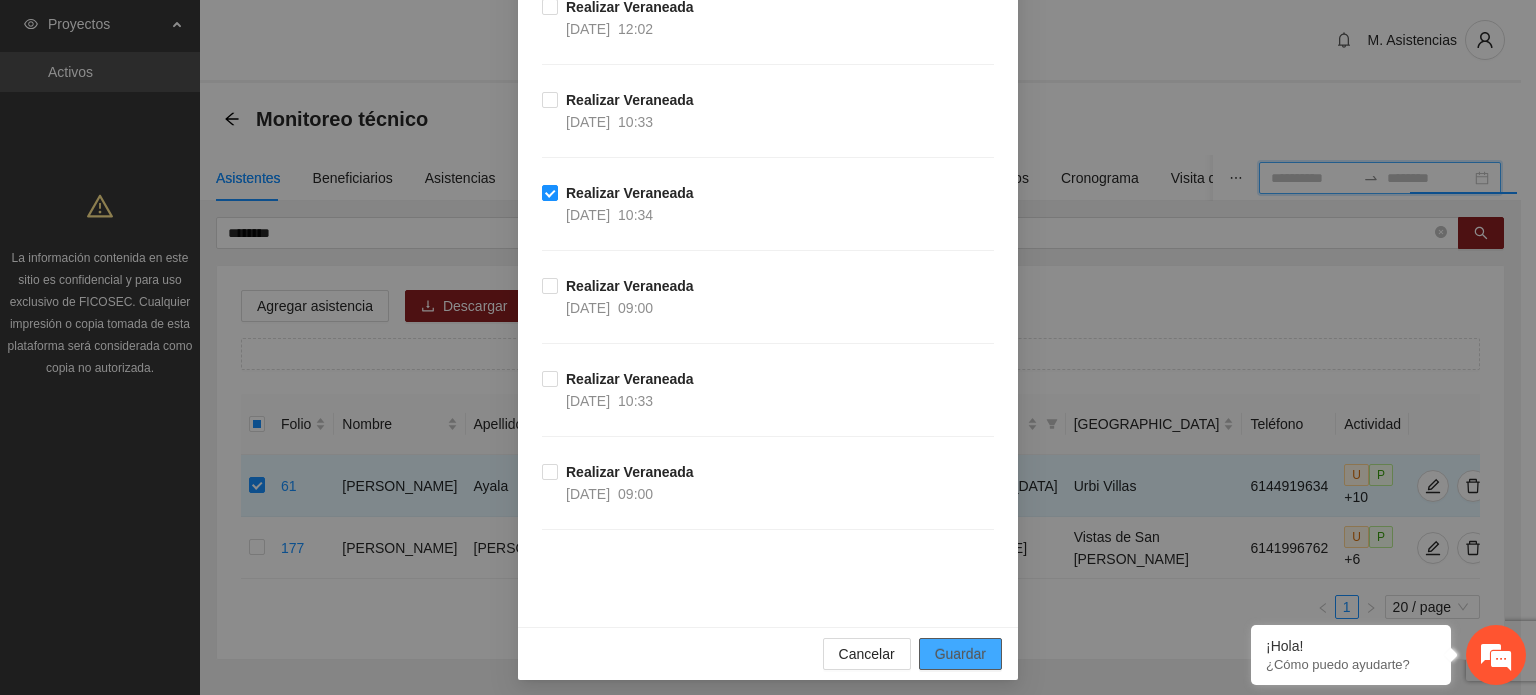 click on "Guardar" at bounding box center [960, 654] 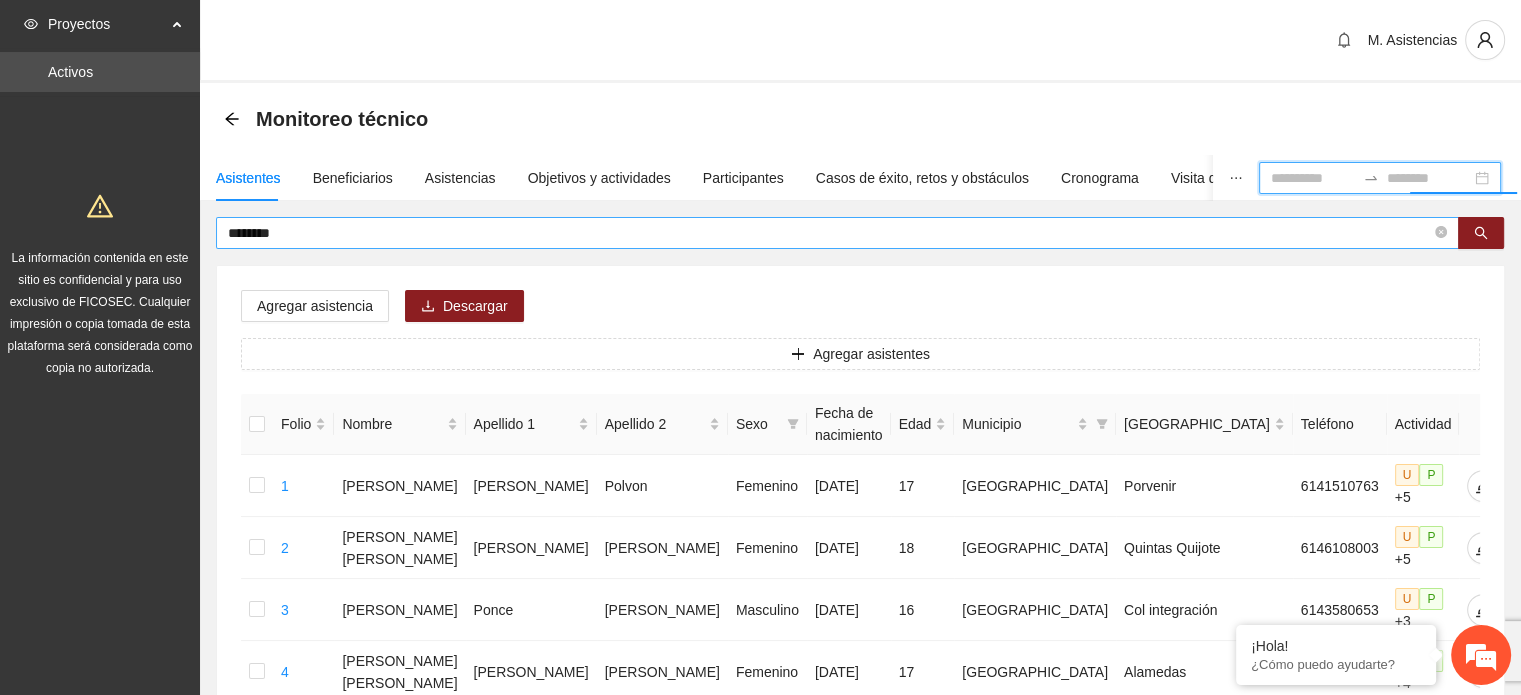 click on "********" at bounding box center [829, 233] 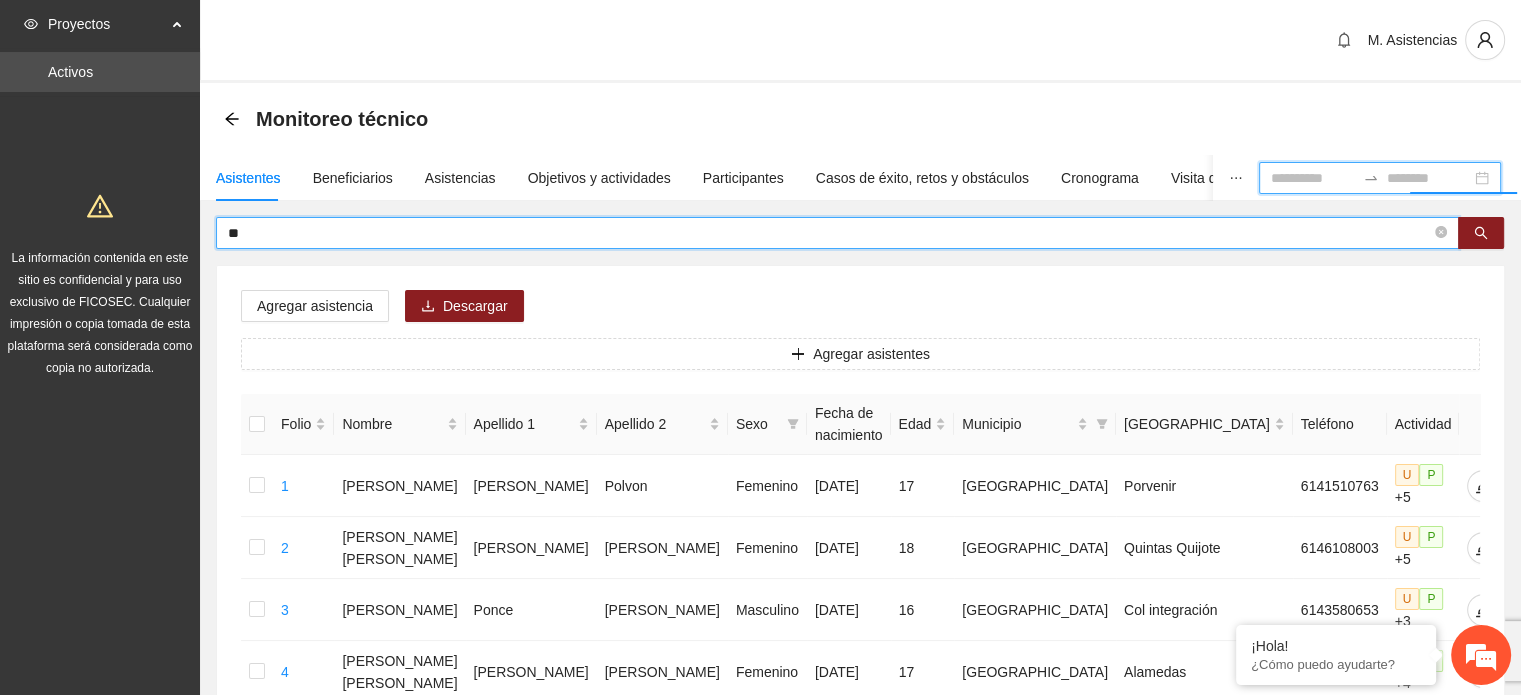 type on "*" 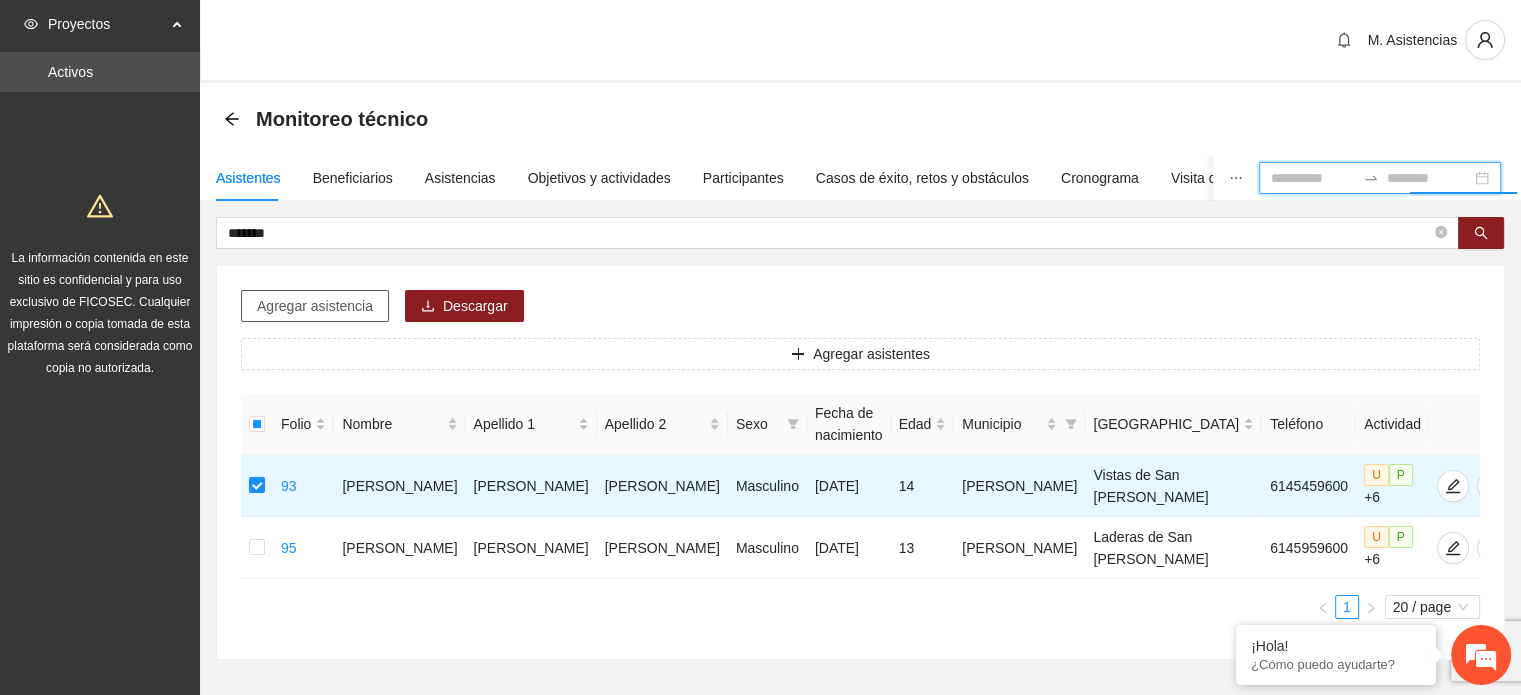 click on "Agregar asistencia" at bounding box center (315, 306) 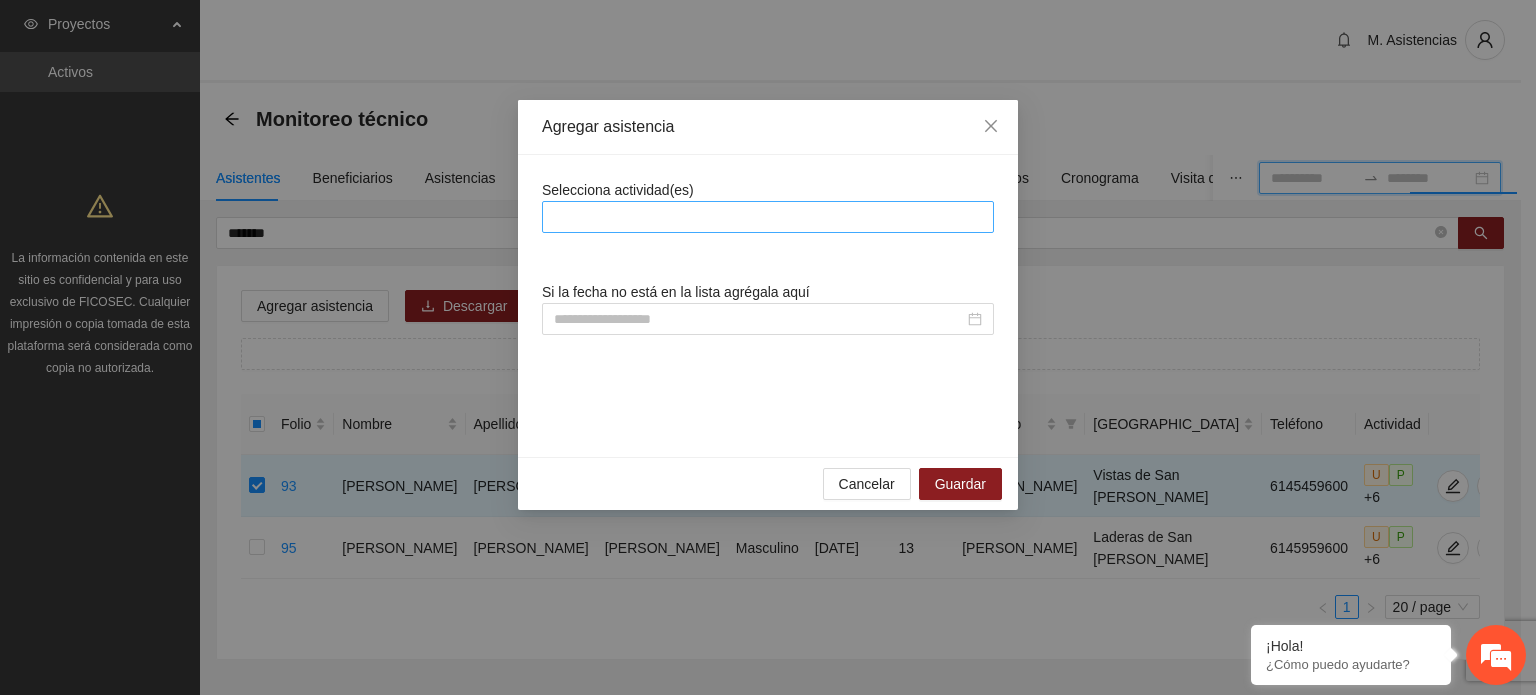 click at bounding box center (768, 217) 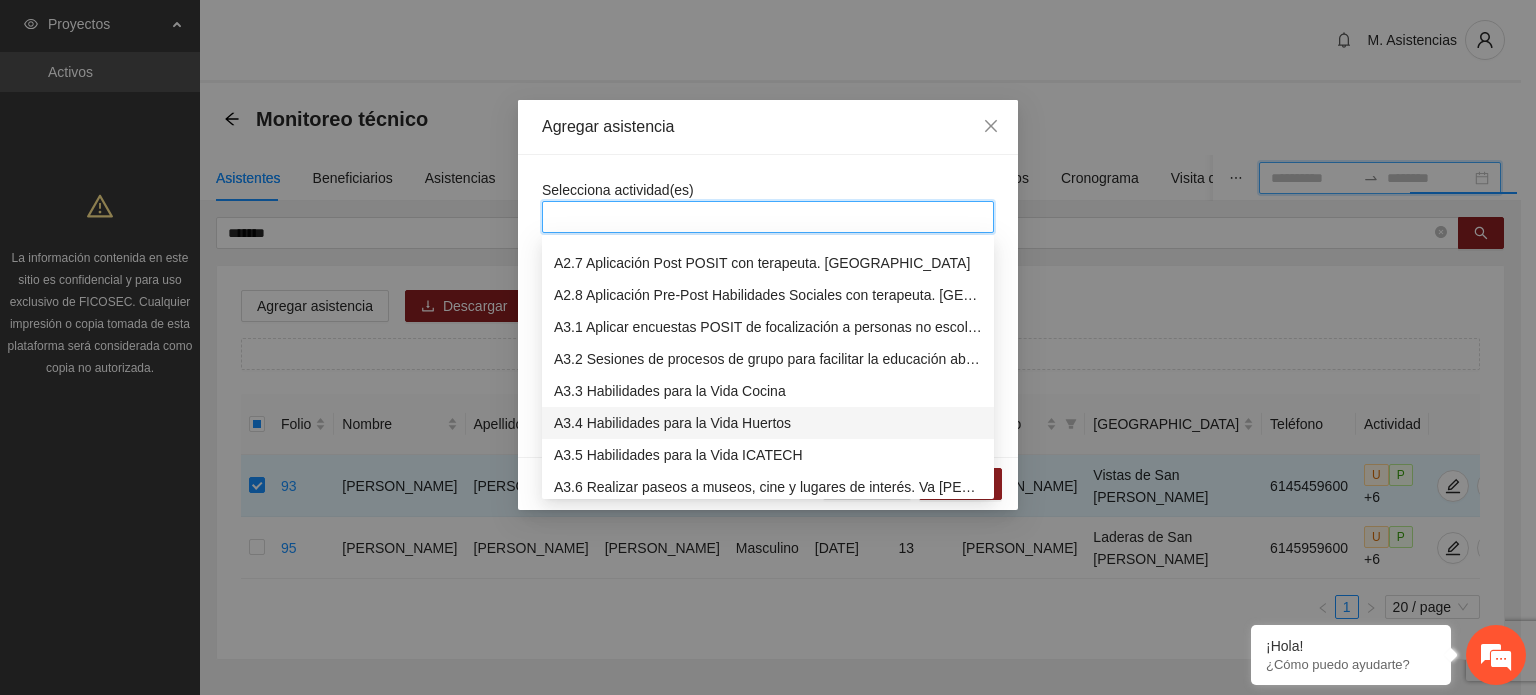 scroll, scrollTop: 700, scrollLeft: 0, axis: vertical 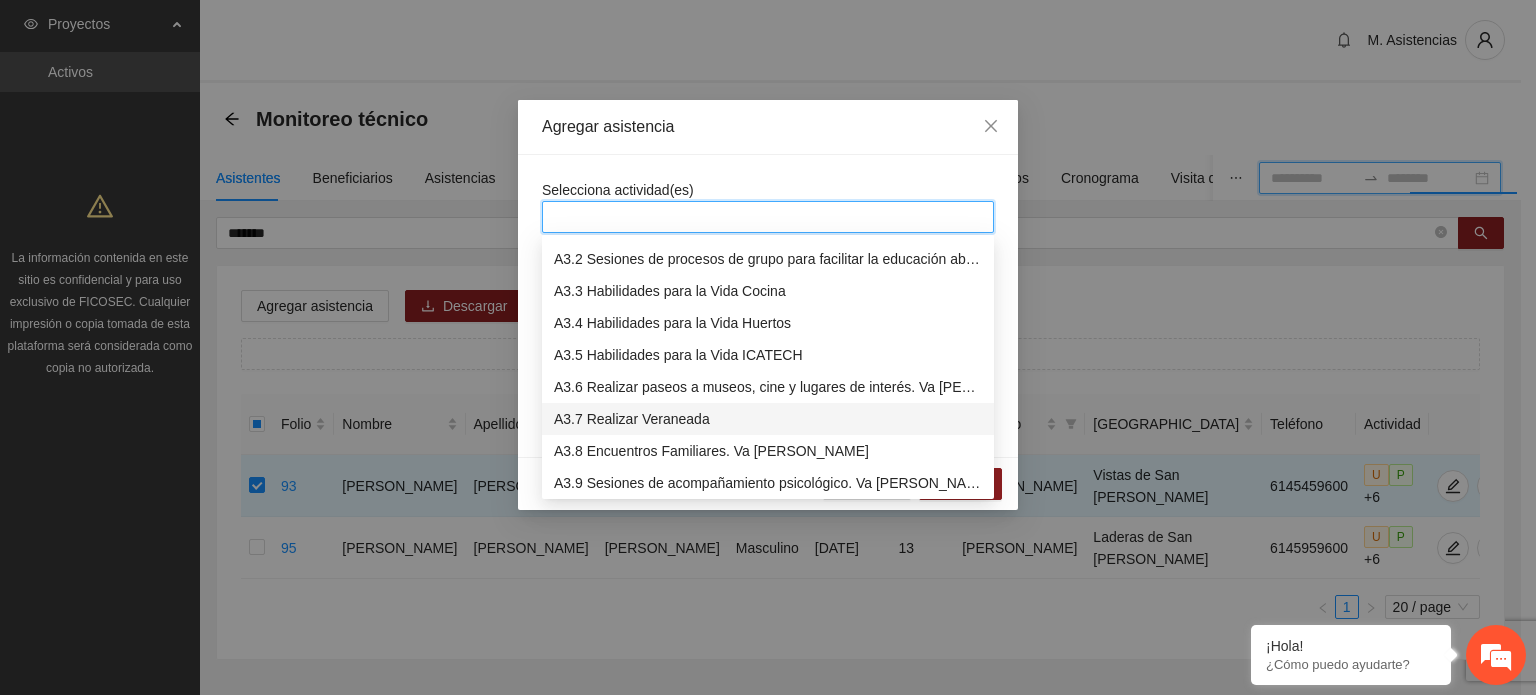click on "A3.7 Realizar Veraneada" at bounding box center (768, 419) 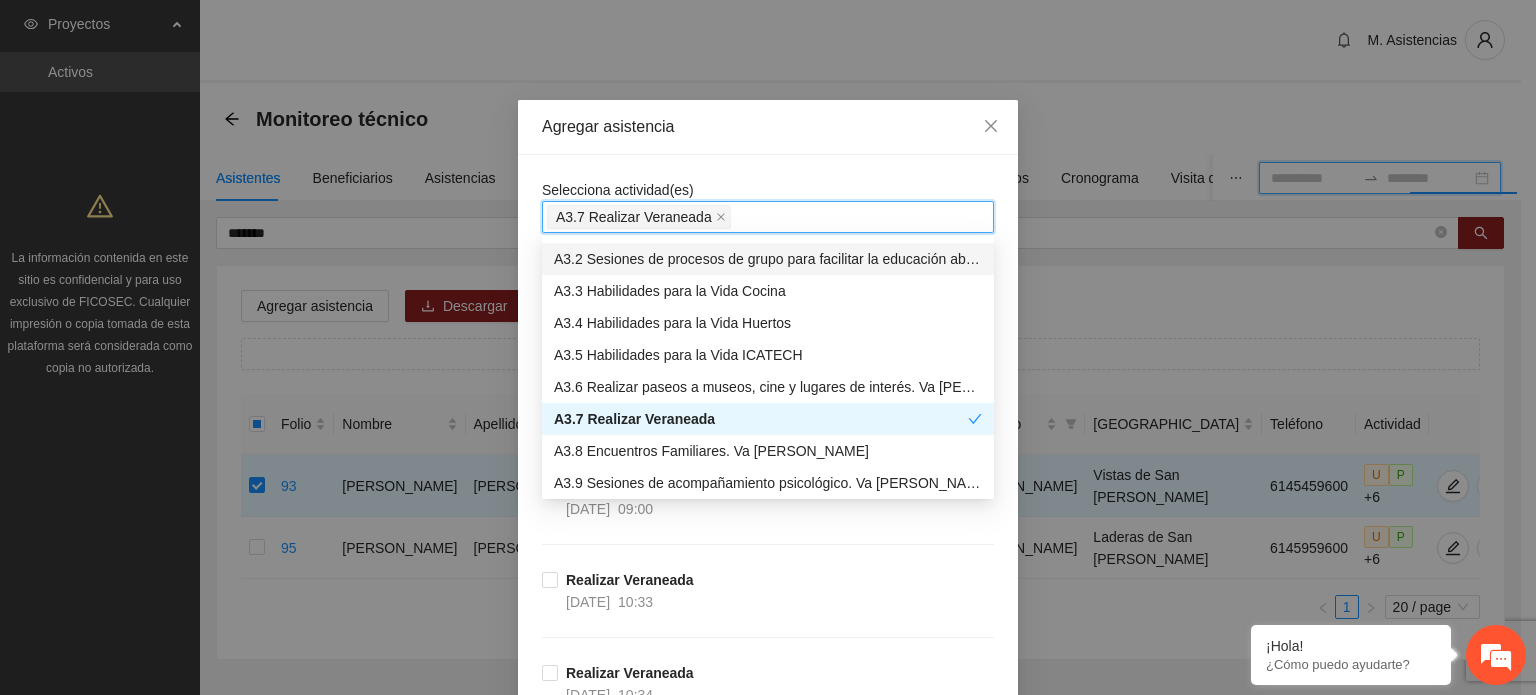 click on "Agregar asistencia" at bounding box center (768, 127) 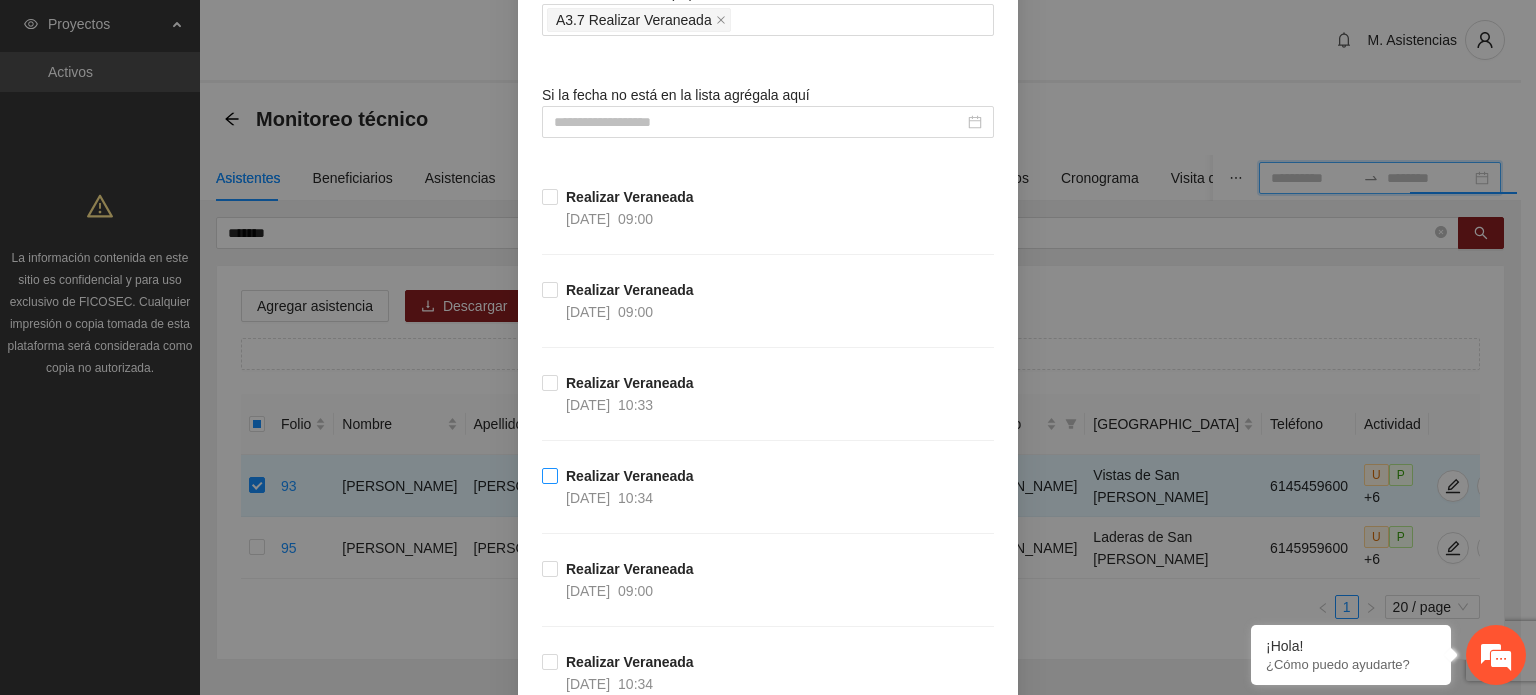 scroll, scrollTop: 200, scrollLeft: 0, axis: vertical 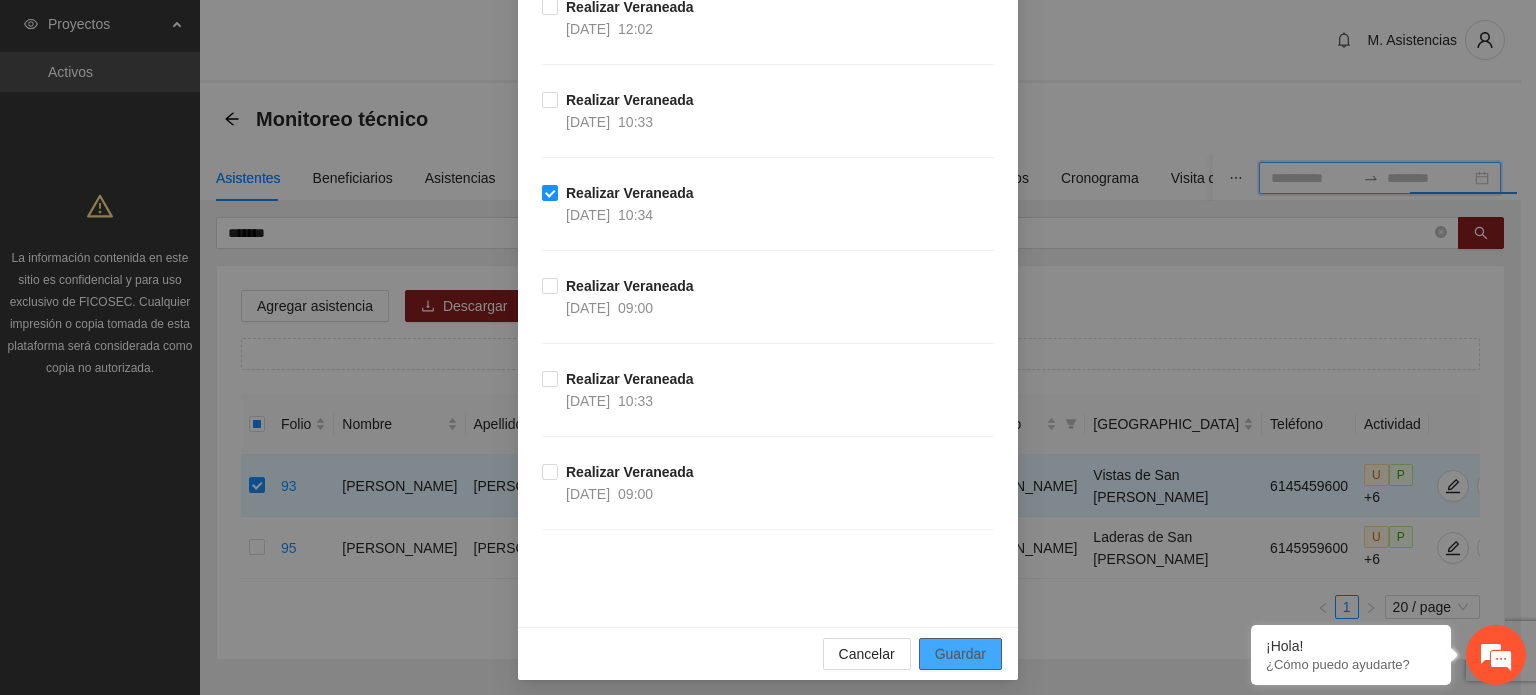 click on "Guardar" at bounding box center [960, 654] 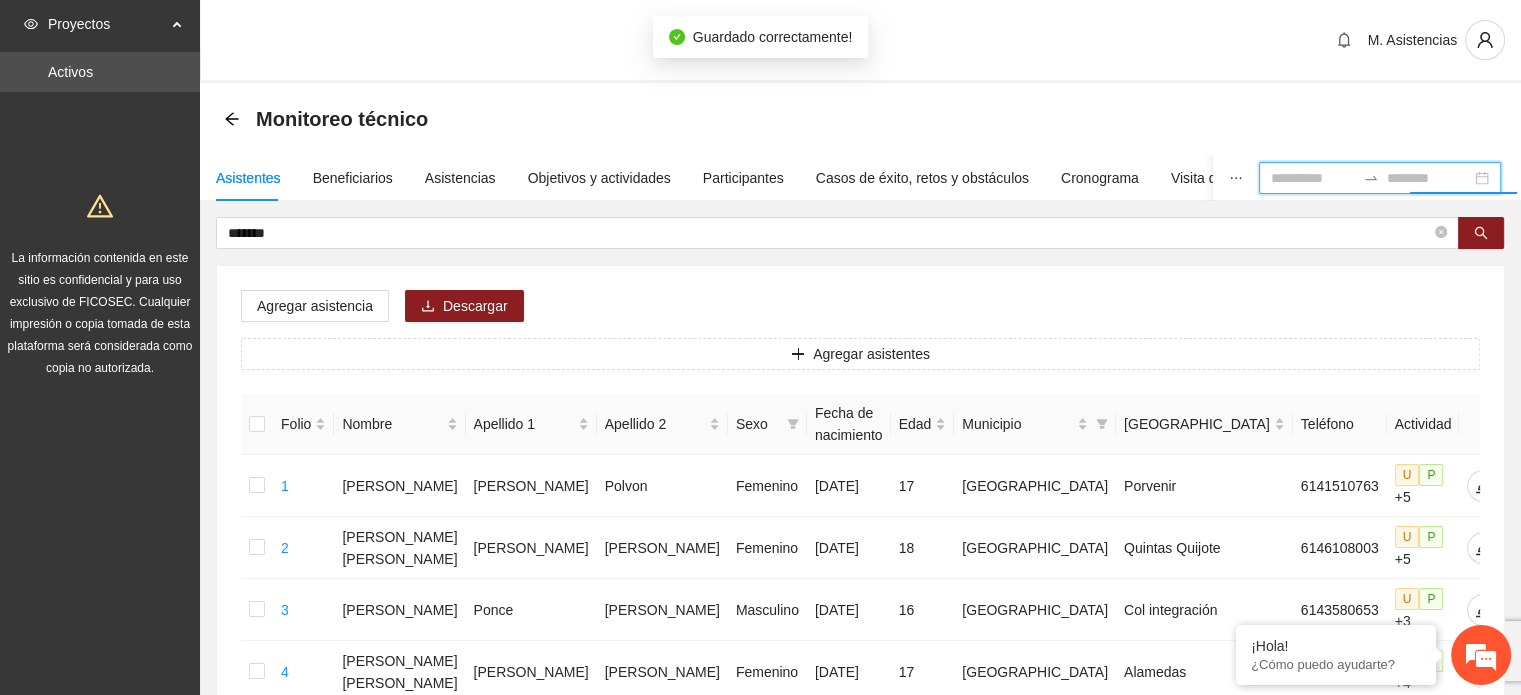 click on "******* Agregar asistencia Descargar Agregar asistentes Folio Nombre Apellido 1 Apellido 2 Sexo Fecha de nacimiento Edad Municipio Colonia Teléfono Actividad                           1 [PERSON_NAME] [PERSON_NAME] [PERSON_NAME] [DATE] 17 Chihuahua Porvenir 6141510763 U P +5 2 [PERSON_NAME] [PERSON_NAME] Femenino [DATE] 18 Chihuahua Quintas Quijote 6146108003 U P +5 3 [PERSON_NAME] [PERSON_NAME] Masculino [DATE] 16 Chihuahua Col integración 6143580653 U P +3 4 [PERSON_NAME] [PERSON_NAME] Femenino [DATE] 17 [GEOGRAPHIC_DATA] 6146033808 U P +4 5 [PERSON_NAME] [PERSON_NAME] De la [PERSON_NAME] Masculino [DATE] 18 Chihuahua Atenas 6146107029 U P +7 6 [PERSON_NAME] [PERSON_NAME] Masculino [DATE] 17 Chihuahua Villas del real 6141308299 U P +6 7 [PERSON_NAME] [DATE] 17 Chihuahua Mineral2 6143677843 U P +7 8 [PERSON_NAME] [PERSON_NAME] Femenino [DATE] 18 Chihuahua Atenas 6144039535 U P +8 9 [PERSON_NAME] [PERSON_NAME] Masculino [DATE] 18 [GEOGRAPHIC_DATA] U P +4" at bounding box center [860, 1007] 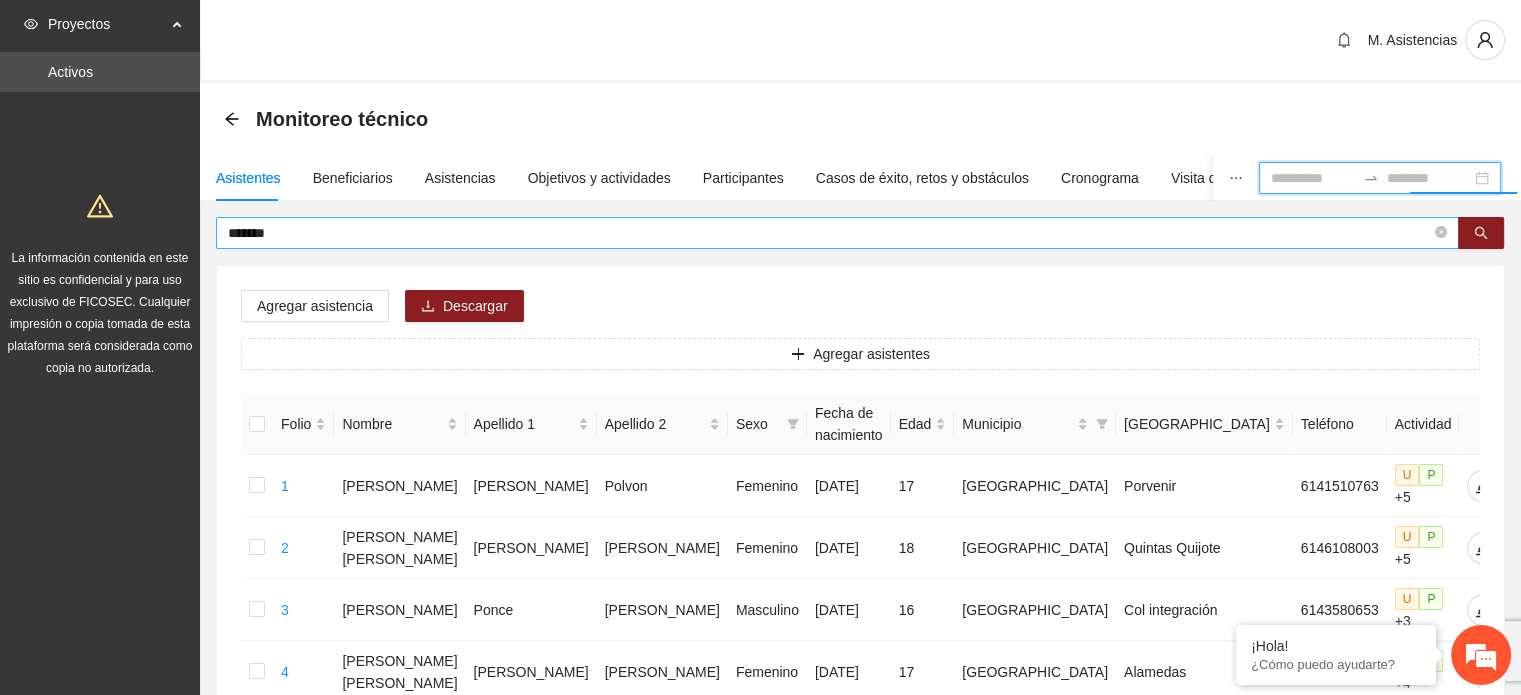 click on "*******" at bounding box center [829, 233] 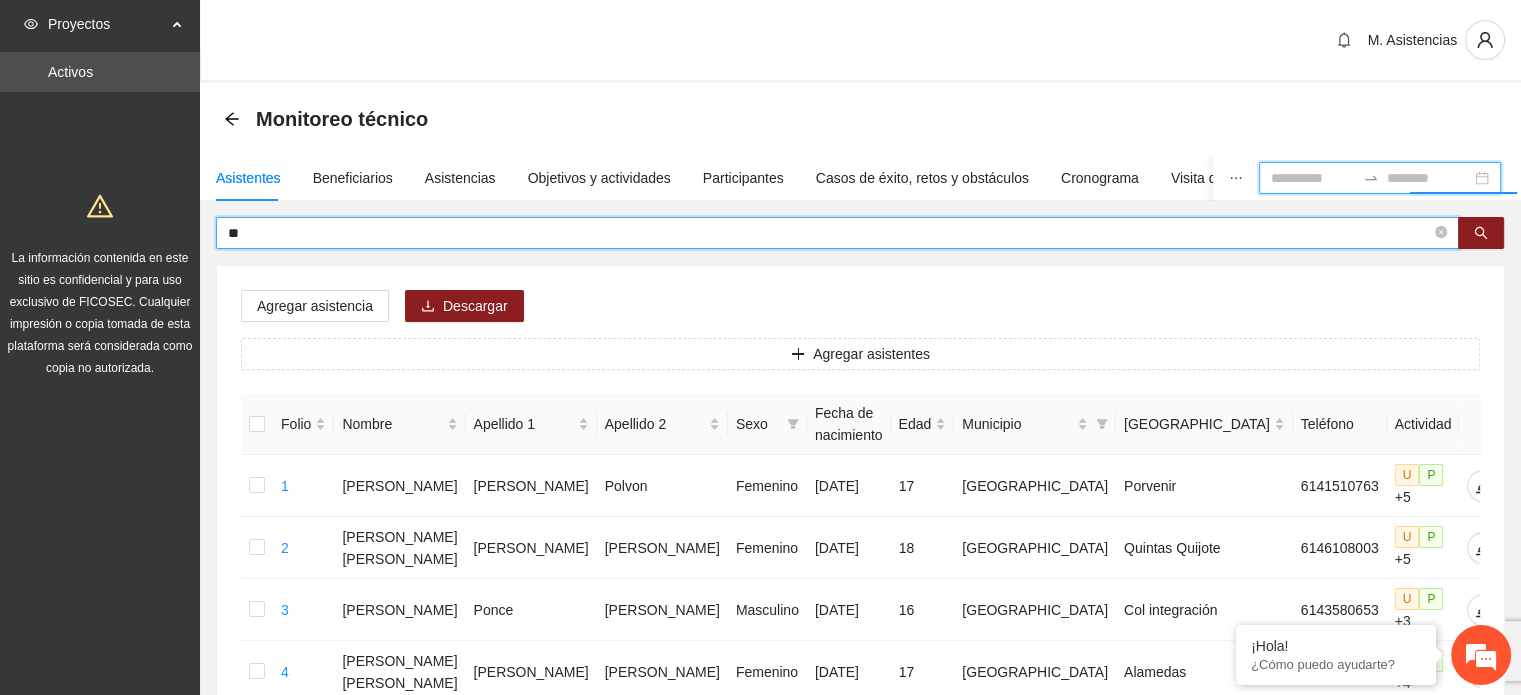 type on "*" 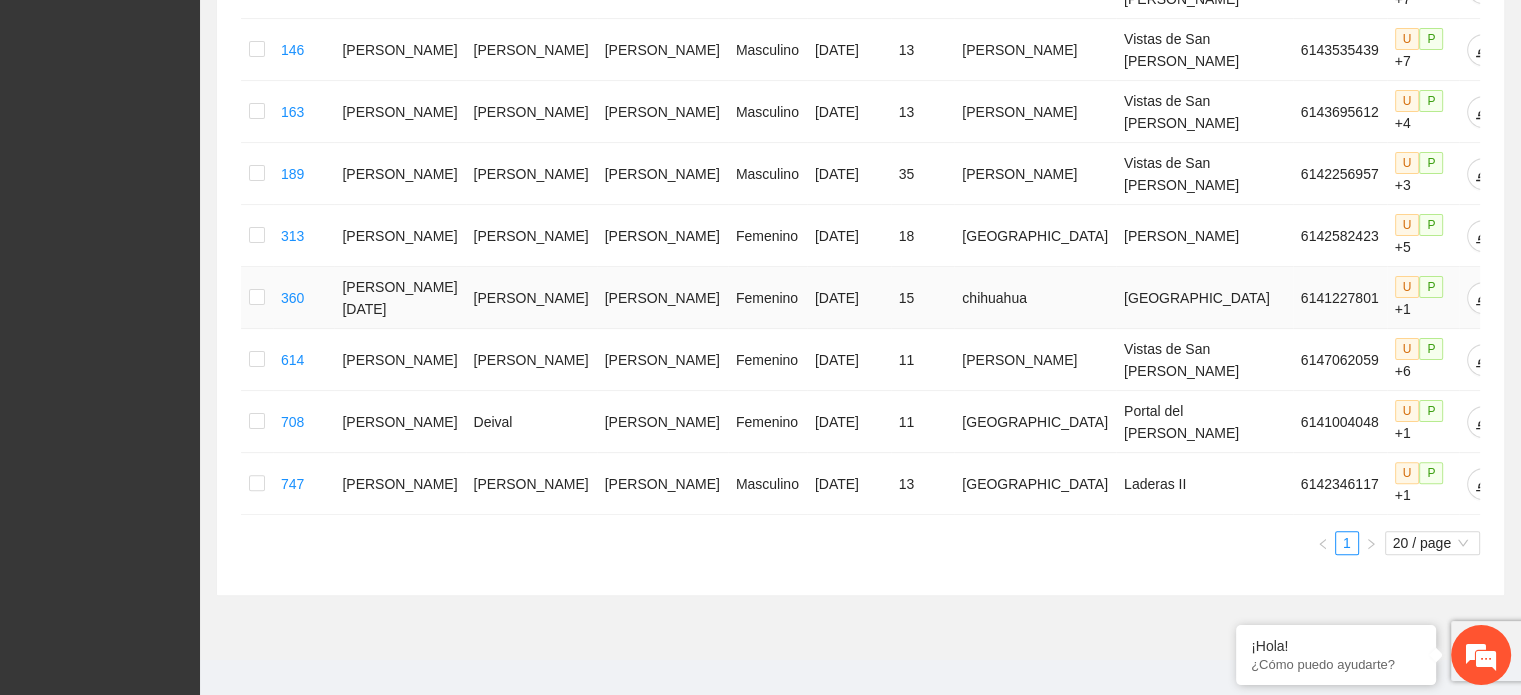scroll, scrollTop: 500, scrollLeft: 0, axis: vertical 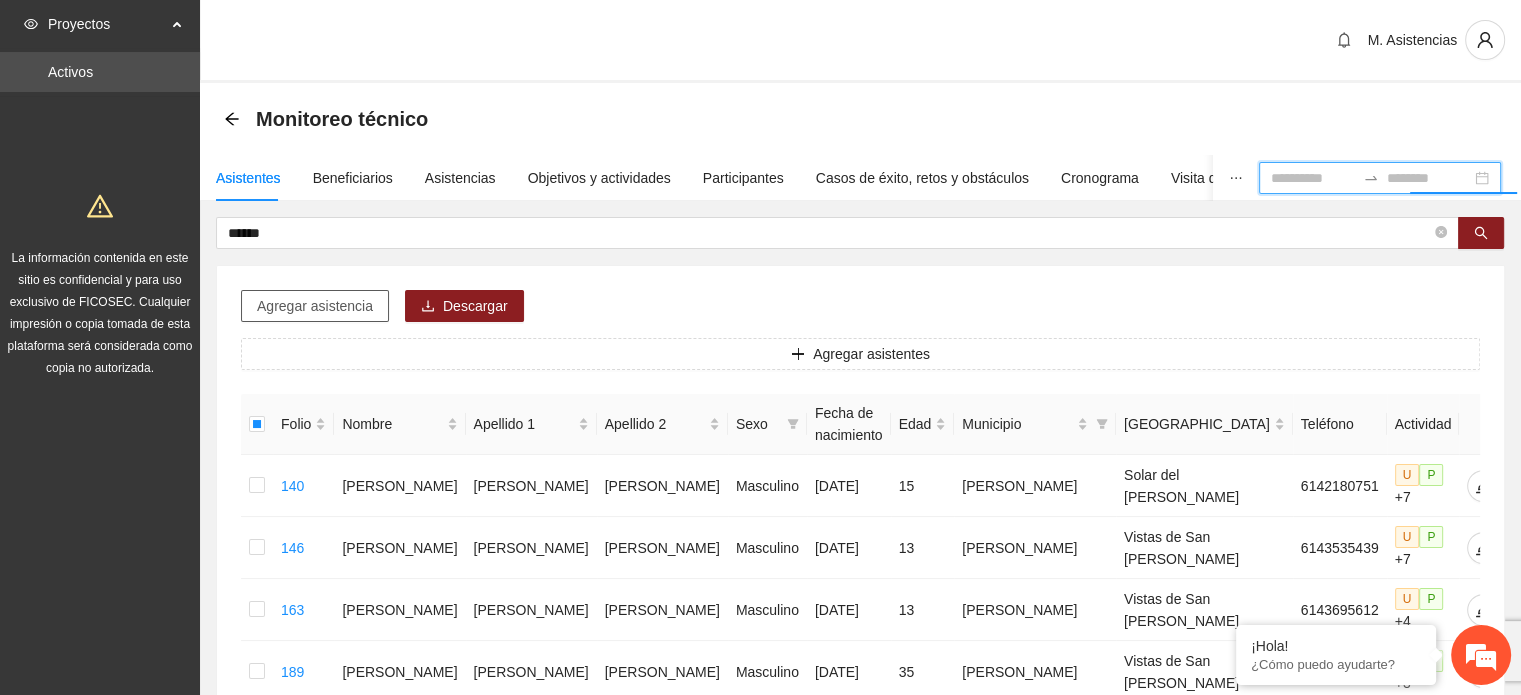 click on "Agregar asistencia" at bounding box center [315, 306] 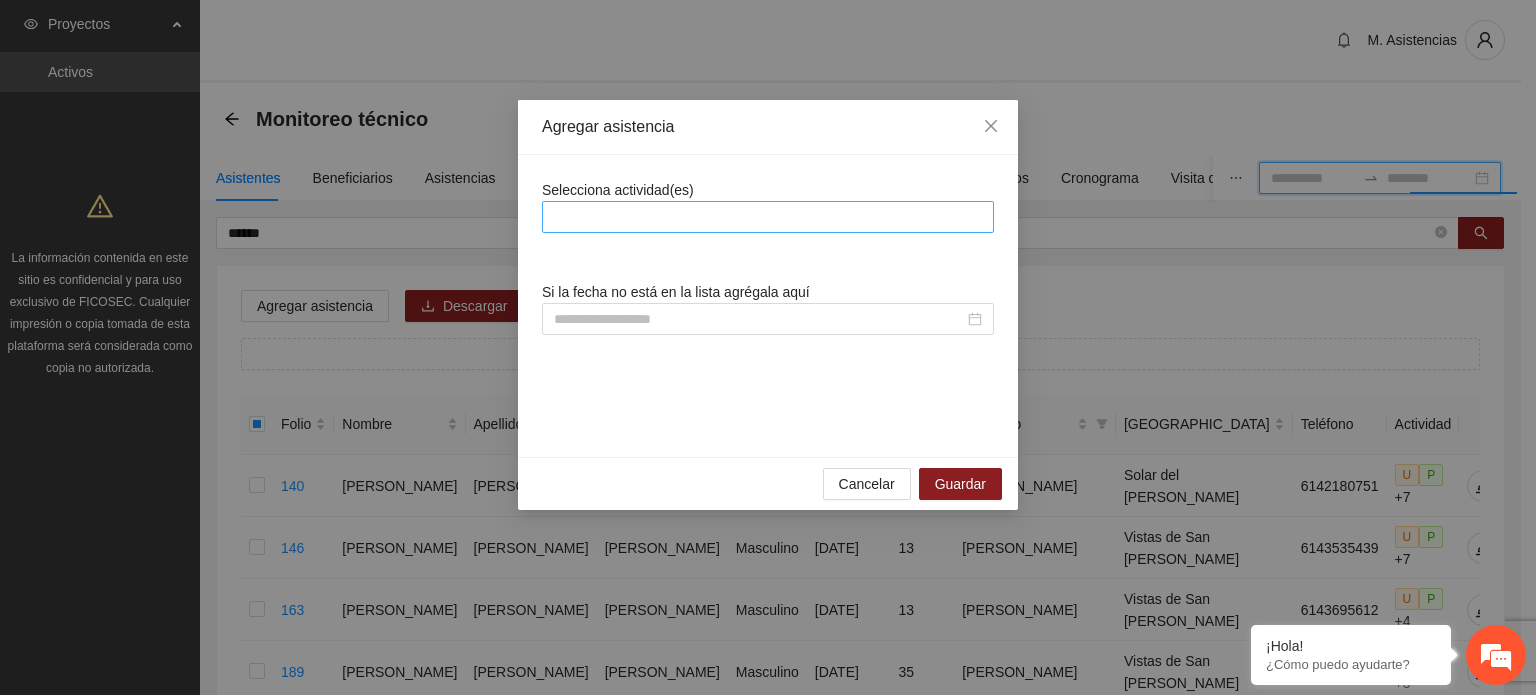 click at bounding box center [768, 217] 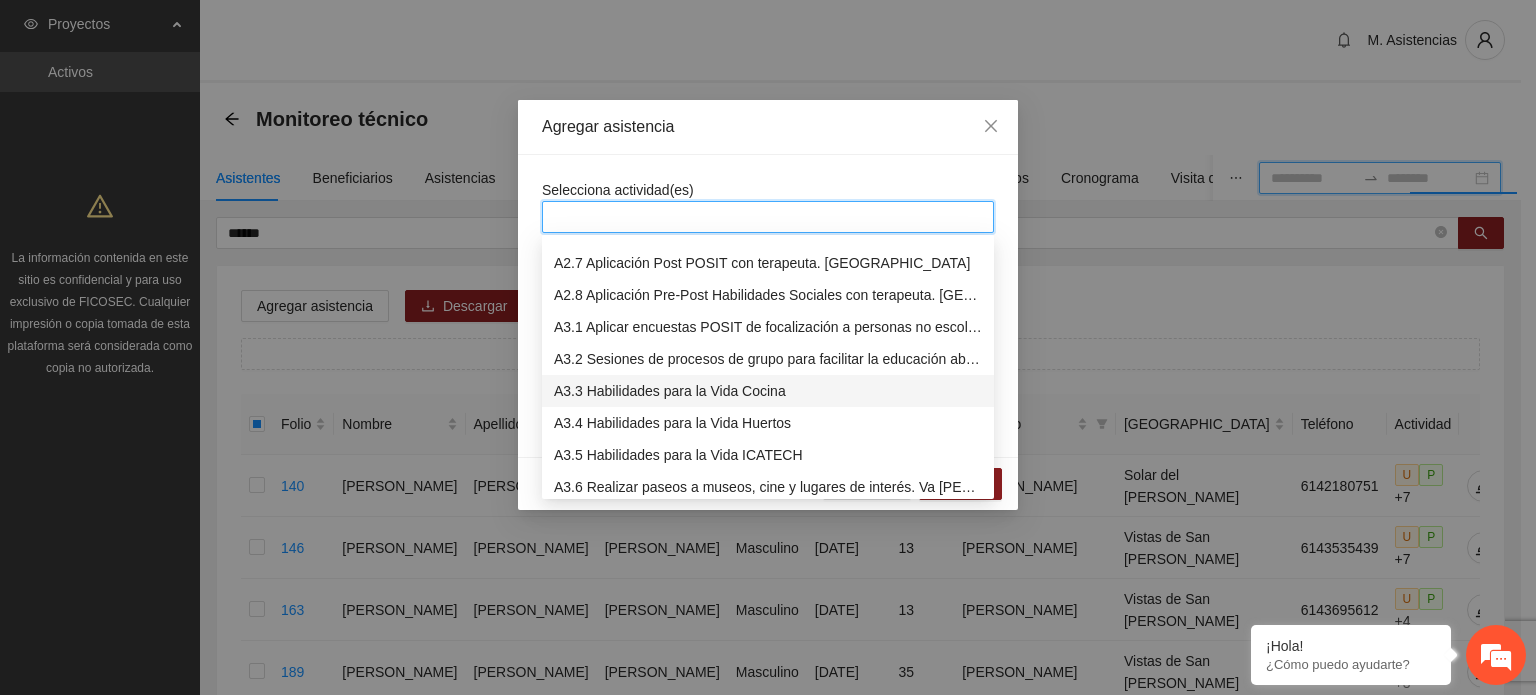 scroll, scrollTop: 800, scrollLeft: 0, axis: vertical 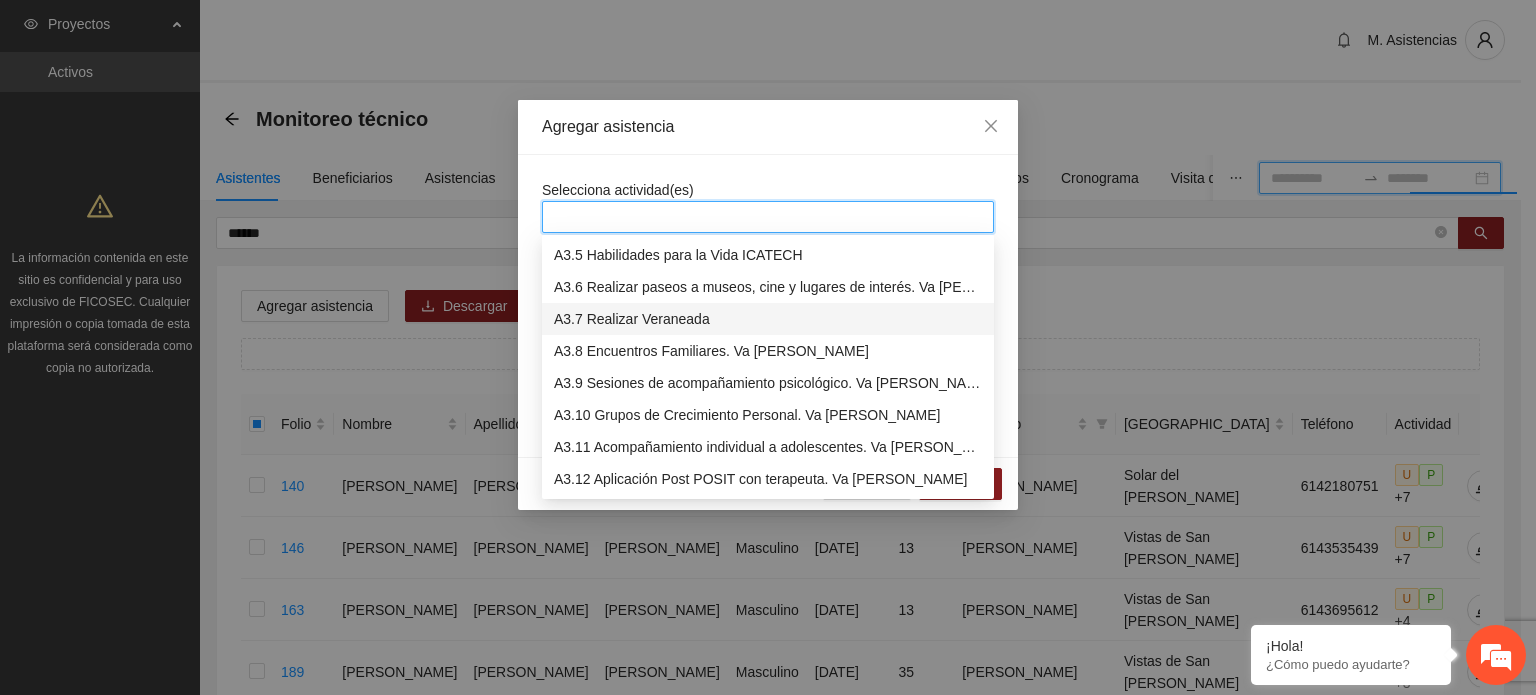 click on "A3.7 Realizar Veraneada" at bounding box center (768, 319) 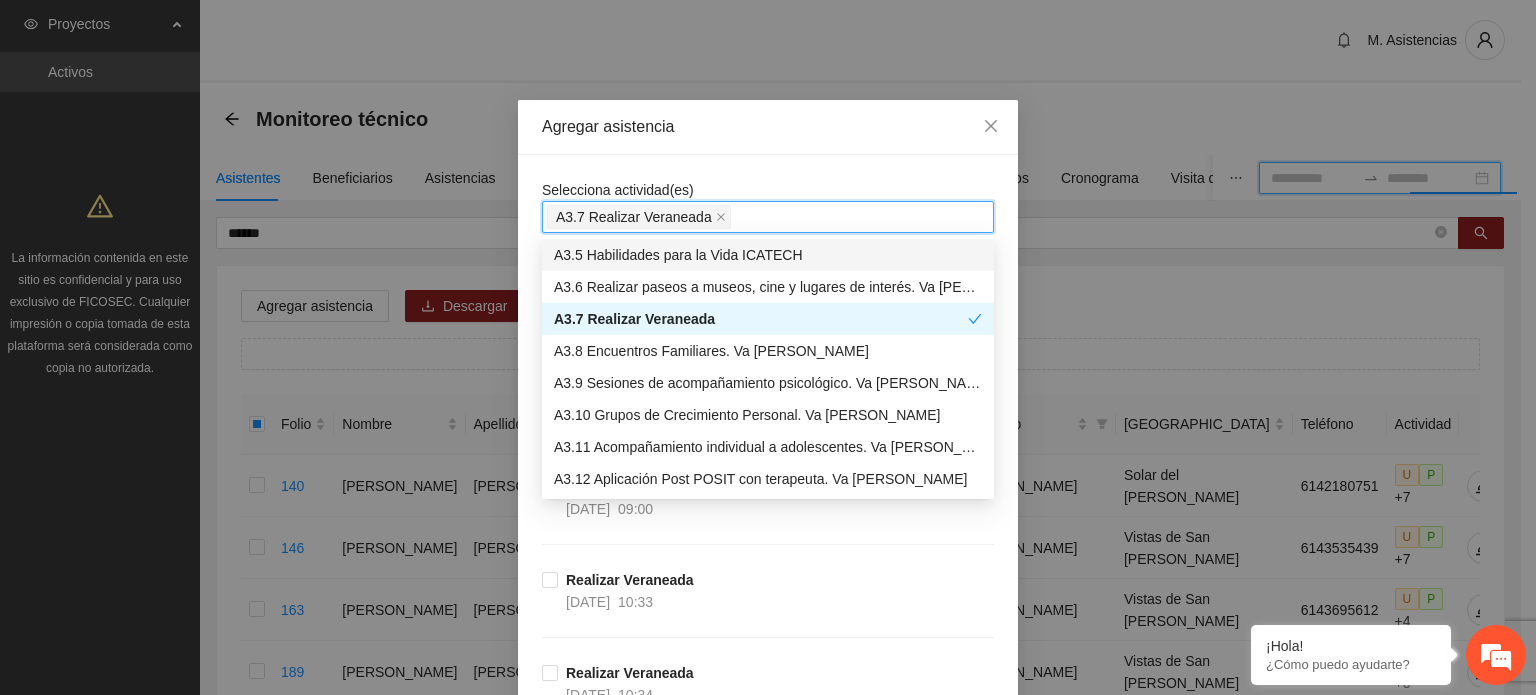 click on "Selecciona actividad(es) A3.7 Realizar Veraneada   Si la fecha no está en la lista agrégala aquí Realizar Veraneada [DATE] 09:00 Realizar Veraneada [DATE] 09:00 Realizar Veraneada [DATE] 10:33 Realizar Veraneada [DATE] 10:34 Realizar Veraneada [DATE] 09:00 Realizar Veraneada [DATE] 10:34 Realizar Veraneada [DATE] 10:31 Realizar Veraneada [DATE] 09:00 Realizar Veraneada [DATE] 10:34 Realizar Veraneada [DATE] 10:33 Realizar Veraneada [DATE] 09:00 Realizar Veraneada [DATE] 09:00 Realizar Veraneada [DATE] 10:31 Realizar Veraneada [DATE] 10:34 Realizar Veraneada [DATE] 10:33 Realizar Veraneada [DATE] 09:00 Realizar Veraneada [DATE] 10:33 Realizar Veraneada [DATE] 10:34 Realizar Veraneada [DATE] 10:32 Realizar Veraneada [DATE] 09:00 Realizar Veraneada [DATE] 10:33 Realizar Veraneada [DATE] 10:32 Realizar Veraneada [DATE] 09:00 Realizar Veraneada [DATE] 10:34 Realizar Veraneada [DATE] 10:33 Realizar Veraneada" at bounding box center [768, 1979] 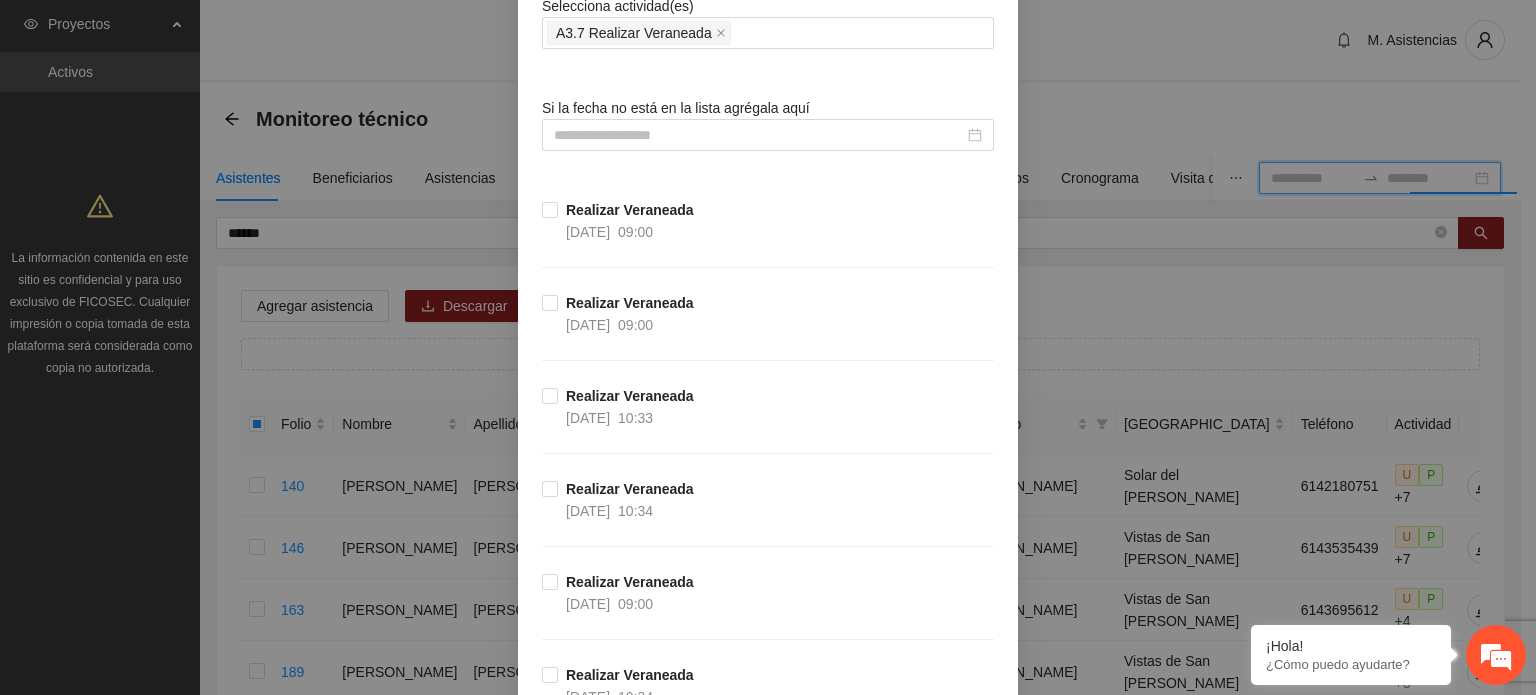 scroll, scrollTop: 200, scrollLeft: 0, axis: vertical 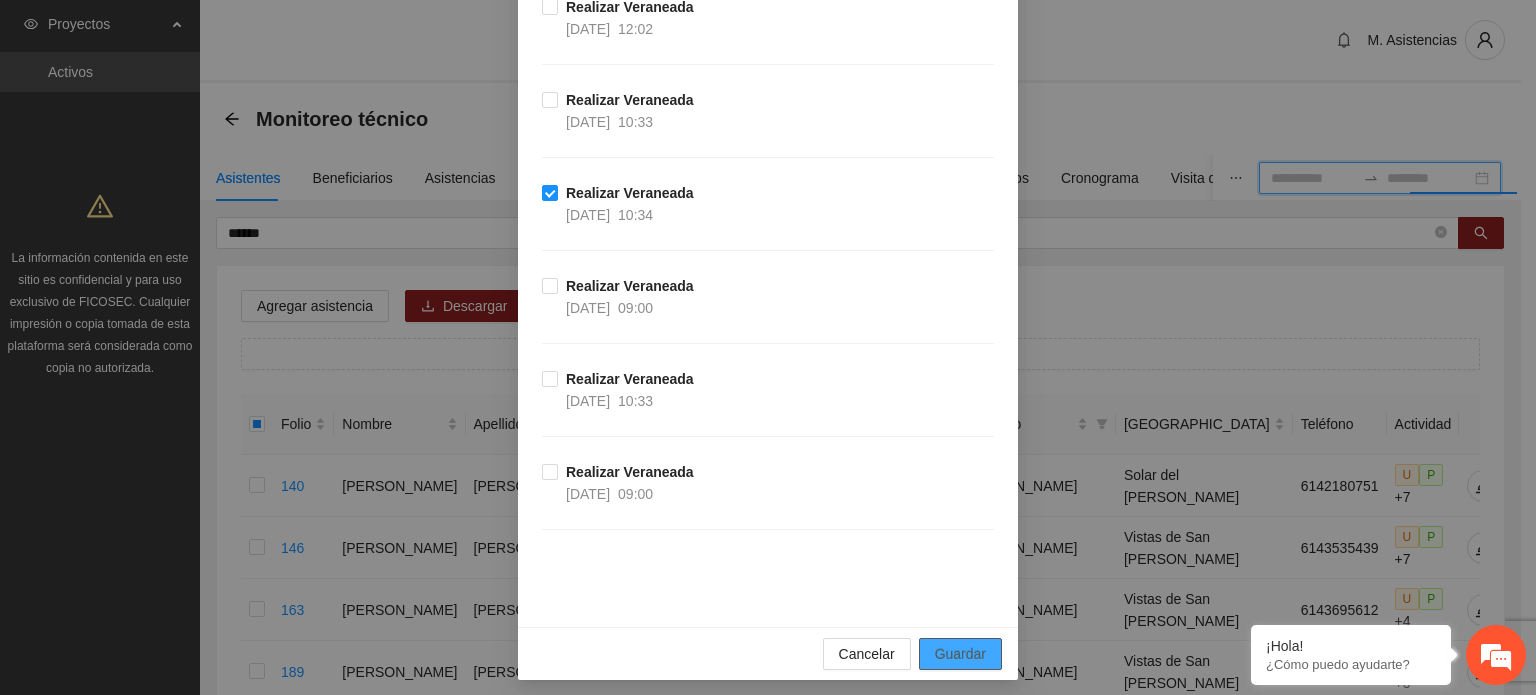 click on "Guardar" at bounding box center (960, 654) 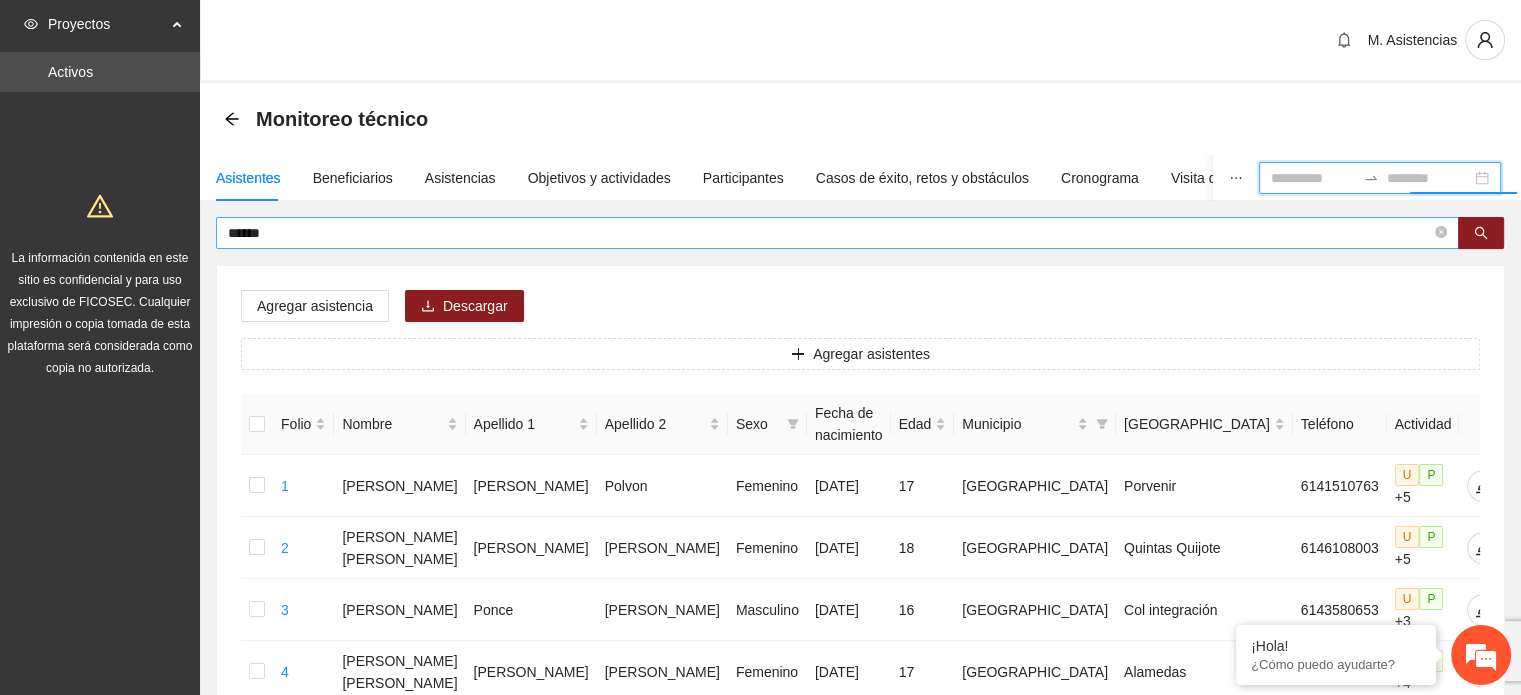 click on "******" at bounding box center (837, 233) 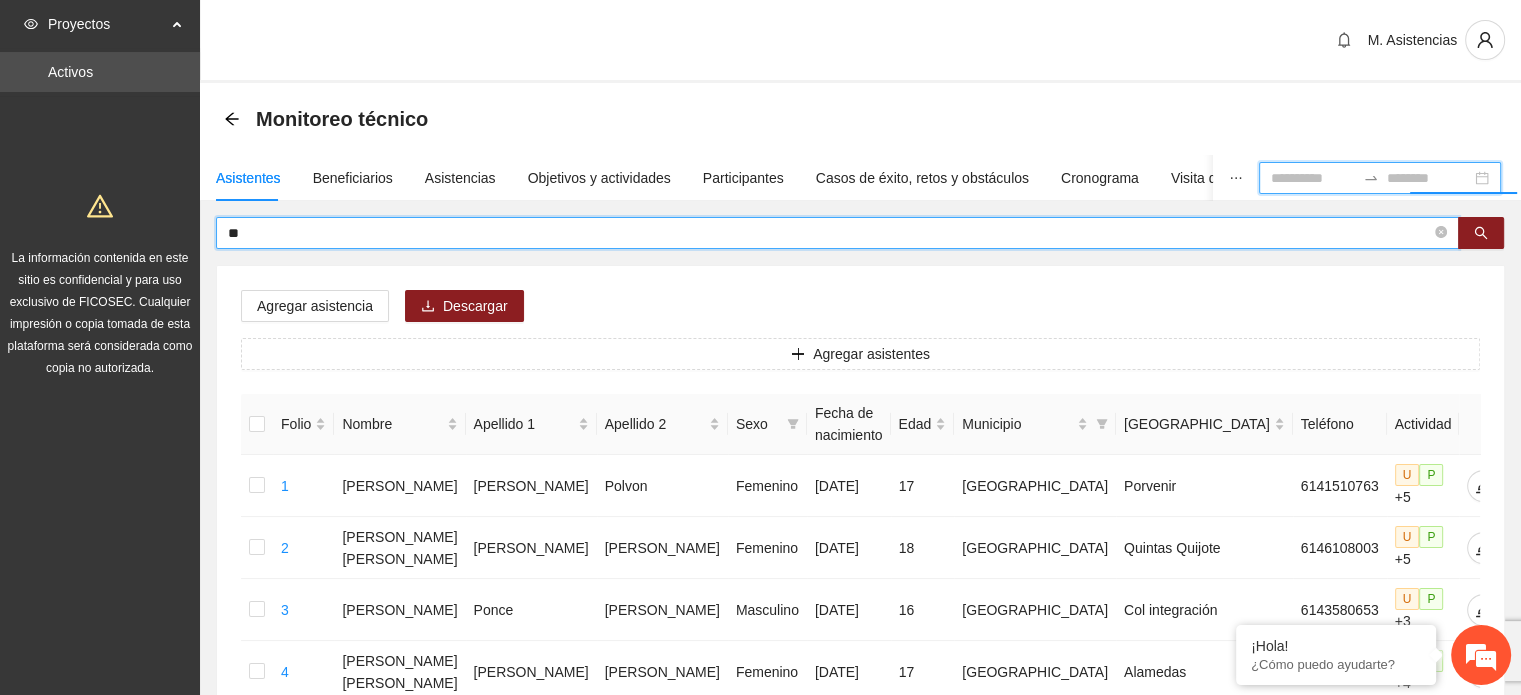 type on "*" 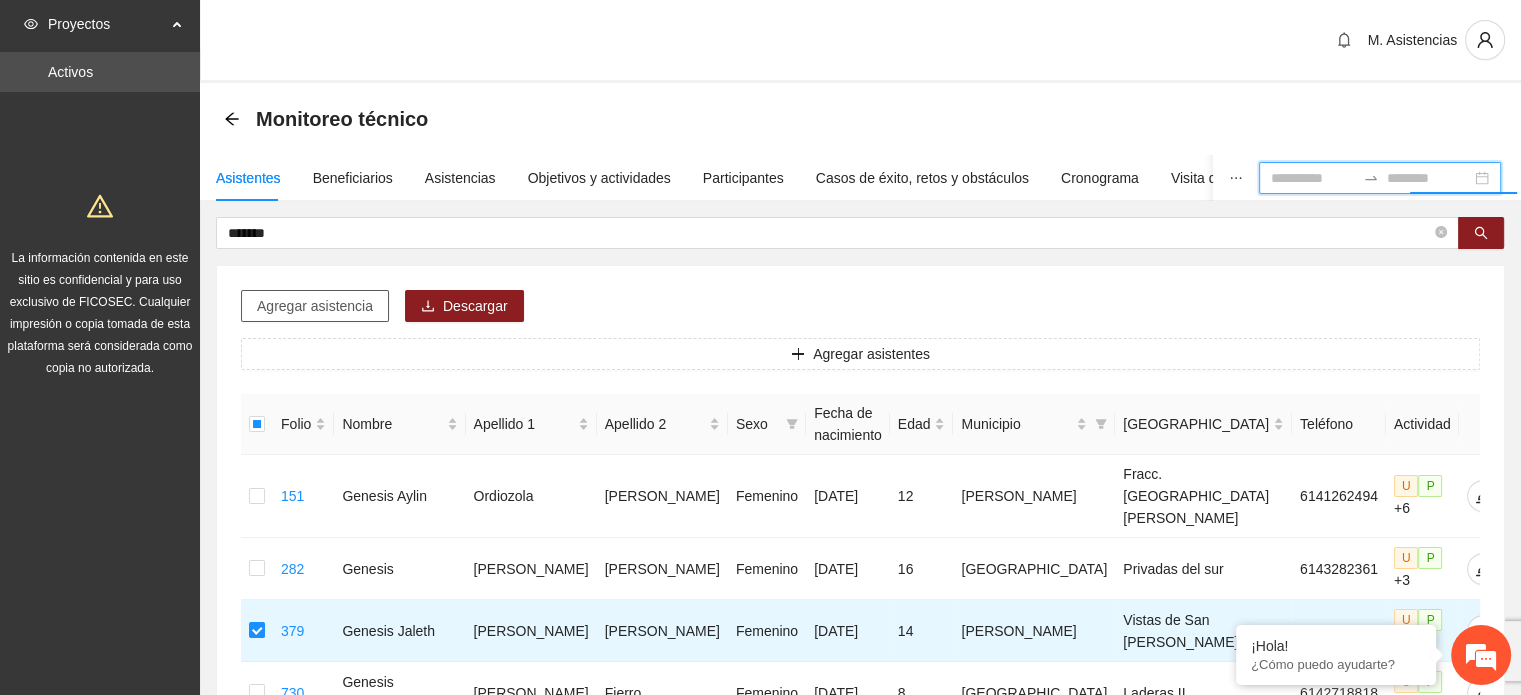 click on "Agregar asistencia" at bounding box center (315, 306) 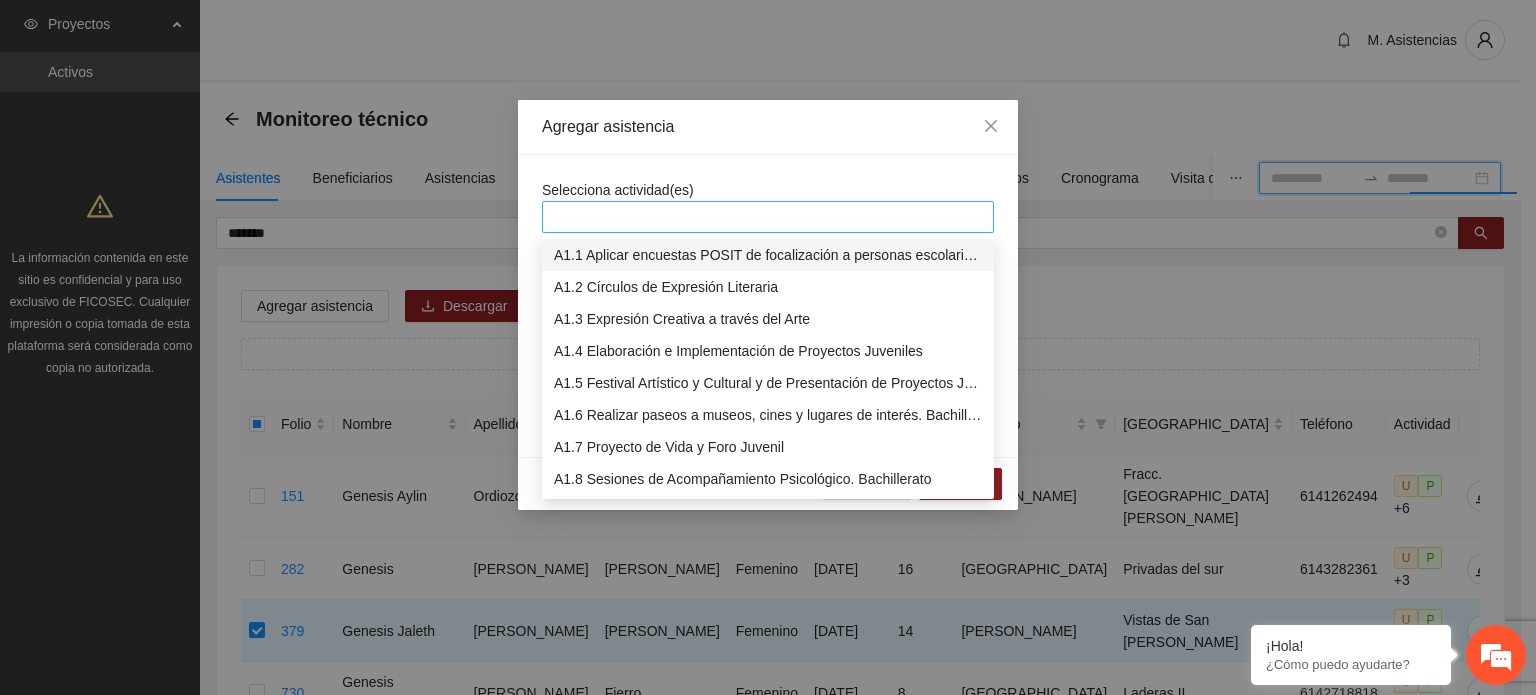 click at bounding box center (768, 217) 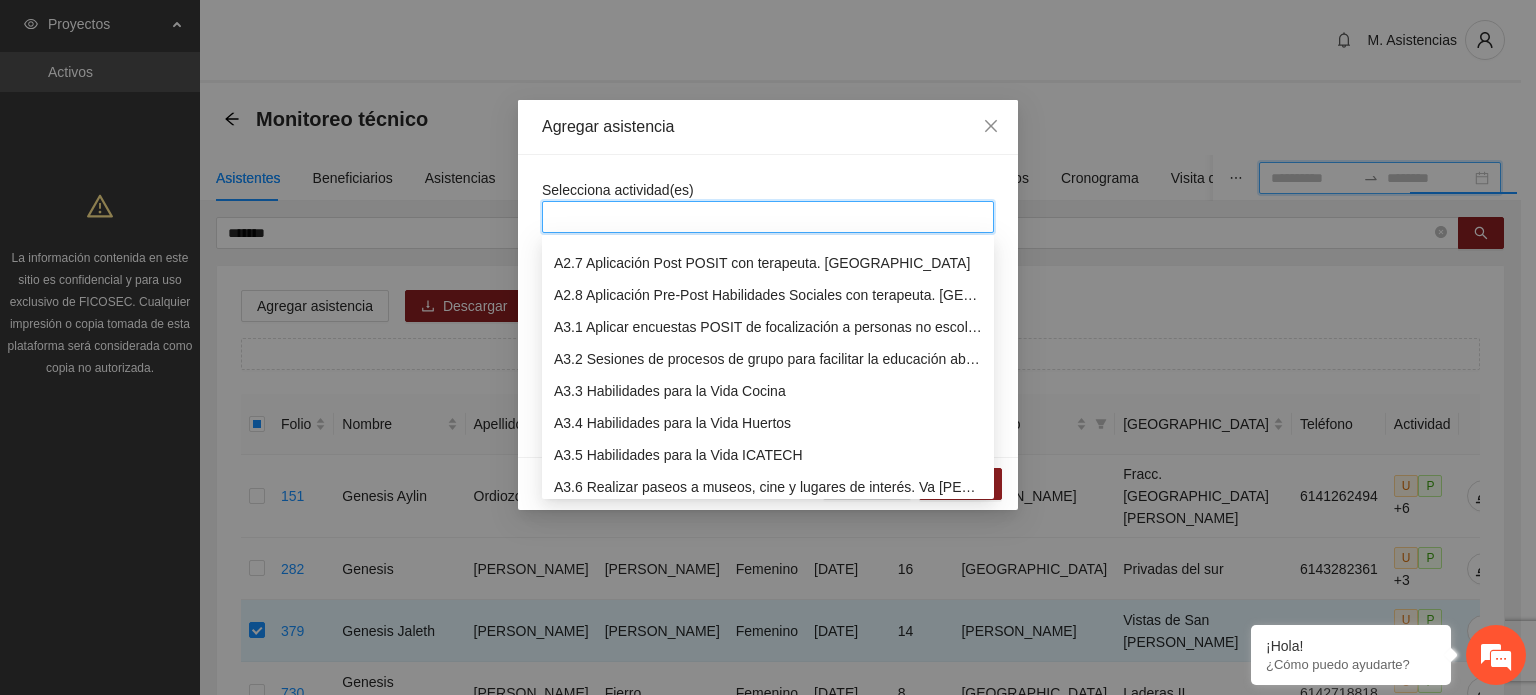 scroll, scrollTop: 700, scrollLeft: 0, axis: vertical 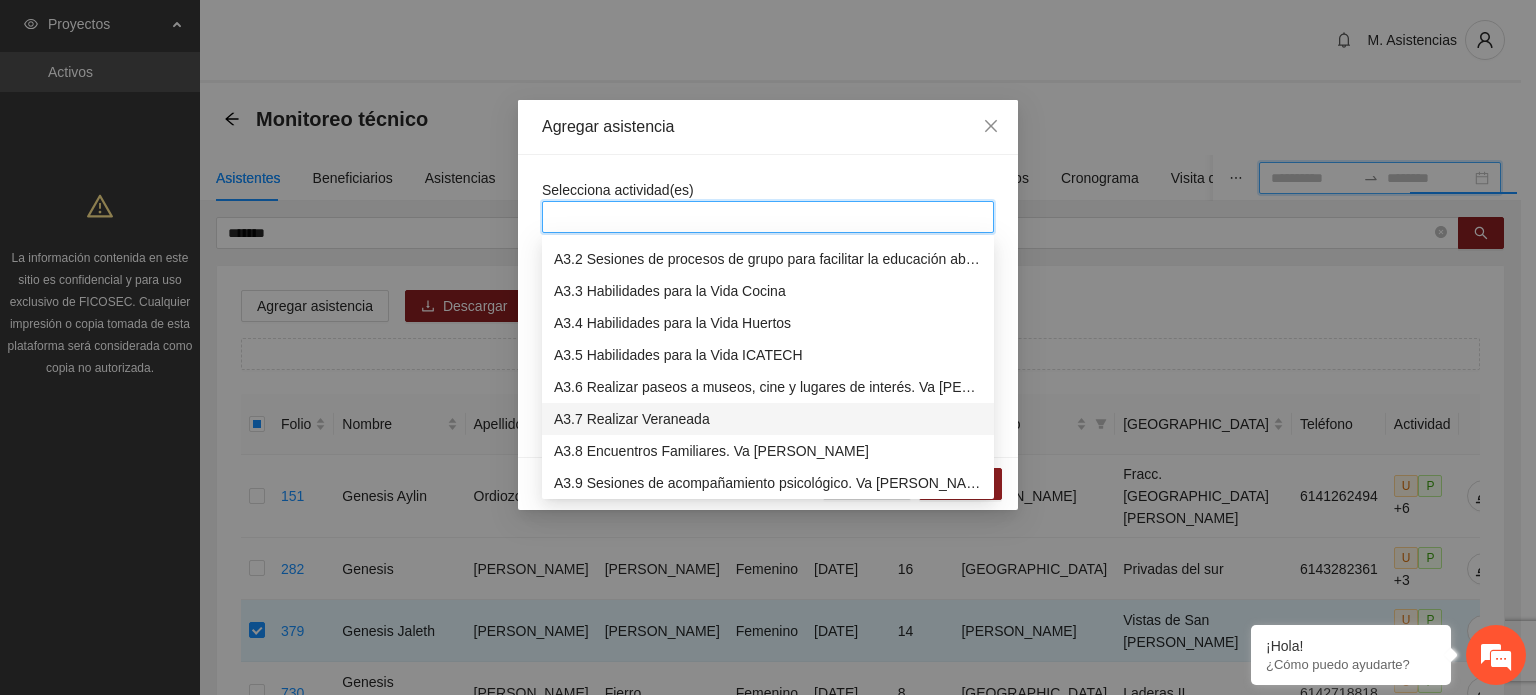 click on "A3.7 Realizar Veraneada" at bounding box center (768, 419) 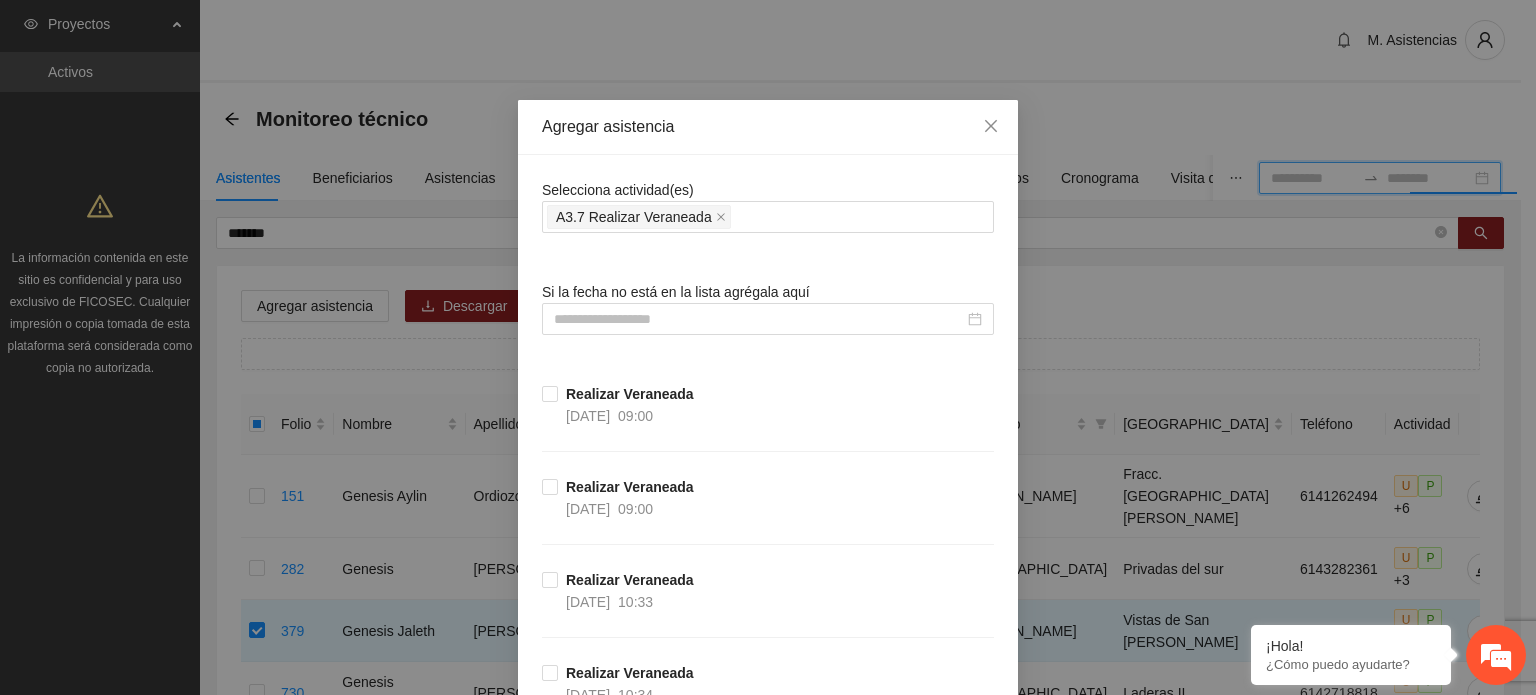 click on "Selecciona actividad(es) A3.7 Realizar Veraneada   Si la fecha no está en la lista agrégala aquí Realizar Veraneada [DATE] 09:00 Realizar Veraneada [DATE] 09:00 Realizar Veraneada [DATE] 10:33 Realizar Veraneada [DATE] 10:34 Realizar Veraneada [DATE] 09:00 Realizar Veraneada [DATE] 10:34 Realizar Veraneada [DATE] 10:31 Realizar Veraneada [DATE] 09:00 Realizar Veraneada [DATE] 10:34 Realizar Veraneada [DATE] 10:33 Realizar Veraneada [DATE] 09:00 Realizar Veraneada [DATE] 09:00 Realizar Veraneada [DATE] 10:31 Realizar Veraneada [DATE] 10:34 Realizar Veraneada [DATE] 10:33 Realizar Veraneada [DATE] 09:00 Realizar Veraneada [DATE] 10:33 Realizar Veraneada [DATE] 10:34 Realizar Veraneada [DATE] 10:32 Realizar Veraneada [DATE] 09:00 Realizar Veraneada [DATE] 10:33 Realizar Veraneada [DATE] 10:32 Realizar Veraneada [DATE] 09:00 Realizar Veraneada [DATE] 10:34 Realizar Veraneada [DATE] 10:33 Realizar Veraneada" at bounding box center (768, 1979) 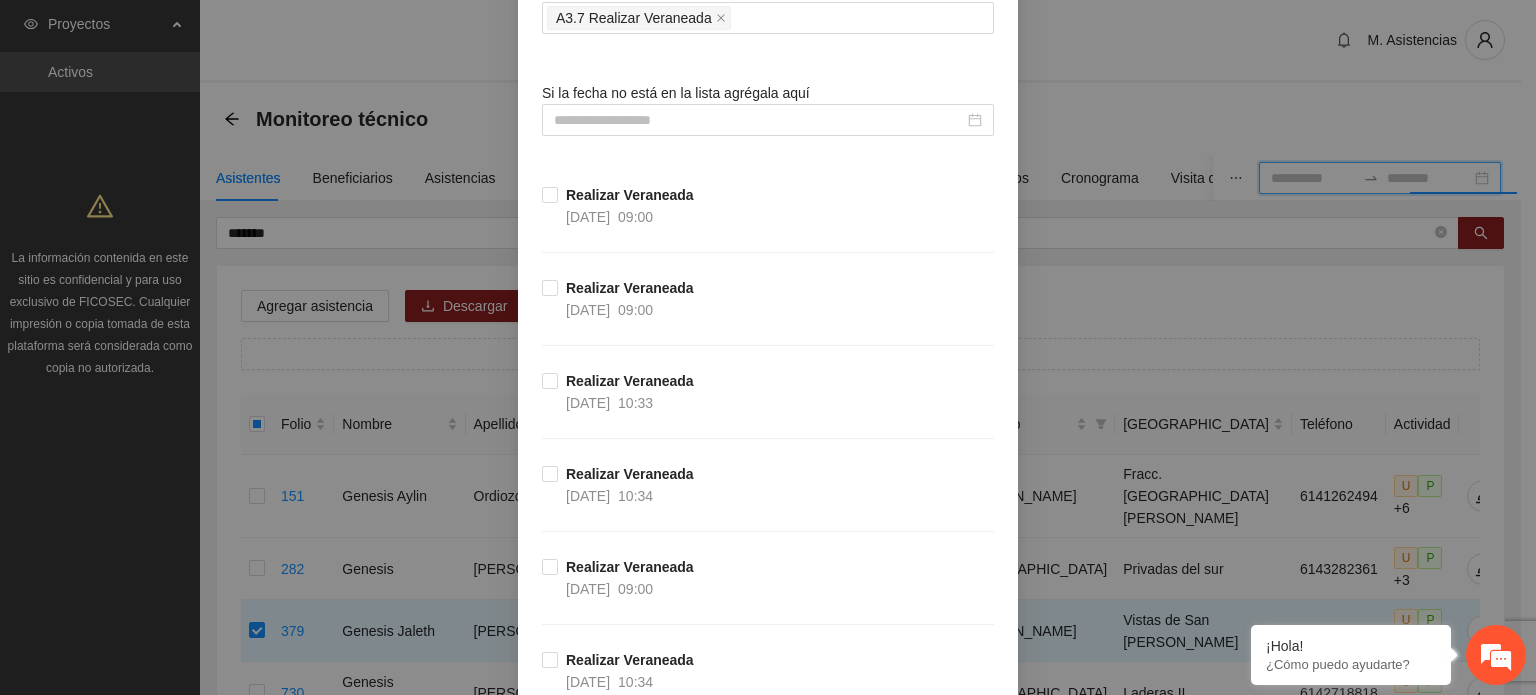 scroll, scrollTop: 200, scrollLeft: 0, axis: vertical 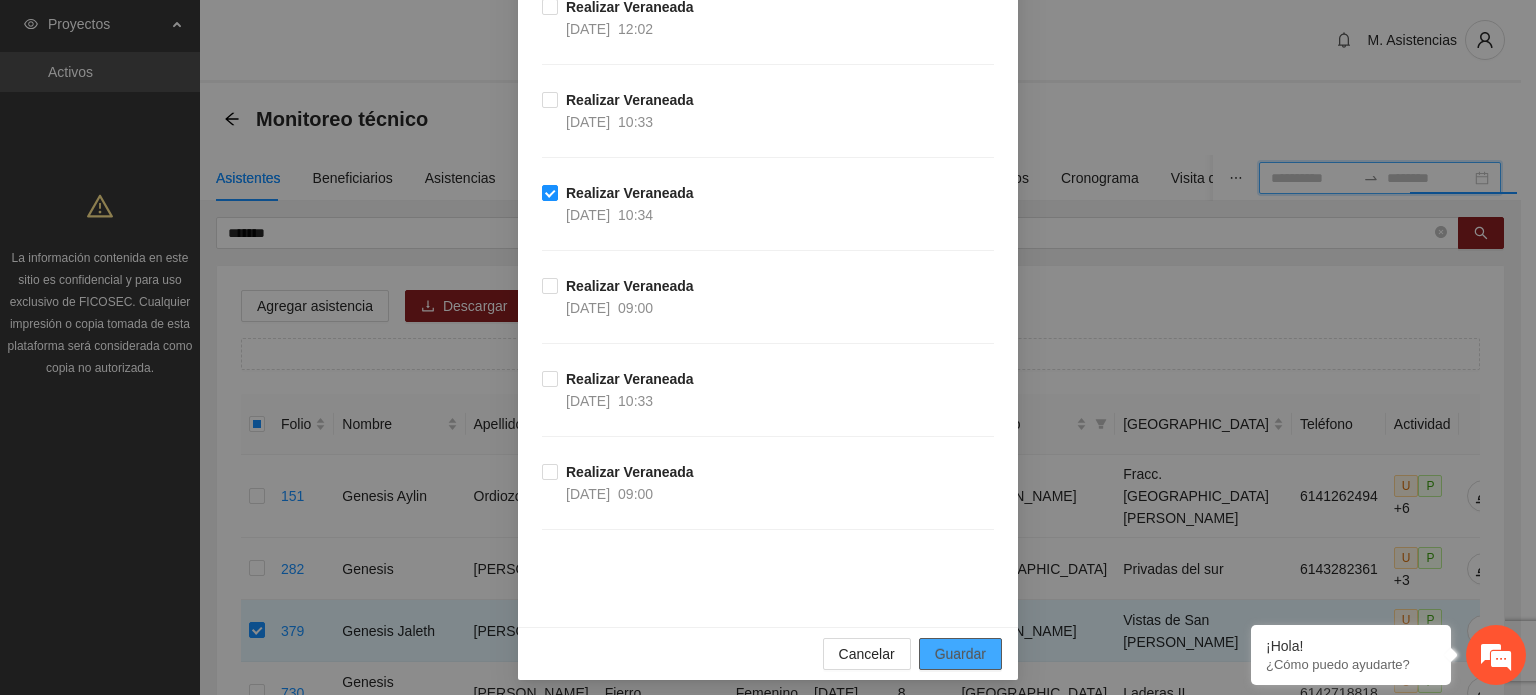 click on "Guardar" at bounding box center (960, 654) 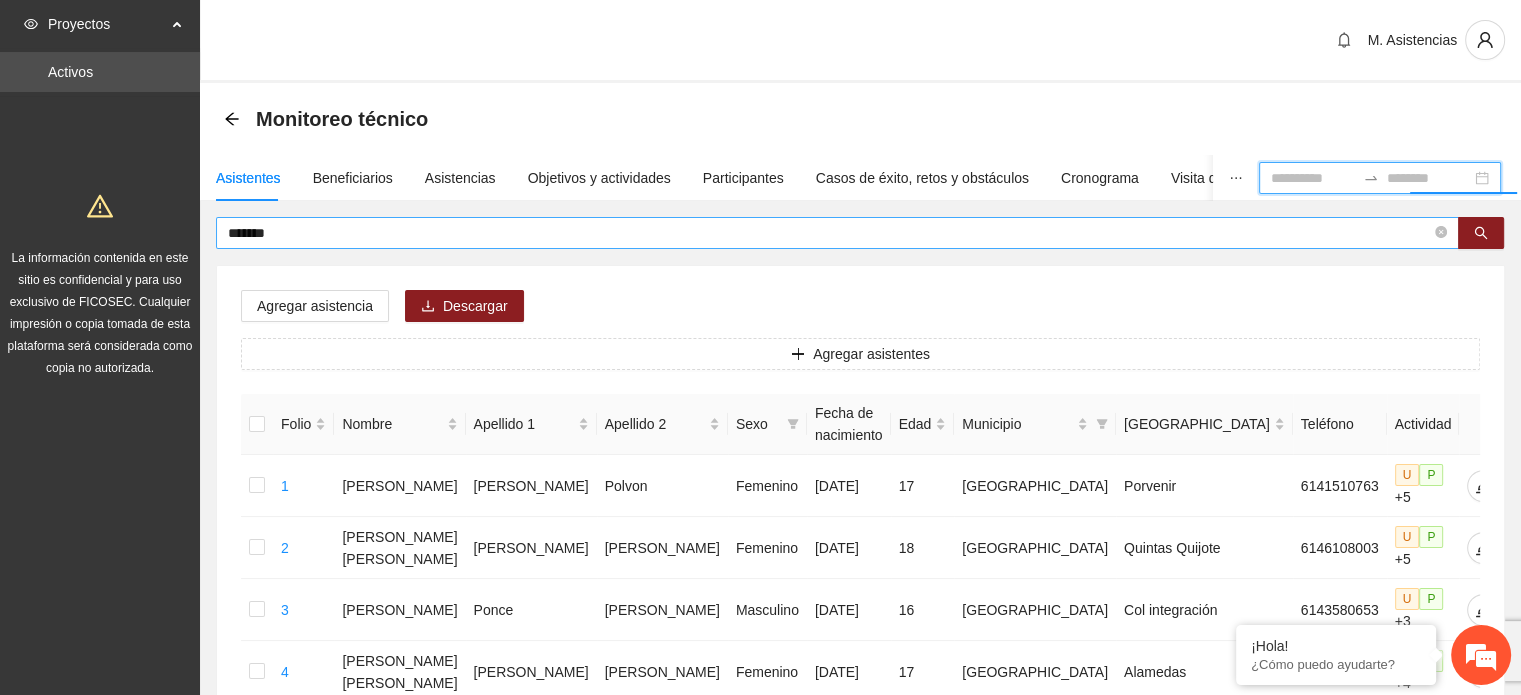 click on "*******" at bounding box center [829, 233] 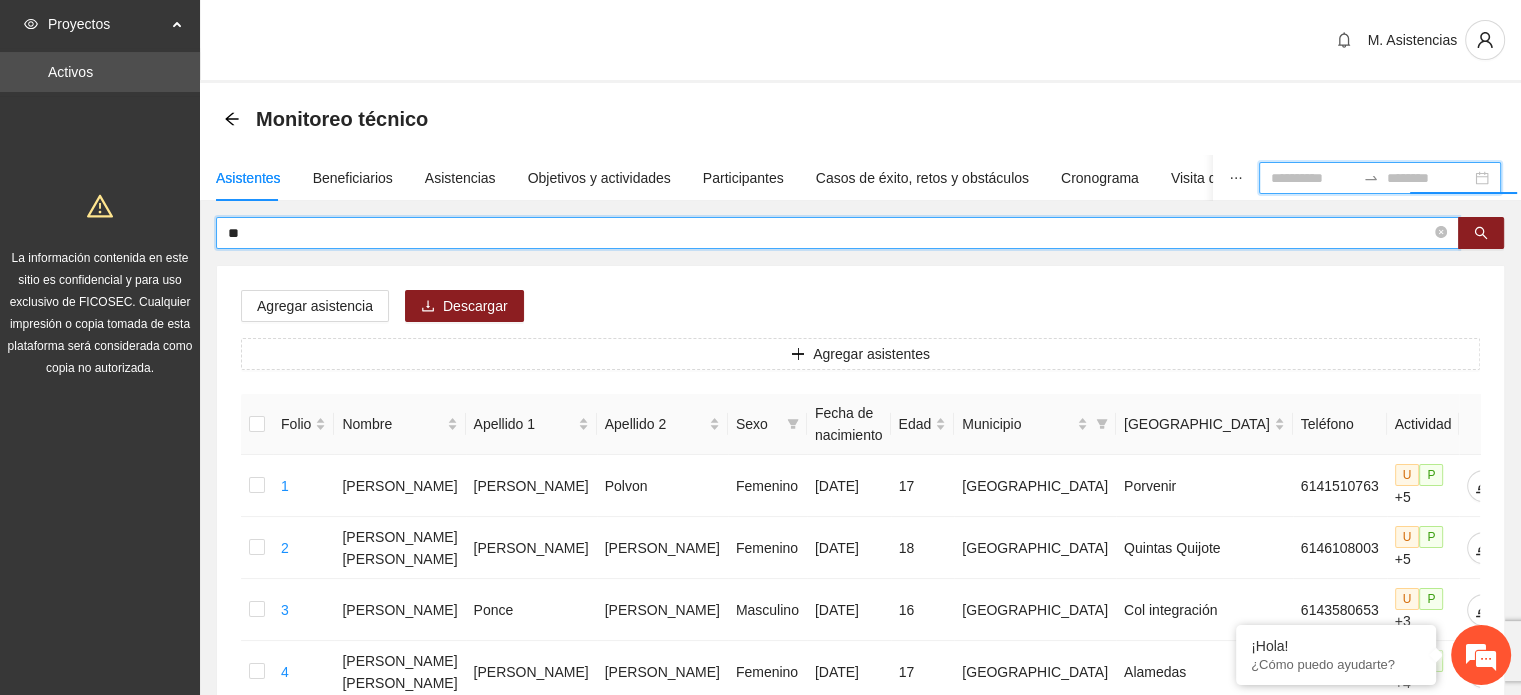 type on "*" 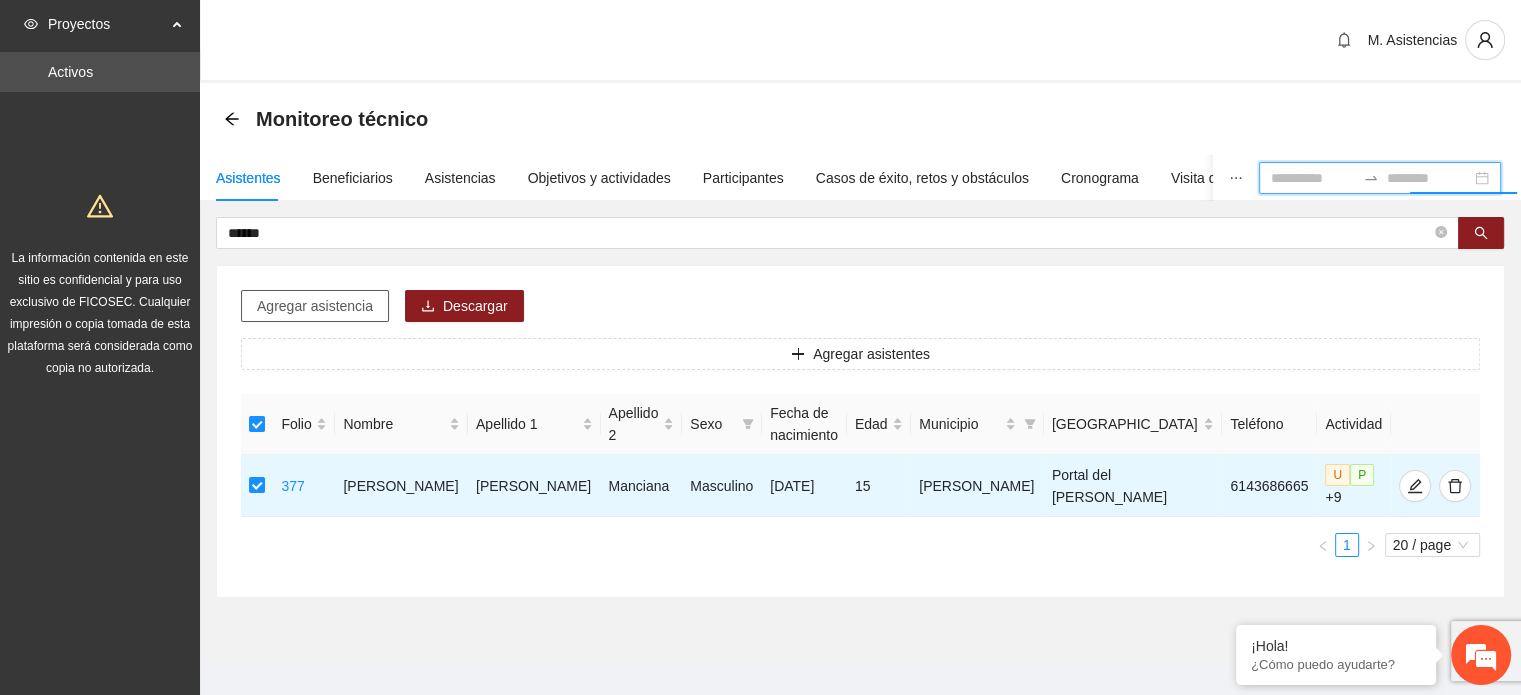 click on "Agregar asistencia" at bounding box center (315, 306) 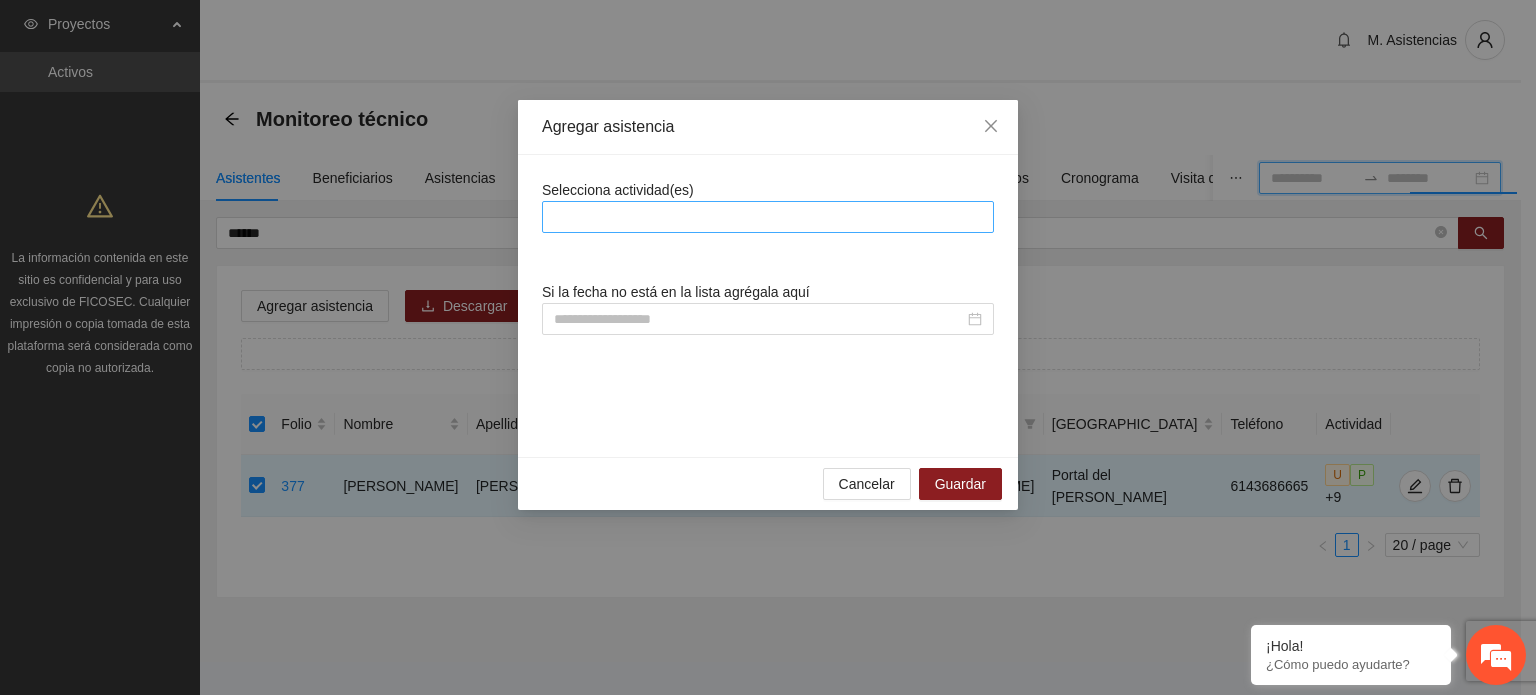 click at bounding box center (768, 217) 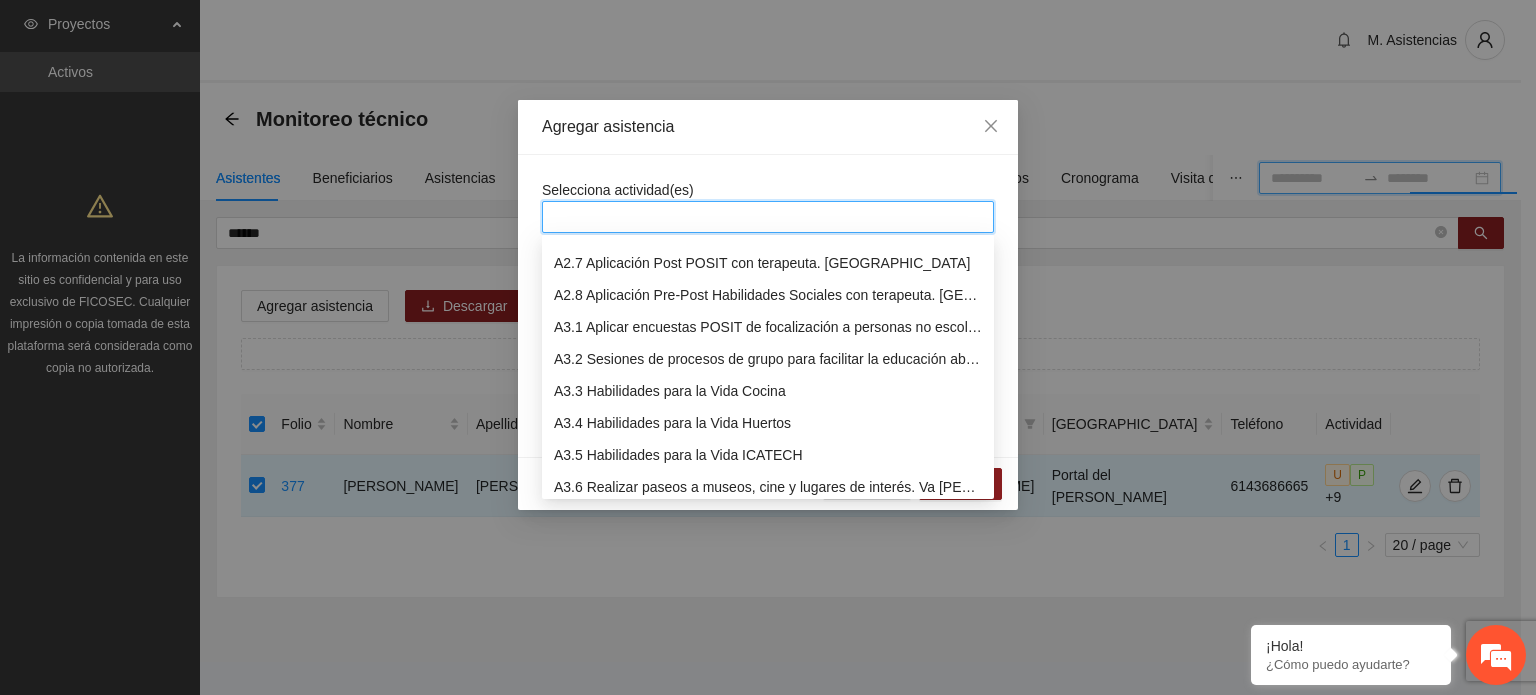 scroll, scrollTop: 800, scrollLeft: 0, axis: vertical 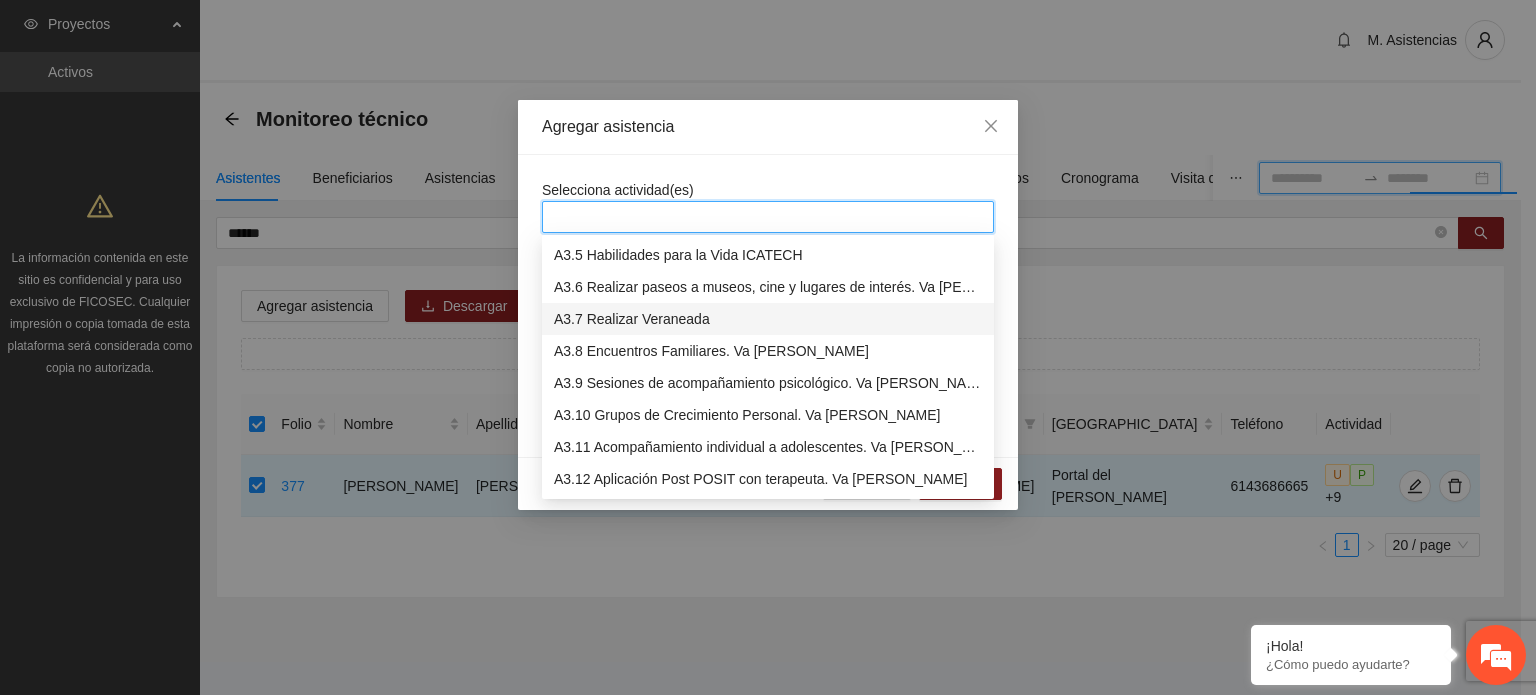 click on "A3.7 Realizar Veraneada" at bounding box center [768, 319] 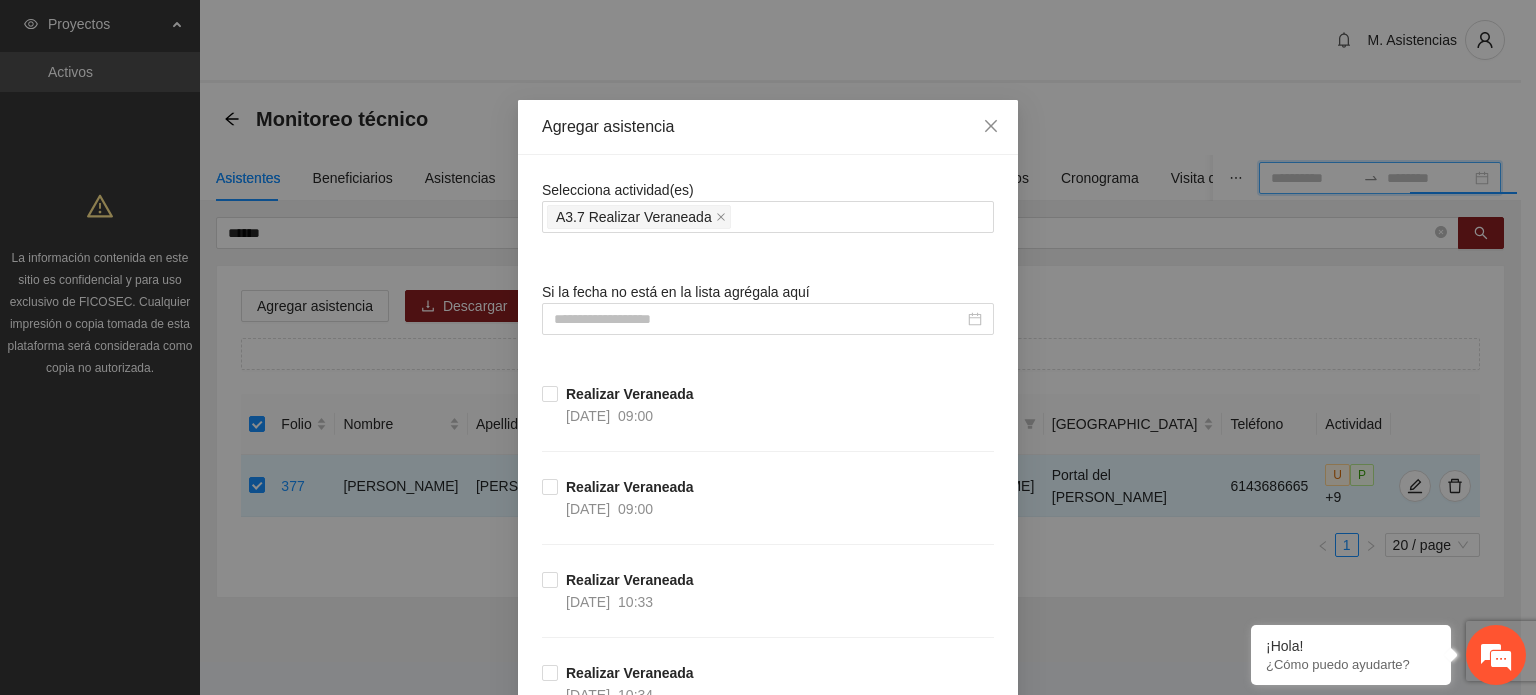 click on "Selecciona actividad(es) A3.7 Realizar Veraneada   Si la fecha no está en la lista agrégala aquí Realizar Veraneada [DATE] 09:00 Realizar Veraneada [DATE] 09:00 Realizar Veraneada [DATE] 10:33 Realizar Veraneada [DATE] 10:34 Realizar Veraneada [DATE] 09:00 Realizar Veraneada [DATE] 10:34 Realizar Veraneada [DATE] 10:31 Realizar Veraneada [DATE] 09:00 Realizar Veraneada [DATE] 10:34 Realizar Veraneada [DATE] 10:33 Realizar Veraneada [DATE] 09:00 Realizar Veraneada [DATE] 09:00 Realizar Veraneada [DATE] 10:31 Realizar Veraneada [DATE] 10:34 Realizar Veraneada [DATE] 10:33 Realizar Veraneada [DATE] 09:00 Realizar Veraneada [DATE] 10:33 Realizar Veraneada [DATE] 10:34 Realizar Veraneada [DATE] 10:32 Realizar Veraneada [DATE] 09:00 Realizar Veraneada [DATE] 10:33 Realizar Veraneada [DATE] 10:32 Realizar Veraneada [DATE] 09:00 Realizar Veraneada [DATE] 10:34 Realizar Veraneada [DATE] 10:33 Realizar Veraneada" at bounding box center (768, 1979) 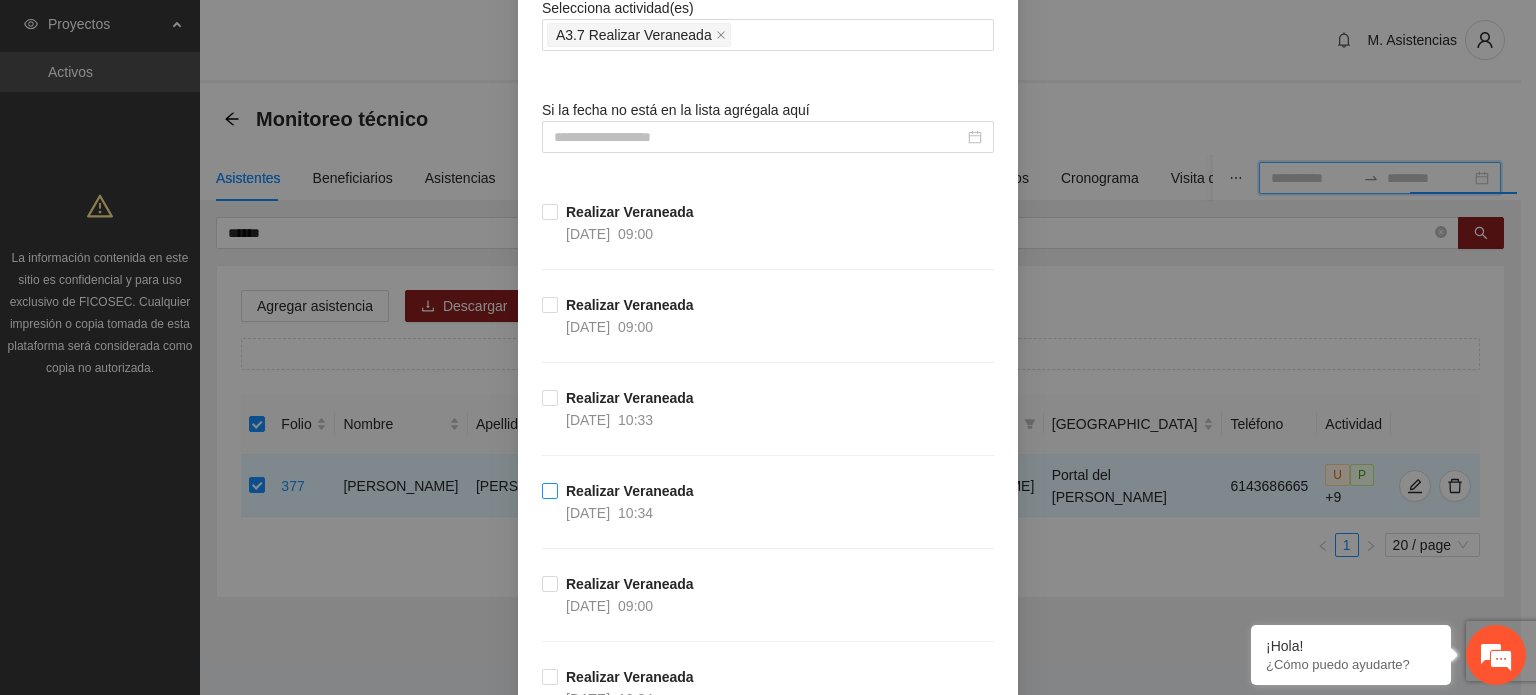 scroll, scrollTop: 200, scrollLeft: 0, axis: vertical 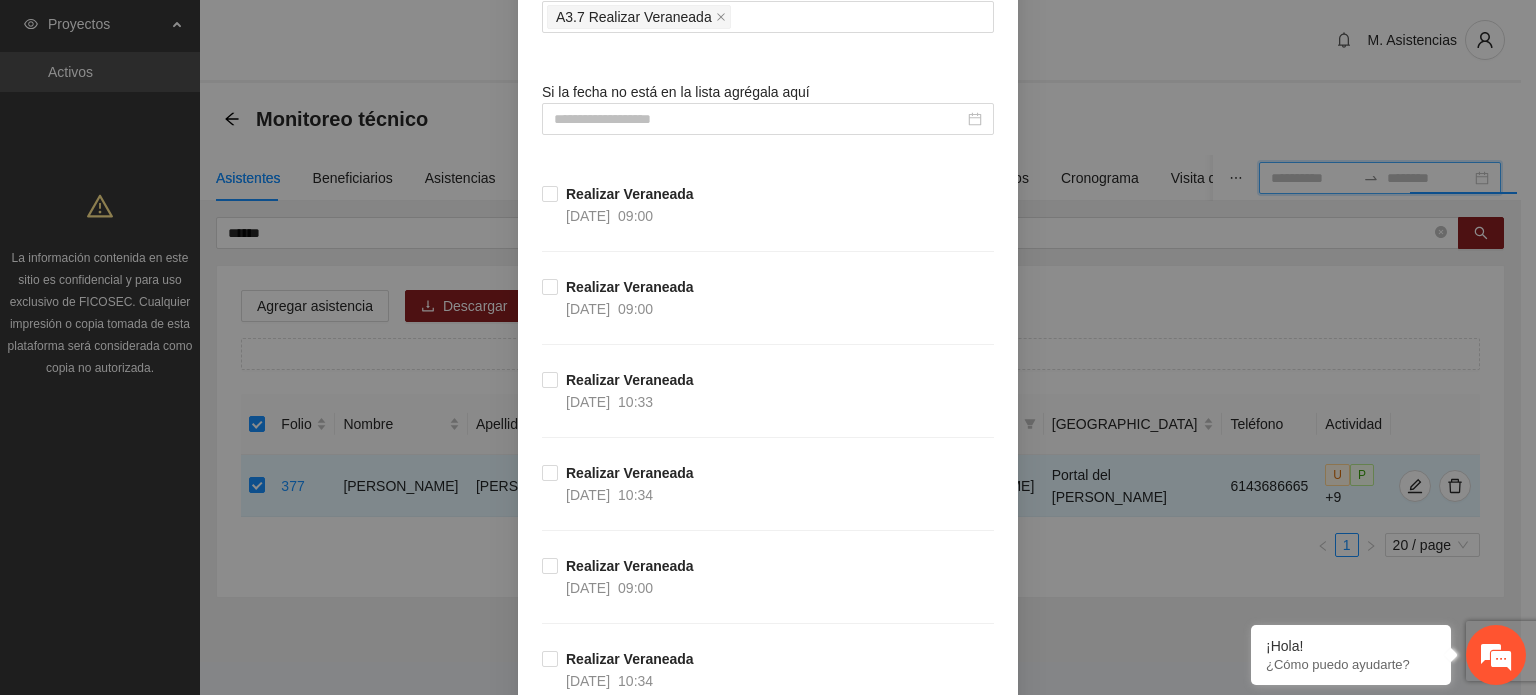 click on "Selecciona actividad(es) A3.7 Realizar Veraneada   Si la fecha no está en la lista agrégala aquí Realizar Veraneada [DATE] 09:00 Realizar Veraneada [DATE] 09:00 Realizar Veraneada [DATE] 10:33 Realizar Veraneada [DATE] 10:34 Realizar Veraneada [DATE] 09:00 Realizar Veraneada [DATE] 10:34 Realizar Veraneada [DATE] 10:31 Realizar Veraneada [DATE] 09:00 Realizar Veraneada [DATE] 10:34 Realizar Veraneada [DATE] 10:33 Realizar Veraneada [DATE] 09:00 Realizar Veraneada [DATE] 09:00 Realizar Veraneada [DATE] 10:31 Realizar Veraneada [DATE] 10:34 Realizar Veraneada [DATE] 10:33 Realizar Veraneada [DATE] 09:00 Realizar Veraneada [DATE] 10:33 Realizar Veraneada [DATE] 10:34 Realizar Veraneada [DATE] 10:32 Realizar Veraneada [DATE] 09:00 Realizar Veraneada [DATE] 10:33 Realizar Veraneada [DATE] 10:32 Realizar Veraneada [DATE] 09:00 Realizar Veraneada [DATE] 10:34 Realizar Veraneada [DATE] 10:33 Realizar Veraneada" at bounding box center (768, 1779) 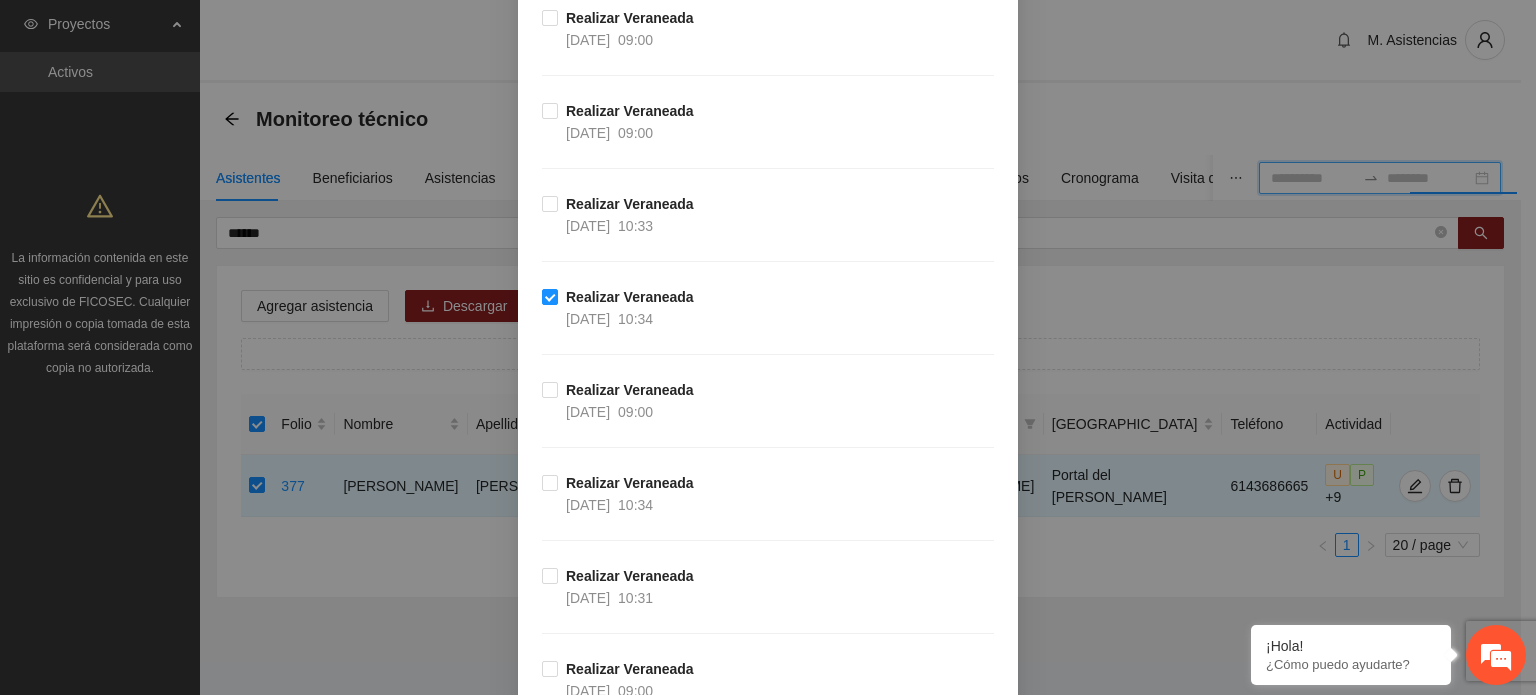scroll, scrollTop: 400, scrollLeft: 0, axis: vertical 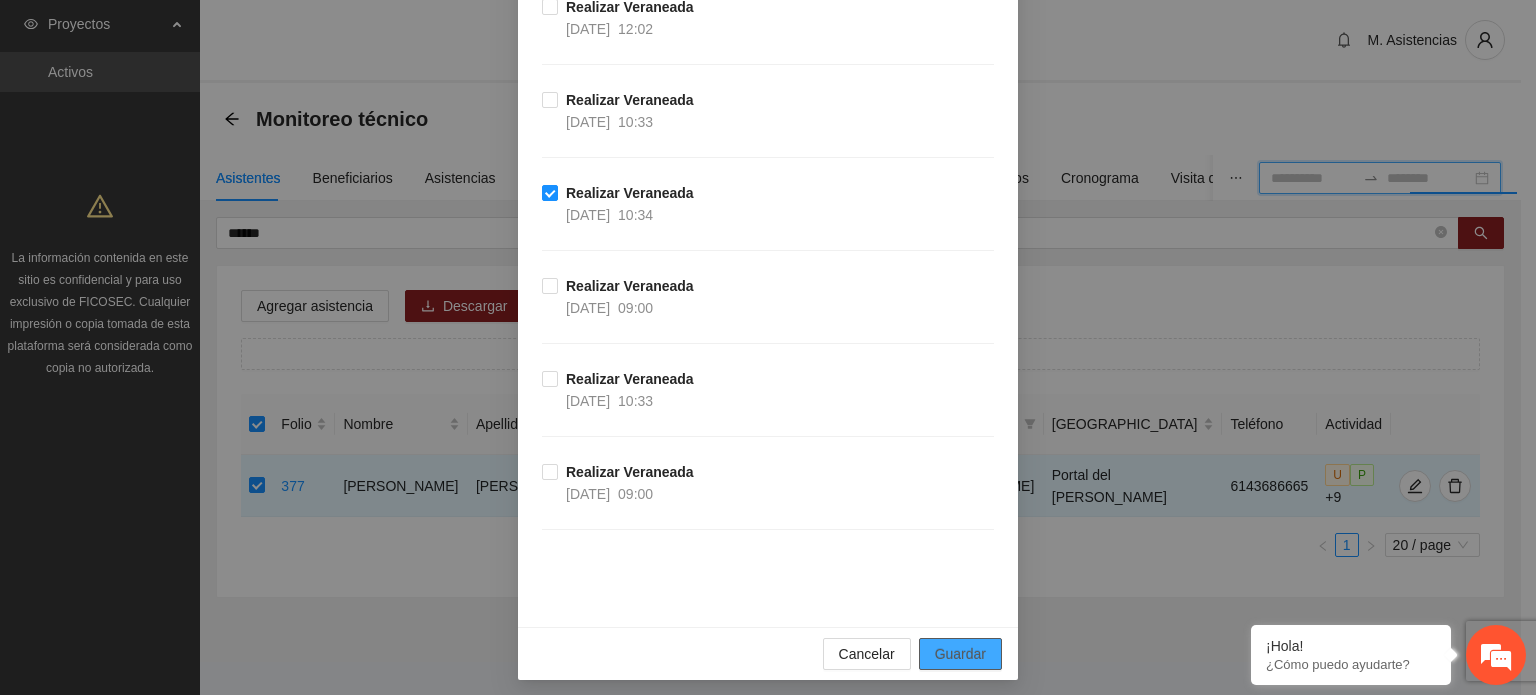 click on "Guardar" at bounding box center [960, 654] 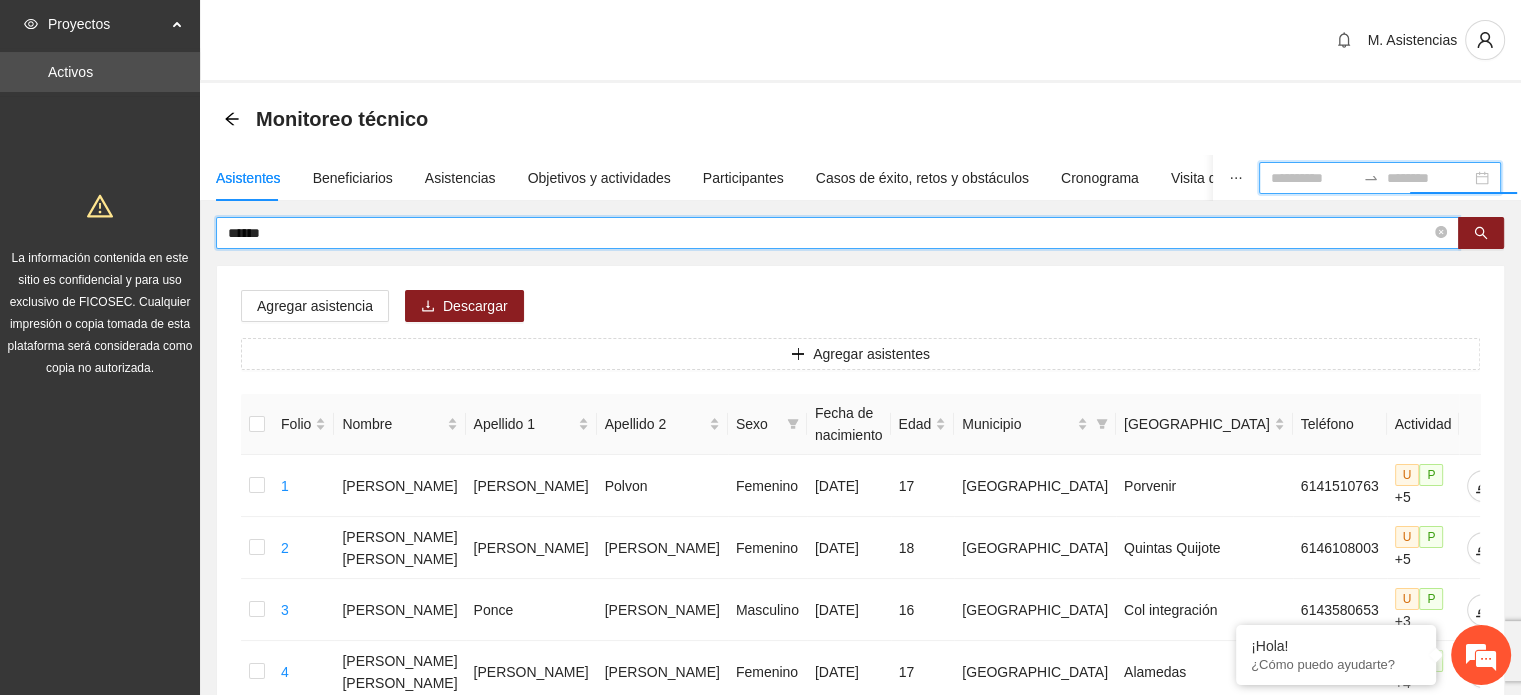 click on "******" at bounding box center [829, 233] 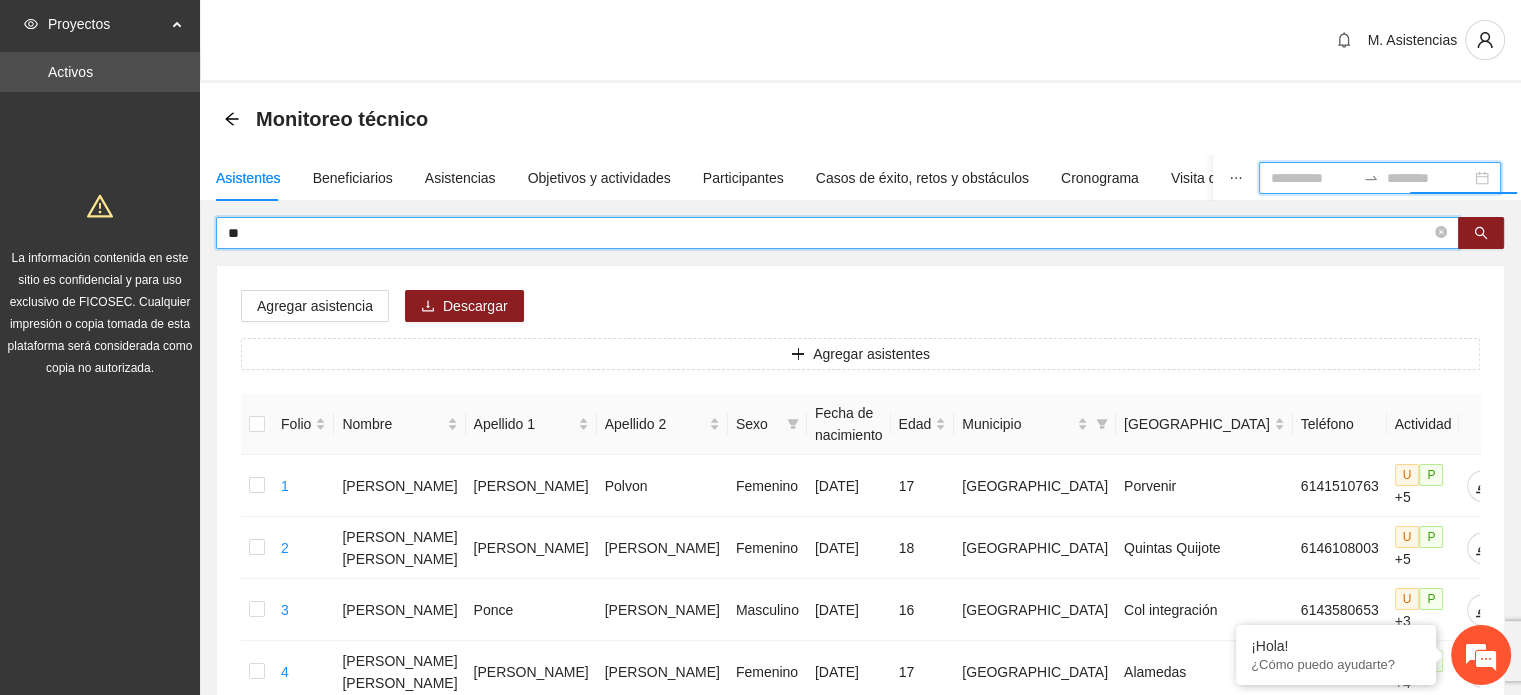 type on "*" 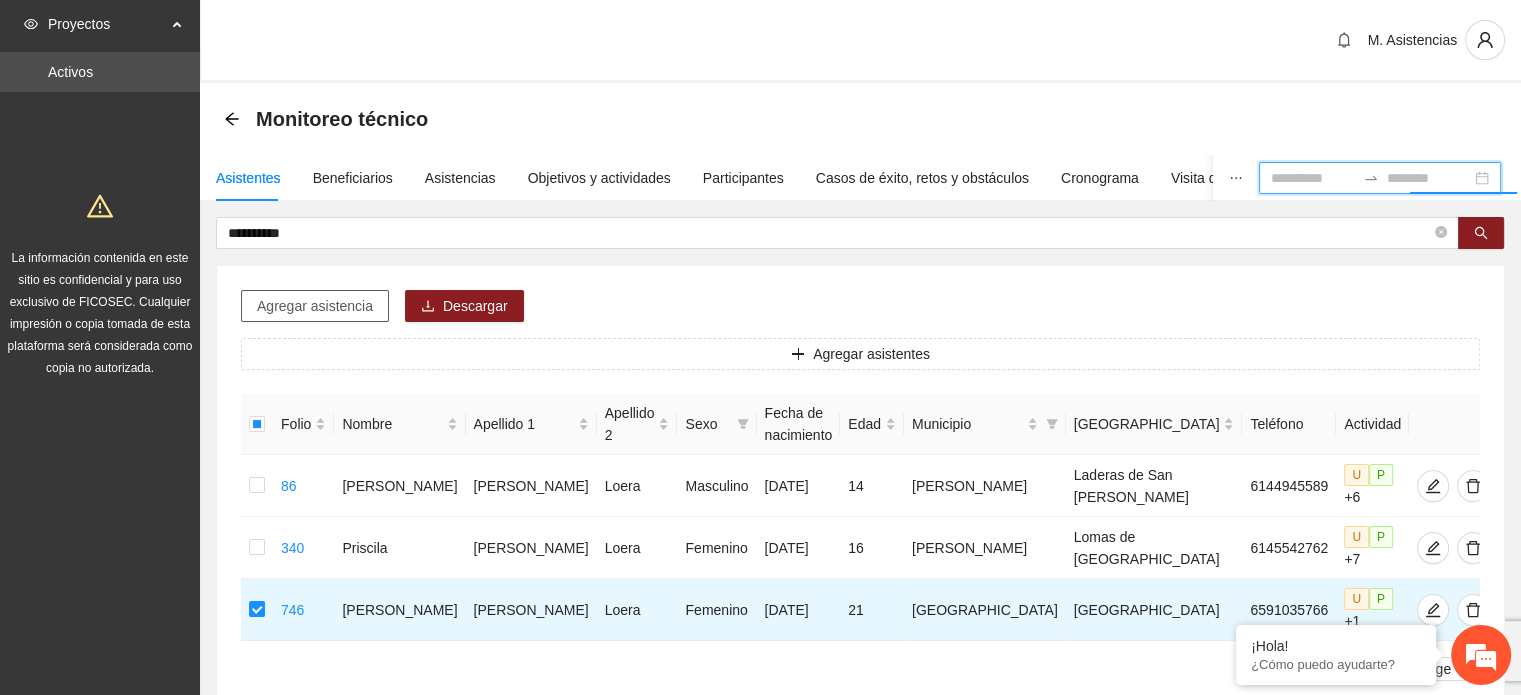 click on "Agregar asistencia" at bounding box center (315, 306) 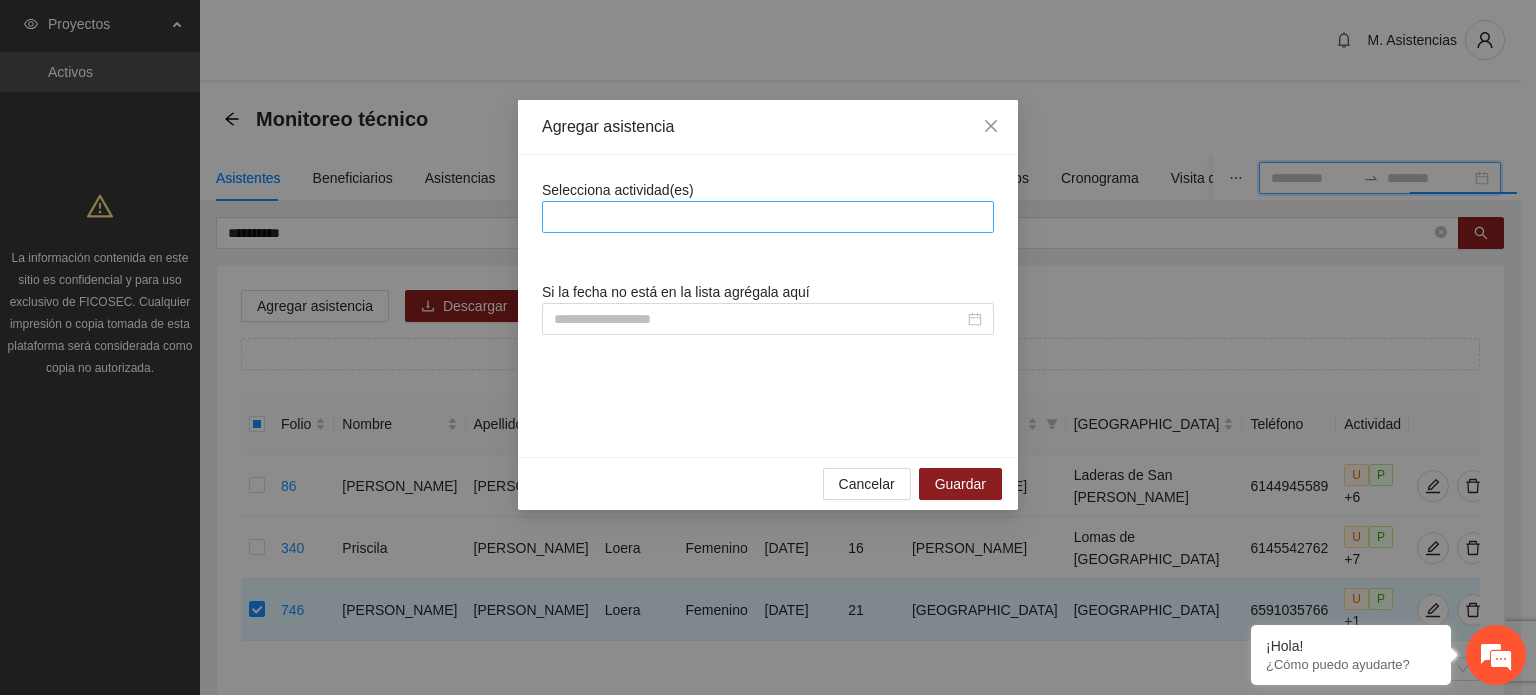 click at bounding box center [768, 217] 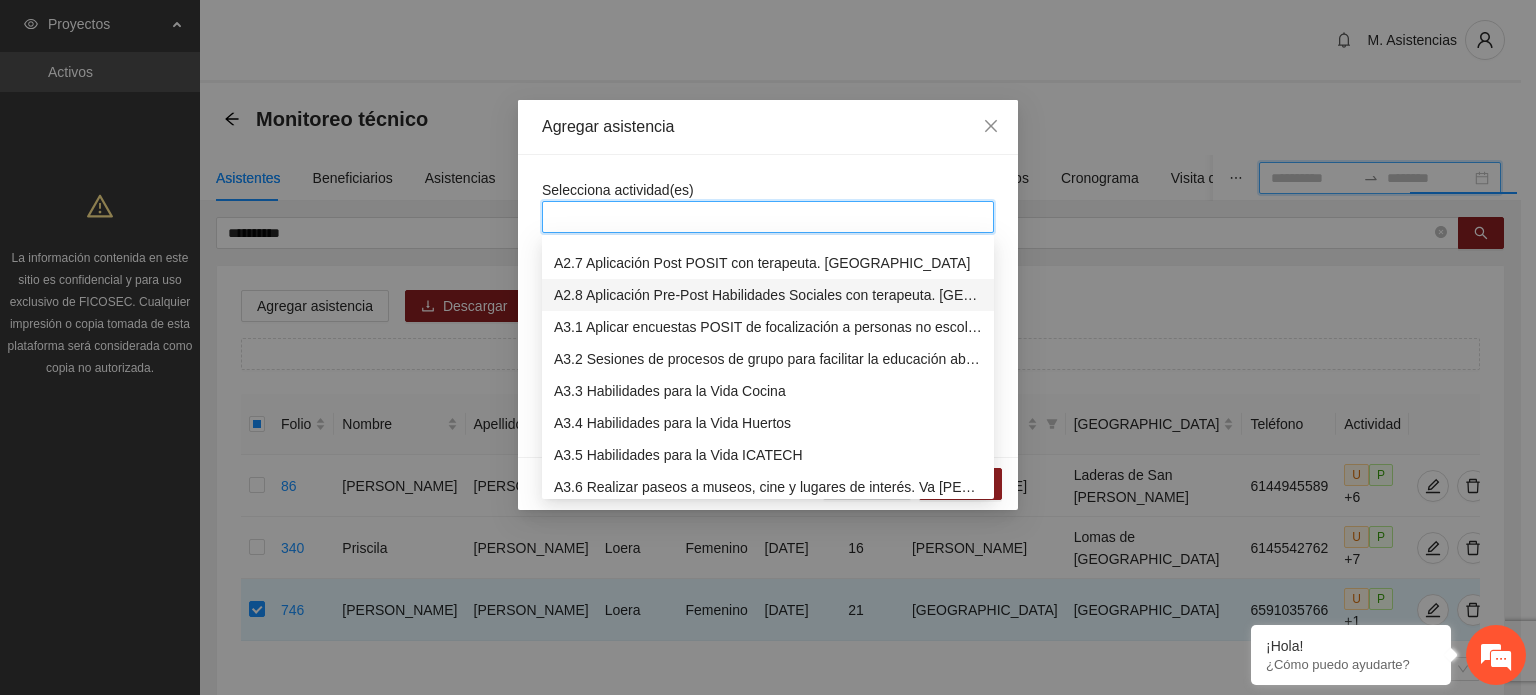 scroll, scrollTop: 700, scrollLeft: 0, axis: vertical 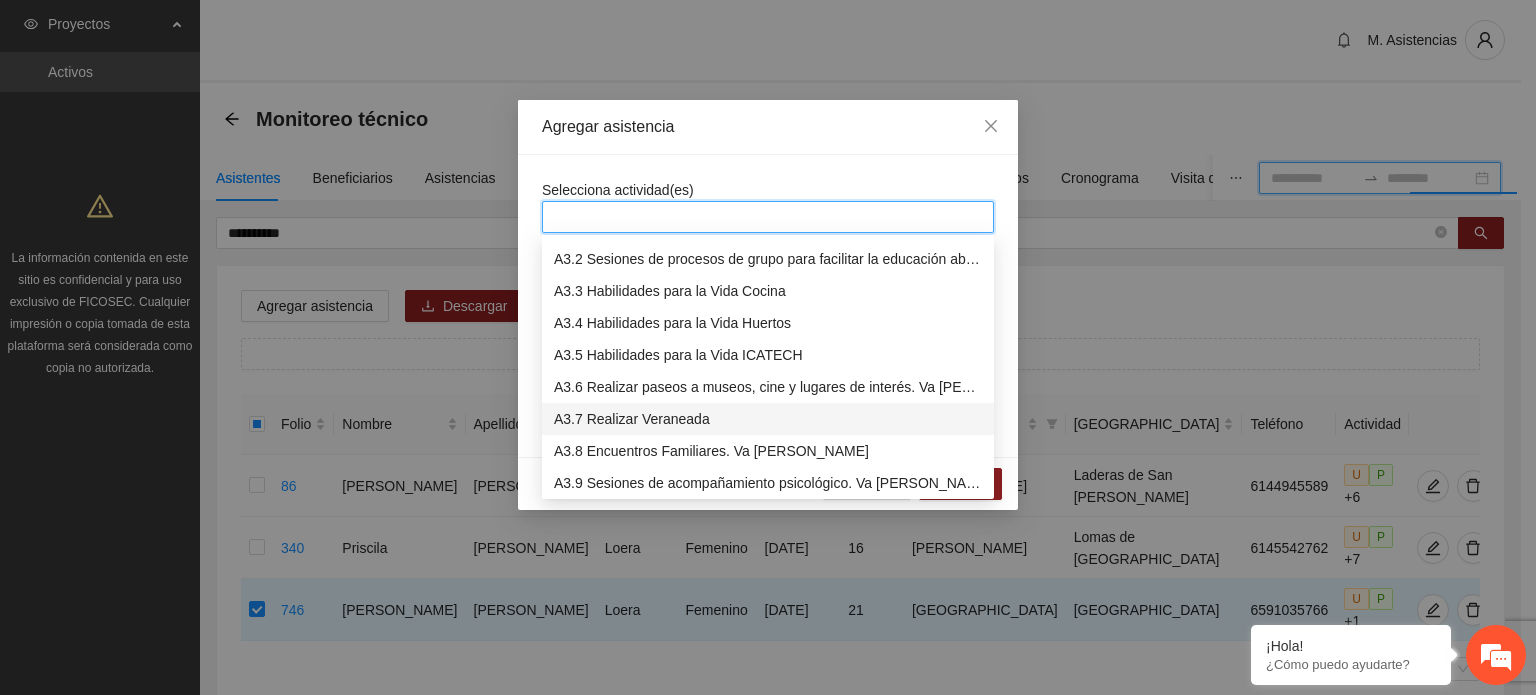 click on "A3.7 Realizar Veraneada" at bounding box center [768, 419] 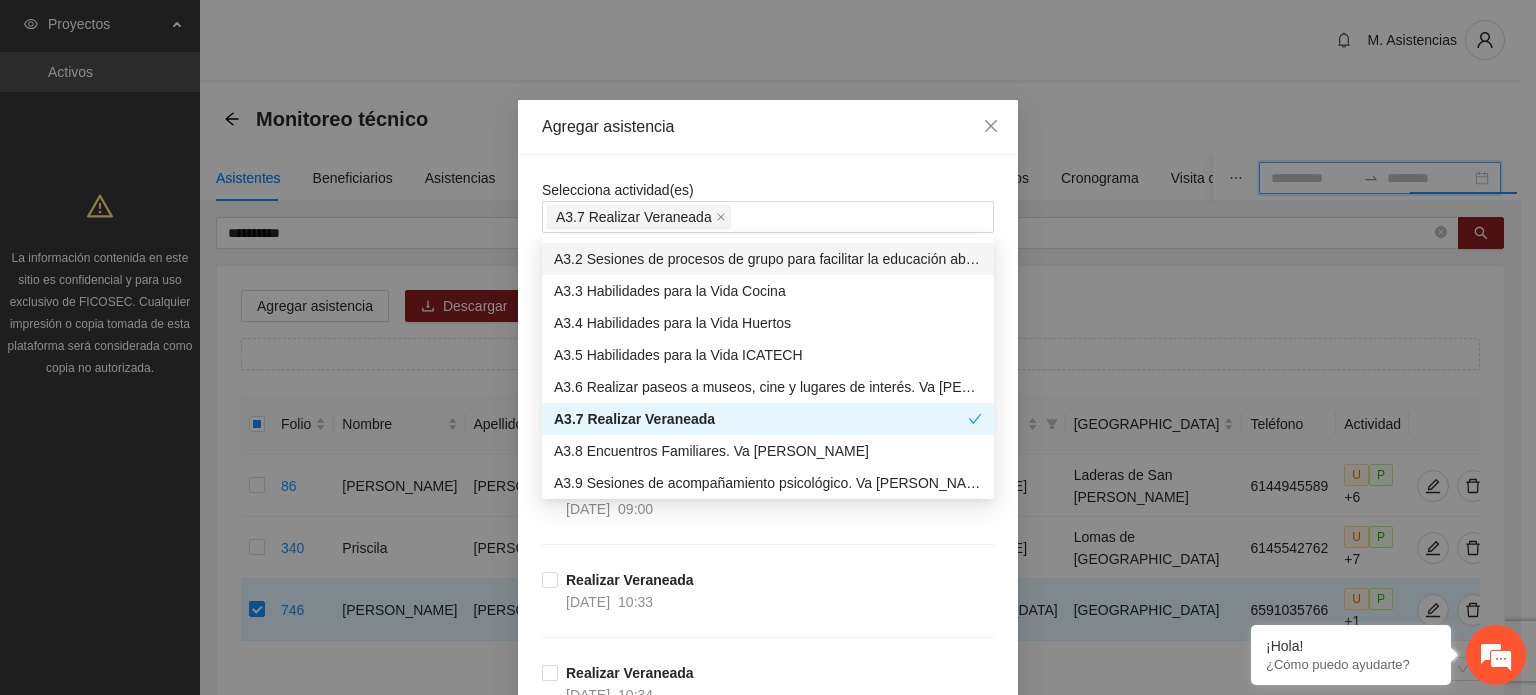 click on "Selecciona actividad(es) A3.7 Realizar Veraneada   Si la fecha no está en la lista agrégala aquí Realizar Veraneada [DATE] 09:00 Realizar Veraneada [DATE] 09:00 Realizar Veraneada [DATE] 10:33 Realizar Veraneada [DATE] 10:34 Realizar Veraneada [DATE] 09:00 Realizar Veraneada [DATE] 10:34 Realizar Veraneada [DATE] 10:31 Realizar Veraneada [DATE] 09:00 Realizar Veraneada [DATE] 10:34 Realizar Veraneada [DATE] 10:33 Realizar Veraneada [DATE] 09:00 Realizar Veraneada [DATE] 09:00 Realizar Veraneada [DATE] 10:31 Realizar Veraneada [DATE] 10:34 Realizar Veraneada [DATE] 10:33 Realizar Veraneada [DATE] 09:00 Realizar Veraneada [DATE] 10:33 Realizar Veraneada [DATE] 10:34 Realizar Veraneada [DATE] 10:32 Realizar Veraneada [DATE] 09:00 Realizar Veraneada [DATE] 10:33 Realizar Veraneada [DATE] 10:32 Realizar Veraneada [DATE] 09:00 Realizar Veraneada [DATE] 10:34 Realizar Veraneada [DATE] 10:33 Realizar Veraneada" at bounding box center (768, 1979) 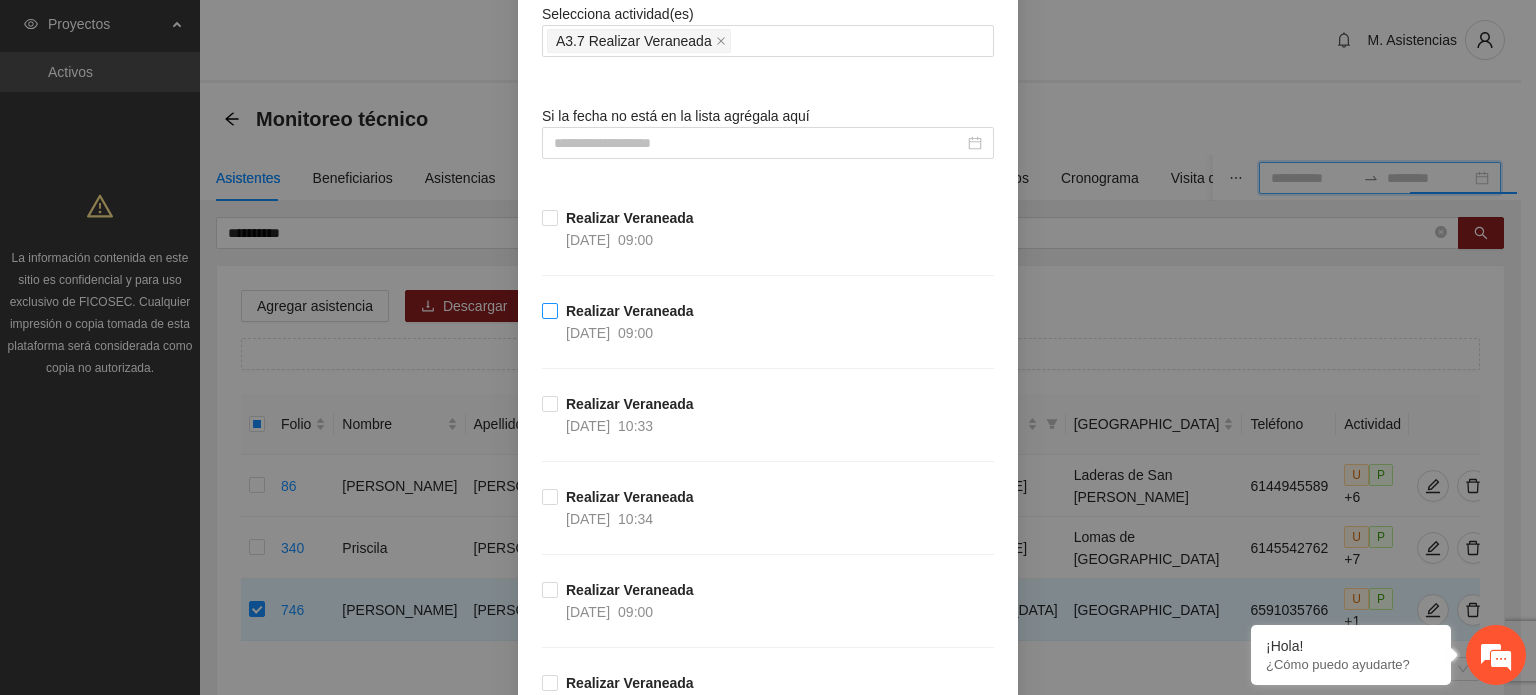 scroll, scrollTop: 200, scrollLeft: 0, axis: vertical 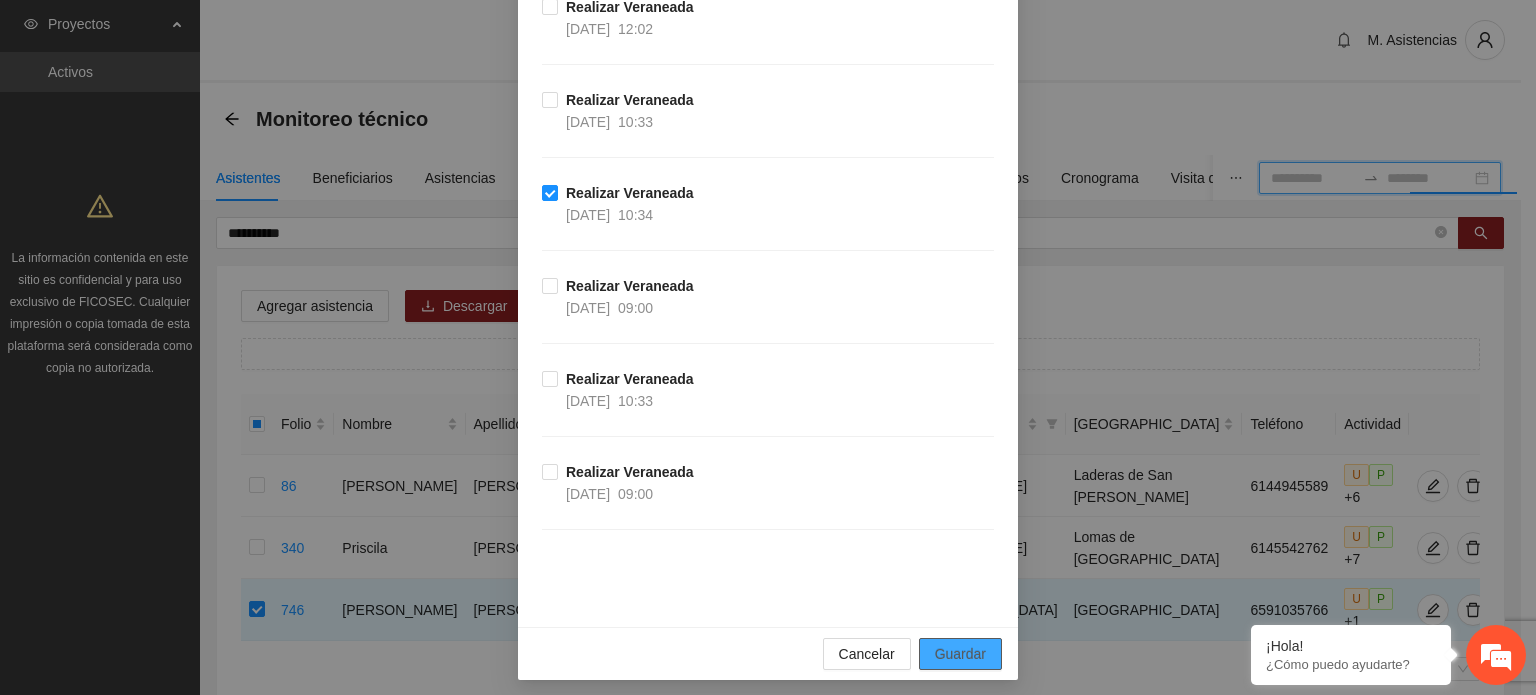 click on "Guardar" at bounding box center (960, 654) 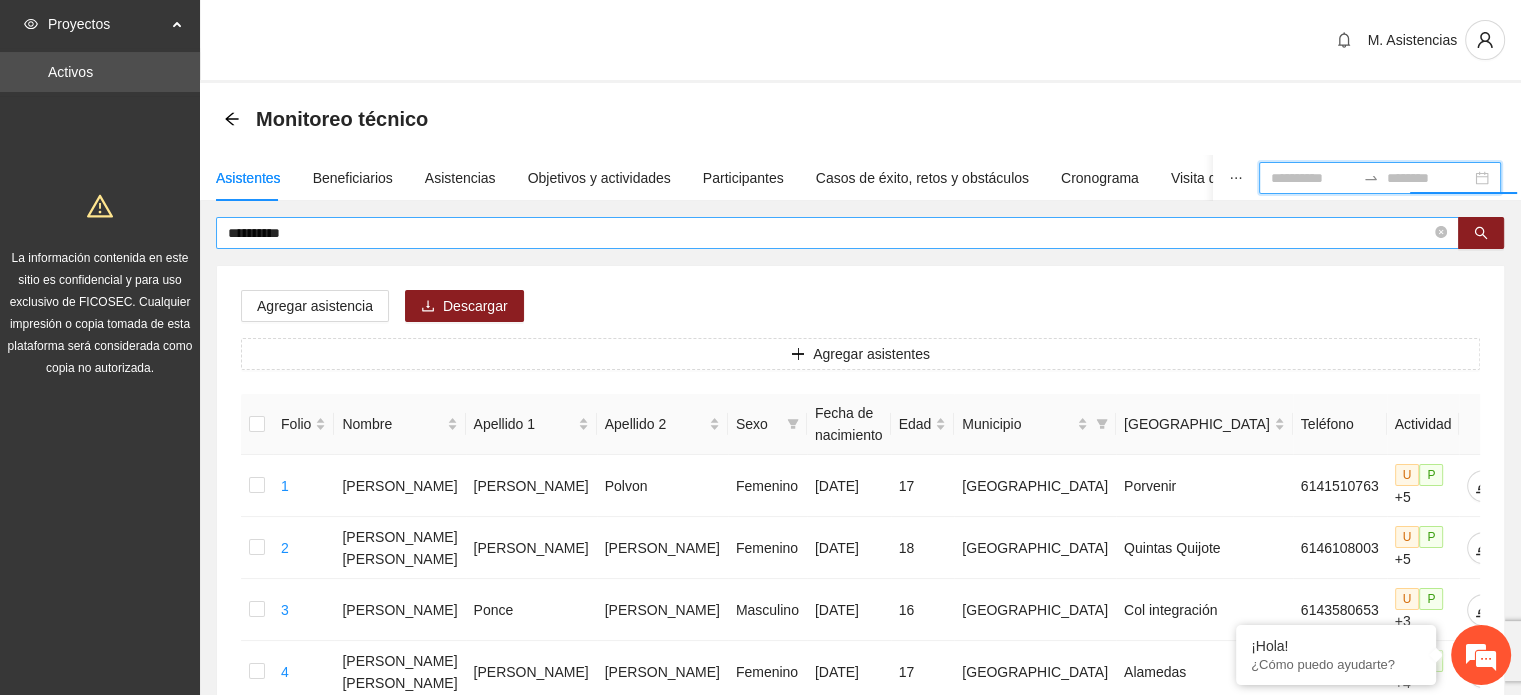 click on "**********" at bounding box center (829, 233) 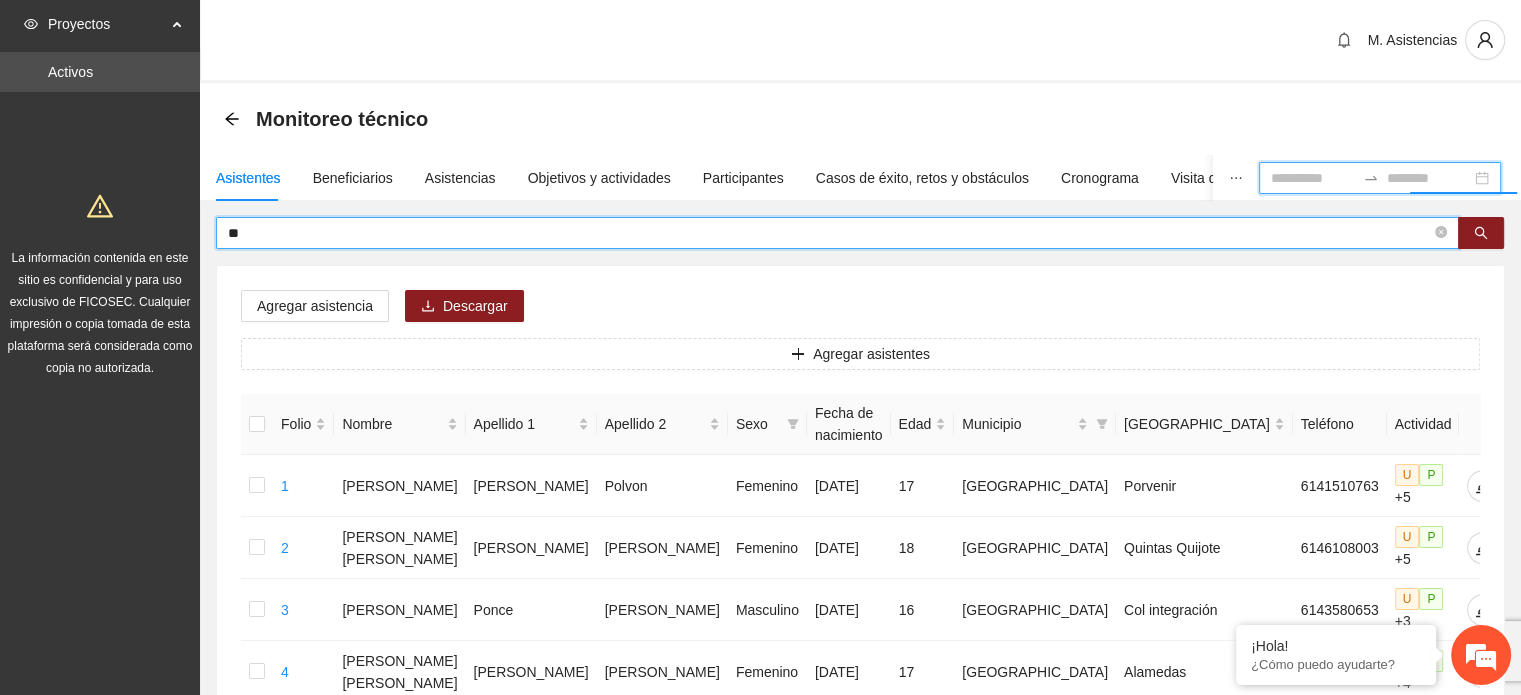 type on "*" 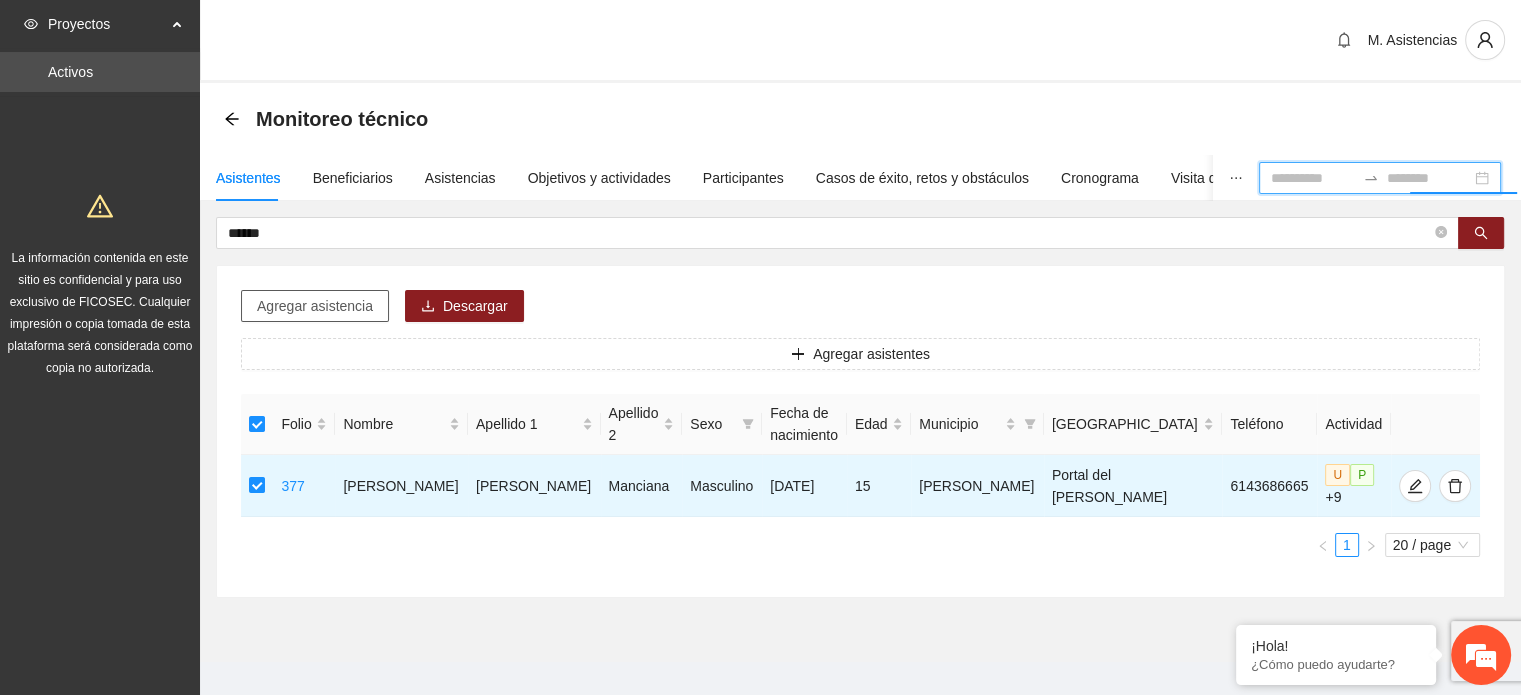 click on "Agregar asistencia" at bounding box center (315, 306) 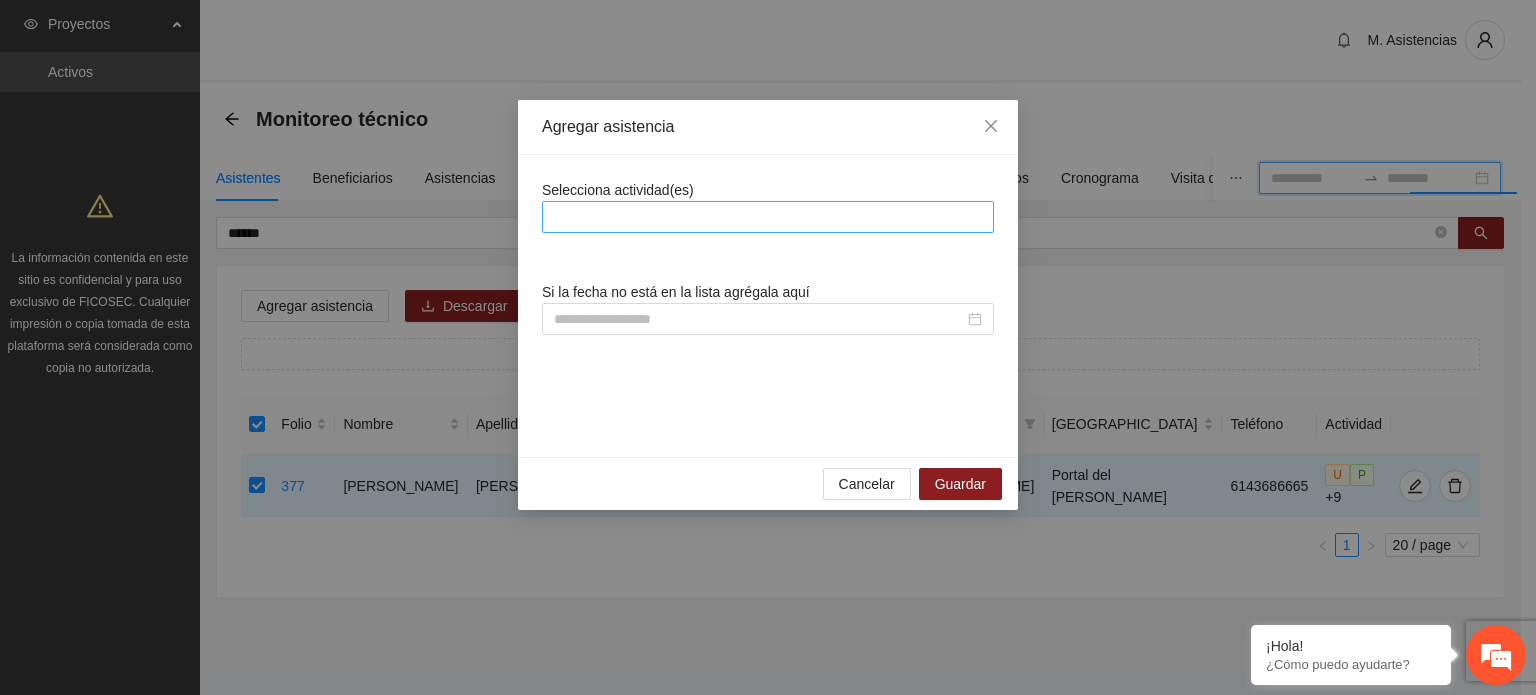 click at bounding box center [768, 217] 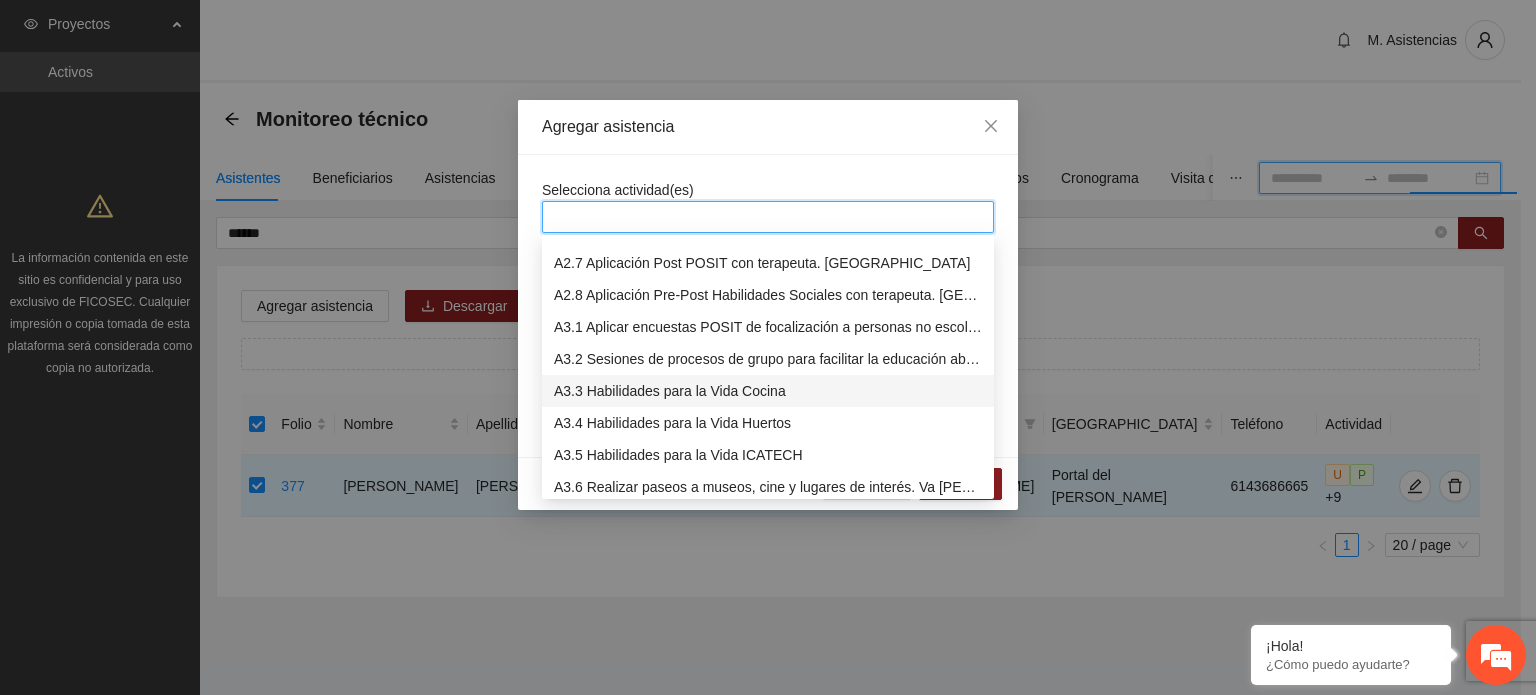 scroll, scrollTop: 700, scrollLeft: 0, axis: vertical 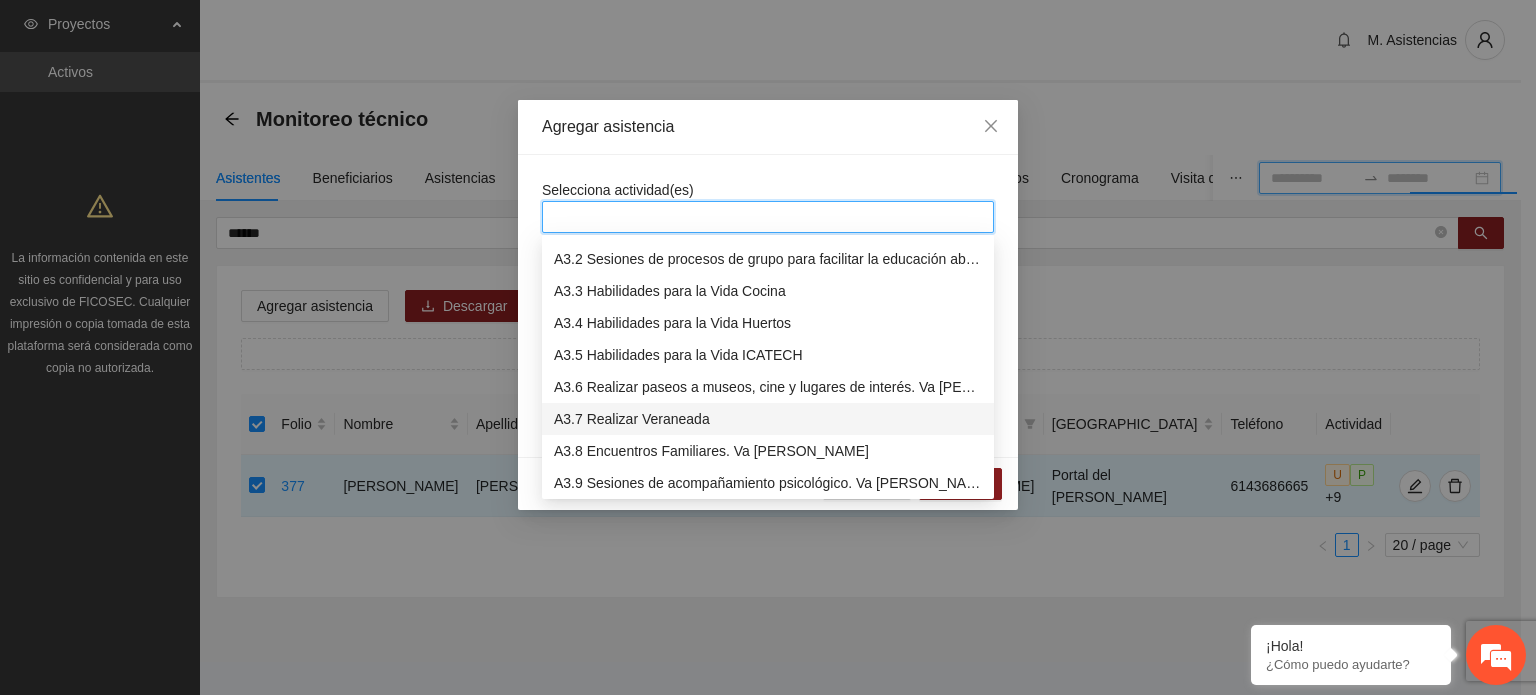 click on "A3.7 Realizar Veraneada" at bounding box center (768, 419) 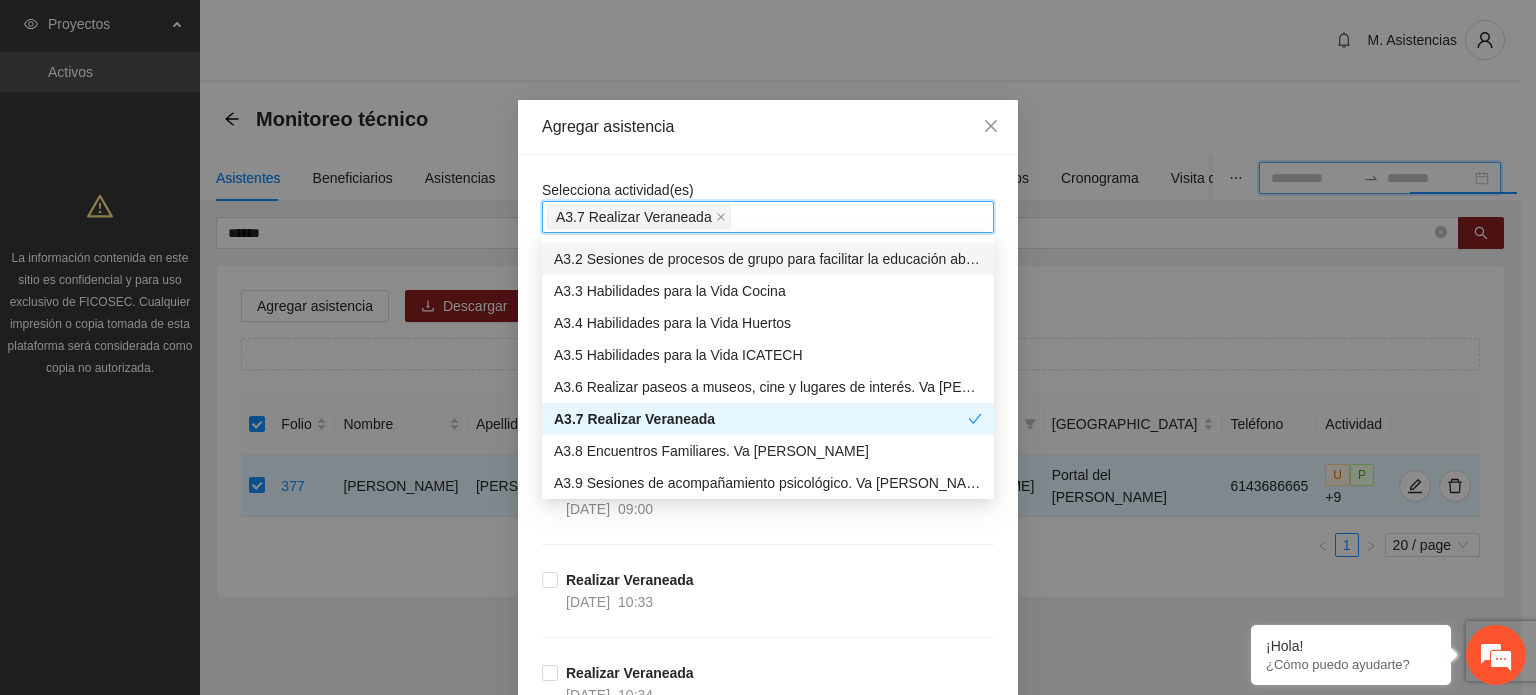 click on "Selecciona actividad(es) A3.7 Realizar Veraneada   Si la fecha no está en la lista agrégala aquí Realizar Veraneada [DATE] 09:00 Realizar Veraneada [DATE] 09:00 Realizar Veraneada [DATE] 10:33 Realizar Veraneada [DATE] 10:34 Realizar Veraneada [DATE] 09:00 Realizar Veraneada [DATE] 10:34 Realizar Veraneada [DATE] 10:31 Realizar Veraneada [DATE] 09:00 Realizar Veraneada [DATE] 10:34 Realizar Veraneada [DATE] 10:33 Realizar Veraneada [DATE] 09:00 Realizar Veraneada [DATE] 09:00 Realizar Veraneada [DATE] 10:31 Realizar Veraneada [DATE] 10:34 Realizar Veraneada [DATE] 10:33 Realizar Veraneada [DATE] 09:00 Realizar Veraneada [DATE] 10:33 Realizar Veraneada [DATE] 10:34 Realizar Veraneada [DATE] 10:32 Realizar Veraneada [DATE] 09:00 Realizar Veraneada [DATE] 10:33 Realizar Veraneada [DATE] 10:32 Realizar Veraneada [DATE] 09:00 Realizar Veraneada [DATE] 10:34 Realizar Veraneada [DATE] 10:33 Realizar Veraneada" at bounding box center (768, 1979) 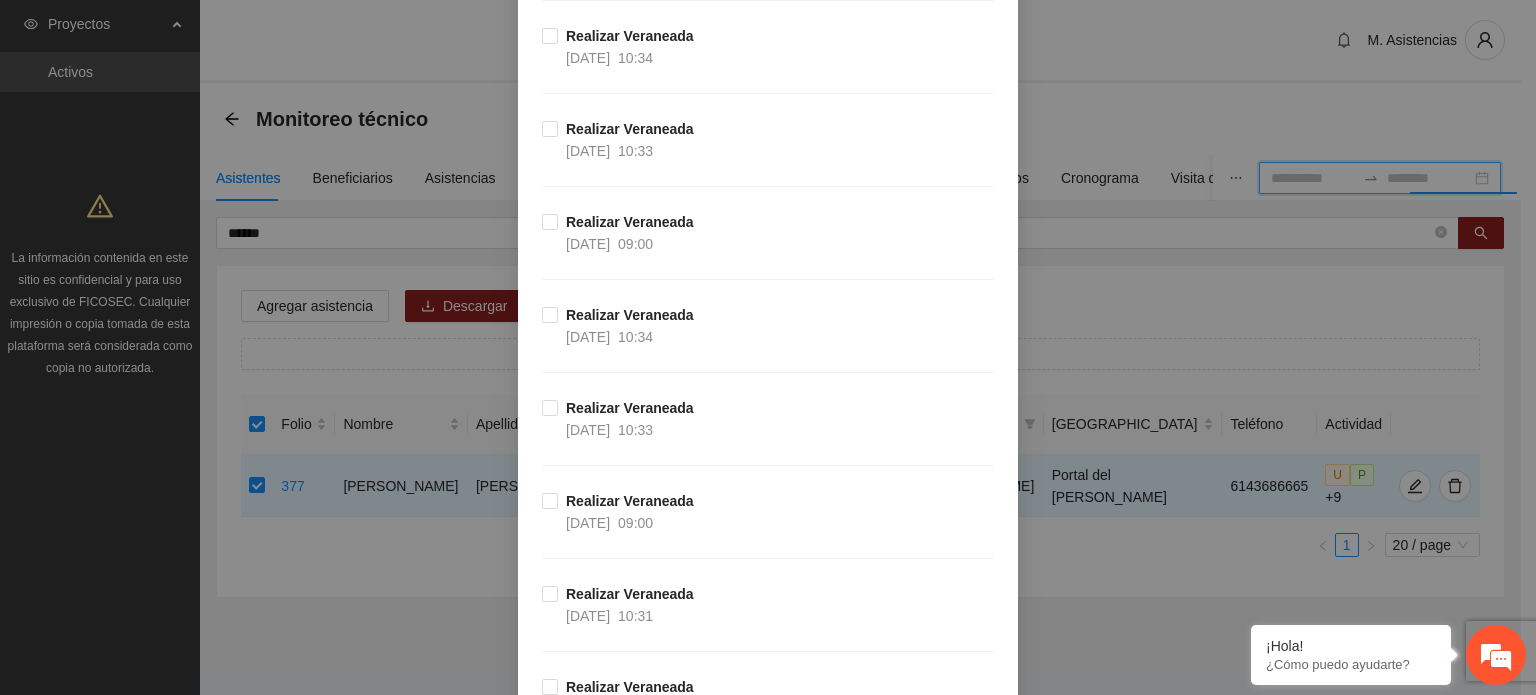 scroll, scrollTop: 2500, scrollLeft: 0, axis: vertical 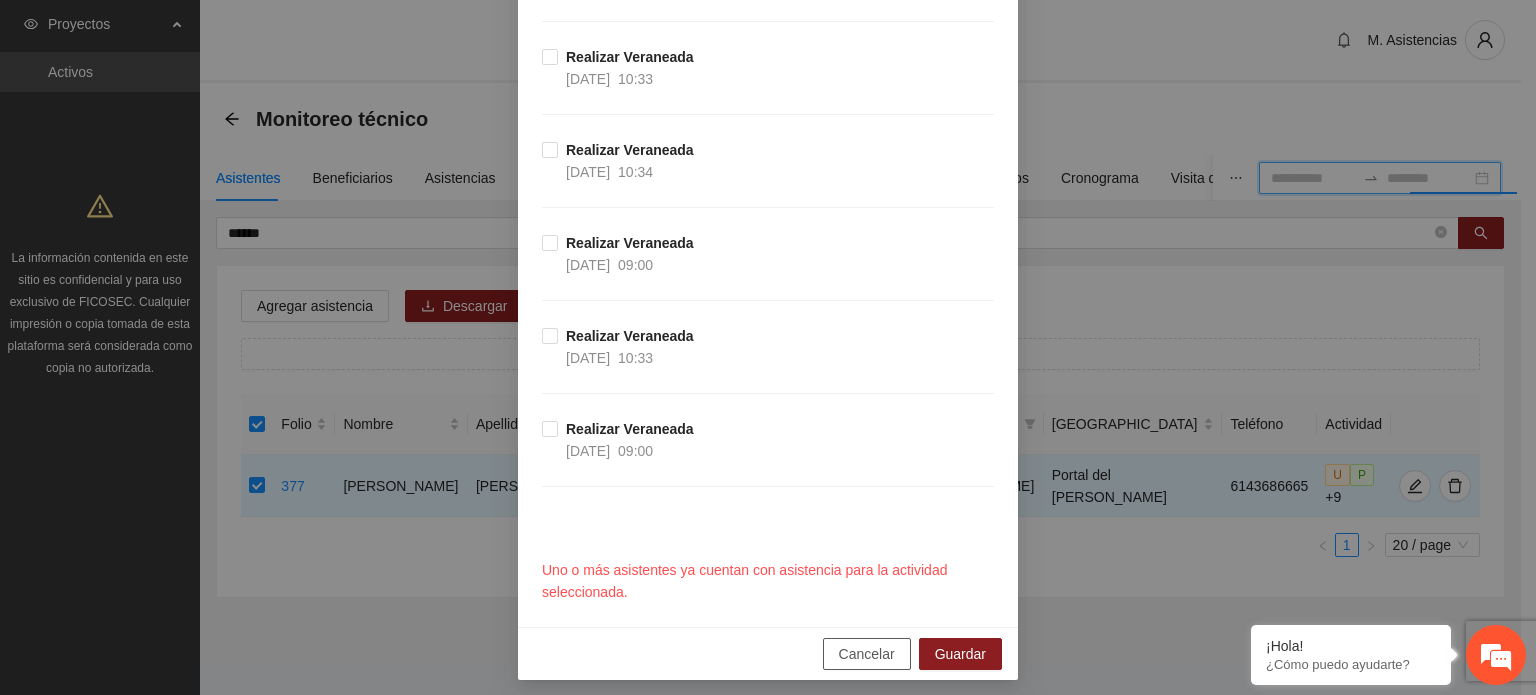 click on "Cancelar" at bounding box center [867, 654] 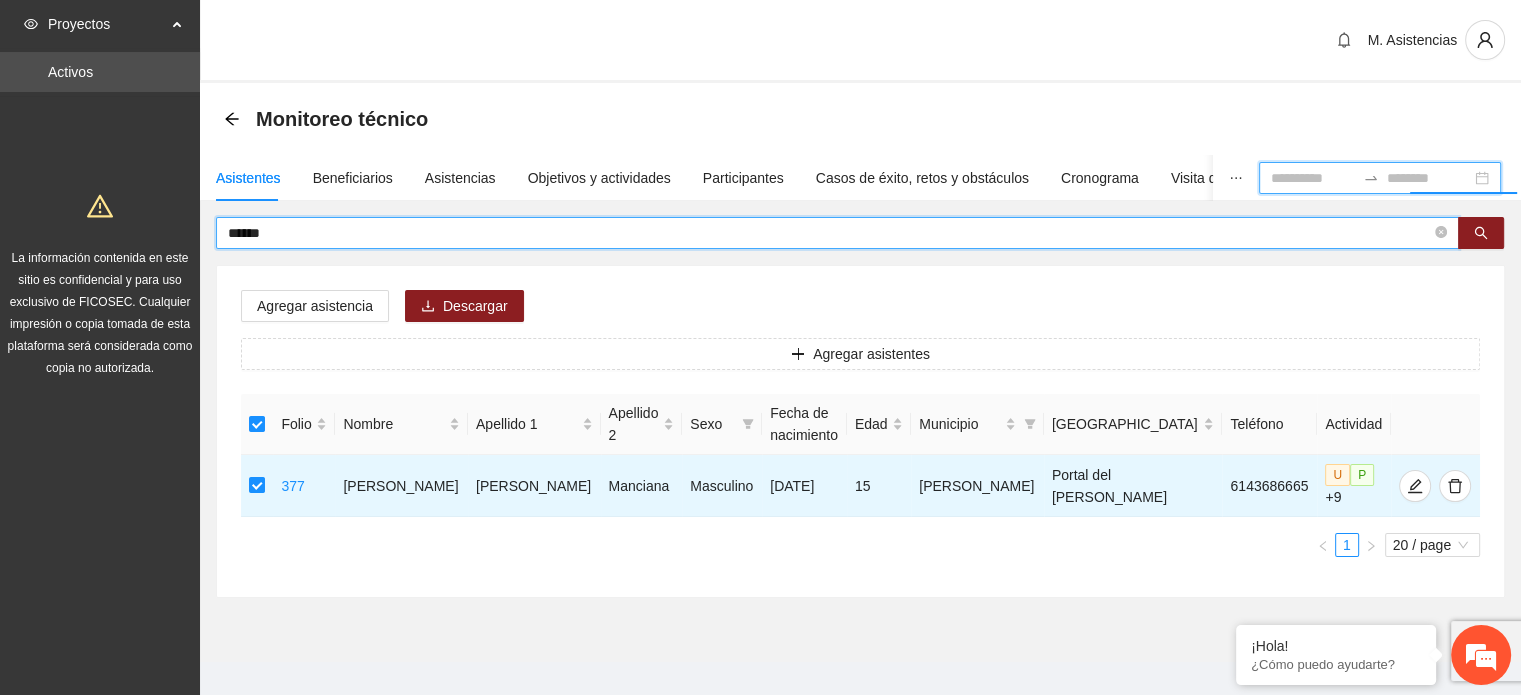 click on "******" at bounding box center [829, 233] 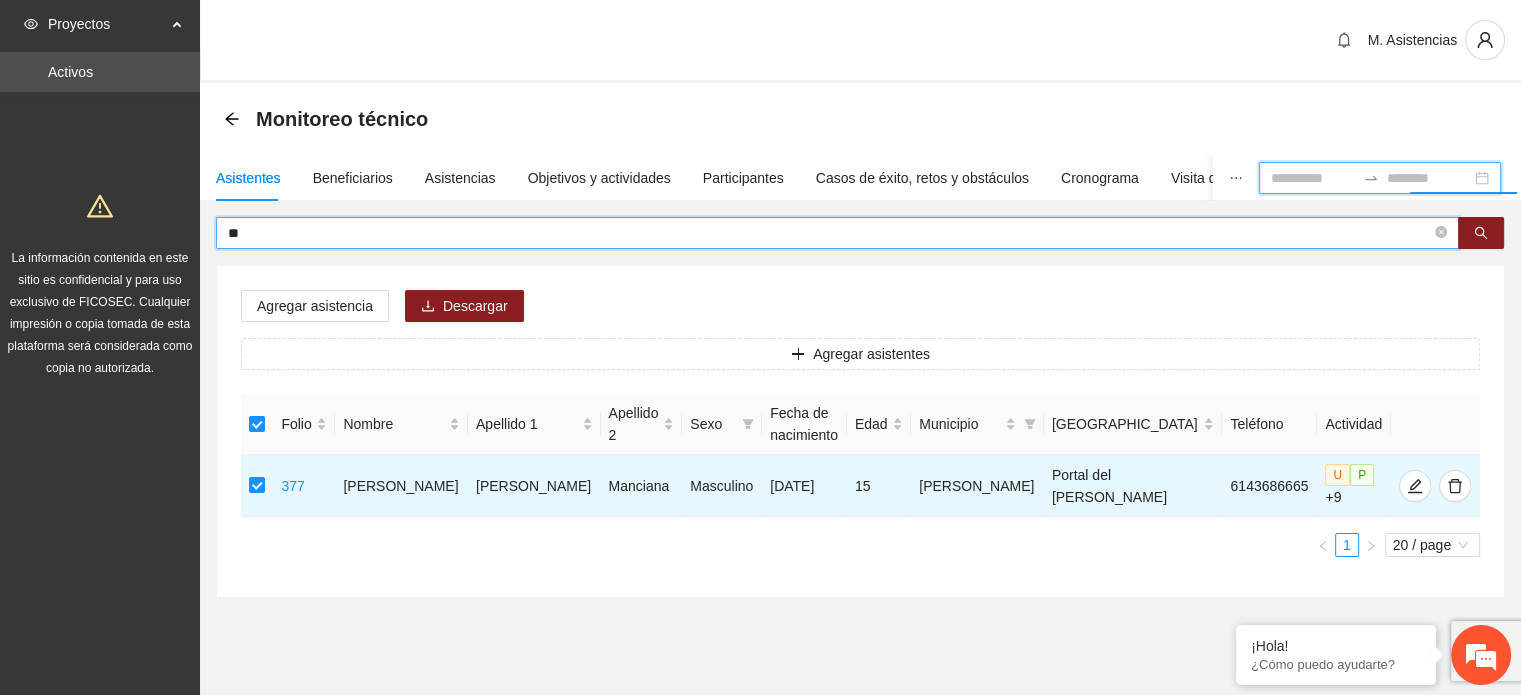 type on "*" 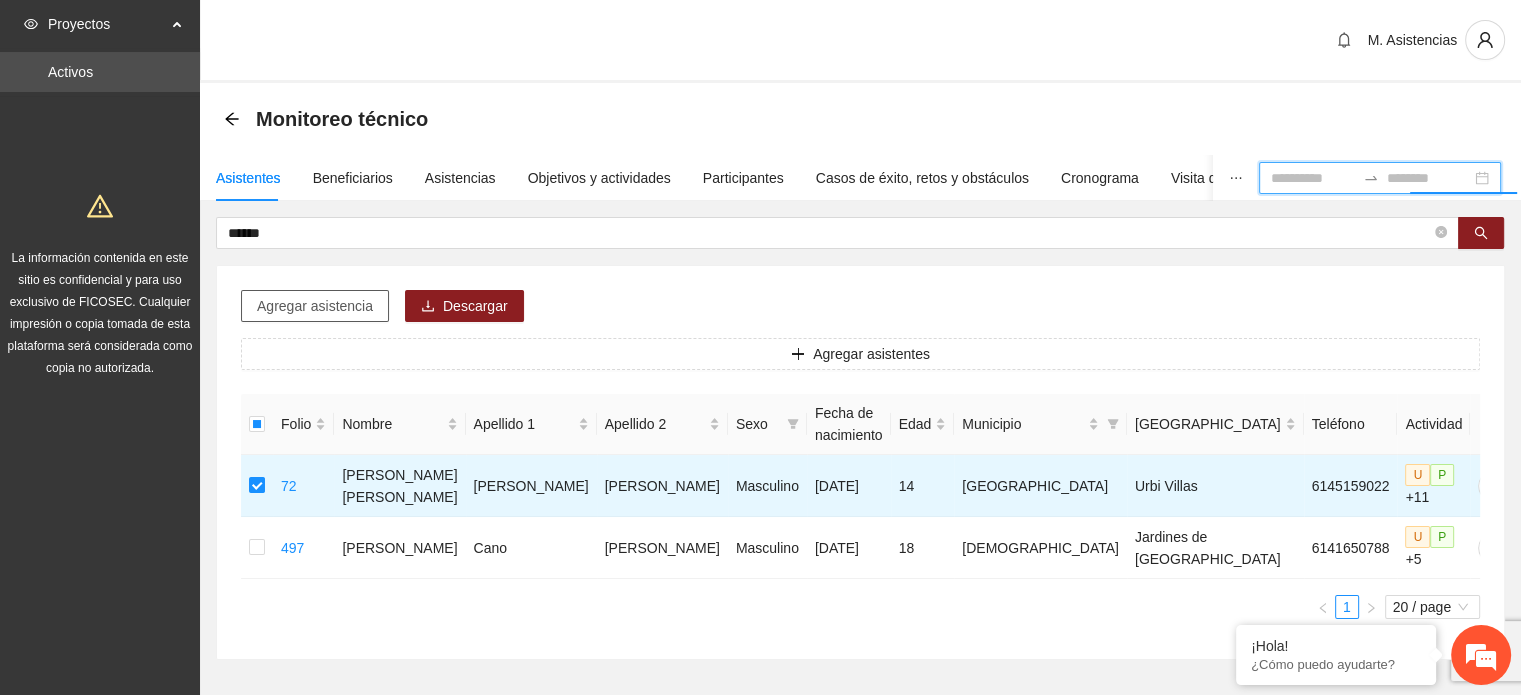 click on "Agregar asistencia" at bounding box center (315, 306) 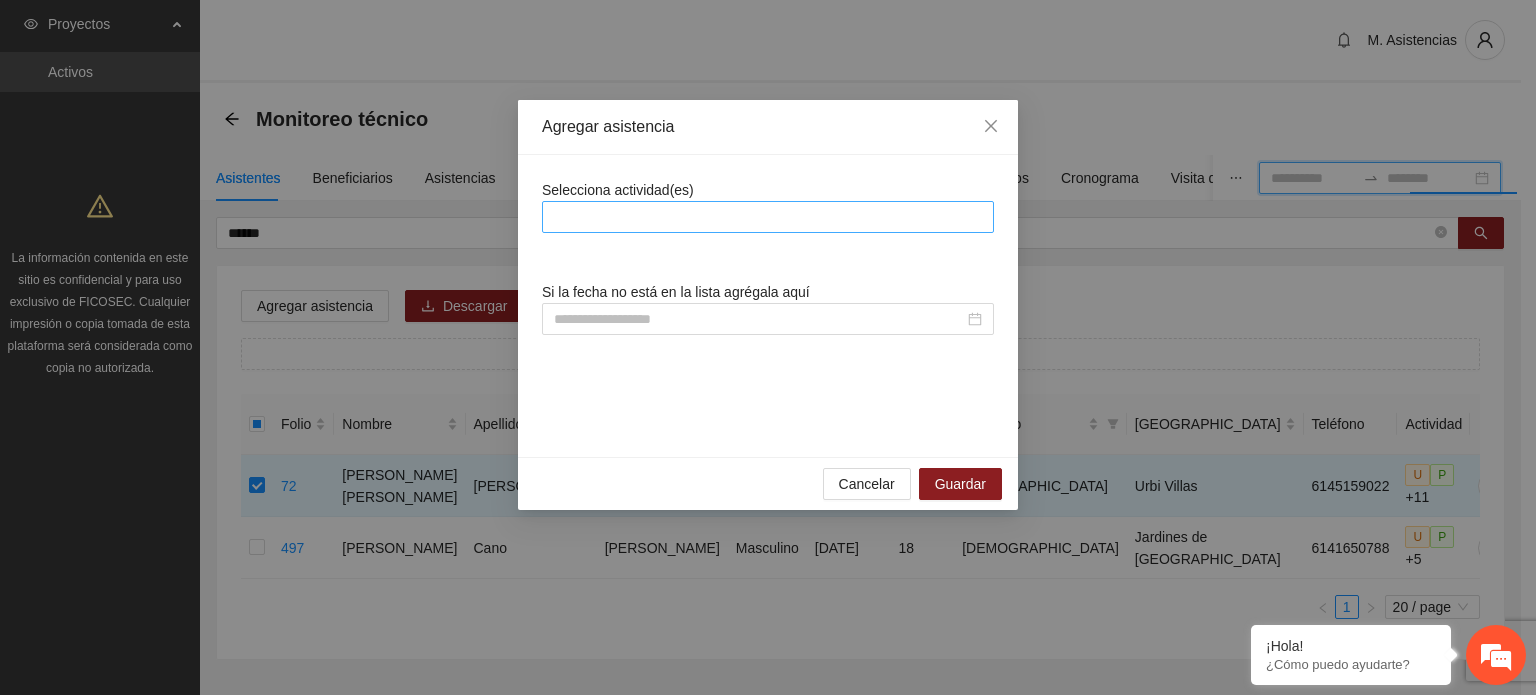 click at bounding box center (768, 217) 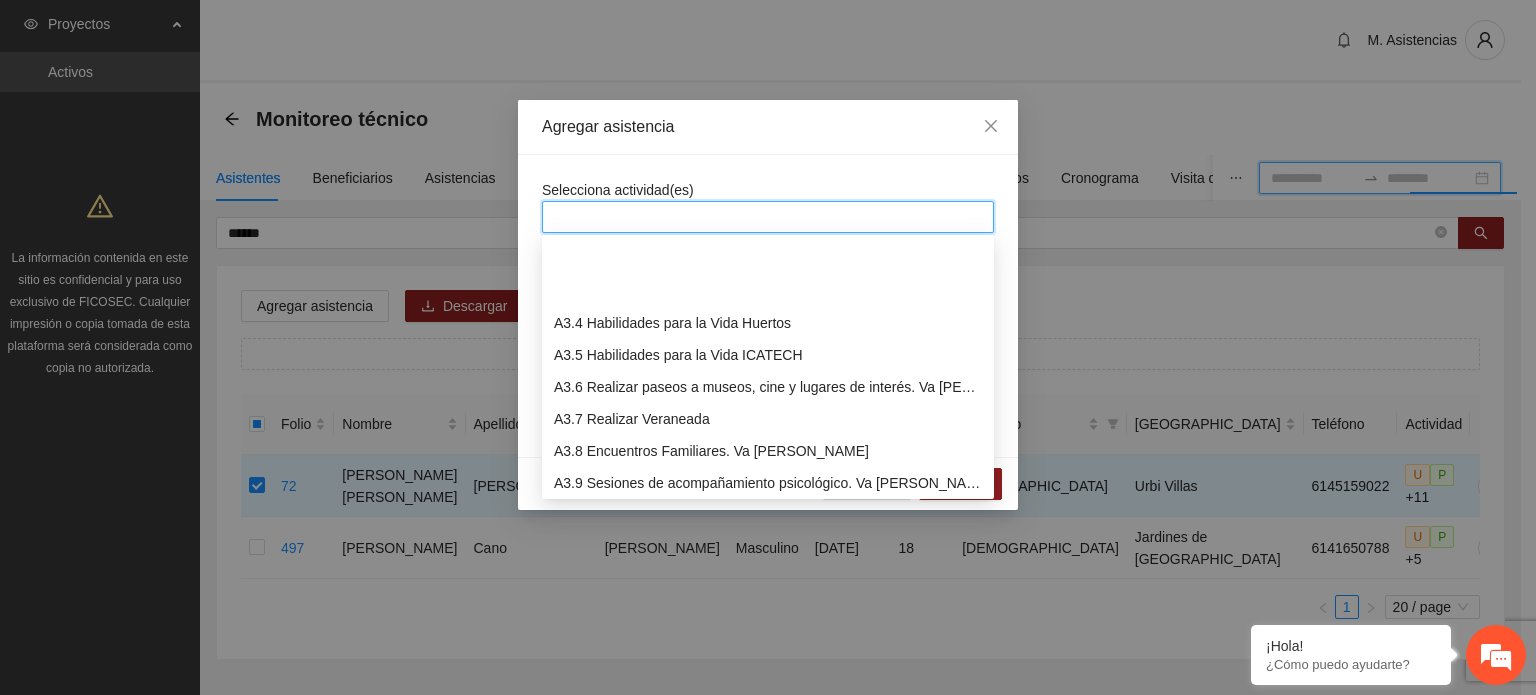 scroll, scrollTop: 800, scrollLeft: 0, axis: vertical 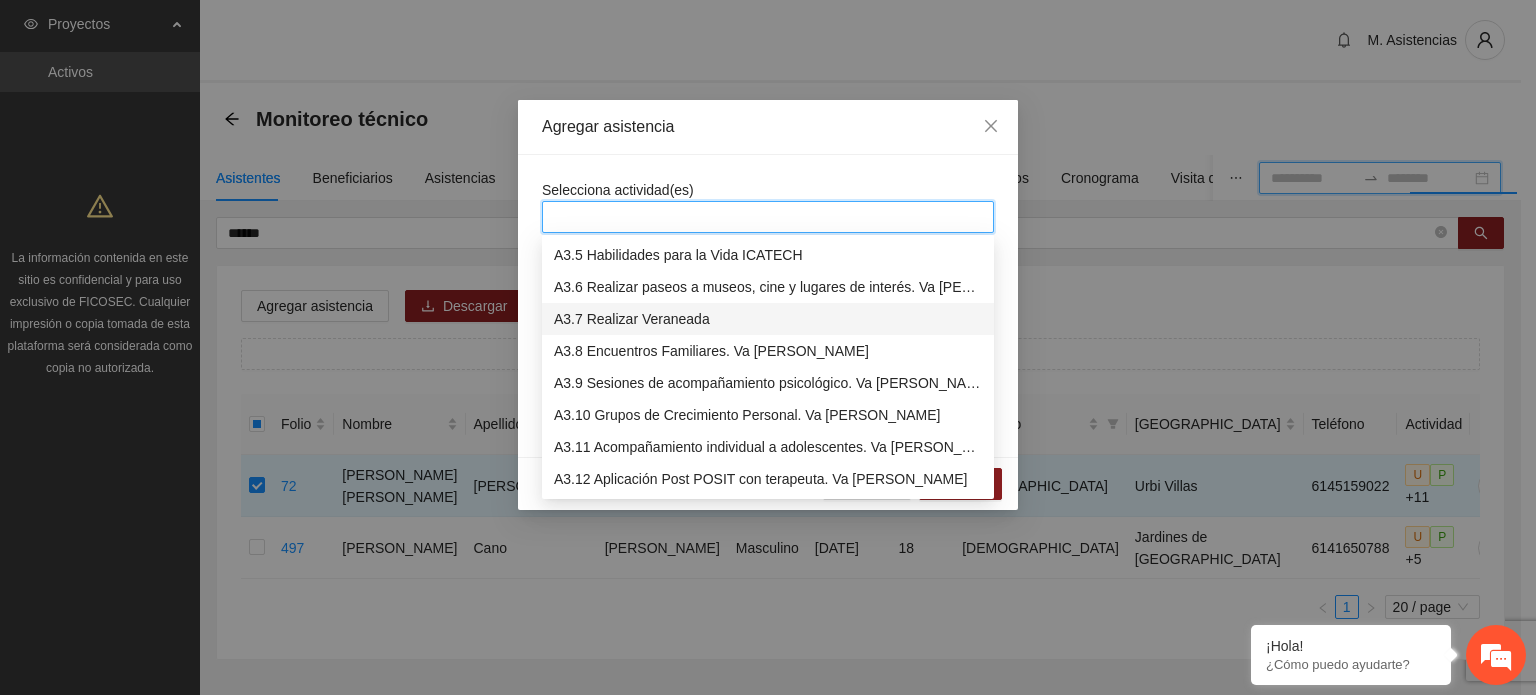click on "A3.7 Realizar Veraneada" at bounding box center (768, 319) 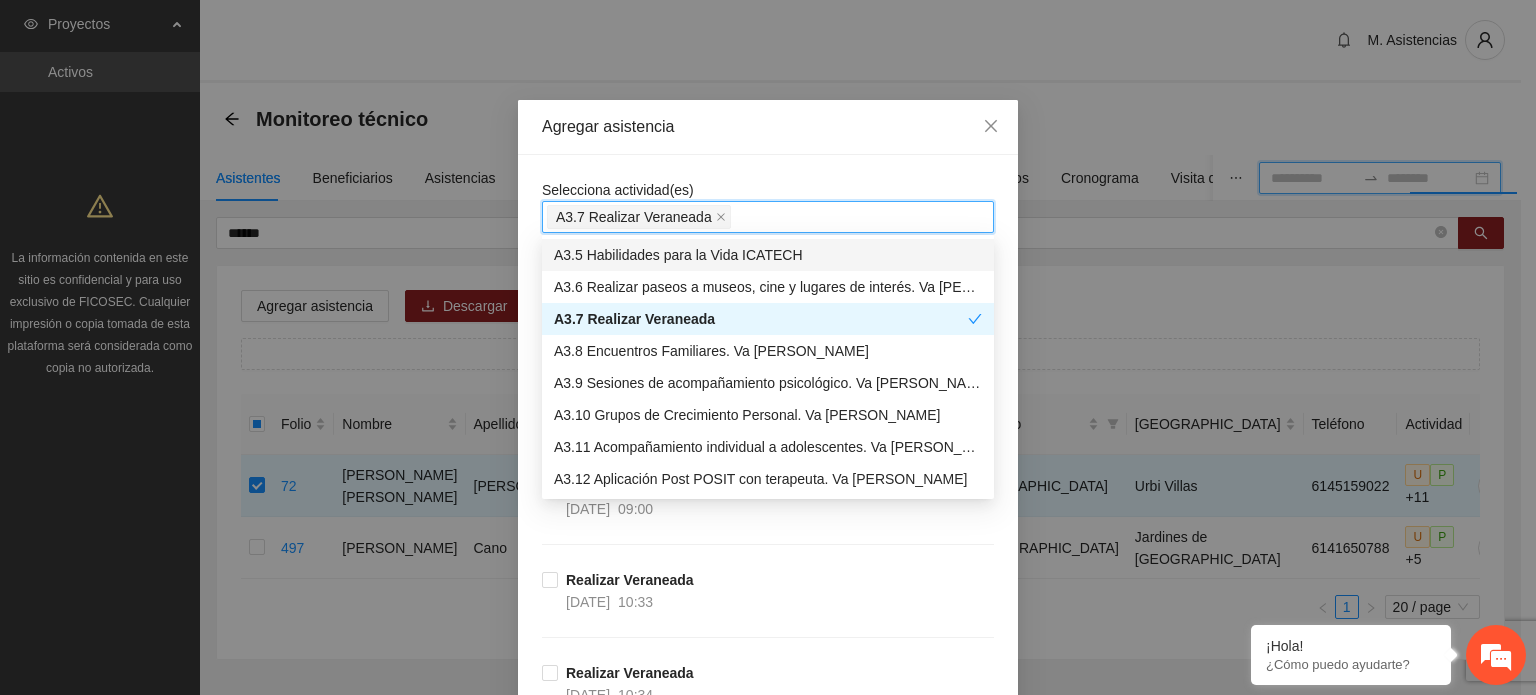 click on "Selecciona actividad(es) A3.7 Realizar Veraneada   Si la fecha no está en la lista agrégala aquí Realizar Veraneada [DATE] 09:00 Realizar Veraneada [DATE] 09:00 Realizar Veraneada [DATE] 10:33 Realizar Veraneada [DATE] 10:34 Realizar Veraneada [DATE] 09:00 Realizar Veraneada [DATE] 10:34 Realizar Veraneada [DATE] 10:31 Realizar Veraneada [DATE] 09:00 Realizar Veraneada [DATE] 10:34 Realizar Veraneada [DATE] 10:33 Realizar Veraneada [DATE] 09:00 Realizar Veraneada [DATE] 09:00 Realizar Veraneada [DATE] 10:31 Realizar Veraneada [DATE] 10:34 Realizar Veraneada [DATE] 10:33 Realizar Veraneada [DATE] 09:00 Realizar Veraneada [DATE] 10:33 Realizar Veraneada [DATE] 10:34 Realizar Veraneada [DATE] 10:32 Realizar Veraneada [DATE] 09:00 Realizar Veraneada [DATE] 10:33 Realizar Veraneada [DATE] 10:32 Realizar Veraneada [DATE] 09:00 Realizar Veraneada [DATE] 10:34 Realizar Veraneada [DATE] 10:33 Realizar Veraneada" at bounding box center (768, 1979) 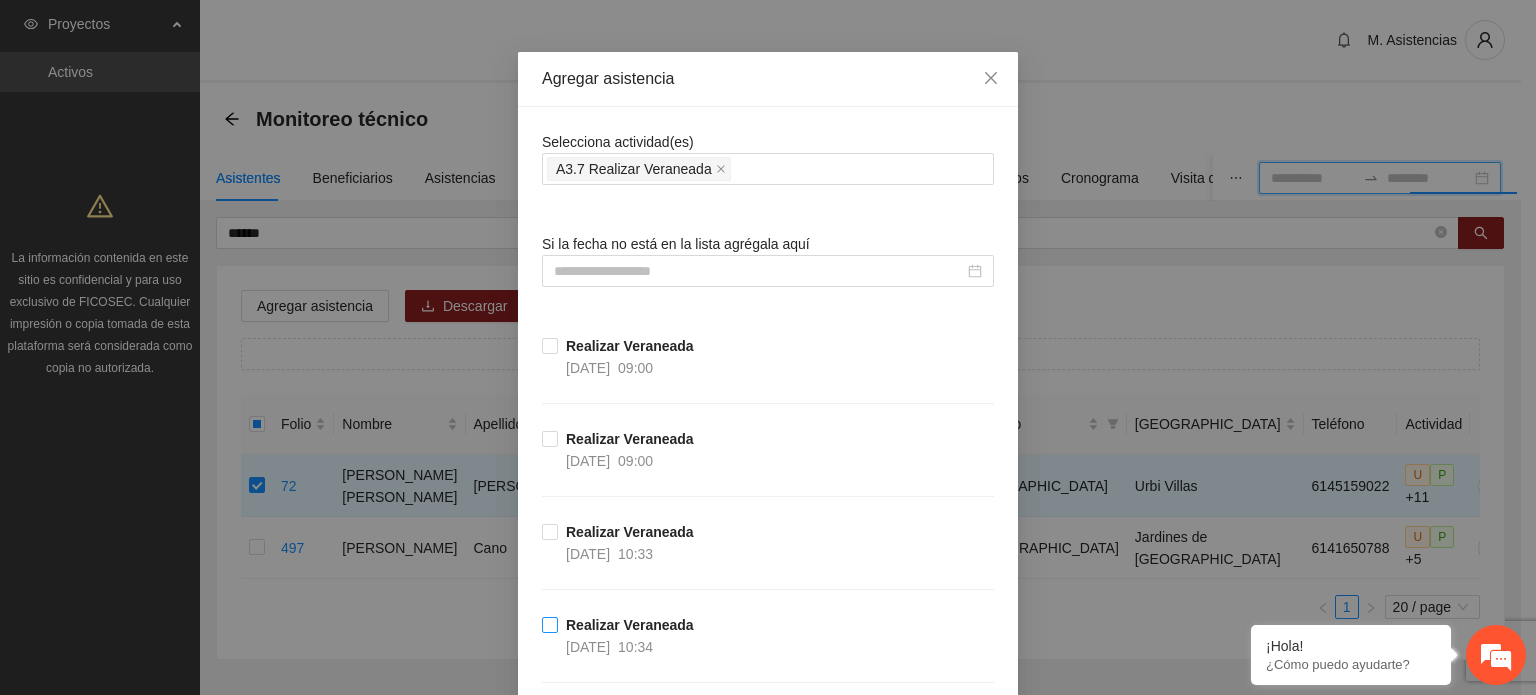 scroll, scrollTop: 200, scrollLeft: 0, axis: vertical 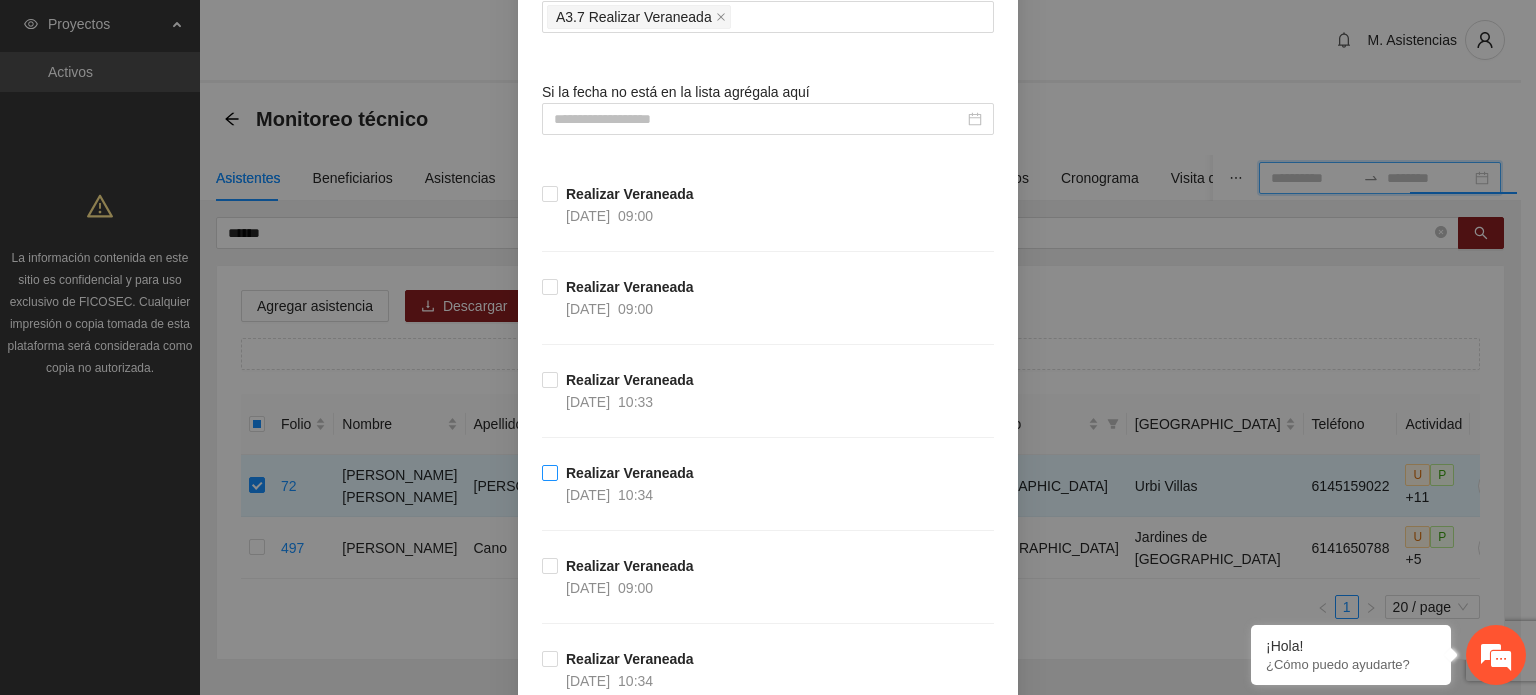 click on "Realizar Veraneada [DATE] 10:34" at bounding box center [622, 484] 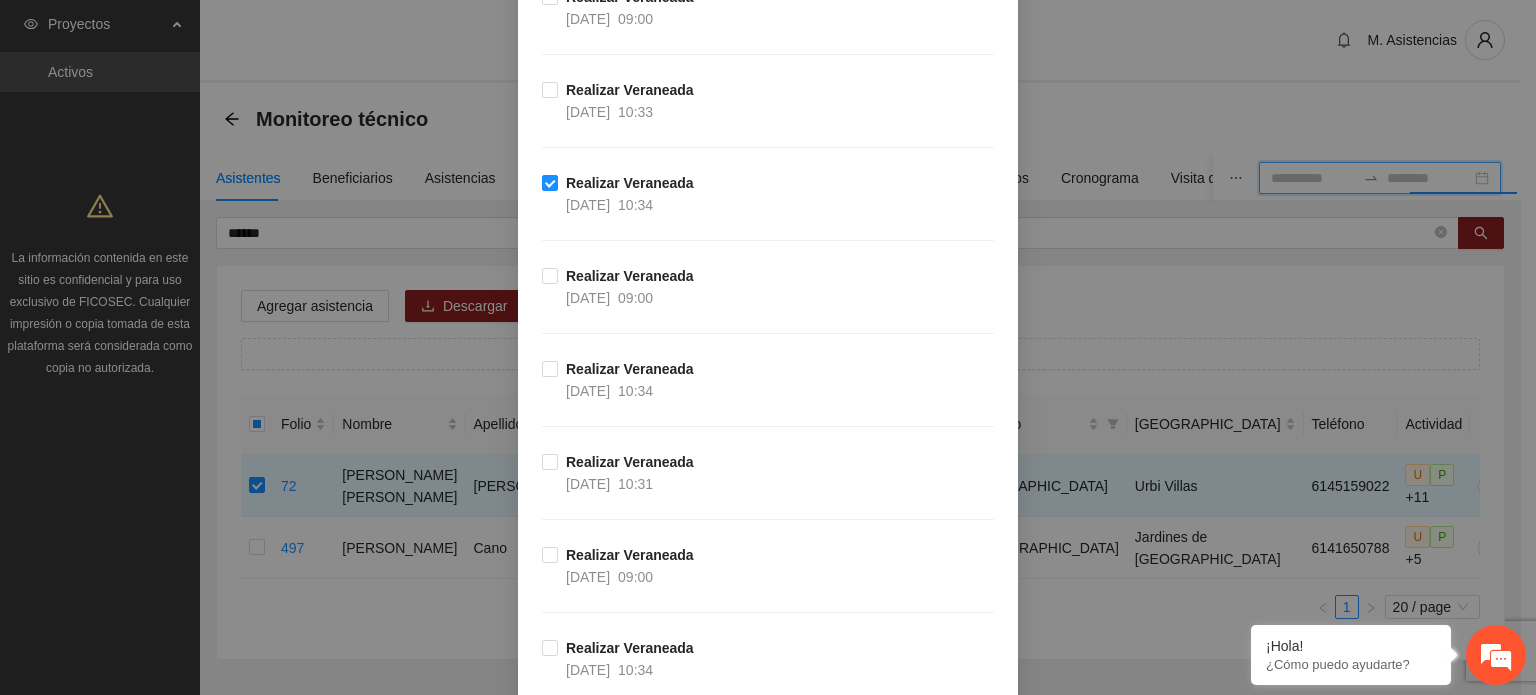 scroll, scrollTop: 500, scrollLeft: 0, axis: vertical 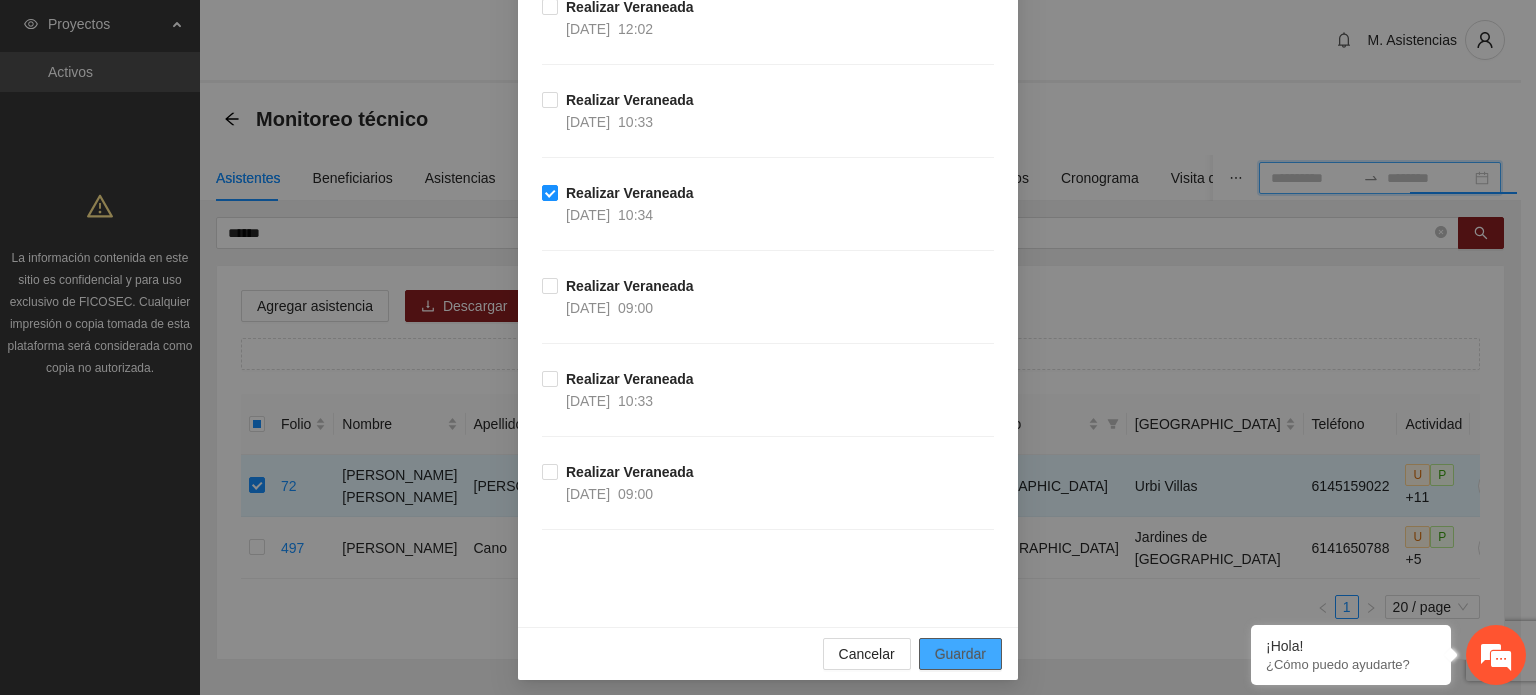 click on "Guardar" at bounding box center (960, 654) 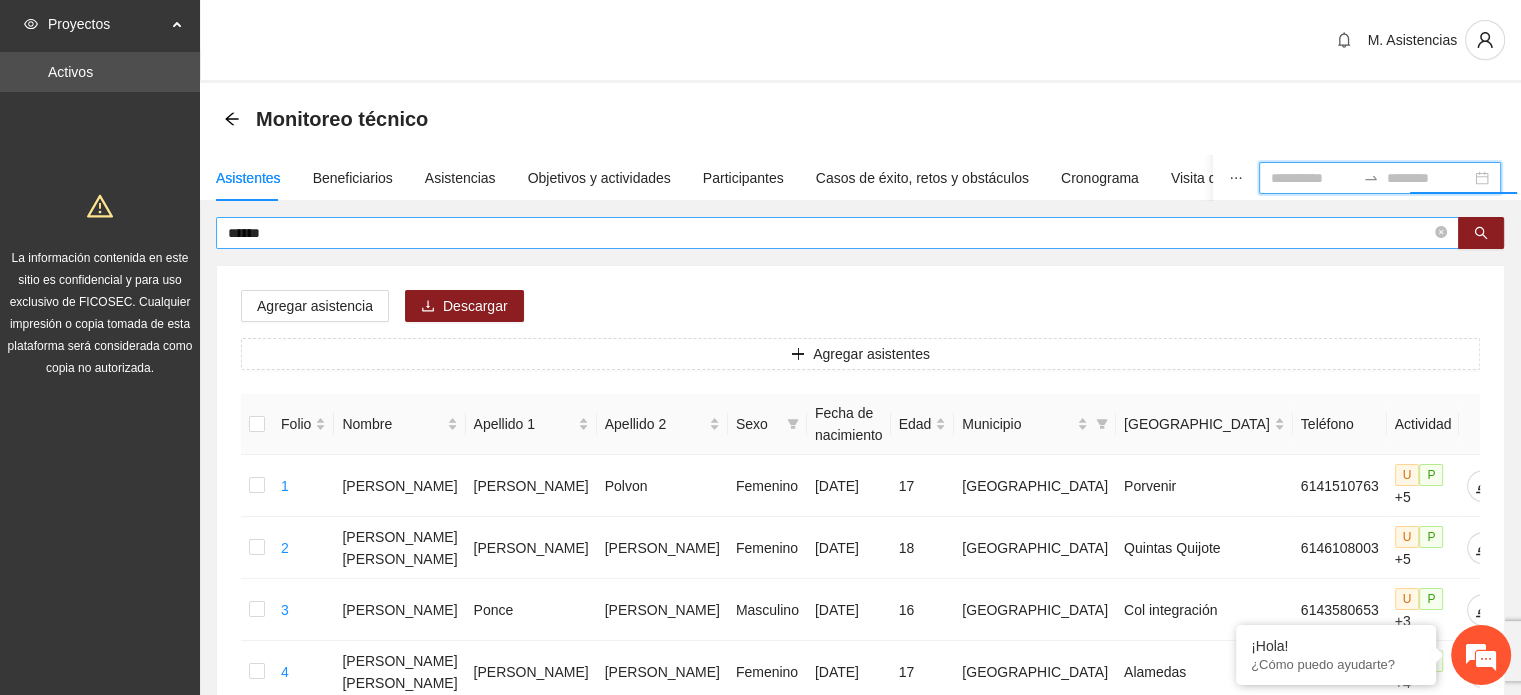 click on "******" at bounding box center [837, 233] 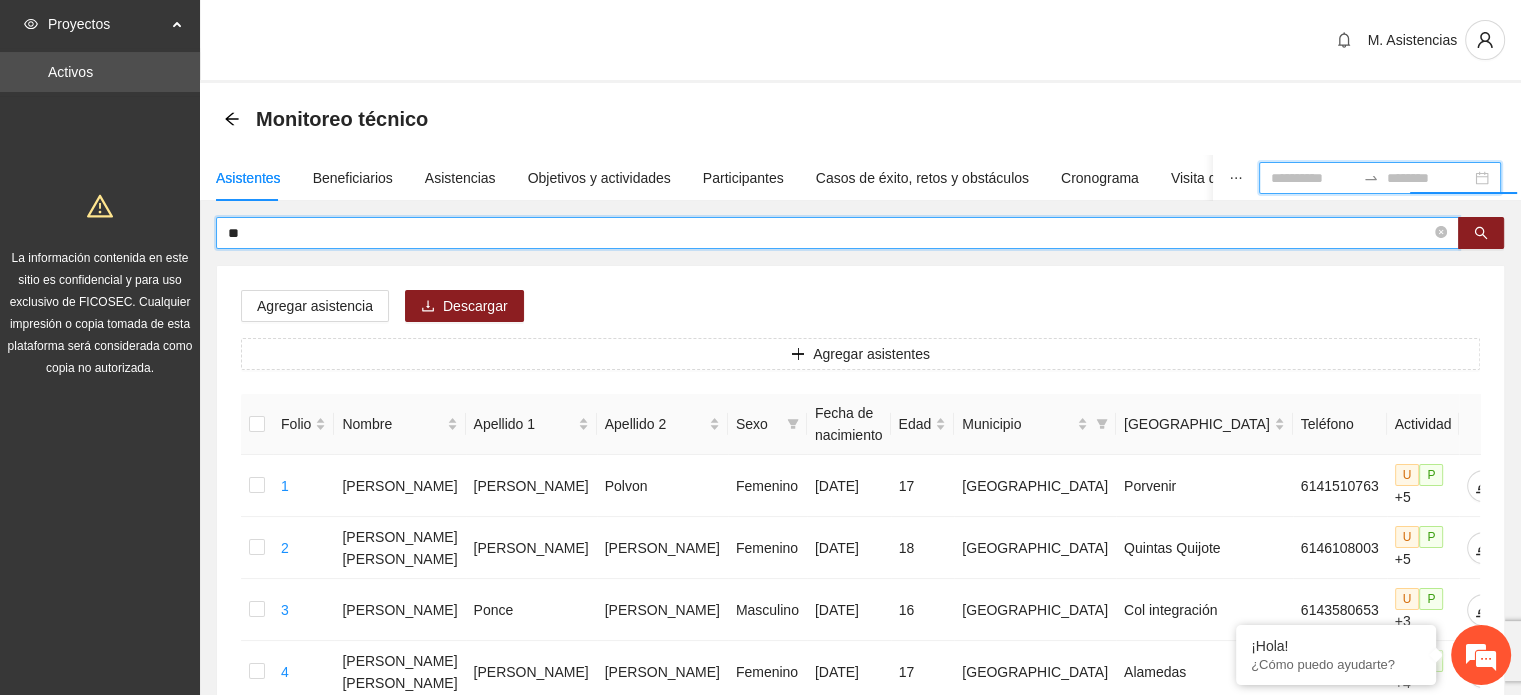 type on "*" 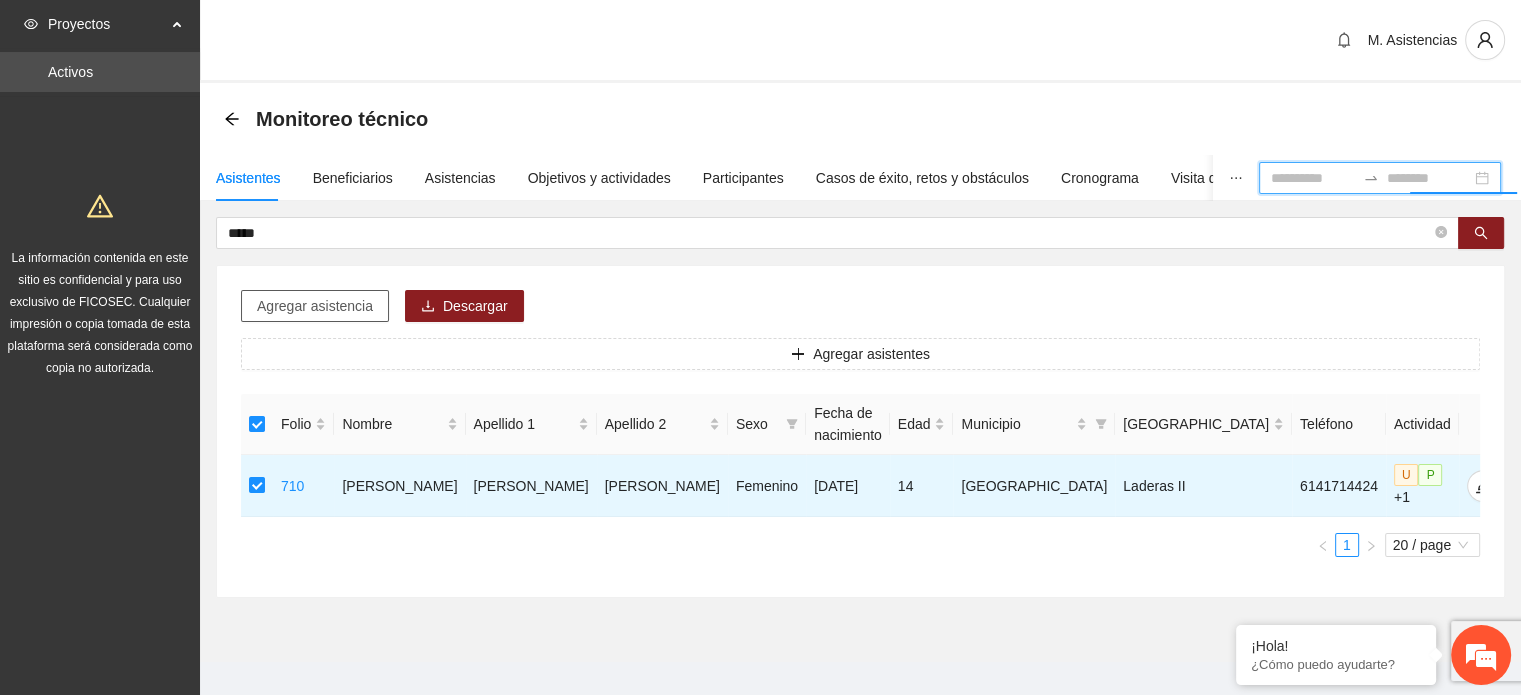 click on "Agregar asistencia" at bounding box center [315, 306] 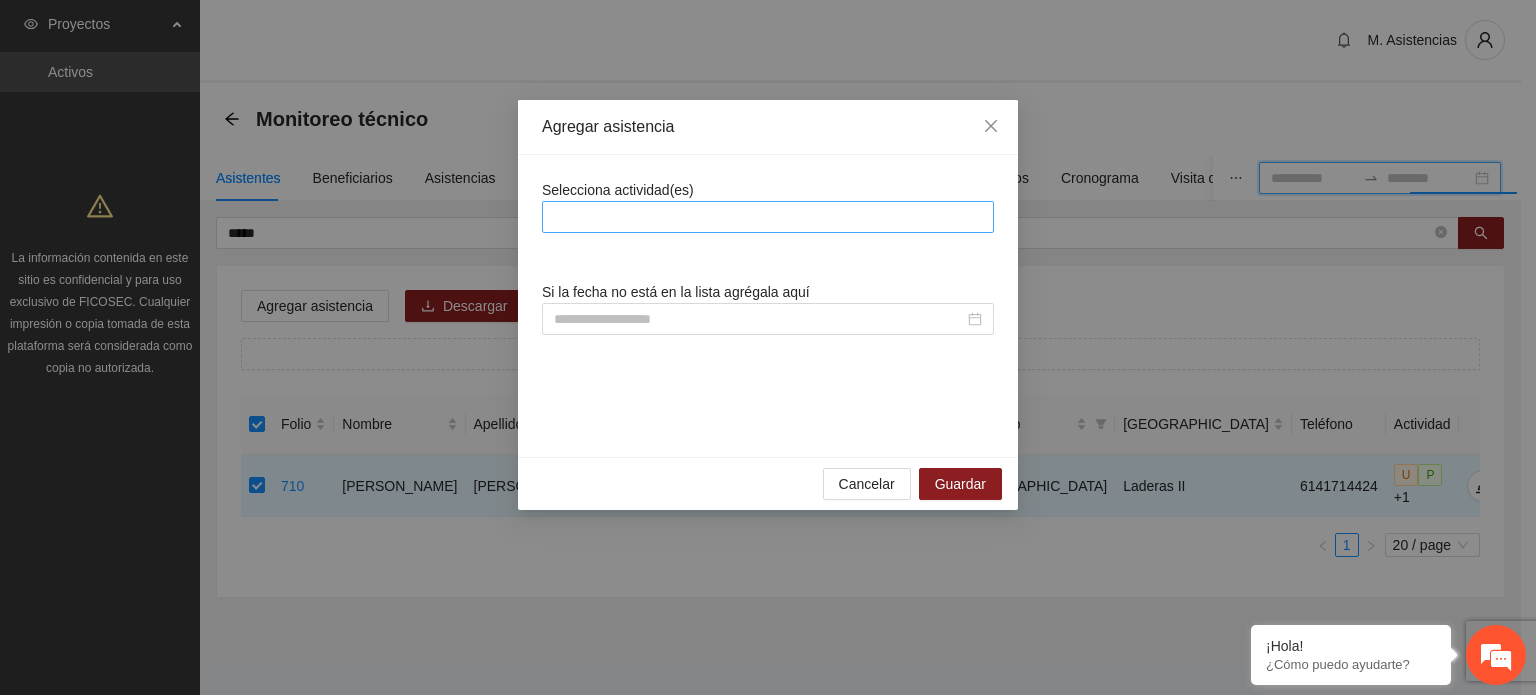 click at bounding box center [768, 217] 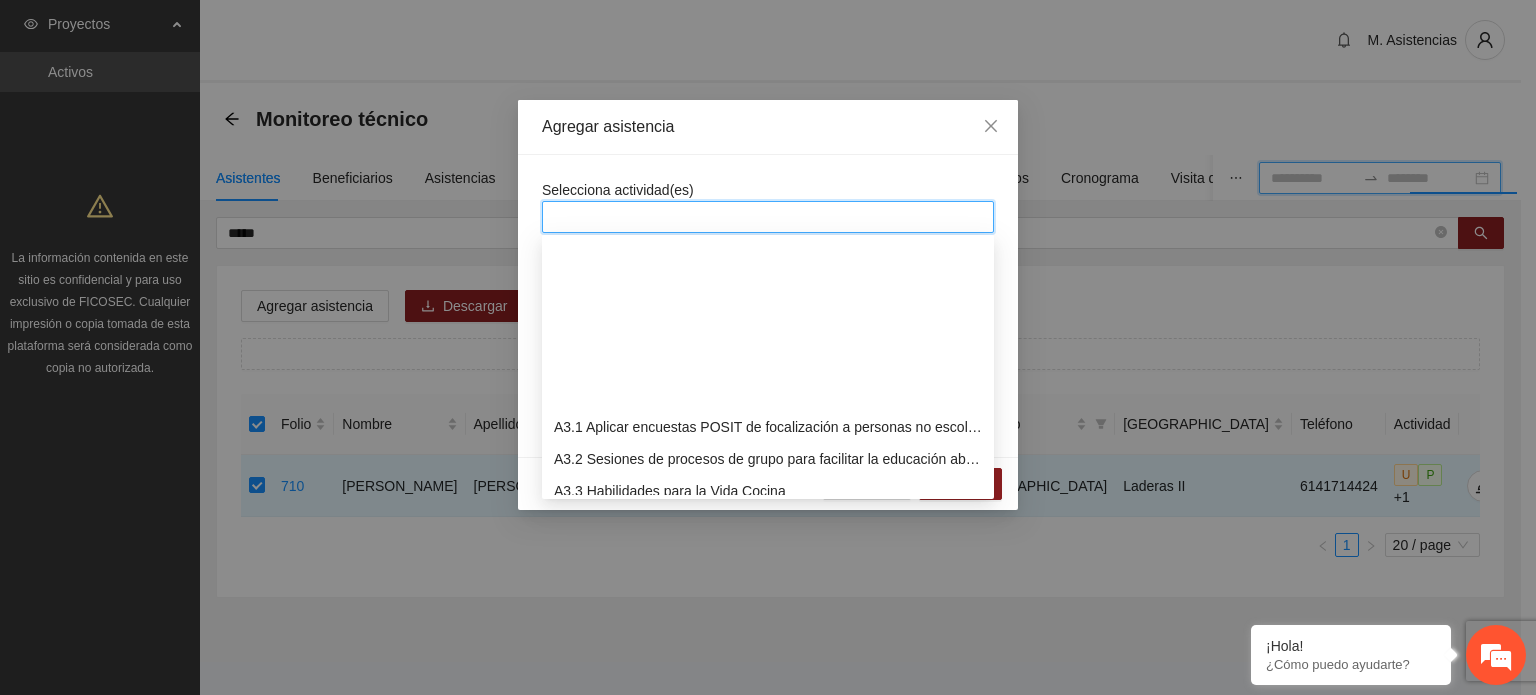 scroll, scrollTop: 700, scrollLeft: 0, axis: vertical 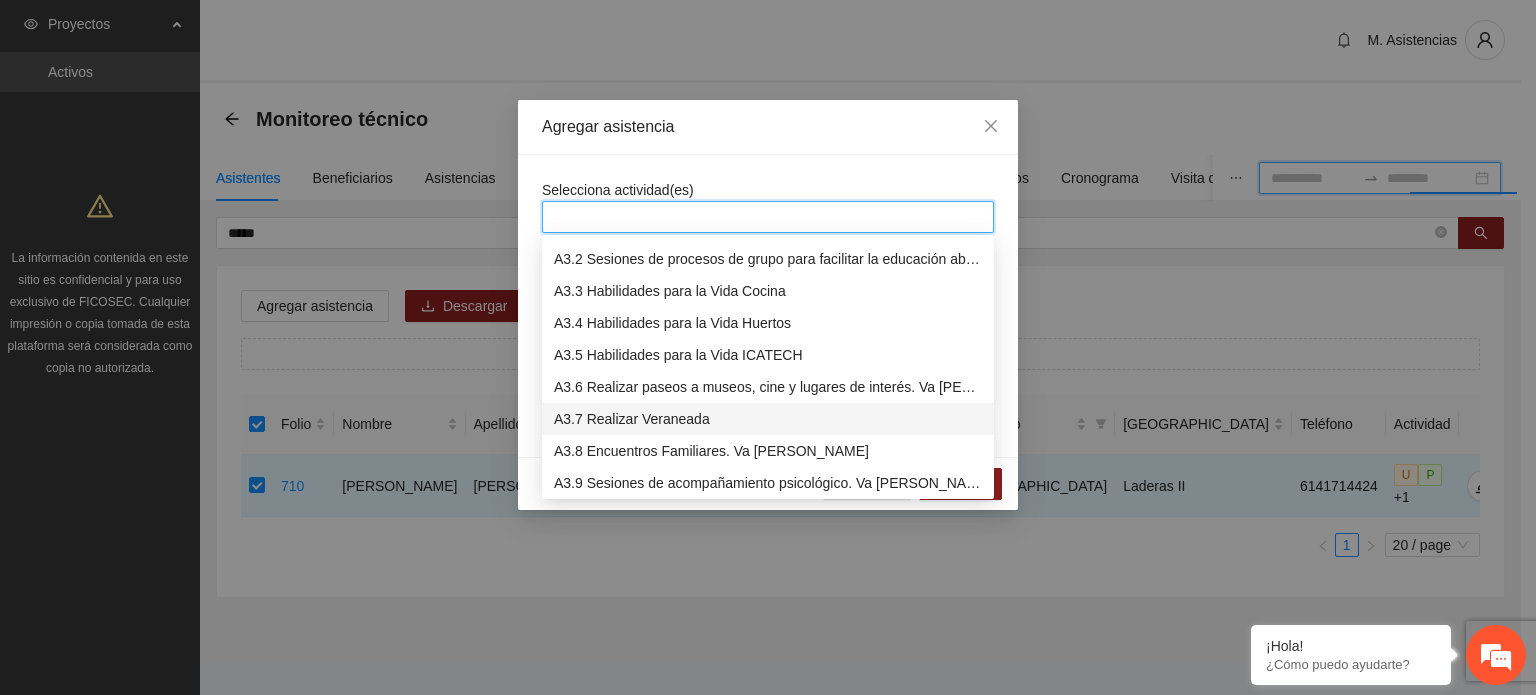 click on "A3.7 Realizar Veraneada" at bounding box center (768, 419) 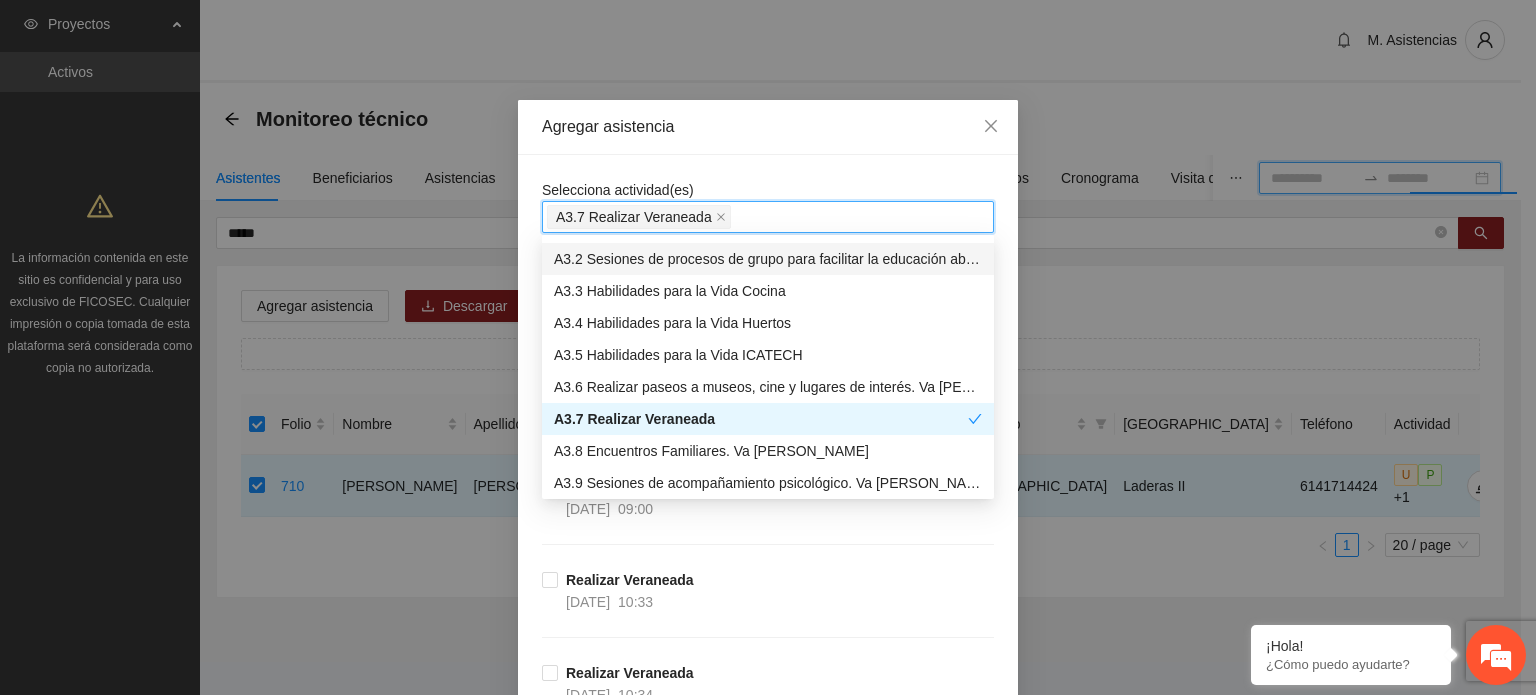 click on "Selecciona actividad(es) A3.7 Realizar Veraneada   Si la fecha no está en la lista agrégala aquí Realizar Veraneada [DATE] 09:00 Realizar Veraneada [DATE] 09:00 Realizar Veraneada [DATE] 10:33 Realizar Veraneada [DATE] 10:34 Realizar Veraneada [DATE] 09:00 Realizar Veraneada [DATE] 10:34 Realizar Veraneada [DATE] 10:31 Realizar Veraneada [DATE] 09:00 Realizar Veraneada [DATE] 10:34 Realizar Veraneada [DATE] 10:33 Realizar Veraneada [DATE] 09:00 Realizar Veraneada [DATE] 09:00 Realizar Veraneada [DATE] 10:31 Realizar Veraneada [DATE] 10:34 Realizar Veraneada [DATE] 10:33 Realizar Veraneada [DATE] 09:00 Realizar Veraneada [DATE] 10:33 Realizar Veraneada [DATE] 10:34 Realizar Veraneada [DATE] 10:32 Realizar Veraneada [DATE] 09:00 Realizar Veraneada [DATE] 10:33 Realizar Veraneada [DATE] 10:32 Realizar Veraneada [DATE] 09:00 Realizar Veraneada [DATE] 10:34 Realizar Veraneada [DATE] 10:33 Realizar Veraneada" at bounding box center [768, 1979] 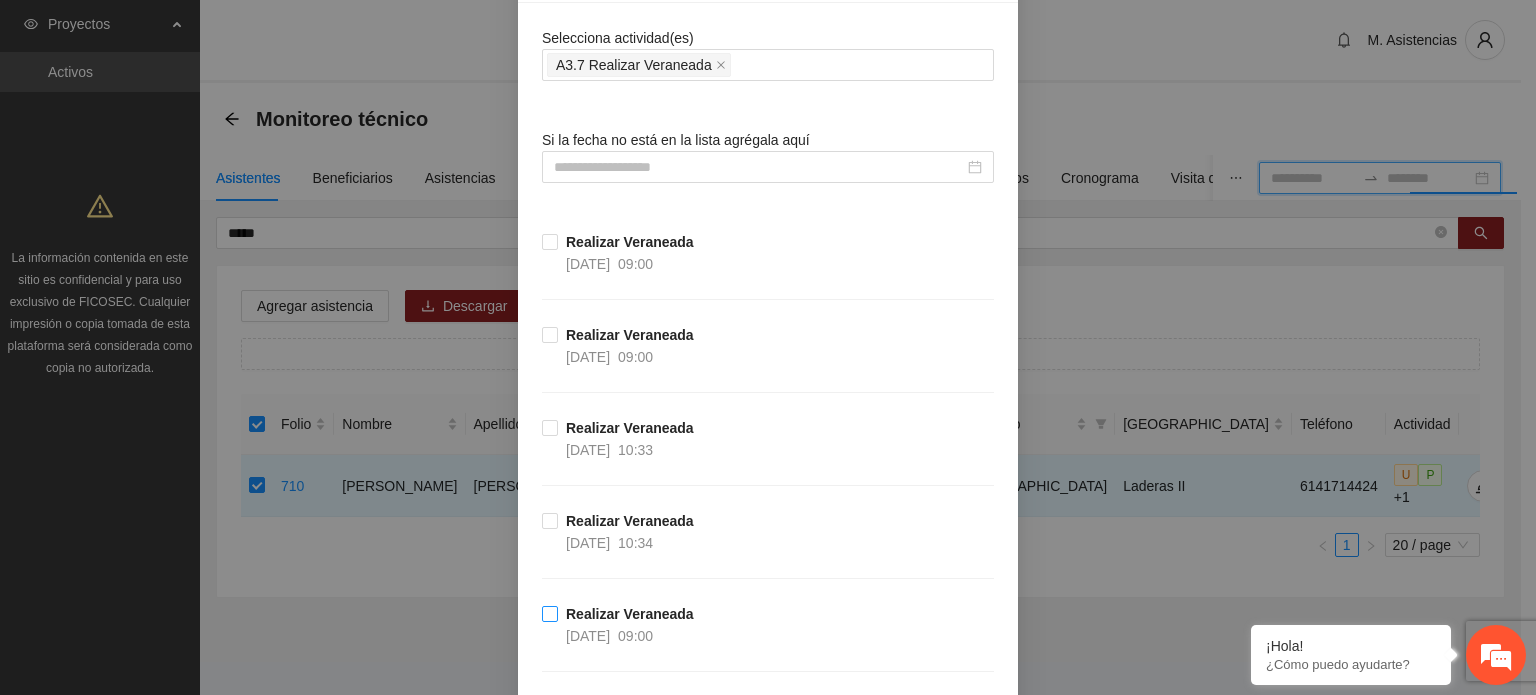 scroll, scrollTop: 200, scrollLeft: 0, axis: vertical 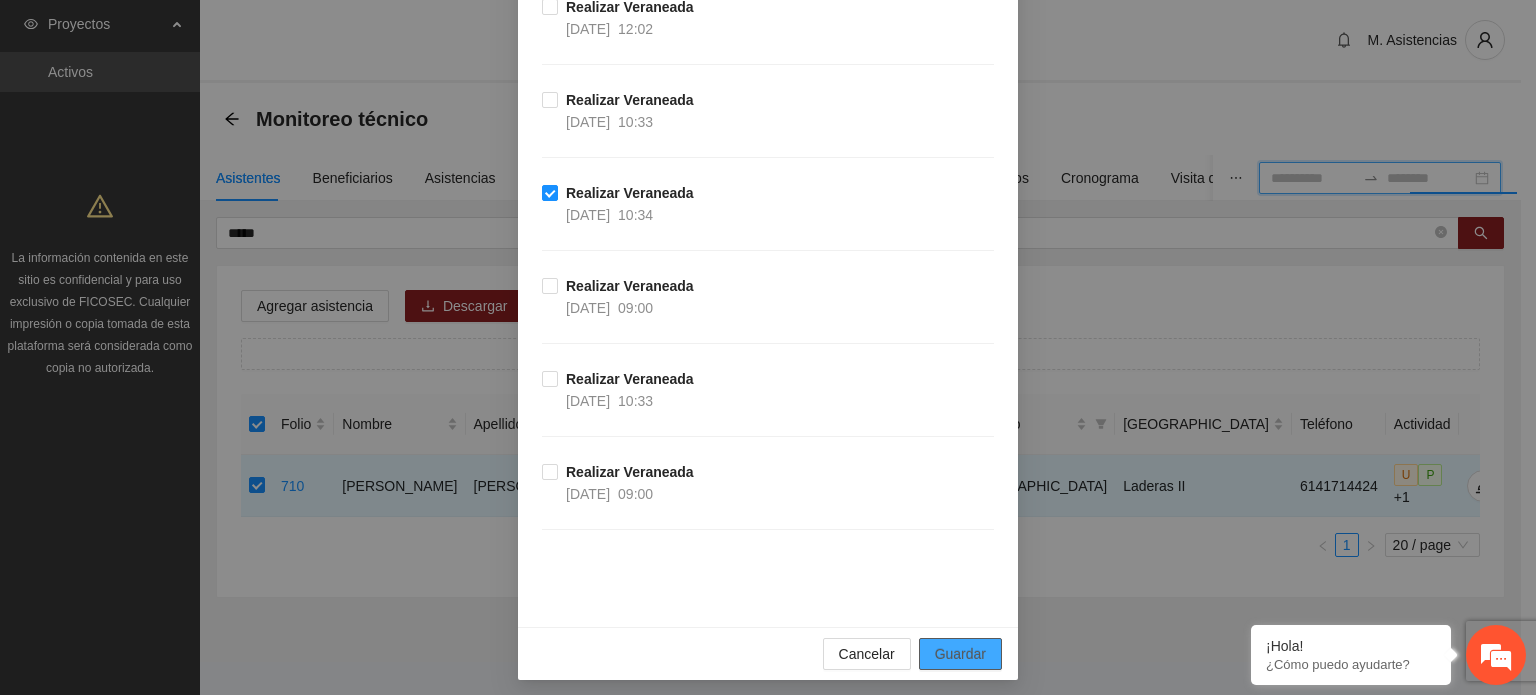 click on "Guardar" at bounding box center [960, 654] 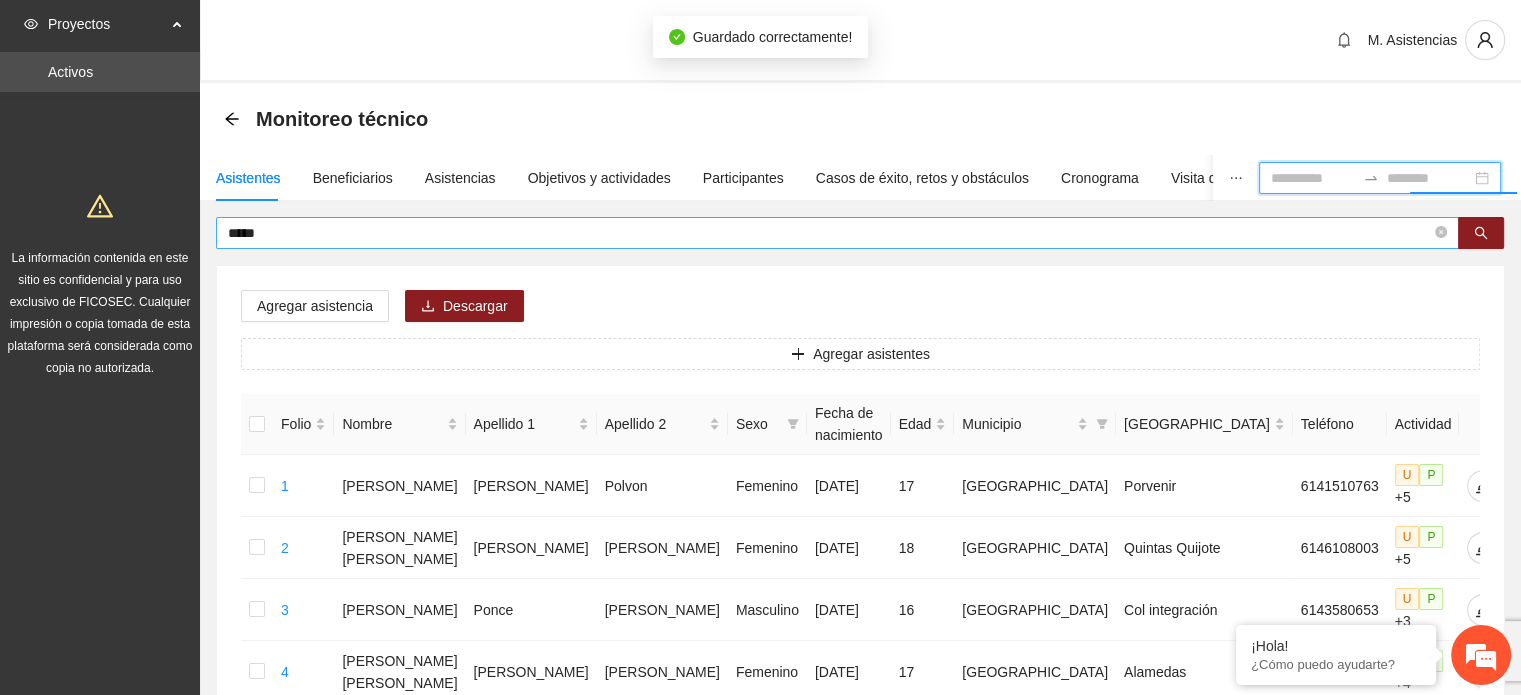click on "*****" at bounding box center (829, 233) 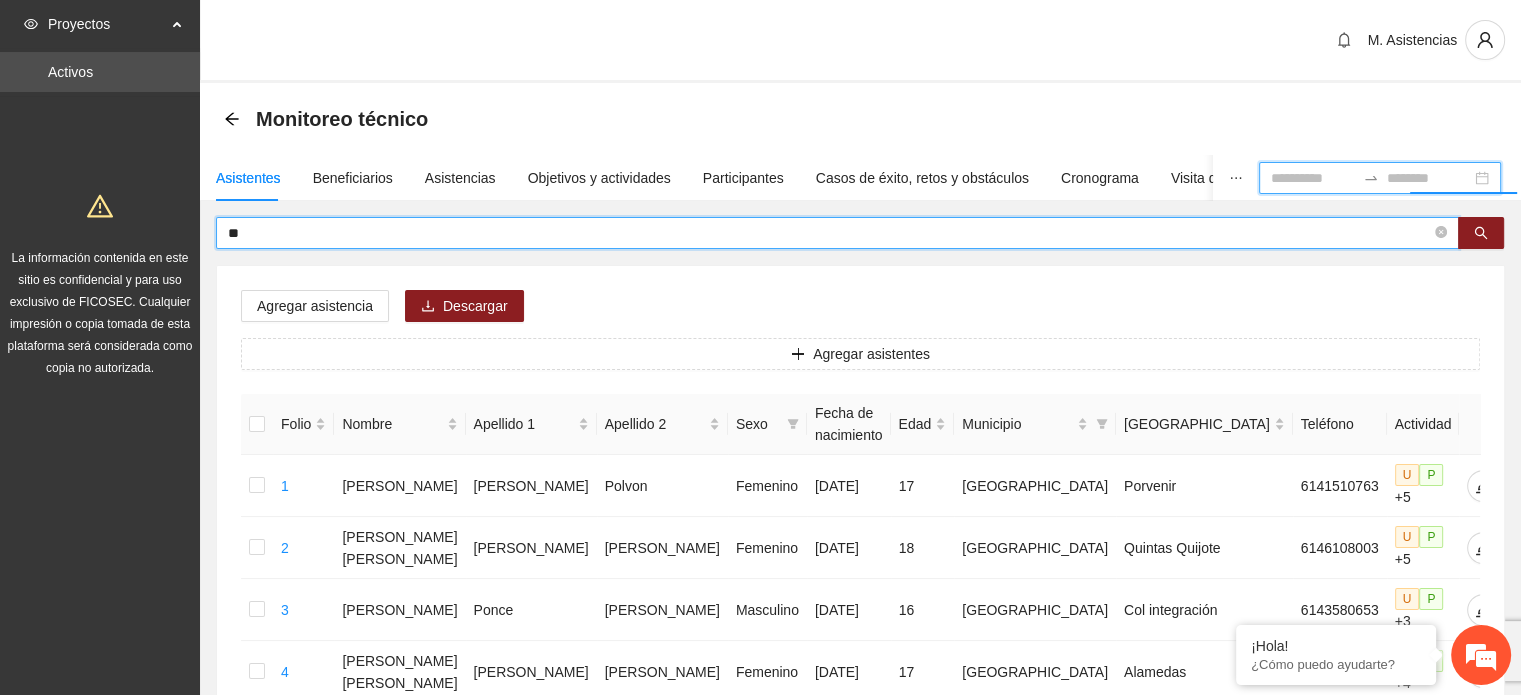 type on "*" 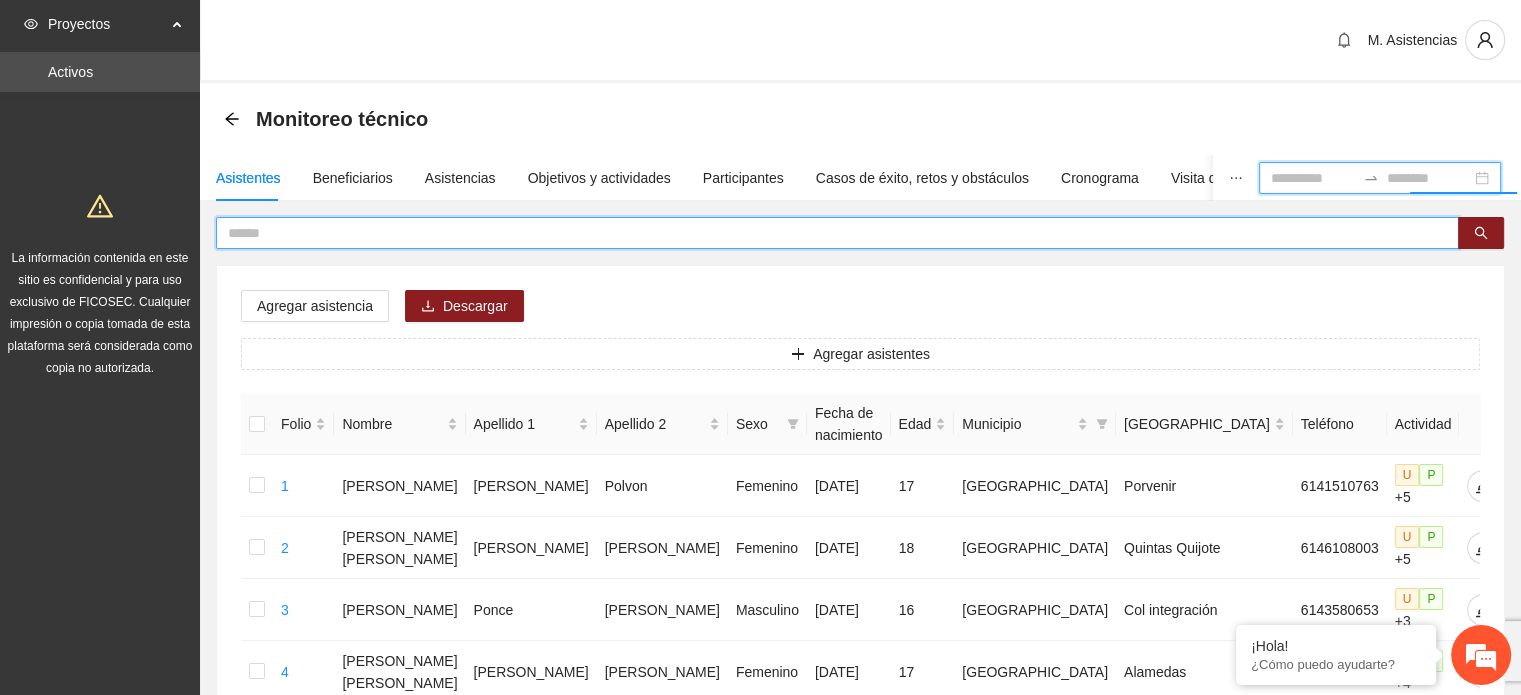 type on "*" 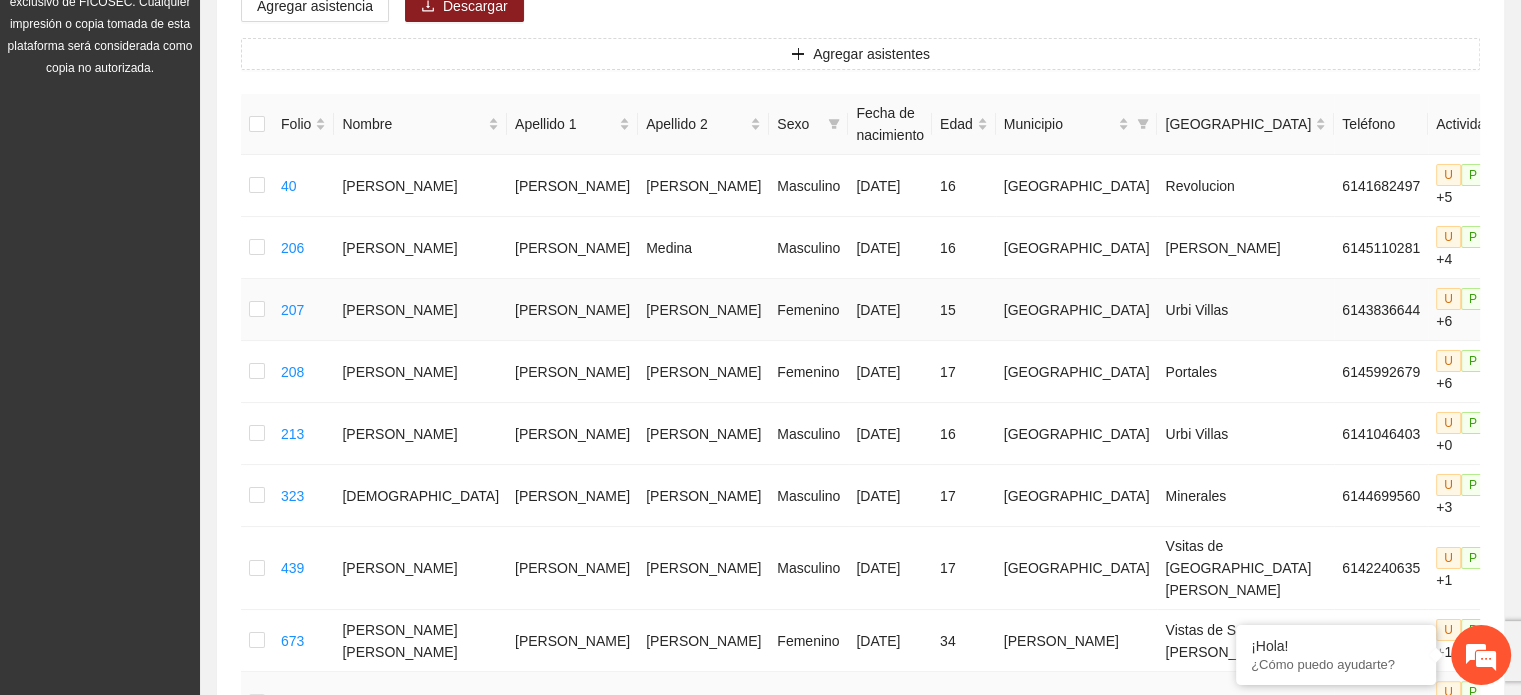 scroll, scrollTop: 400, scrollLeft: 0, axis: vertical 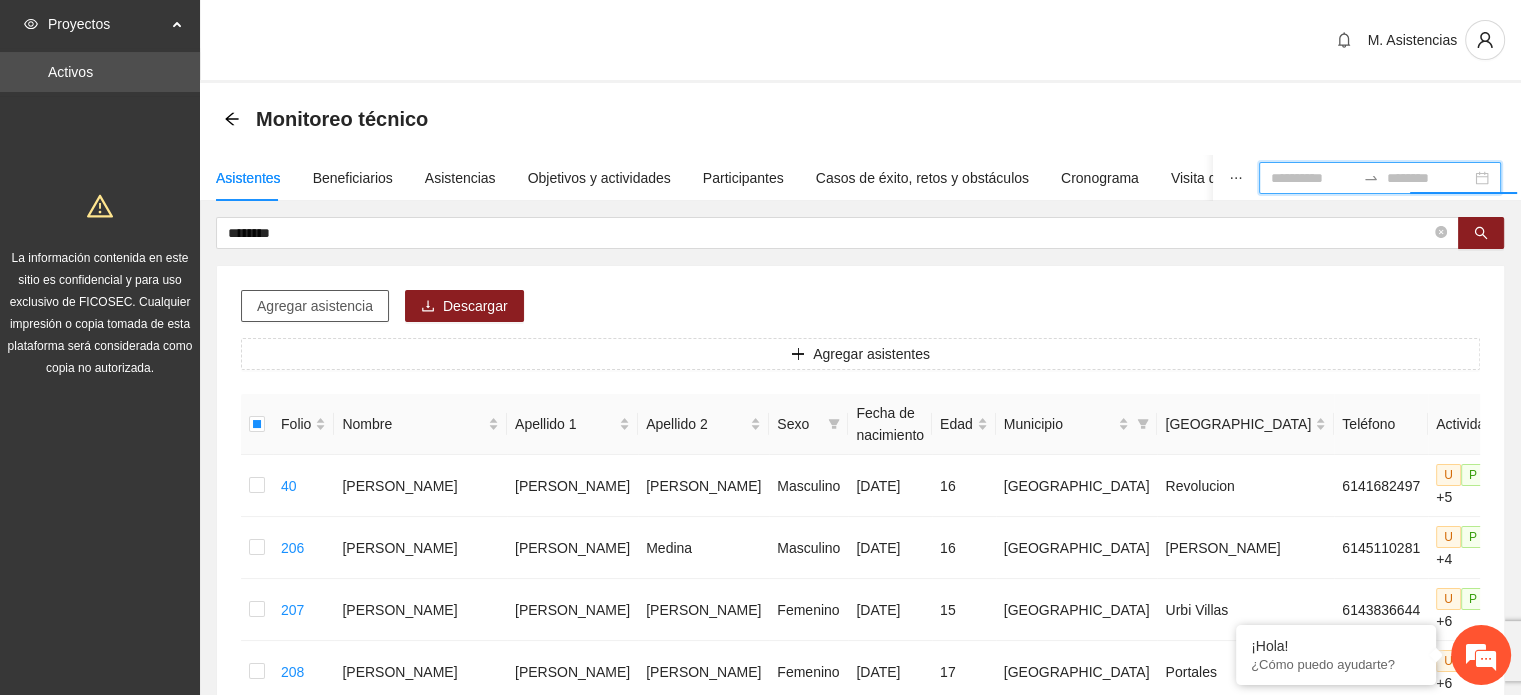 click on "Agregar asistencia" at bounding box center (315, 306) 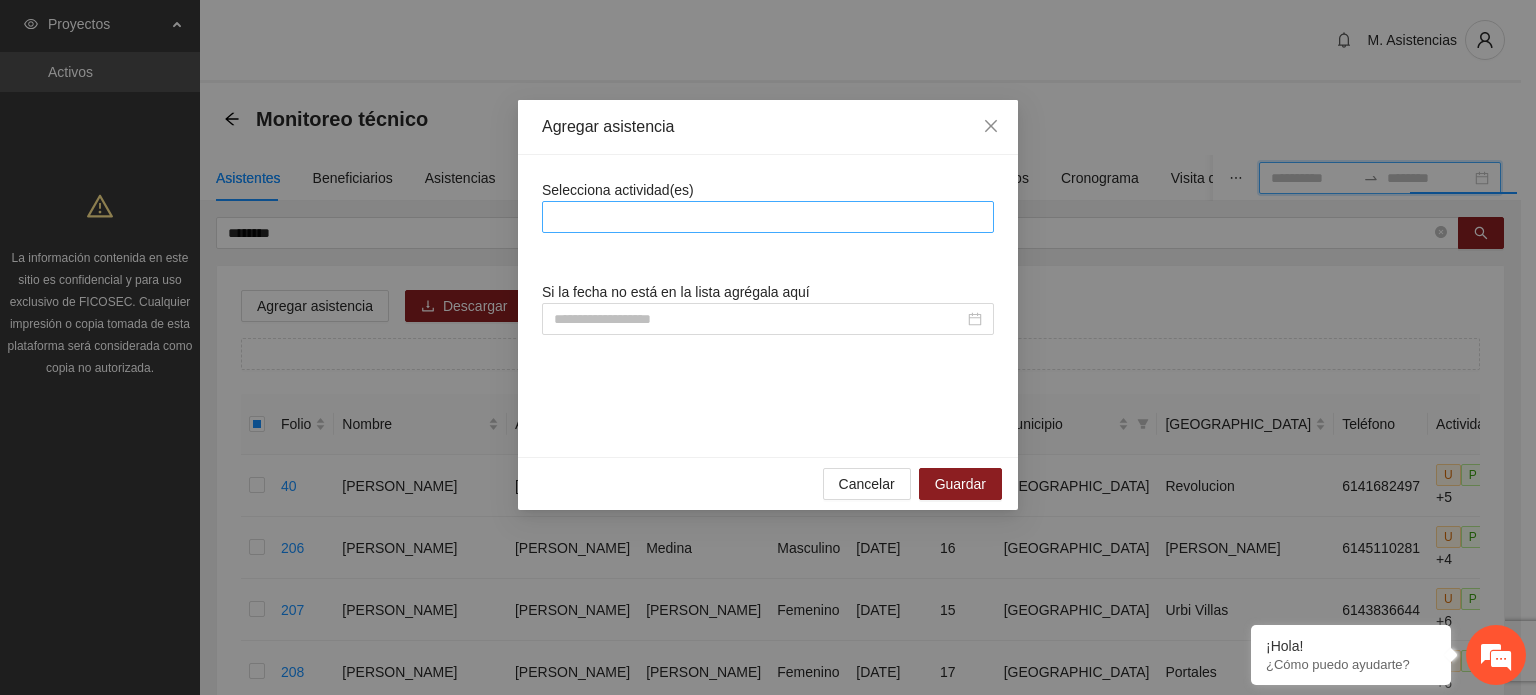 click at bounding box center [768, 217] 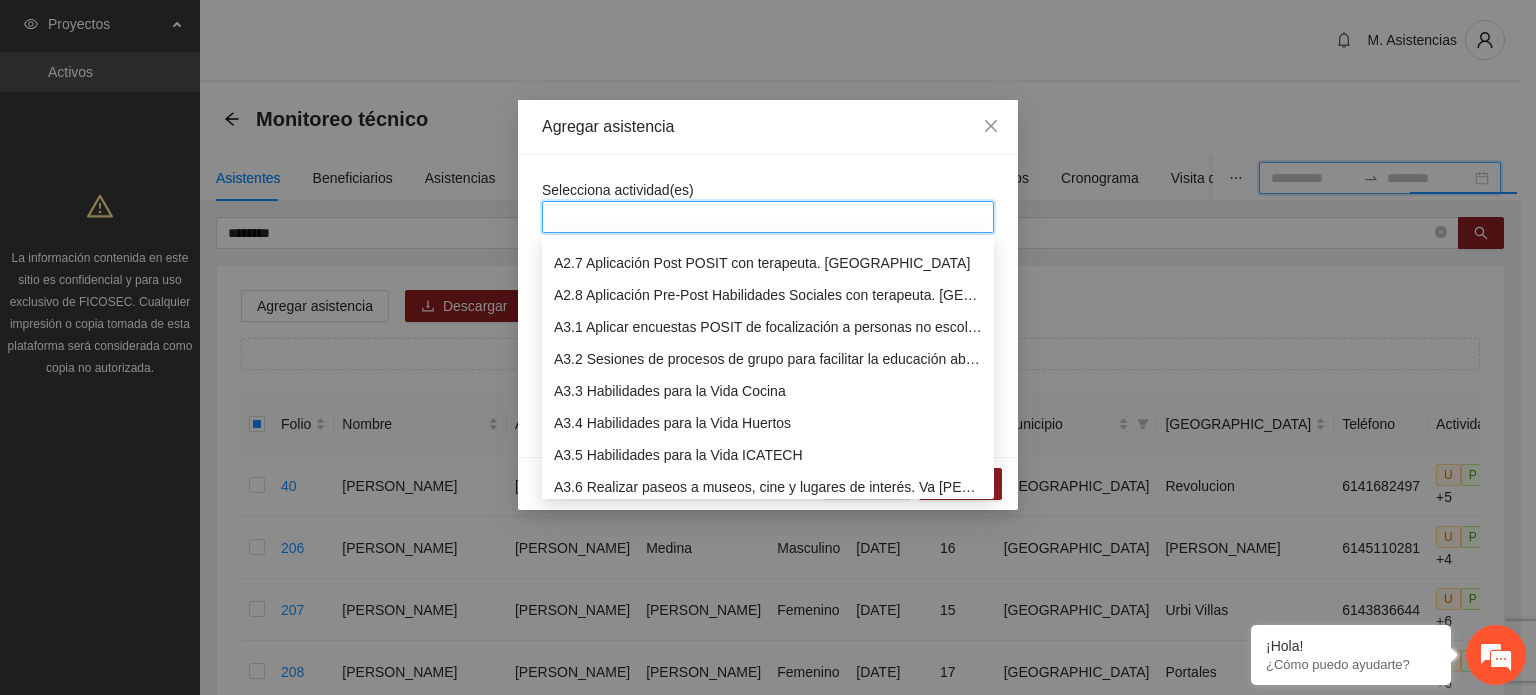 scroll, scrollTop: 800, scrollLeft: 0, axis: vertical 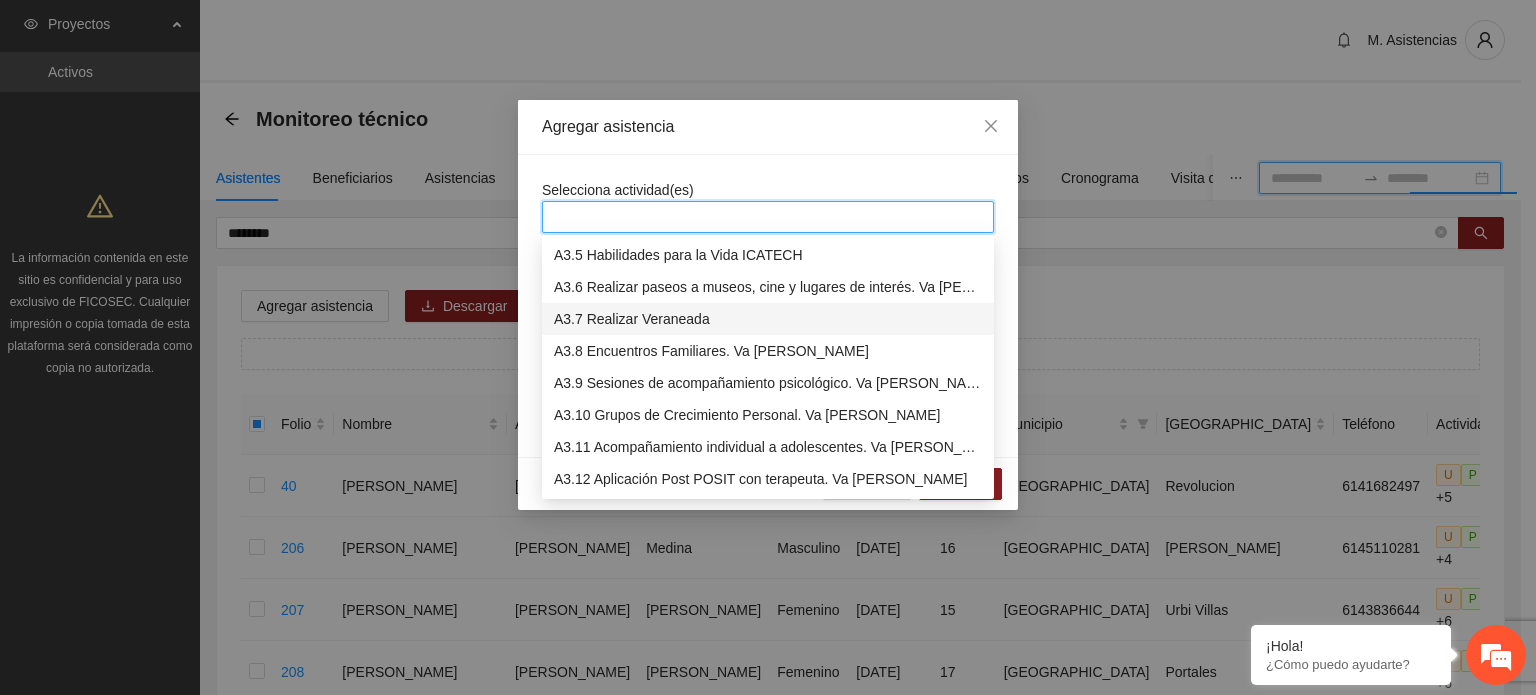click on "A3.7 Realizar Veraneada" at bounding box center (768, 319) 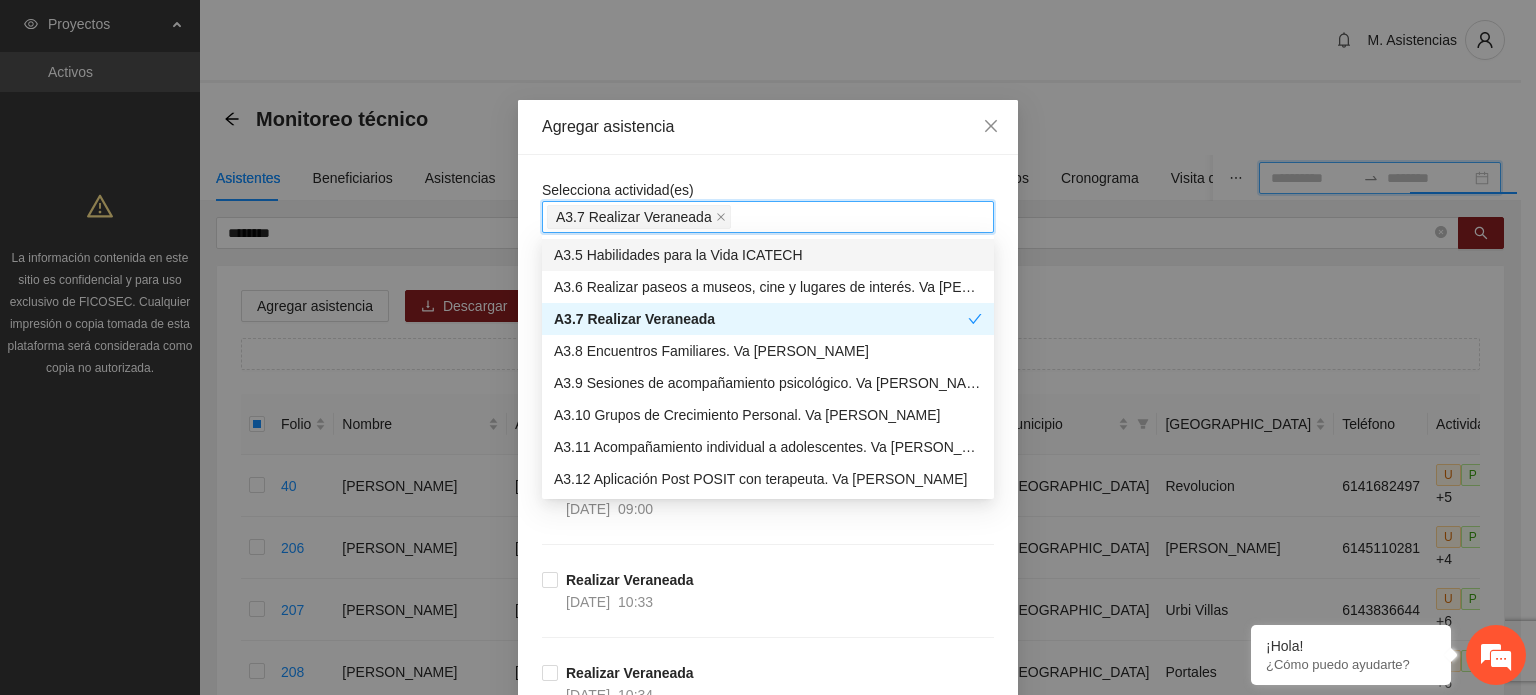 click on "Agregar asistencia" at bounding box center [768, 127] 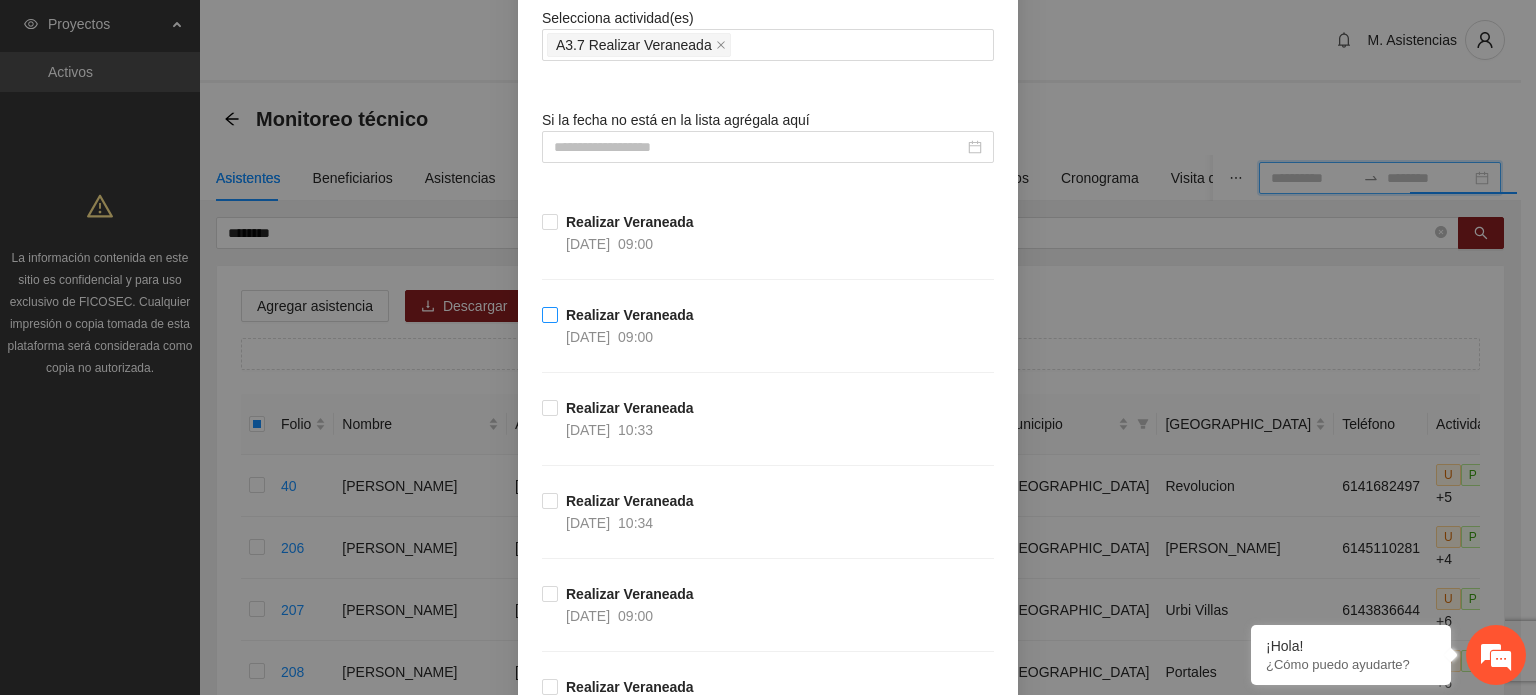 scroll, scrollTop: 200, scrollLeft: 0, axis: vertical 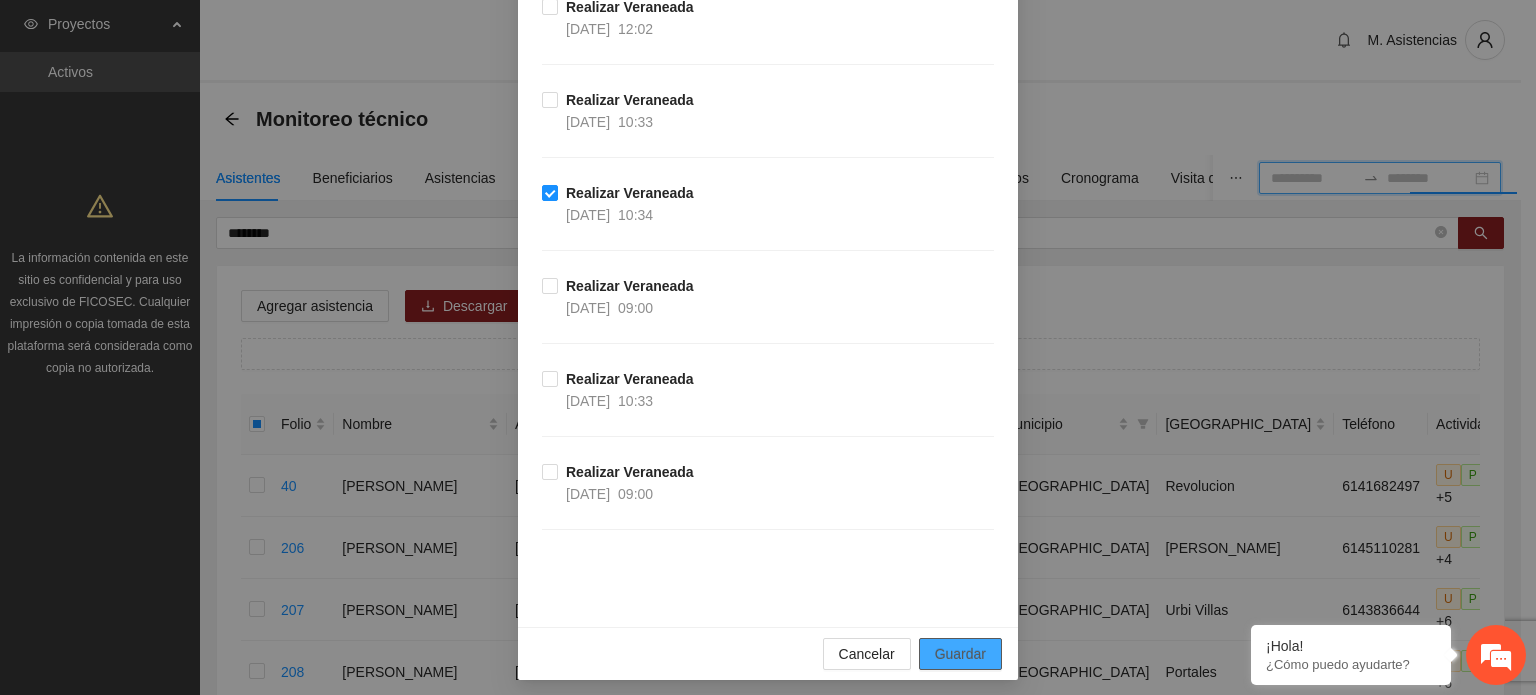 click on "Guardar" at bounding box center [960, 654] 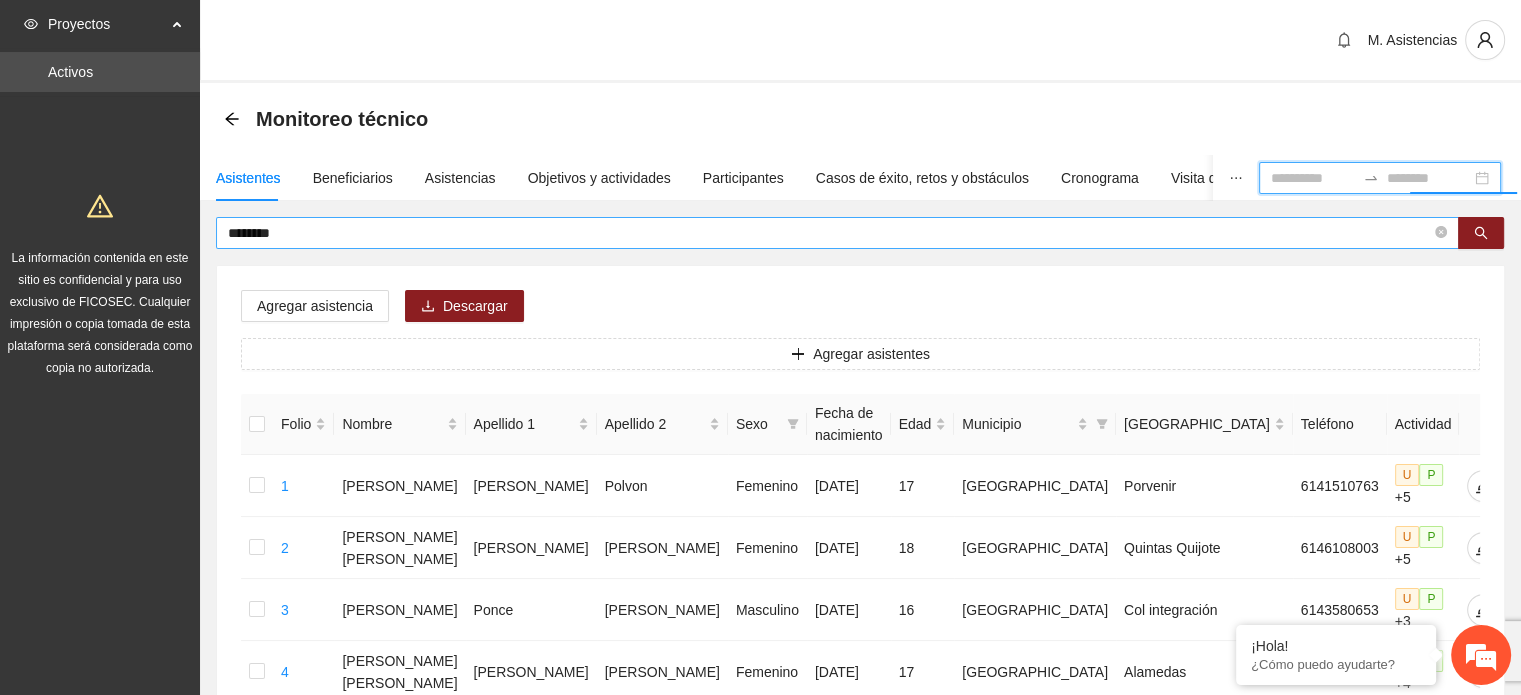 click on "*******" at bounding box center [829, 233] 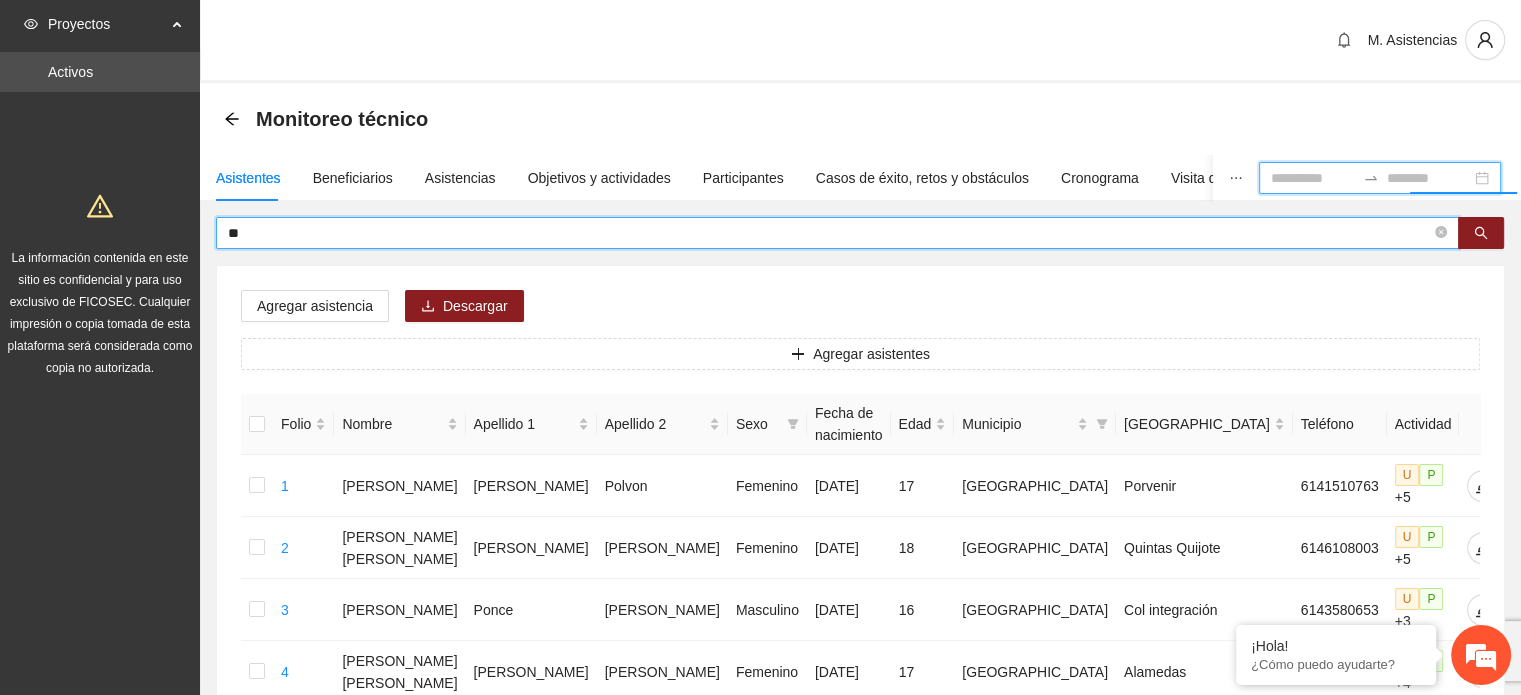 type on "*" 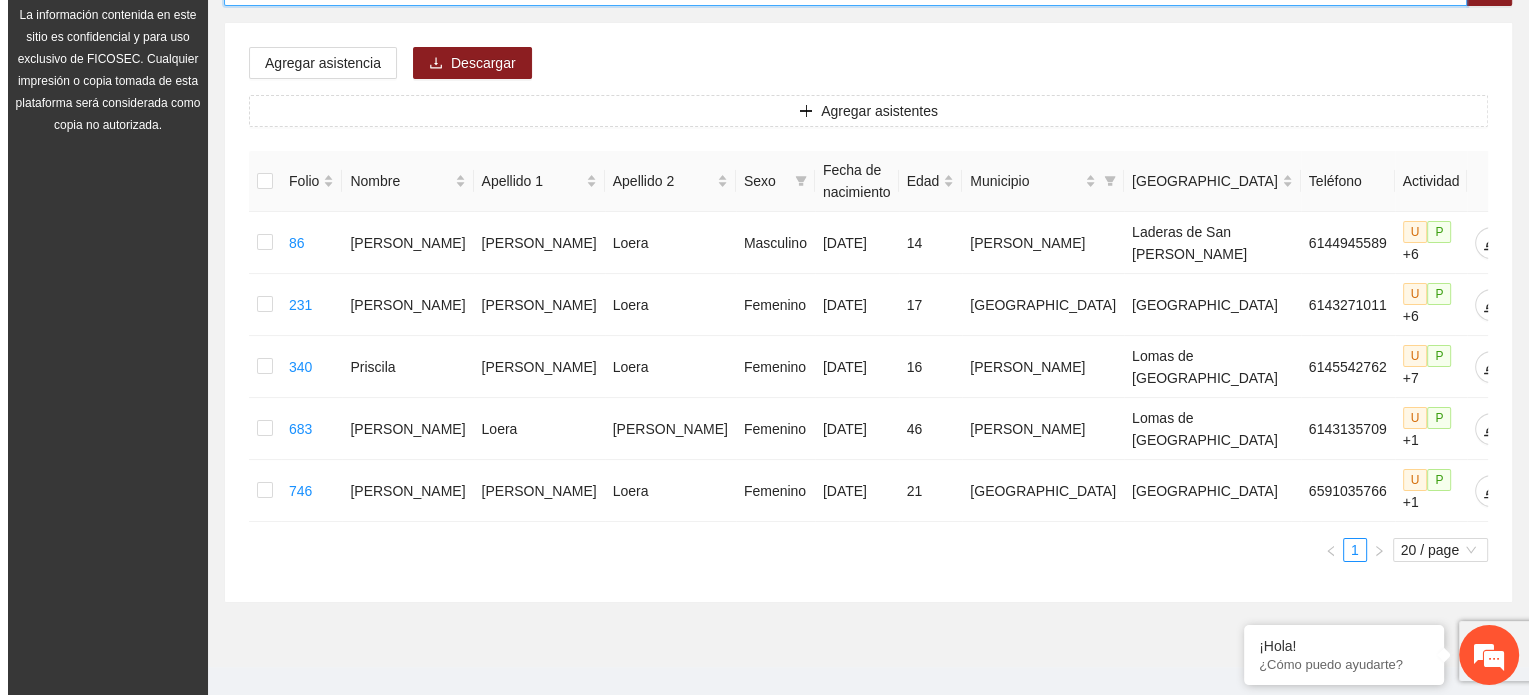 scroll, scrollTop: 285, scrollLeft: 0, axis: vertical 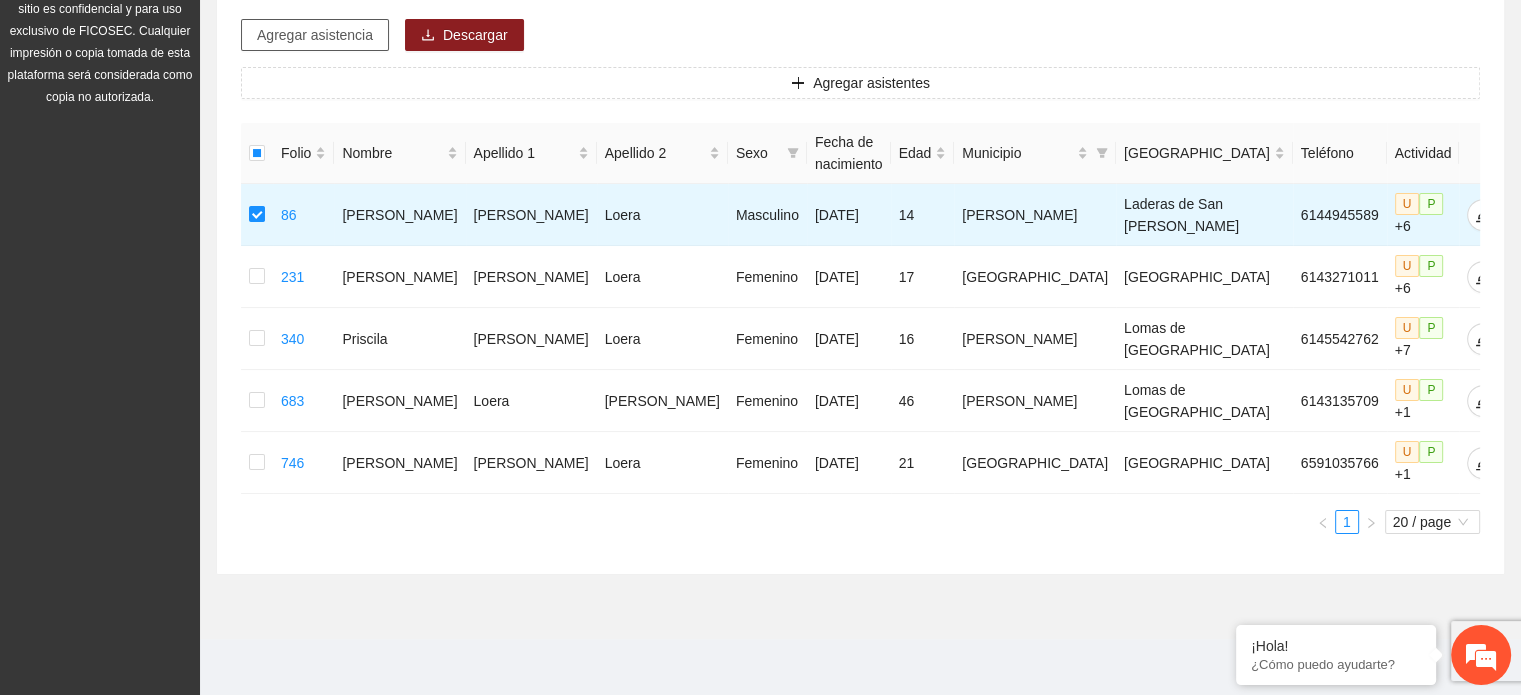 click on "Agregar asistencia" at bounding box center [315, 35] 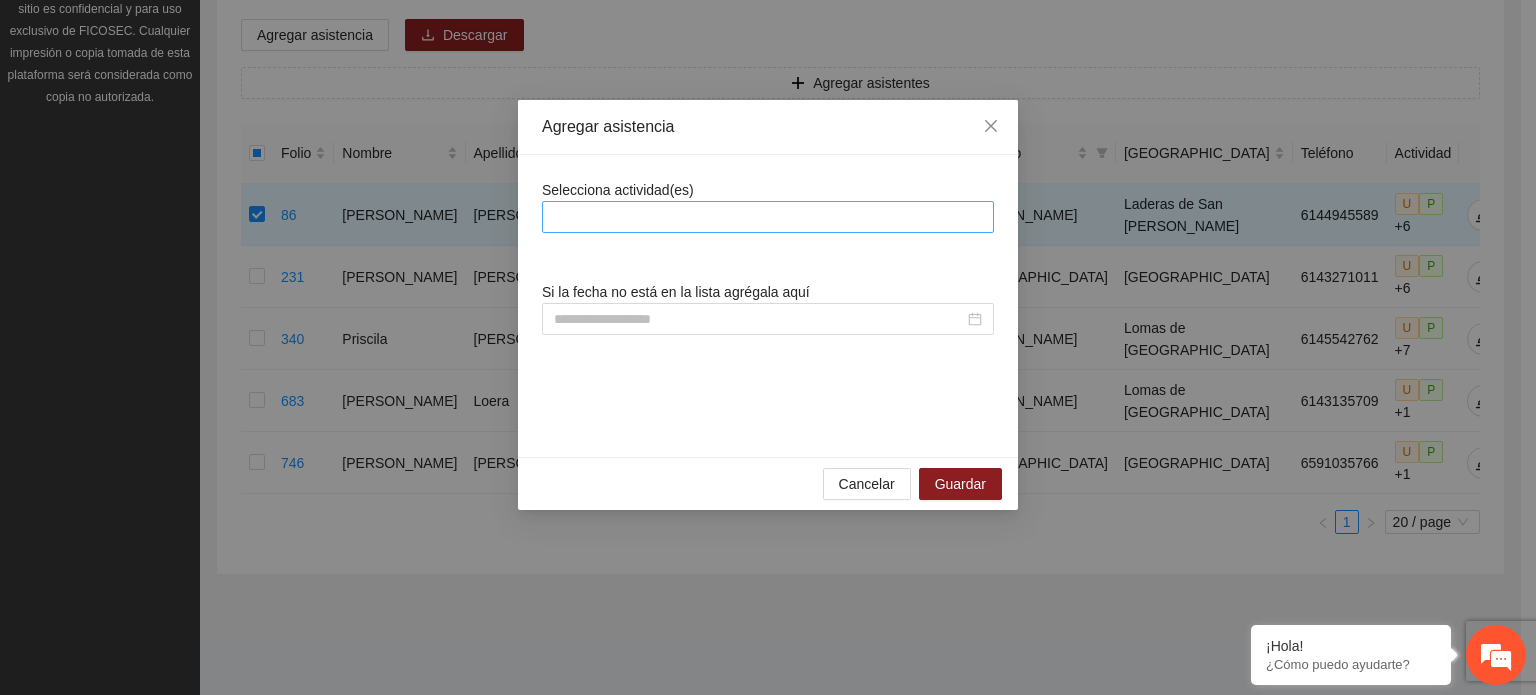 click at bounding box center [768, 217] 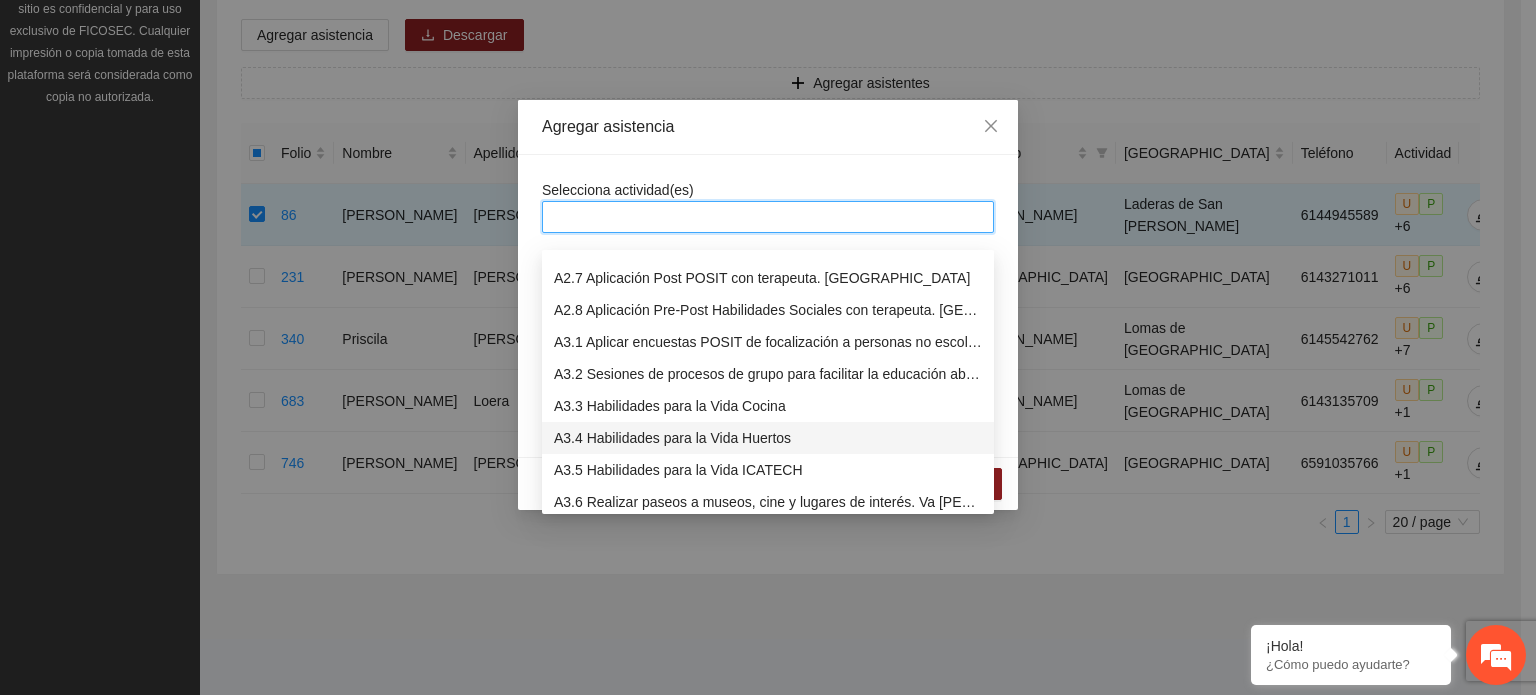 scroll, scrollTop: 700, scrollLeft: 0, axis: vertical 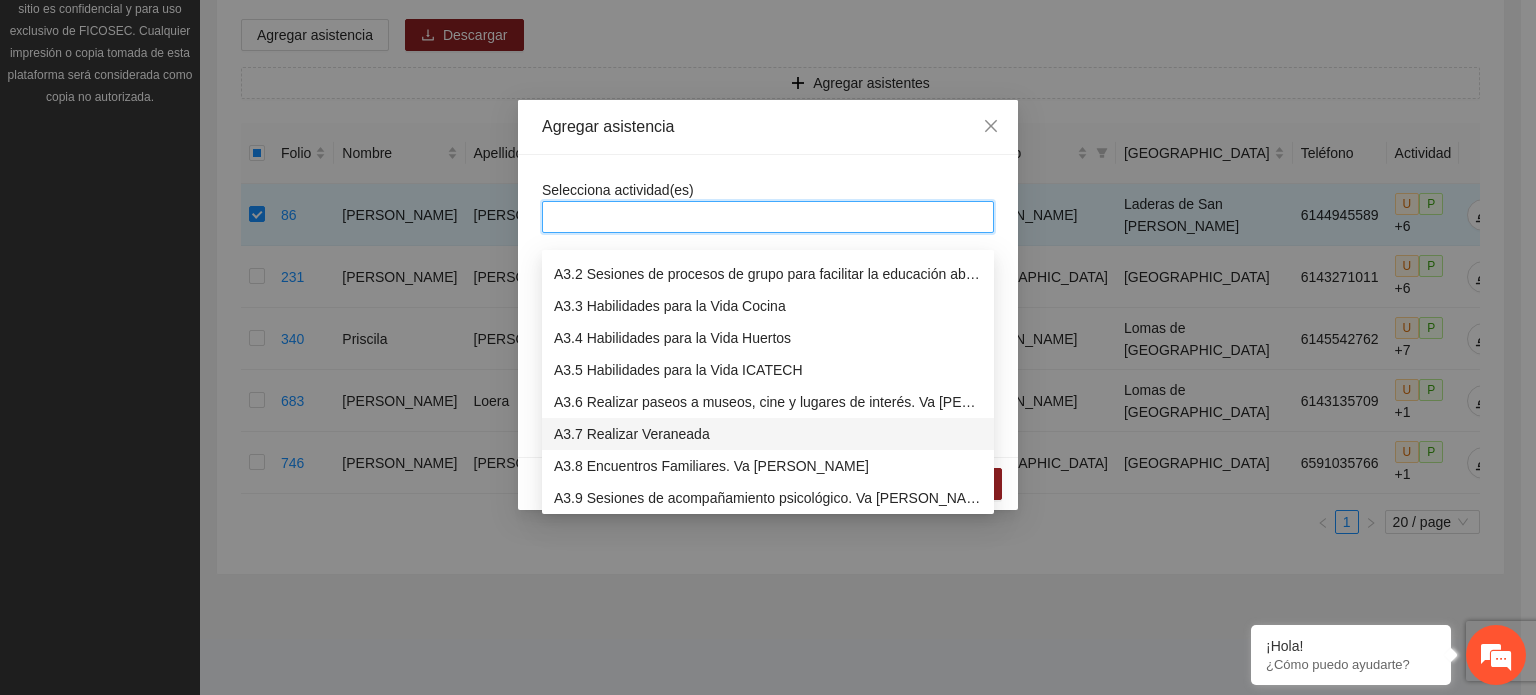 click on "A3.7 Realizar Veraneada" at bounding box center (768, 434) 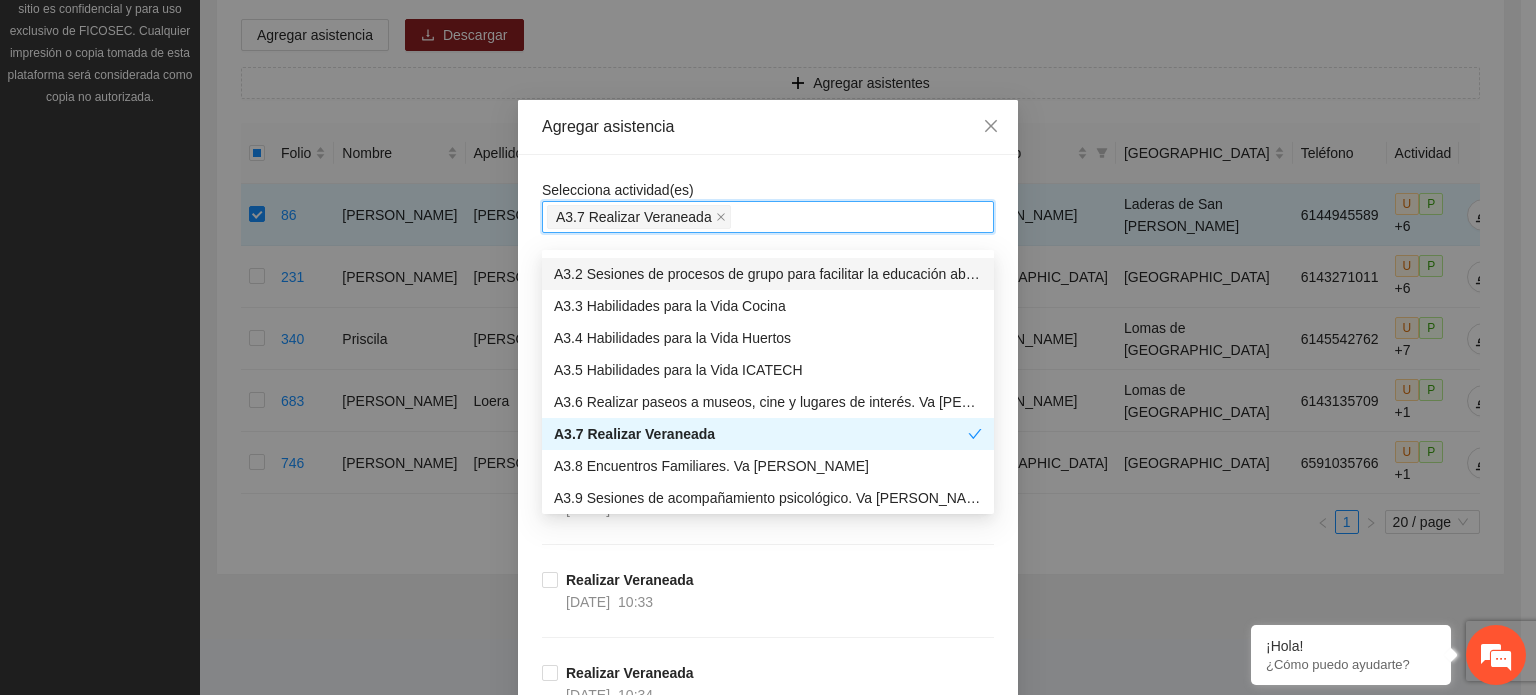 click on "Selecciona actividad(es) A3.7 Realizar Veraneada   Si la fecha no está en la lista agrégala aquí Realizar Veraneada [DATE] 09:00 Realizar Veraneada [DATE] 09:00 Realizar Veraneada [DATE] 10:33 Realizar Veraneada [DATE] 10:34 Realizar Veraneada [DATE] 09:00 Realizar Veraneada [DATE] 10:34 Realizar Veraneada [DATE] 10:31 Realizar Veraneada [DATE] 09:00 Realizar Veraneada [DATE] 10:34 Realizar Veraneada [DATE] 10:33 Realizar Veraneada [DATE] 09:00 Realizar Veraneada [DATE] 09:00 Realizar Veraneada [DATE] 10:31 Realizar Veraneada [DATE] 10:34 Realizar Veraneada [DATE] 10:33 Realizar Veraneada [DATE] 09:00 Realizar Veraneada [DATE] 10:33 Realizar Veraneada [DATE] 10:34 Realizar Veraneada [DATE] 10:32 Realizar Veraneada [DATE] 09:00 Realizar Veraneada [DATE] 10:33 Realizar Veraneada [DATE] 10:32 Realizar Veraneada [DATE] 09:00 Realizar Veraneada [DATE] 10:34 Realizar Veraneada [DATE] 10:33 Realizar Veraneada" at bounding box center [768, 1979] 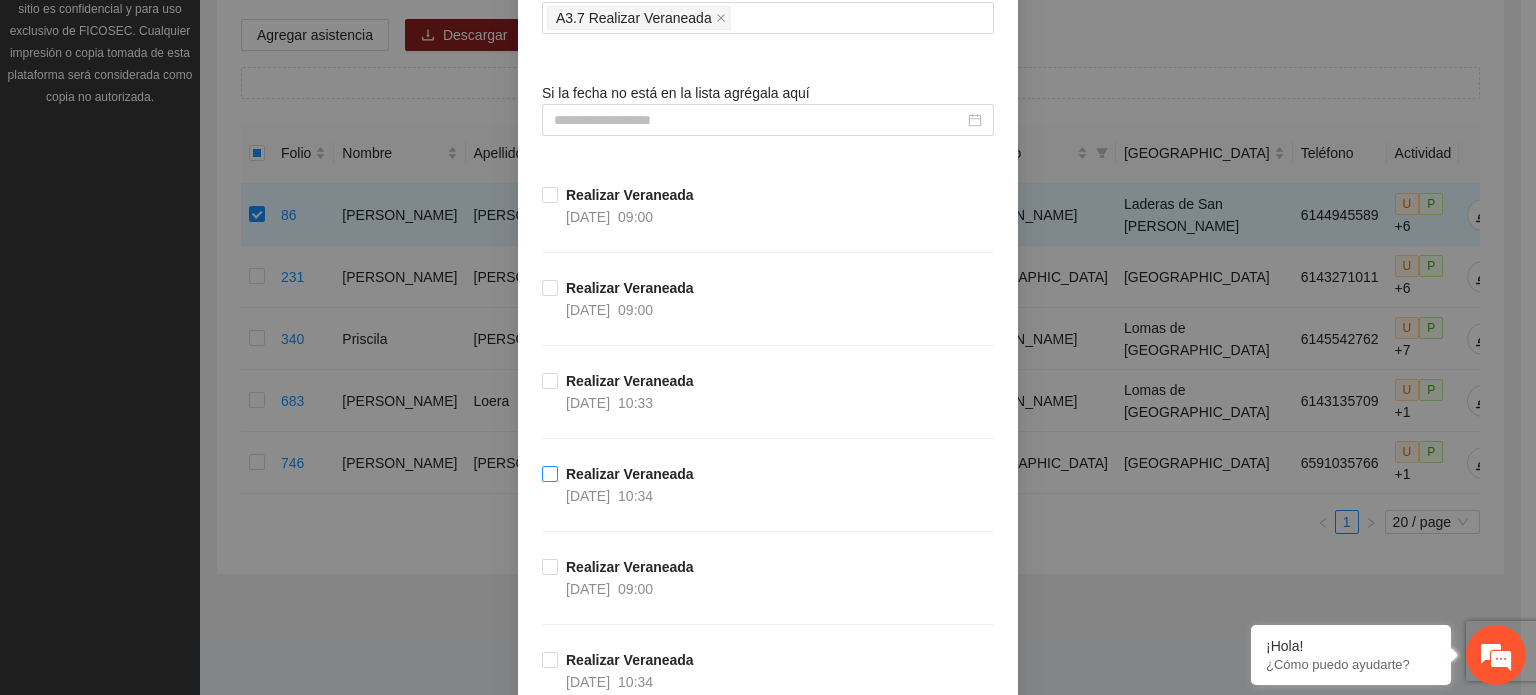 scroll, scrollTop: 200, scrollLeft: 0, axis: vertical 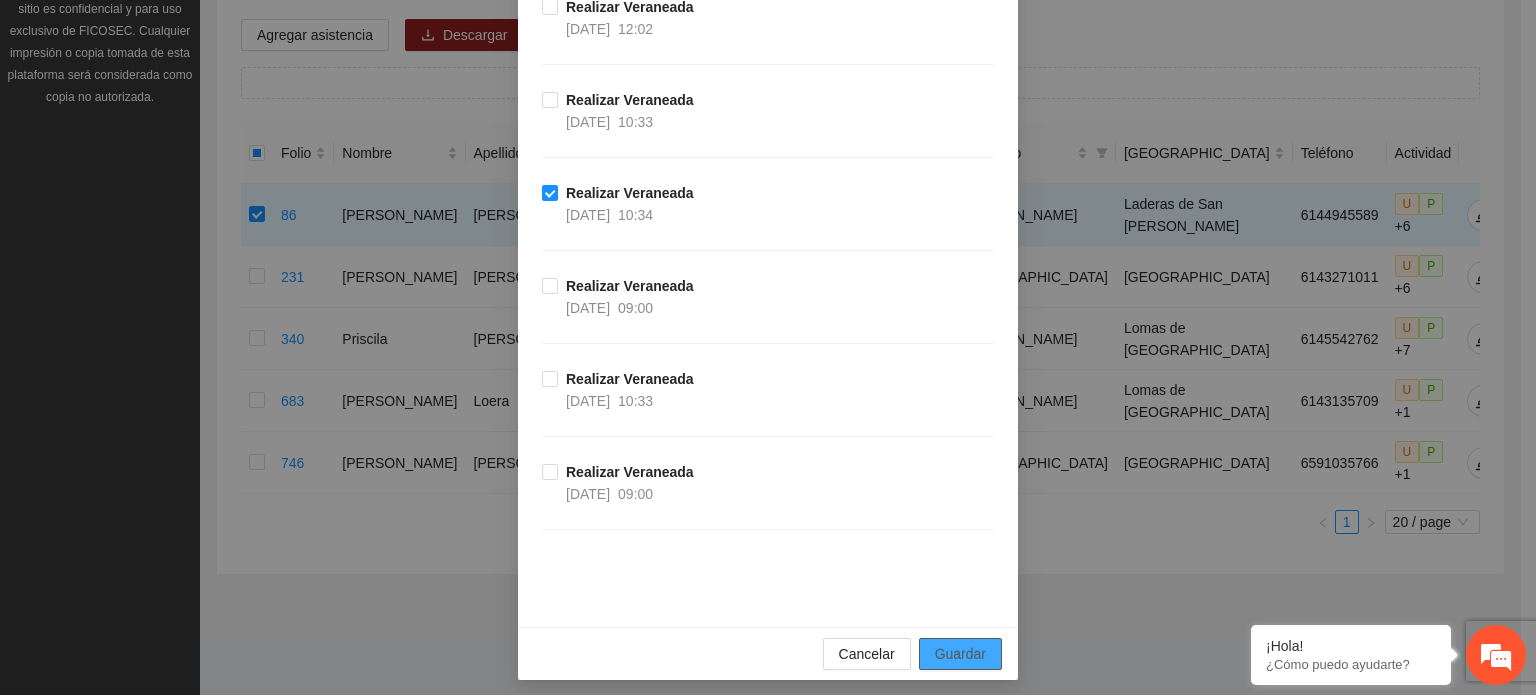 click on "Guardar" at bounding box center [960, 654] 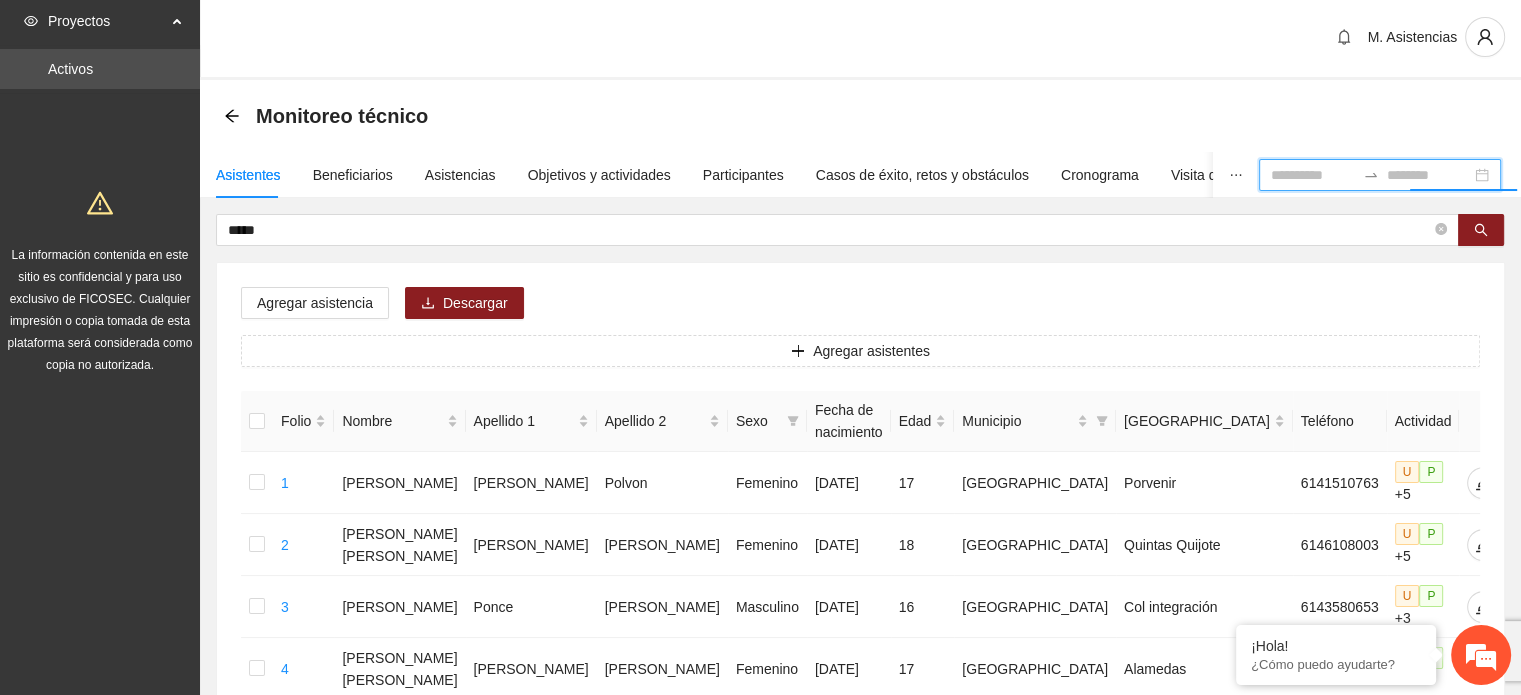 scroll, scrollTop: 0, scrollLeft: 0, axis: both 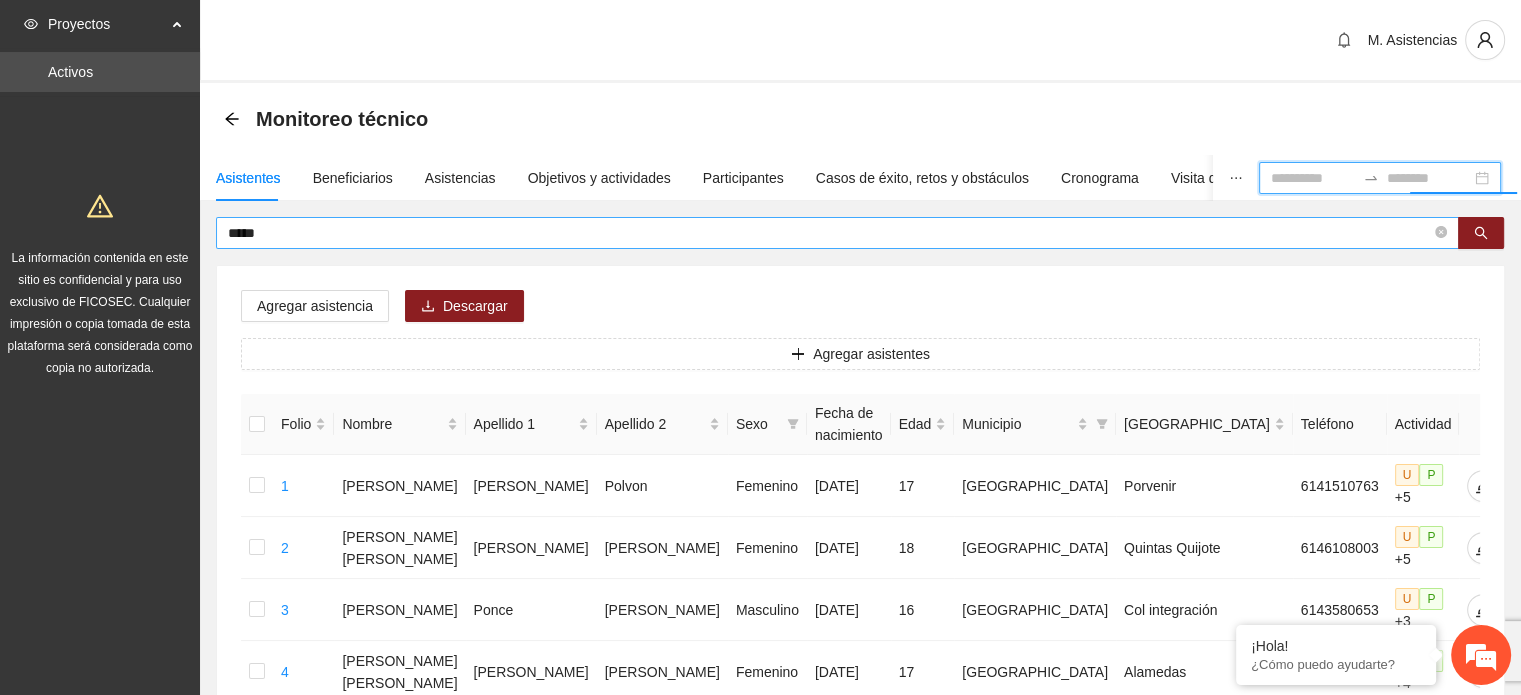 click on "*****" at bounding box center [829, 233] 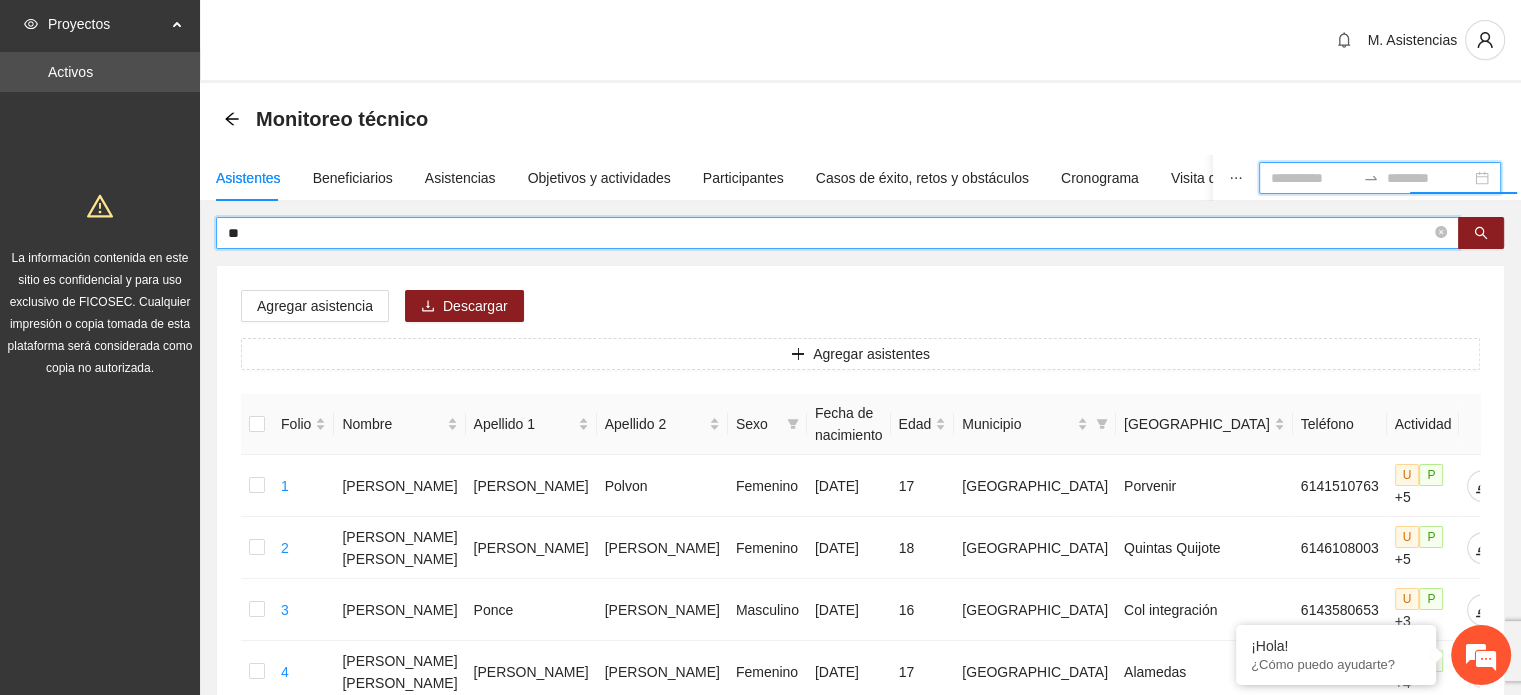 type on "*" 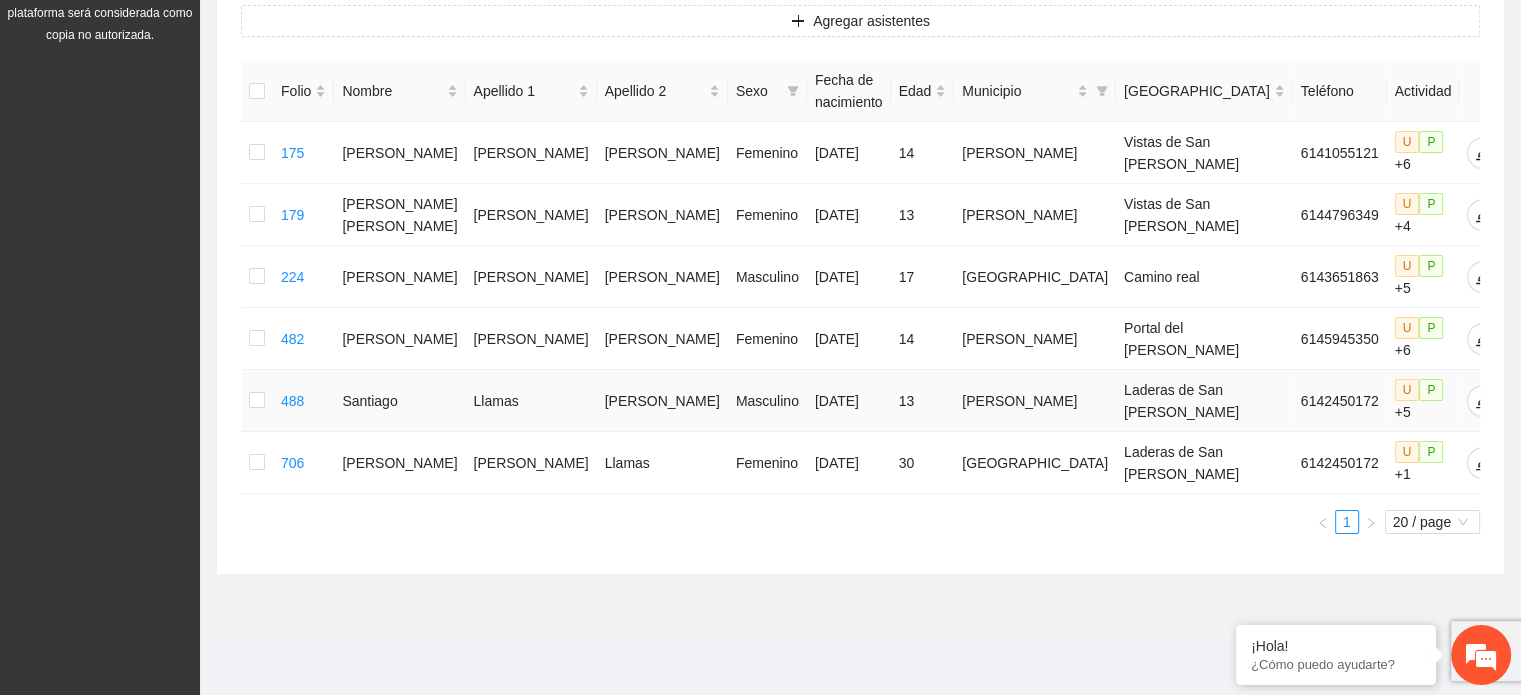 scroll, scrollTop: 400, scrollLeft: 0, axis: vertical 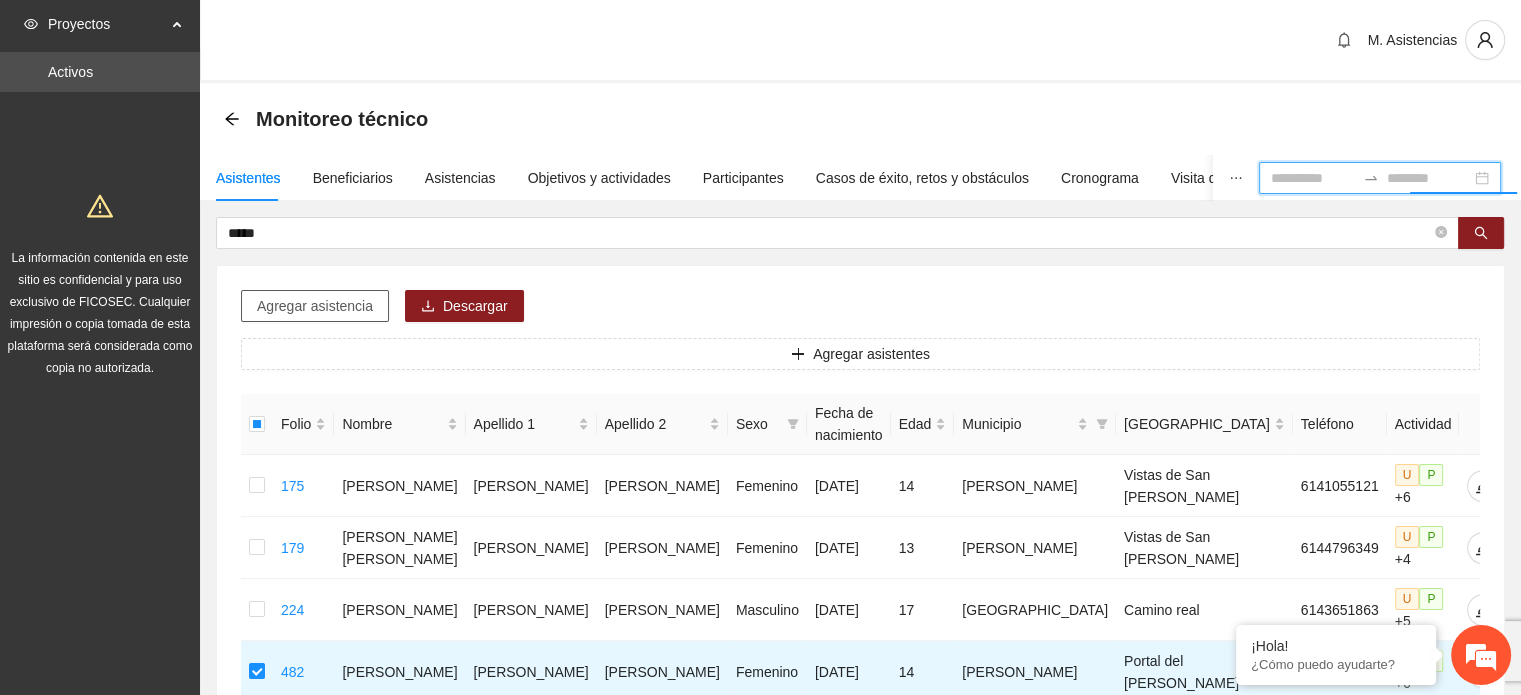 click on "Agregar asistencia" at bounding box center (315, 306) 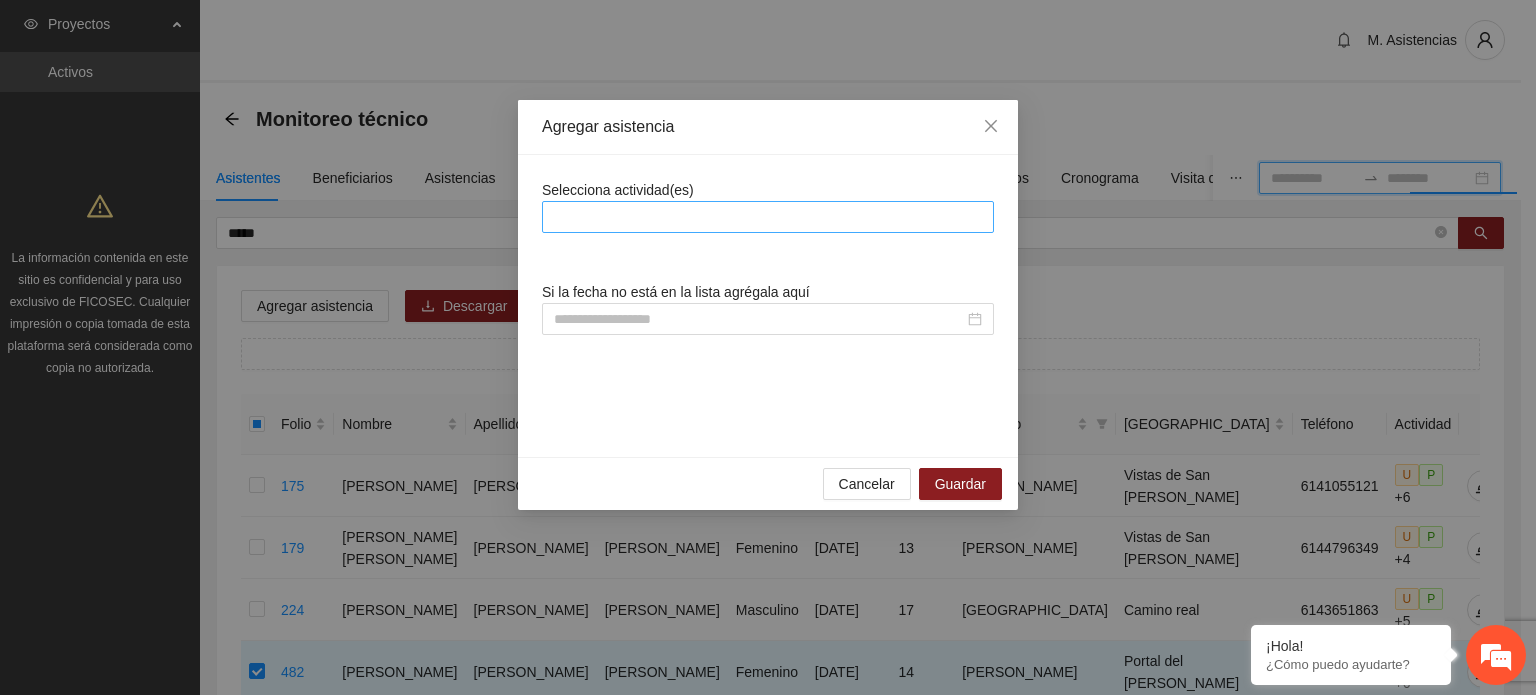 click at bounding box center (768, 217) 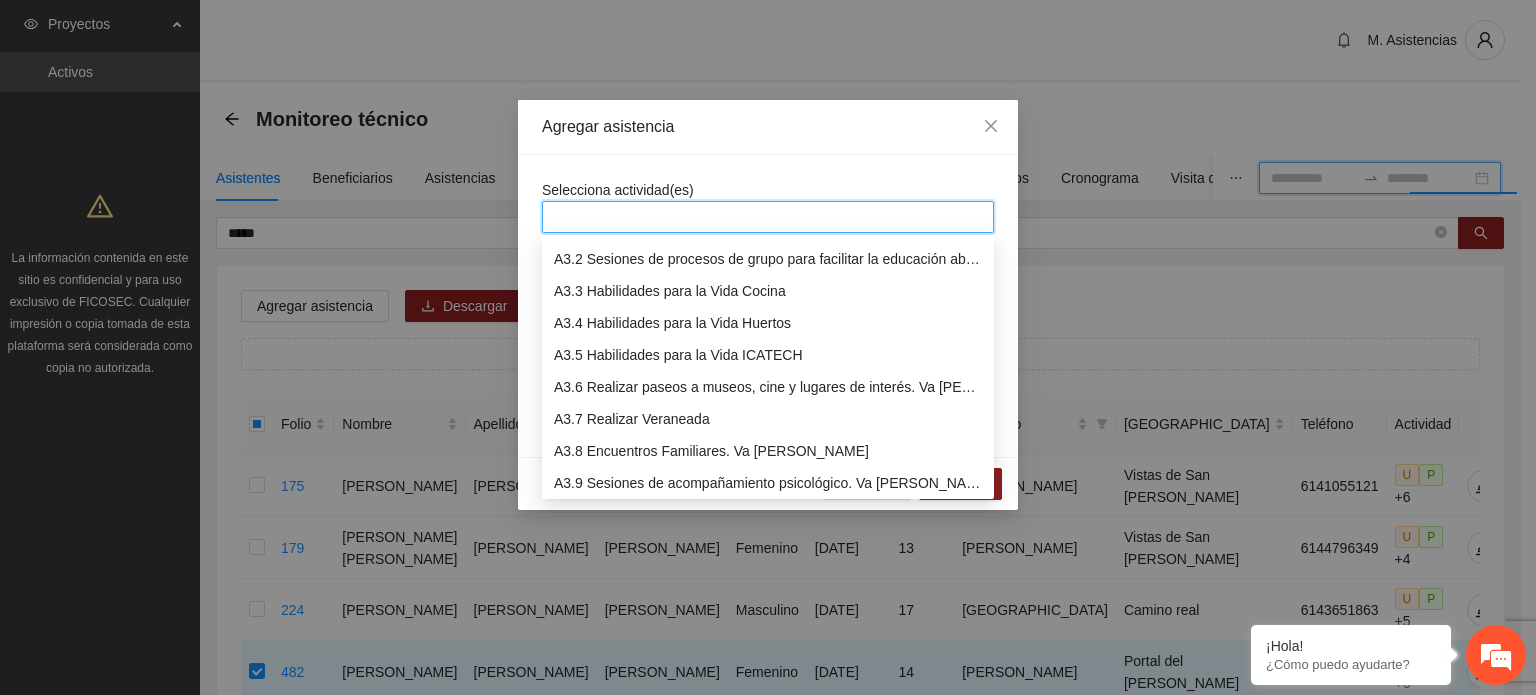 scroll, scrollTop: 800, scrollLeft: 0, axis: vertical 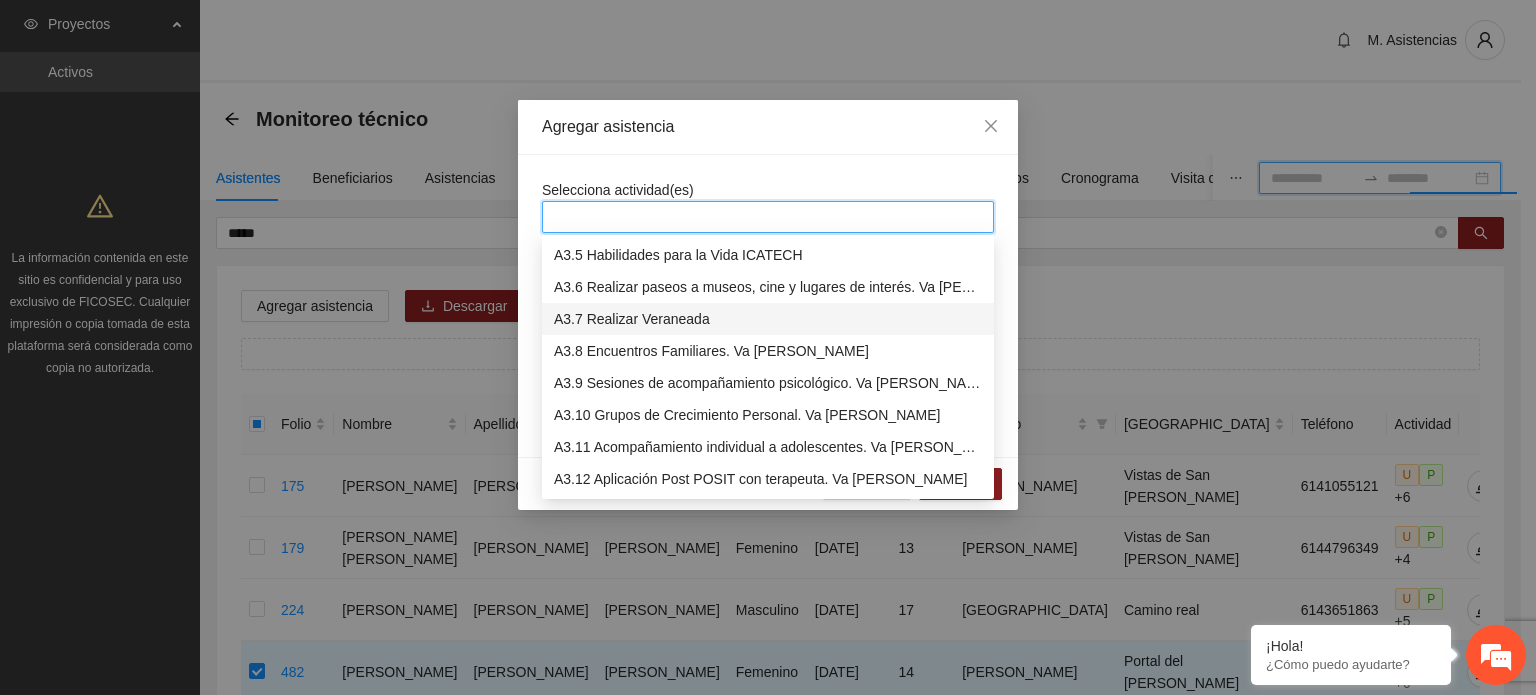 click on "A3.7 Realizar Veraneada" at bounding box center (768, 319) 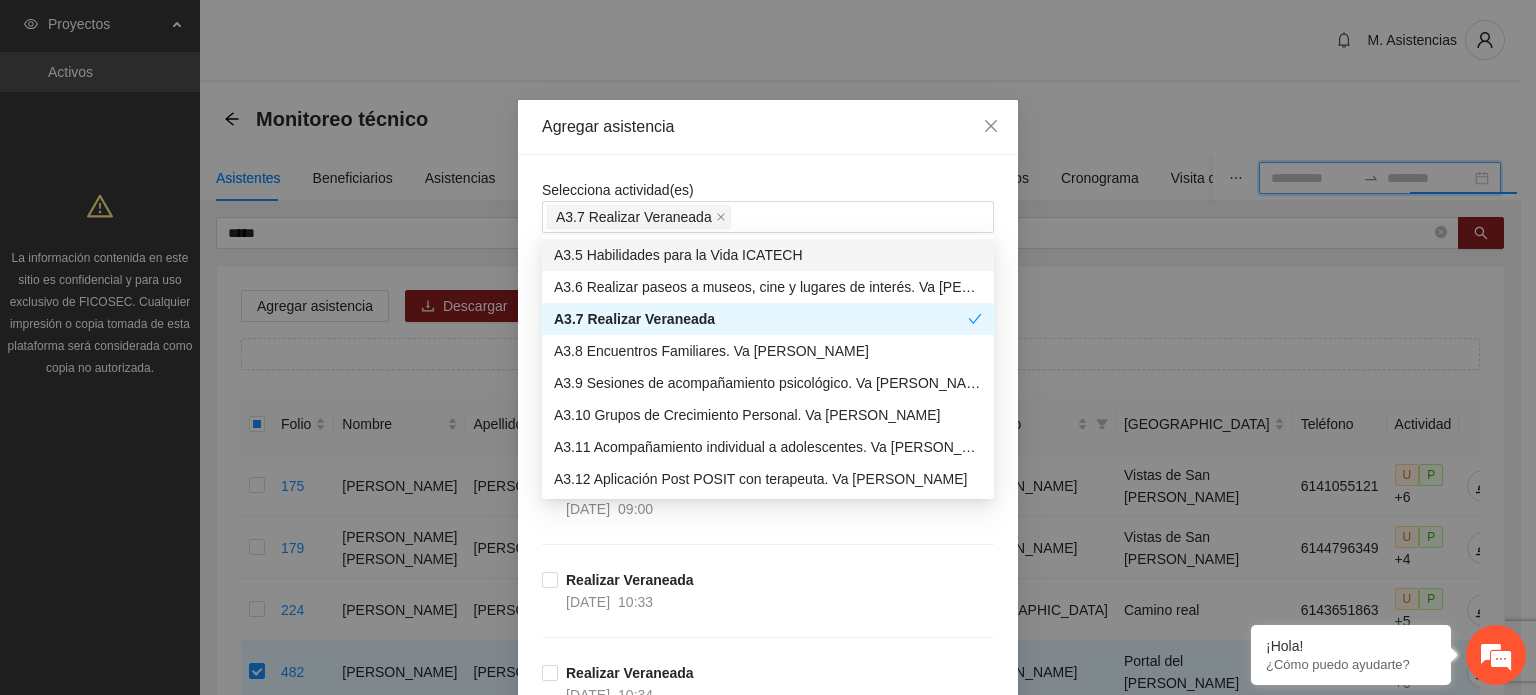 click on "Selecciona actividad(es) A3.7 Realizar Veraneada" at bounding box center (768, 206) 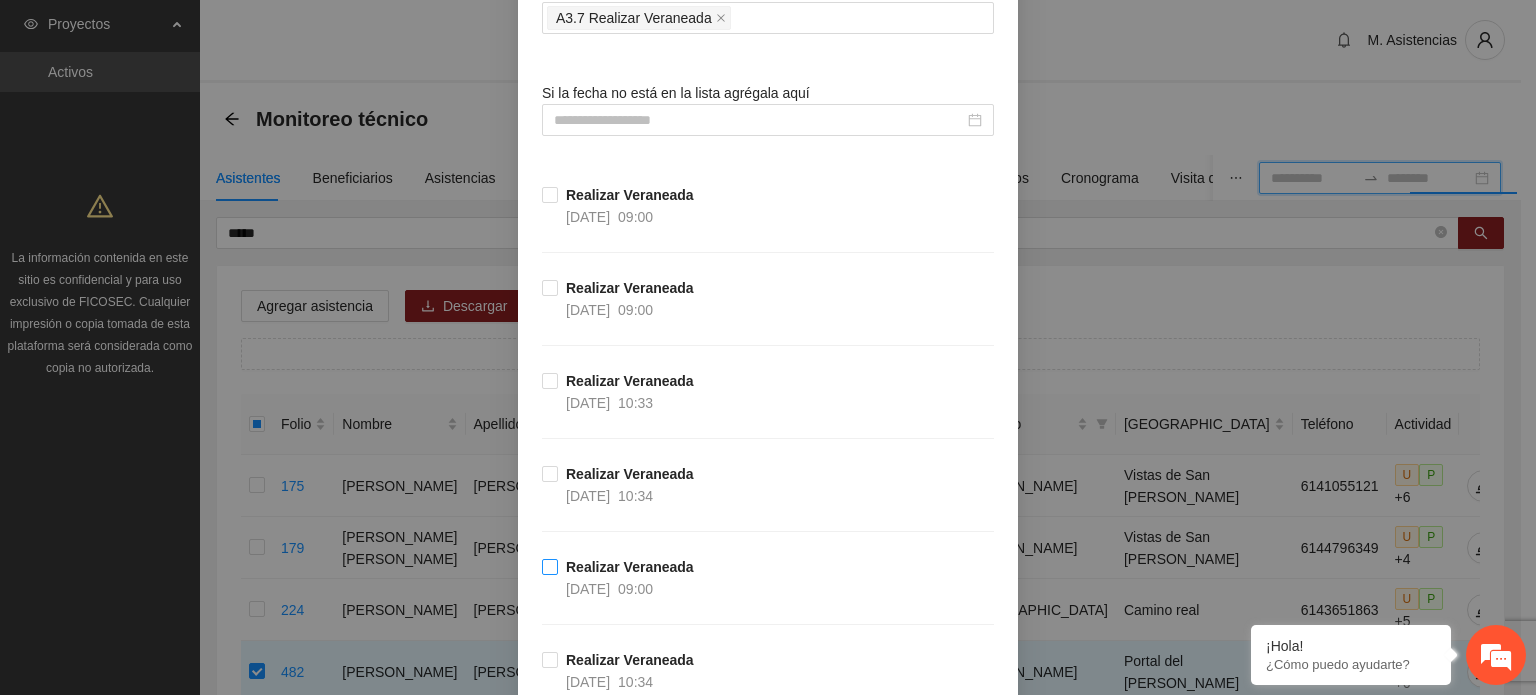 scroll, scrollTop: 200, scrollLeft: 0, axis: vertical 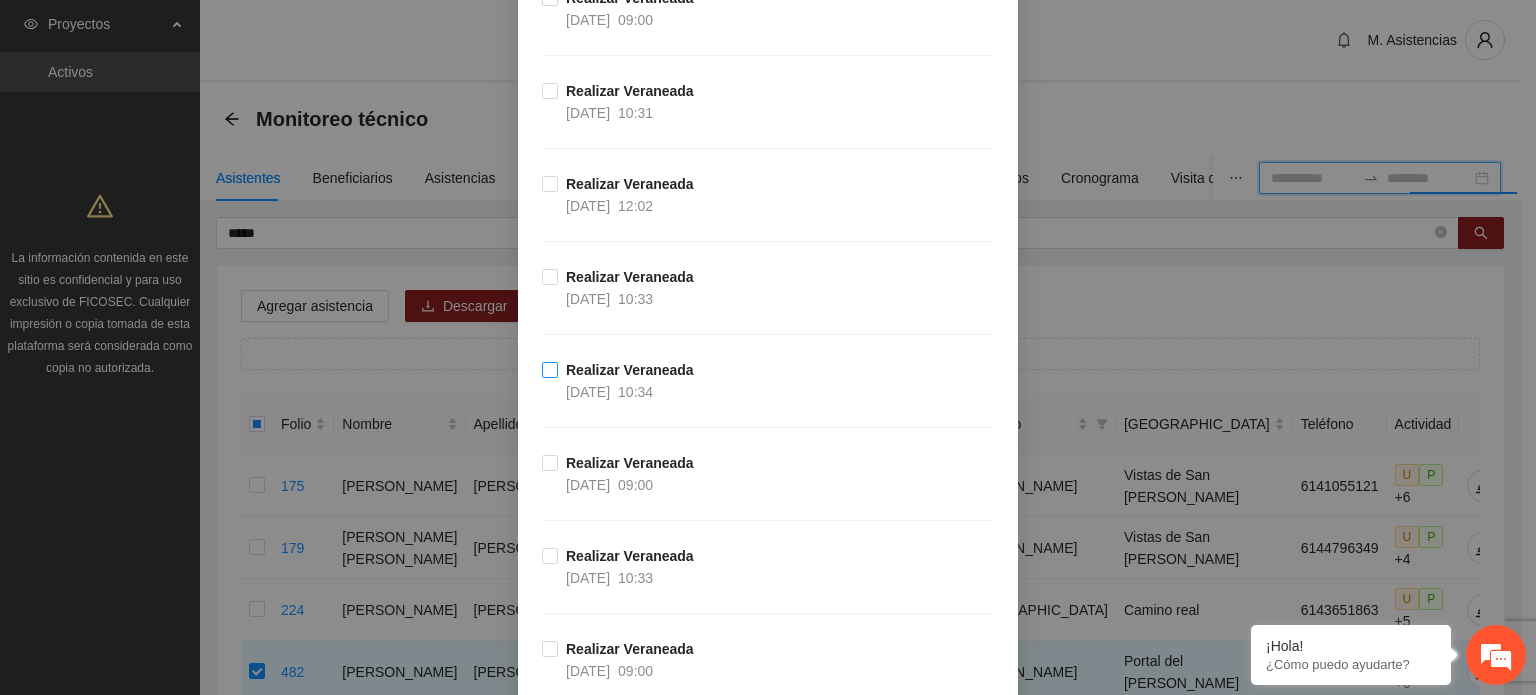 click on "Realizar Veraneada [DATE] 10:34" at bounding box center (630, 381) 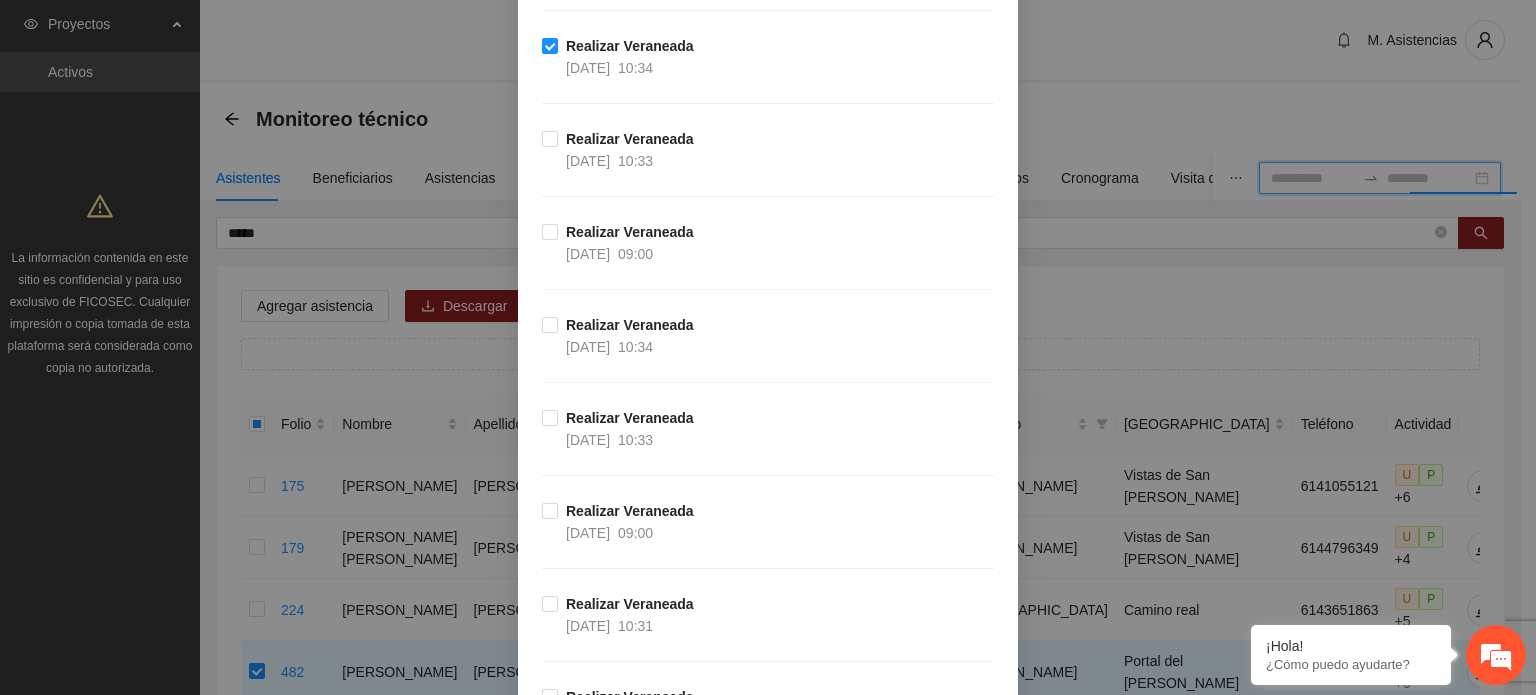 scroll, scrollTop: 2477, scrollLeft: 0, axis: vertical 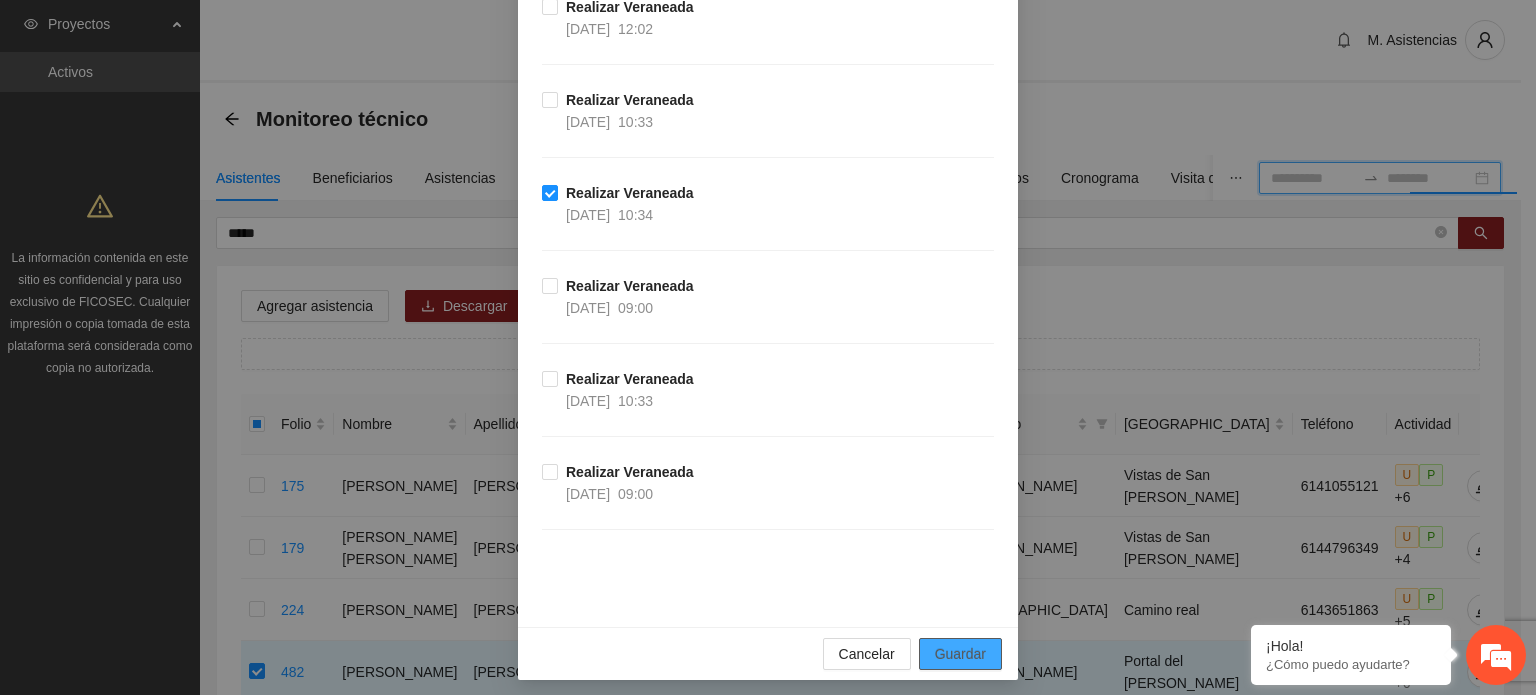 click on "Guardar" at bounding box center (960, 654) 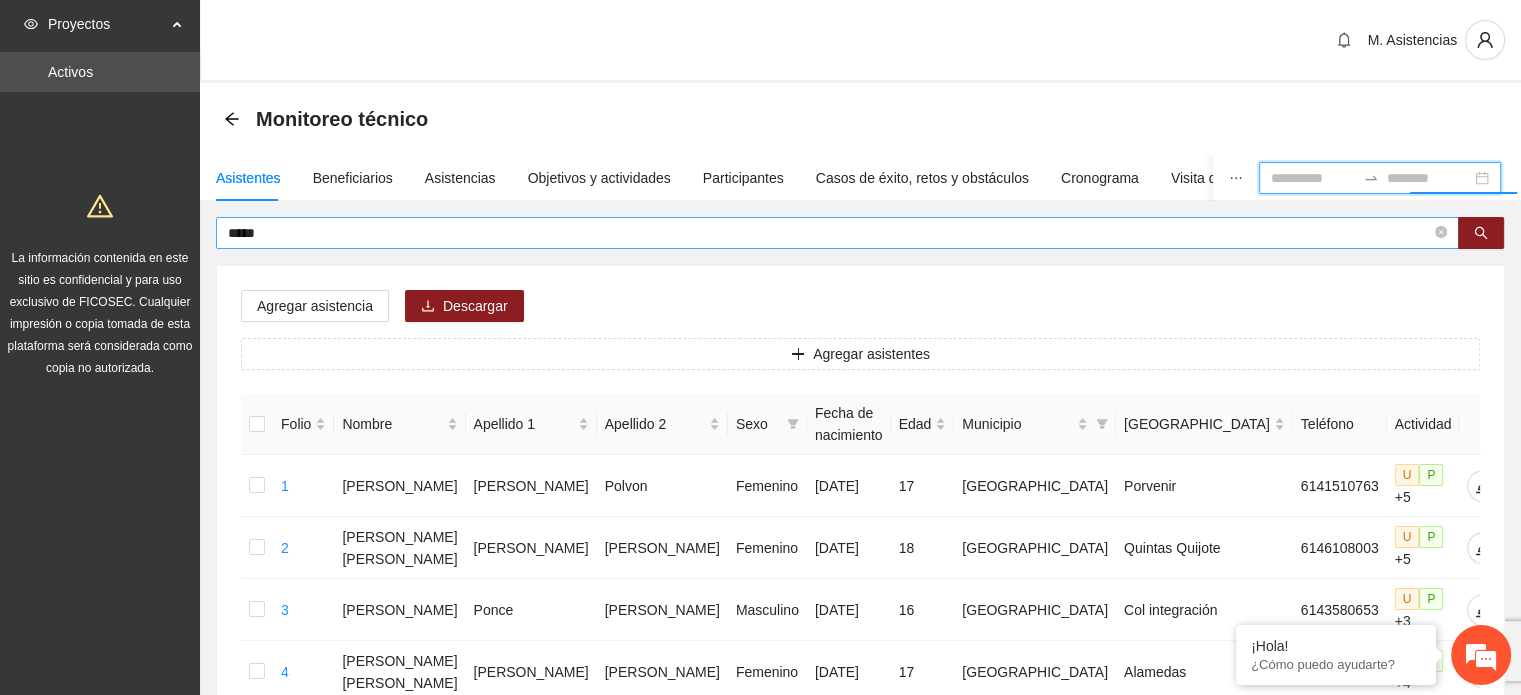 click on "*****" at bounding box center (829, 233) 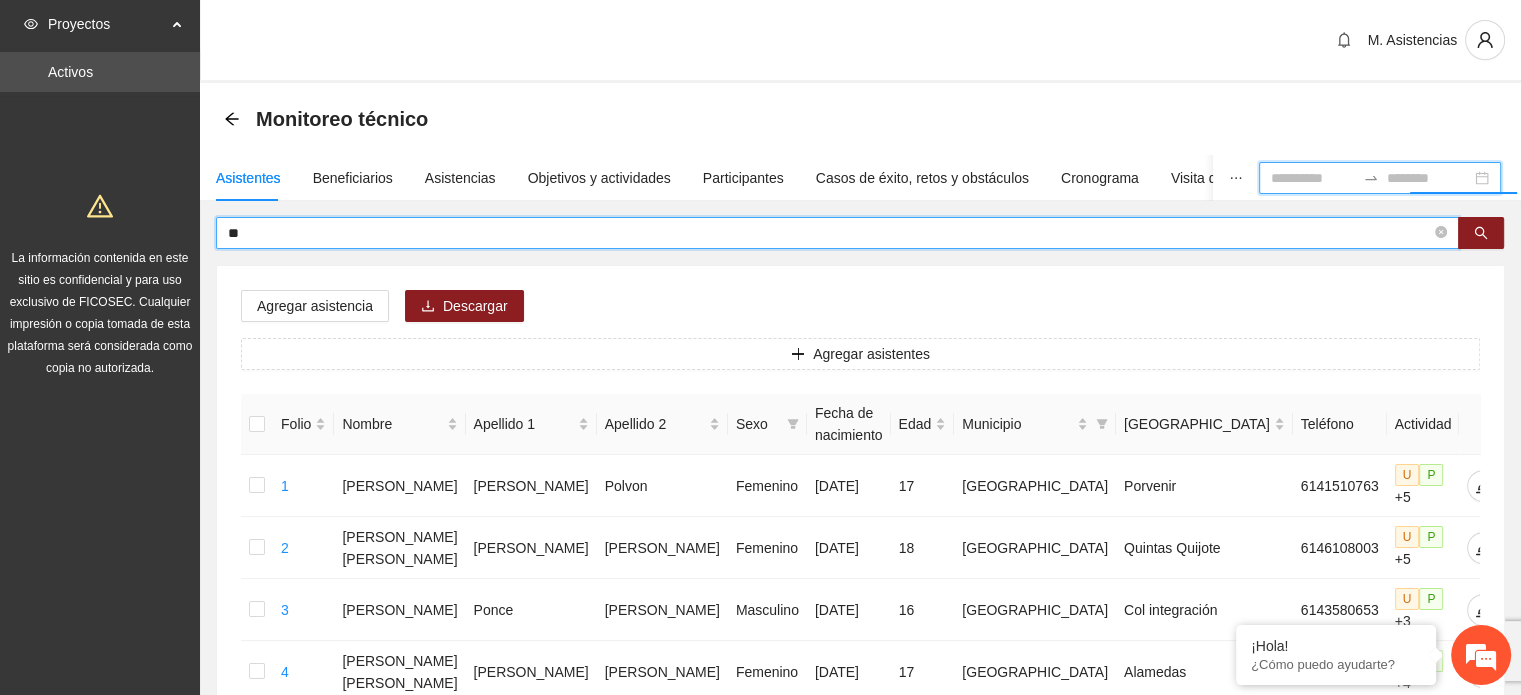 type on "*" 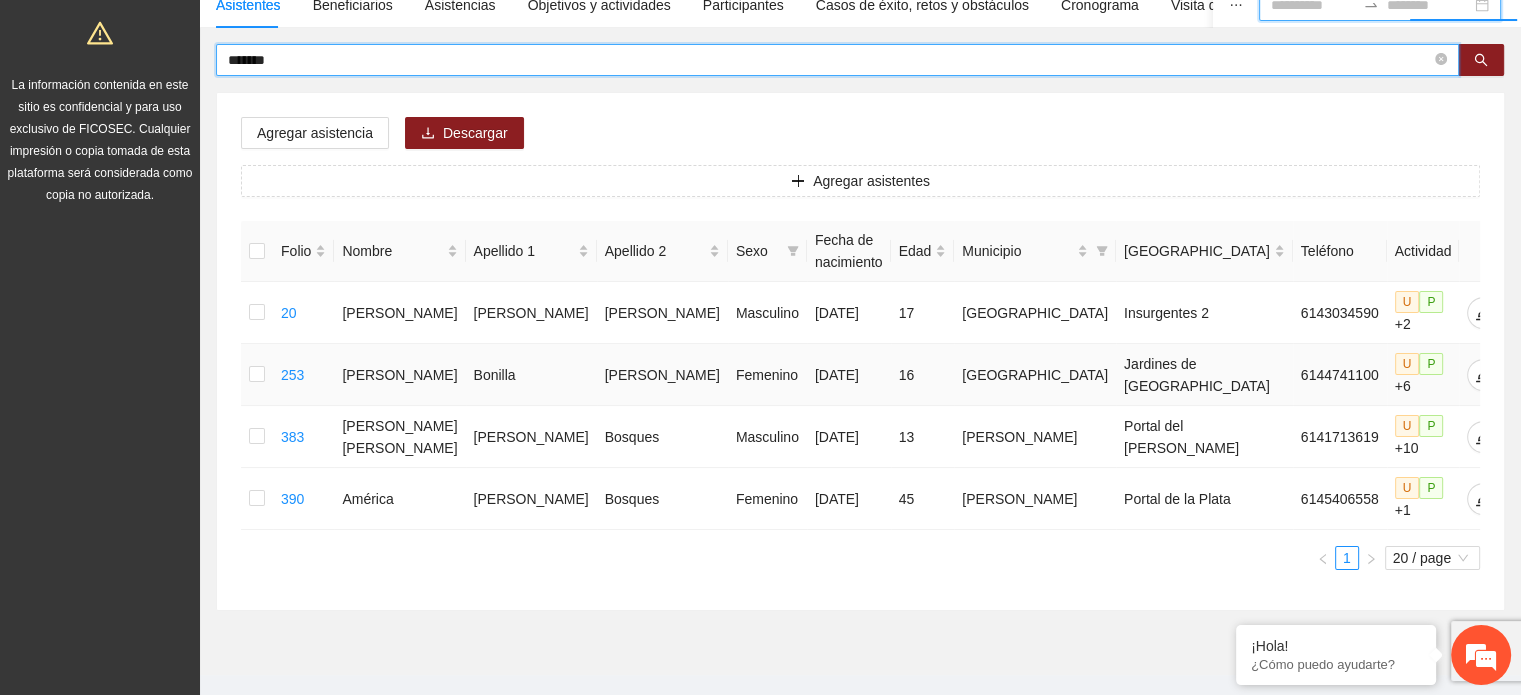 scroll, scrollTop: 200, scrollLeft: 0, axis: vertical 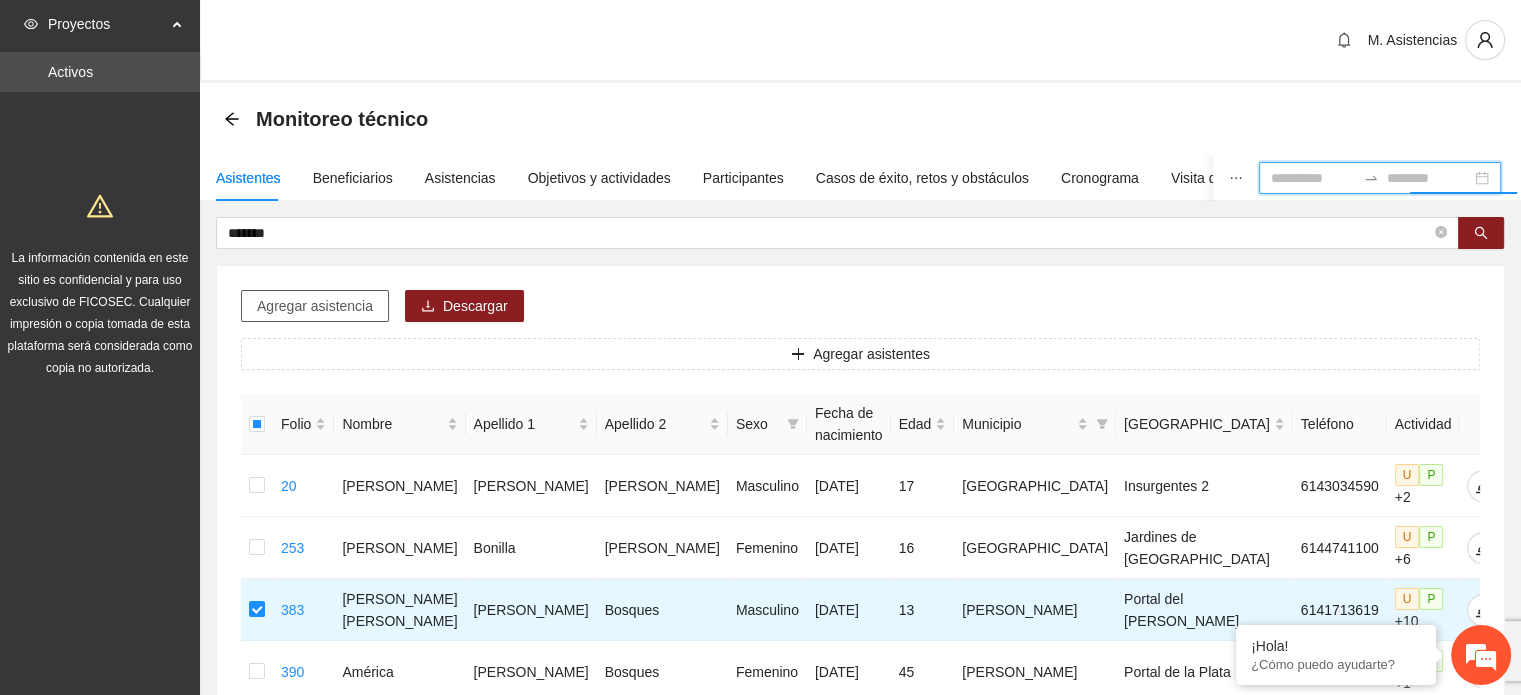 click on "Agregar asistencia" at bounding box center [315, 306] 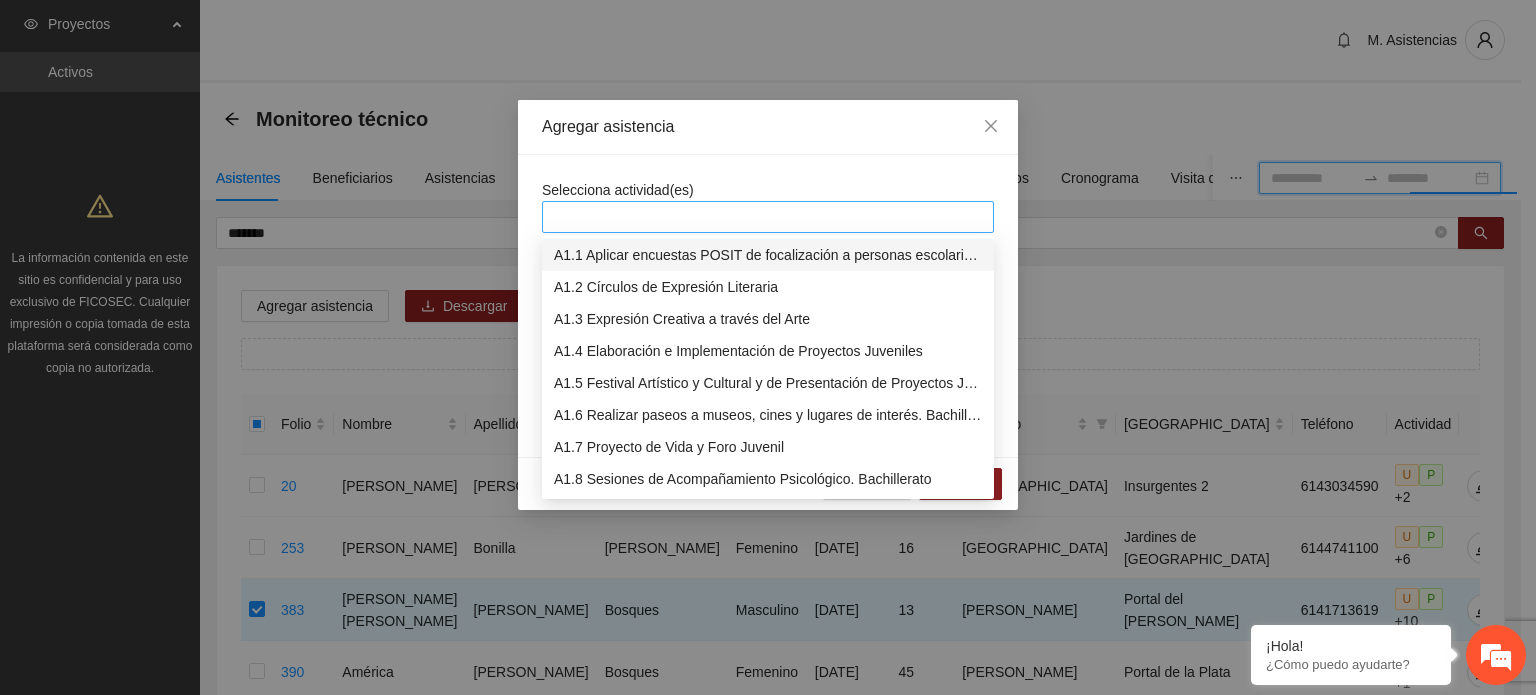 click at bounding box center (768, 217) 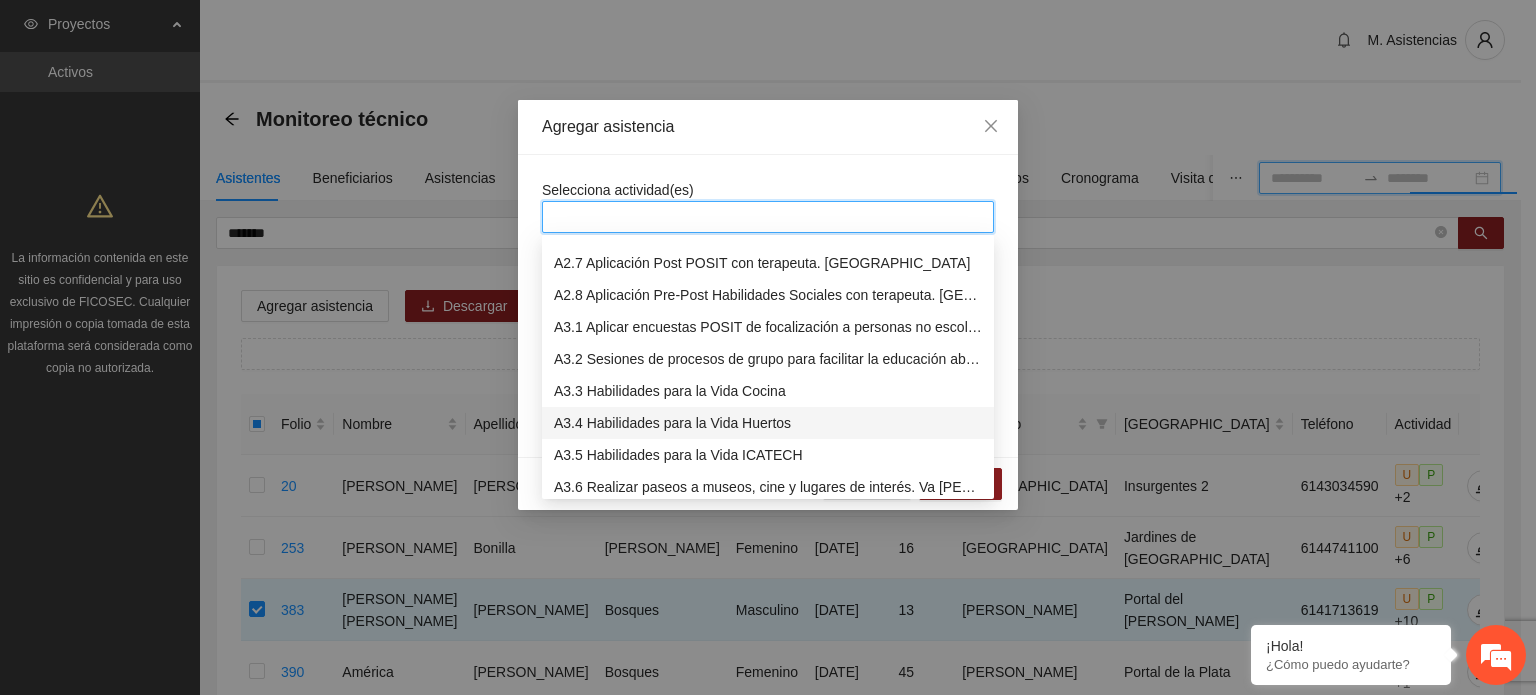 scroll, scrollTop: 800, scrollLeft: 0, axis: vertical 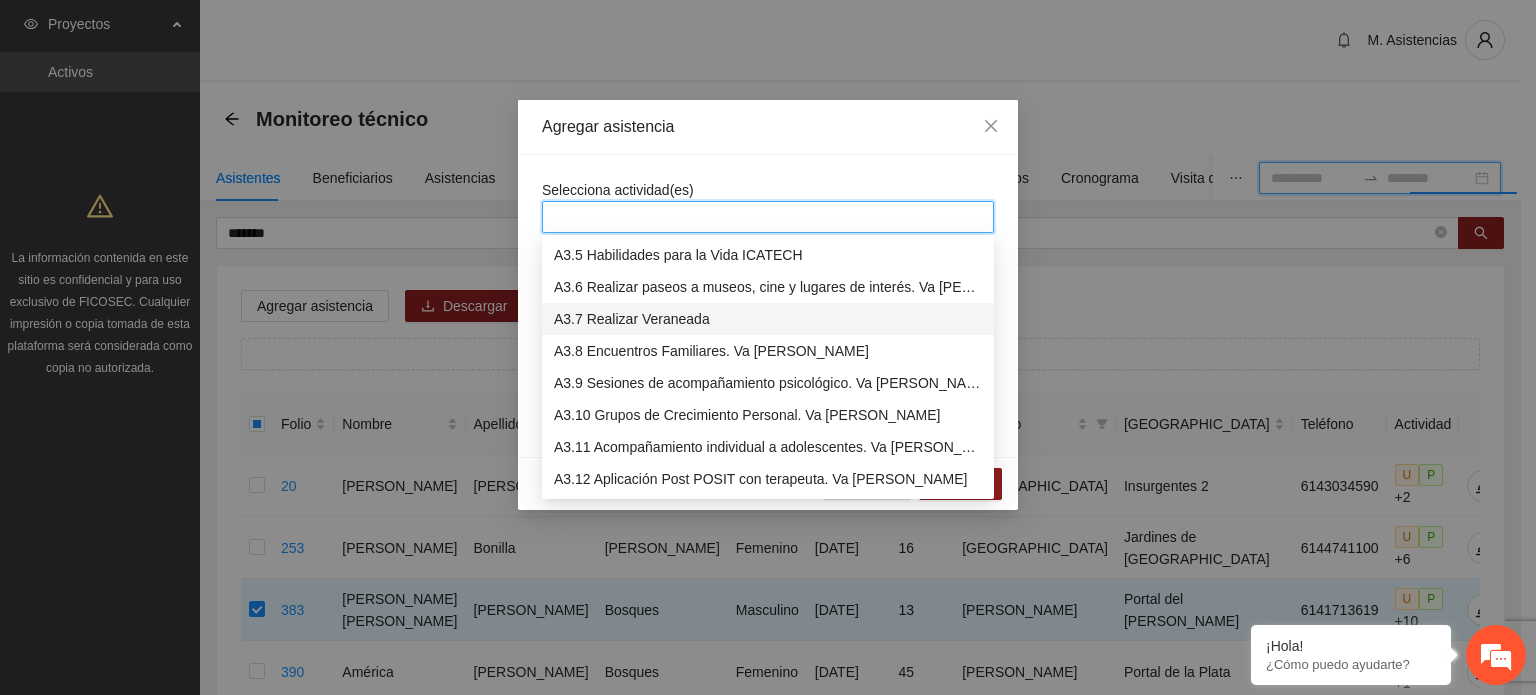 click on "A3.7 Realizar Veraneada" at bounding box center [768, 319] 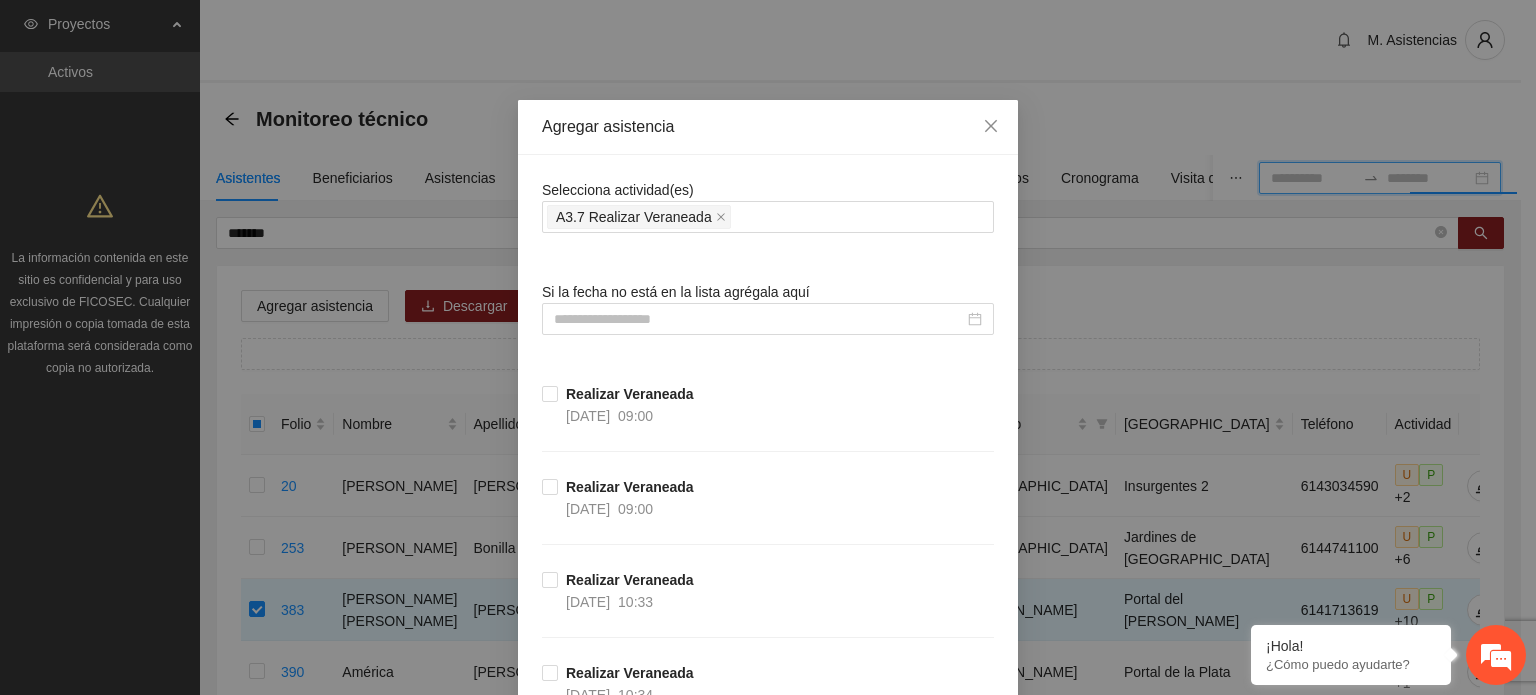 click on "Agregar asistencia" at bounding box center (768, 127) 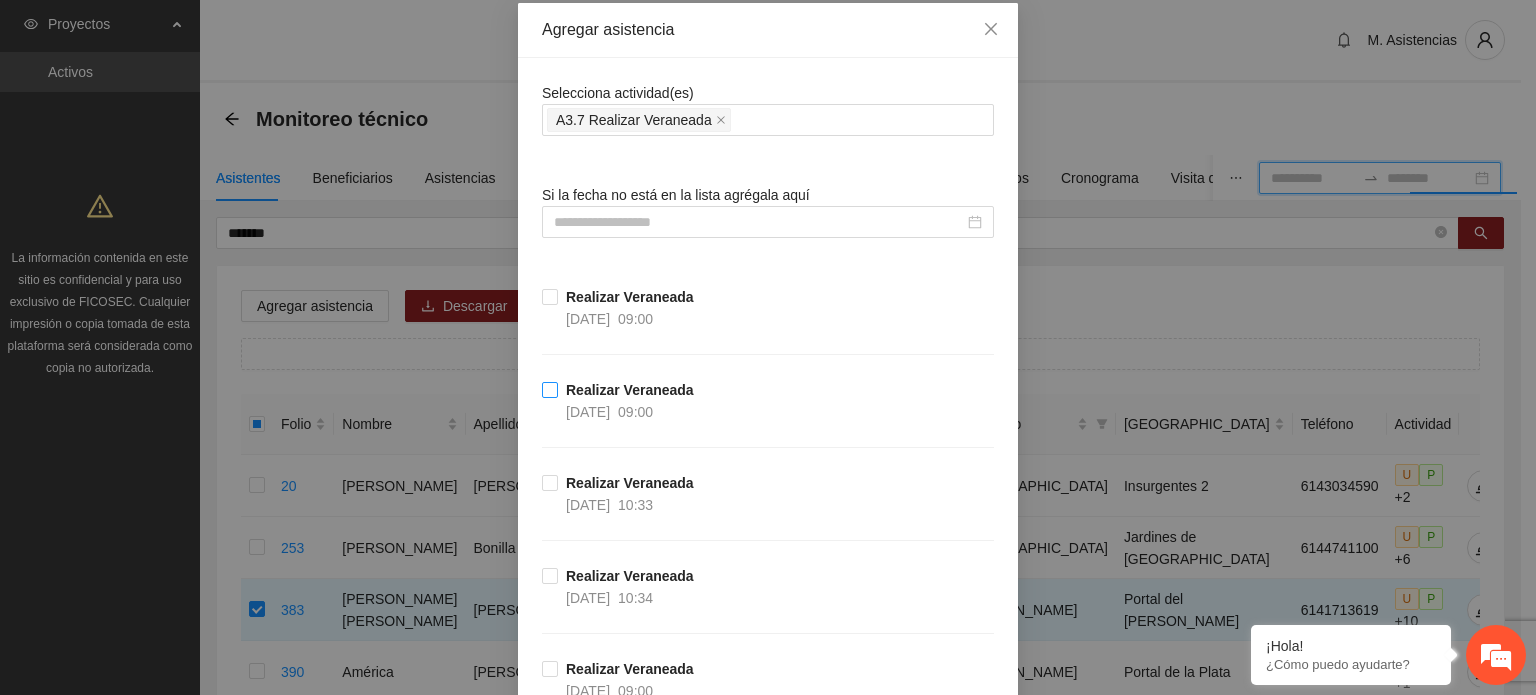 scroll, scrollTop: 100, scrollLeft: 0, axis: vertical 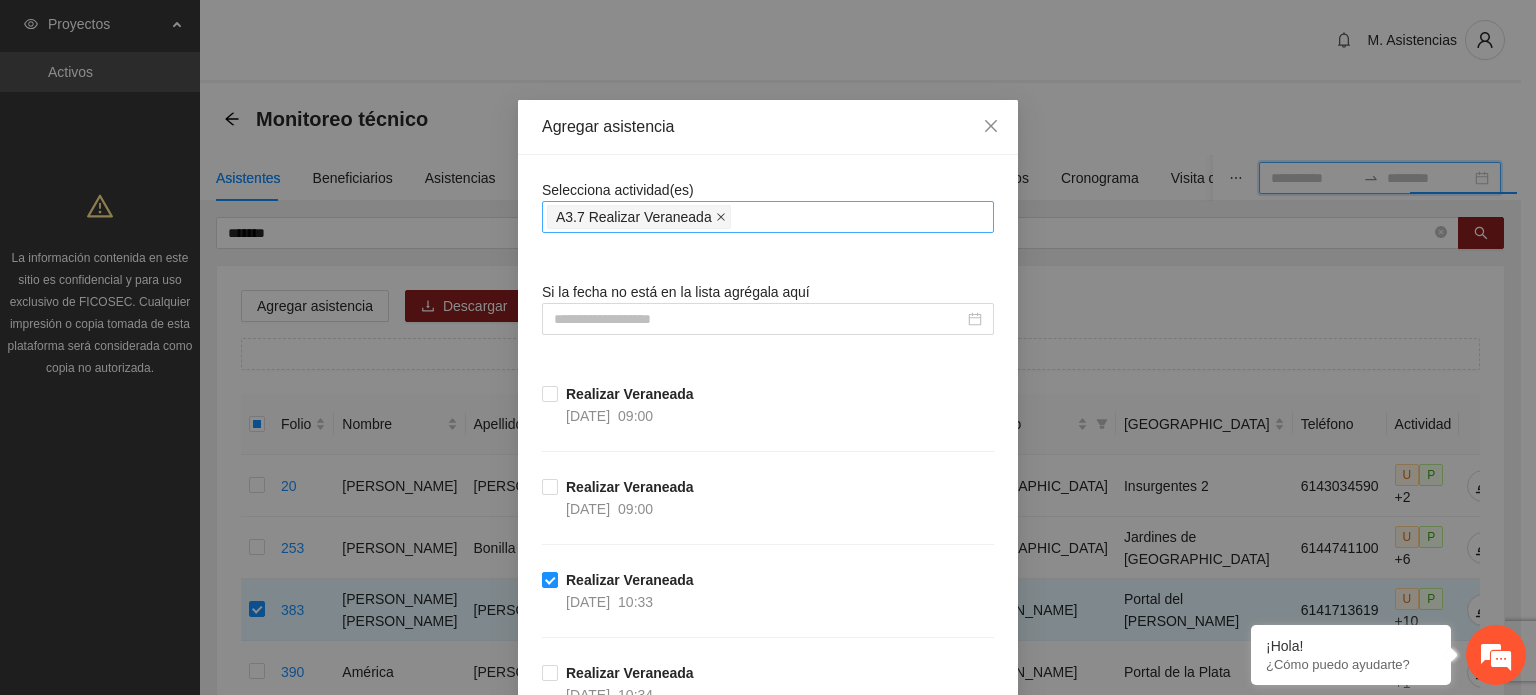 click 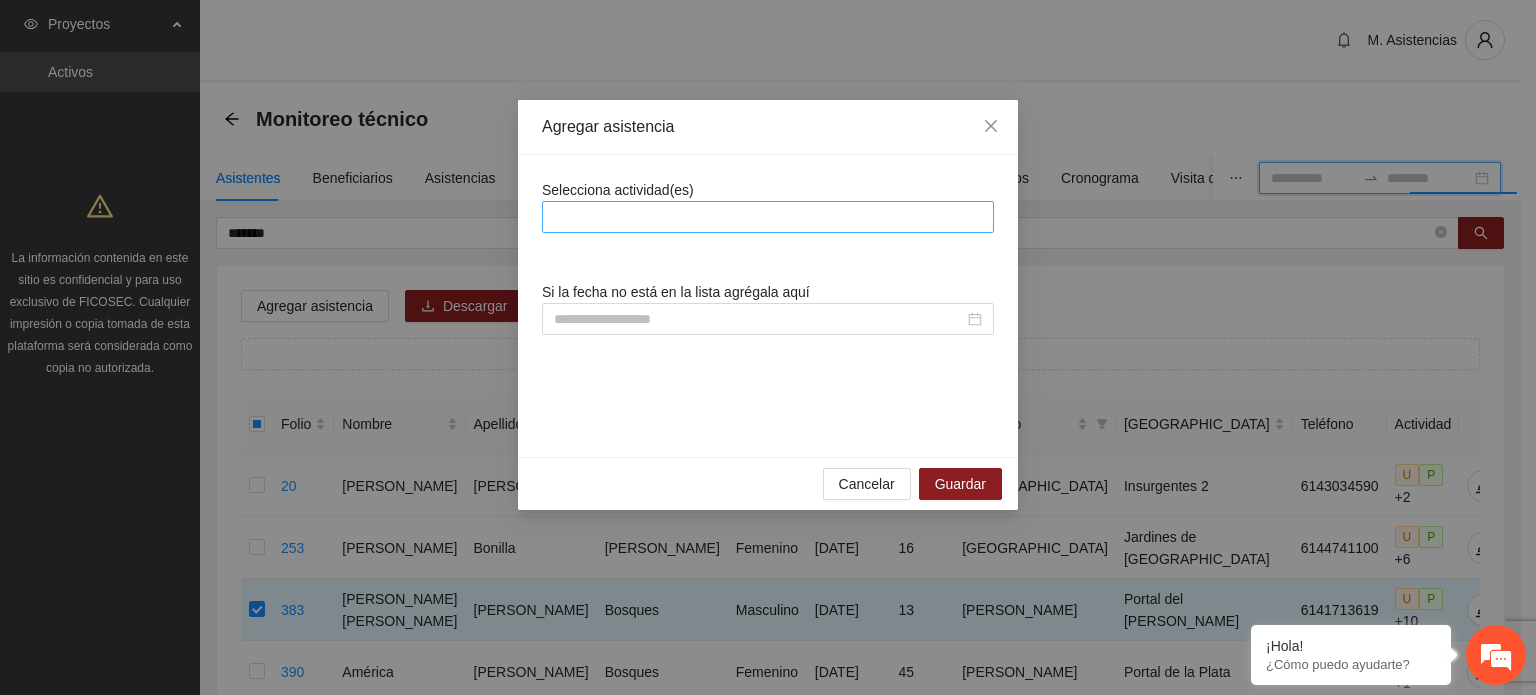 click at bounding box center (768, 217) 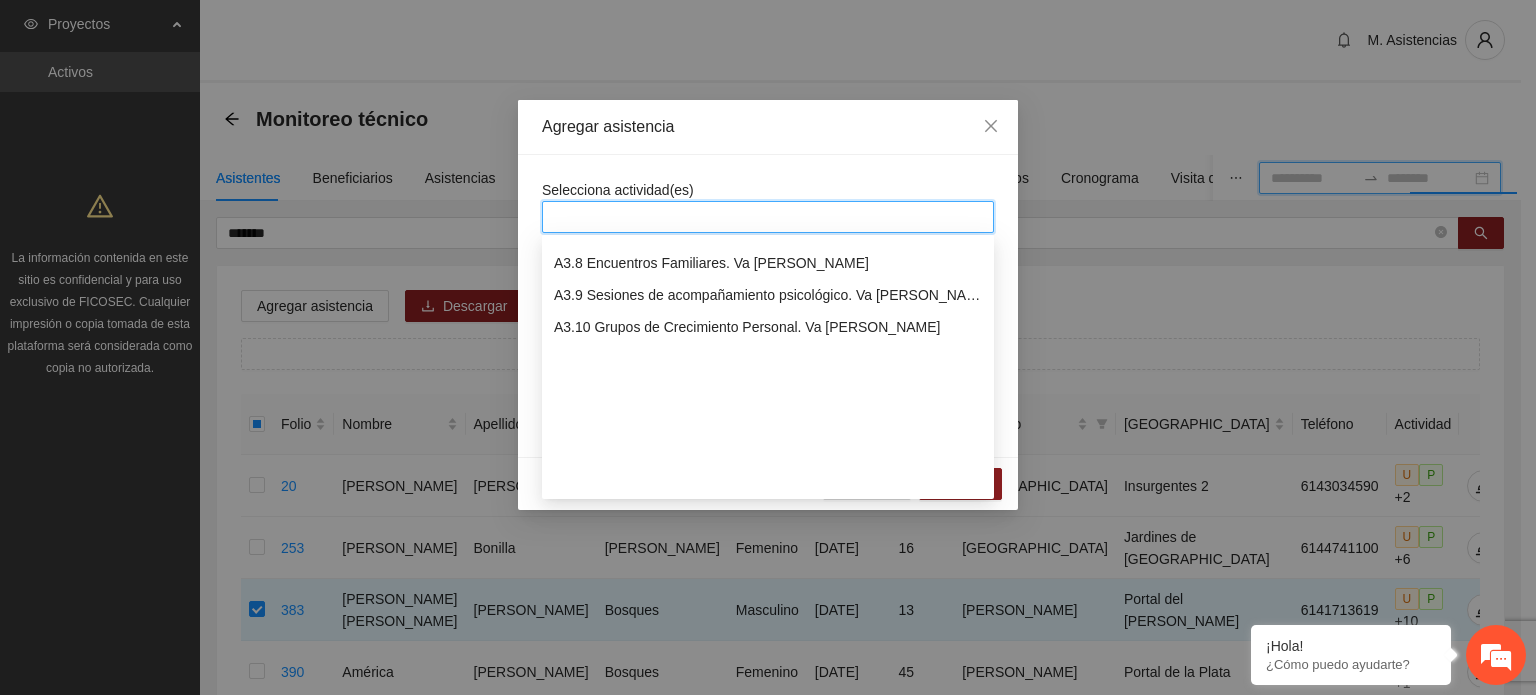 scroll, scrollTop: 688, scrollLeft: 0, axis: vertical 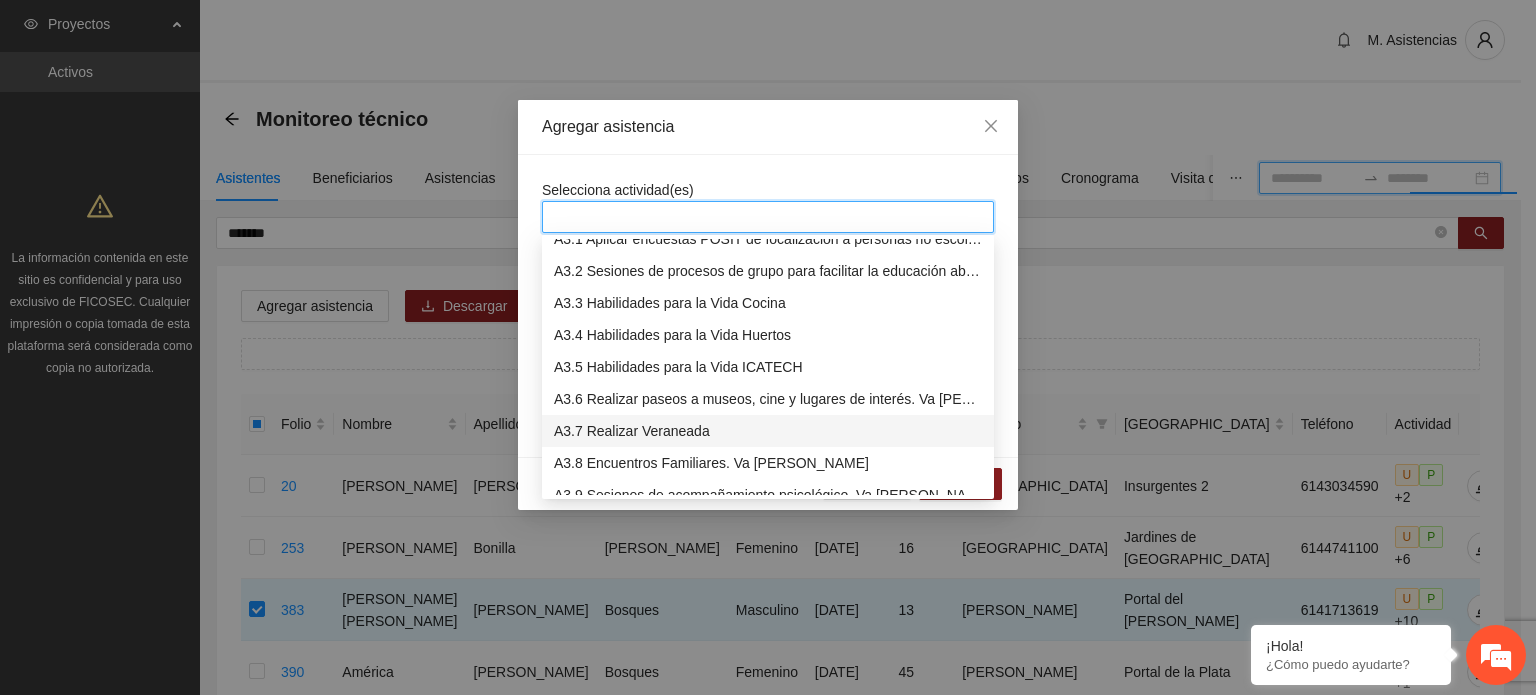 click on "A3.7 Realizar Veraneada" at bounding box center [768, 431] 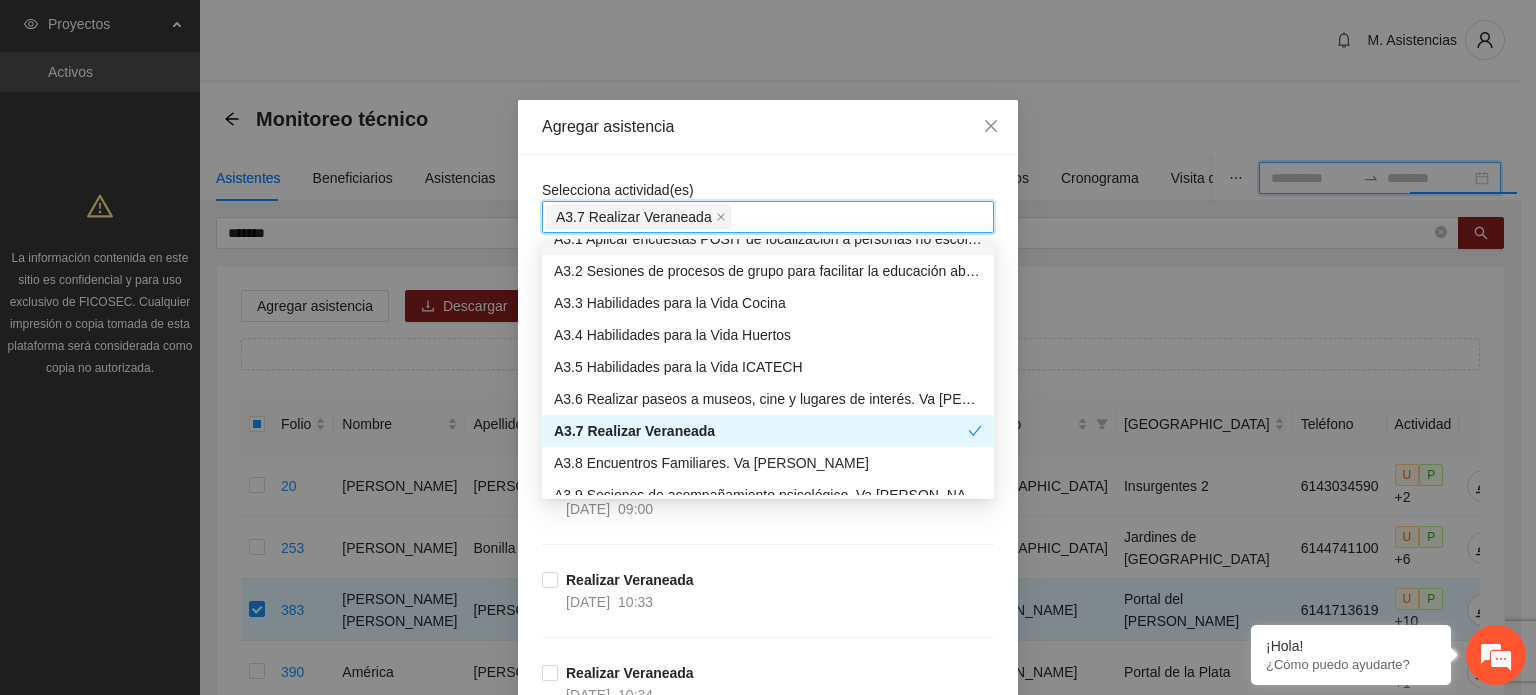 click on "A3.7 Realizar Veraneada" at bounding box center [768, 217] 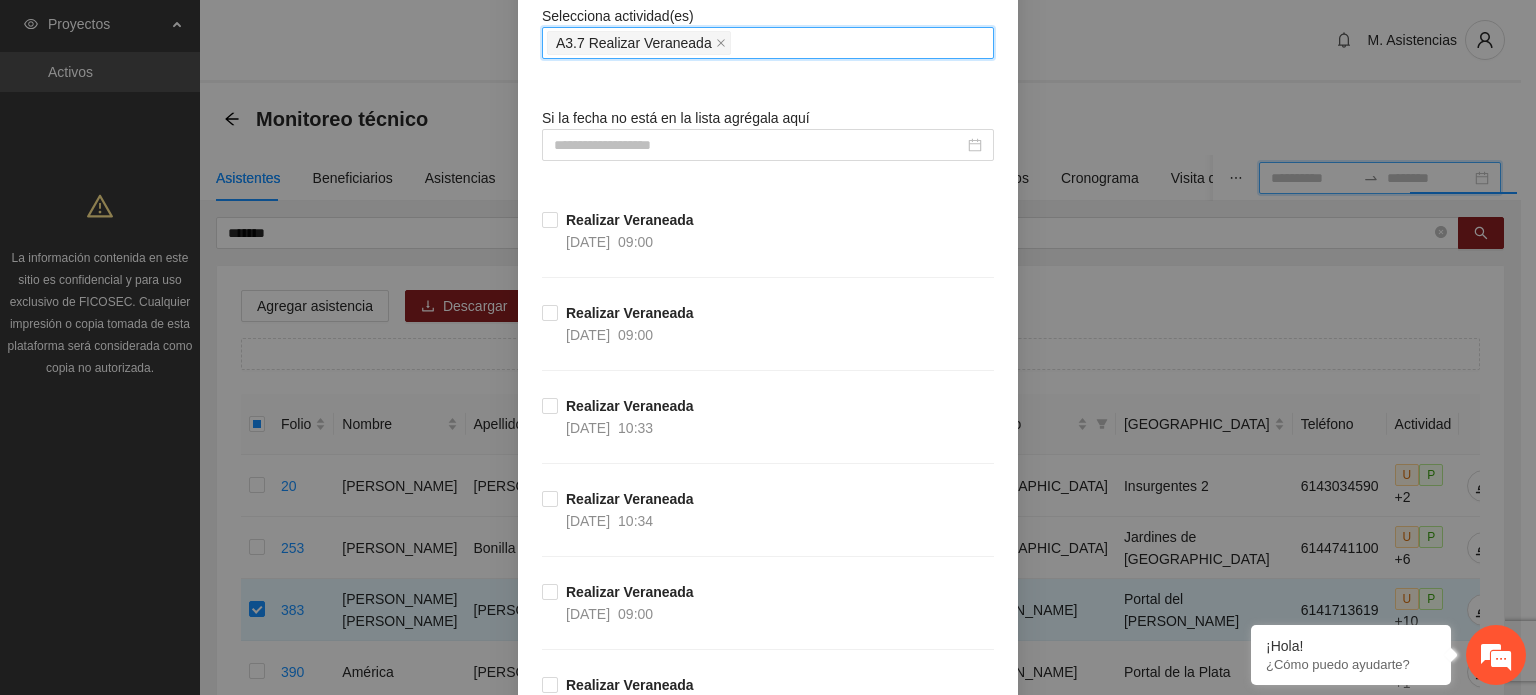 scroll, scrollTop: 200, scrollLeft: 0, axis: vertical 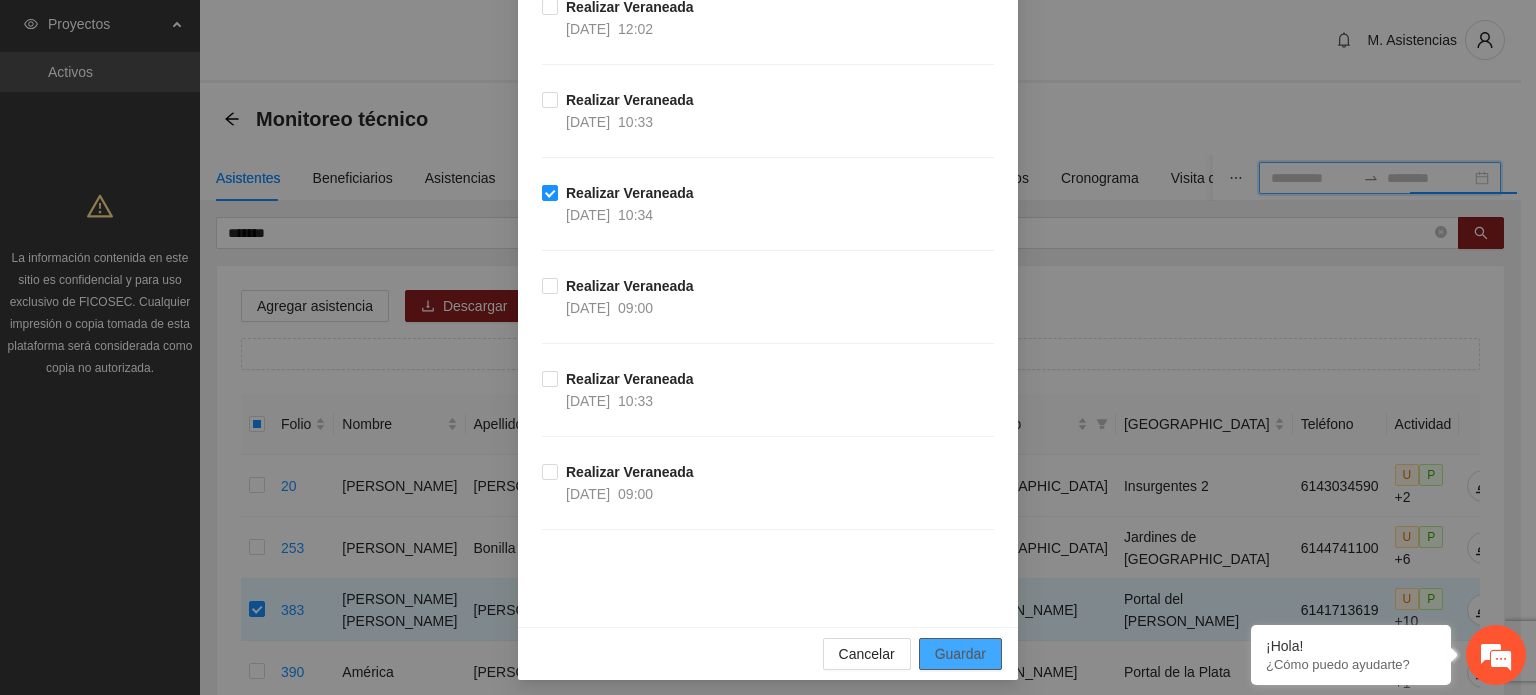 click on "Guardar" at bounding box center [960, 654] 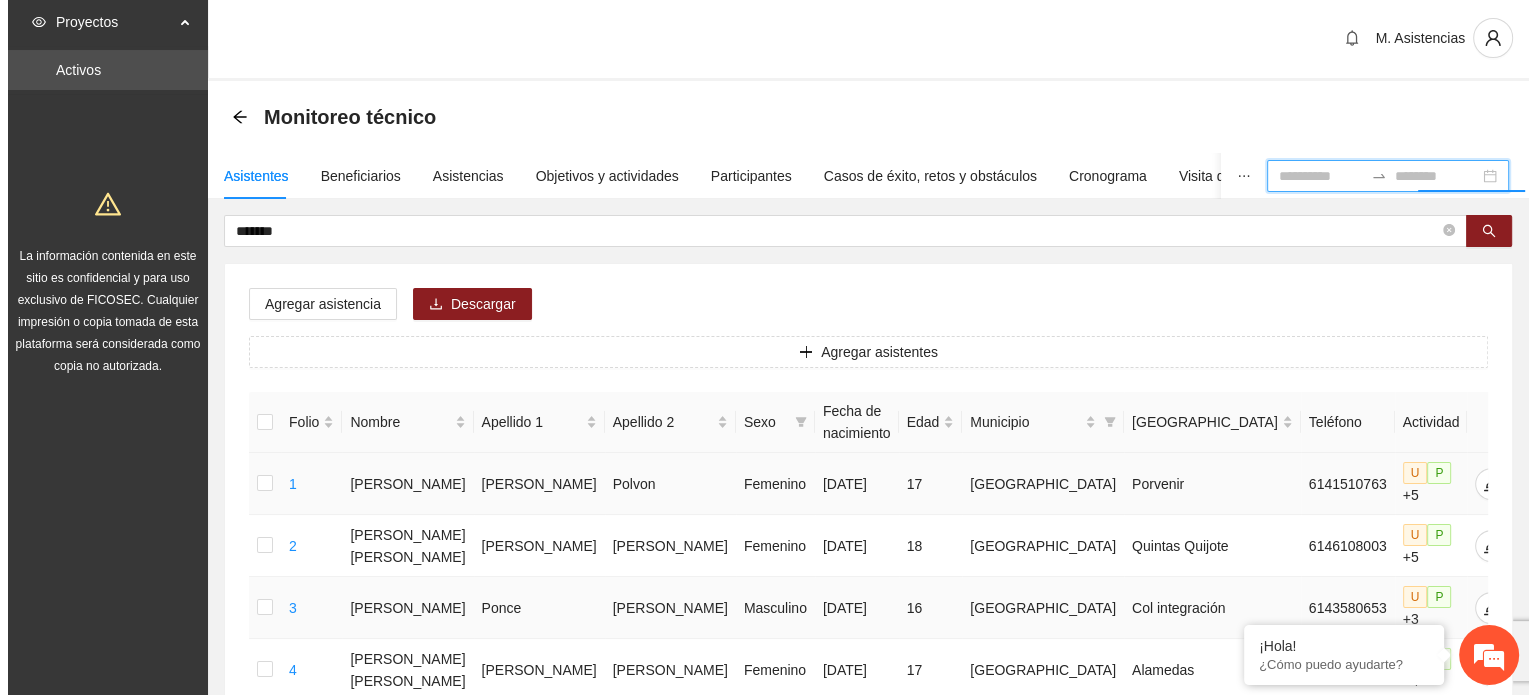 scroll, scrollTop: 0, scrollLeft: 0, axis: both 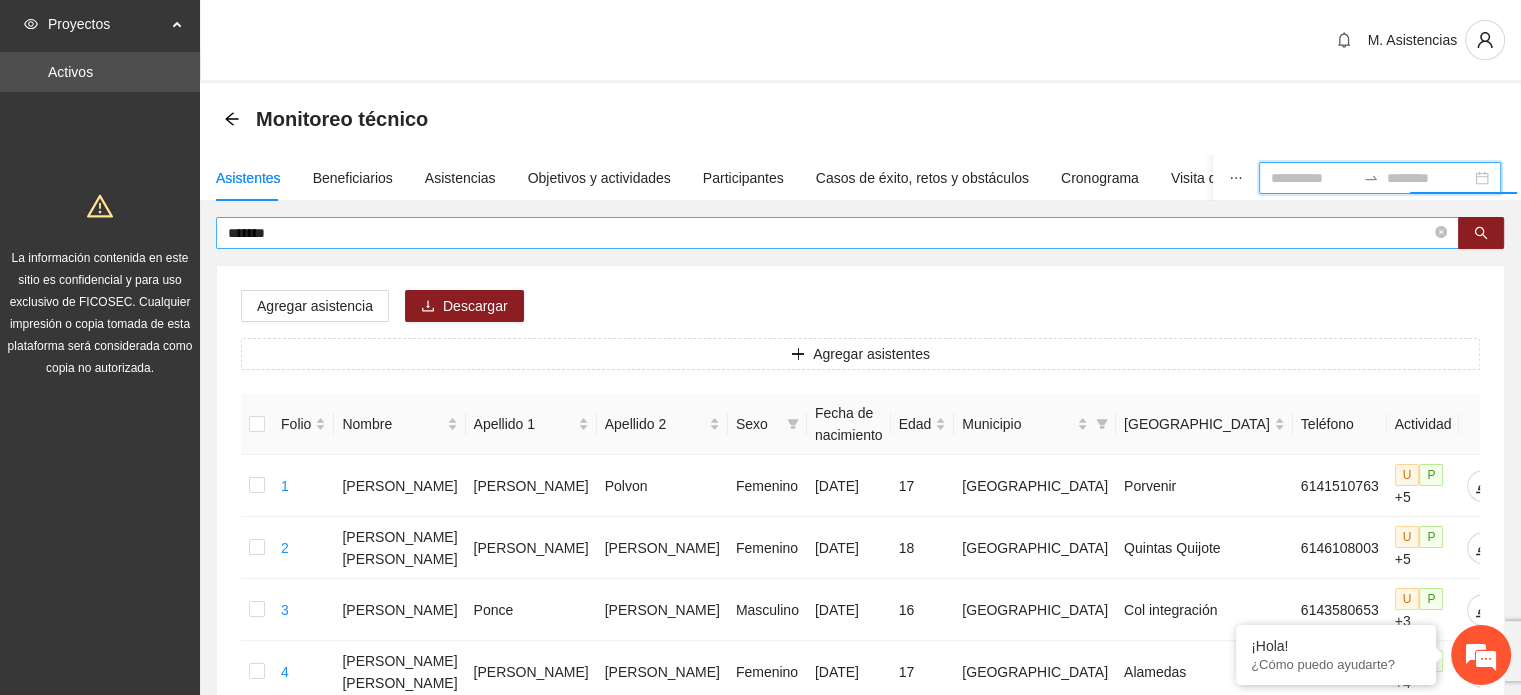 click on "*******" at bounding box center [829, 233] 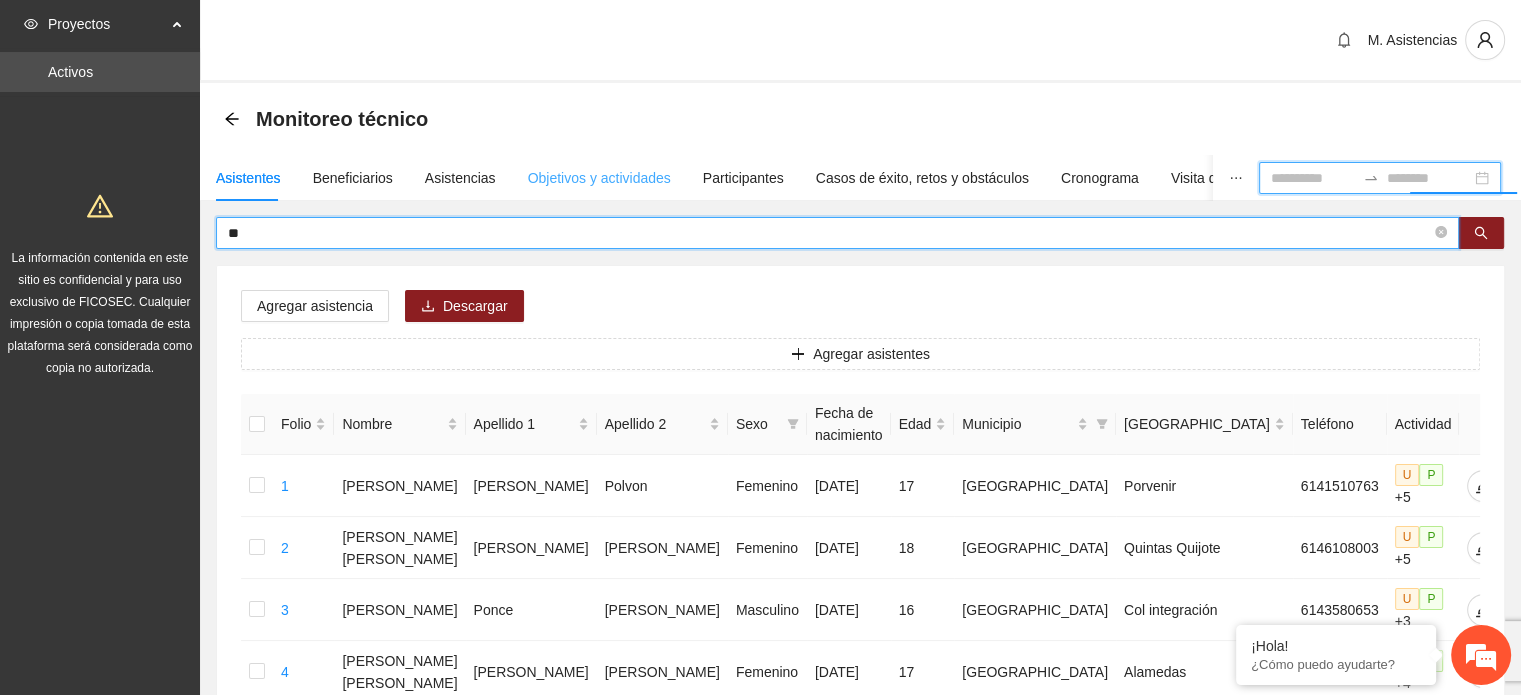 type on "*" 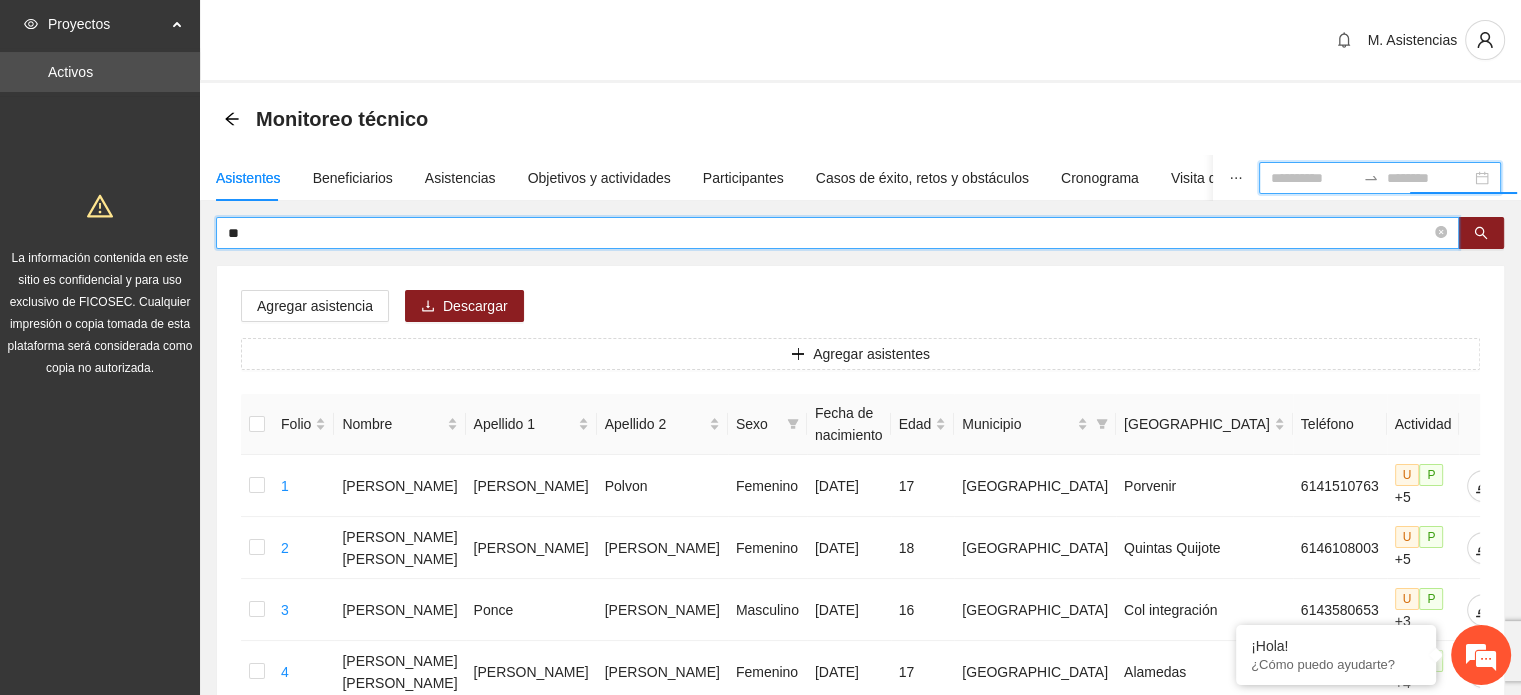 type on "*" 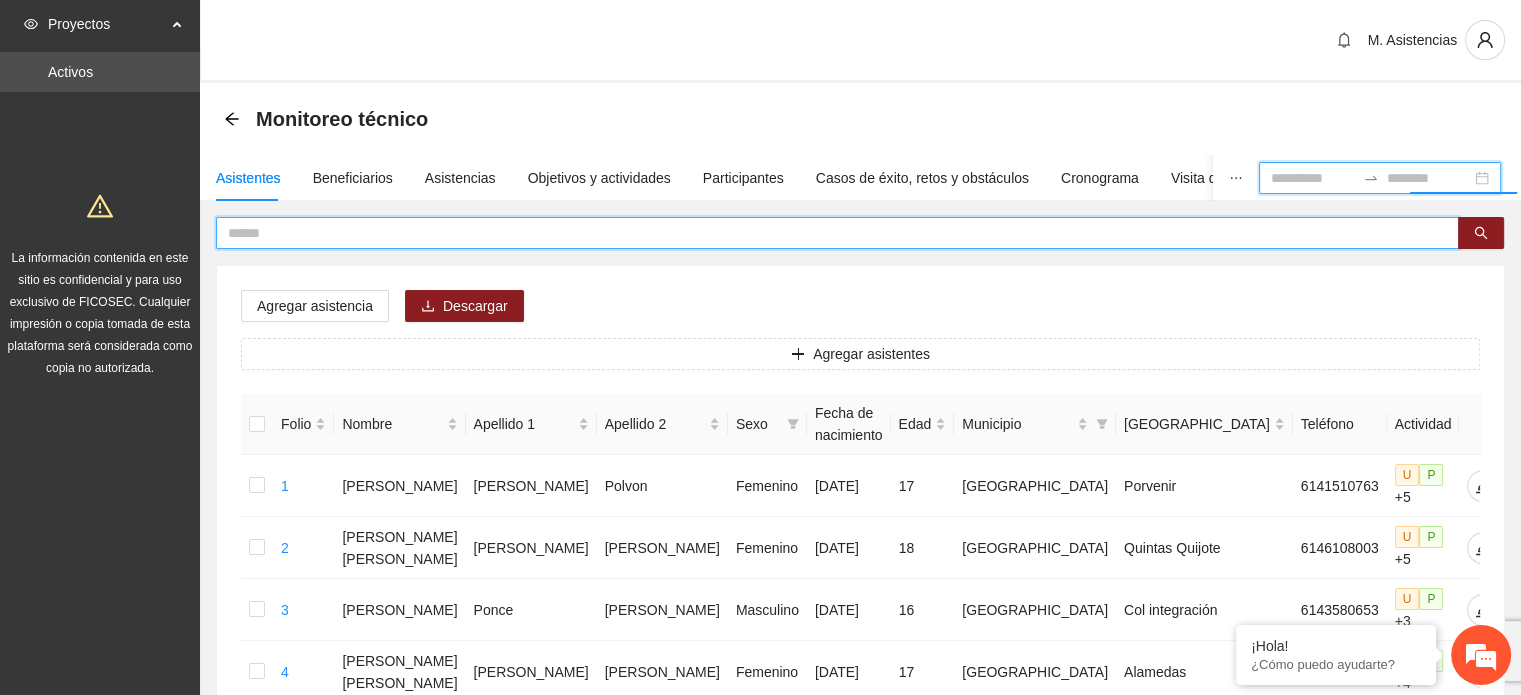 click at bounding box center (829, 233) 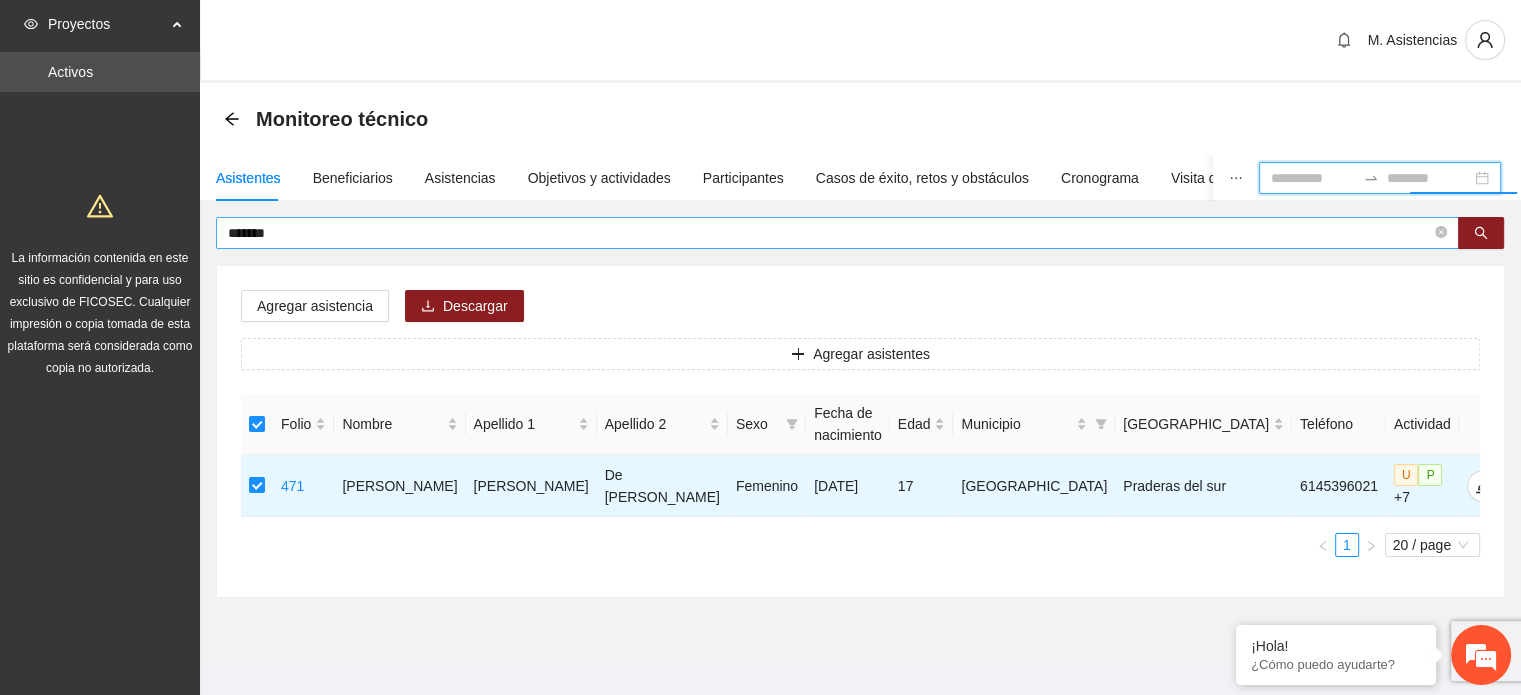 click on "*******" at bounding box center [829, 233] 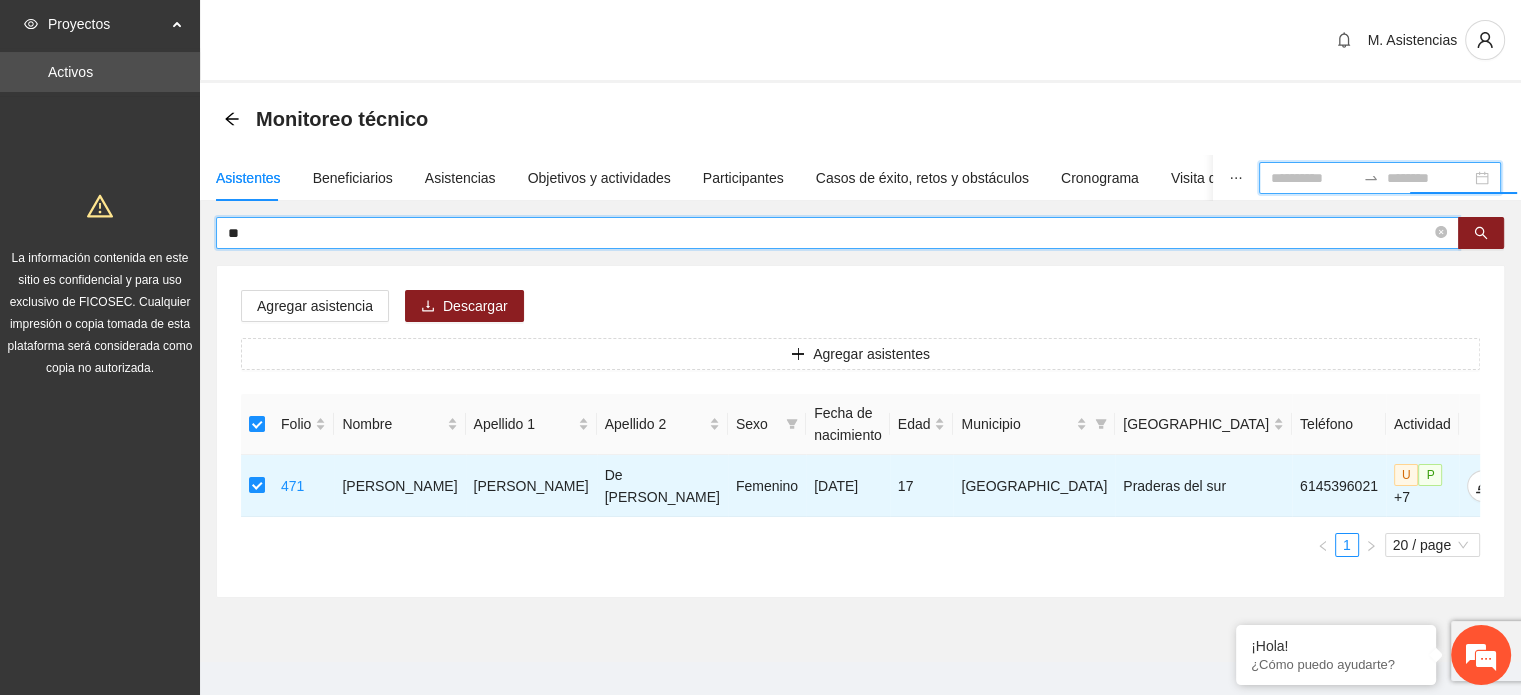 type on "*" 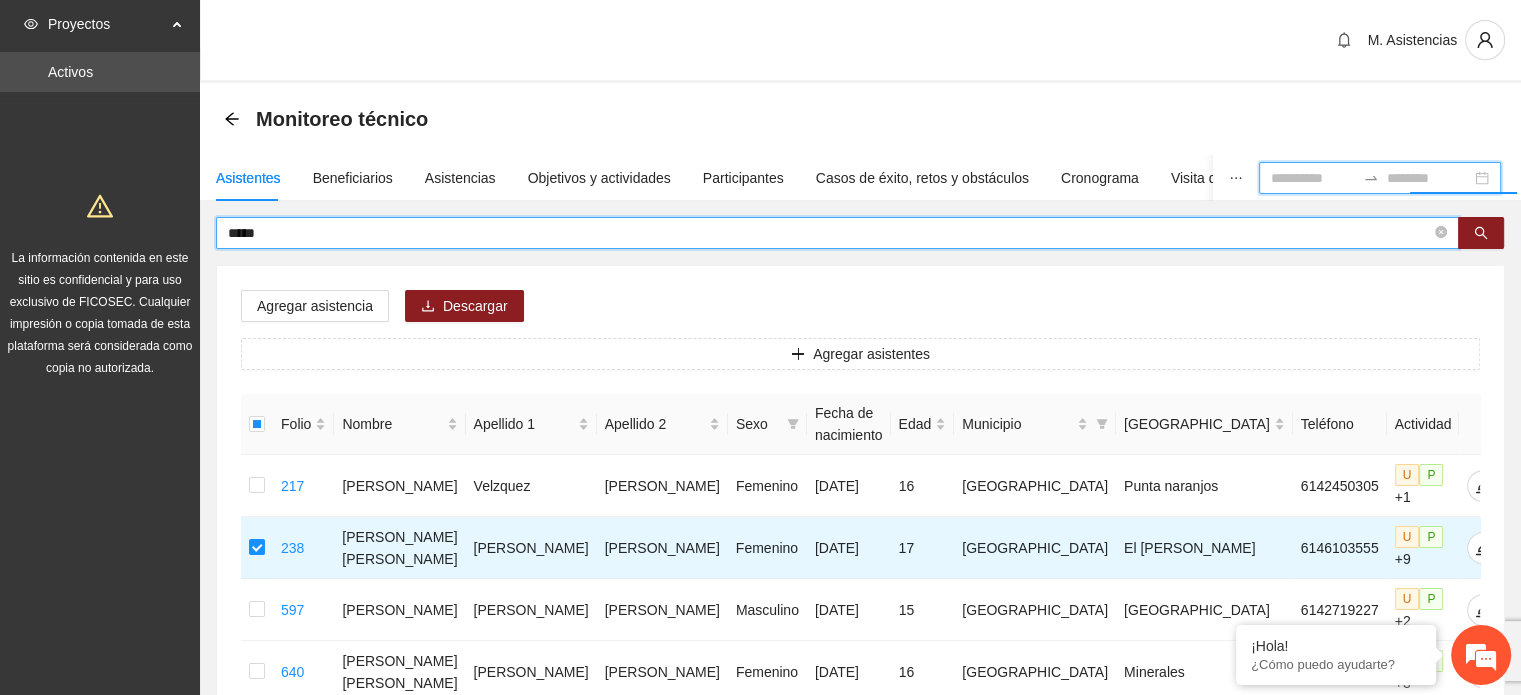 click on "*****" at bounding box center (829, 233) 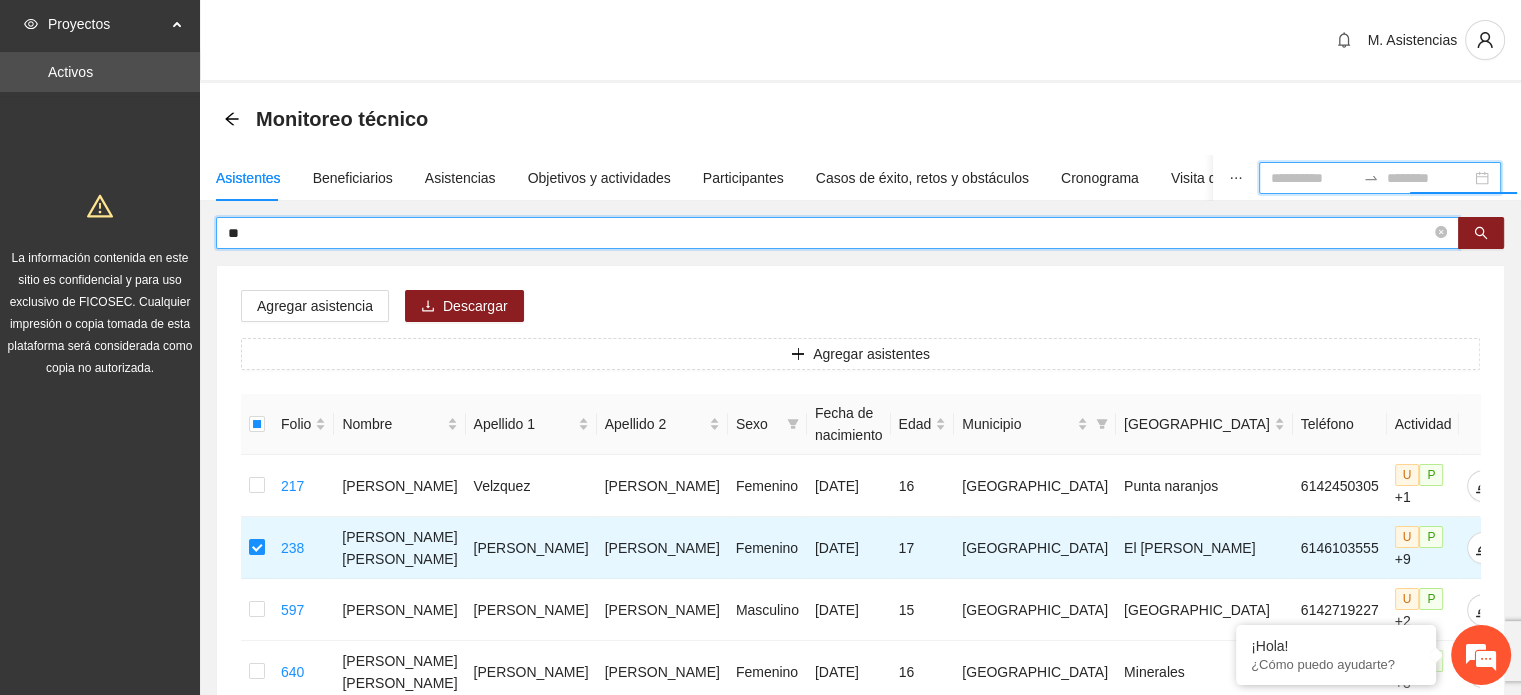 type on "*" 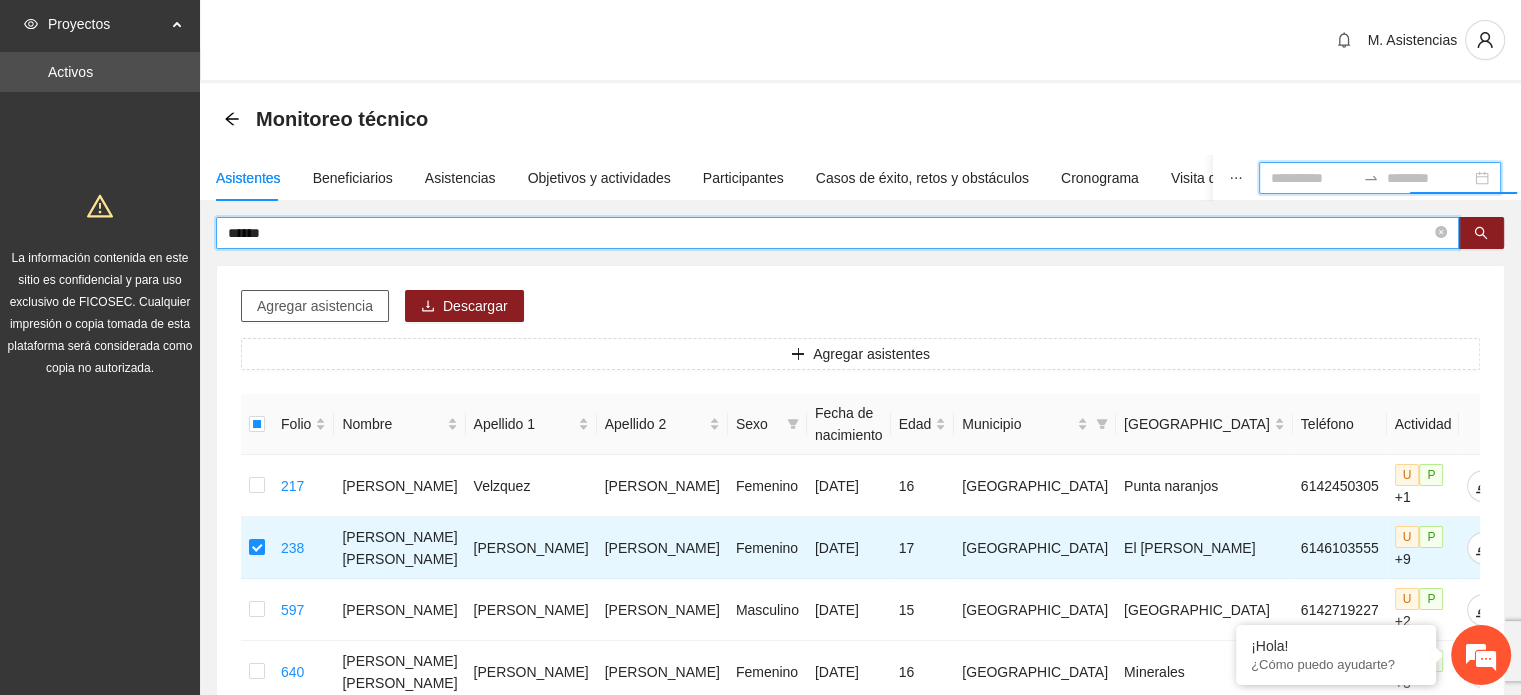 type on "******" 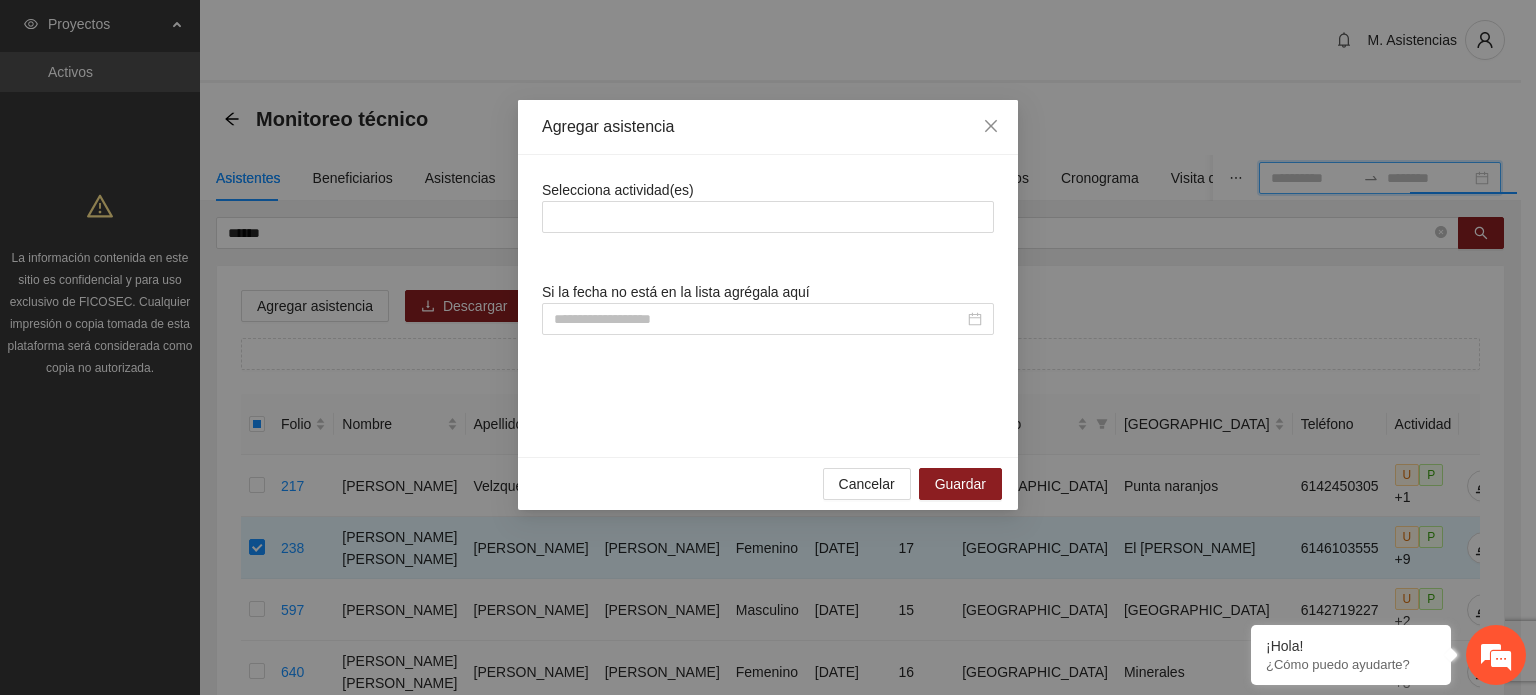 click on "Selecciona actividad(es)" at bounding box center [618, 190] 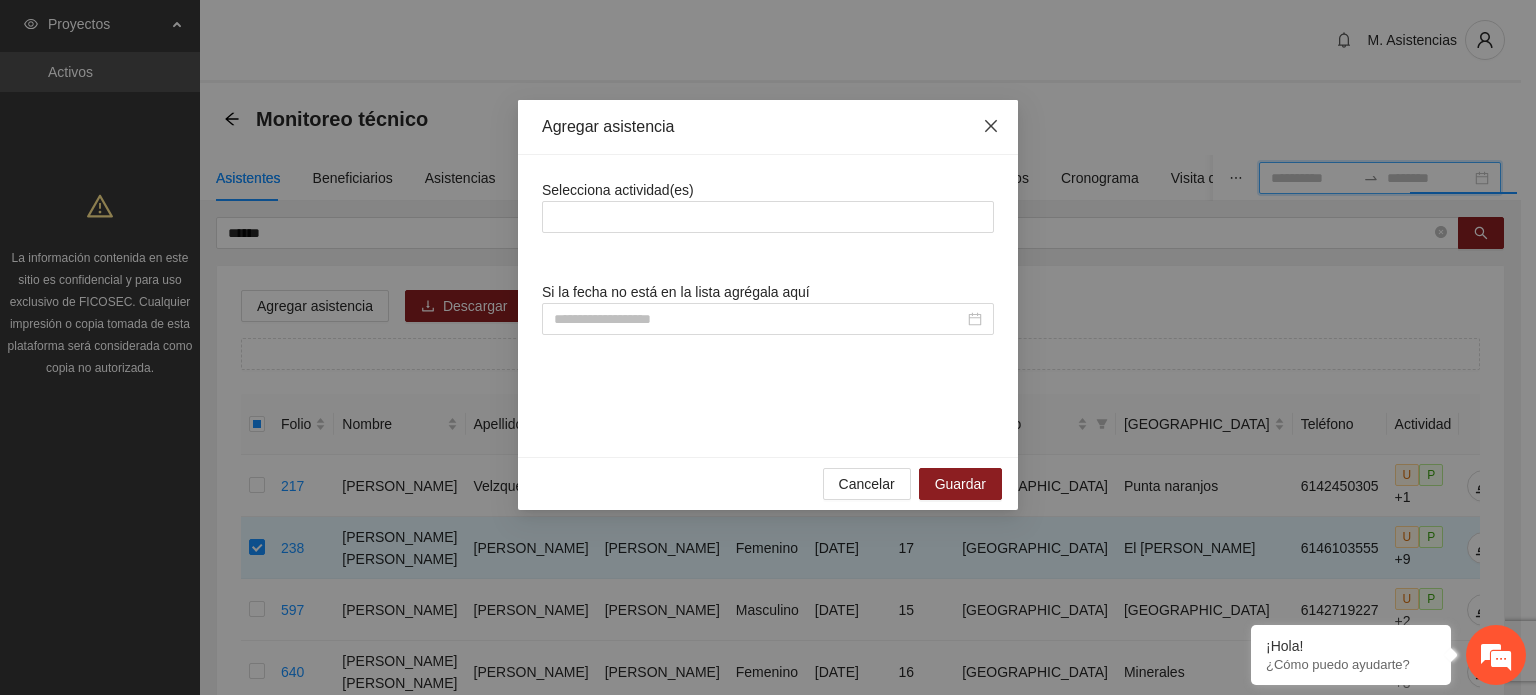 click at bounding box center (991, 127) 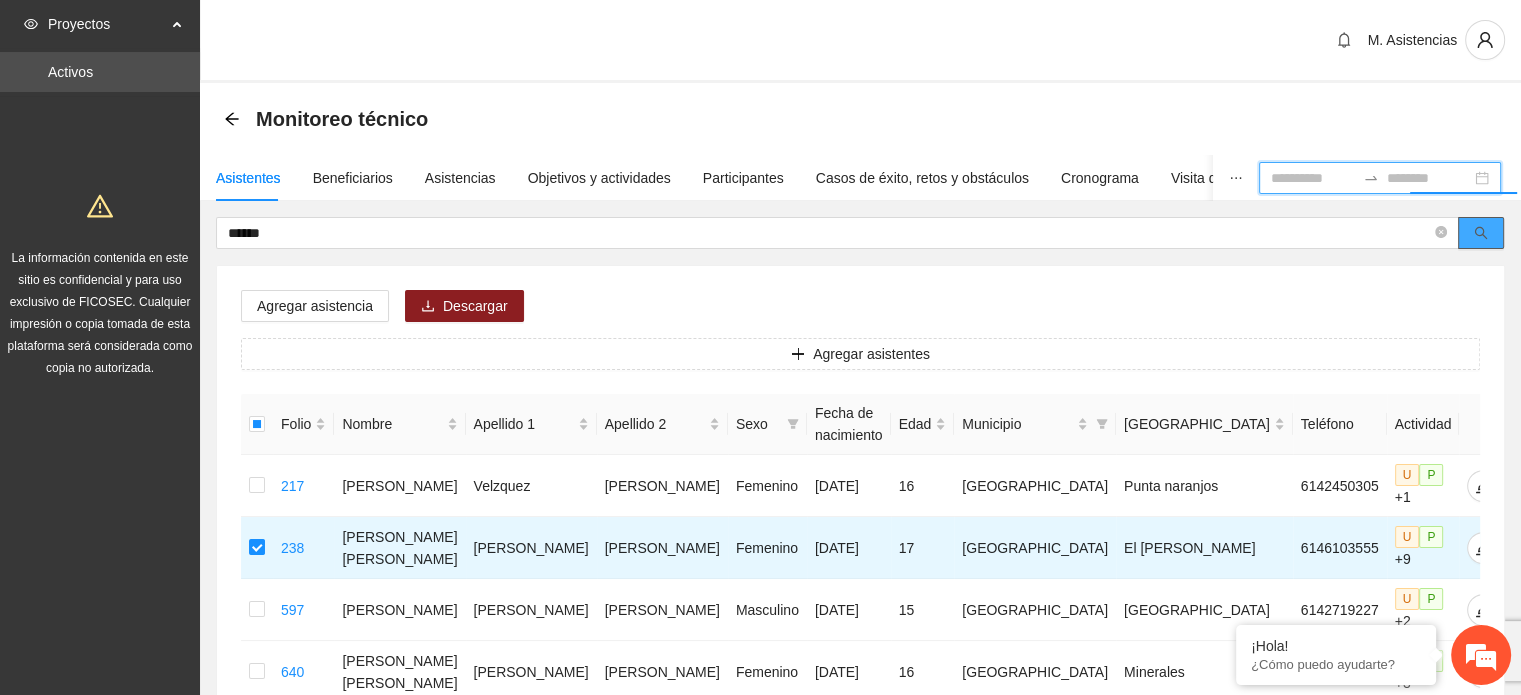 click at bounding box center (1481, 233) 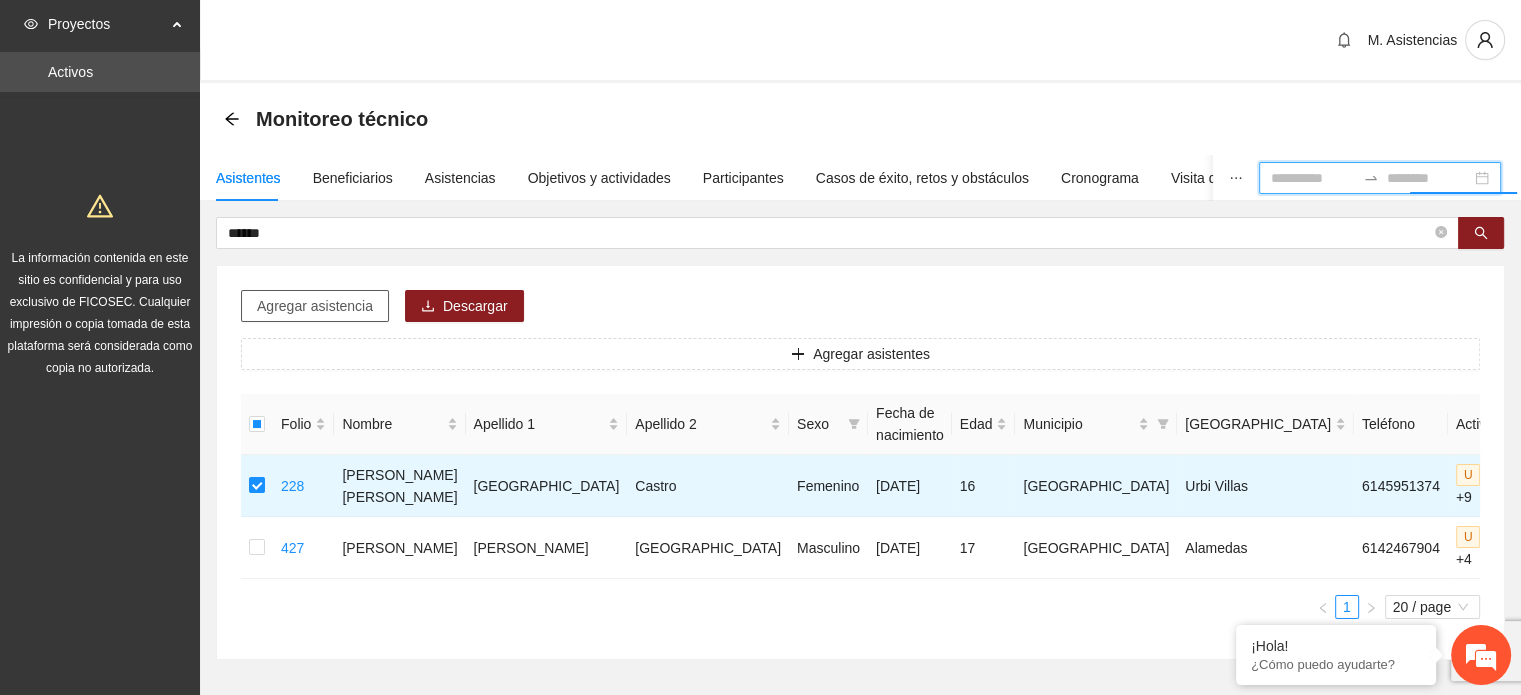 click on "Agregar asistencia" at bounding box center (315, 306) 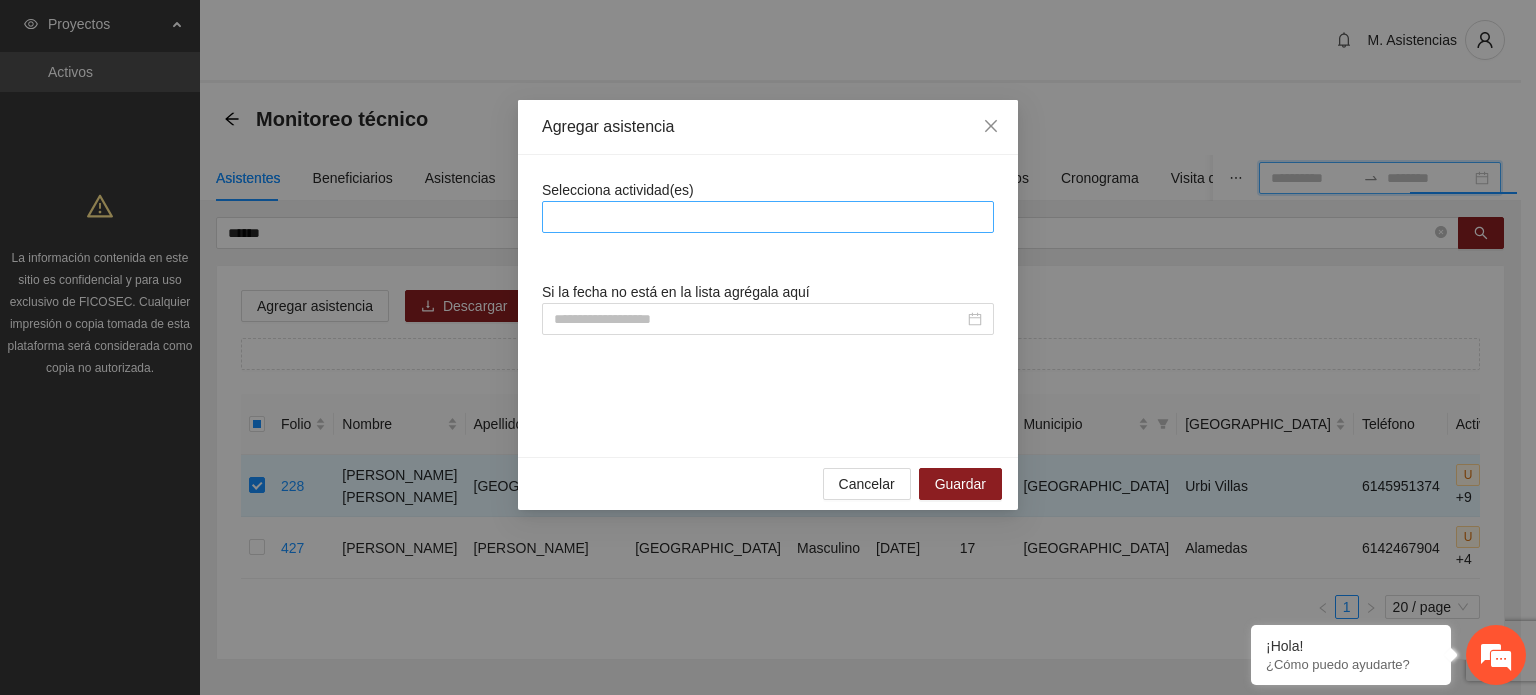 click at bounding box center (768, 217) 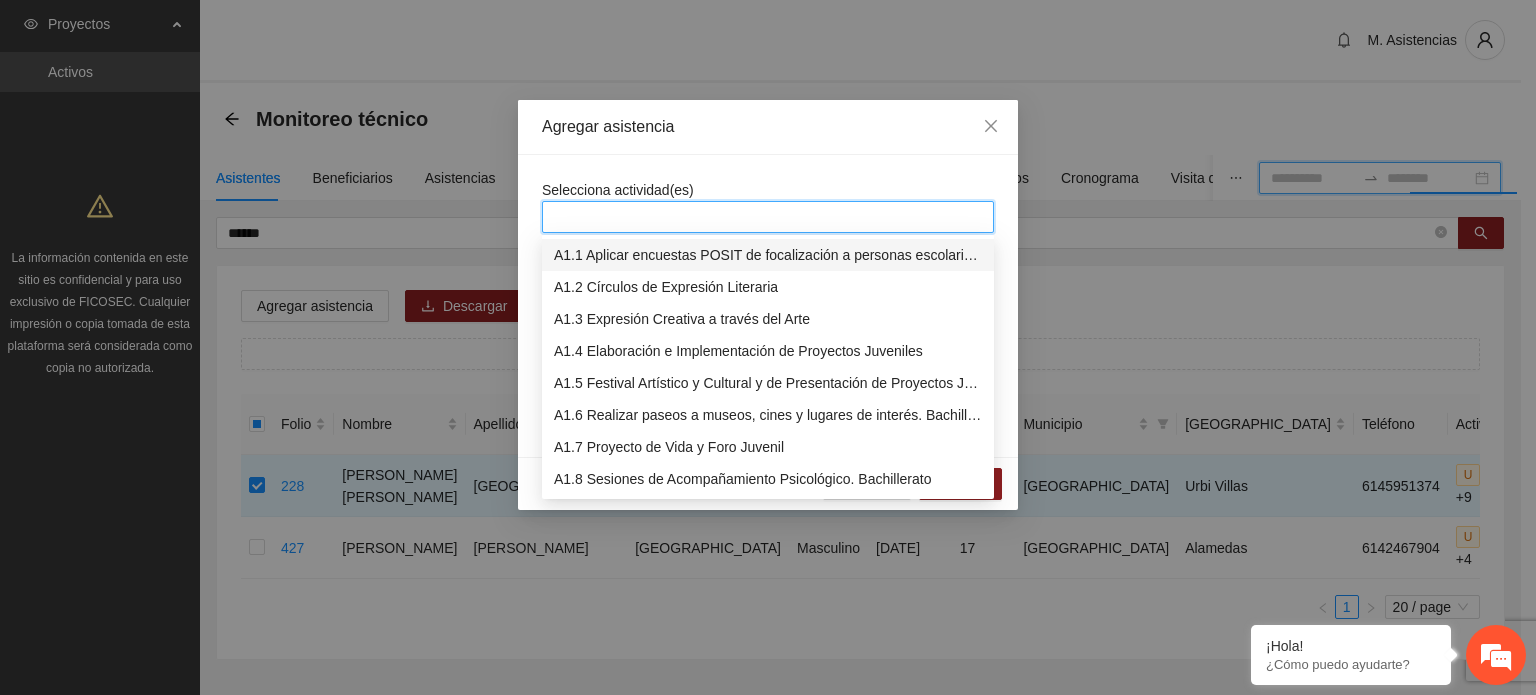 type on "*" 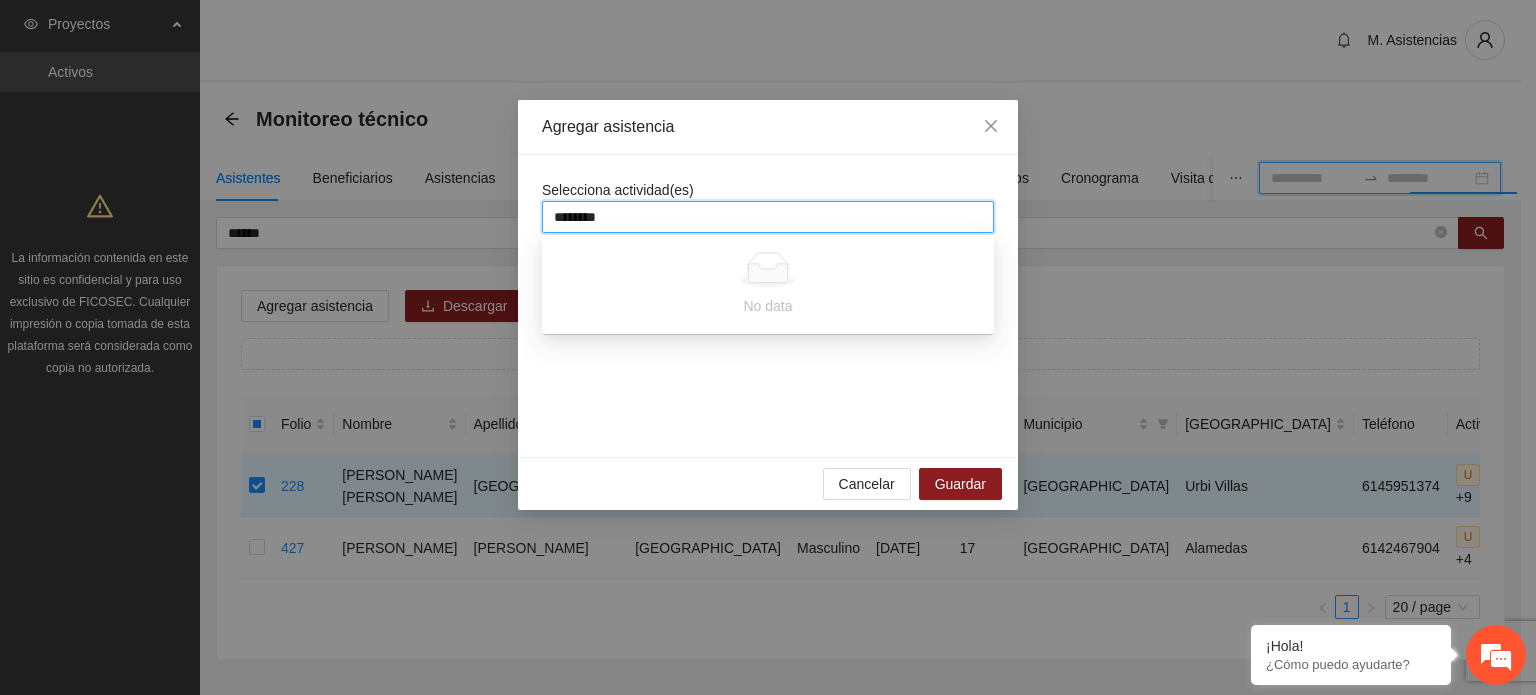 click on "********" at bounding box center [583, 217] 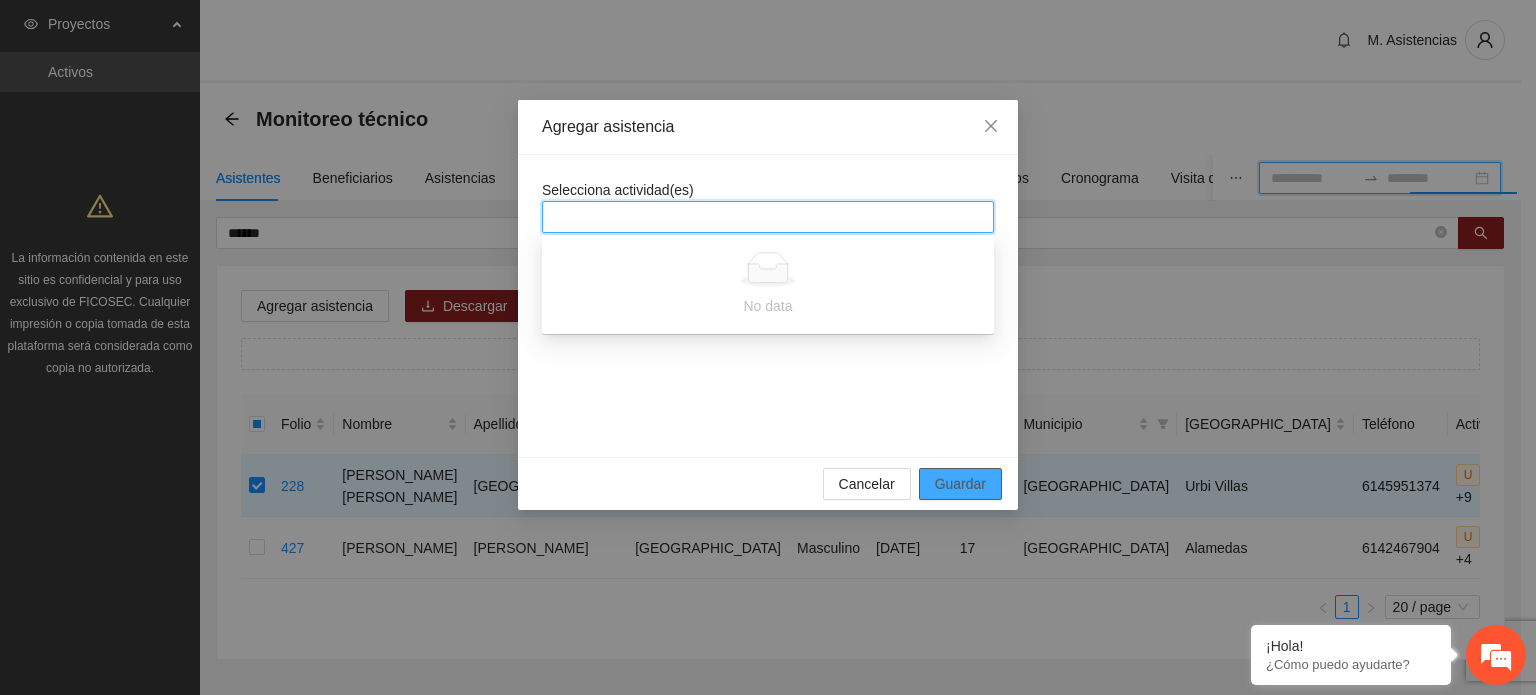 click on "Guardar" at bounding box center [960, 484] 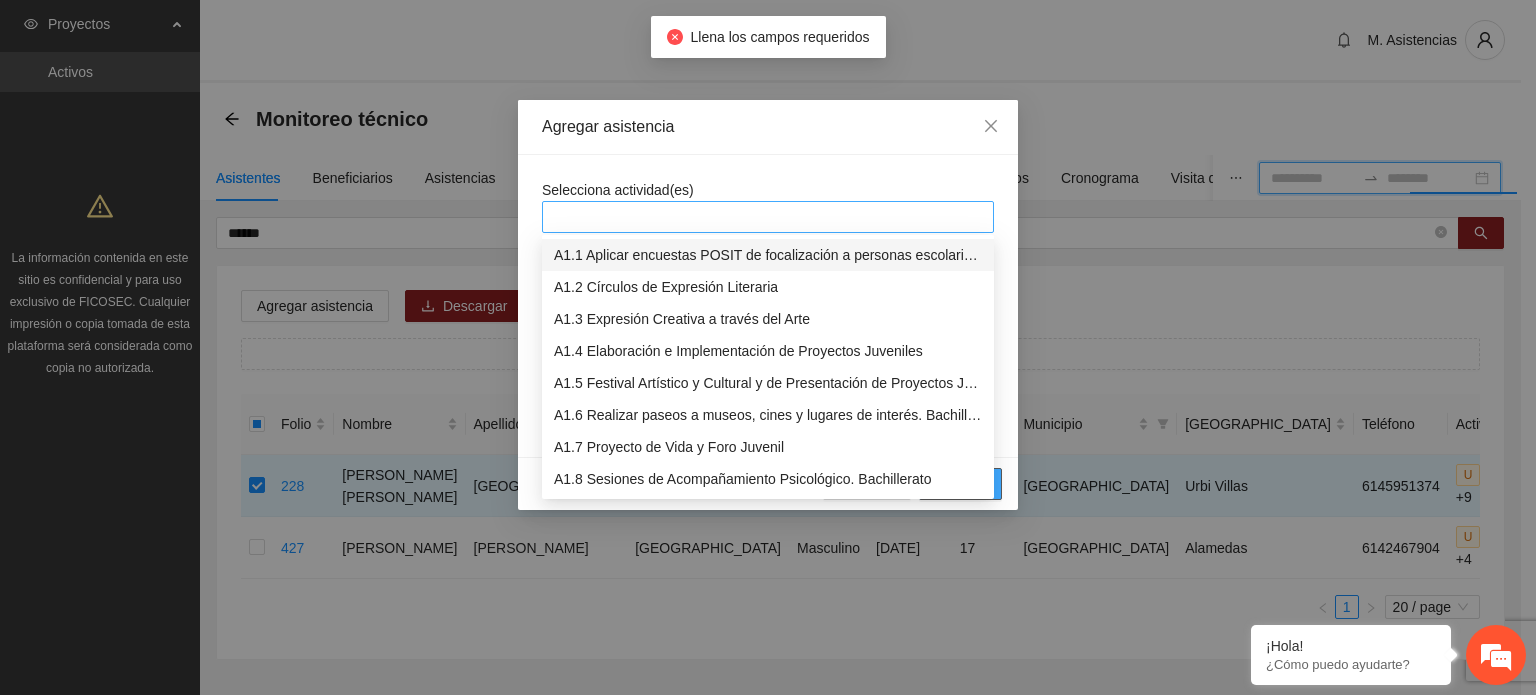 click at bounding box center (768, 217) 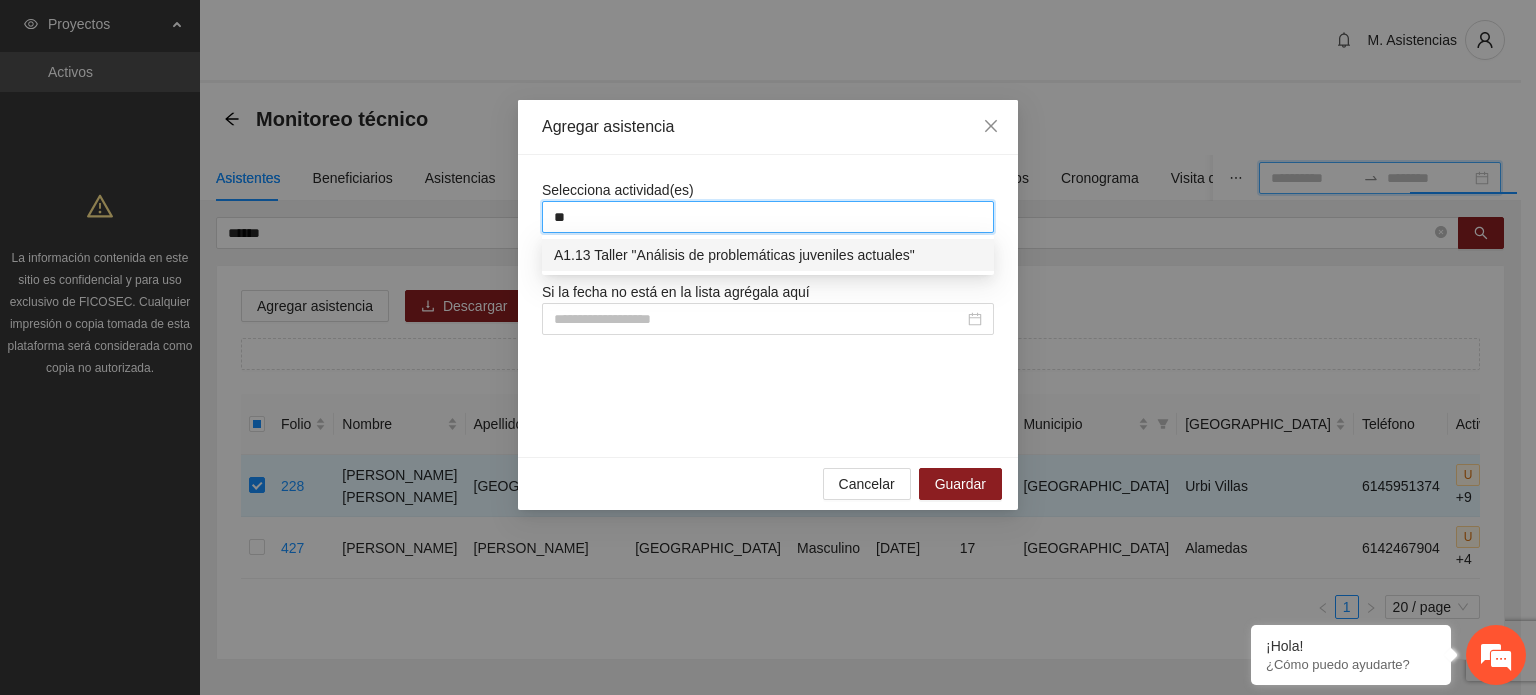 type on "*" 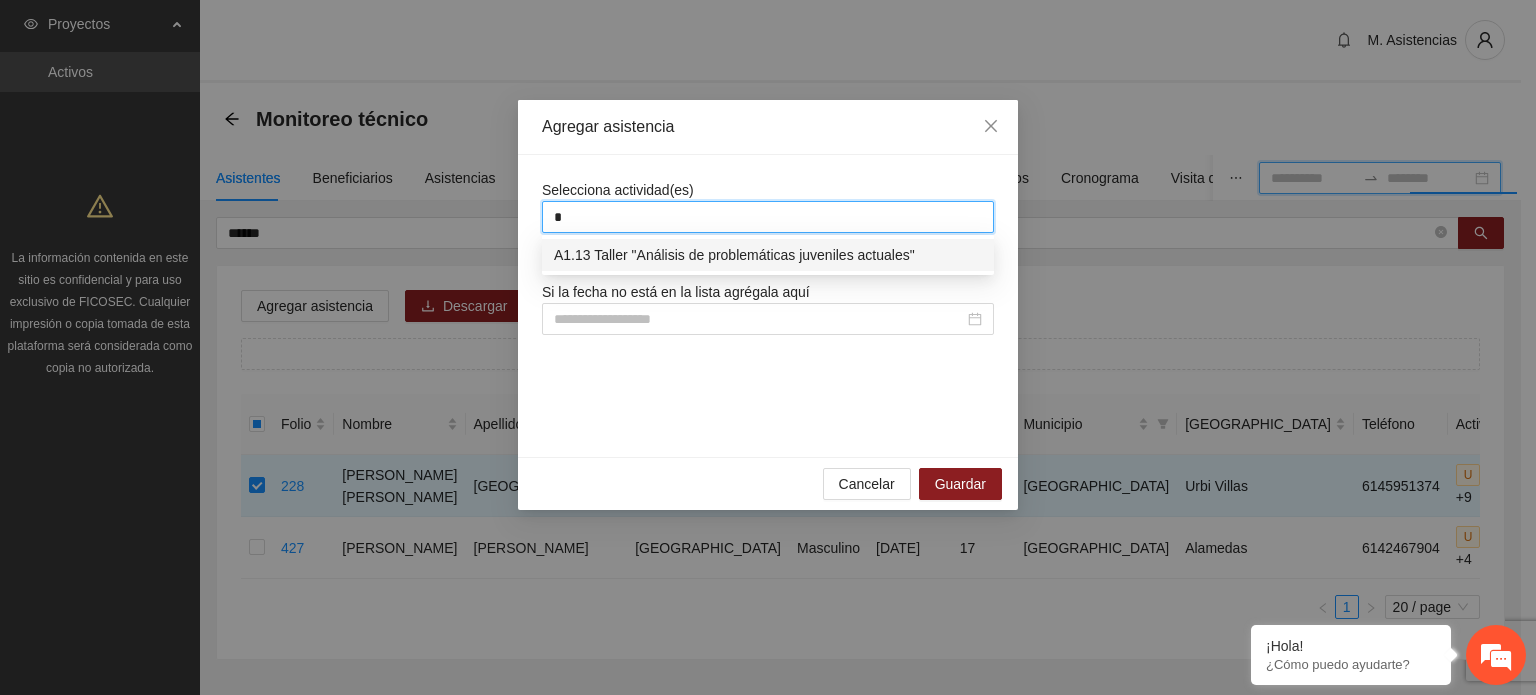 type 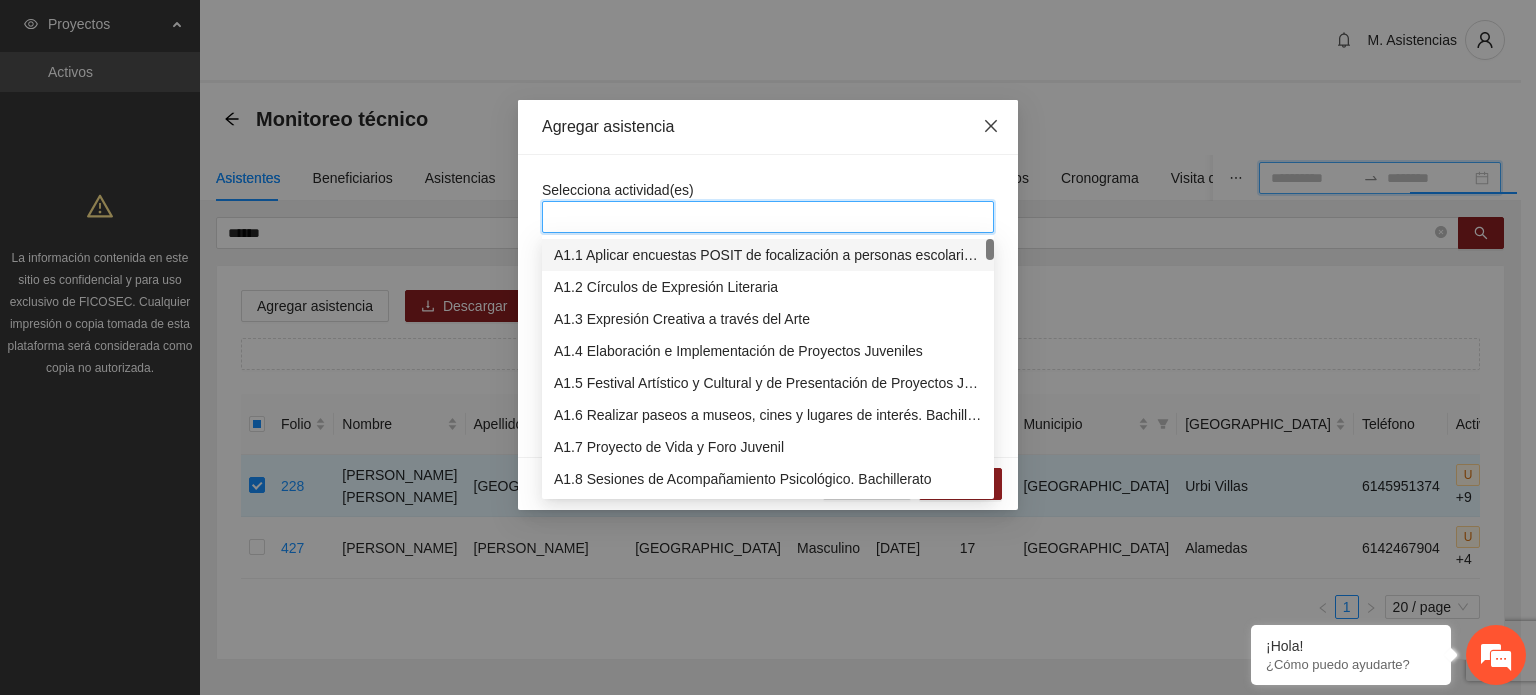 click at bounding box center [991, 127] 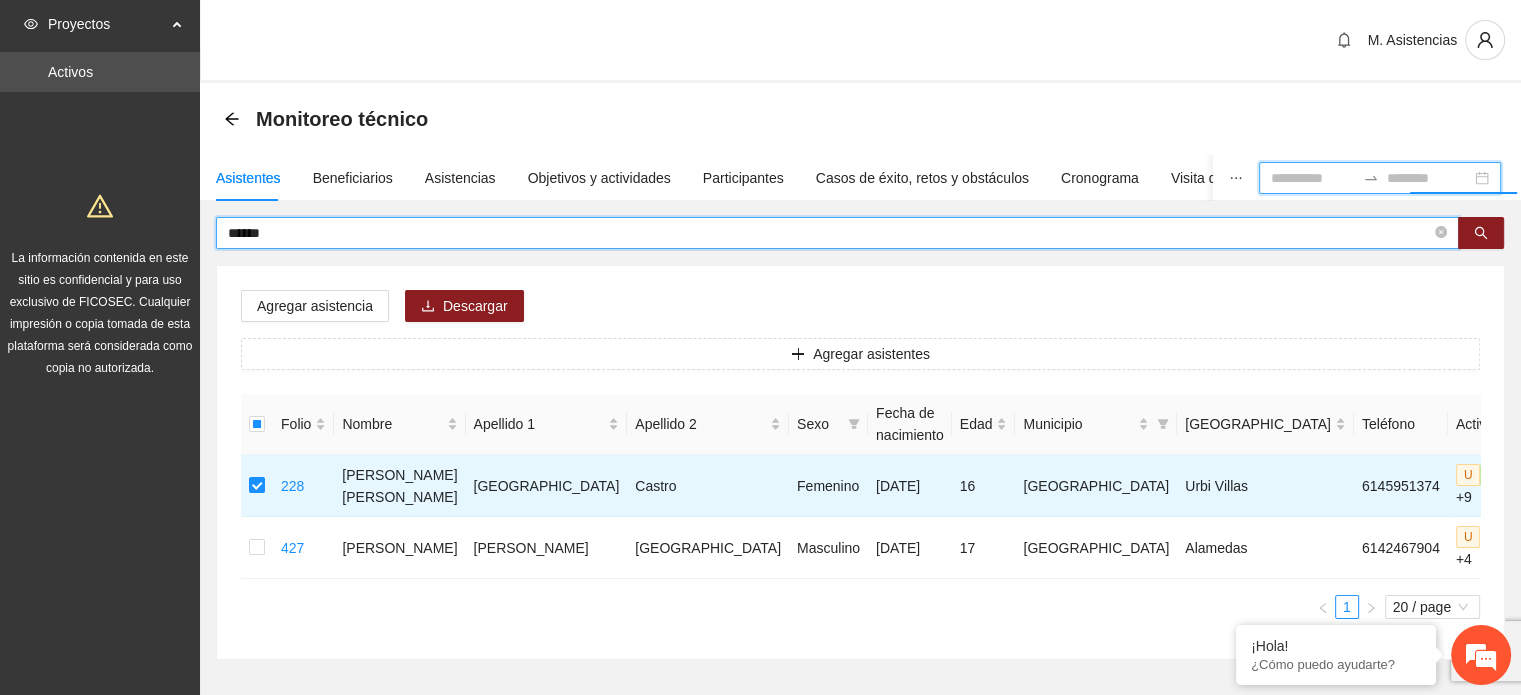 click on "******" at bounding box center (829, 233) 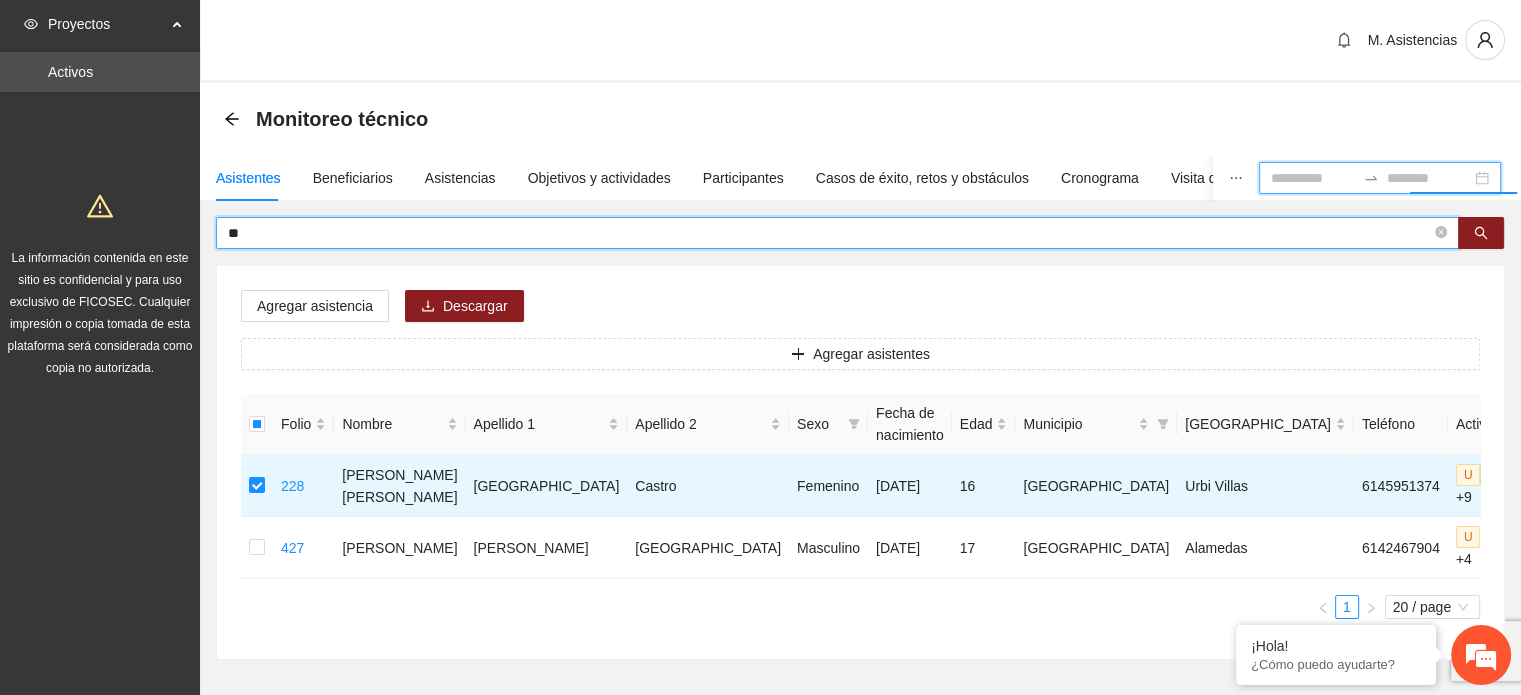 type on "*" 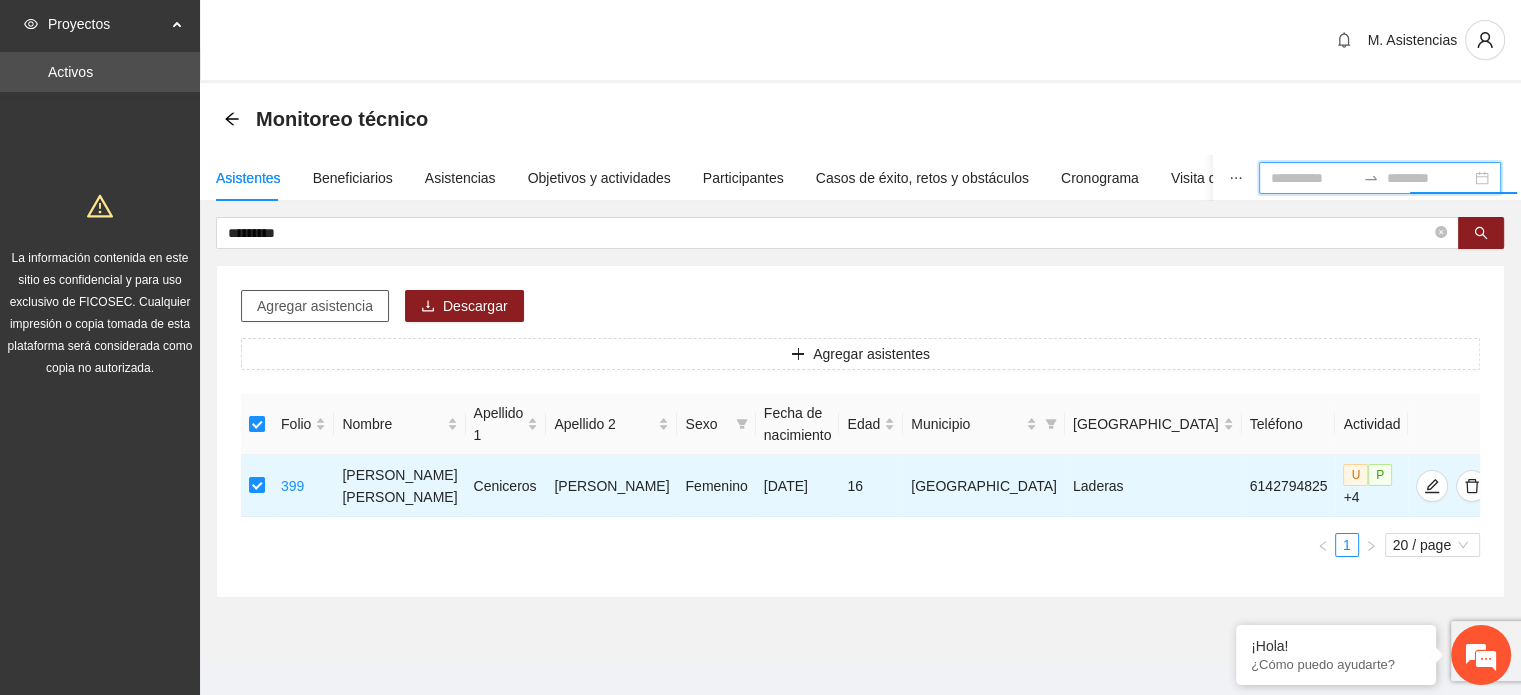 click on "Agregar asistencia" at bounding box center [315, 306] 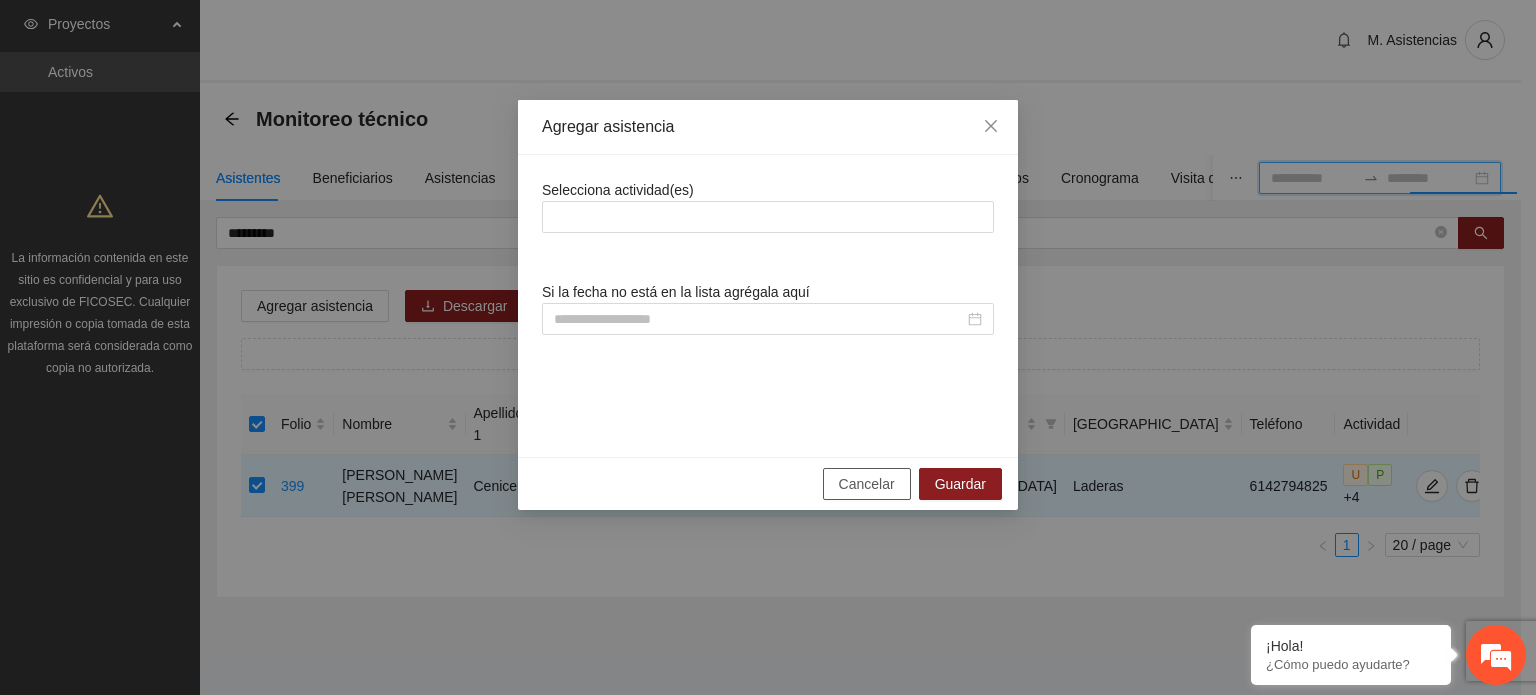 click on "Cancelar" at bounding box center (867, 484) 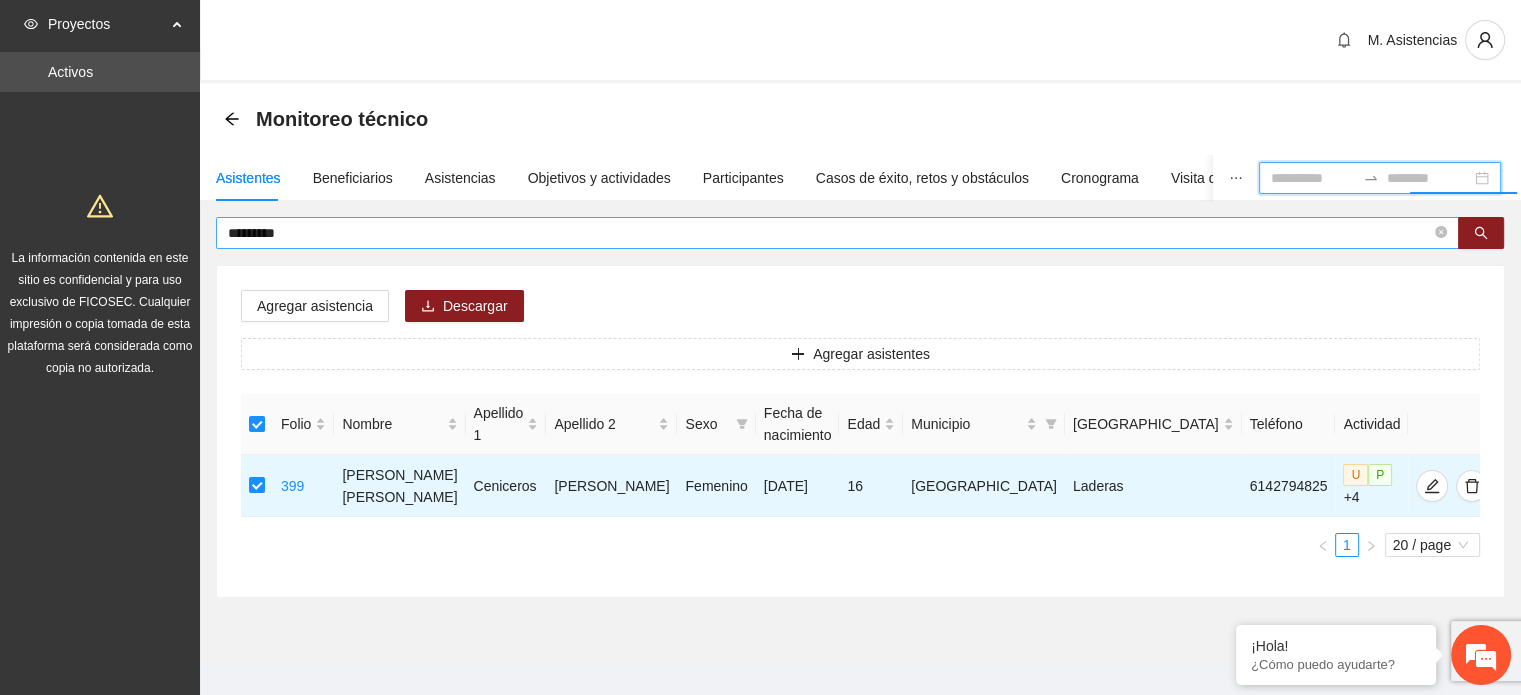 click on "*********" at bounding box center (837, 233) 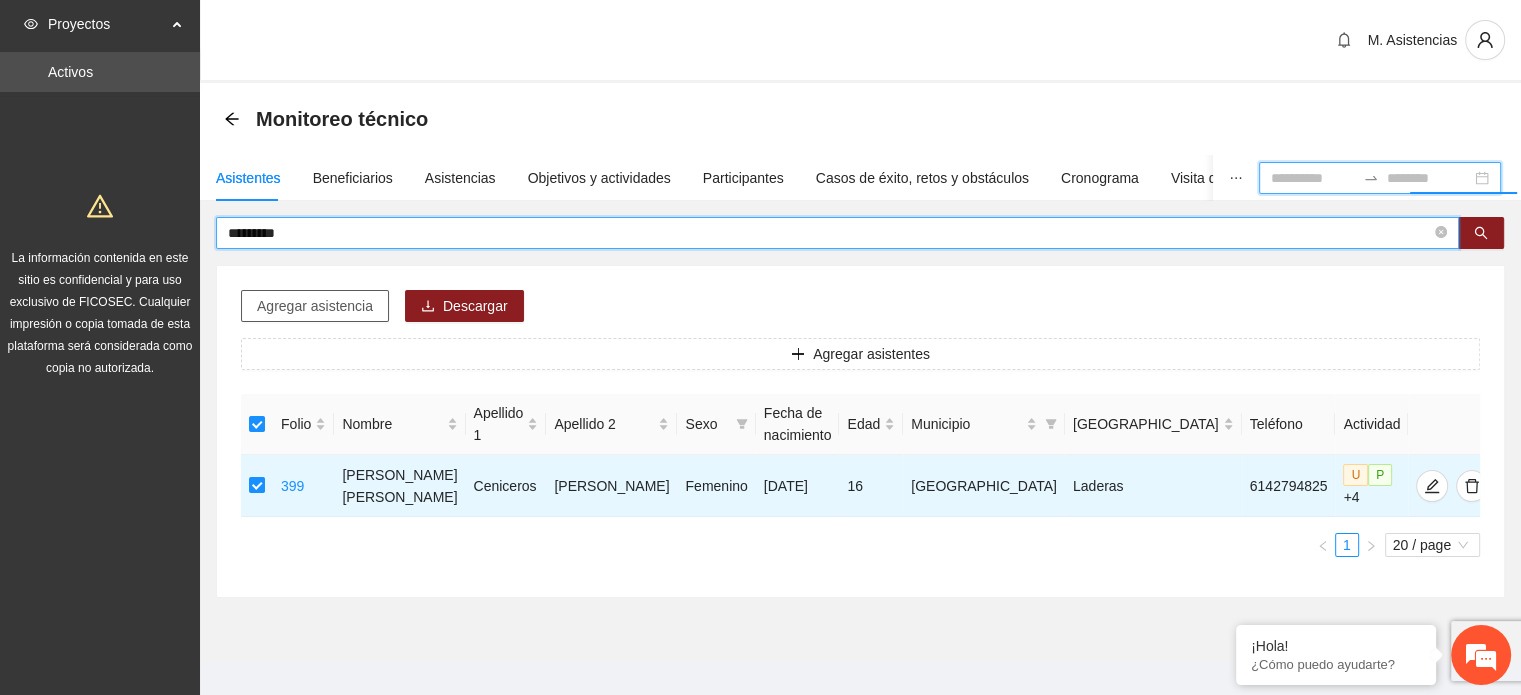 click on "Agregar asistencia" at bounding box center [315, 306] 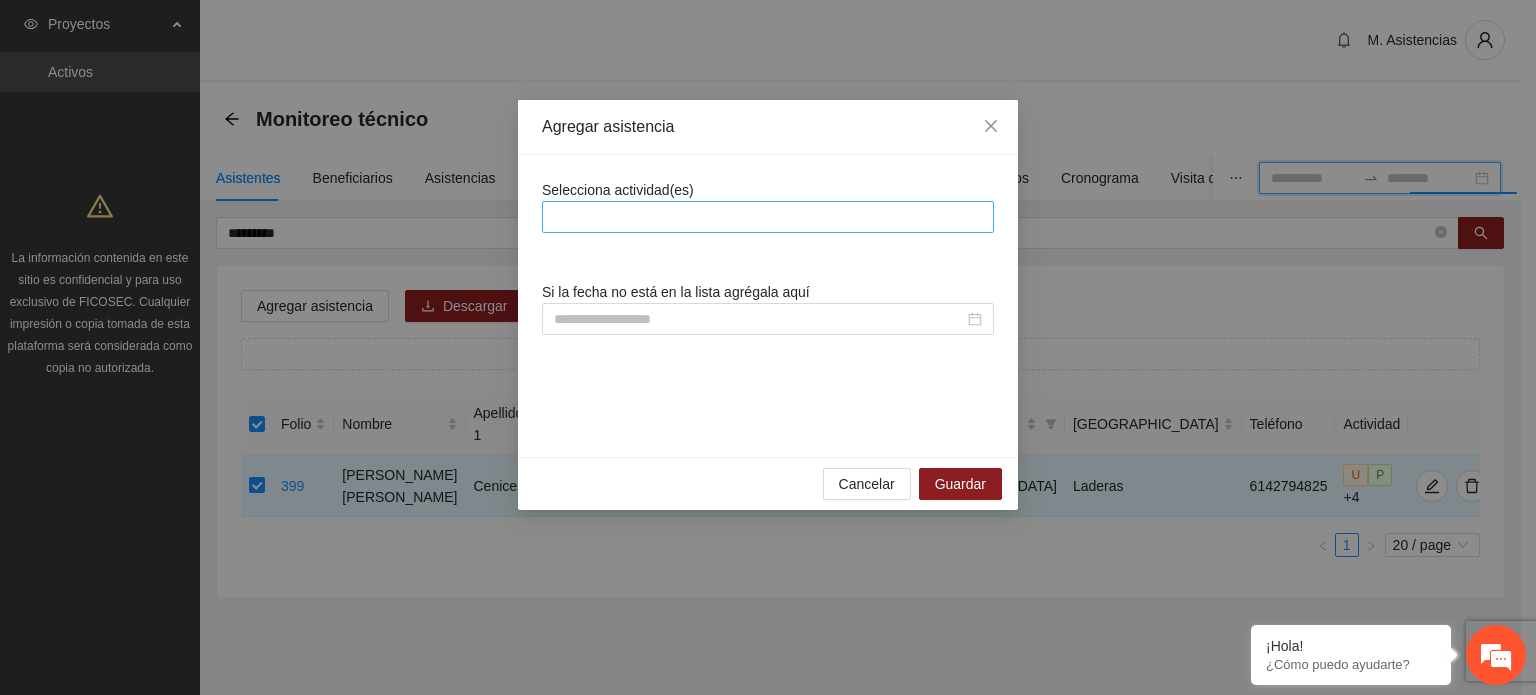 click at bounding box center (768, 217) 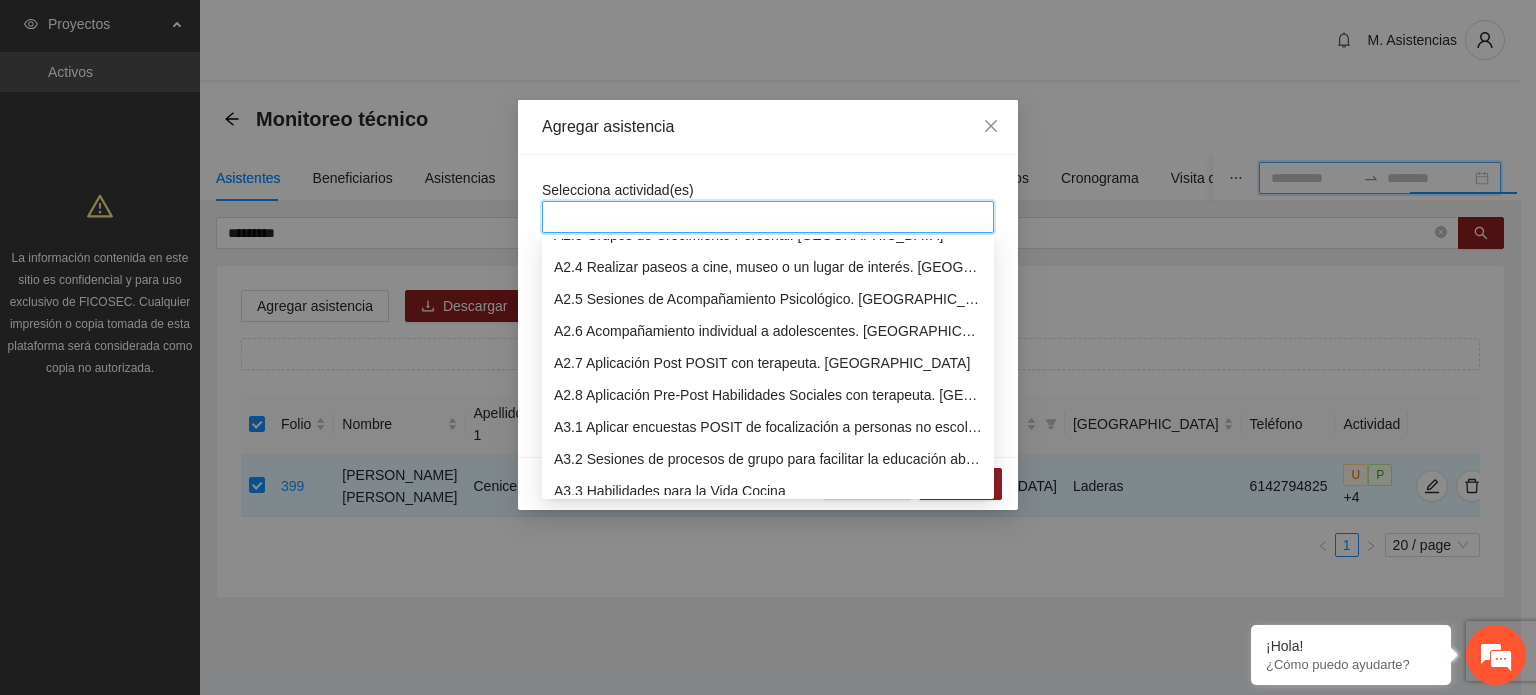 scroll, scrollTop: 700, scrollLeft: 0, axis: vertical 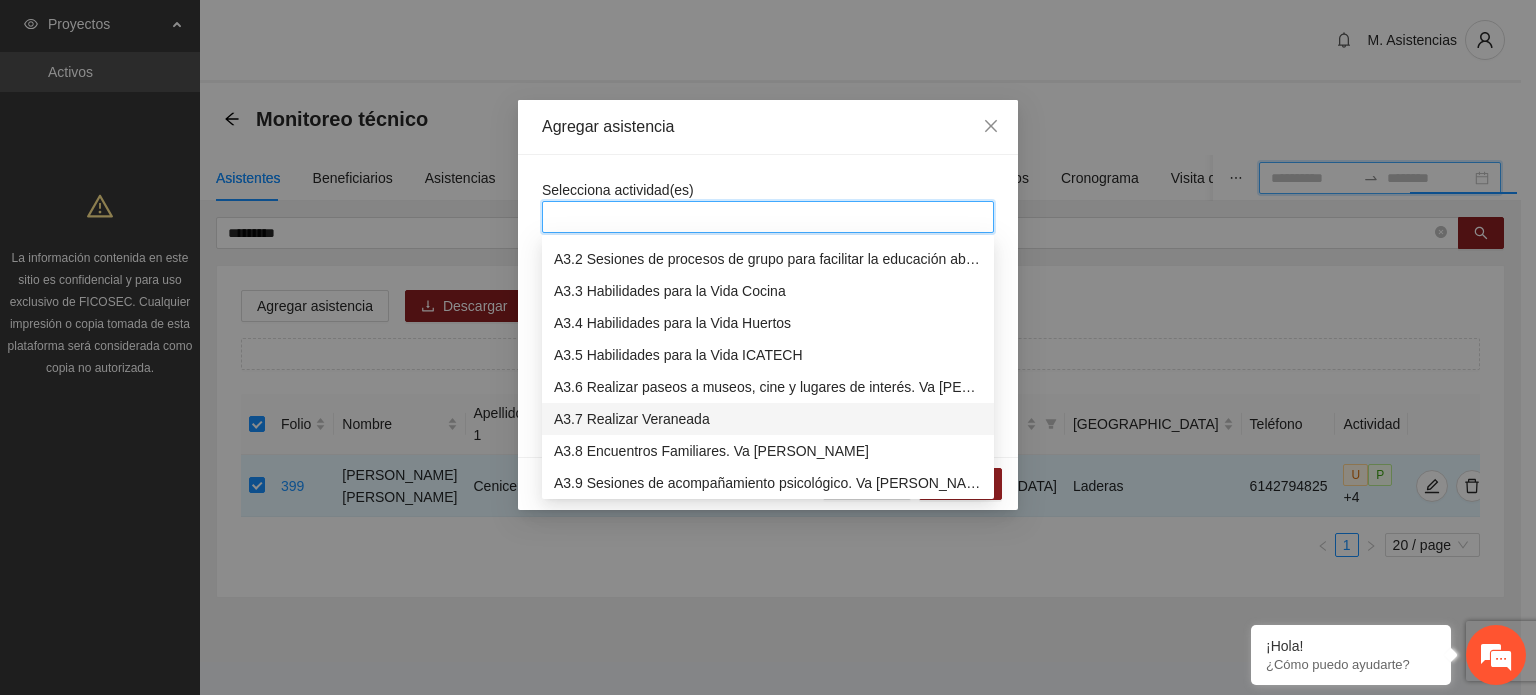 click on "A3.7 Realizar Veraneada" at bounding box center [768, 419] 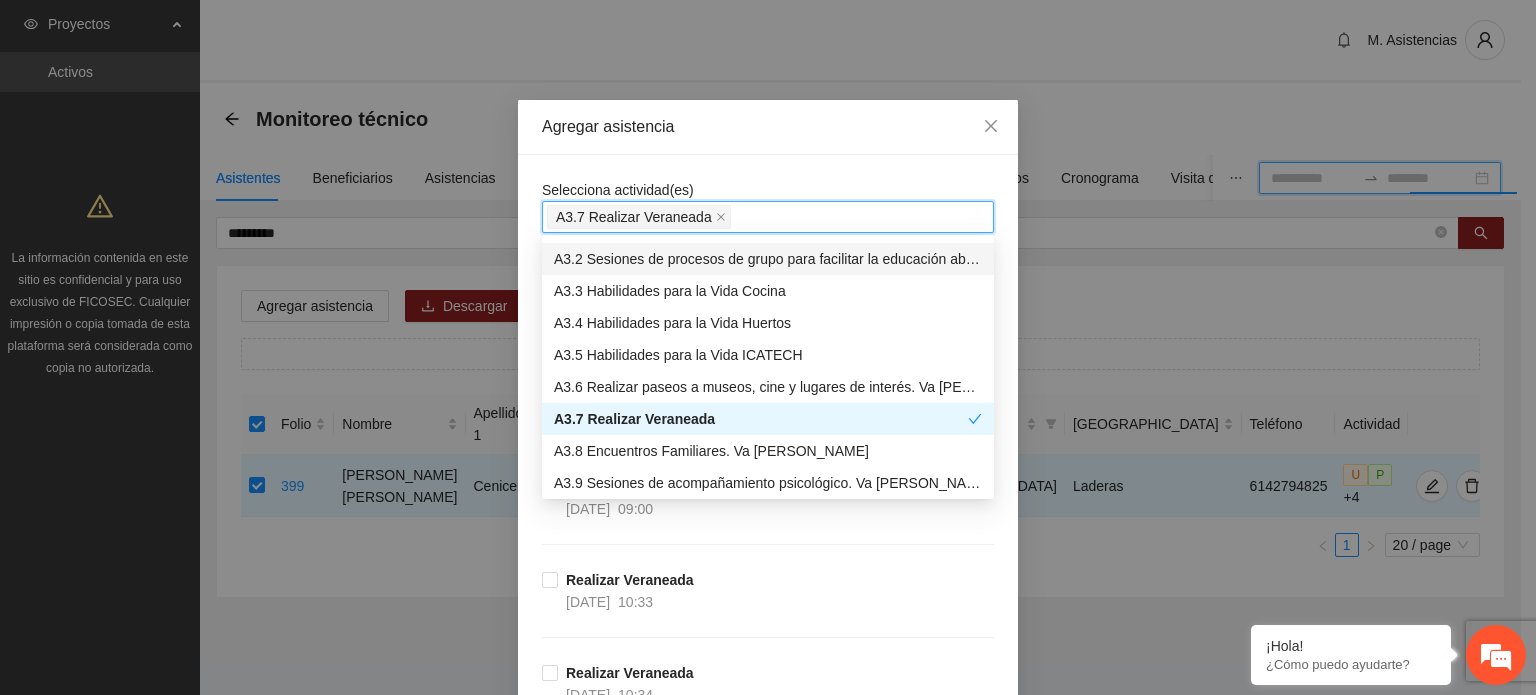click on "Selecciona actividad(es) A3.7 Realizar Veraneada   Si la fecha no está en la lista agrégala aquí Realizar Veraneada [DATE] 09:00 Realizar Veraneada [DATE] 09:00 Realizar Veraneada [DATE] 10:33 Realizar Veraneada [DATE] 10:34 Realizar Veraneada [DATE] 09:00 Realizar Veraneada [DATE] 10:34 Realizar Veraneada [DATE] 10:31 Realizar Veraneada [DATE] 09:00 Realizar Veraneada [DATE] 10:34 Realizar Veraneada [DATE] 10:33 Realizar Veraneada [DATE] 09:00 Realizar Veraneada [DATE] 09:00 Realizar Veraneada [DATE] 10:31 Realizar Veraneada [DATE] 10:34 Realizar Veraneada [DATE] 10:33 Realizar Veraneada [DATE] 09:00 Realizar Veraneada [DATE] 10:33 Realizar Veraneada [DATE] 10:34 Realizar Veraneada [DATE] 10:32 Realizar Veraneada [DATE] 09:00 Realizar Veraneada [DATE] 10:33 Realizar Veraneada [DATE] 10:32 Realizar Veraneada [DATE] 09:00 Realizar Veraneada [DATE] 10:34 Realizar Veraneada [DATE] 10:33 Realizar Veraneada" at bounding box center (768, 1979) 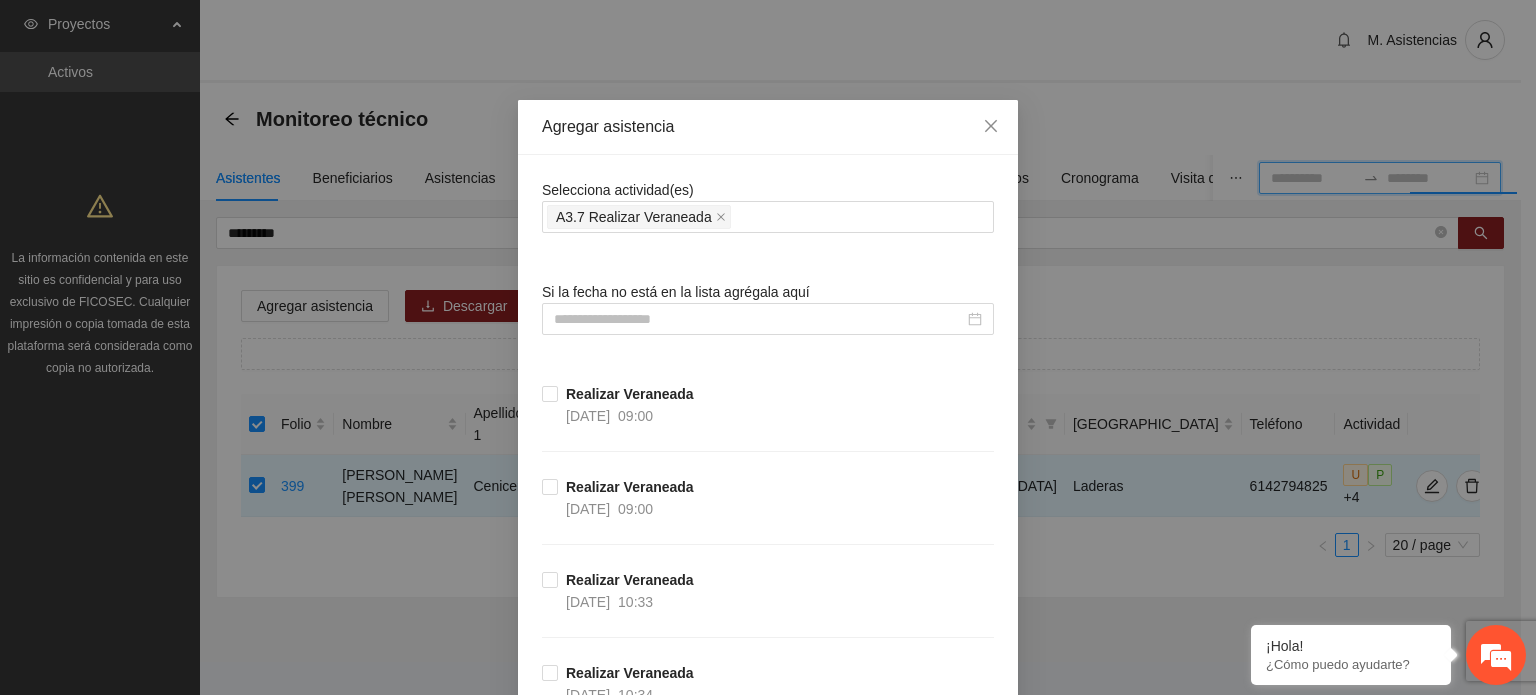 click on "Realizar Veraneada [DATE] 09:00" at bounding box center (768, 522) 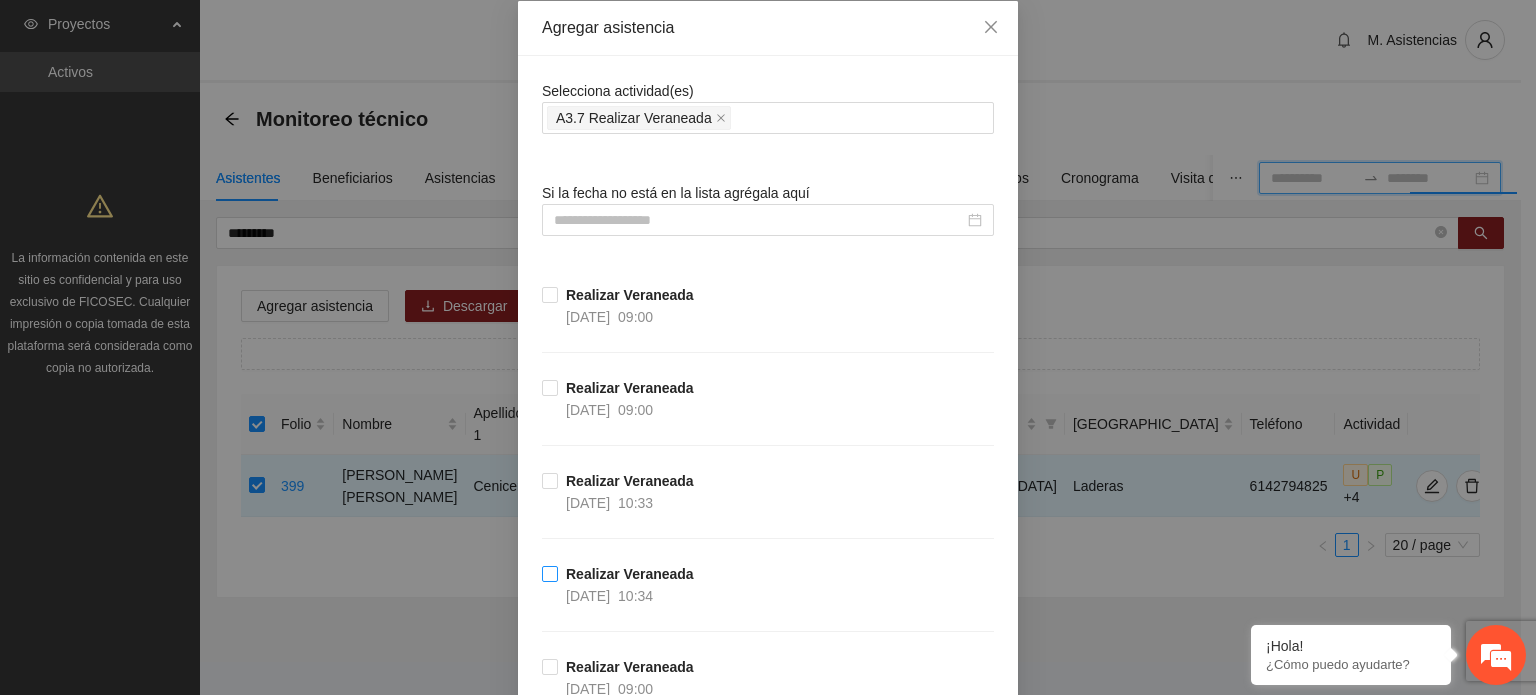 scroll, scrollTop: 100, scrollLeft: 0, axis: vertical 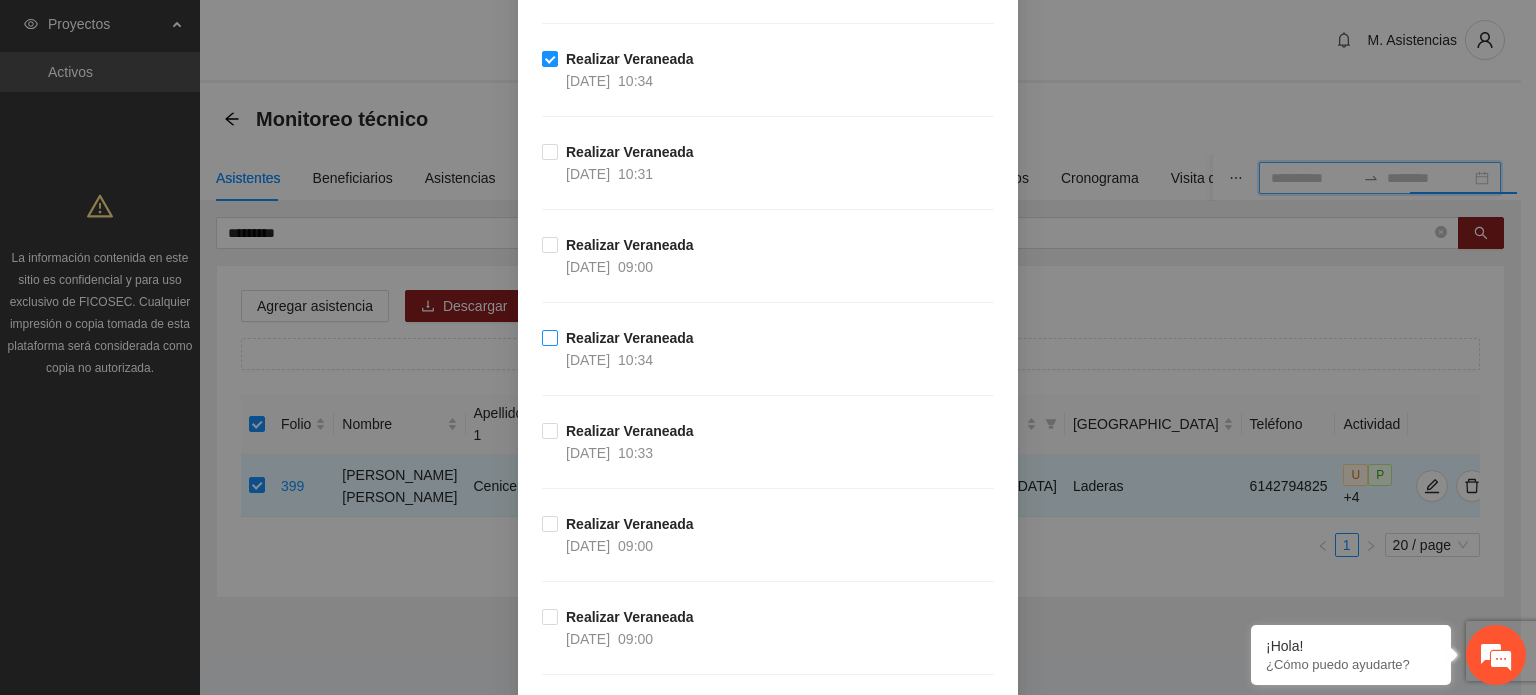 click on "Realizar Veraneada [DATE] 10:34" at bounding box center [630, 349] 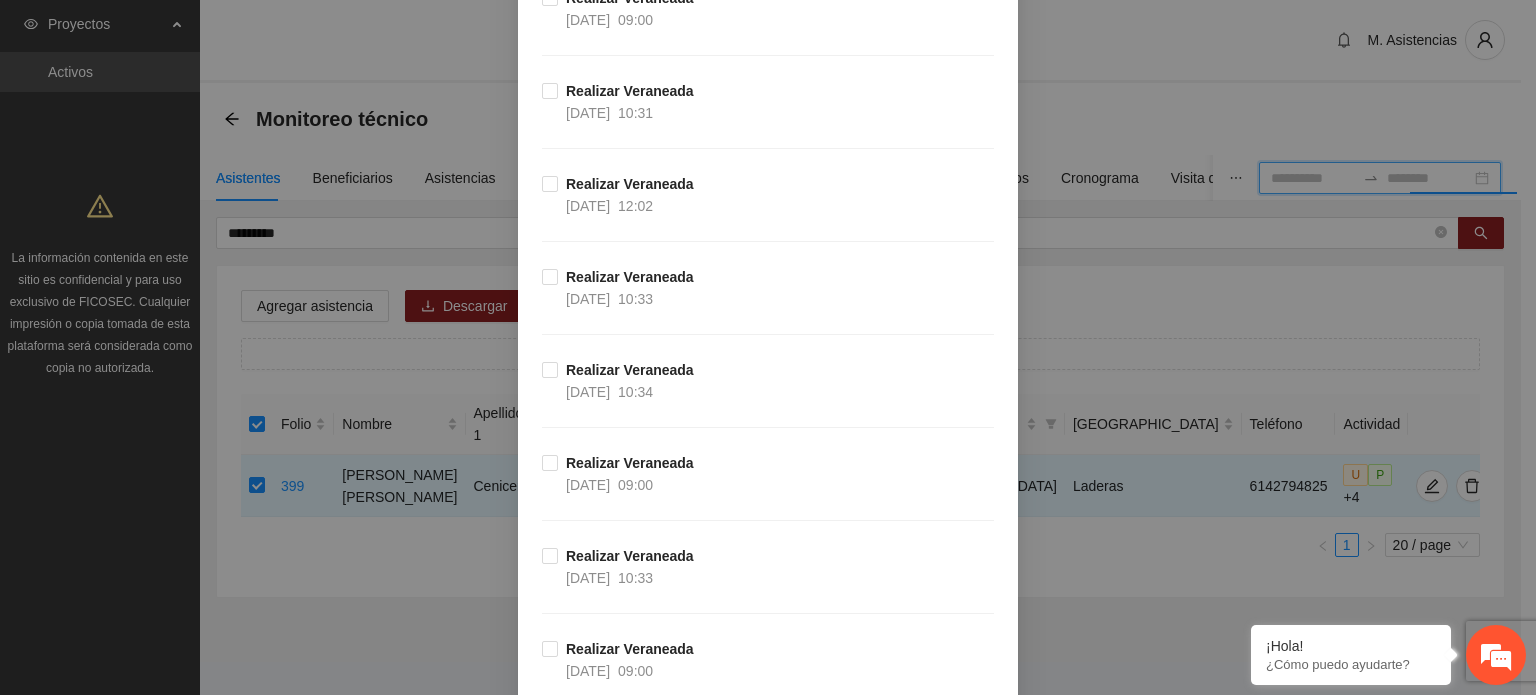 scroll, scrollTop: 3177, scrollLeft: 0, axis: vertical 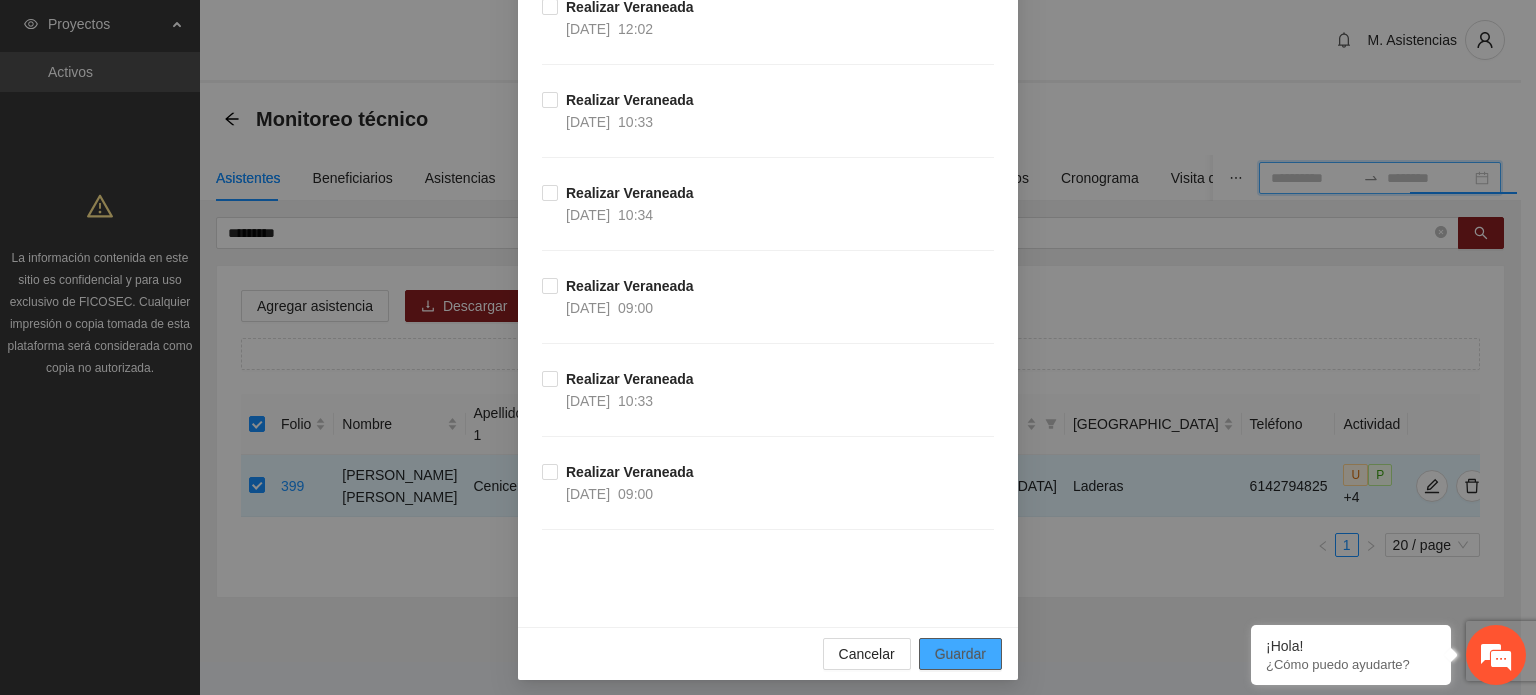 click on "Guardar" at bounding box center [960, 654] 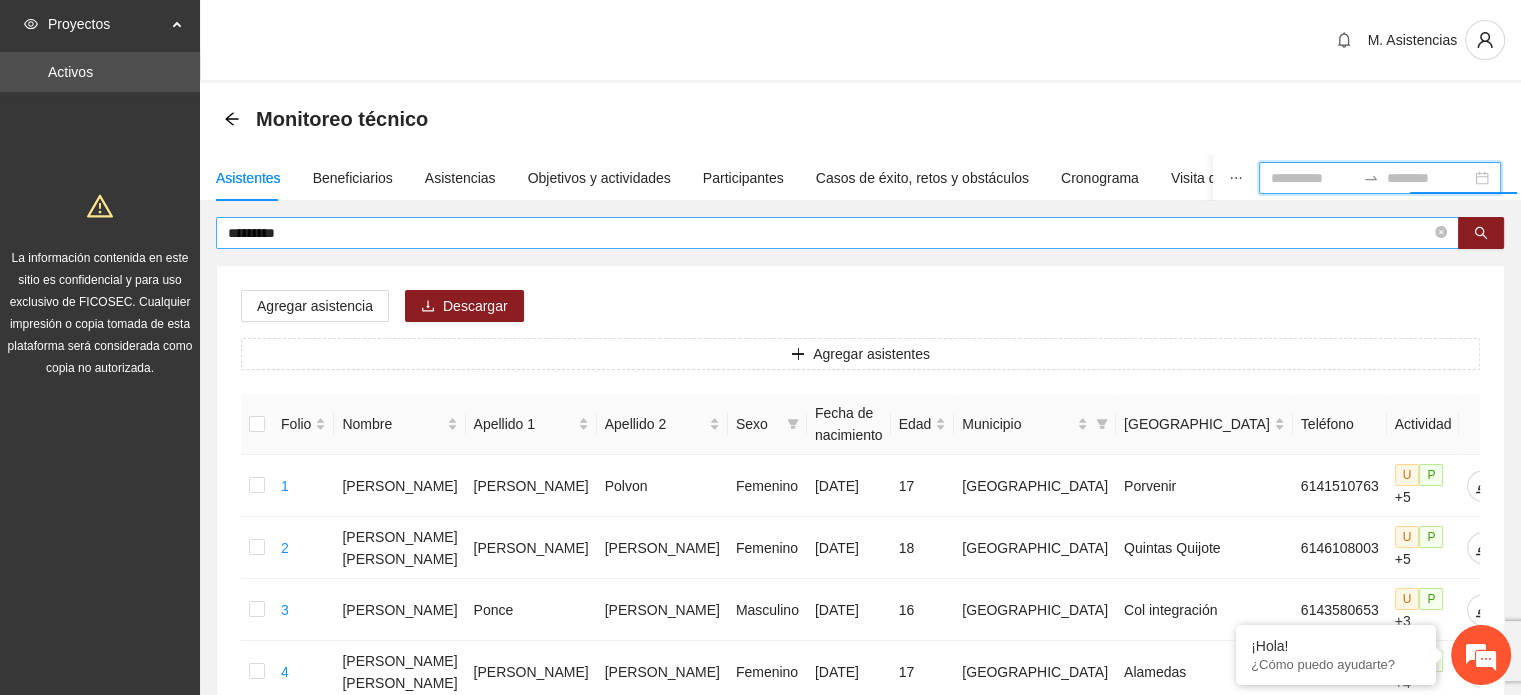 click on "*********" at bounding box center (829, 233) 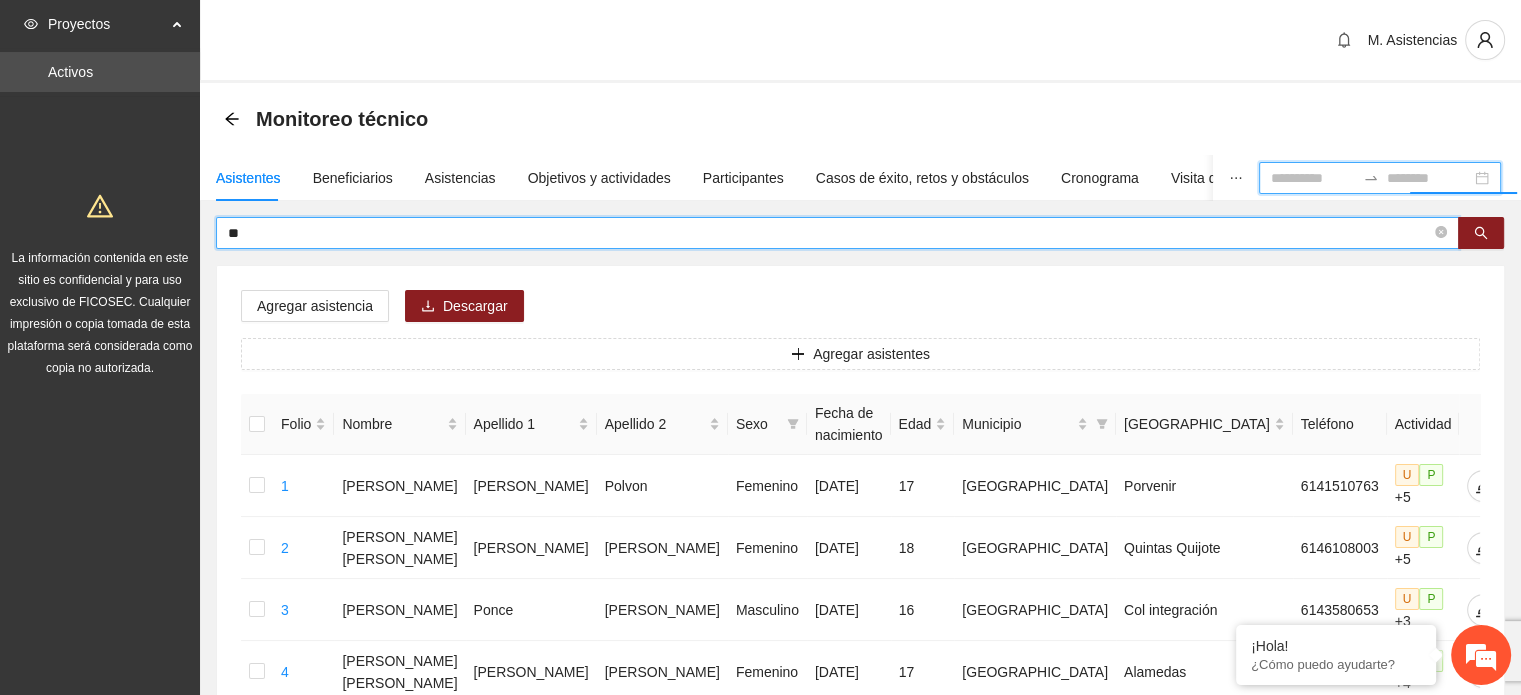 type on "*" 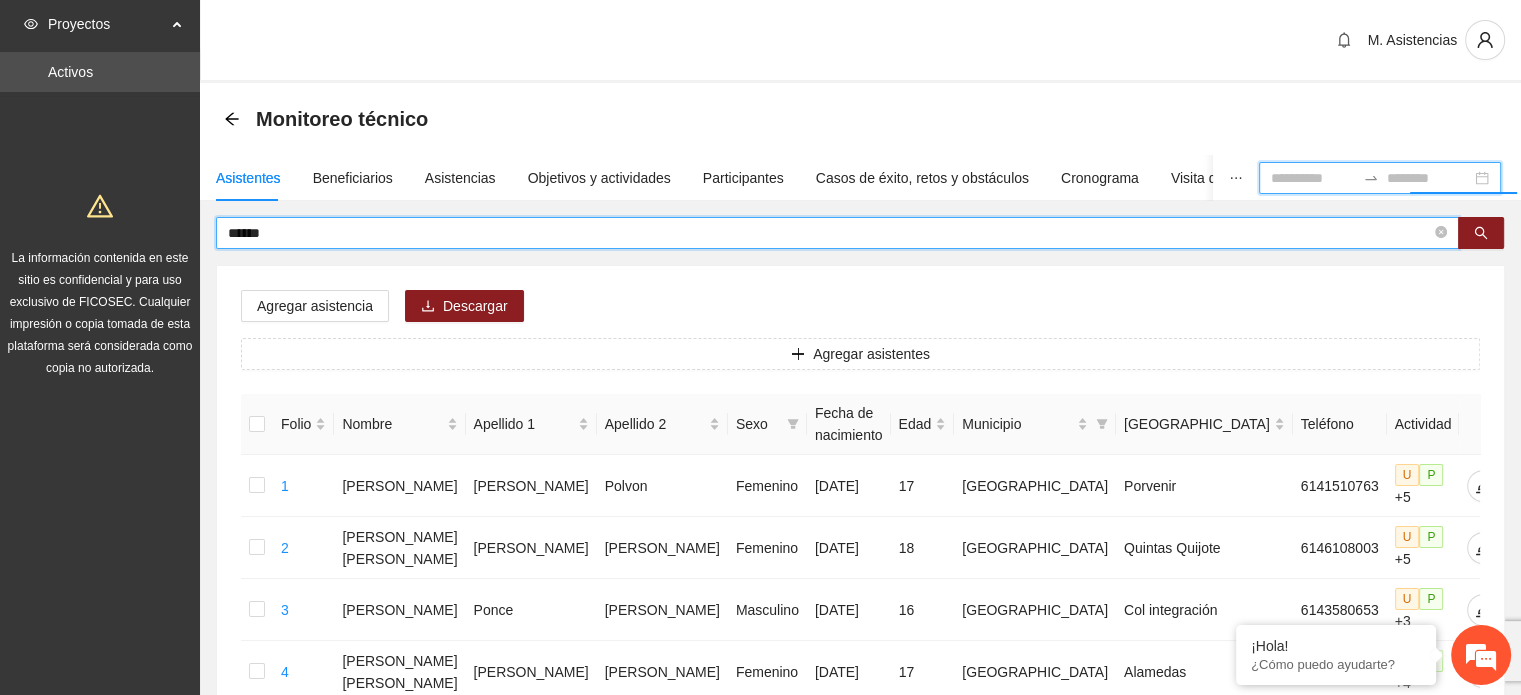 type on "******" 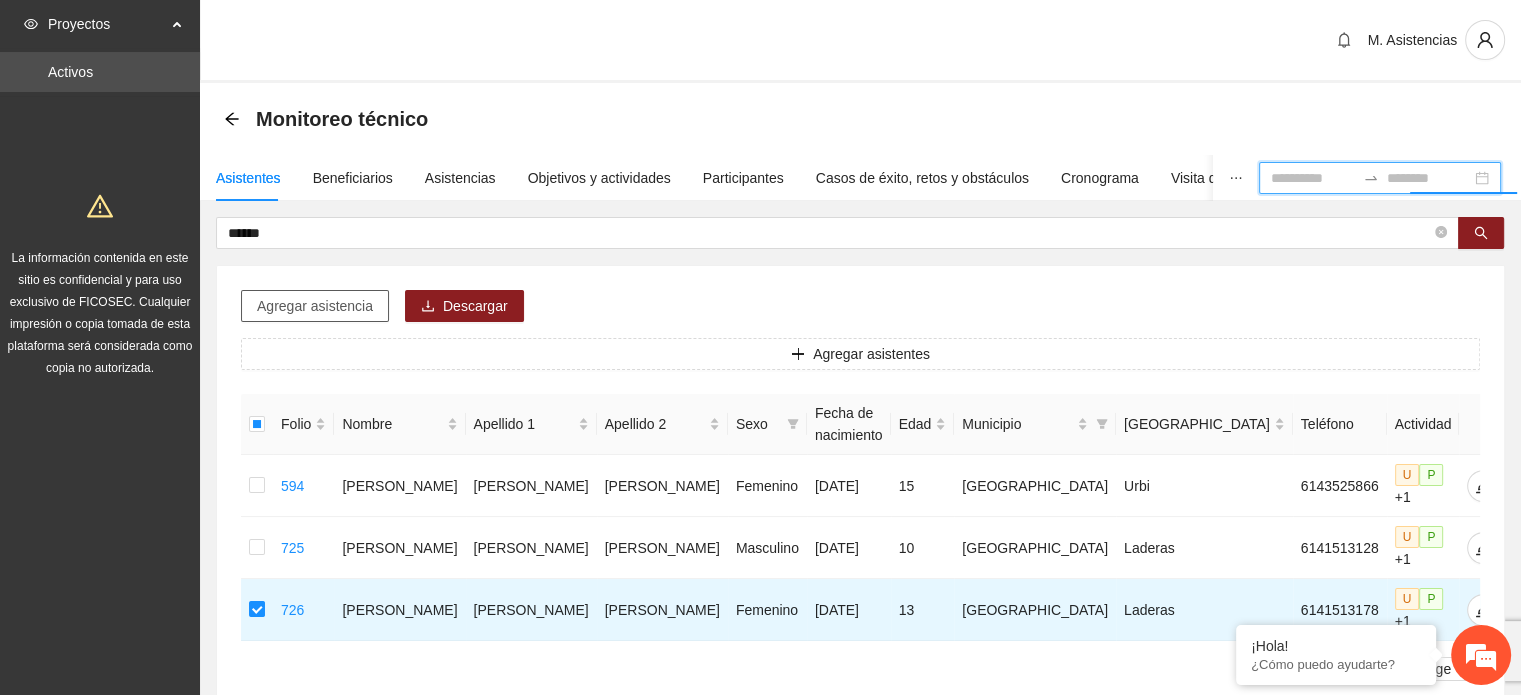 click on "Agregar asistencia" at bounding box center (315, 306) 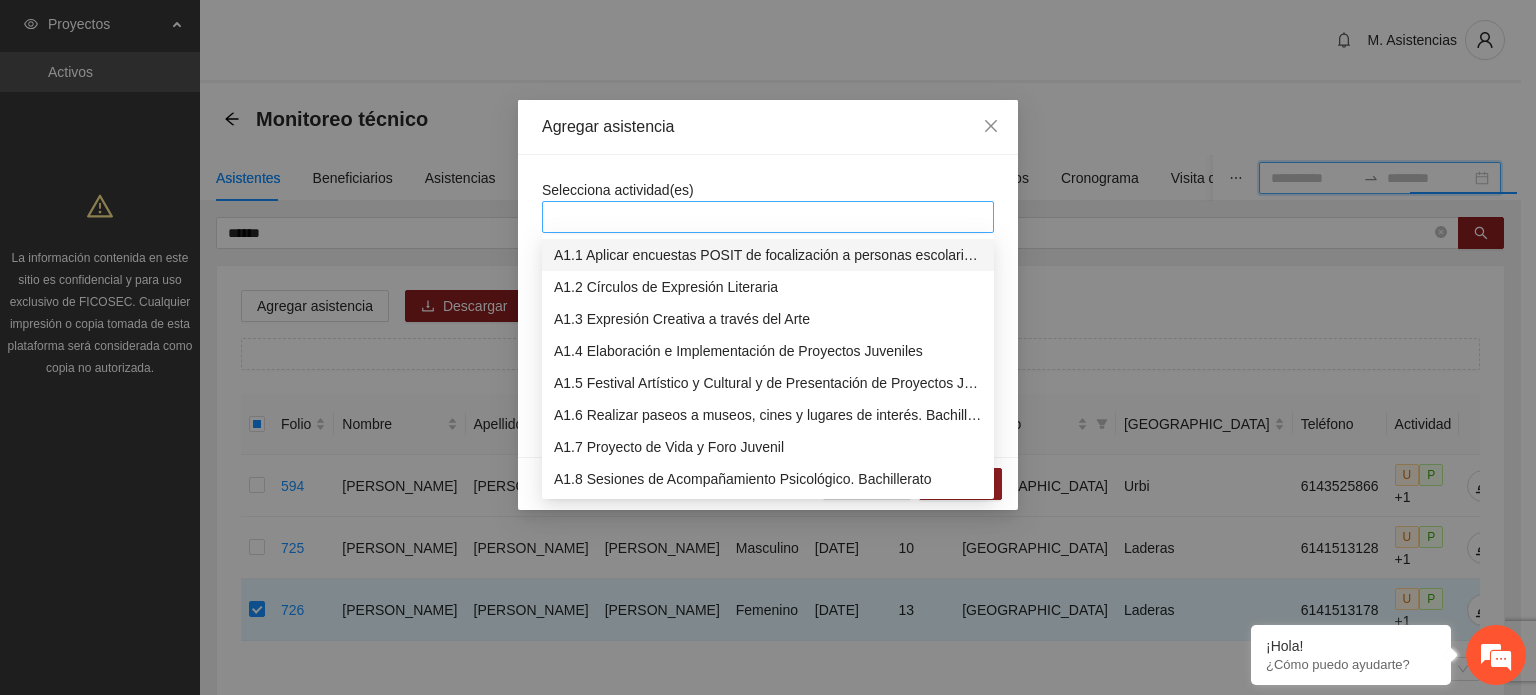 click at bounding box center [768, 217] 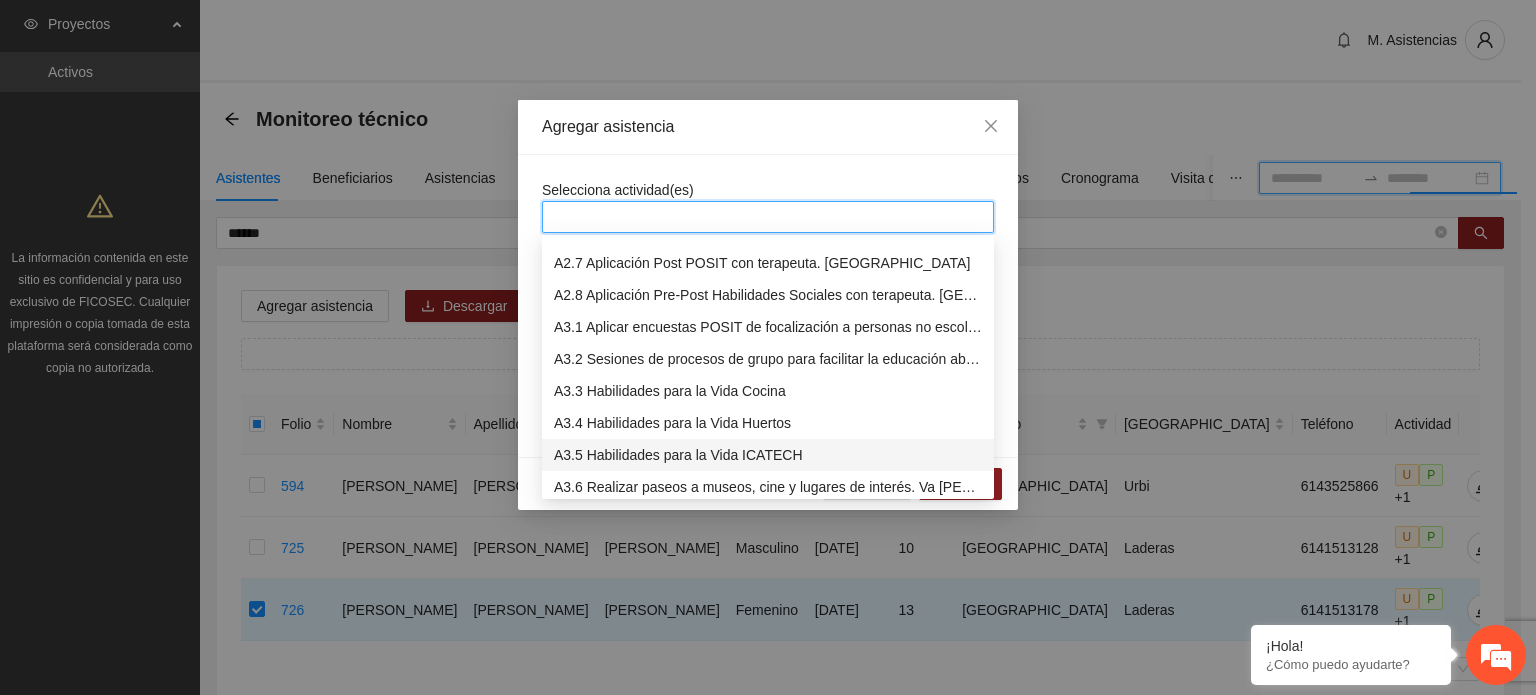 scroll, scrollTop: 700, scrollLeft: 0, axis: vertical 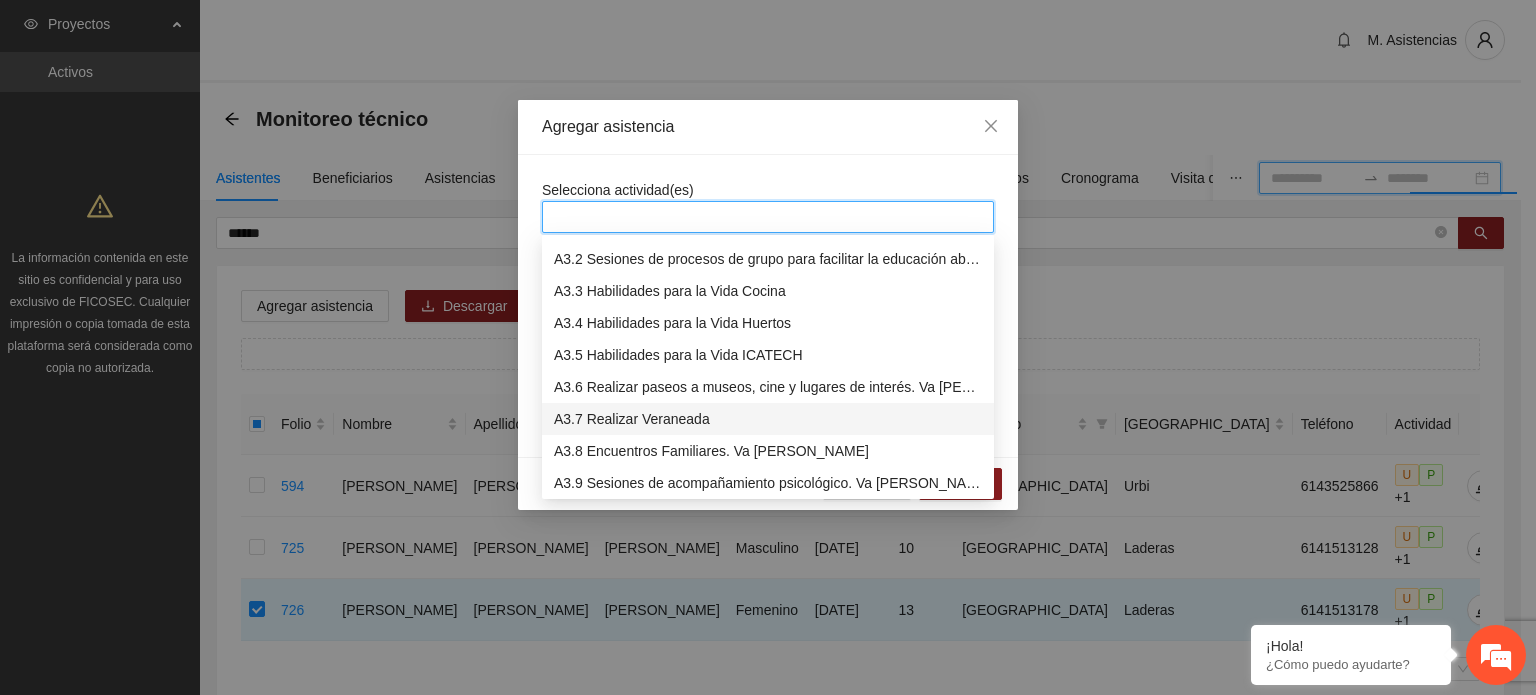 click on "A3.7 Realizar Veraneada" at bounding box center [768, 419] 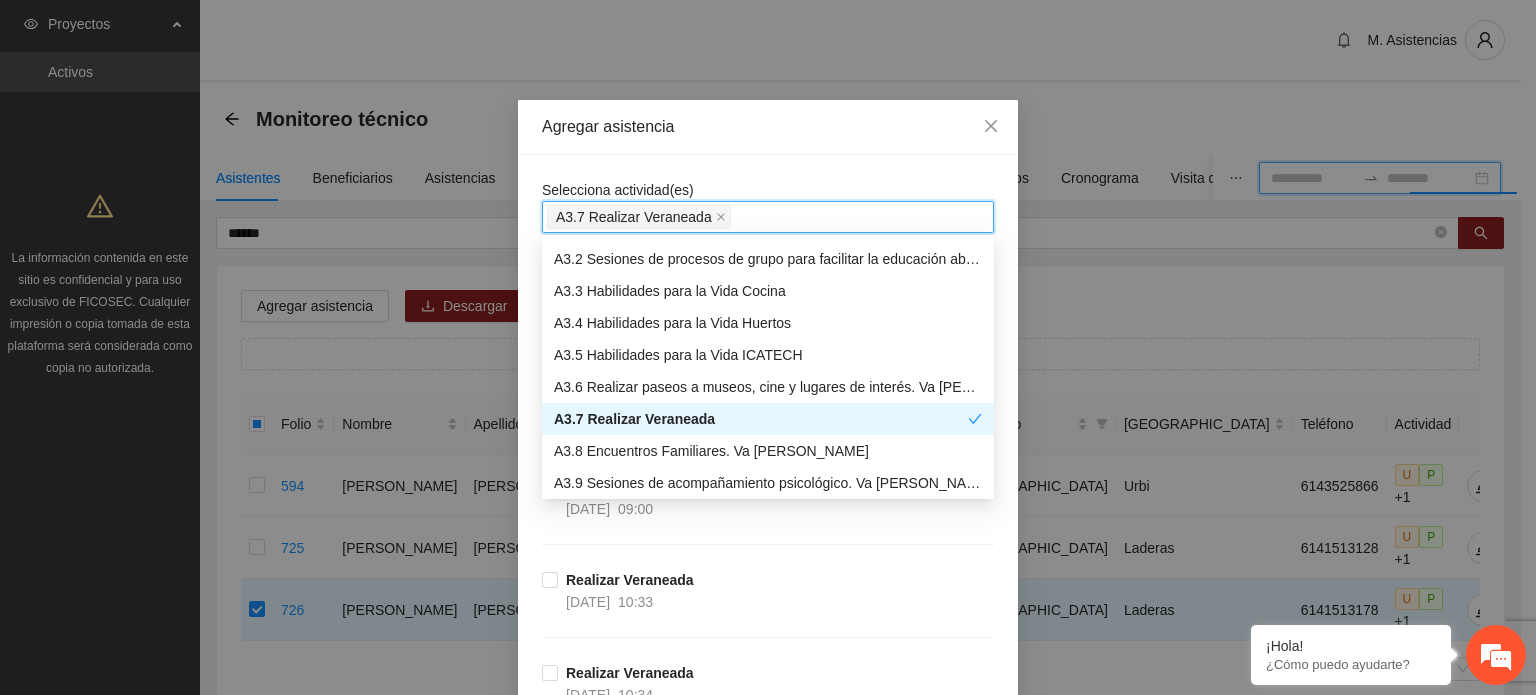 click on "A3.7 Realizar Veraneada" at bounding box center [761, 419] 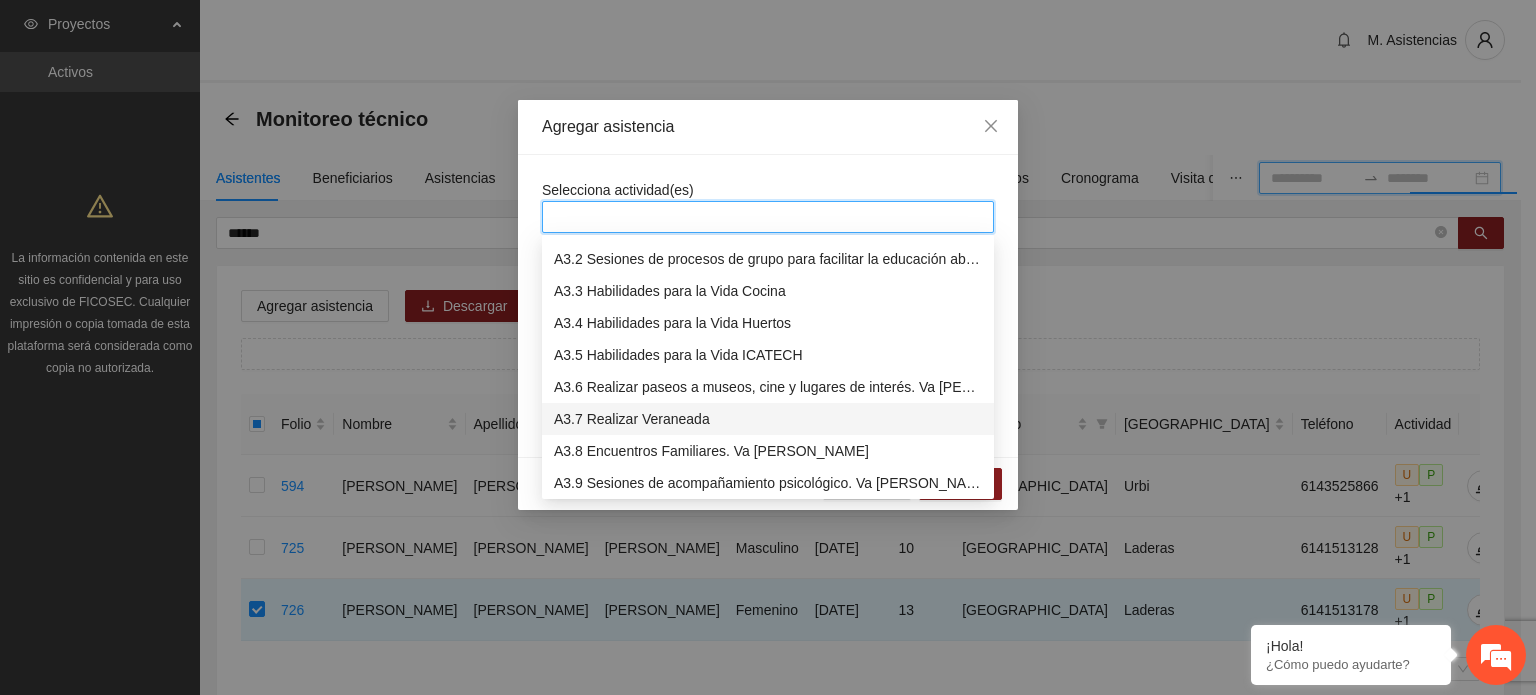 click on "A3.7 Realizar Veraneada" at bounding box center [768, 419] 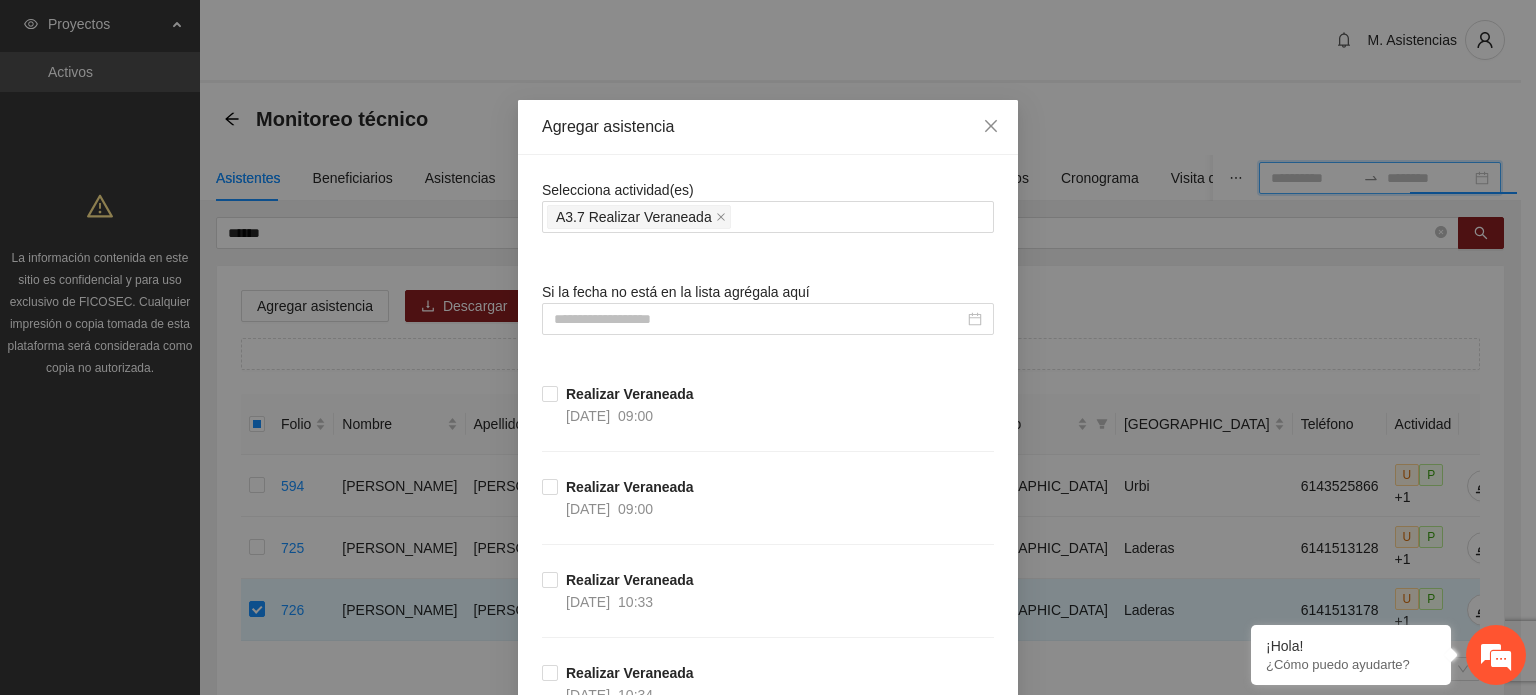 click on "Selecciona actividad(es) A3.7 Realizar Veraneada   Si la fecha no está en la lista agrégala aquí Realizar Veraneada [DATE] 09:00 Realizar Veraneada [DATE] 09:00 Realizar Veraneada [DATE] 10:33 Realizar Veraneada [DATE] 10:34 Realizar Veraneada [DATE] 09:00 Realizar Veraneada [DATE] 10:34 Realizar Veraneada [DATE] 10:31 Realizar Veraneada [DATE] 09:00 Realizar Veraneada [DATE] 10:34 Realizar Veraneada [DATE] 10:33 Realizar Veraneada [DATE] 09:00 Realizar Veraneada [DATE] 09:00 Realizar Veraneada [DATE] 10:31 Realizar Veraneada [DATE] 10:34 Realizar Veraneada [DATE] 10:33 Realizar Veraneada [DATE] 09:00 Realizar Veraneada [DATE] 10:33 Realizar Veraneada [DATE] 10:34 Realizar Veraneada [DATE] 10:32 Realizar Veraneada [DATE] 09:00 Realizar Veraneada [DATE] 10:33 Realizar Veraneada [DATE] 10:32 Realizar Veraneada [DATE] 09:00 Realizar Veraneada [DATE] 10:34 Realizar Veraneada [DATE] 10:33 Realizar Veraneada" at bounding box center [768, 1979] 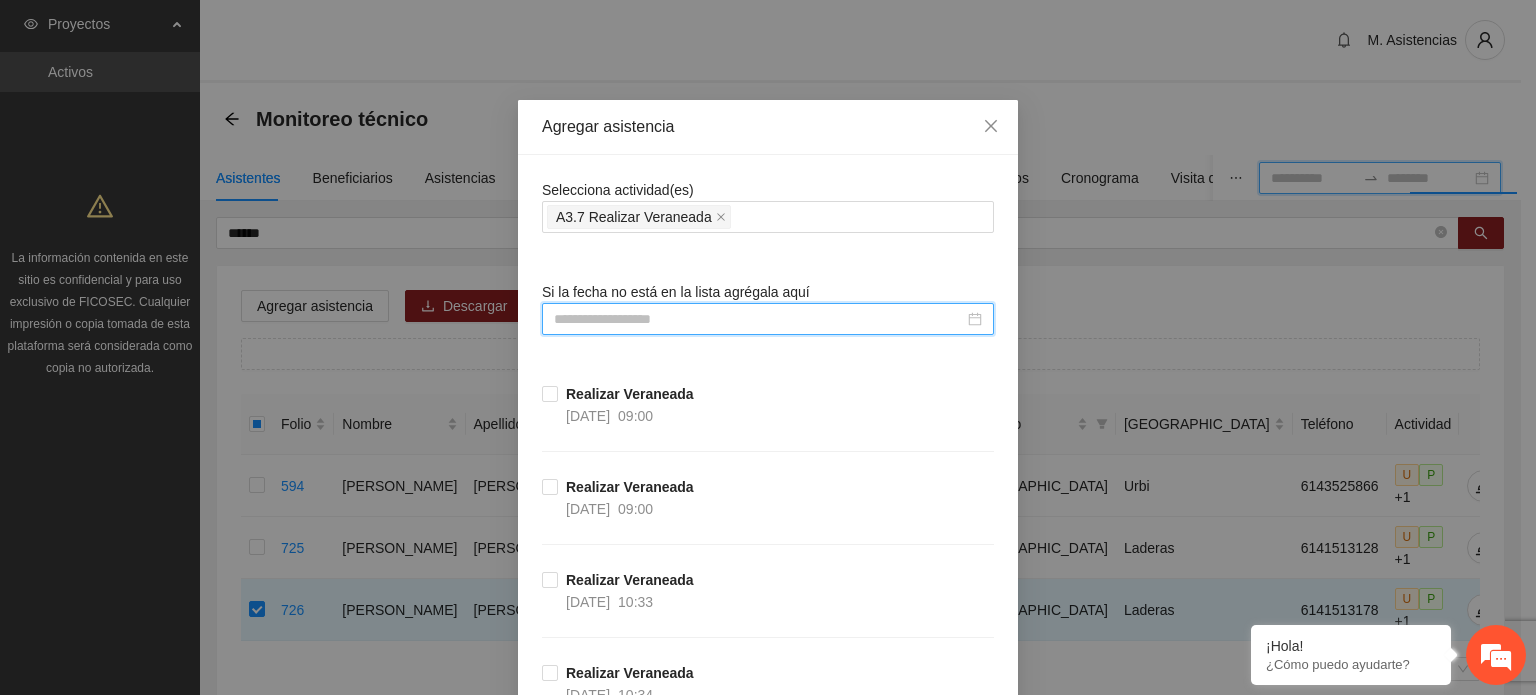 click at bounding box center (759, 319) 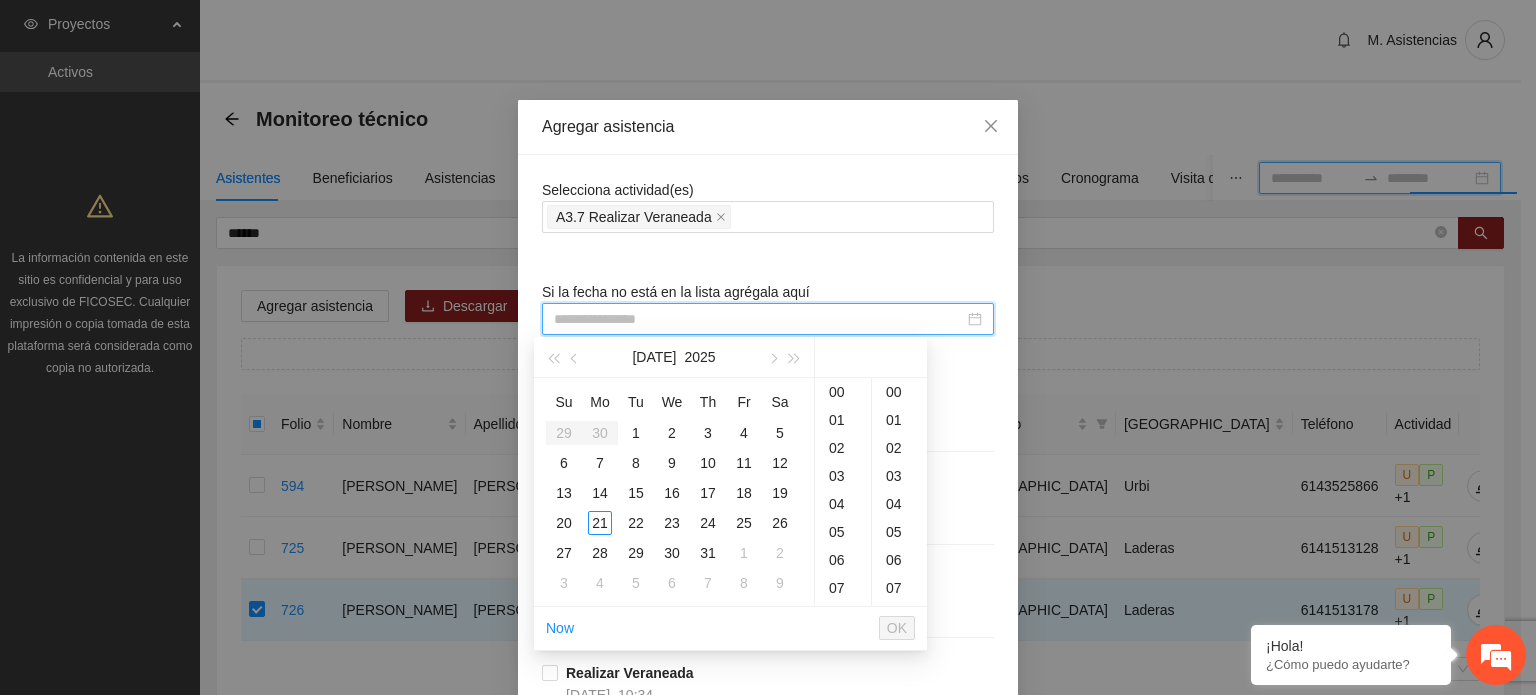 type on "**********" 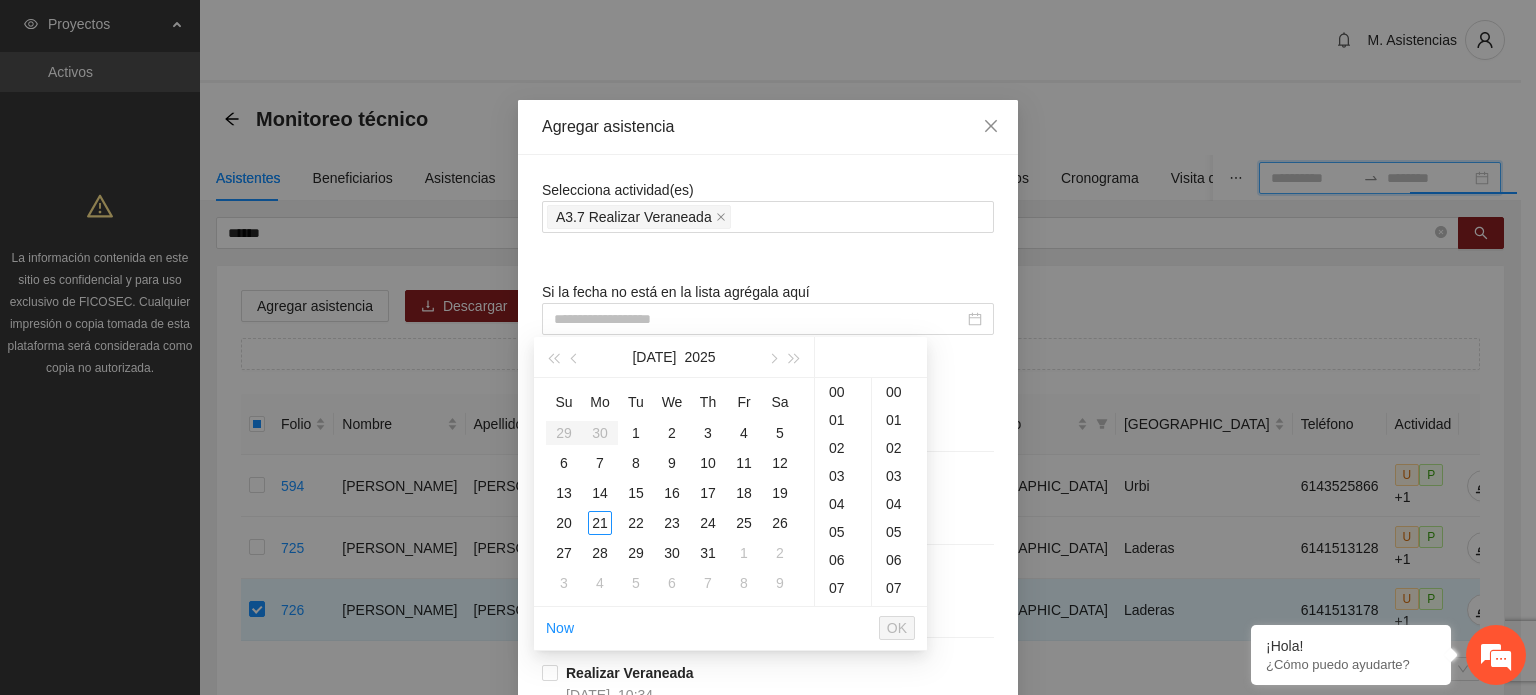 click on "Selecciona actividad(es) A3.7 Realizar Veraneada   Si la fecha no está en la lista agrégala aquí Realizar Veraneada [DATE] 09:00 Realizar Veraneada [DATE] 09:00 Realizar Veraneada [DATE] 10:33 Realizar Veraneada [DATE] 10:34 Realizar Veraneada [DATE] 09:00 Realizar Veraneada [DATE] 10:34 Realizar Veraneada [DATE] 10:31 Realizar Veraneada [DATE] 09:00 Realizar Veraneada [DATE] 10:34 Realizar Veraneada [DATE] 10:33 Realizar Veraneada [DATE] 09:00 Realizar Veraneada [DATE] 09:00 Realizar Veraneada [DATE] 10:31 Realizar Veraneada [DATE] 10:34 Realizar Veraneada [DATE] 10:33 Realizar Veraneada [DATE] 09:00 Realizar Veraneada [DATE] 10:33 Realizar Veraneada [DATE] 10:34 Realizar Veraneada [DATE] 10:32 Realizar Veraneada [DATE] 09:00 Realizar Veraneada [DATE] 10:33 Realizar Veraneada [DATE] 10:32 Realizar Veraneada [DATE] 09:00 Realizar Veraneada [DATE] 10:34 Realizar Veraneada [DATE] 10:33 Realizar Veraneada" at bounding box center (768, 1979) 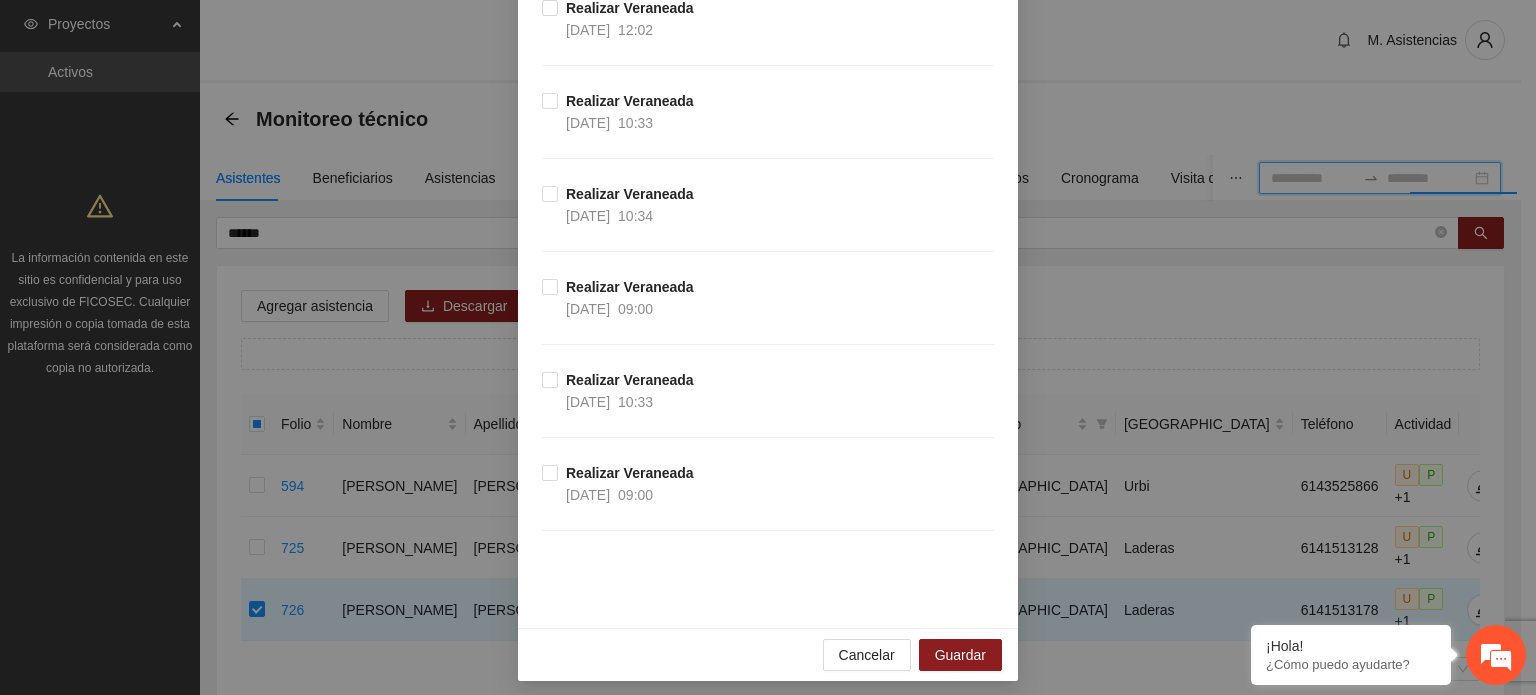scroll, scrollTop: 3177, scrollLeft: 0, axis: vertical 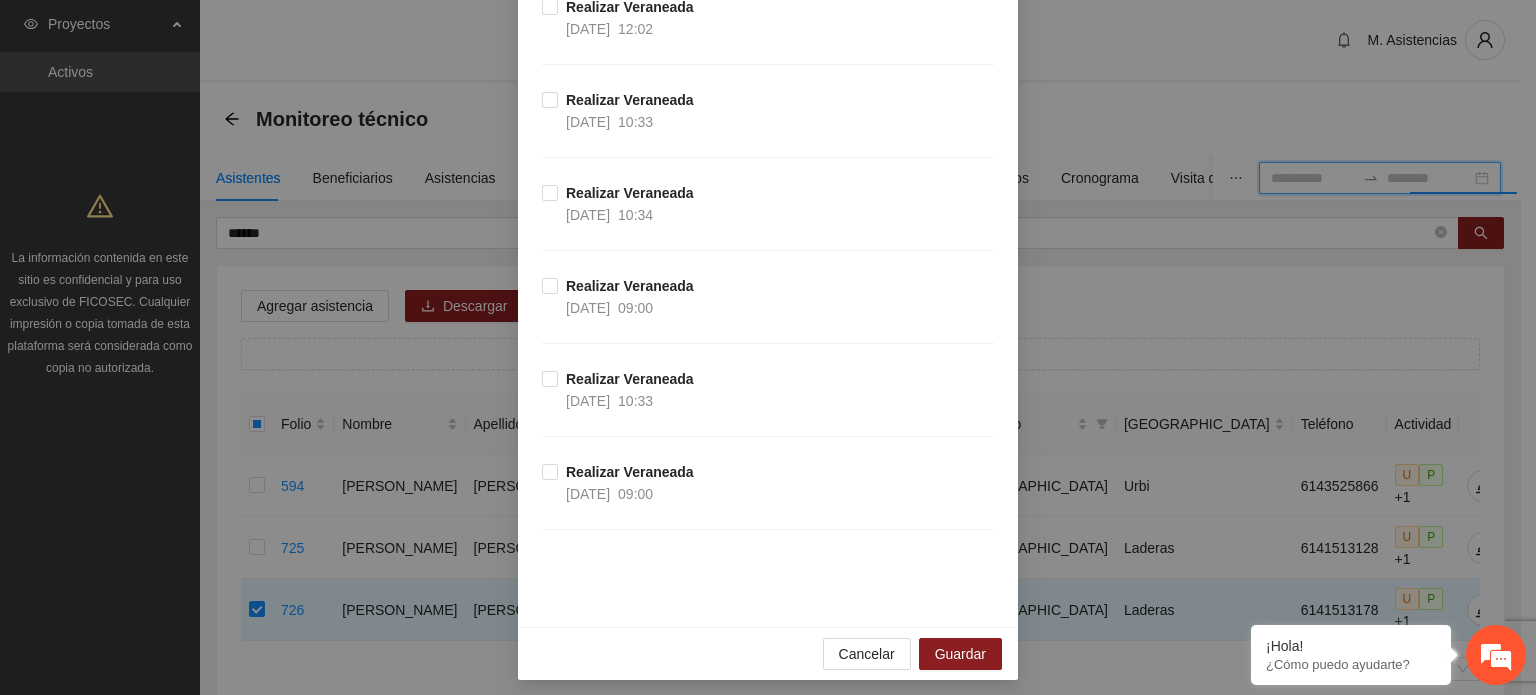 click on "Cancelar Guardar" at bounding box center [768, 653] 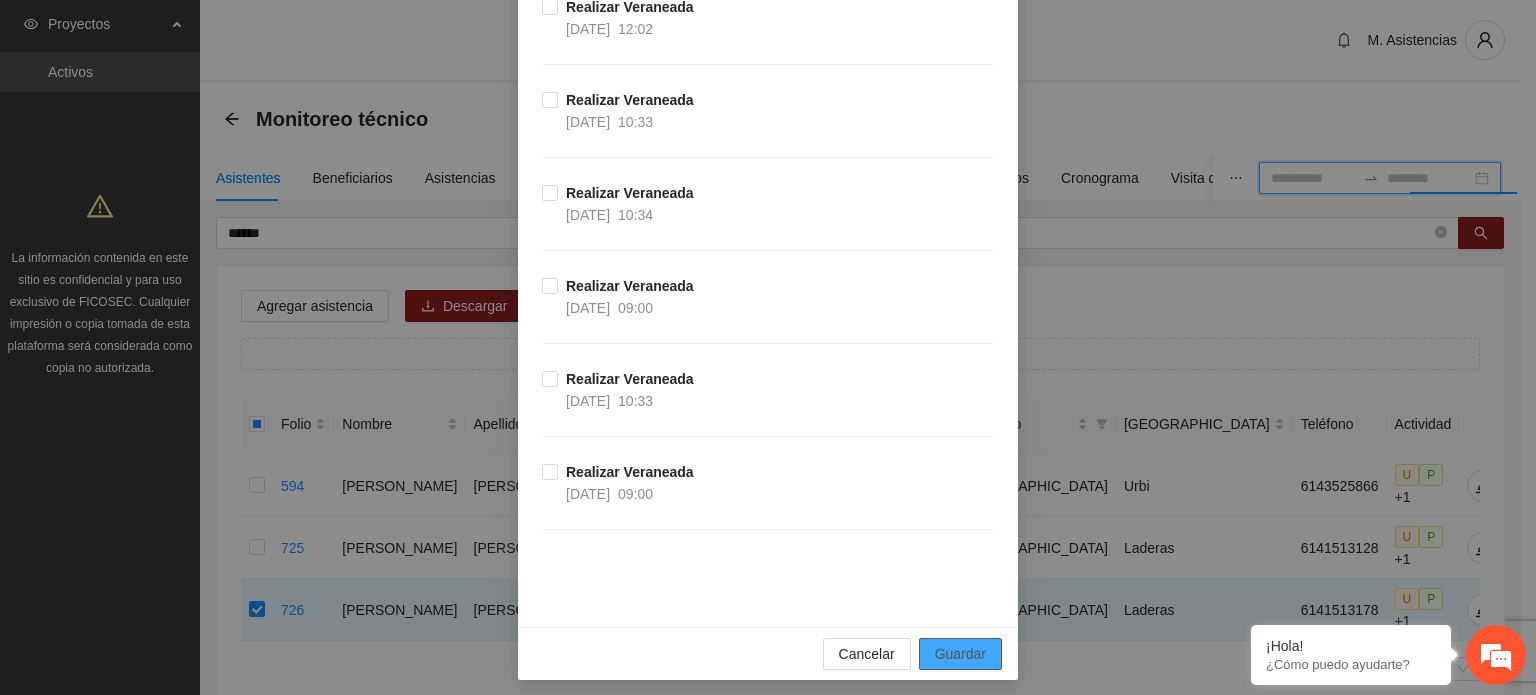 click on "Guardar" at bounding box center (960, 654) 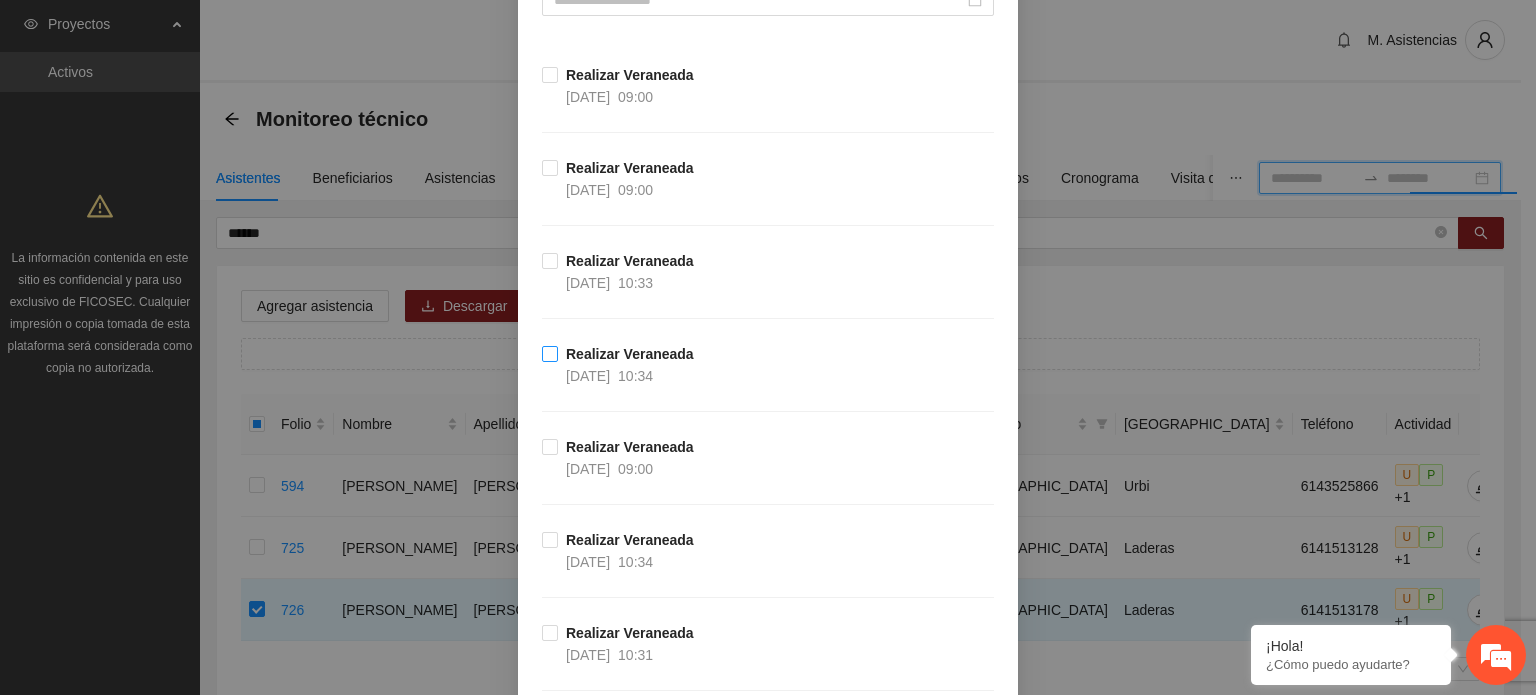 scroll, scrollTop: 400, scrollLeft: 0, axis: vertical 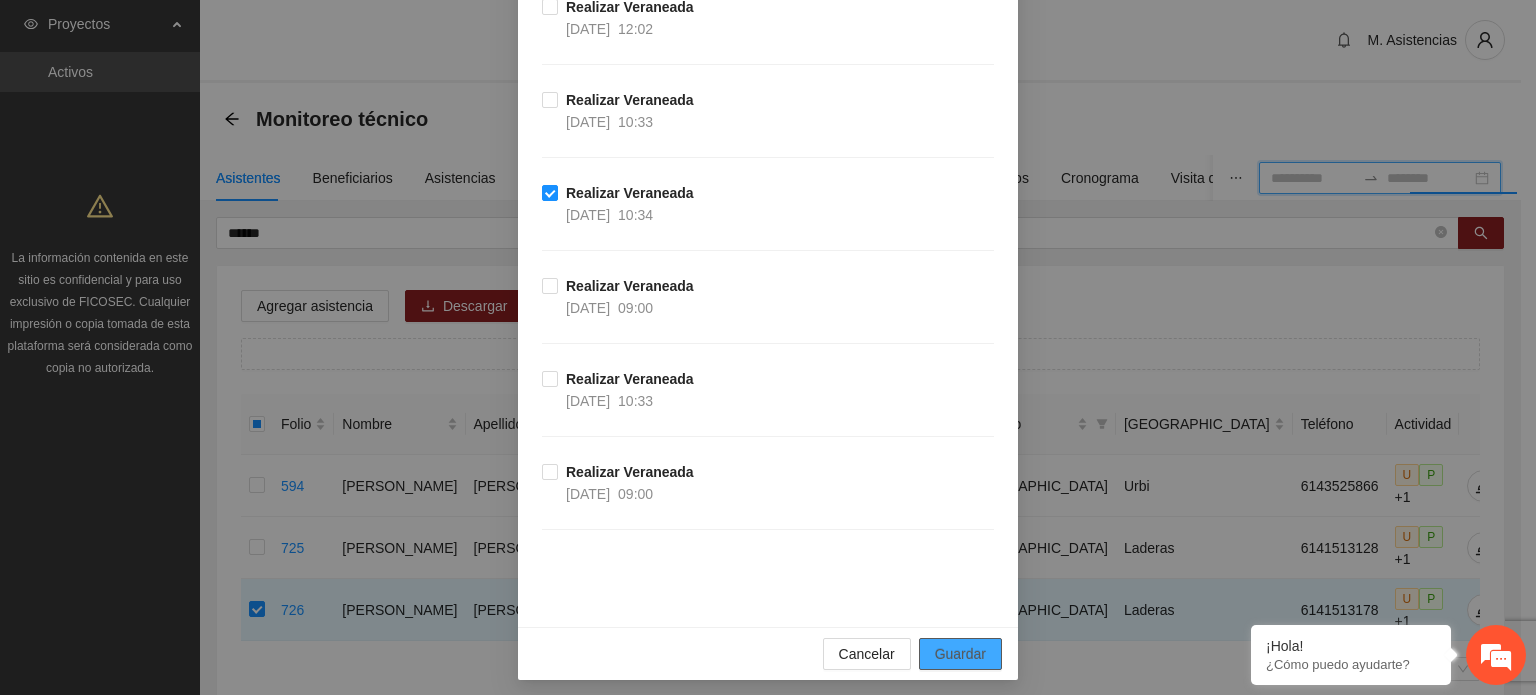 click on "Guardar" at bounding box center [960, 654] 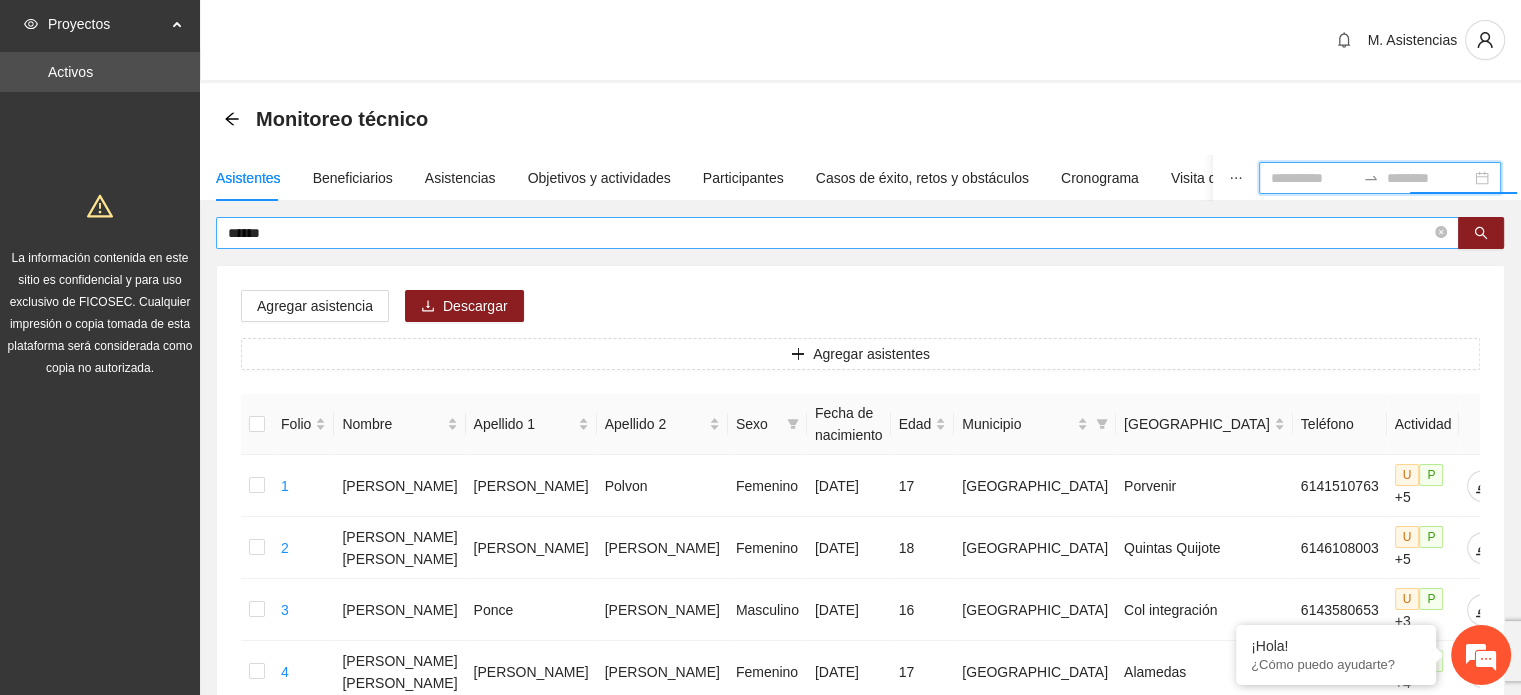 click on "******" at bounding box center (829, 233) 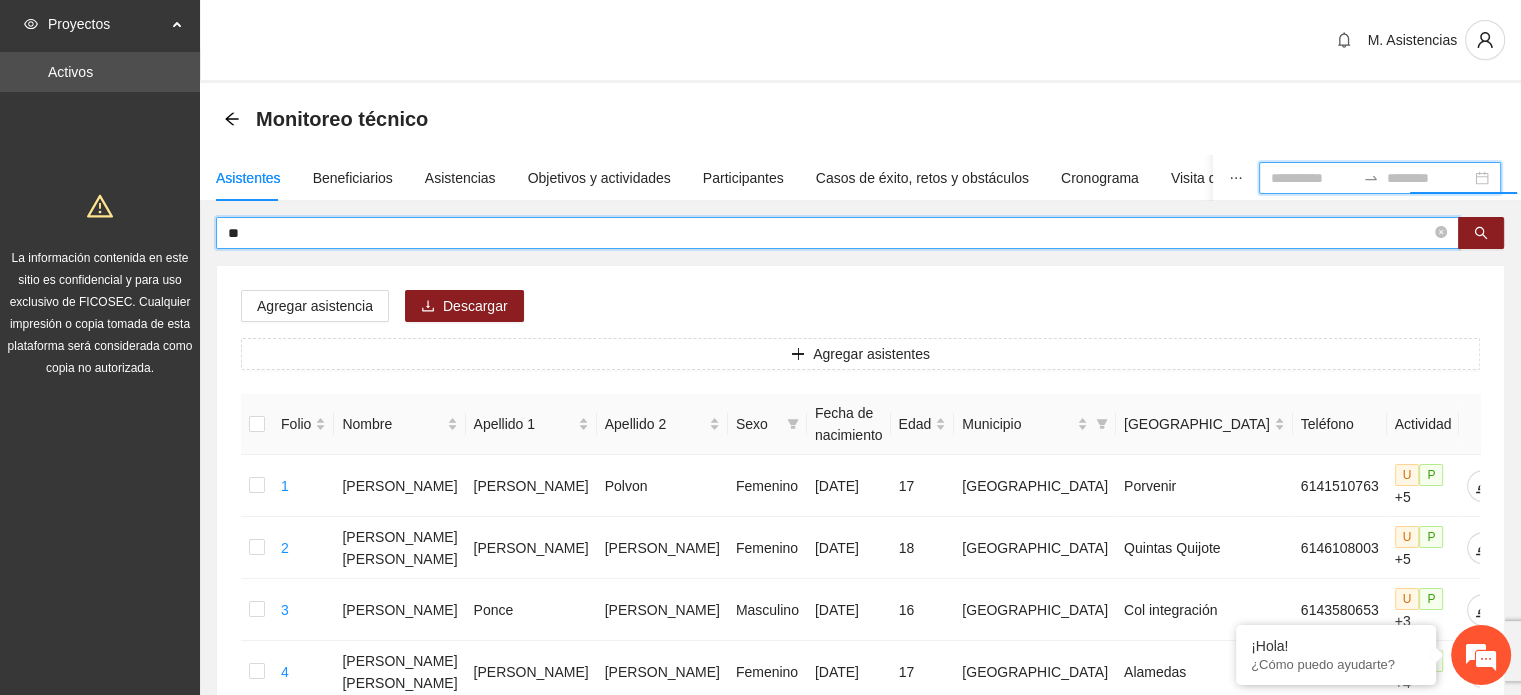 type on "*" 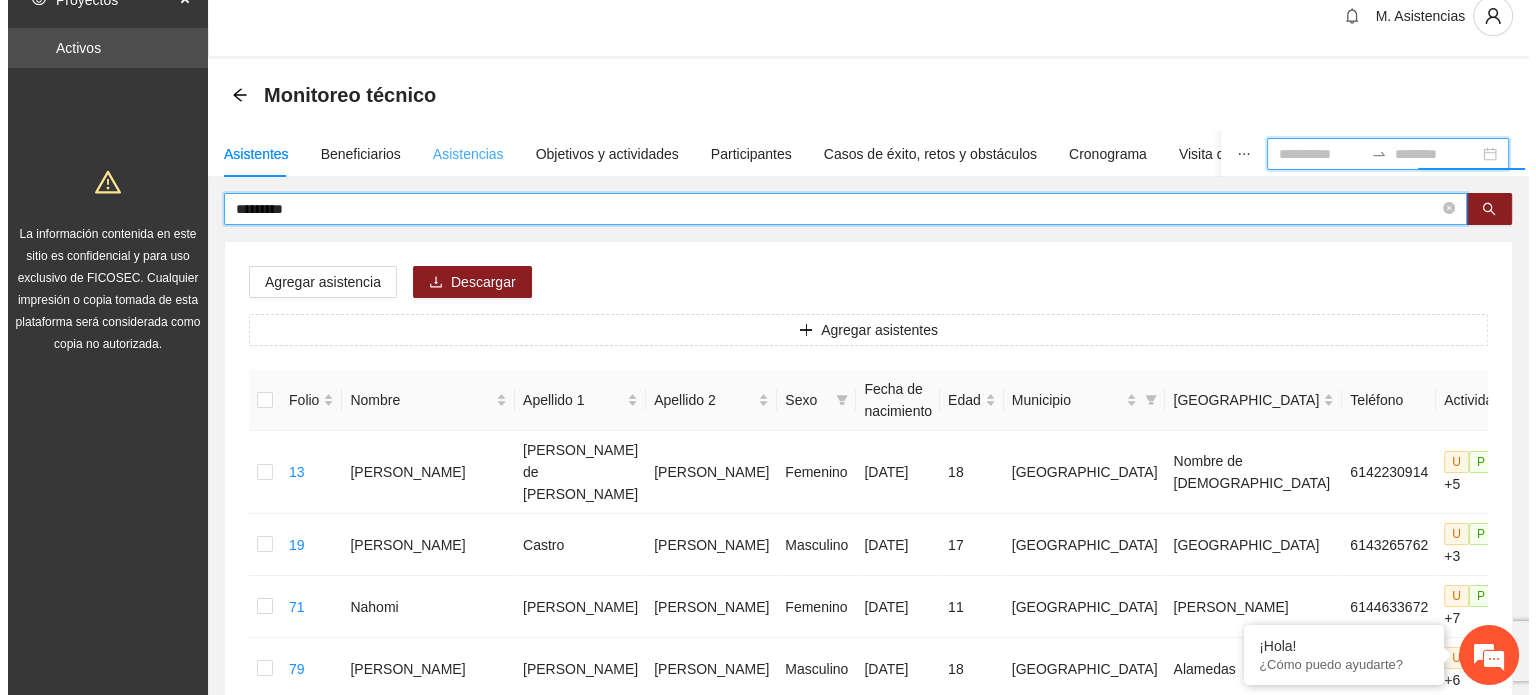 scroll, scrollTop: 0, scrollLeft: 0, axis: both 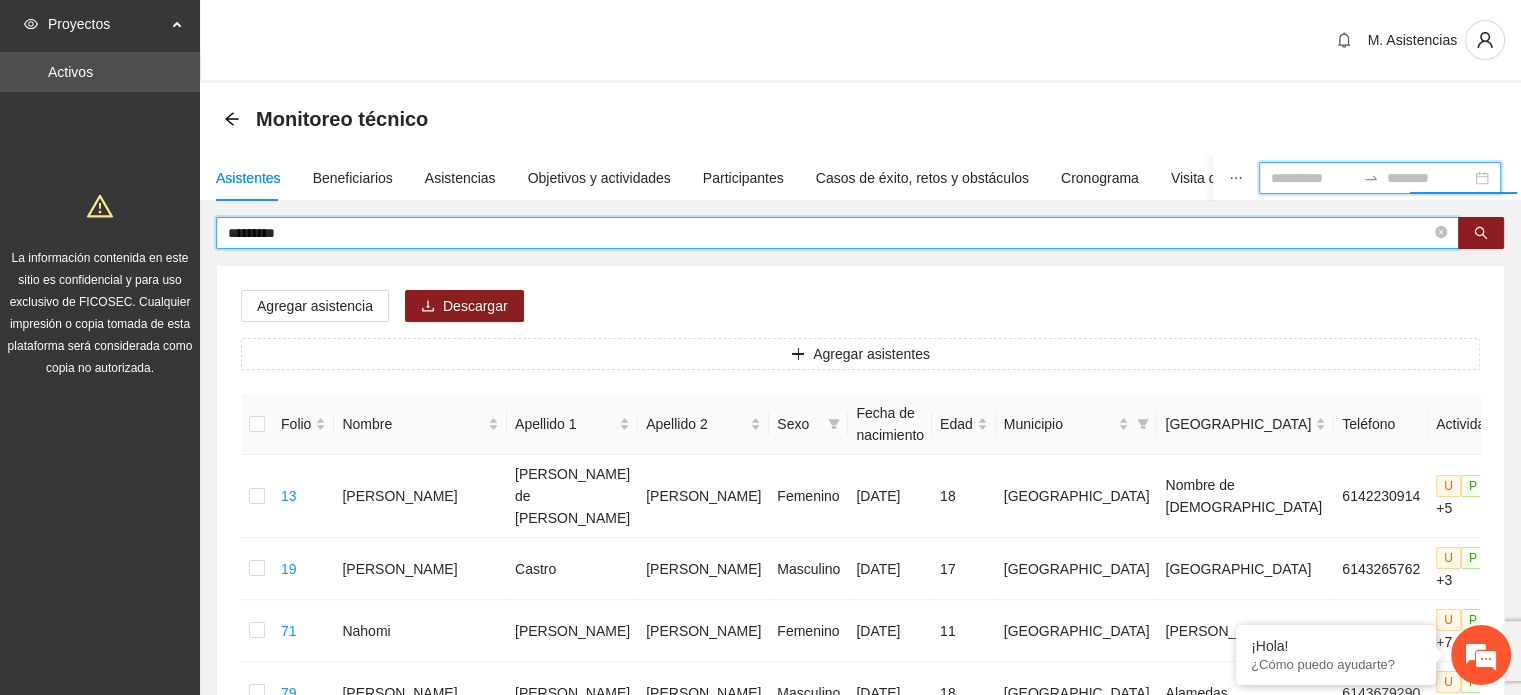 click on "*********" at bounding box center (829, 233) 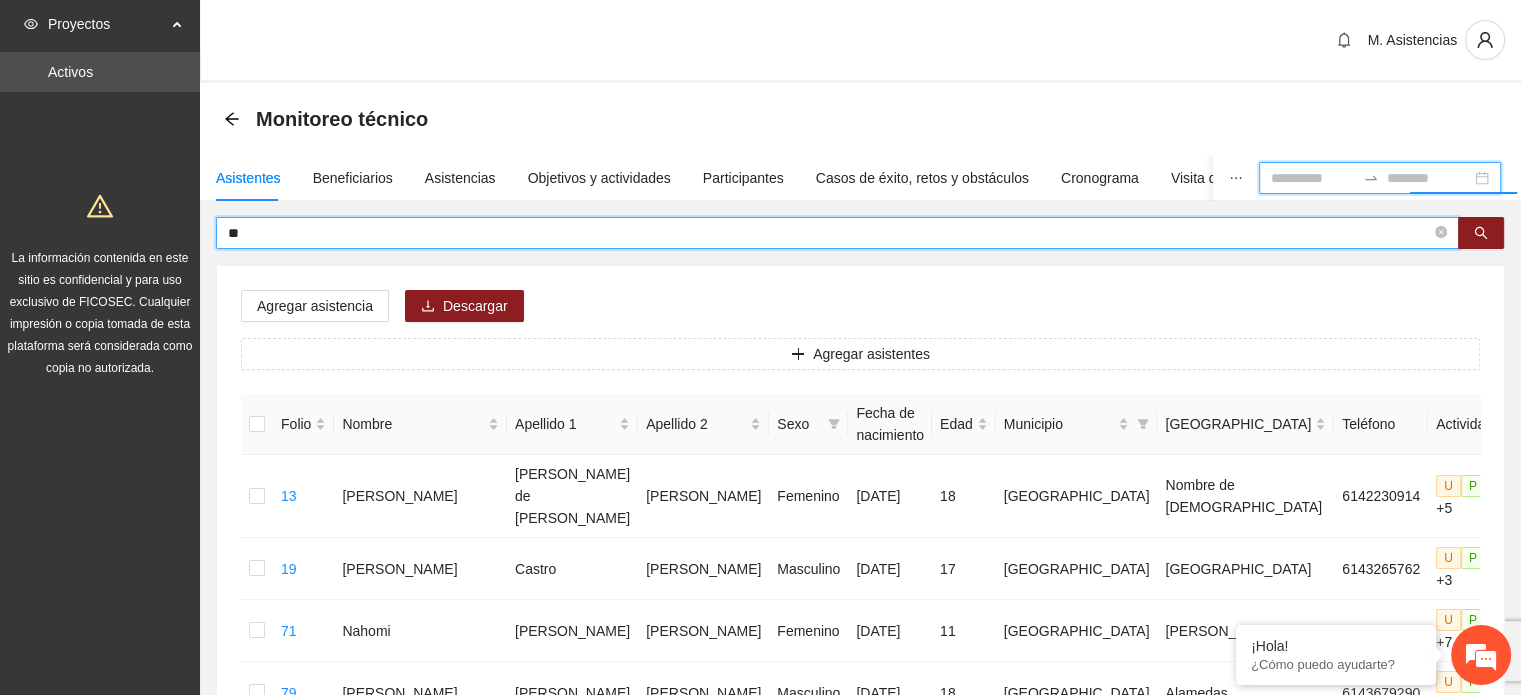 type on "*" 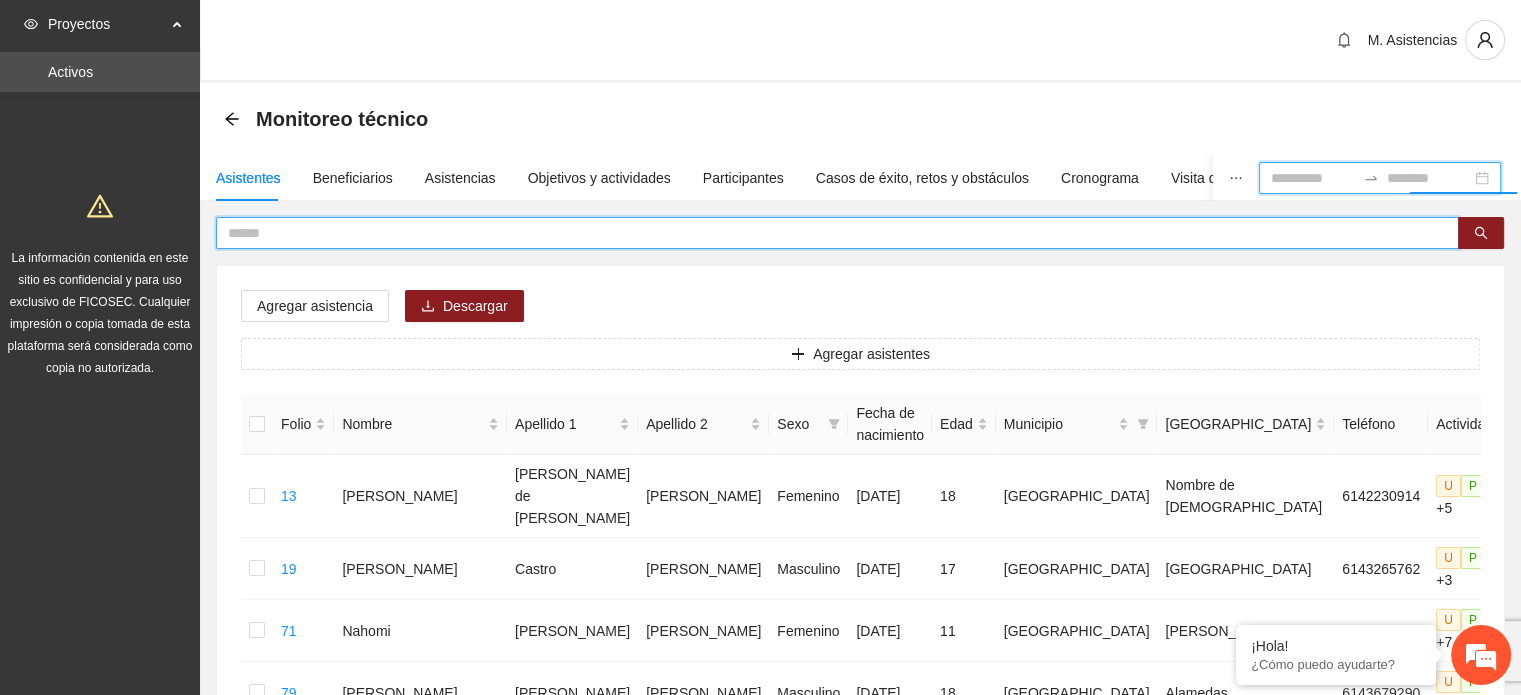 type on "*" 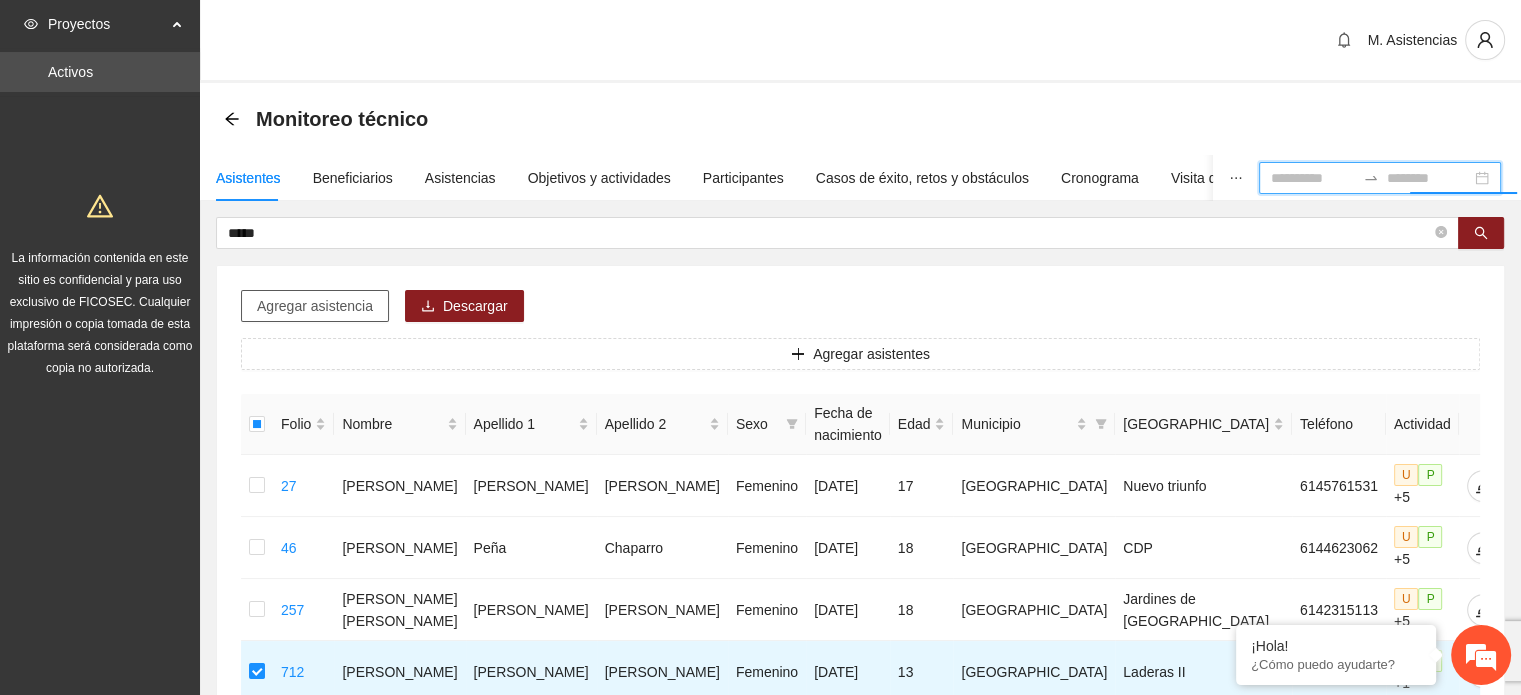 click on "Agregar asistencia" at bounding box center (315, 306) 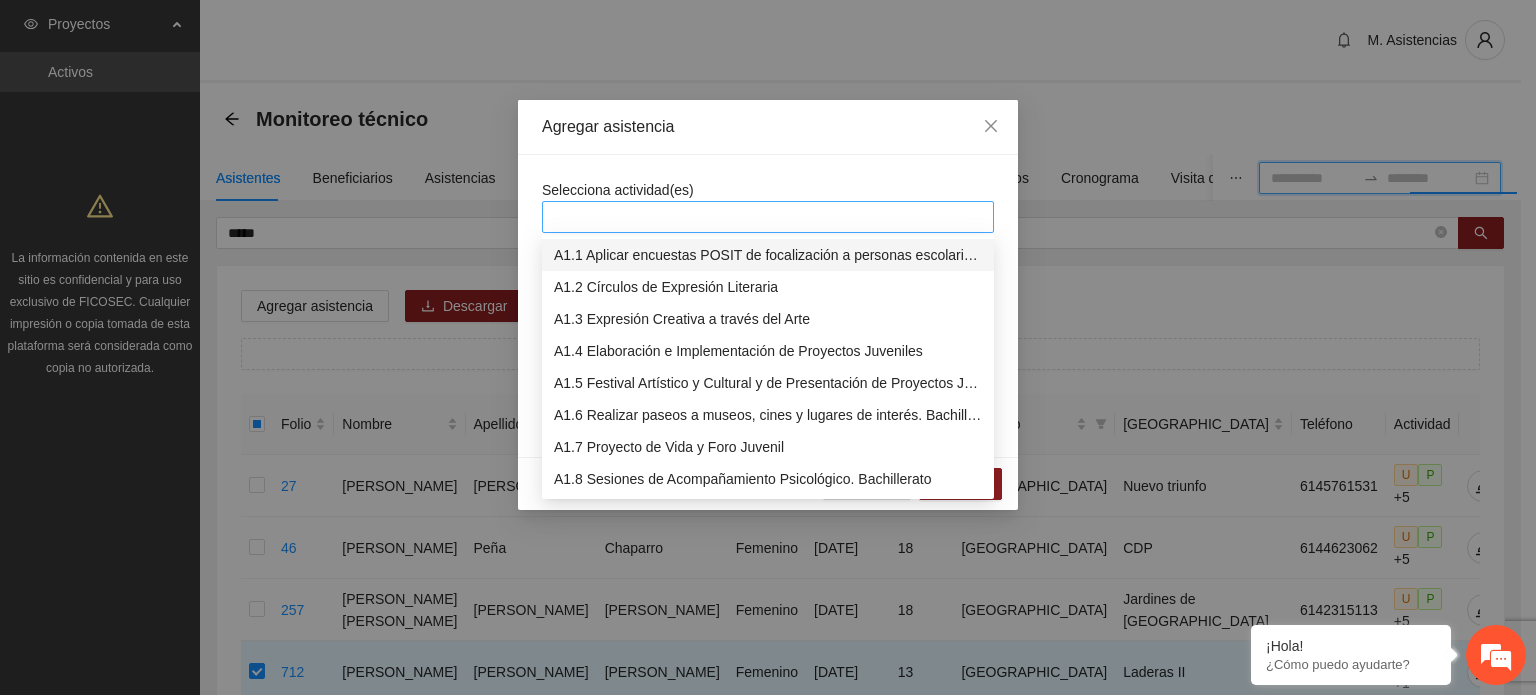 click at bounding box center [768, 217] 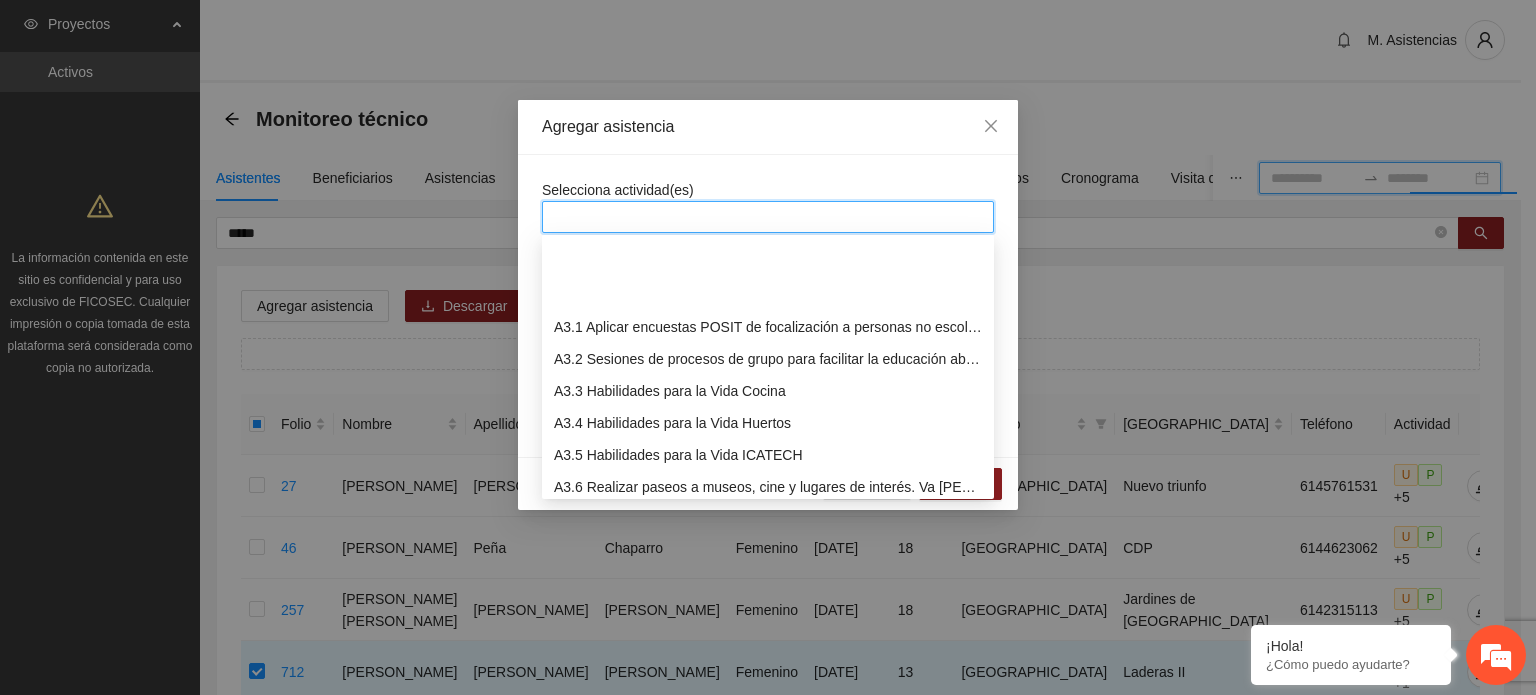 scroll, scrollTop: 800, scrollLeft: 0, axis: vertical 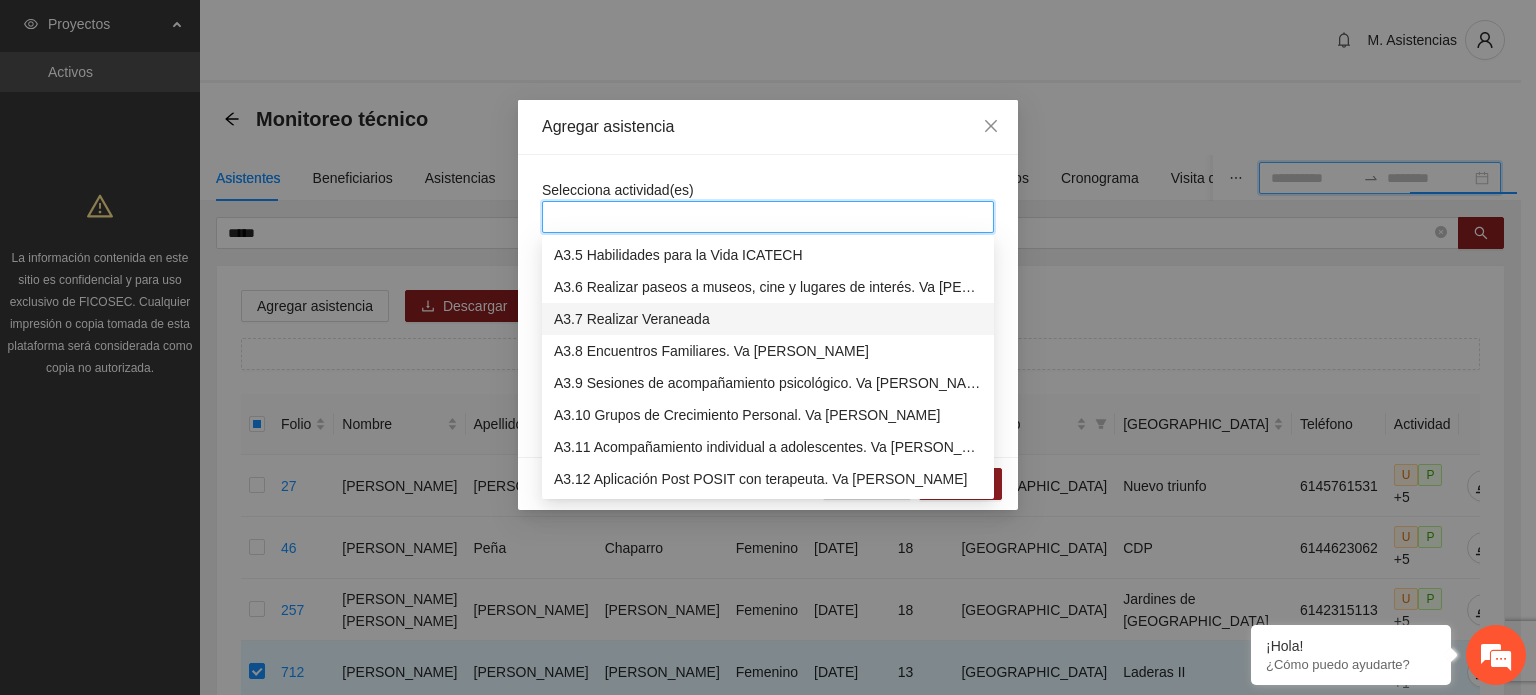click on "A3.7 Realizar Veraneada" at bounding box center [768, 319] 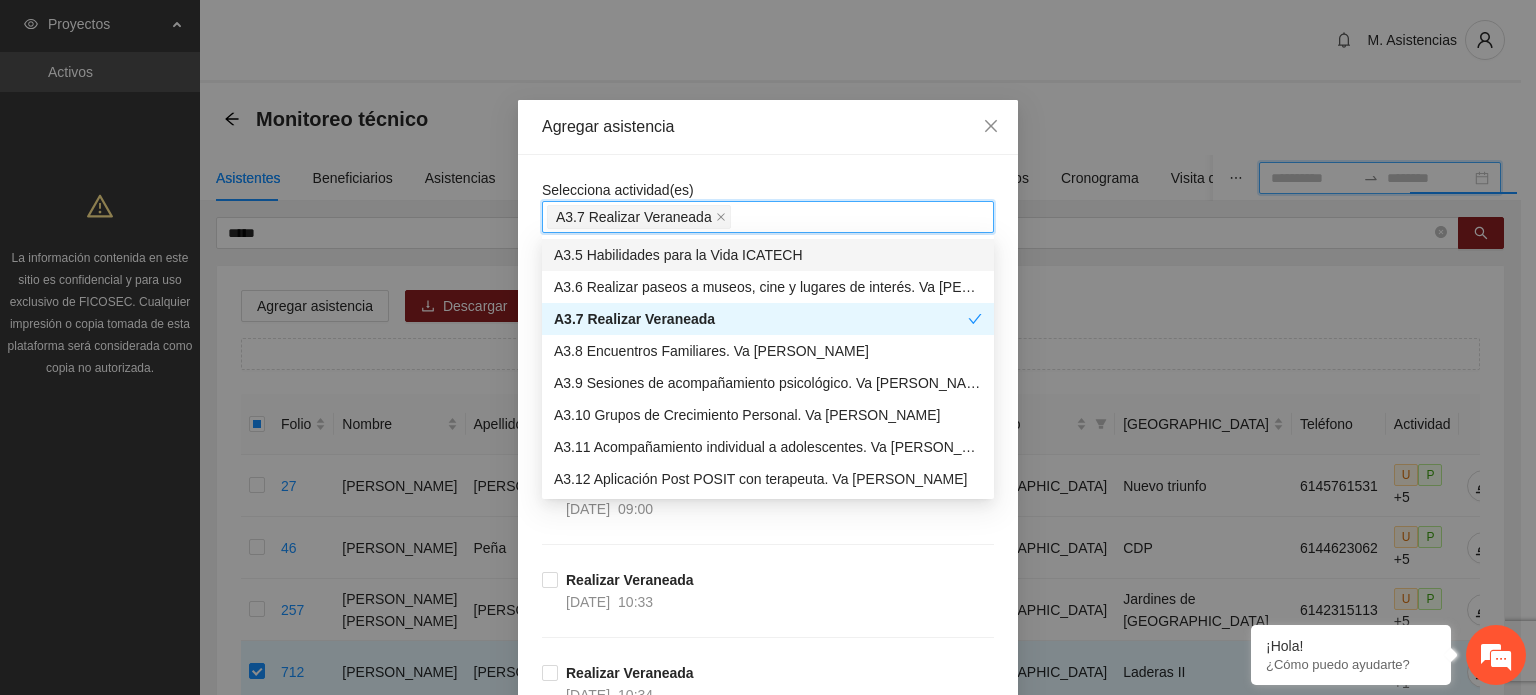 click on "Selecciona actividad(es) A3.7 Realizar Veraneada   Si la fecha no está en la lista agrégala aquí Realizar Veraneada [DATE] 09:00 Realizar Veraneada [DATE] 09:00 Realizar Veraneada [DATE] 10:33 Realizar Veraneada [DATE] 10:34 Realizar Veraneada [DATE] 09:00 Realizar Veraneada [DATE] 10:34 Realizar Veraneada [DATE] 10:31 Realizar Veraneada [DATE] 09:00 Realizar Veraneada [DATE] 10:34 Realizar Veraneada [DATE] 10:33 Realizar Veraneada [DATE] 09:00 Realizar Veraneada [DATE] 09:00 Realizar Veraneada [DATE] 10:31 Realizar Veraneada [DATE] 10:34 Realizar Veraneada [DATE] 10:33 Realizar Veraneada [DATE] 09:00 Realizar Veraneada [DATE] 10:33 Realizar Veraneada [DATE] 10:34 Realizar Veraneada [DATE] 10:32 Realizar Veraneada [DATE] 09:00 Realizar Veraneada [DATE] 10:33 Realizar Veraneada [DATE] 10:32 Realizar Veraneada [DATE] 09:00 Realizar Veraneada [DATE] 10:34 Realizar Veraneada [DATE] 10:33 Realizar Veraneada" at bounding box center (768, 1979) 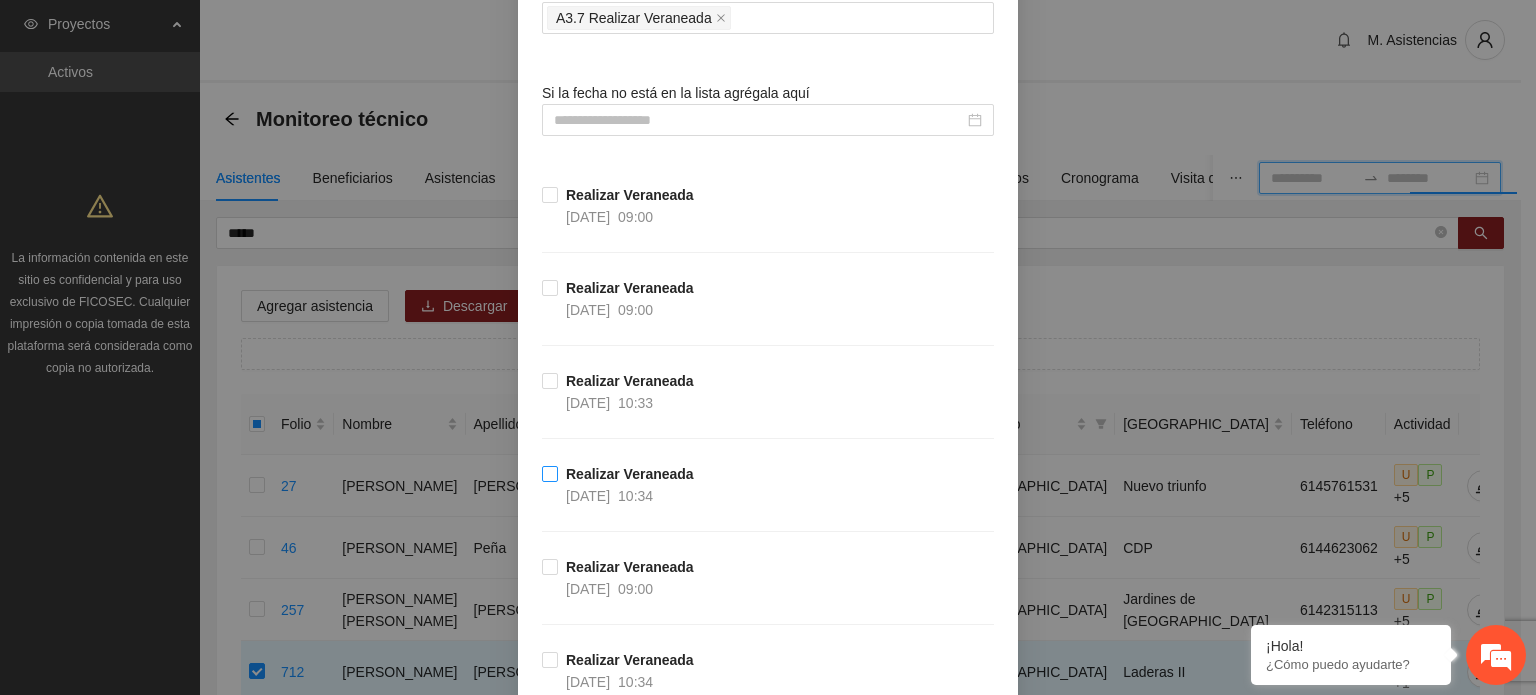 scroll, scrollTop: 200, scrollLeft: 0, axis: vertical 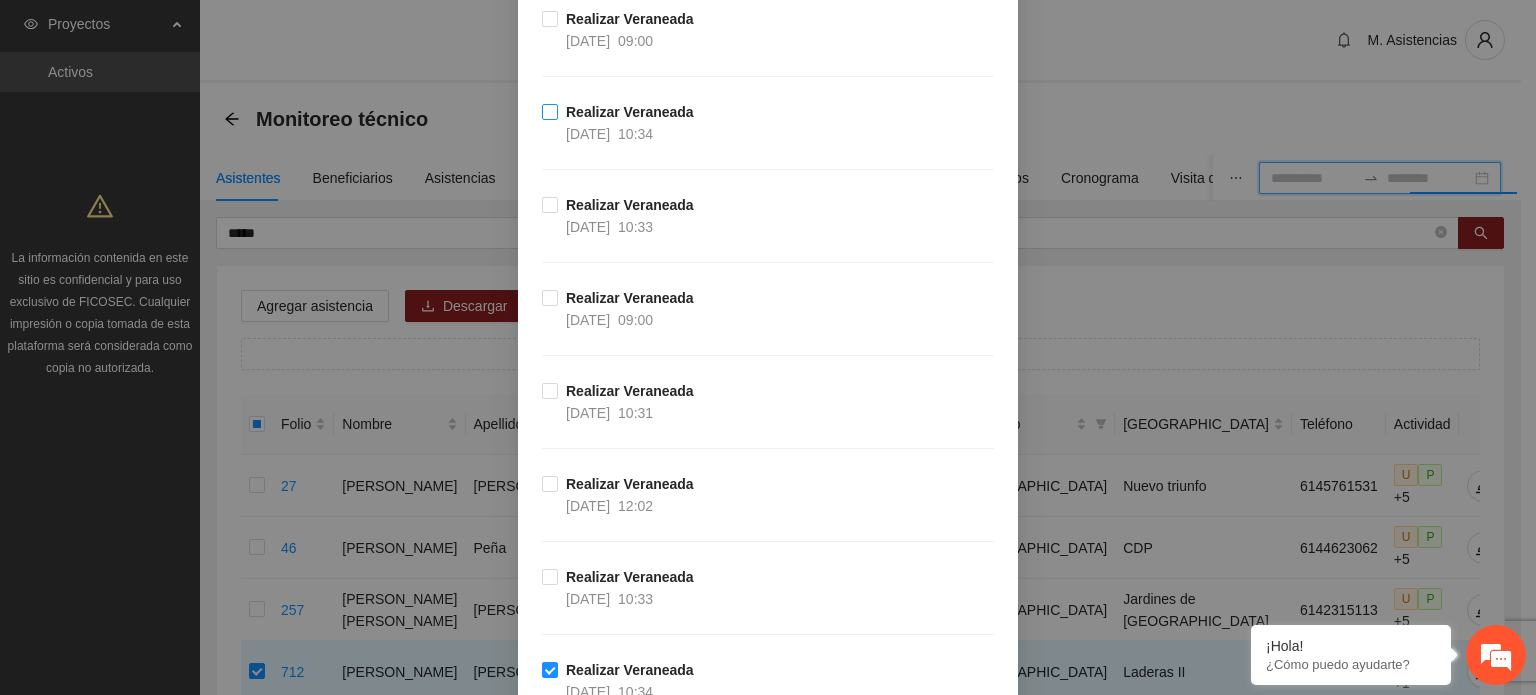 click on "Realizar Veraneada [DATE] 10:34" at bounding box center [630, 123] 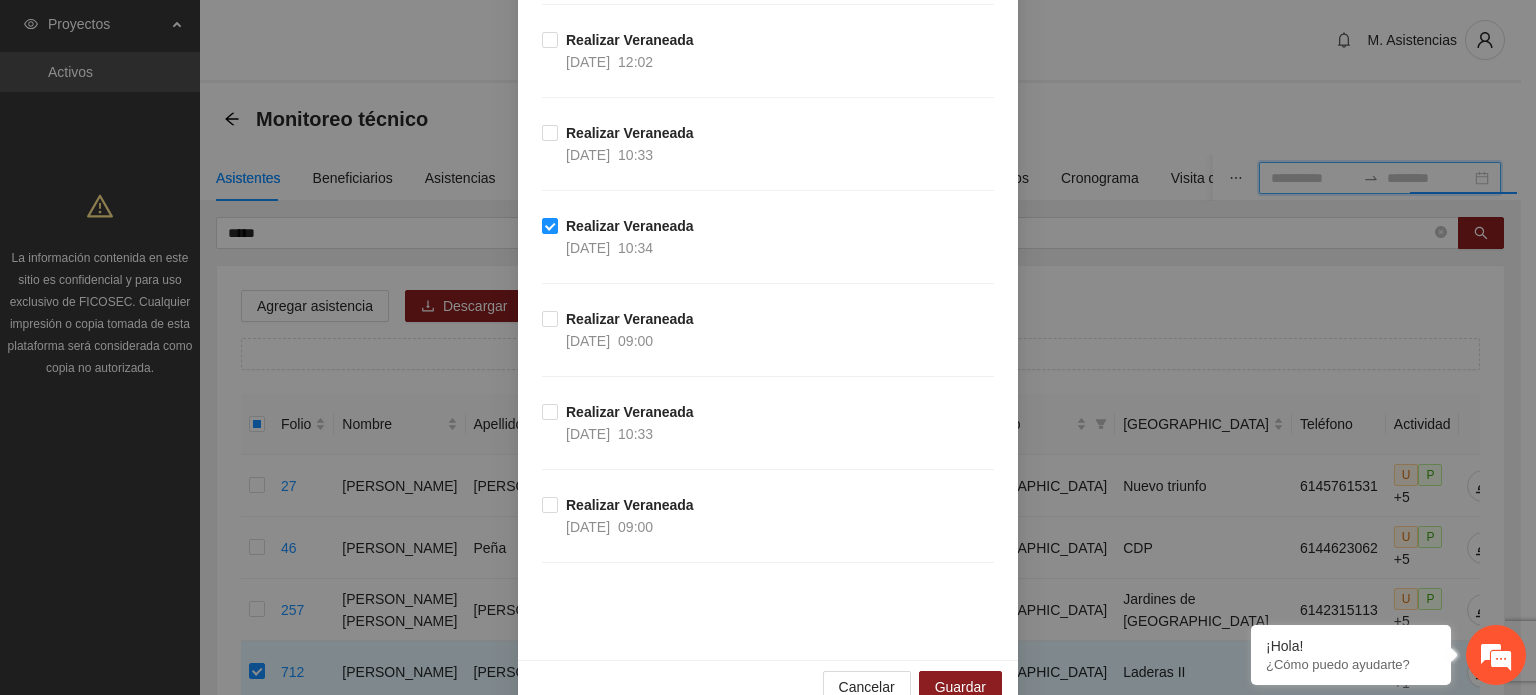 scroll, scrollTop: 3177, scrollLeft: 0, axis: vertical 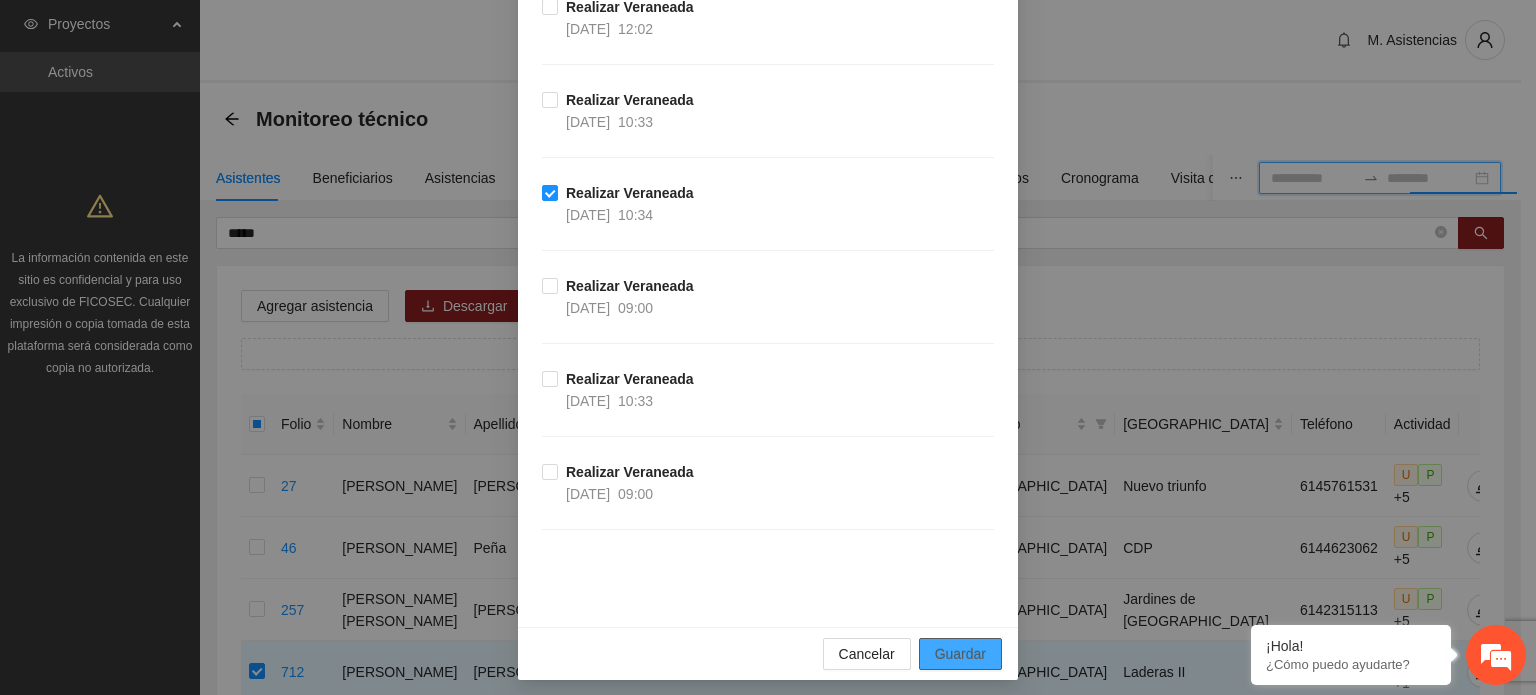 click on "Guardar" at bounding box center [960, 654] 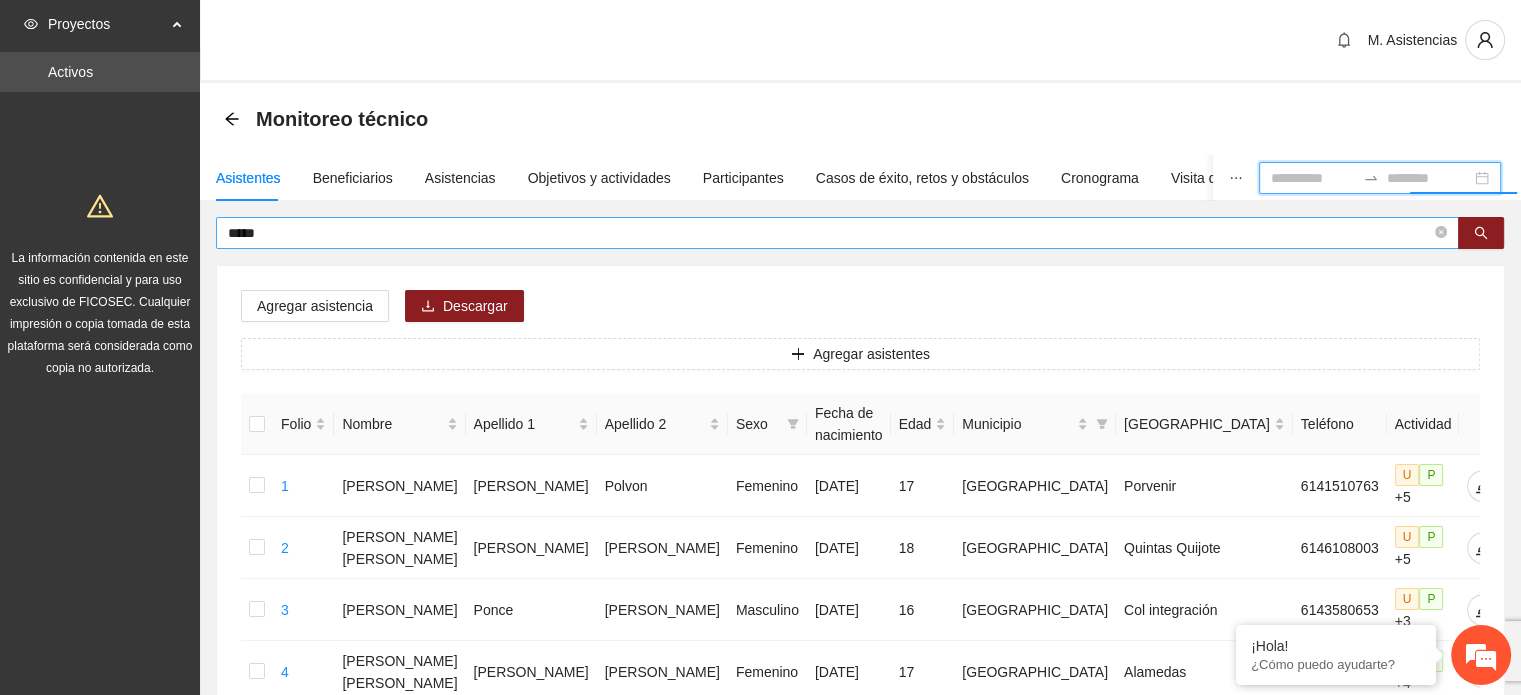 click on "*****" at bounding box center [829, 233] 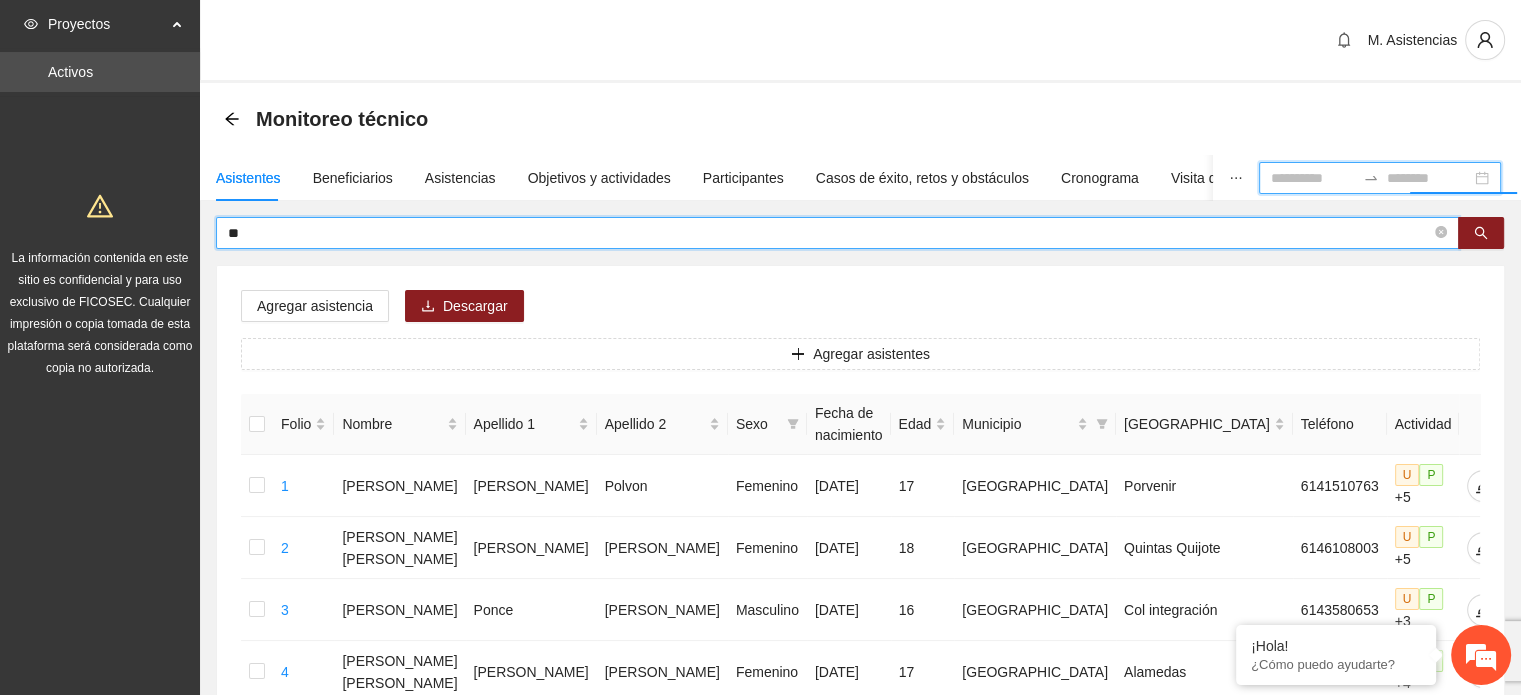 type on "*" 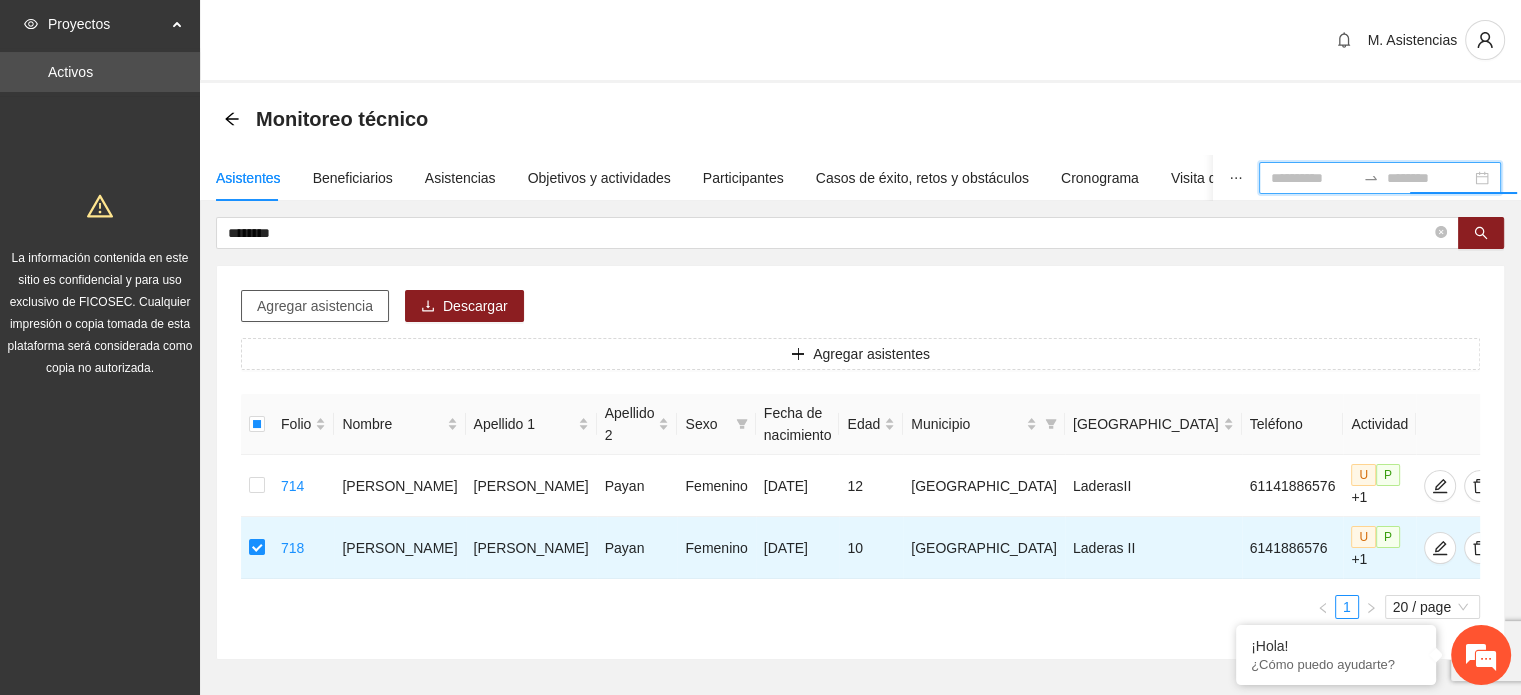 click on "Agregar asistencia" at bounding box center (315, 306) 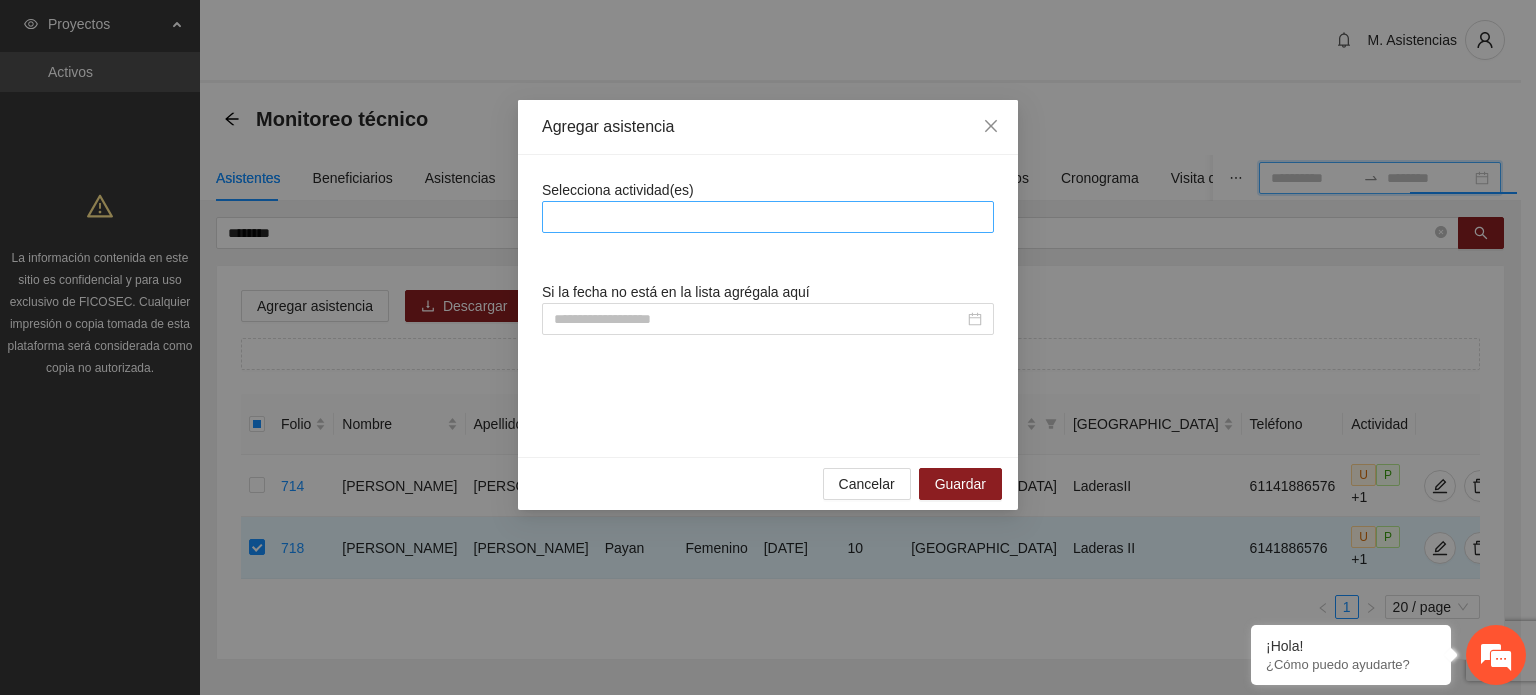 click at bounding box center (768, 217) 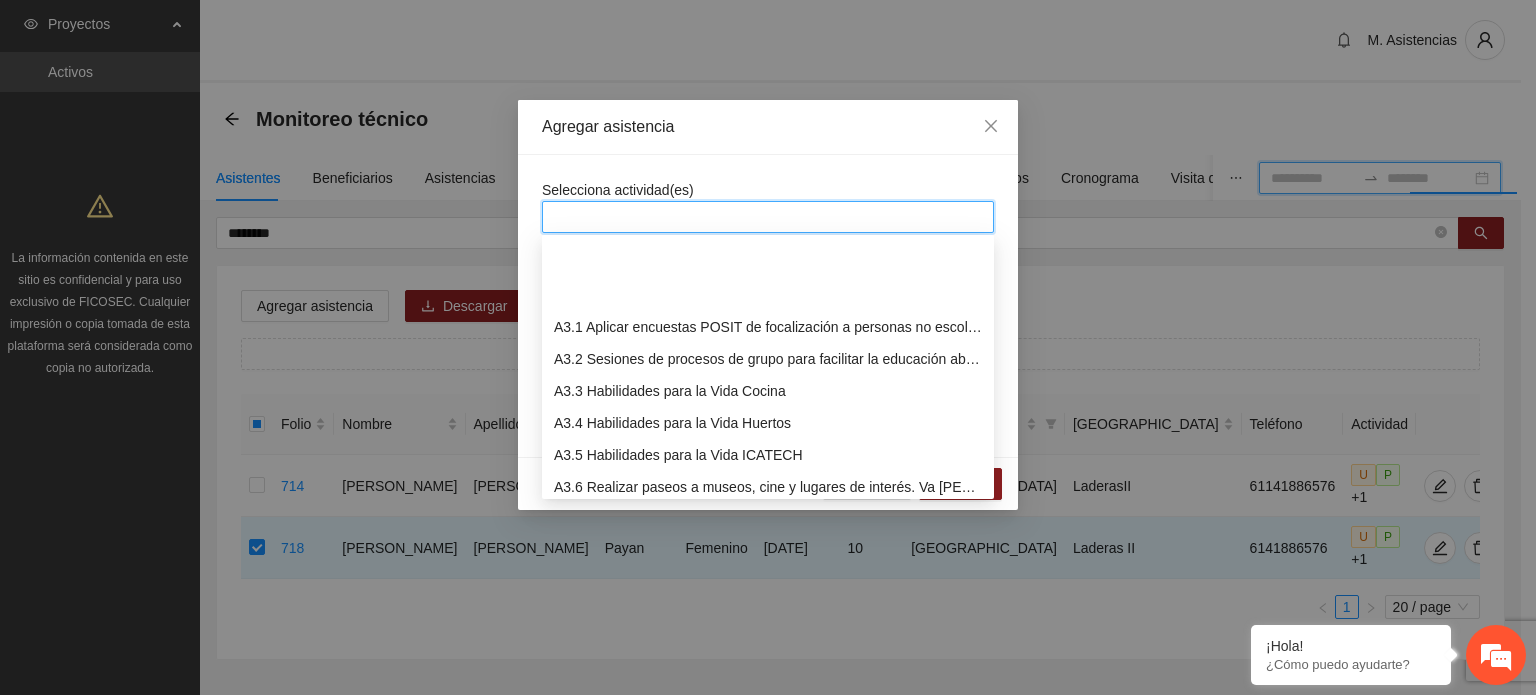 scroll, scrollTop: 800, scrollLeft: 0, axis: vertical 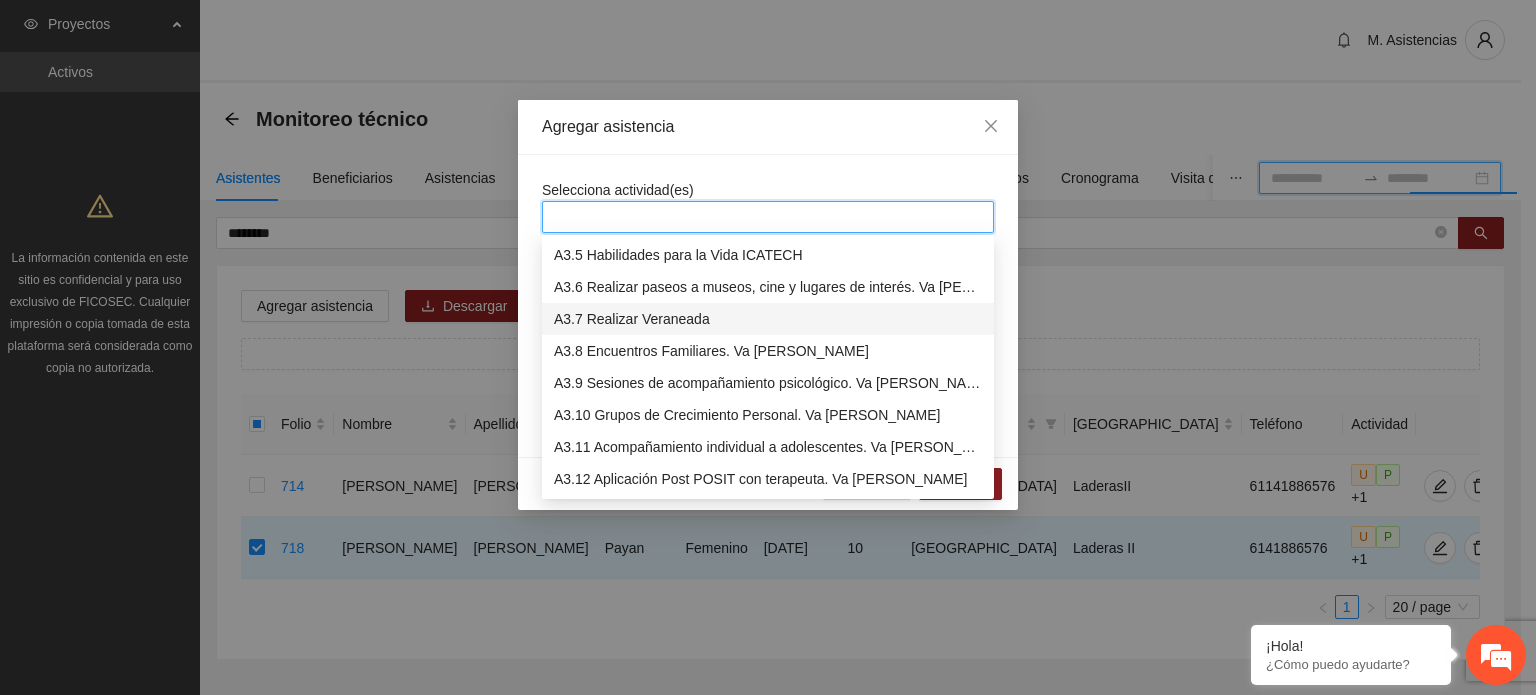 click on "A3.7 Realizar Veraneada" at bounding box center [768, 319] 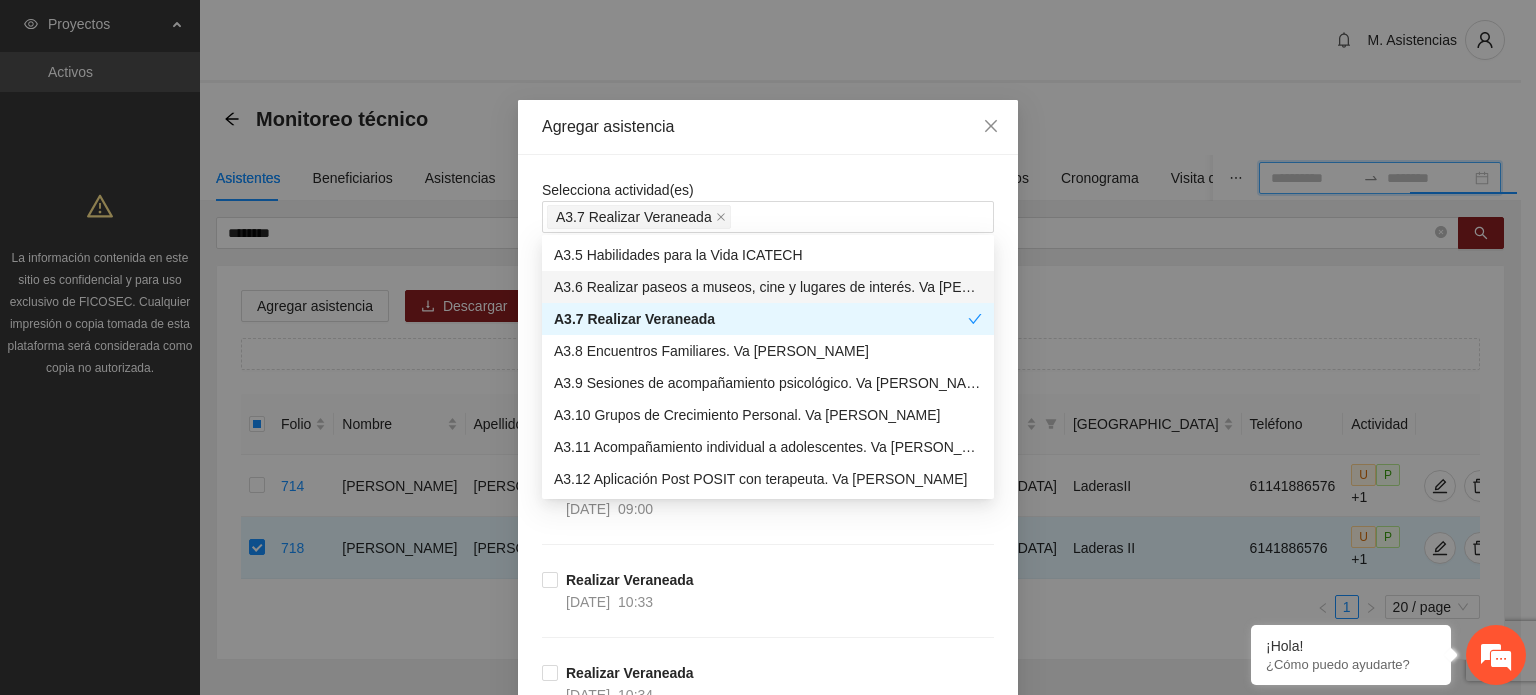 click on "Selecciona actividad(es) A3.7 Realizar Veraneada" at bounding box center (768, 206) 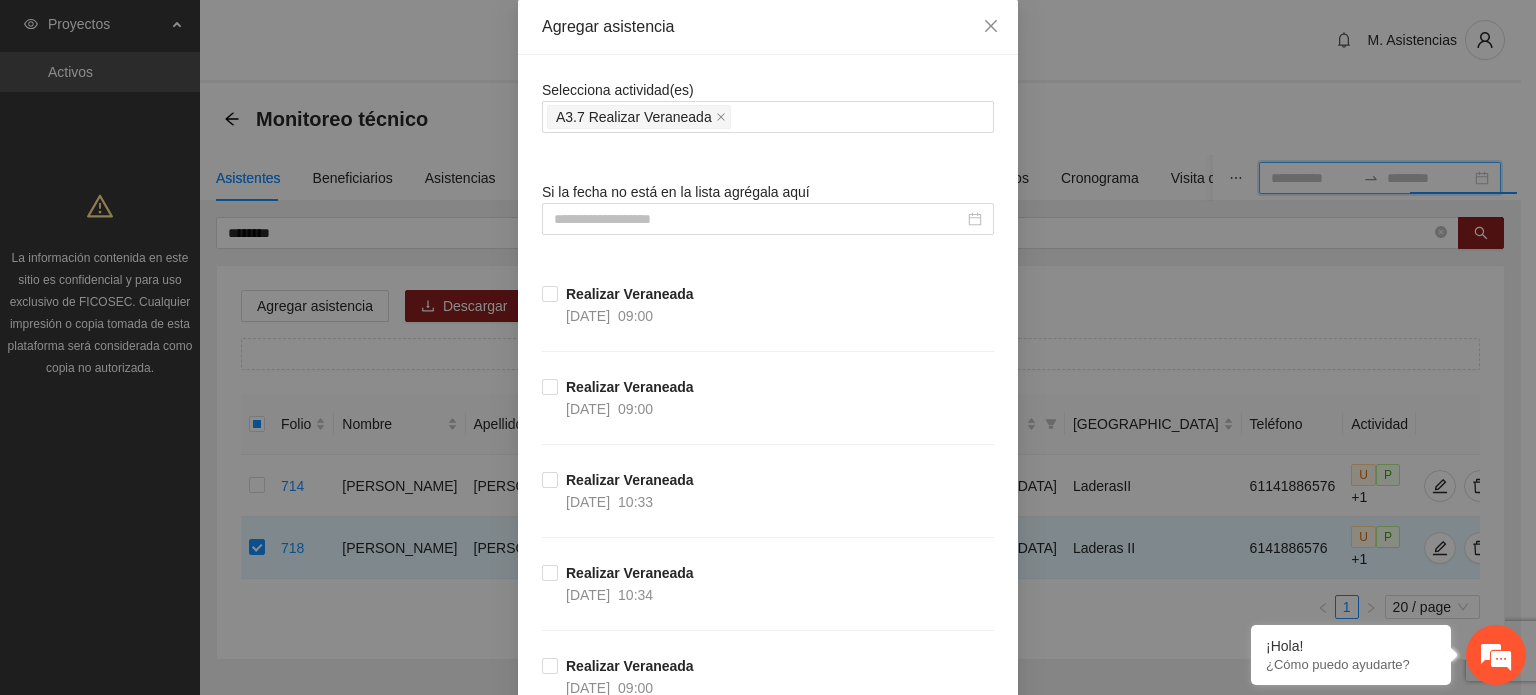 scroll, scrollTop: 200, scrollLeft: 0, axis: vertical 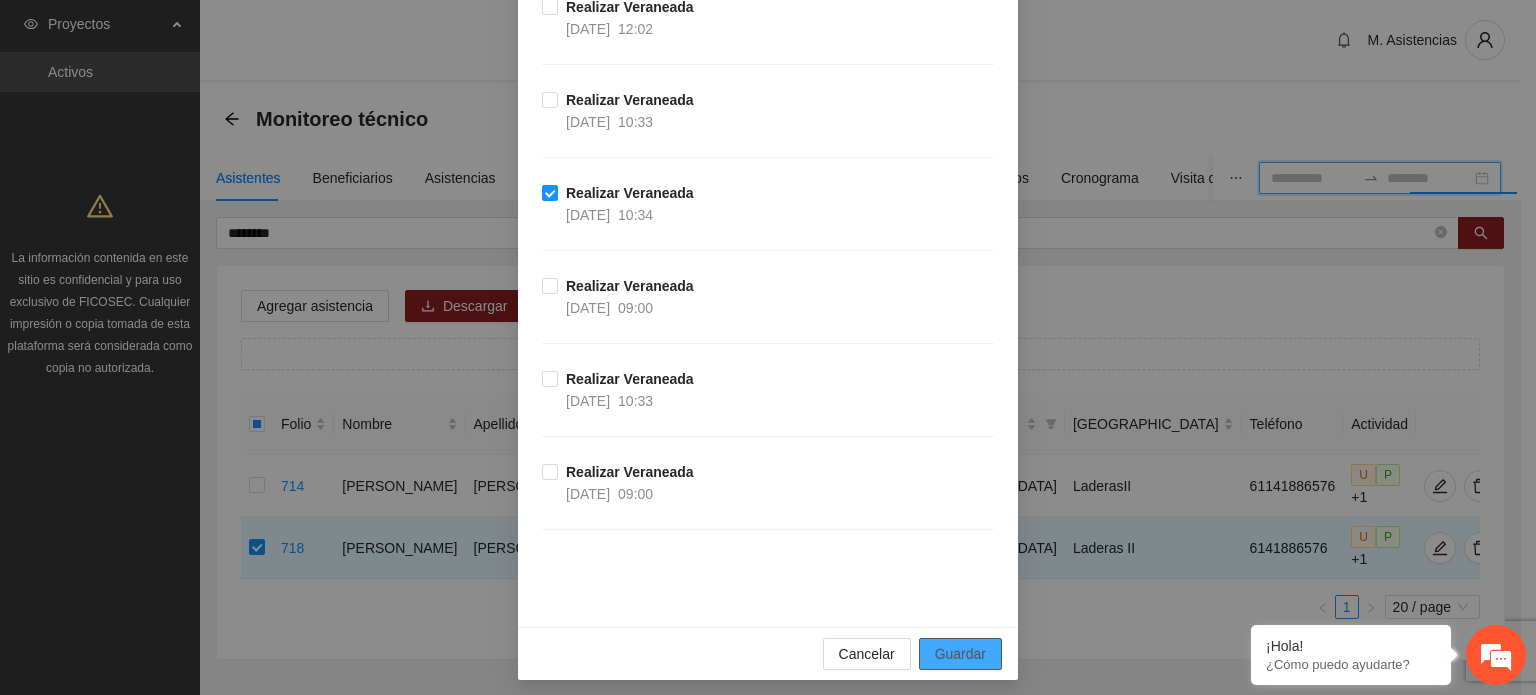 click on "Guardar" at bounding box center [960, 654] 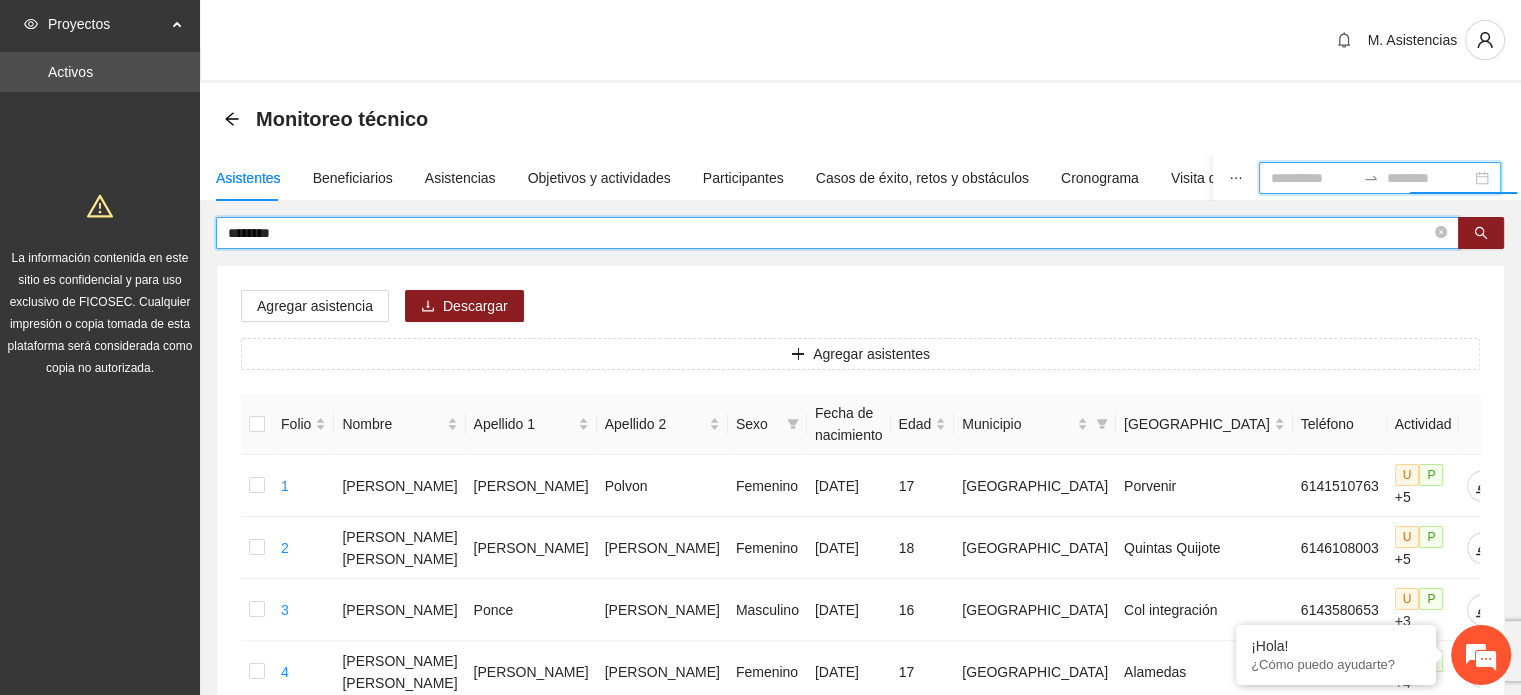 click on "********" at bounding box center [829, 233] 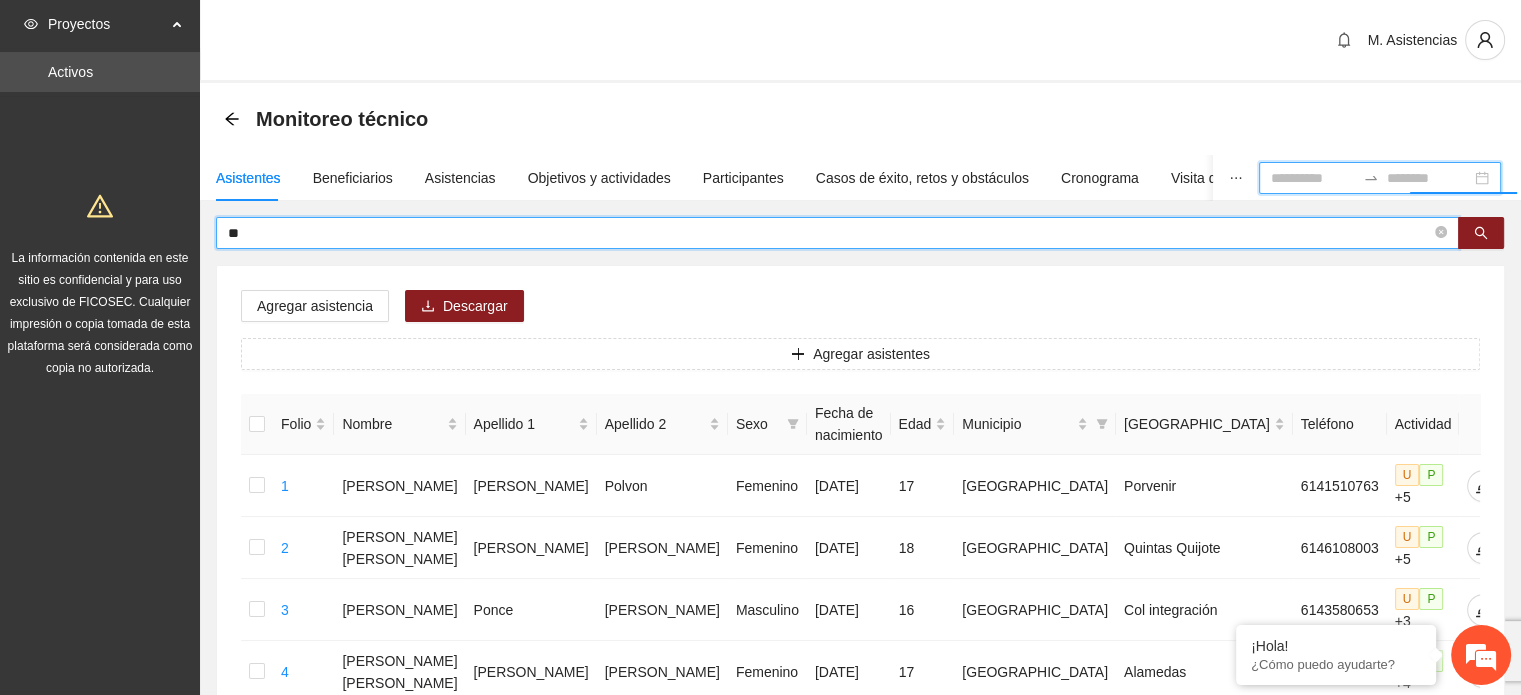 type on "*" 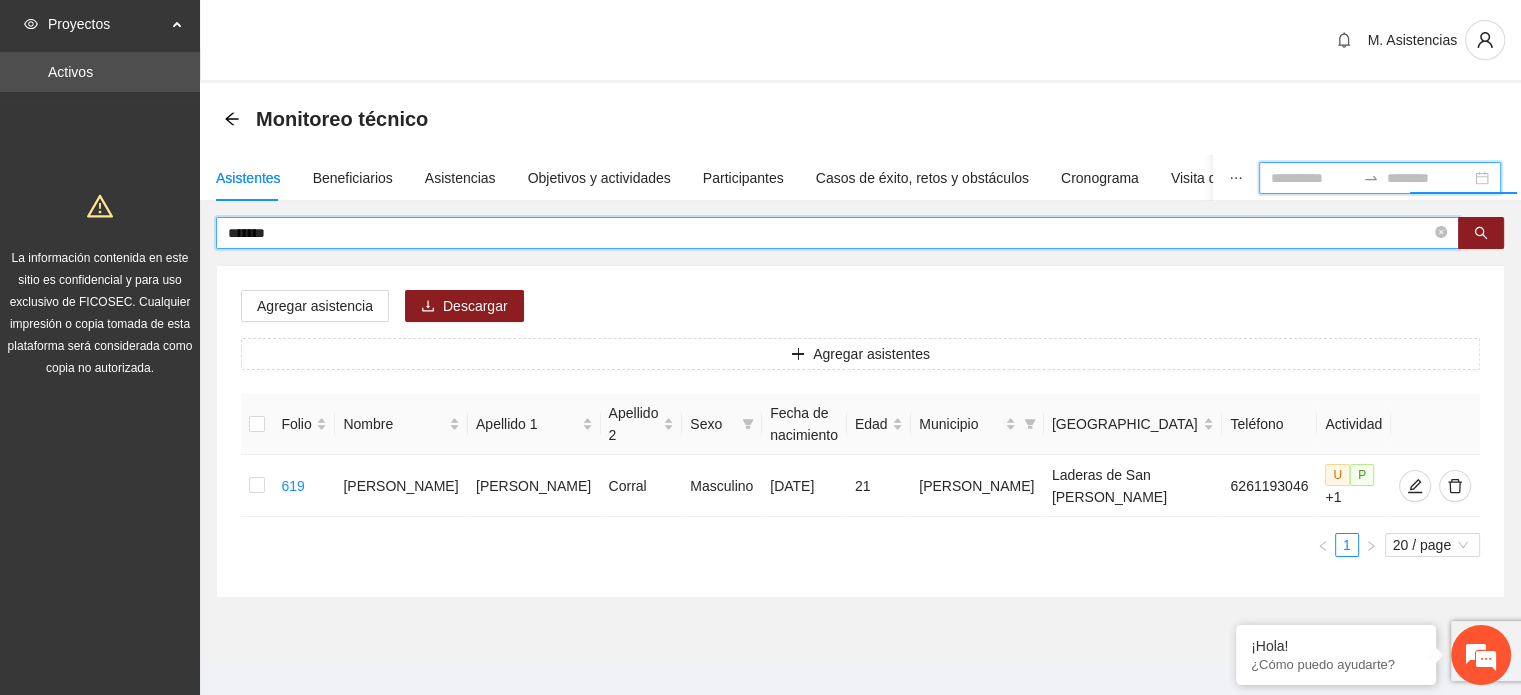 click on "*******" at bounding box center (829, 233) 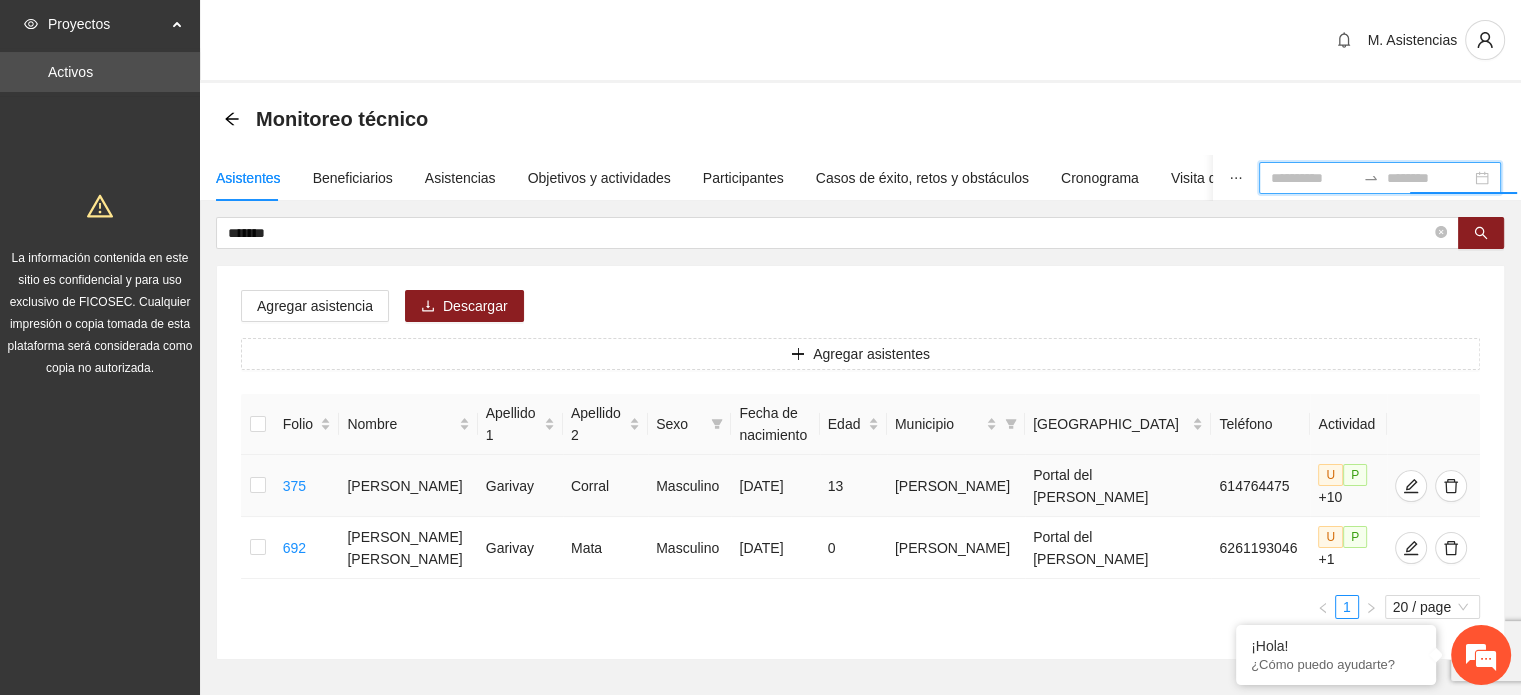 click at bounding box center [258, 486] 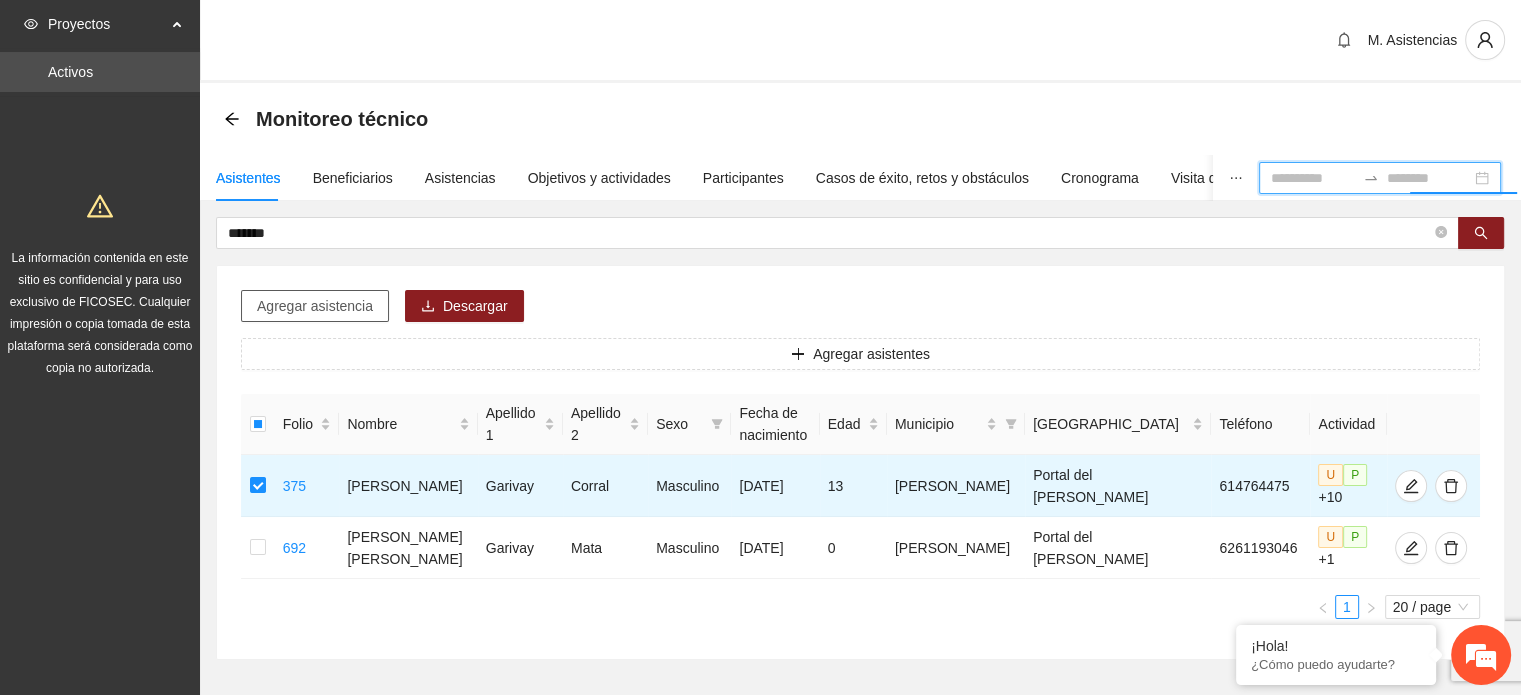 click on "Agregar asistencia" at bounding box center (315, 306) 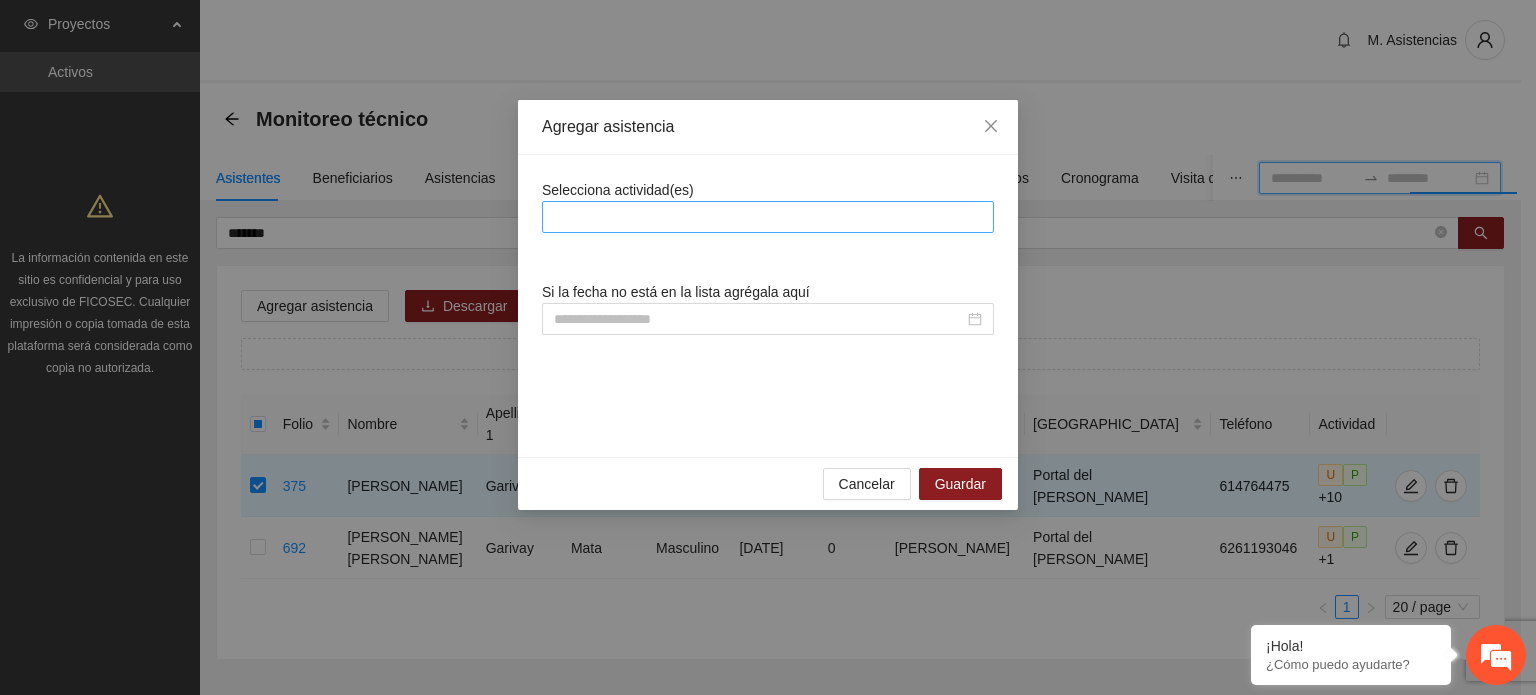 click at bounding box center [768, 217] 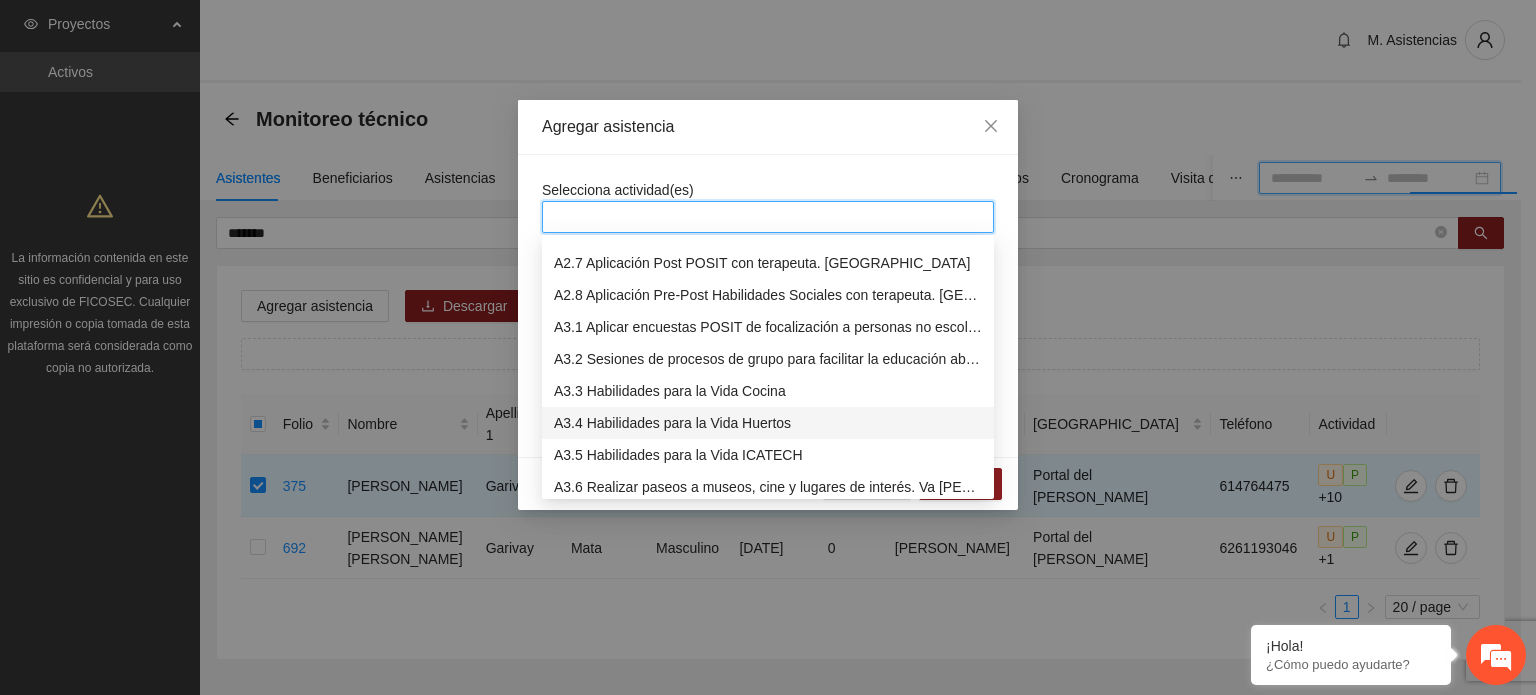 scroll, scrollTop: 700, scrollLeft: 0, axis: vertical 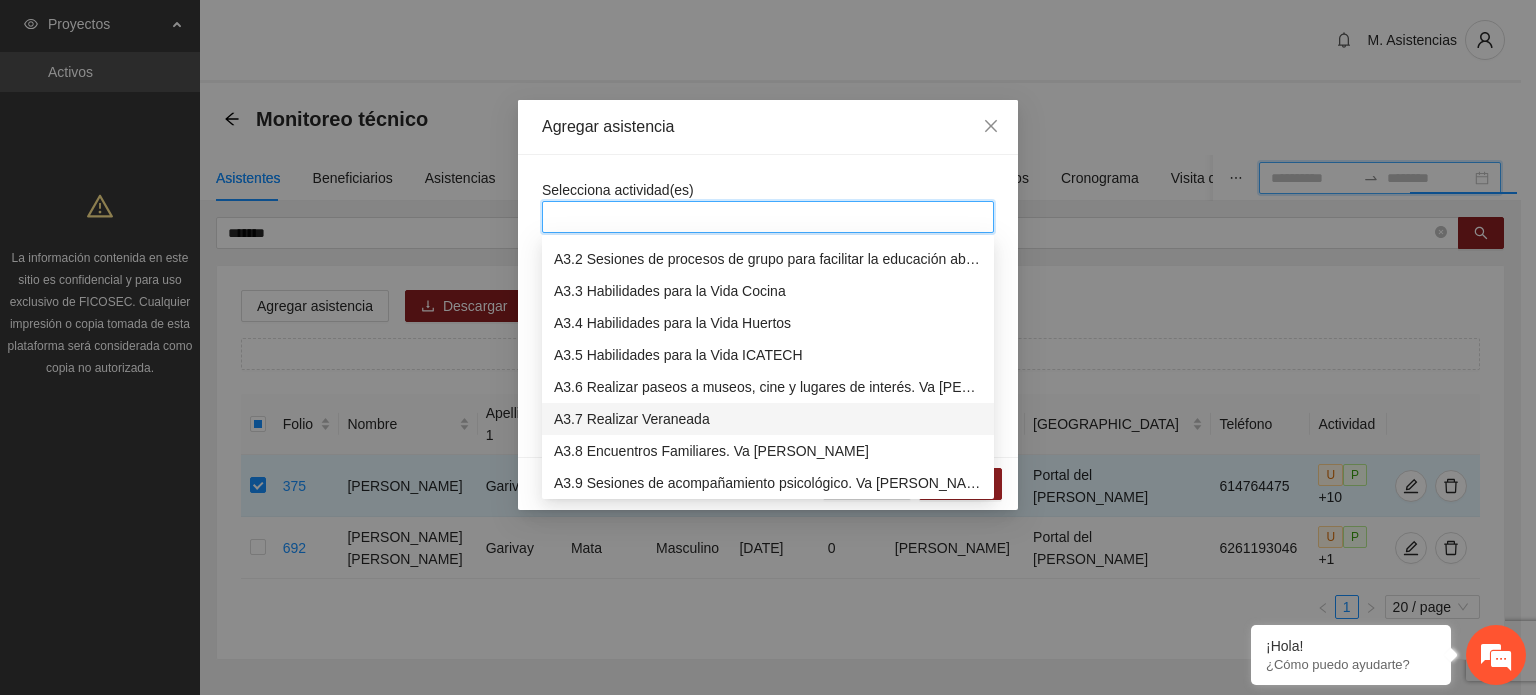 click on "A3.7 Realizar Veraneada" at bounding box center (768, 419) 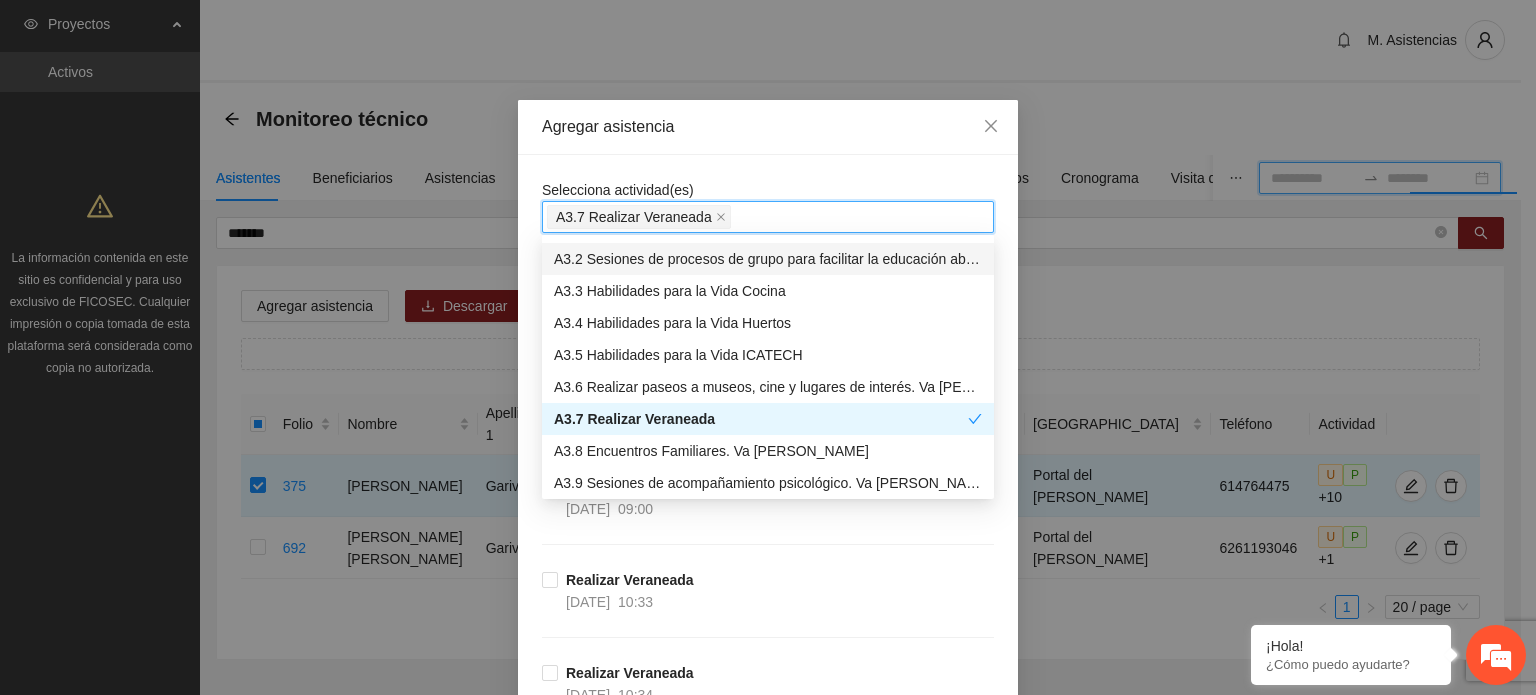 click on "Selecciona actividad(es) A3.7 Realizar Veraneada   Si la fecha no está en la lista agrégala aquí Realizar Veraneada [DATE] 09:00 Realizar Veraneada [DATE] 09:00 Realizar Veraneada [DATE] 10:33 Realizar Veraneada [DATE] 10:34 Realizar Veraneada [DATE] 09:00 Realizar Veraneada [DATE] 10:34 Realizar Veraneada [DATE] 10:31 Realizar Veraneada [DATE] 09:00 Realizar Veraneada [DATE] 10:34 Realizar Veraneada [DATE] 10:33 Realizar Veraneada [DATE] 09:00 Realizar Veraneada [DATE] 09:00 Realizar Veraneada [DATE] 10:31 Realizar Veraneada [DATE] 10:34 Realizar Veraneada [DATE] 10:33 Realizar Veraneada [DATE] 09:00 Realizar Veraneada [DATE] 10:33 Realizar Veraneada [DATE] 10:34 Realizar Veraneada [DATE] 10:32 Realizar Veraneada [DATE] 09:00 Realizar Veraneada [DATE] 10:33 Realizar Veraneada [DATE] 10:32 Realizar Veraneada [DATE] 09:00 Realizar Veraneada [DATE] 10:34 Realizar Veraneada [DATE] 10:33 Realizar Veraneada" at bounding box center [768, 1979] 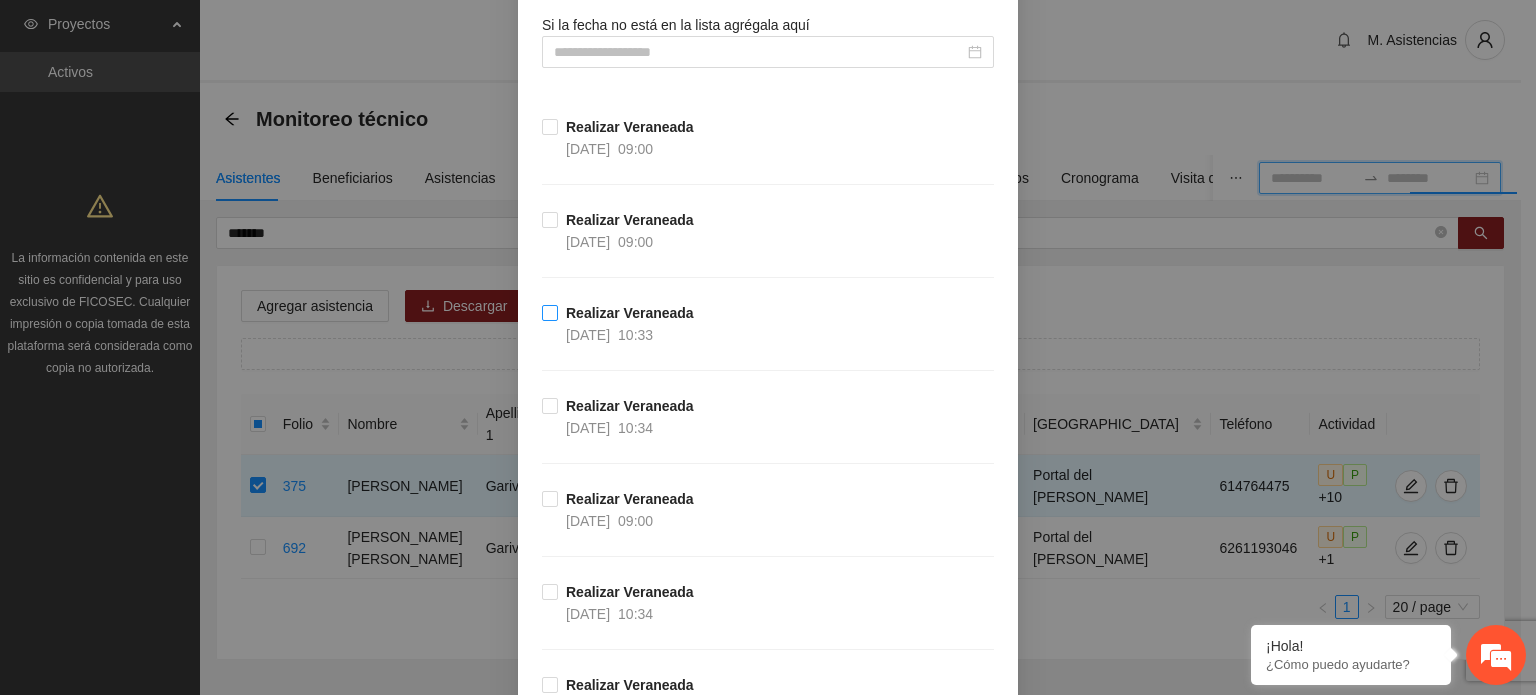 scroll, scrollTop: 300, scrollLeft: 0, axis: vertical 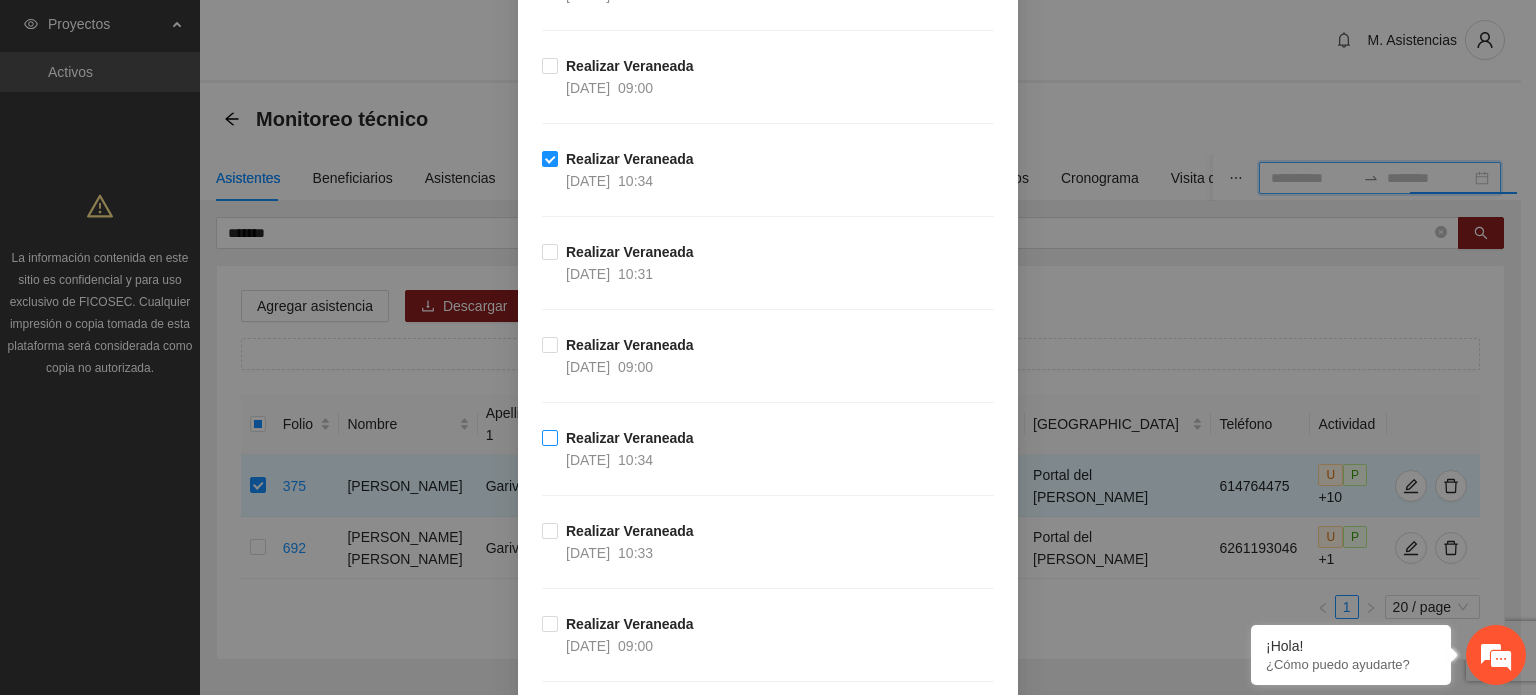 click on "Realizar Veraneada [DATE] 10:34" at bounding box center [630, 449] 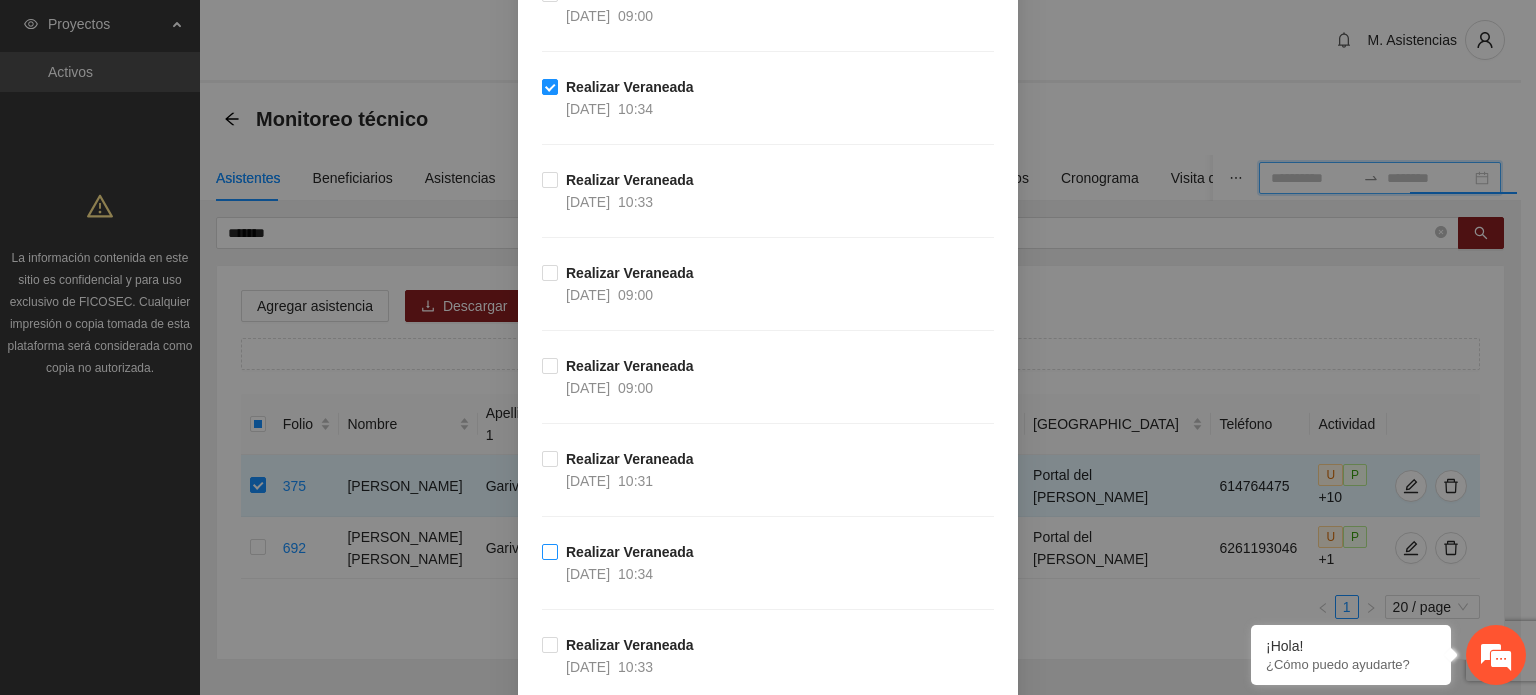 scroll, scrollTop: 1100, scrollLeft: 0, axis: vertical 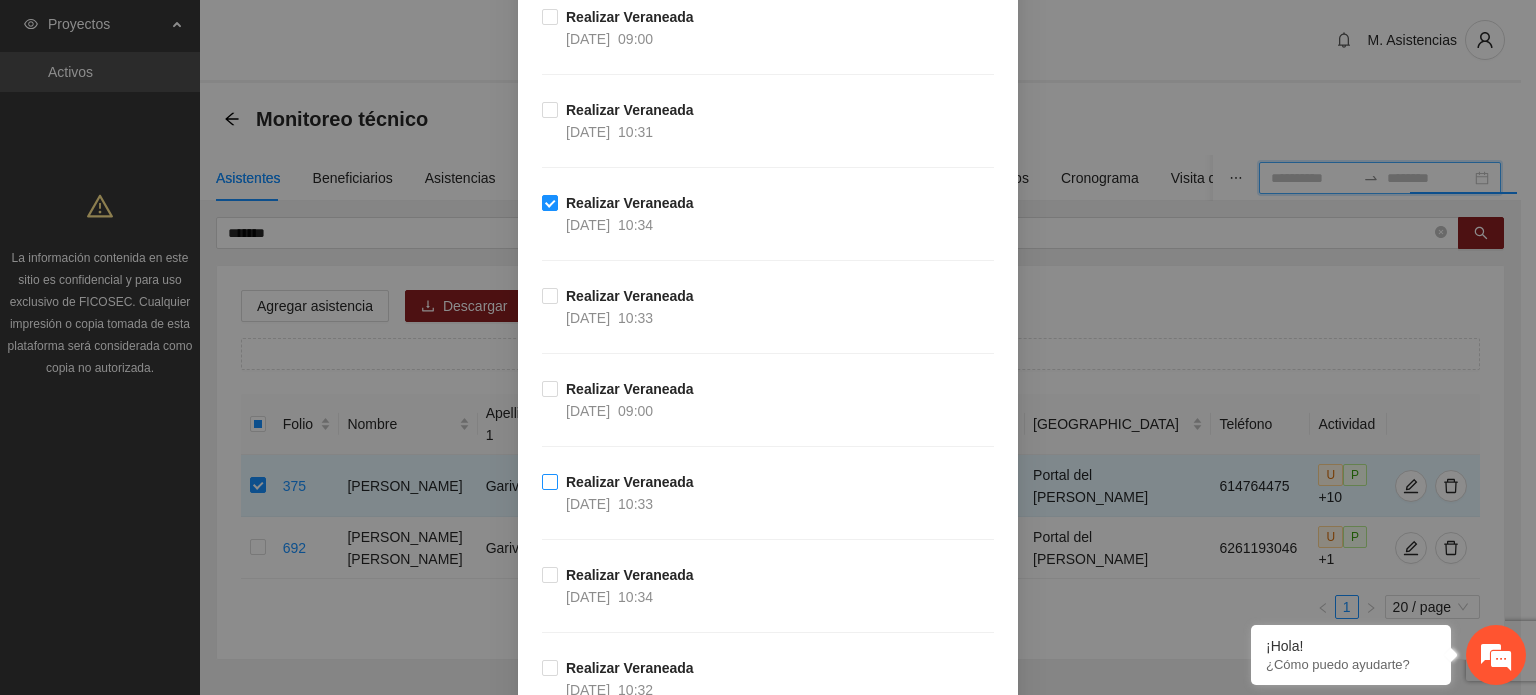 click on "Realizar Veraneada [DATE] 10:34" at bounding box center [630, 586] 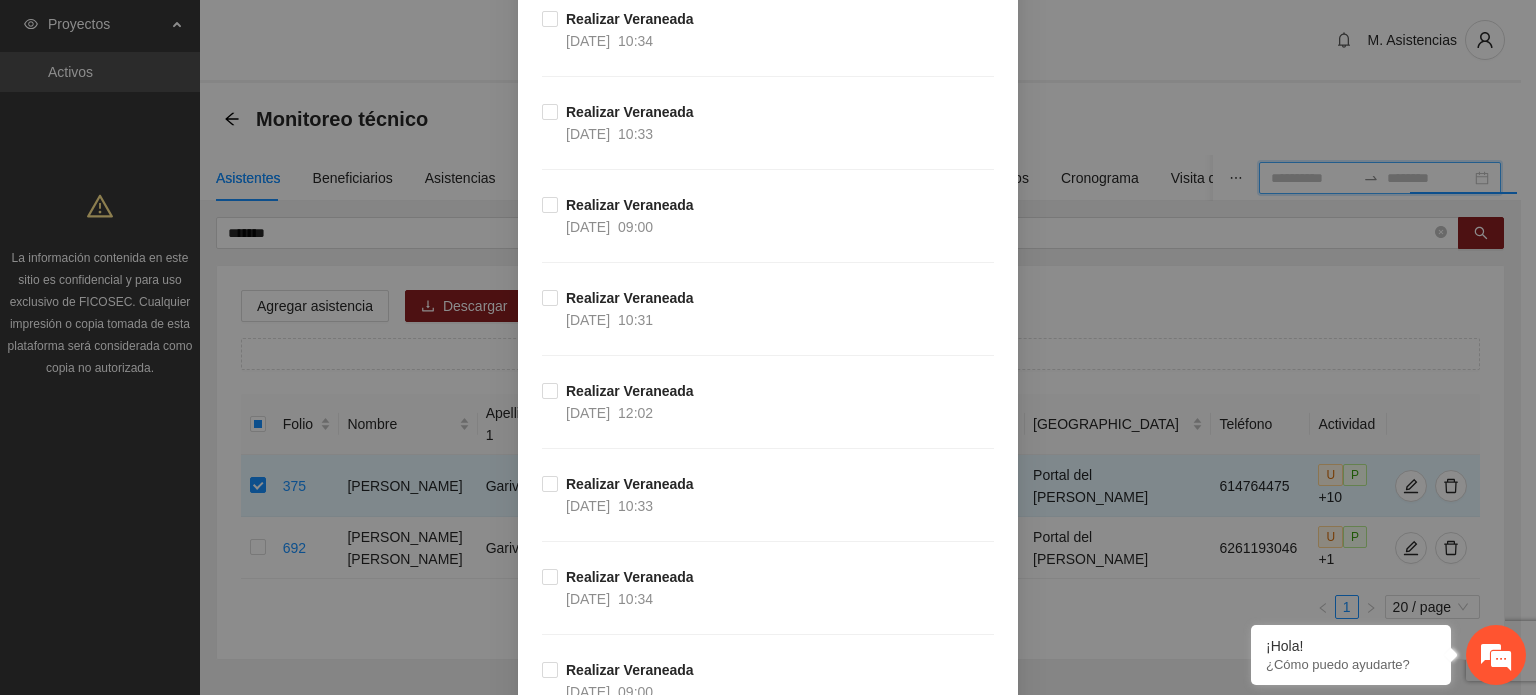 scroll, scrollTop: 2800, scrollLeft: 0, axis: vertical 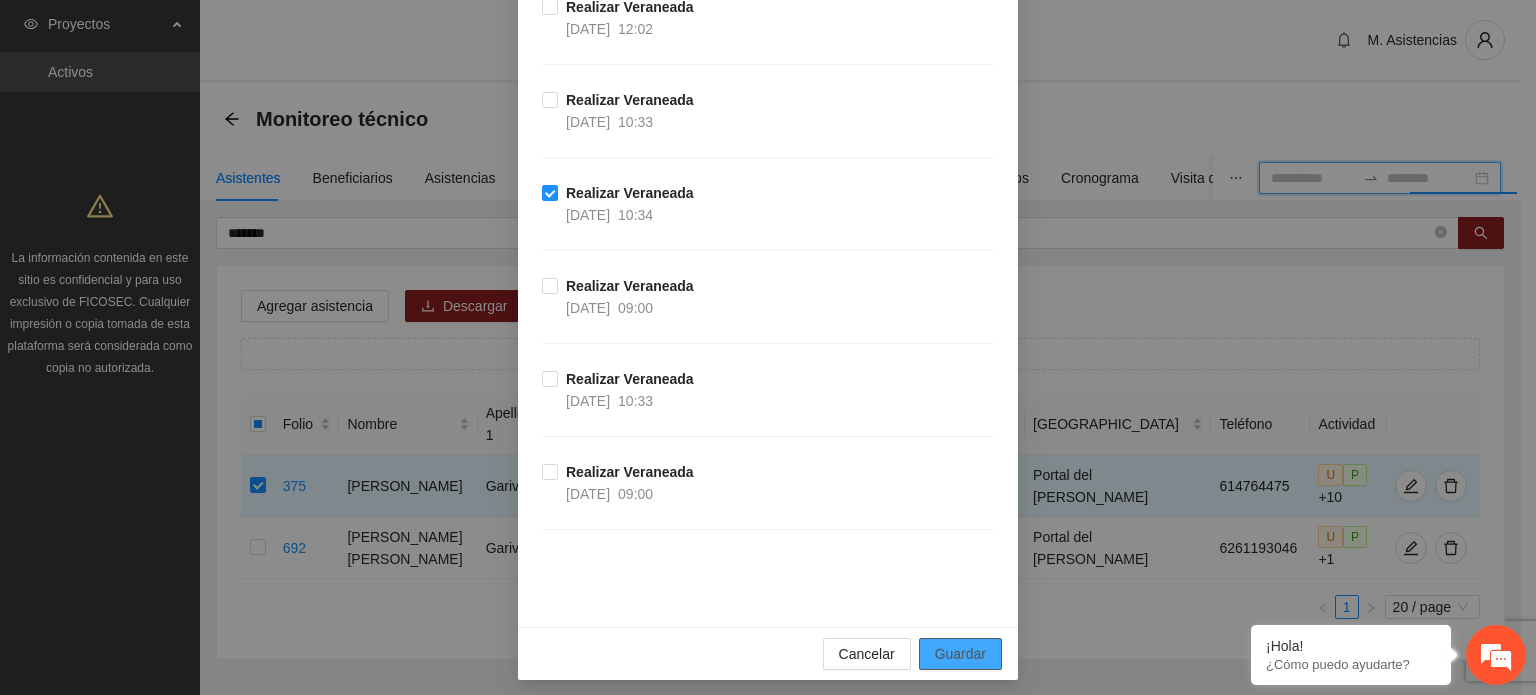 click on "Guardar" at bounding box center (960, 654) 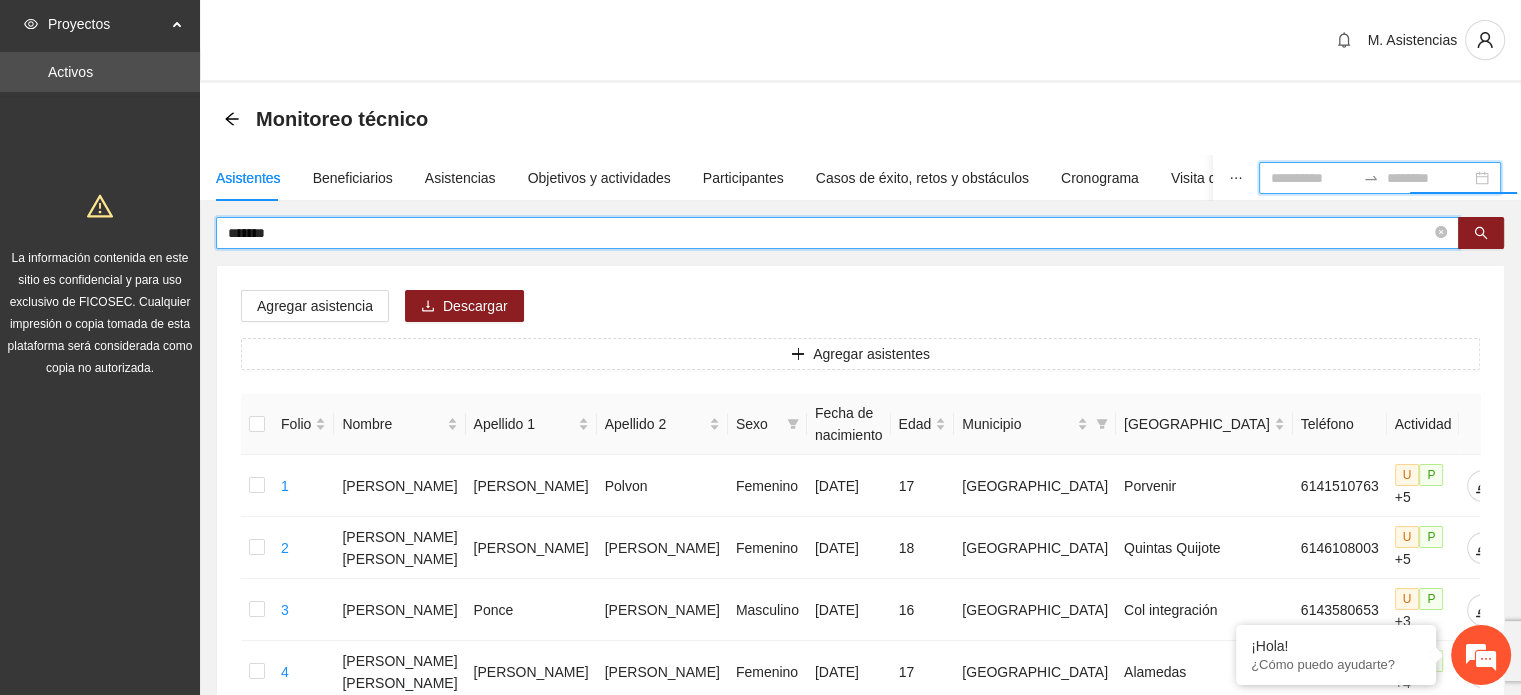 click on "*******" at bounding box center [829, 233] 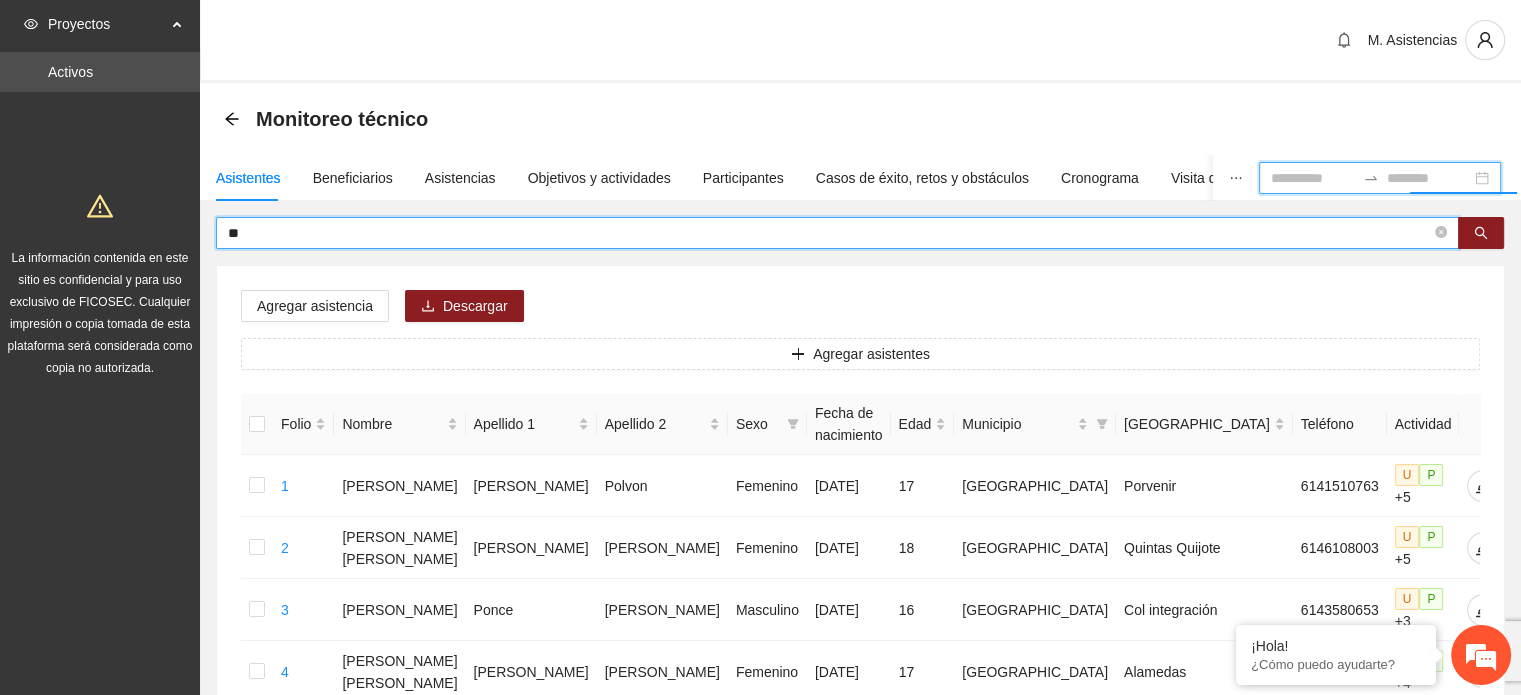 type on "*" 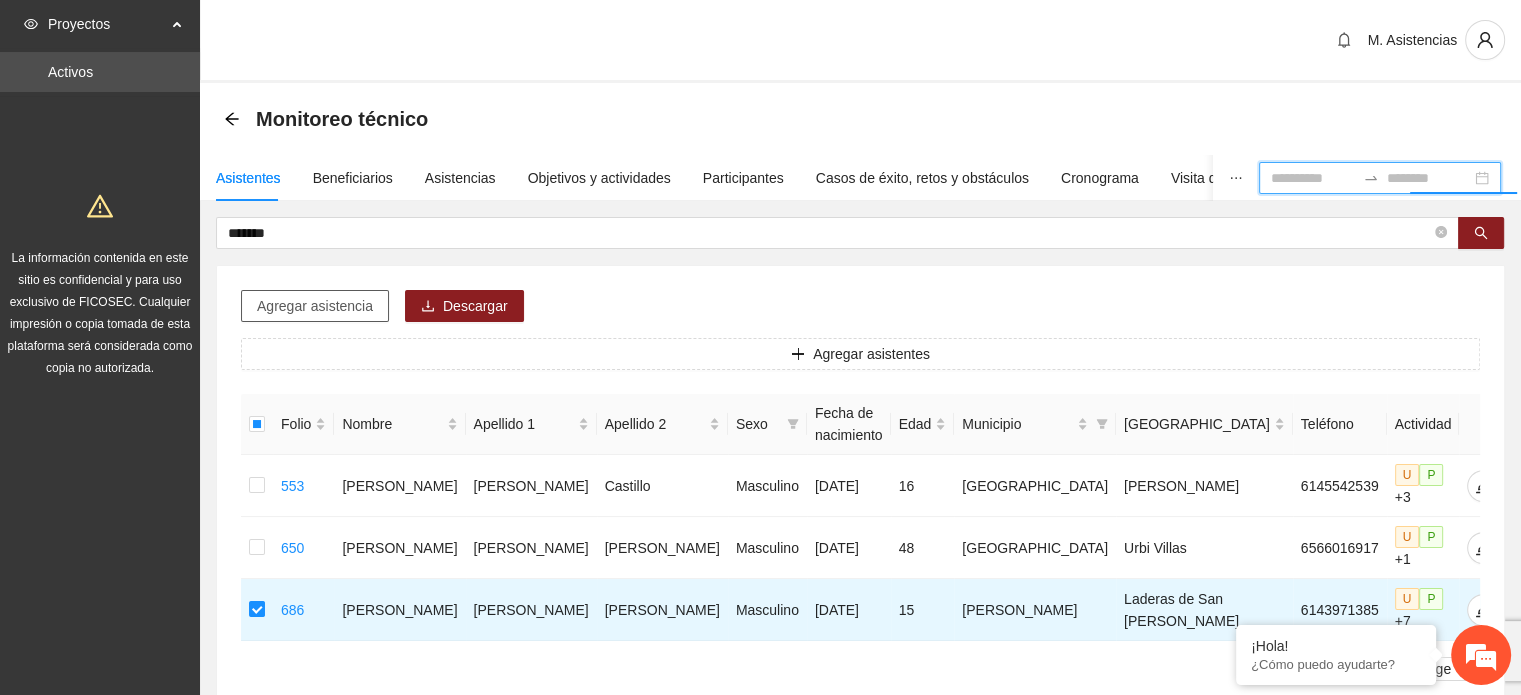 click on "Agregar asistencia" at bounding box center (315, 306) 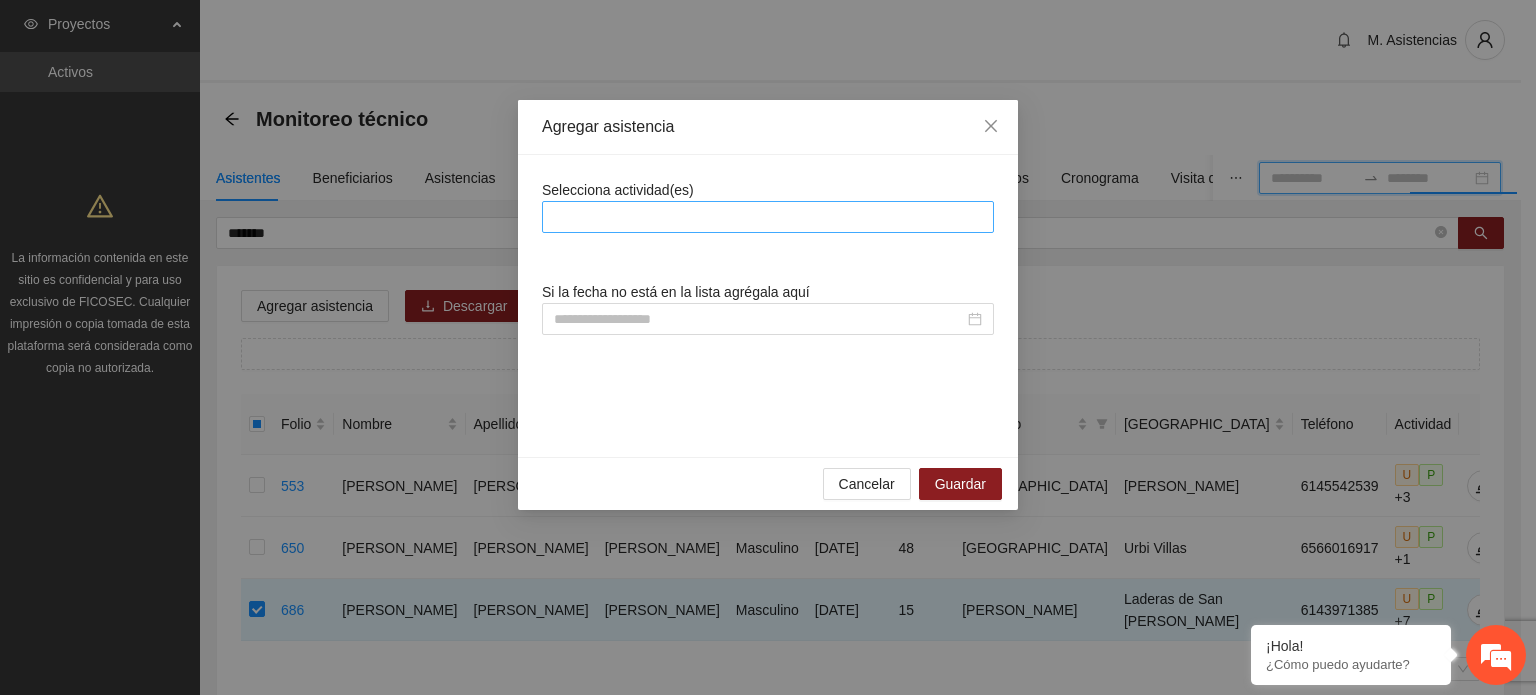 click at bounding box center [768, 217] 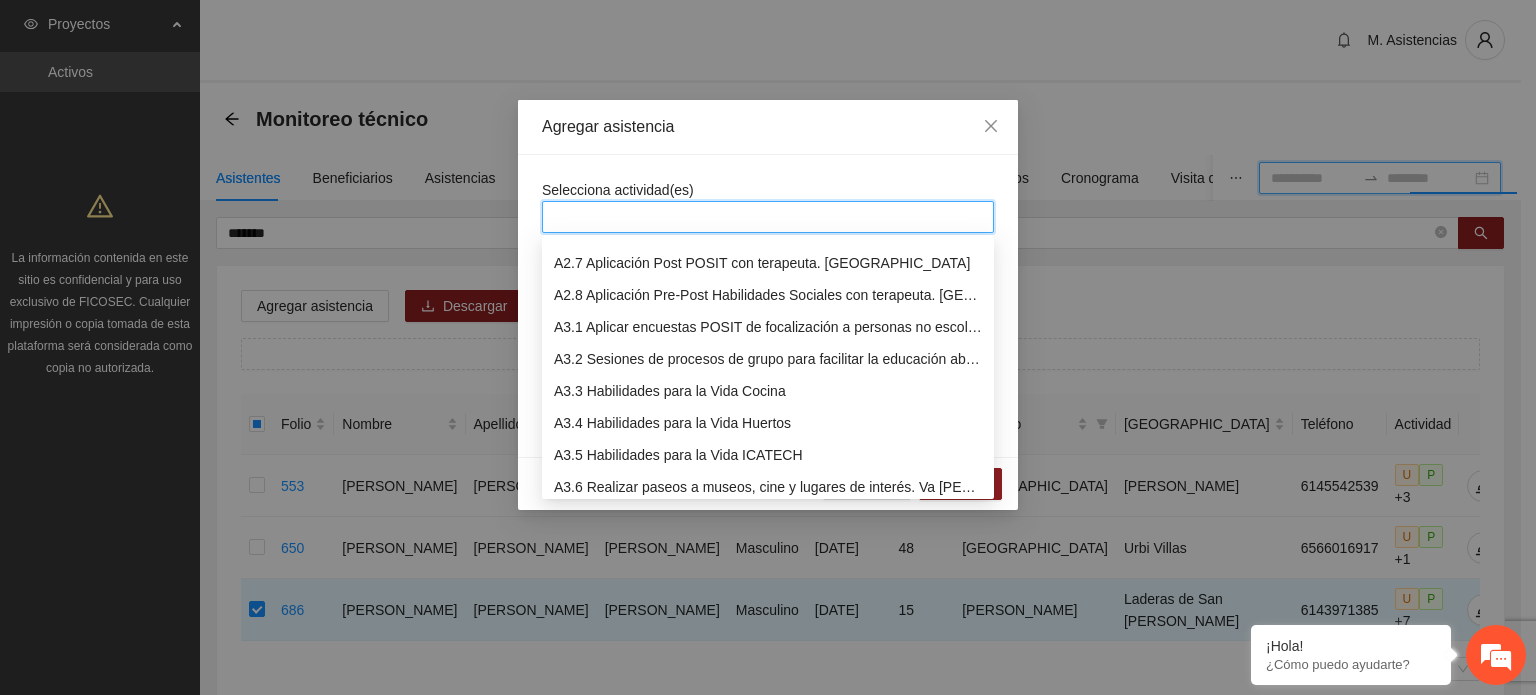 scroll, scrollTop: 700, scrollLeft: 0, axis: vertical 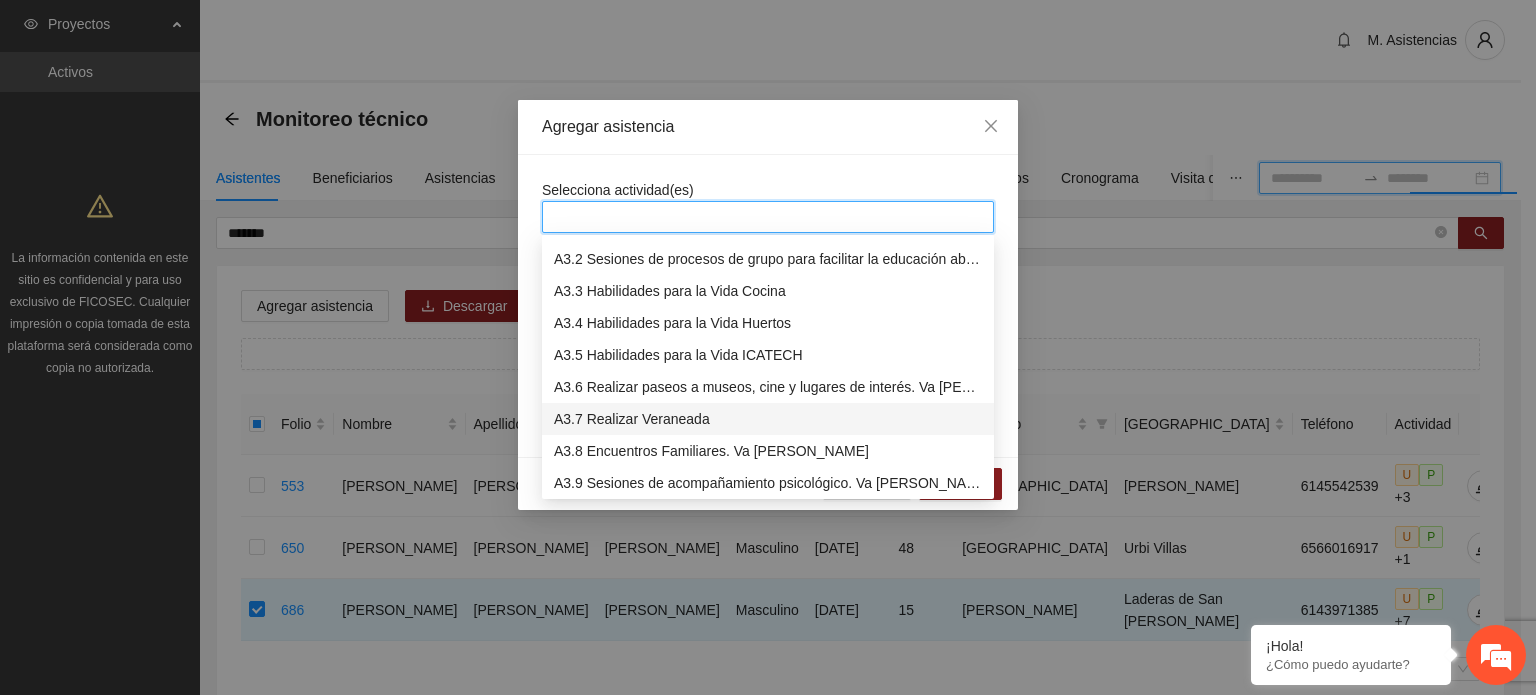 click on "A3.7 Realizar Veraneada" at bounding box center (768, 419) 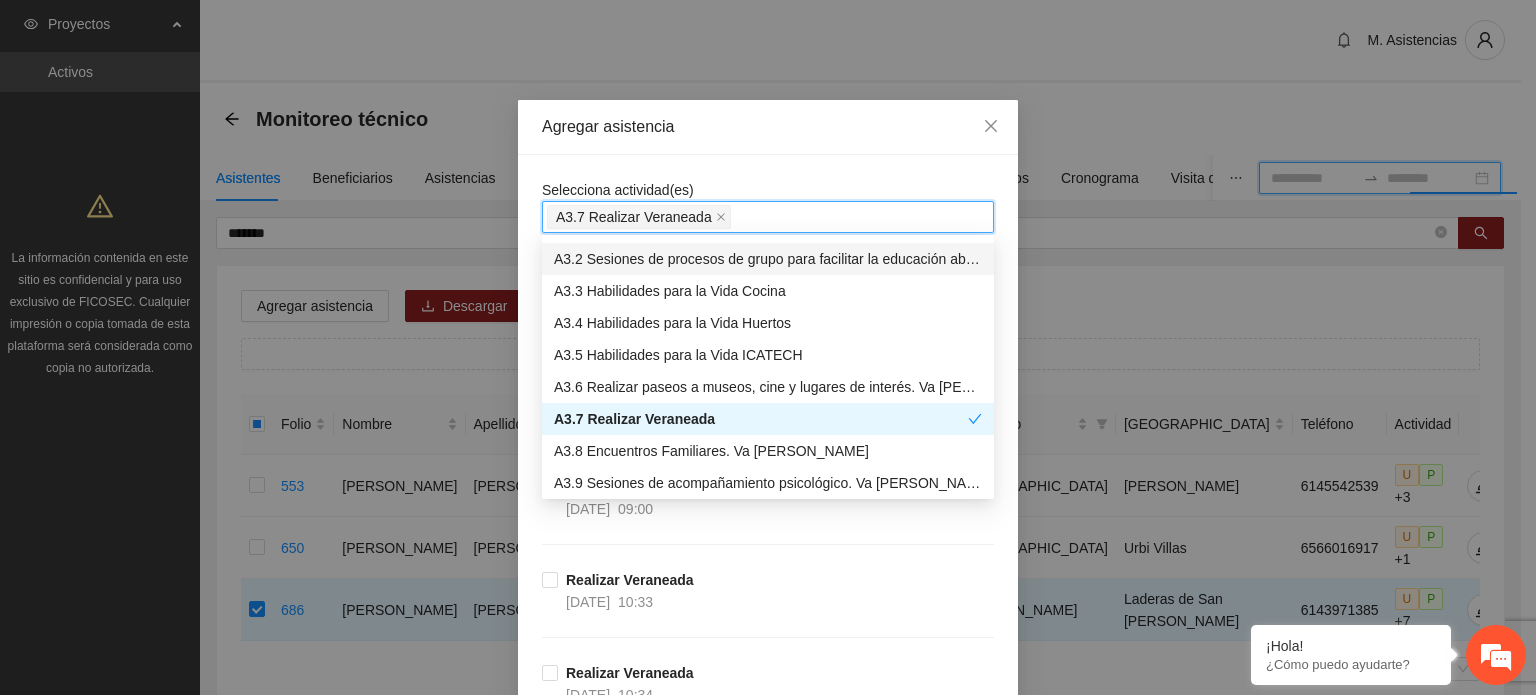 click on "Selecciona actividad(es) A3.7 Realizar Veraneada   Si la fecha no está en la lista agrégala aquí Realizar Veraneada [DATE] 09:00 Realizar Veraneada [DATE] 09:00 Realizar Veraneada [DATE] 10:33 Realizar Veraneada [DATE] 10:34 Realizar Veraneada [DATE] 09:00 Realizar Veraneada [DATE] 10:34 Realizar Veraneada [DATE] 10:31 Realizar Veraneada [DATE] 09:00 Realizar Veraneada [DATE] 10:34 Realizar Veraneada [DATE] 10:33 Realizar Veraneada [DATE] 09:00 Realizar Veraneada [DATE] 09:00 Realizar Veraneada [DATE] 10:31 Realizar Veraneada [DATE] 10:34 Realizar Veraneada [DATE] 10:33 Realizar Veraneada [DATE] 09:00 Realizar Veraneada [DATE] 10:33 Realizar Veraneada [DATE] 10:34 Realizar Veraneada [DATE] 10:32 Realizar Veraneada [DATE] 09:00 Realizar Veraneada [DATE] 10:33 Realizar Veraneada [DATE] 10:32 Realizar Veraneada [DATE] 09:00 Realizar Veraneada [DATE] 10:34 Realizar Veraneada [DATE] 10:33 Realizar Veraneada" at bounding box center (768, 1979) 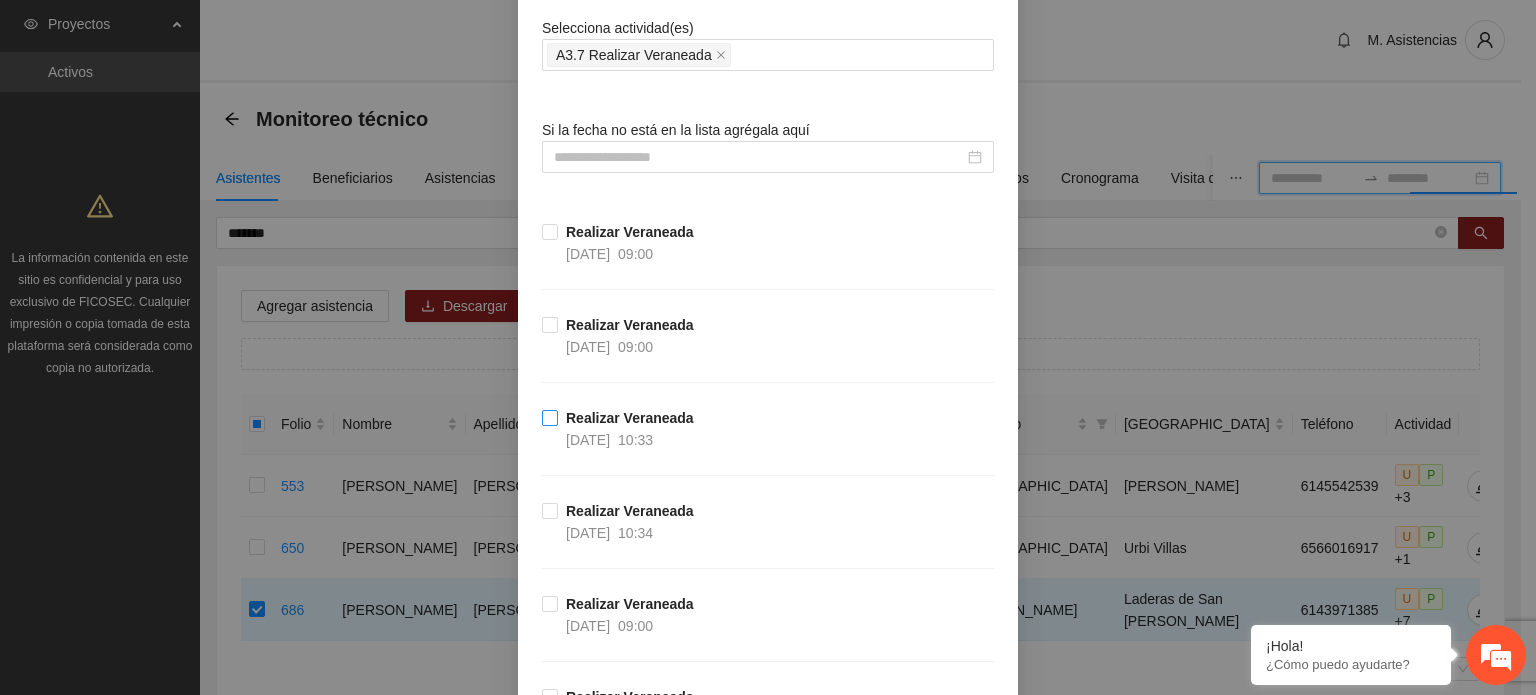 scroll, scrollTop: 200, scrollLeft: 0, axis: vertical 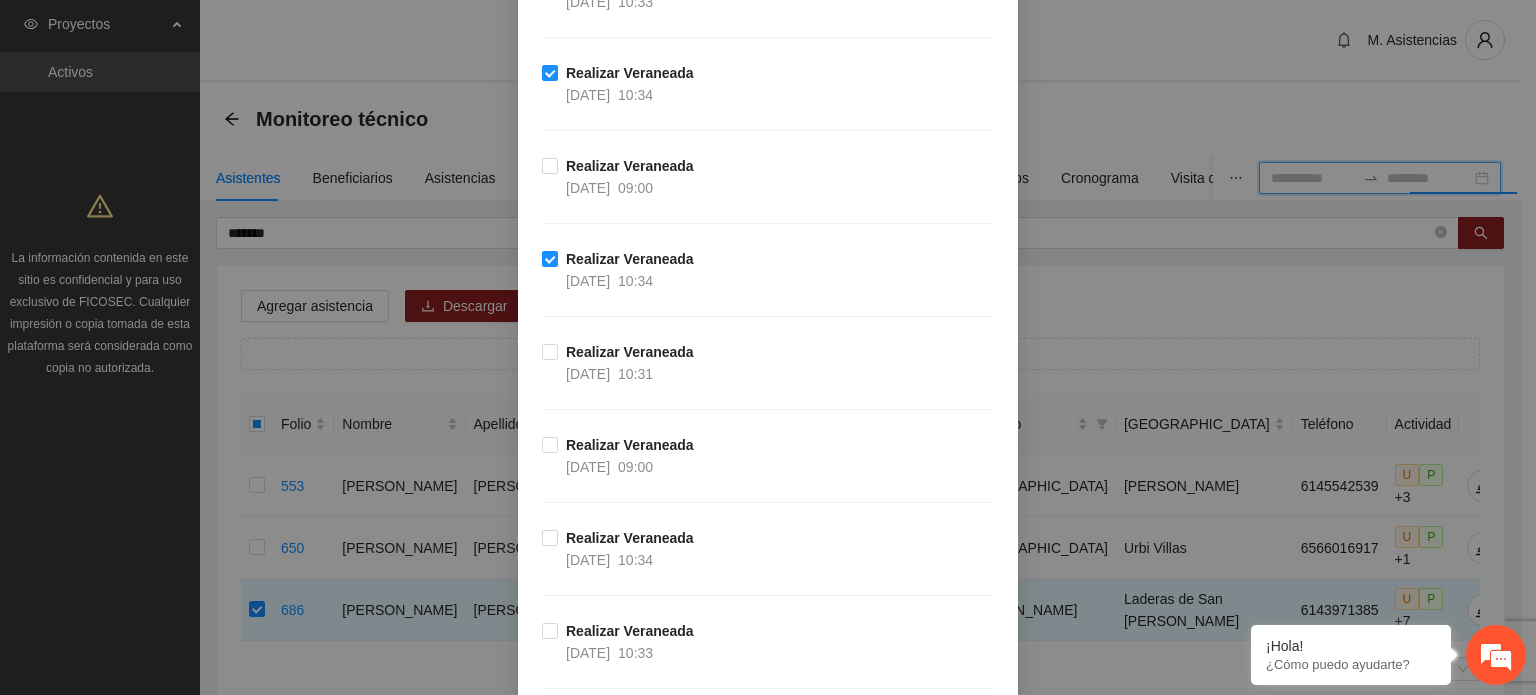 click on "Selecciona actividad(es) A3.7 Realizar Veraneada   Si la fecha no está en la lista agrégala aquí Realizar Veraneada [DATE] 09:00 Realizar Veraneada [DATE] 09:00 Realizar Veraneada [DATE] 10:33 Realizar Veraneada [DATE] 10:34 Realizar Veraneada [DATE] 09:00 Realizar Veraneada [DATE] 10:34 Realizar Veraneada [DATE] 10:31 Realizar Veraneada [DATE] 09:00 Realizar Veraneada [DATE] 10:34 Realizar Veraneada [DATE] 10:33 Realizar Veraneada [DATE] 09:00 Realizar Veraneada [DATE] 09:00 Realizar Veraneada [DATE] 10:31 Realizar Veraneada [DATE] 10:34 Realizar Veraneada [DATE] 10:33 Realizar Veraneada [DATE] 09:00 Realizar Veraneada [DATE] 10:33 Realizar Veraneada [DATE] 10:34 Realizar Veraneada [DATE] 10:32 Realizar Veraneada [DATE] 09:00 Realizar Veraneada [DATE] 10:33 Realizar Veraneada [DATE] 10:32 Realizar Veraneada [DATE] 09:00 Realizar Veraneada [DATE] 10:34 Realizar Veraneada [DATE] 10:33 Realizar Veraneada" at bounding box center [768, 1379] 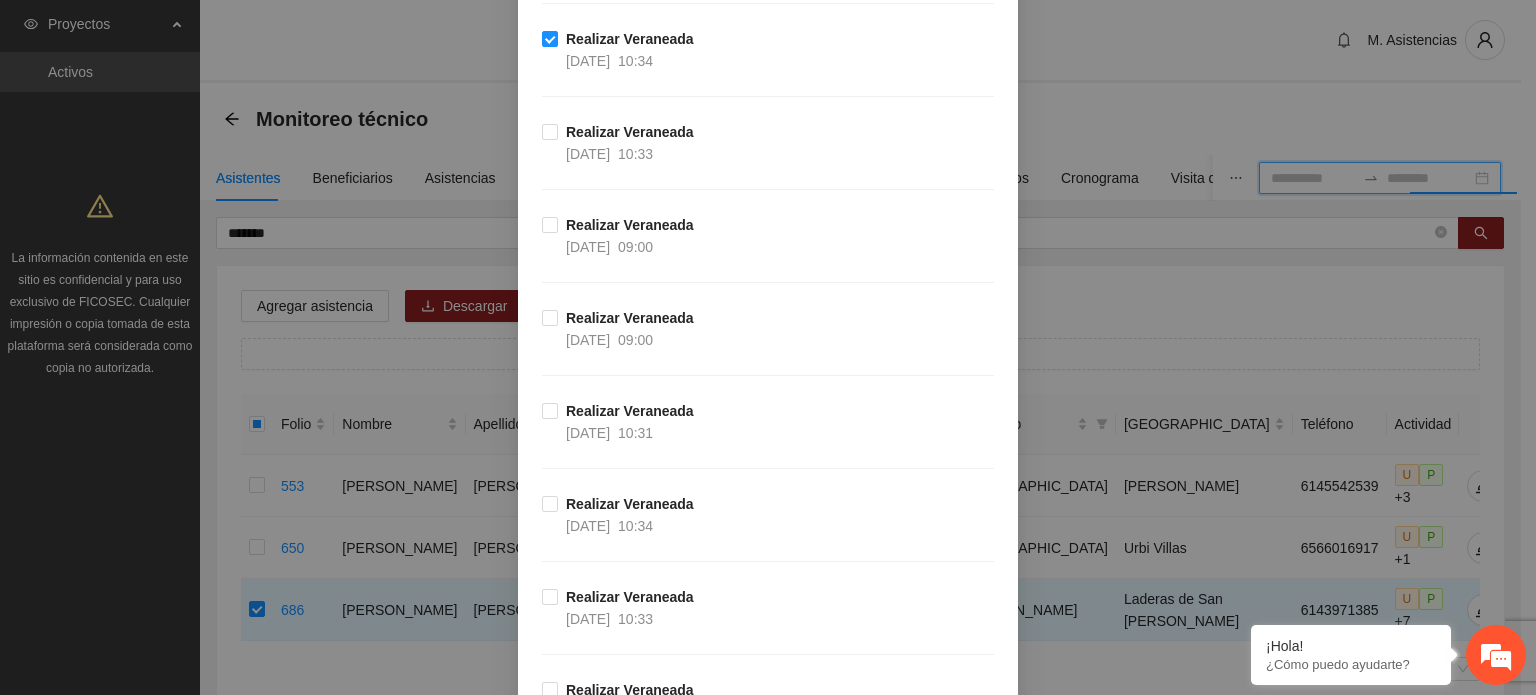 scroll, scrollTop: 1100, scrollLeft: 0, axis: vertical 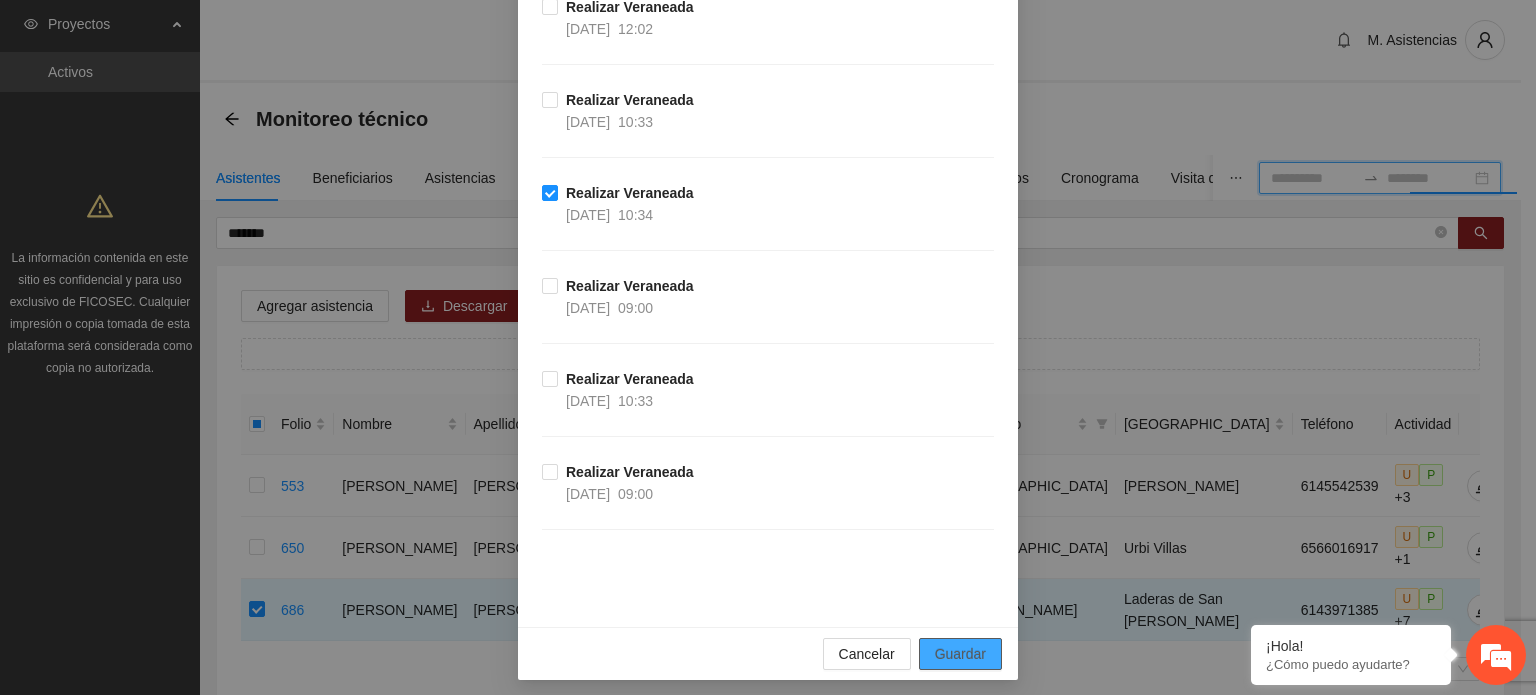 click on "Guardar" at bounding box center (960, 654) 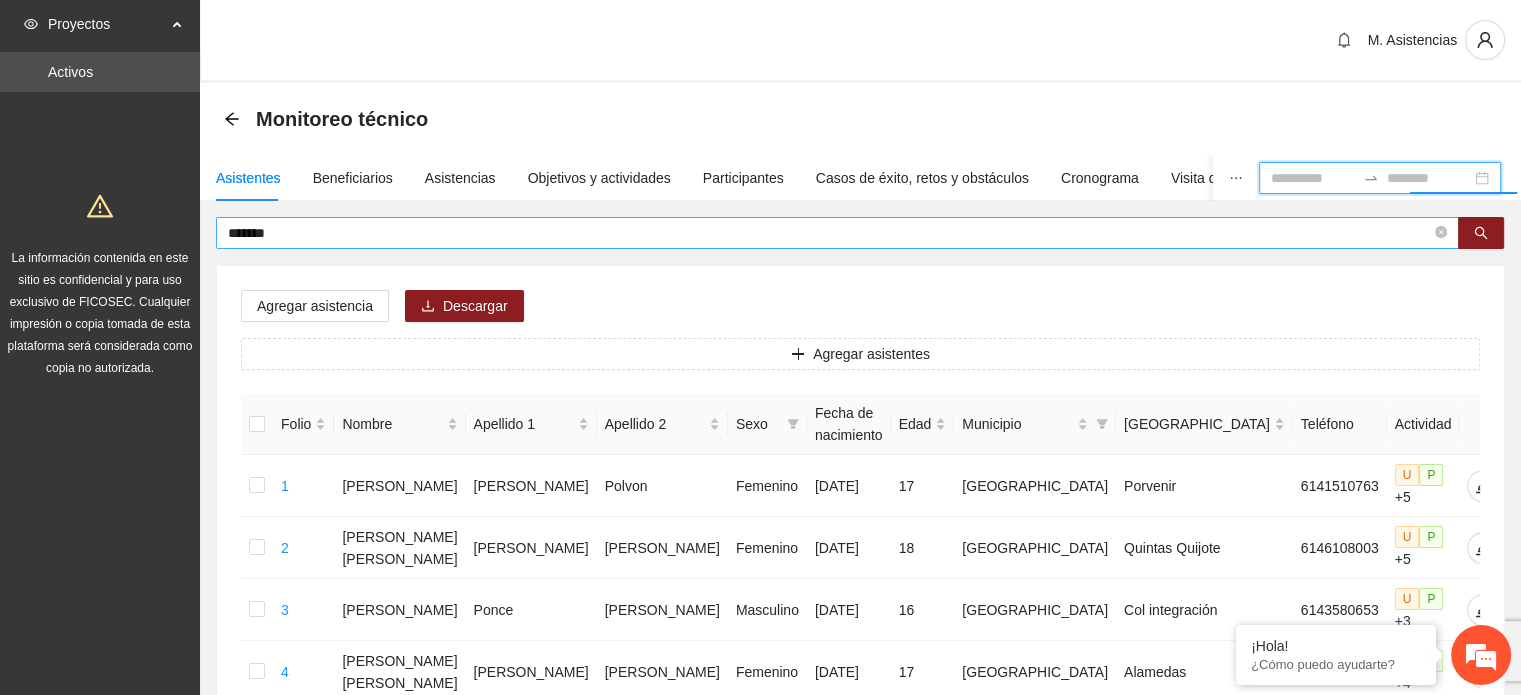 click on "*******" at bounding box center (829, 233) 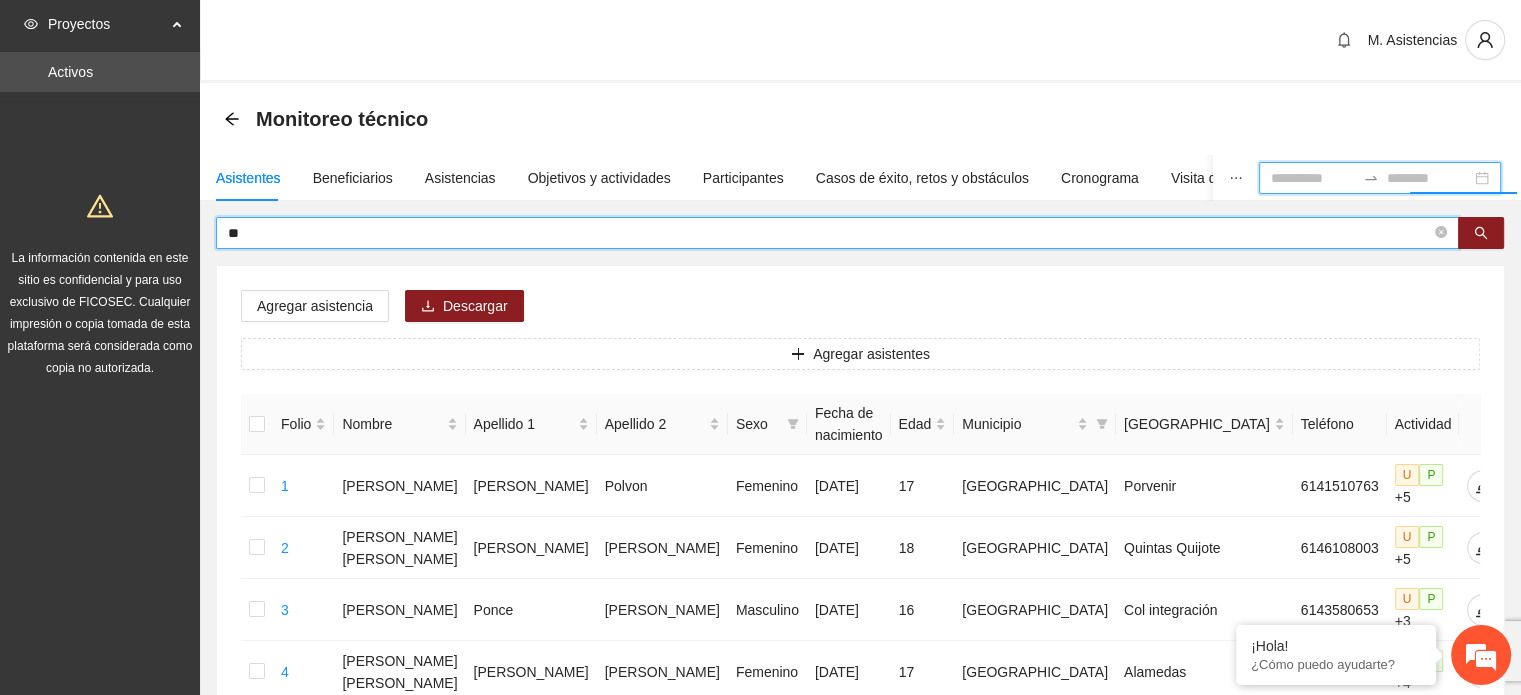 type on "*" 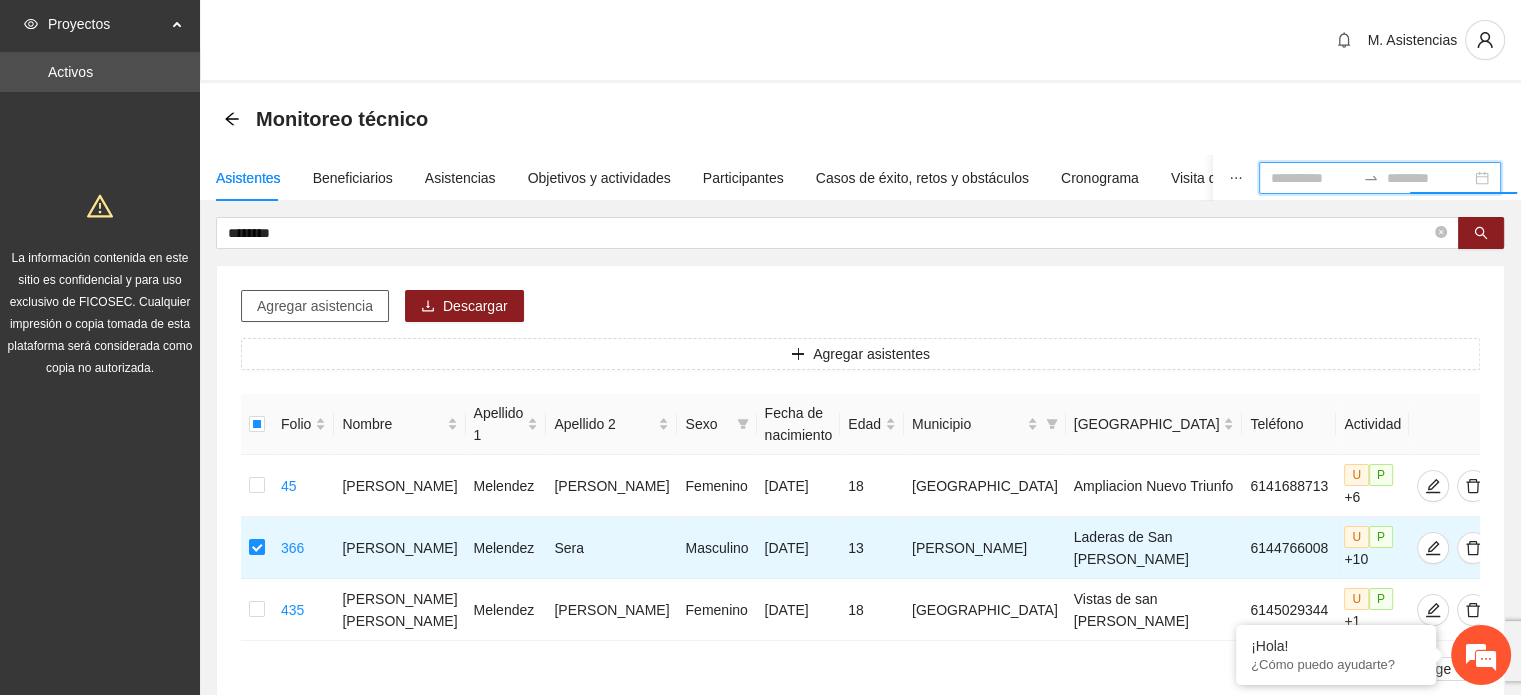 click on "Agregar asistencia" at bounding box center (315, 306) 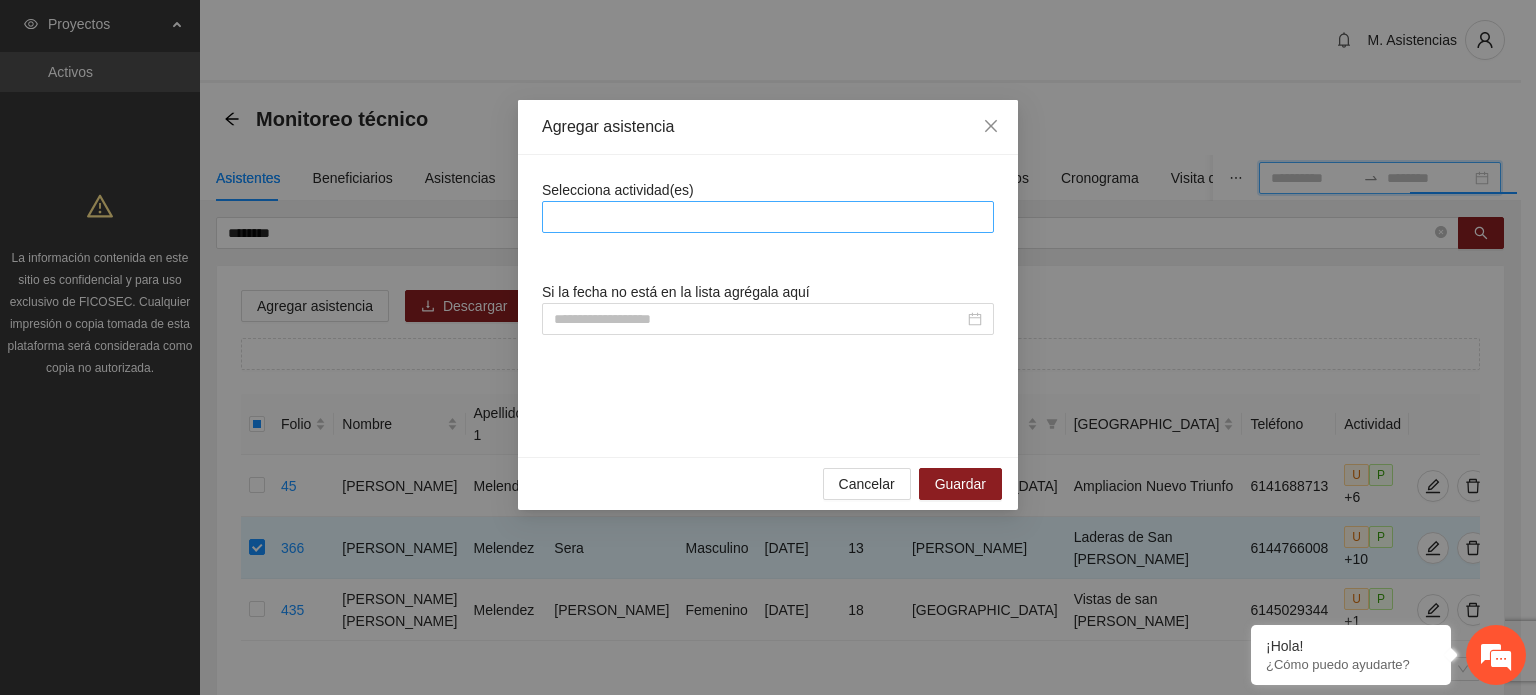click at bounding box center (768, 217) 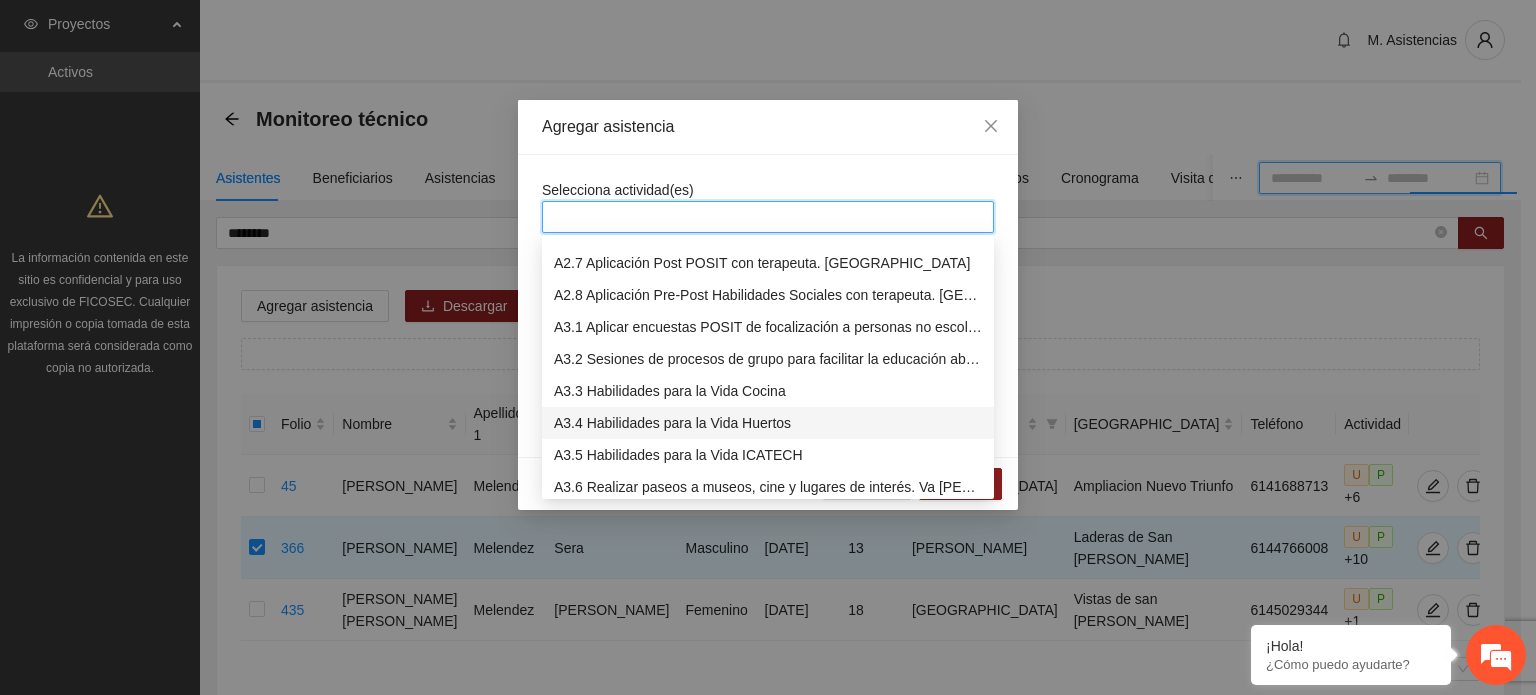 scroll, scrollTop: 700, scrollLeft: 0, axis: vertical 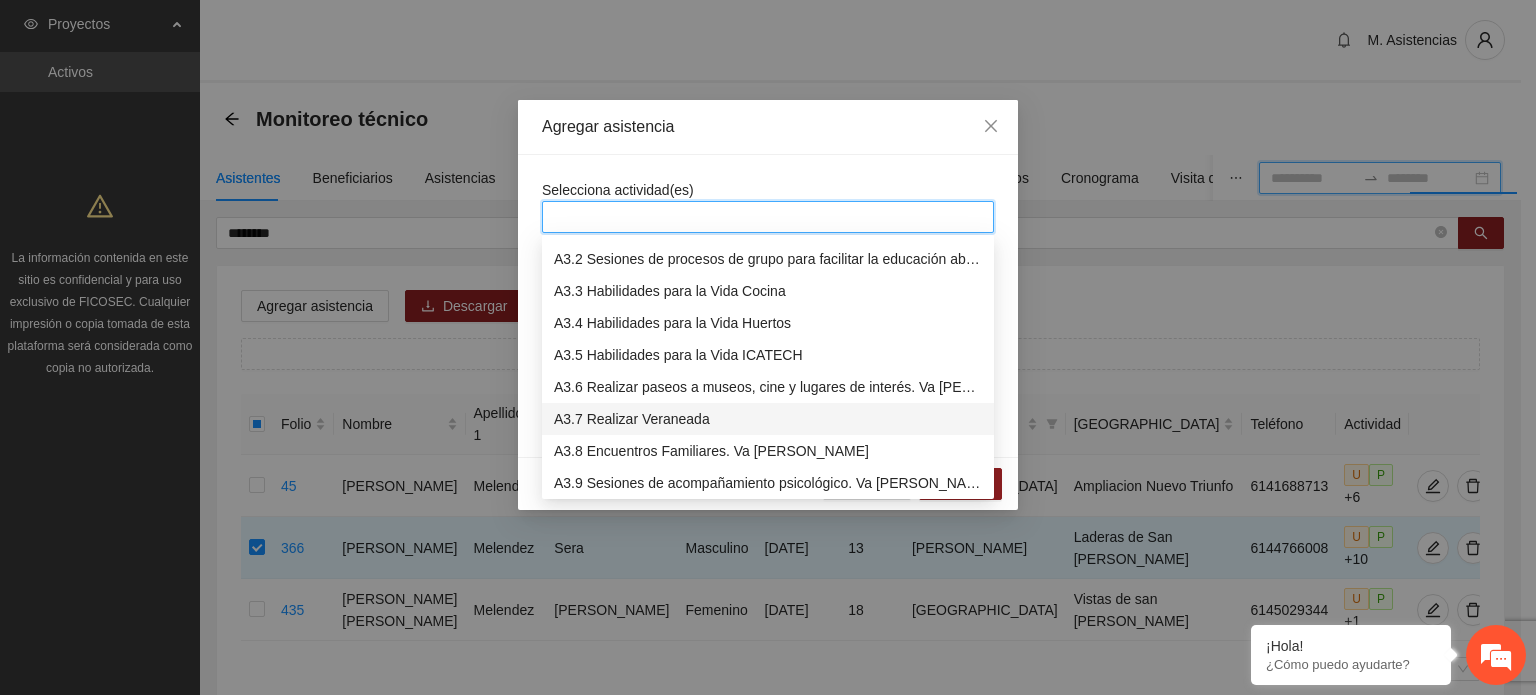 click on "A3.7 Realizar Veraneada" at bounding box center (768, 419) 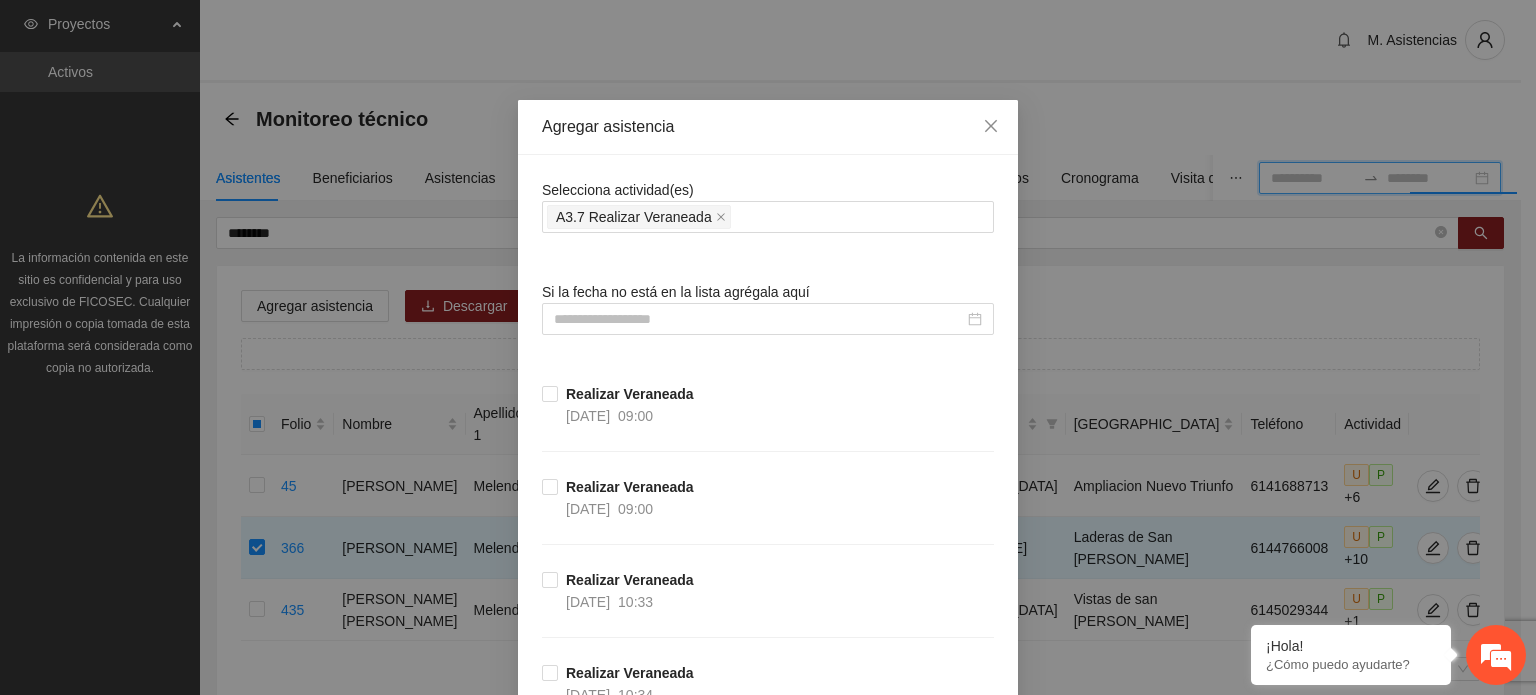 click on "Selecciona actividad(es) A3.7 Realizar Veraneada   Si la fecha no está en la lista agrégala aquí Realizar Veraneada [DATE] 09:00 Realizar Veraneada [DATE] 09:00 Realizar Veraneada [DATE] 10:33 Realizar Veraneada [DATE] 10:34 Realizar Veraneada [DATE] 09:00 Realizar Veraneada [DATE] 10:34 Realizar Veraneada [DATE] 10:31 Realizar Veraneada [DATE] 09:00 Realizar Veraneada [DATE] 10:34 Realizar Veraneada [DATE] 10:33 Realizar Veraneada [DATE] 09:00 Realizar Veraneada [DATE] 09:00 Realizar Veraneada [DATE] 10:31 Realizar Veraneada [DATE] 10:34 Realizar Veraneada [DATE] 10:33 Realizar Veraneada [DATE] 09:00 Realizar Veraneada [DATE] 10:33 Realizar Veraneada [DATE] 10:34 Realizar Veraneada [DATE] 10:32 Realizar Veraneada [DATE] 09:00 Realizar Veraneada [DATE] 10:33 Realizar Veraneada [DATE] 10:32 Realizar Veraneada [DATE] 09:00 Realizar Veraneada [DATE] 10:34 Realizar Veraneada [DATE] 10:33 Realizar Veraneada" at bounding box center [768, 1979] 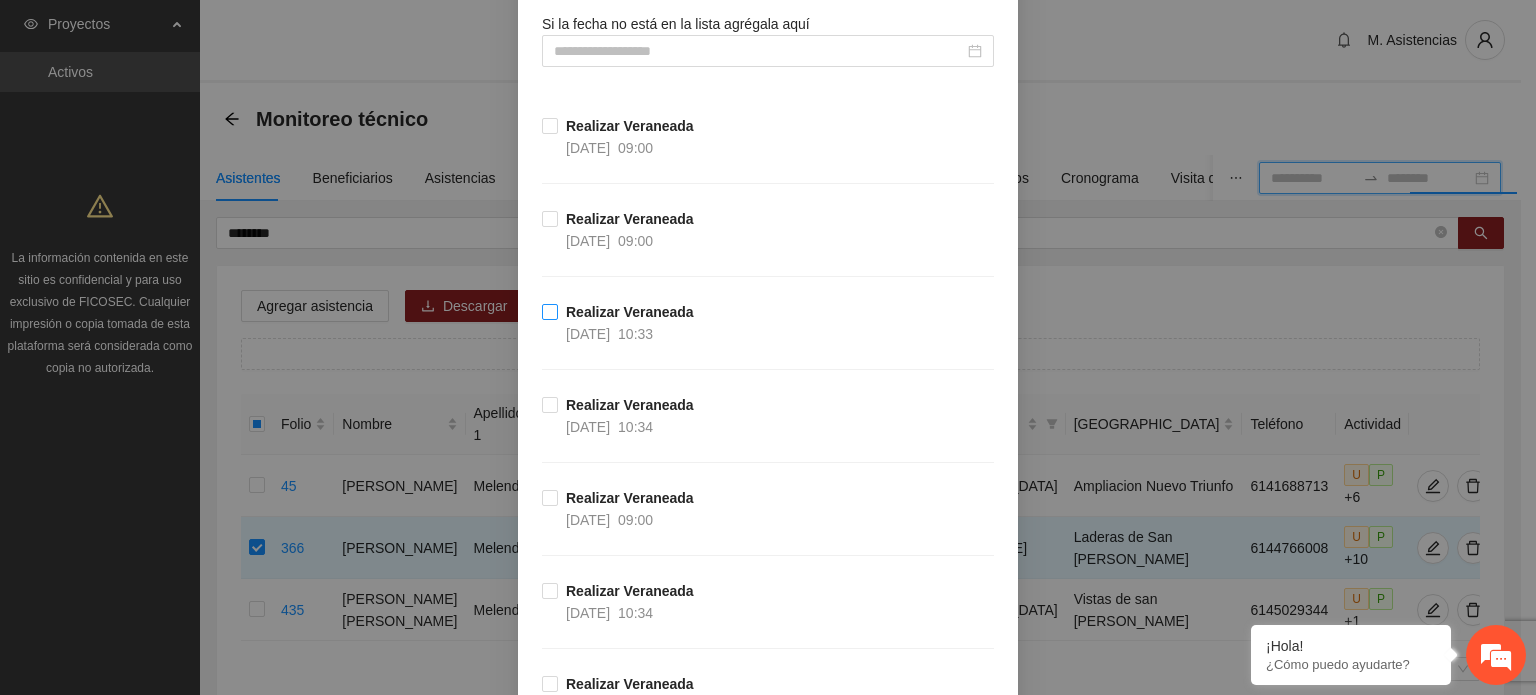 scroll, scrollTop: 300, scrollLeft: 0, axis: vertical 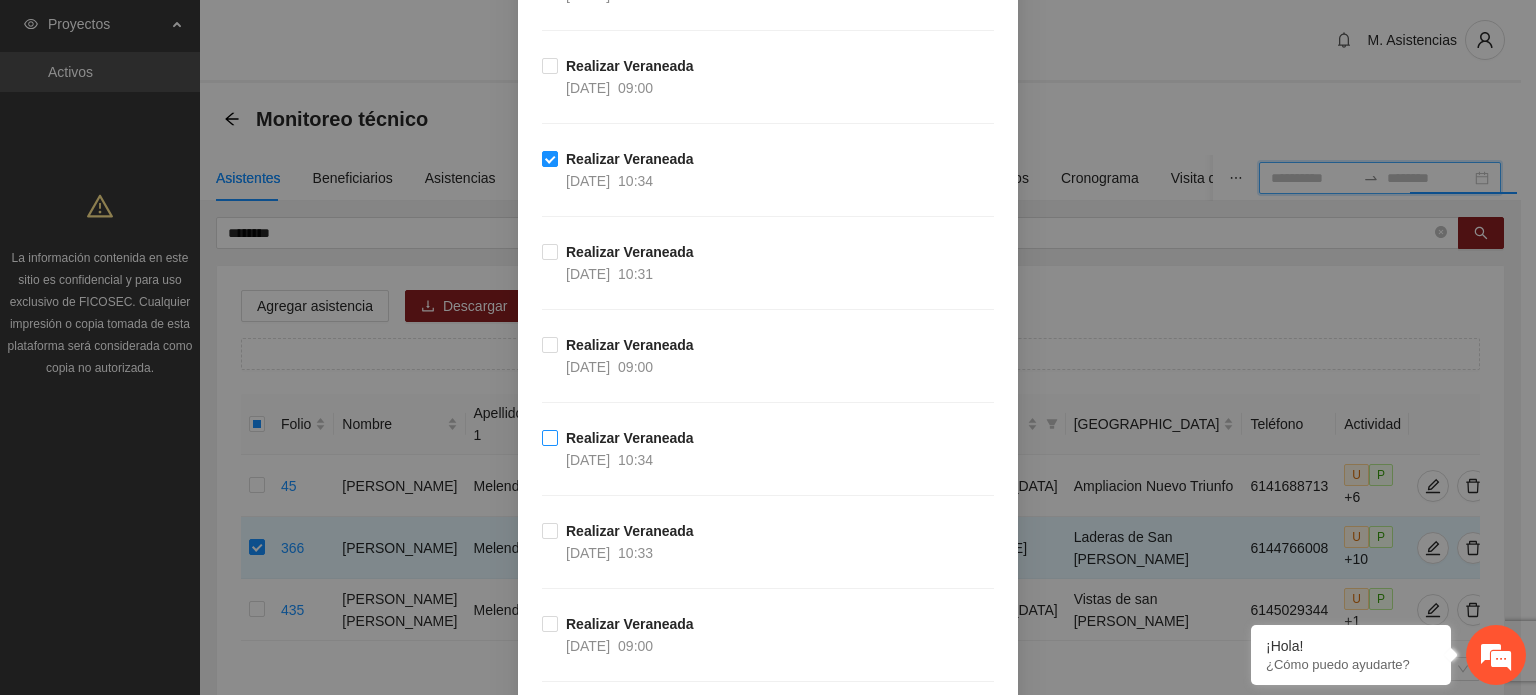 click on "Realizar Veraneada [DATE] 10:34" at bounding box center [622, 449] 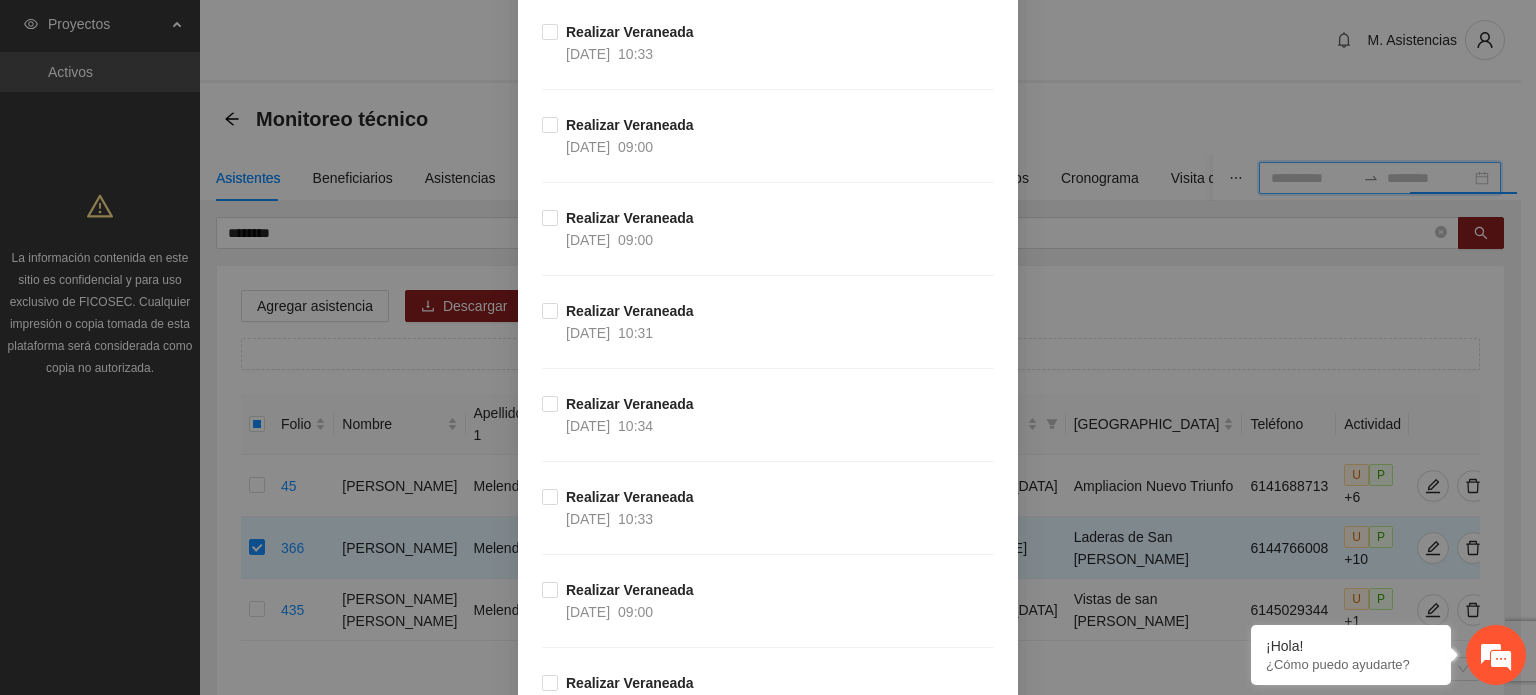 scroll, scrollTop: 1200, scrollLeft: 0, axis: vertical 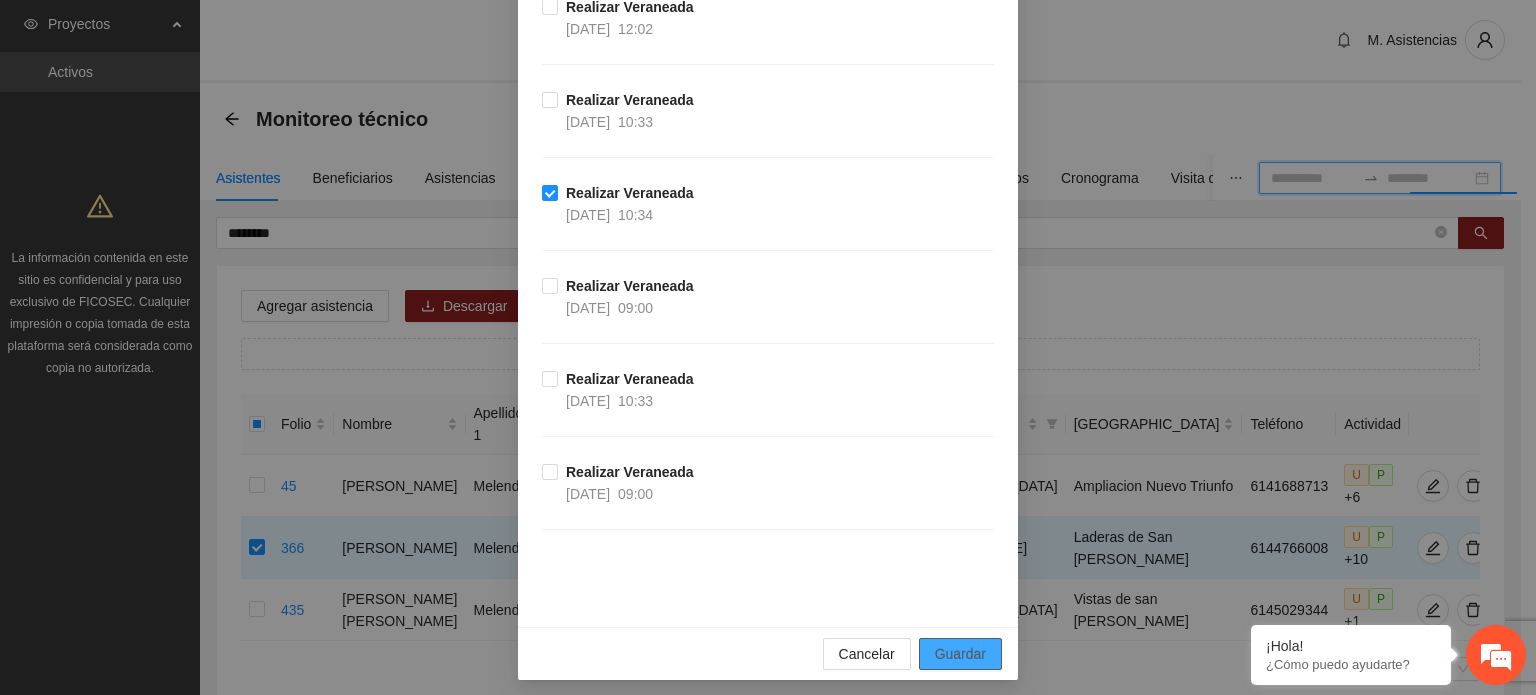 click on "Guardar" at bounding box center (960, 654) 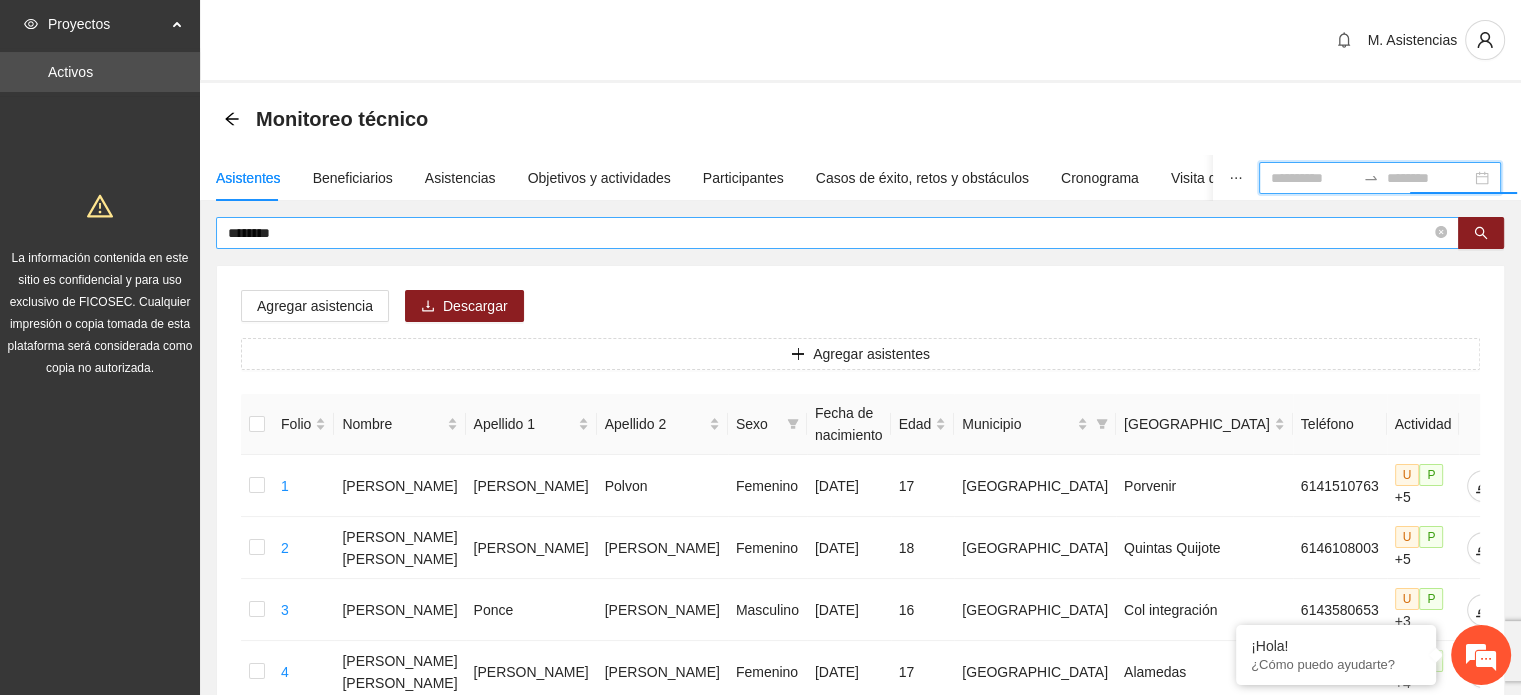 click on "********" at bounding box center (837, 233) 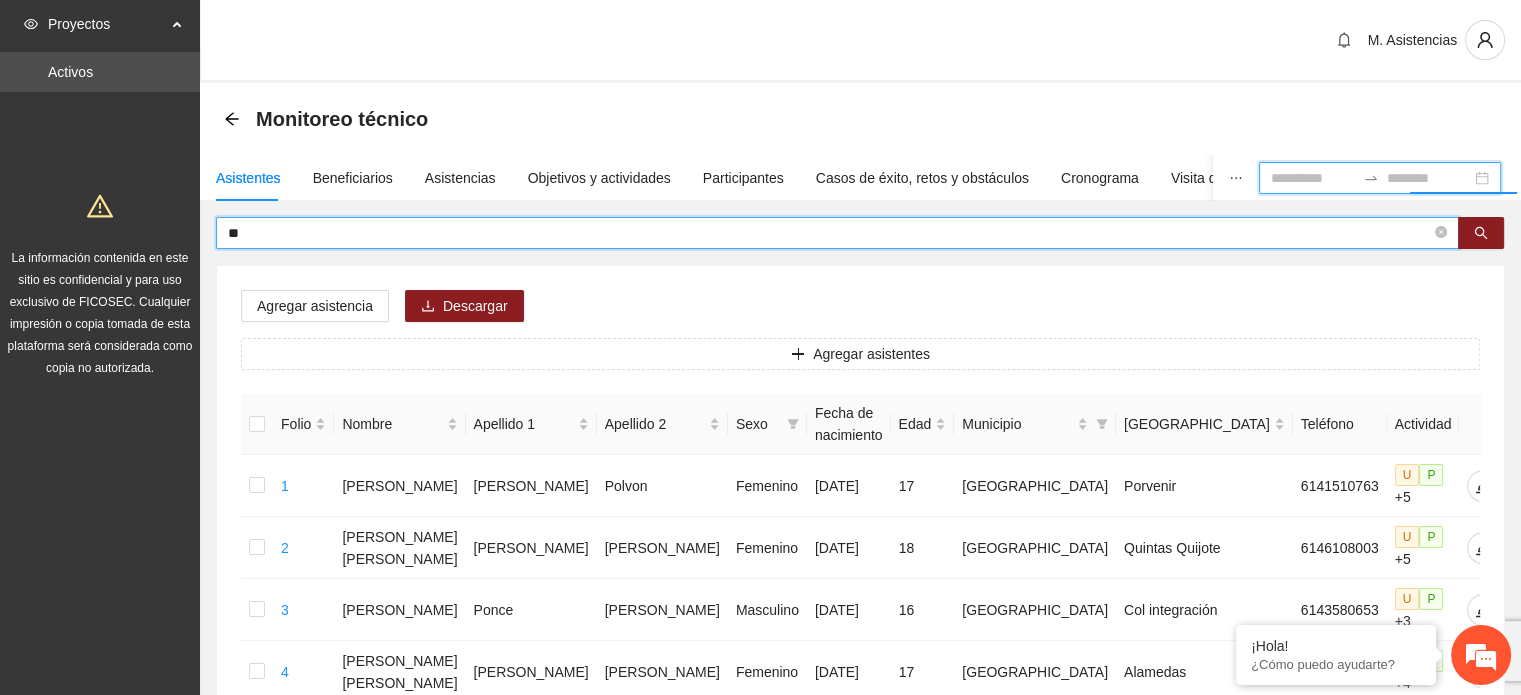 type on "*" 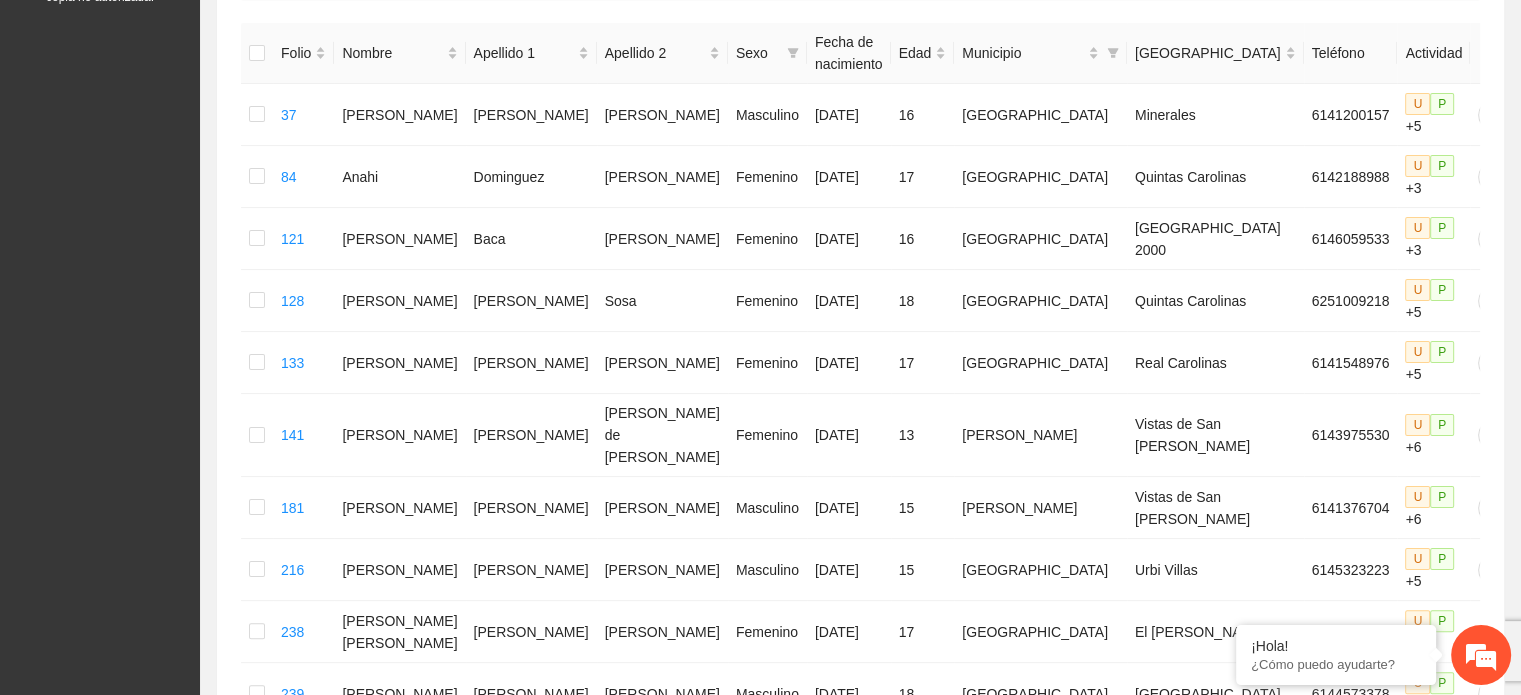 scroll, scrollTop: 84, scrollLeft: 0, axis: vertical 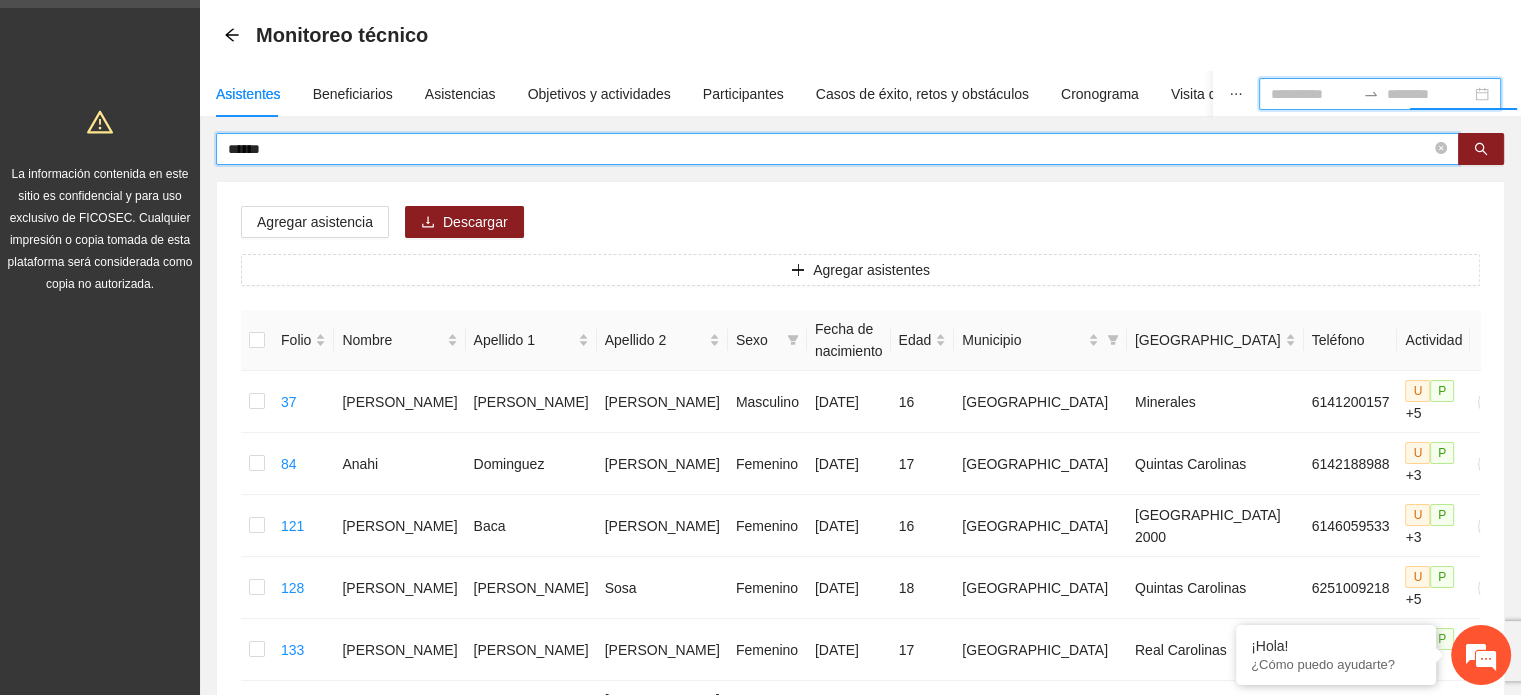 click on "******" at bounding box center (829, 149) 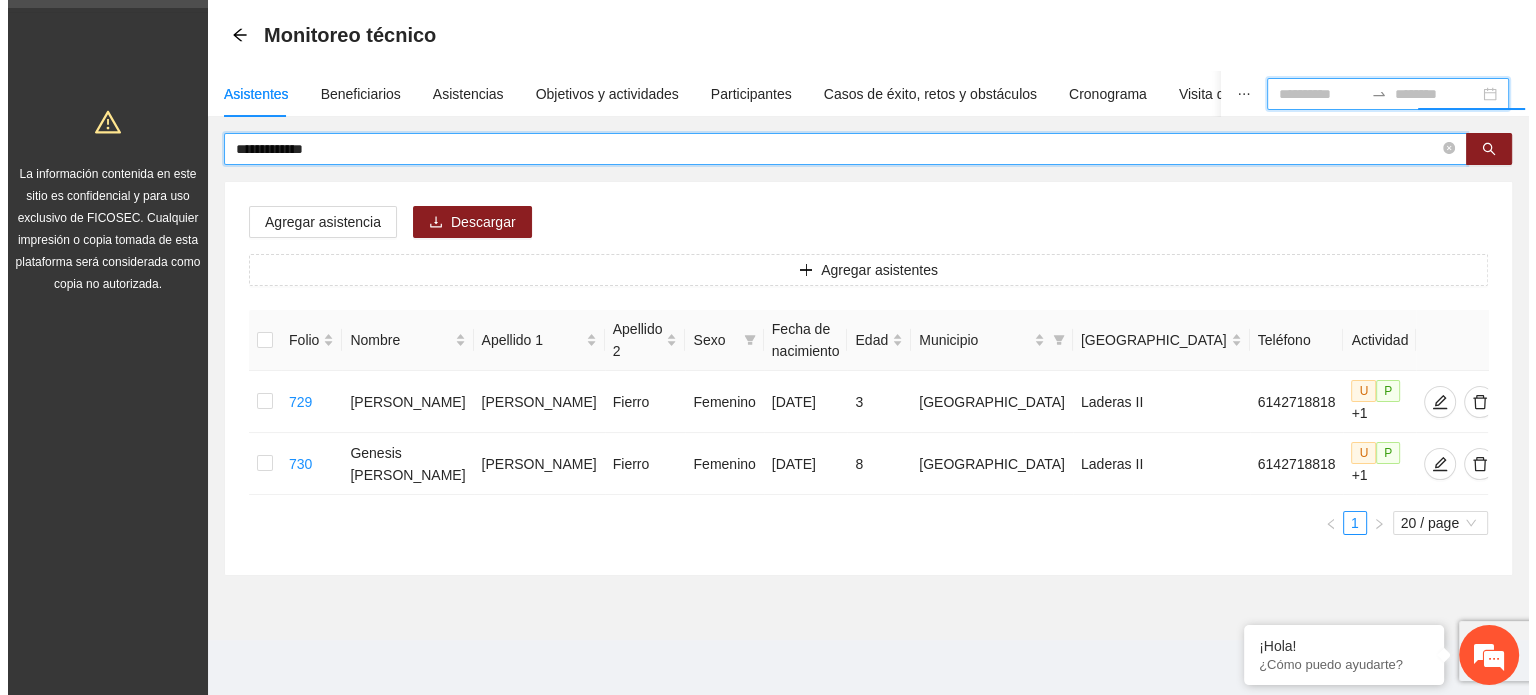 scroll, scrollTop: 81, scrollLeft: 0, axis: vertical 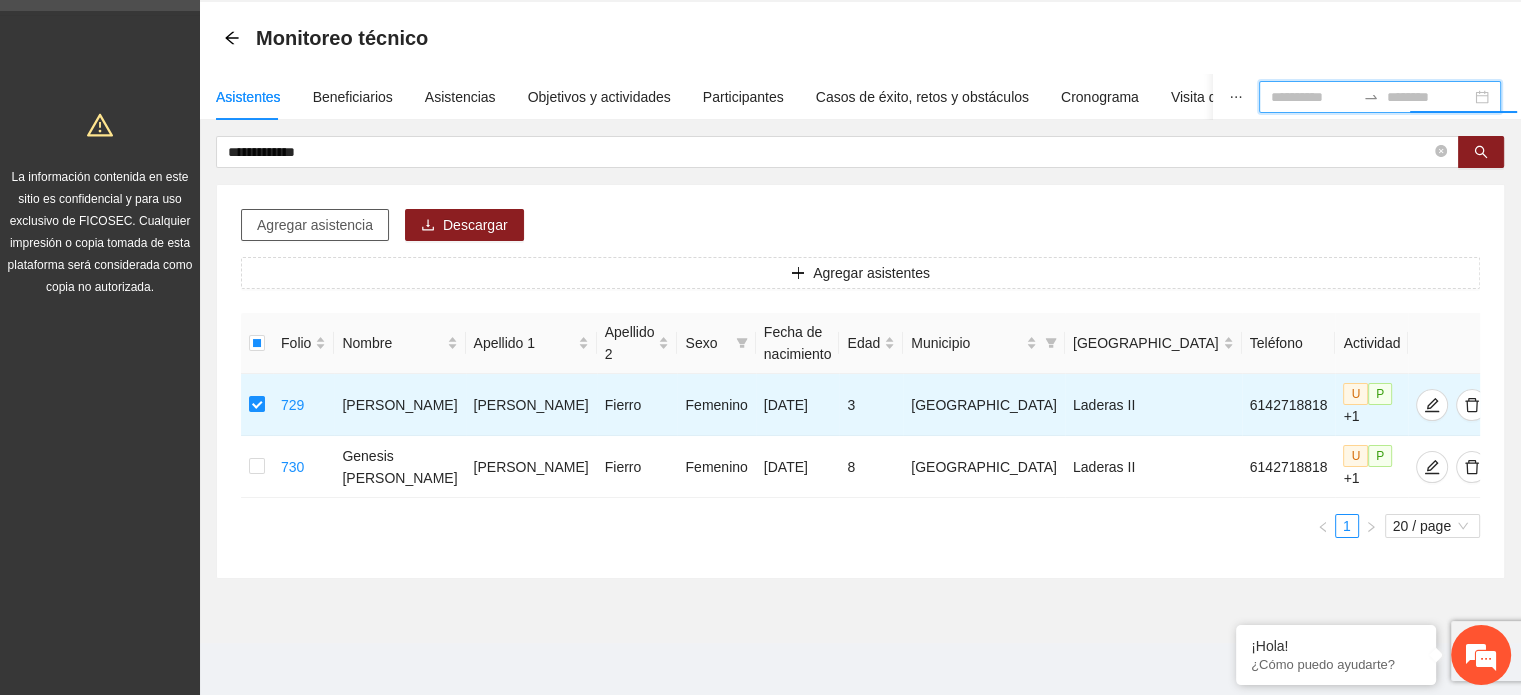 click on "Agregar asistencia" at bounding box center (315, 225) 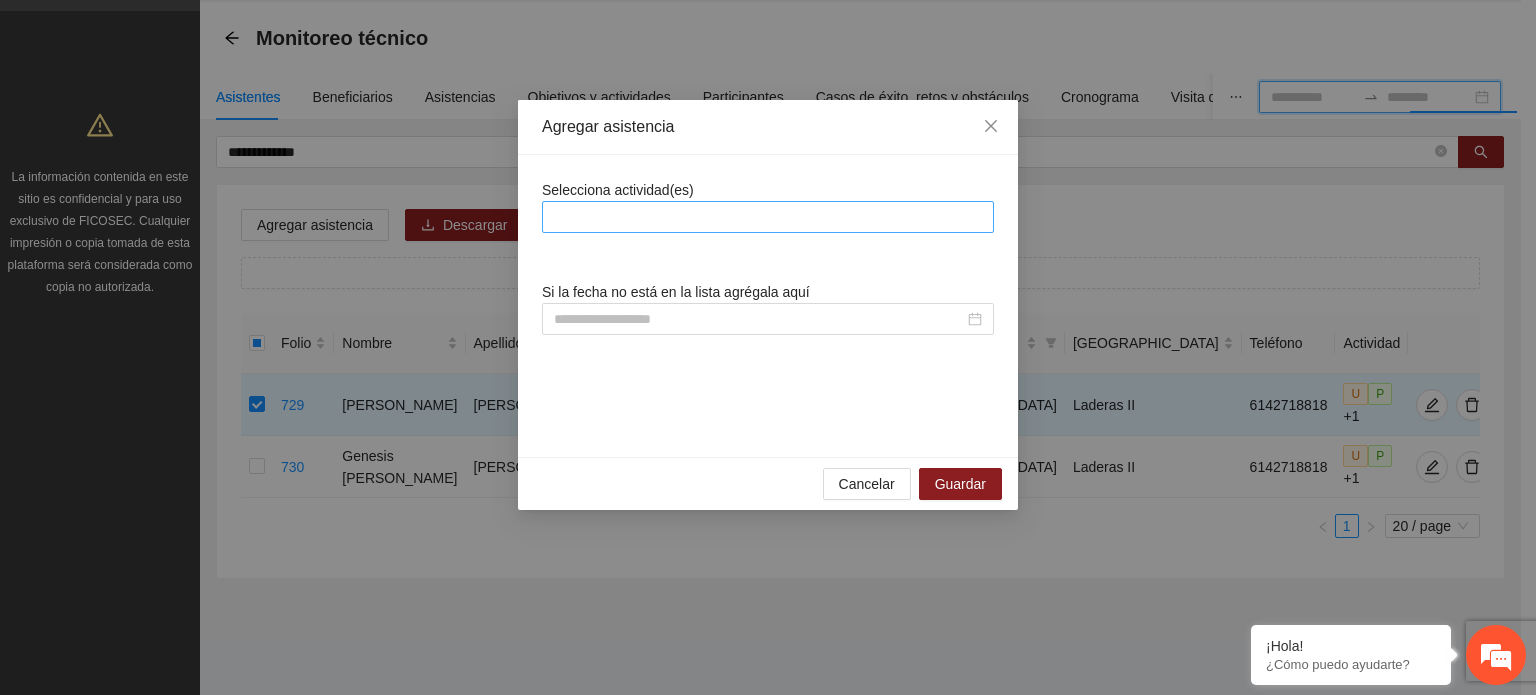 click at bounding box center [768, 217] 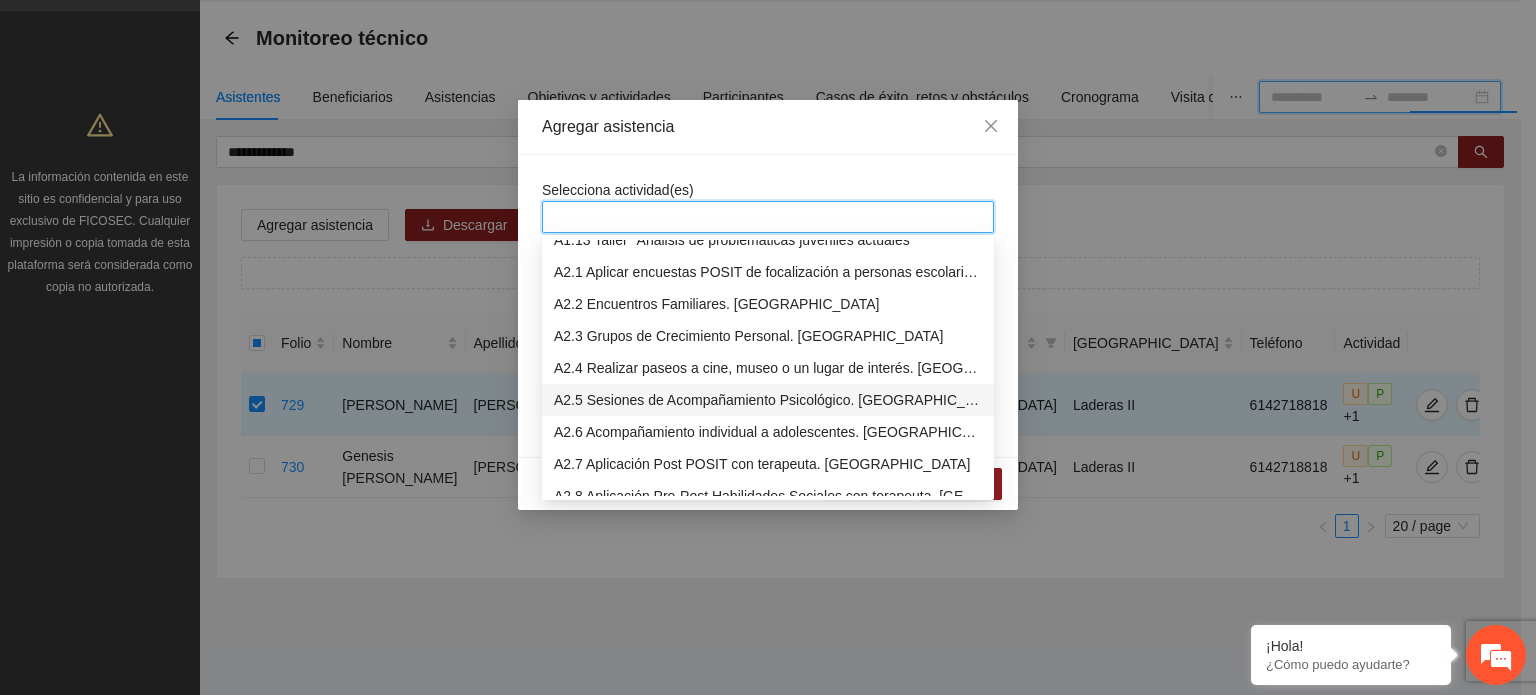 scroll, scrollTop: 700, scrollLeft: 0, axis: vertical 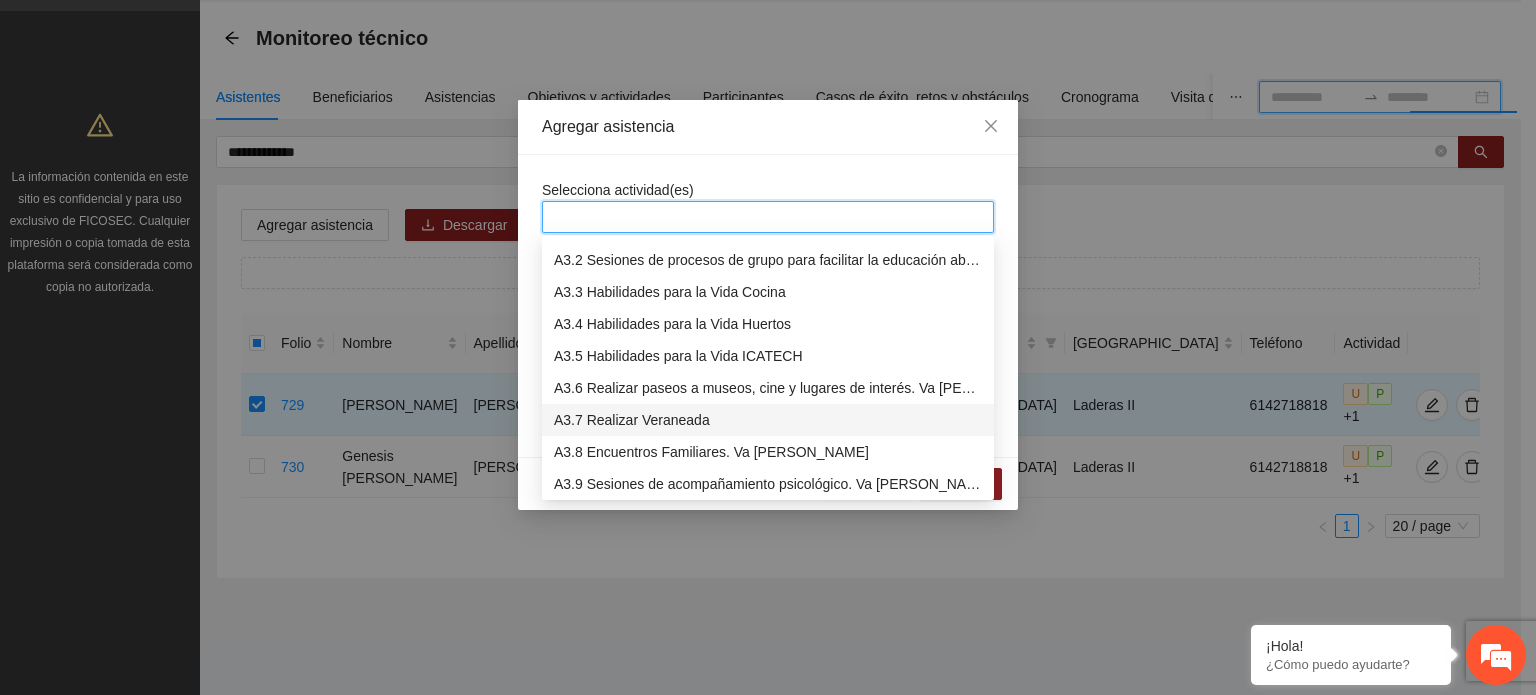 click on "A3.7 Realizar Veraneada" at bounding box center [768, 420] 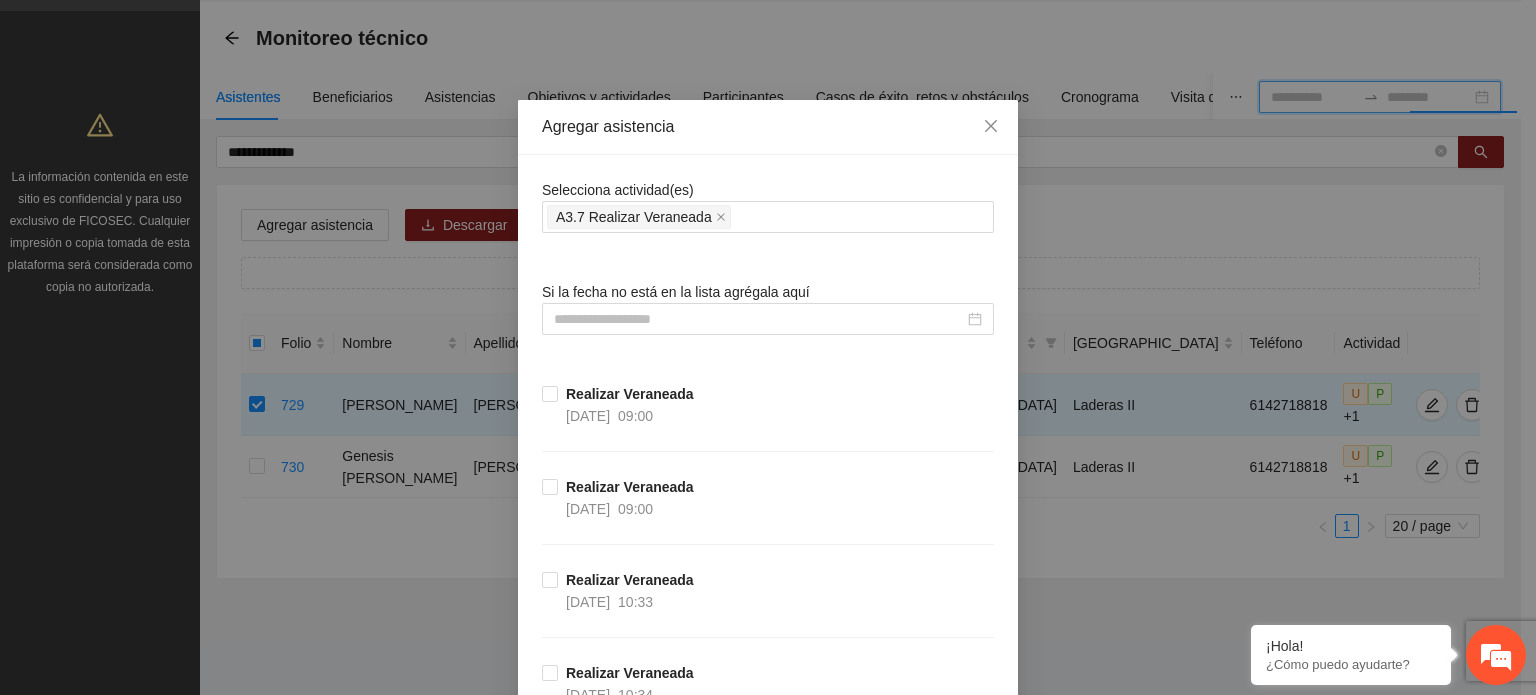 click on "Selecciona actividad(es) A3.7 Realizar Veraneada   Si la fecha no está en la lista agrégala aquí Realizar Veraneada [DATE] 09:00 Realizar Veraneada [DATE] 09:00 Realizar Veraneada [DATE] 10:33 Realizar Veraneada [DATE] 10:34 Realizar Veraneada [DATE] 09:00 Realizar Veraneada [DATE] 10:34 Realizar Veraneada [DATE] 10:31 Realizar Veraneada [DATE] 09:00 Realizar Veraneada [DATE] 10:34 Realizar Veraneada [DATE] 10:33 Realizar Veraneada [DATE] 09:00 Realizar Veraneada [DATE] 09:00 Realizar Veraneada [DATE] 10:31 Realizar Veraneada [DATE] 10:34 Realizar Veraneada [DATE] 10:33 Realizar Veraneada [DATE] 09:00 Realizar Veraneada [DATE] 10:33 Realizar Veraneada [DATE] 10:34 Realizar Veraneada [DATE] 10:32 Realizar Veraneada [DATE] 09:00 Realizar Veraneada [DATE] 10:33 Realizar Veraneada [DATE] 10:32 Realizar Veraneada [DATE] 09:00 Realizar Veraneada [DATE] 10:34 Realizar Veraneada [DATE] 10:33 Realizar Veraneada" at bounding box center [768, 1979] 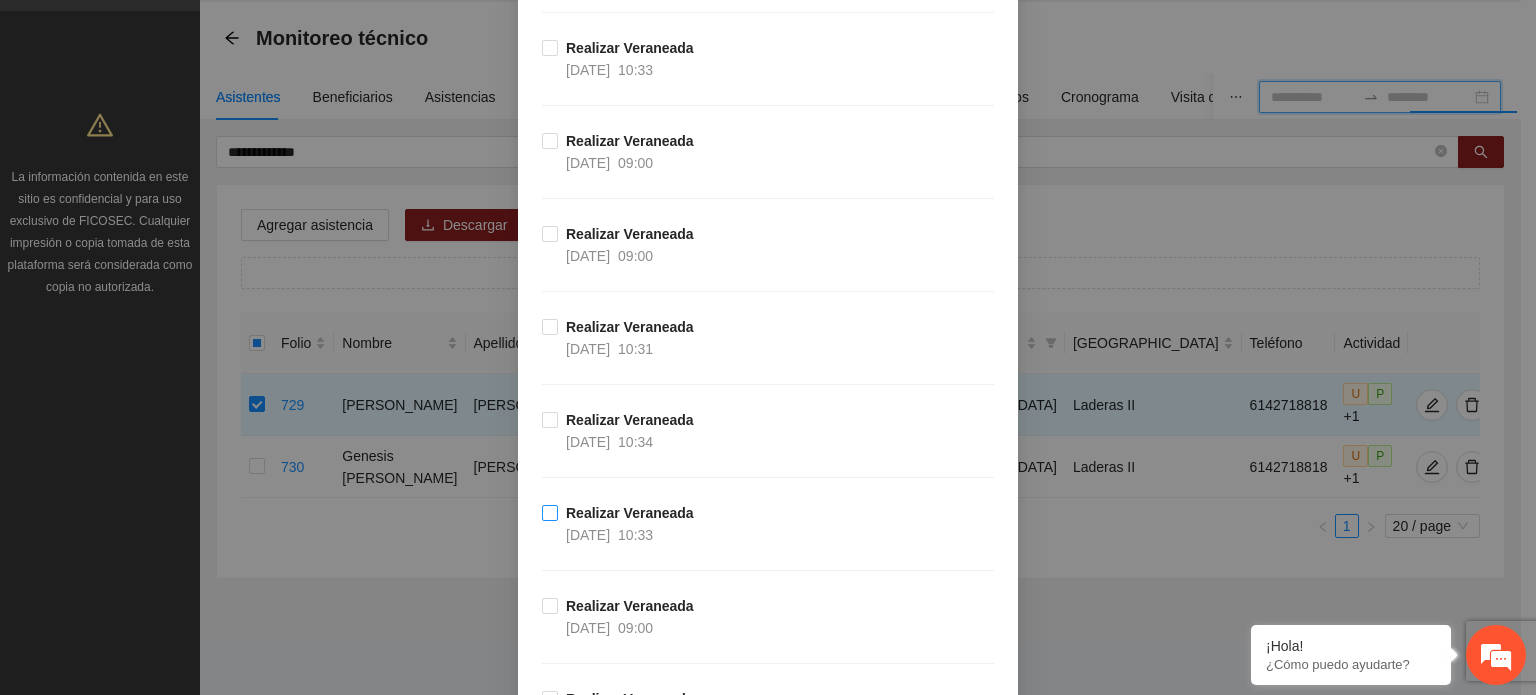 scroll, scrollTop: 1200, scrollLeft: 0, axis: vertical 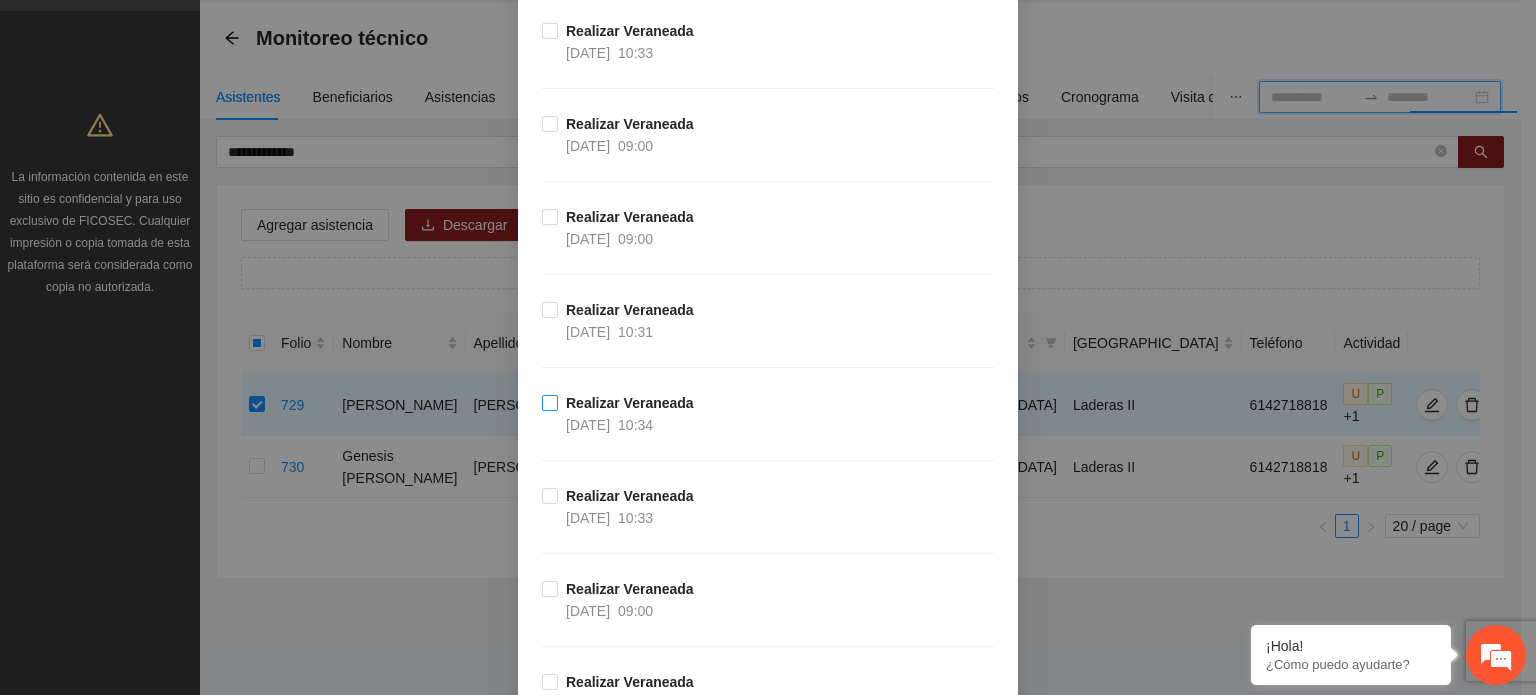 click on "Realizar Veraneada [DATE] 10:34" at bounding box center [630, 414] 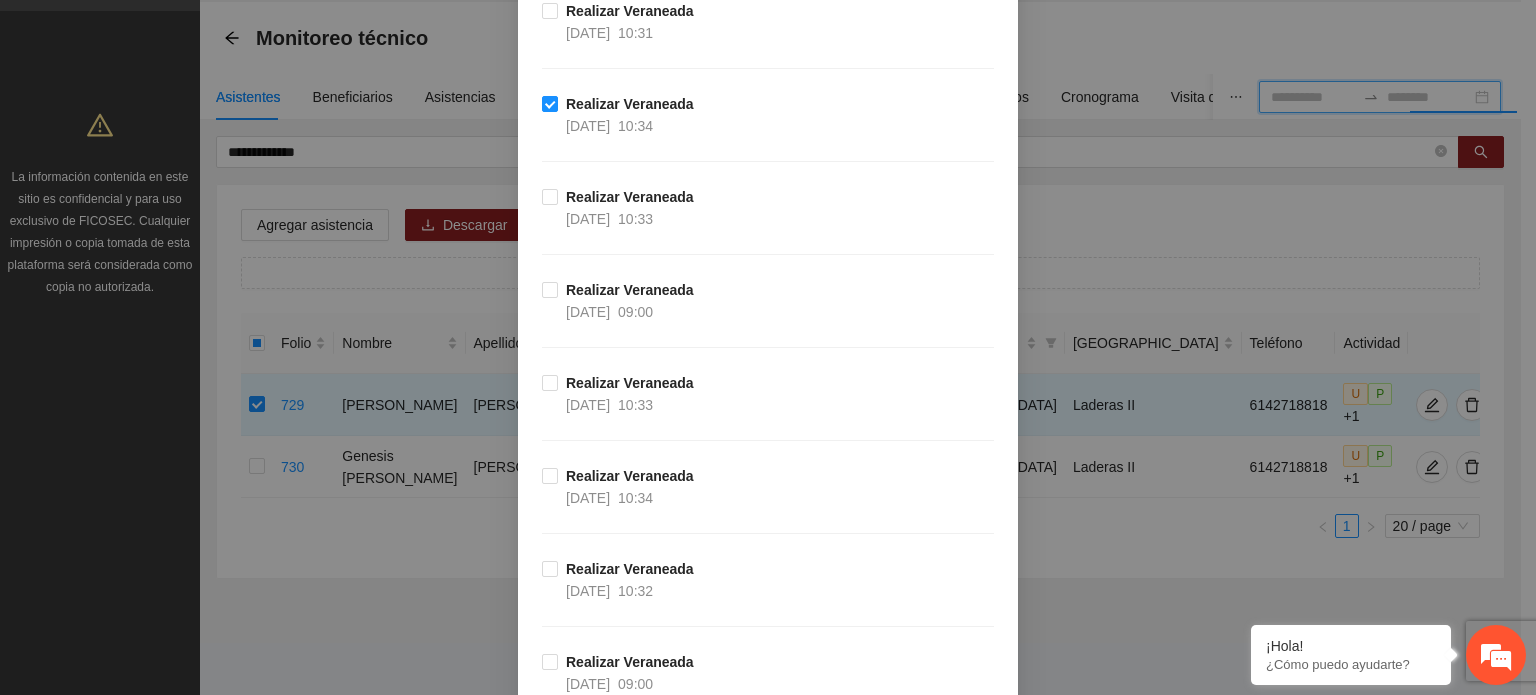 scroll, scrollTop: 1500, scrollLeft: 0, axis: vertical 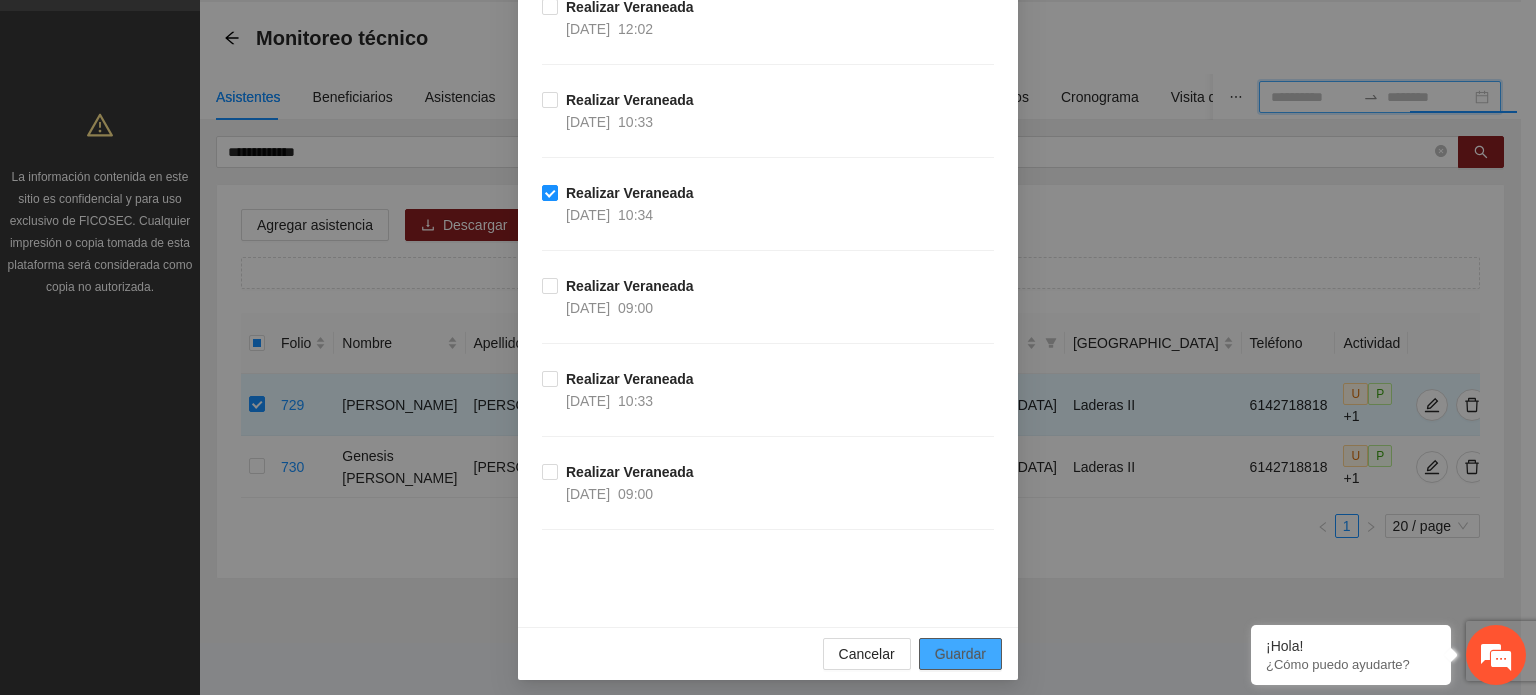 click on "Guardar" at bounding box center [960, 654] 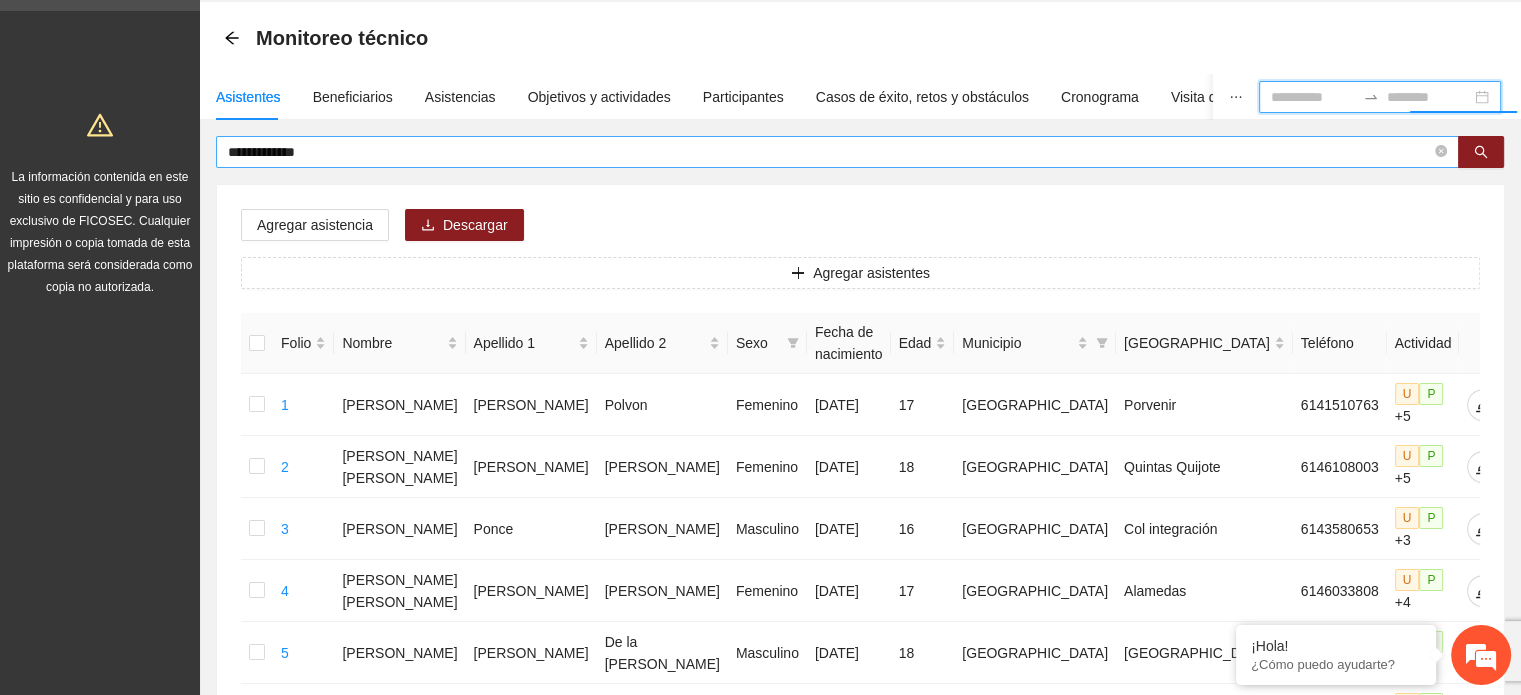 click on "**********" at bounding box center (829, 152) 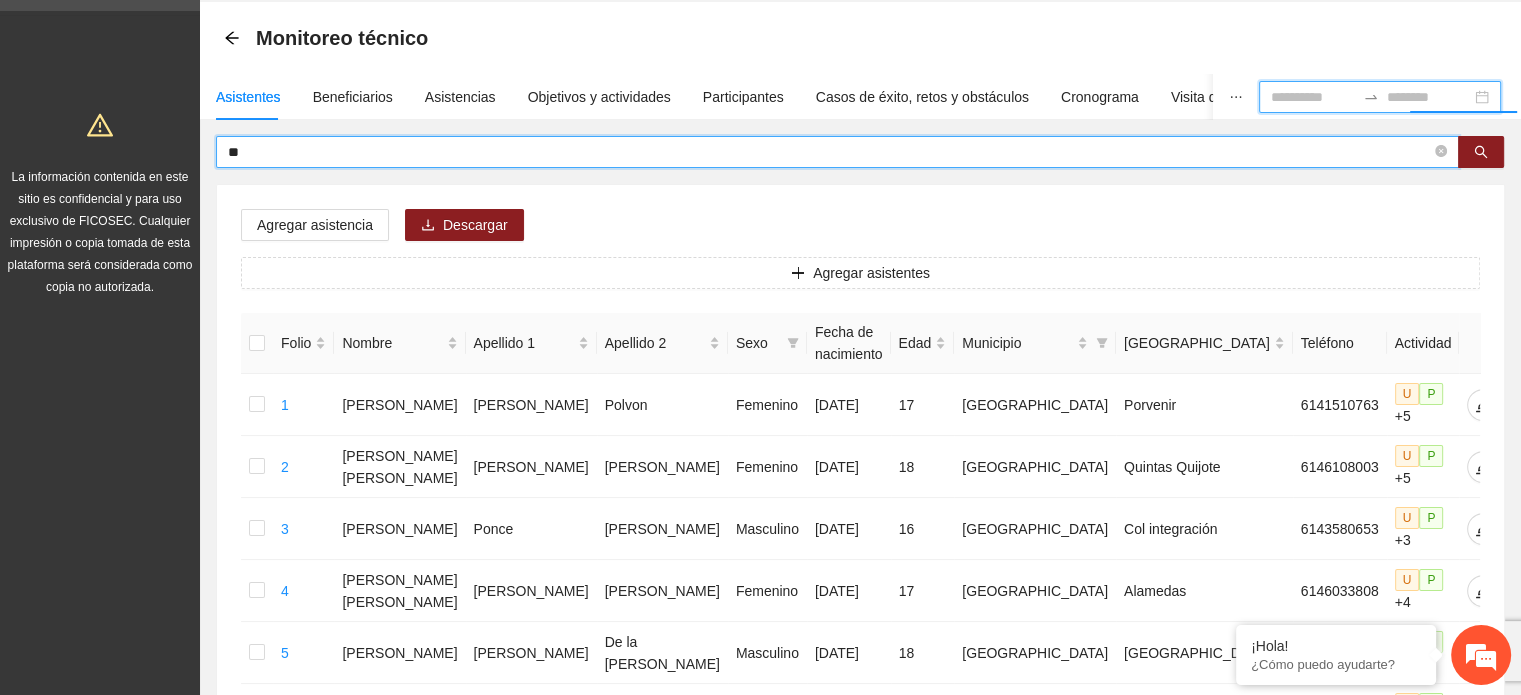 type on "*" 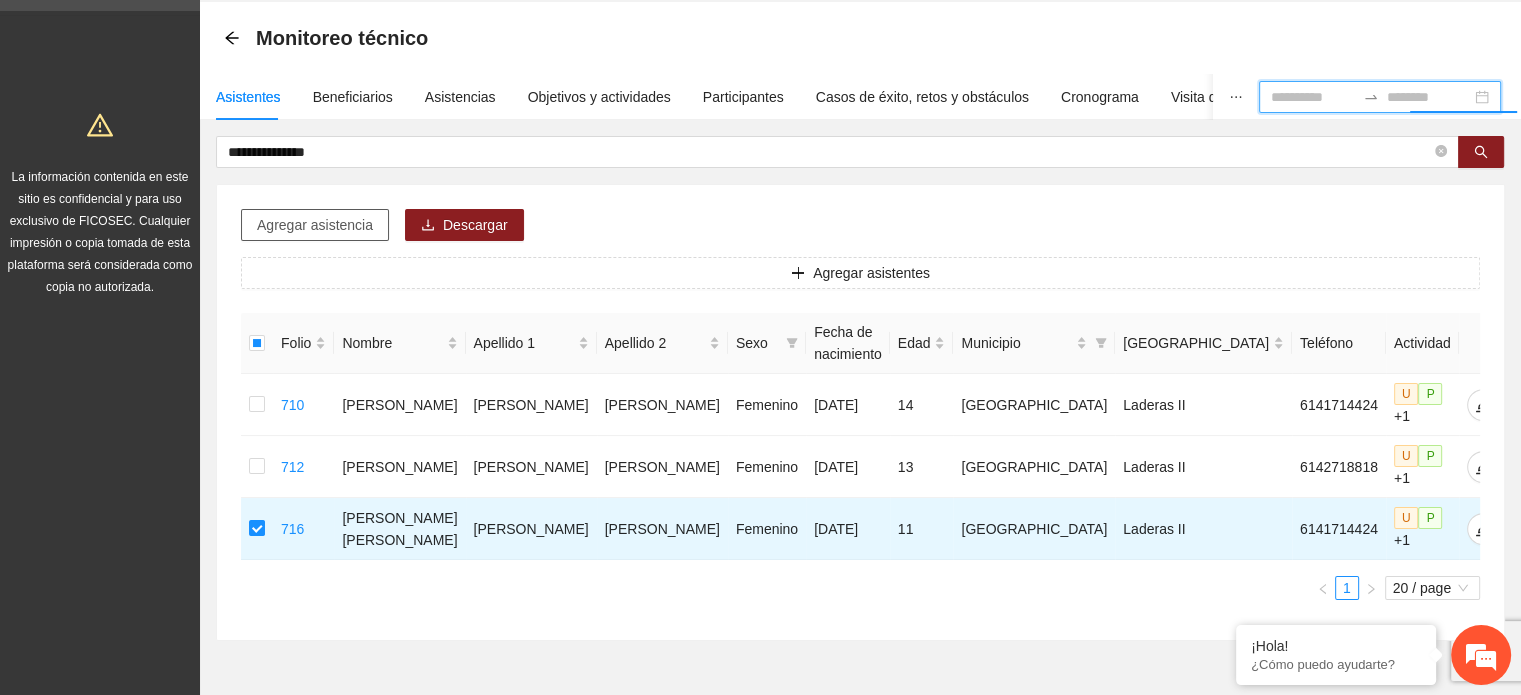 click on "Agregar asistencia" at bounding box center (315, 225) 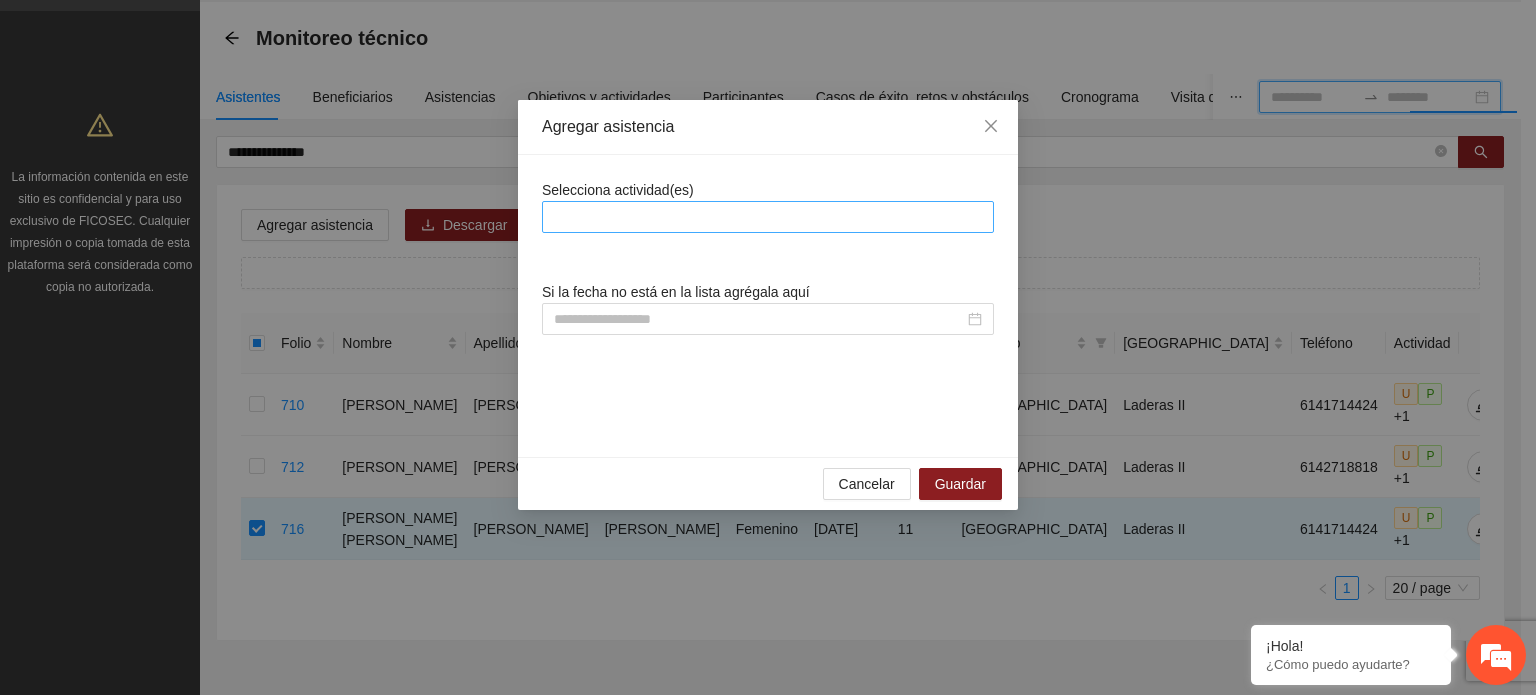 click at bounding box center (768, 217) 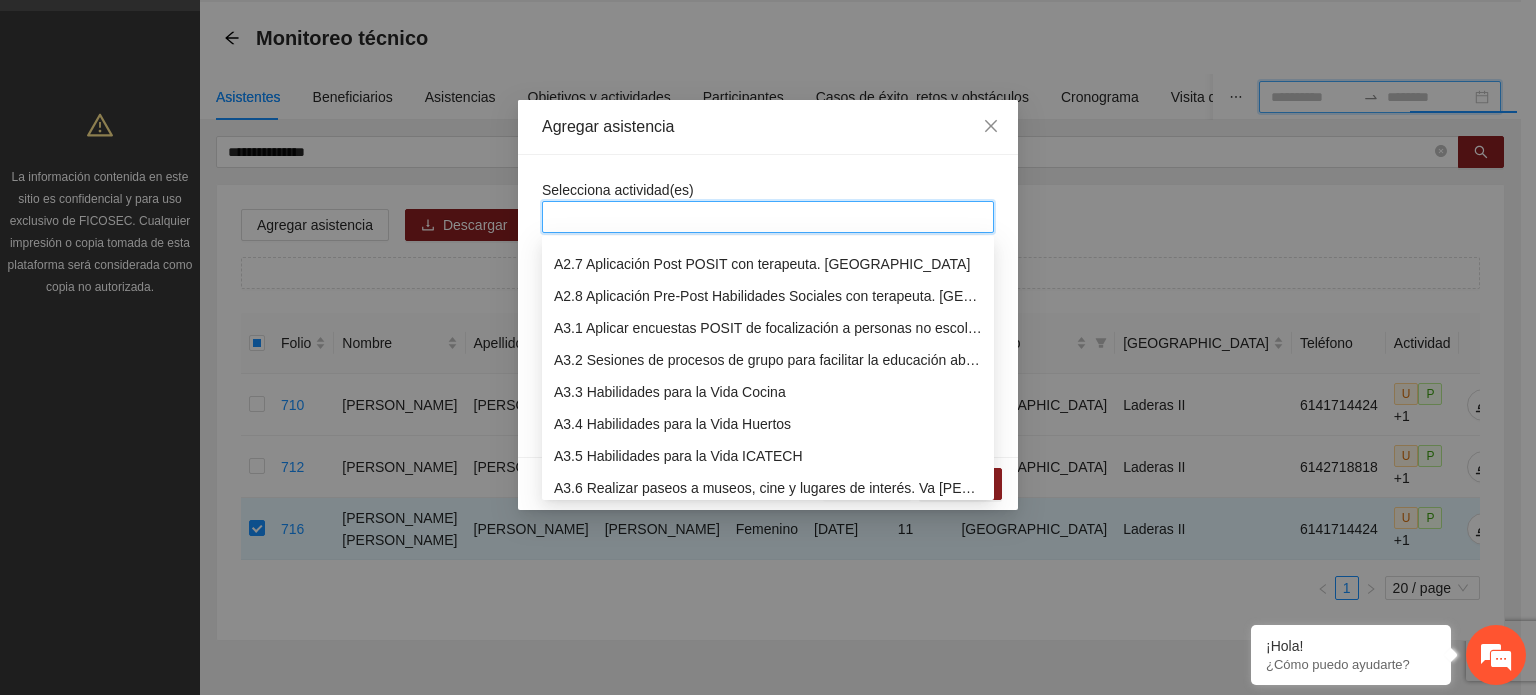 scroll, scrollTop: 700, scrollLeft: 0, axis: vertical 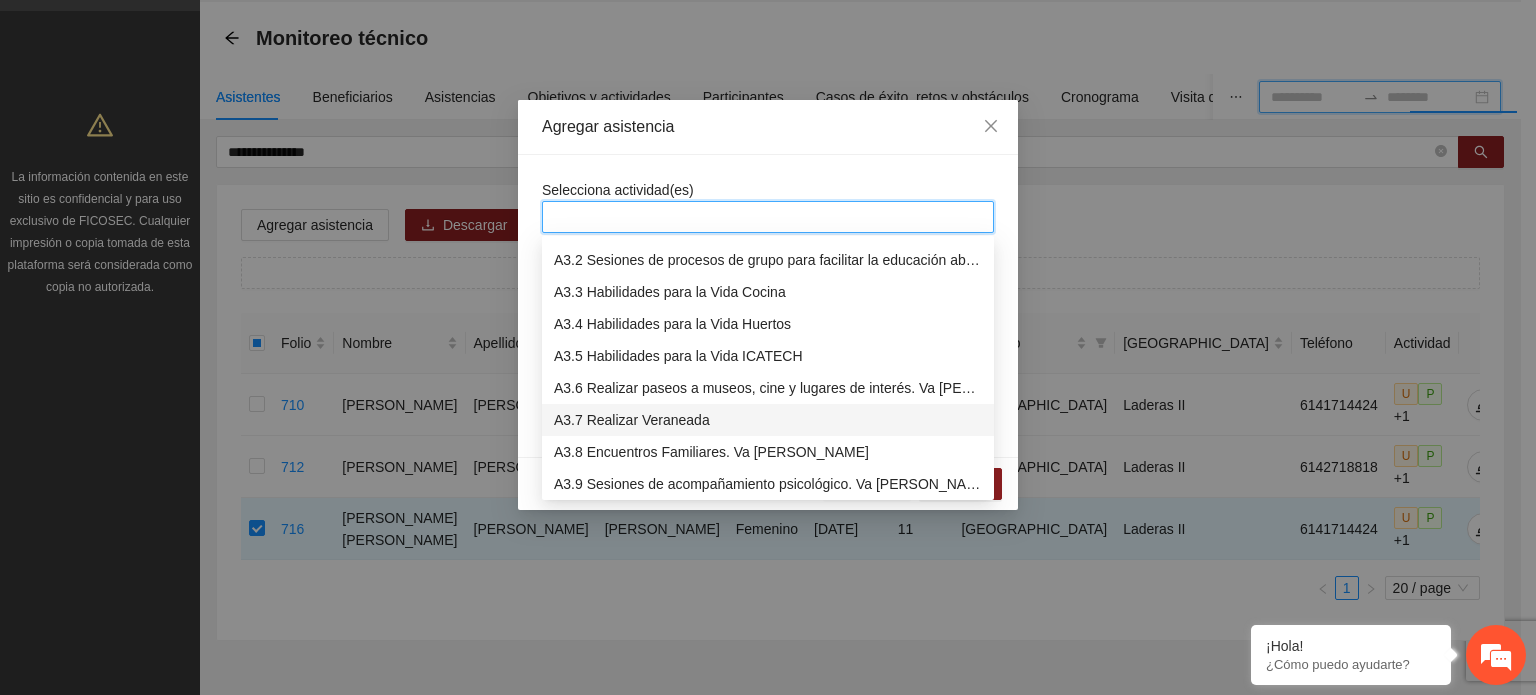 click on "A3.7 Realizar Veraneada" at bounding box center [768, 420] 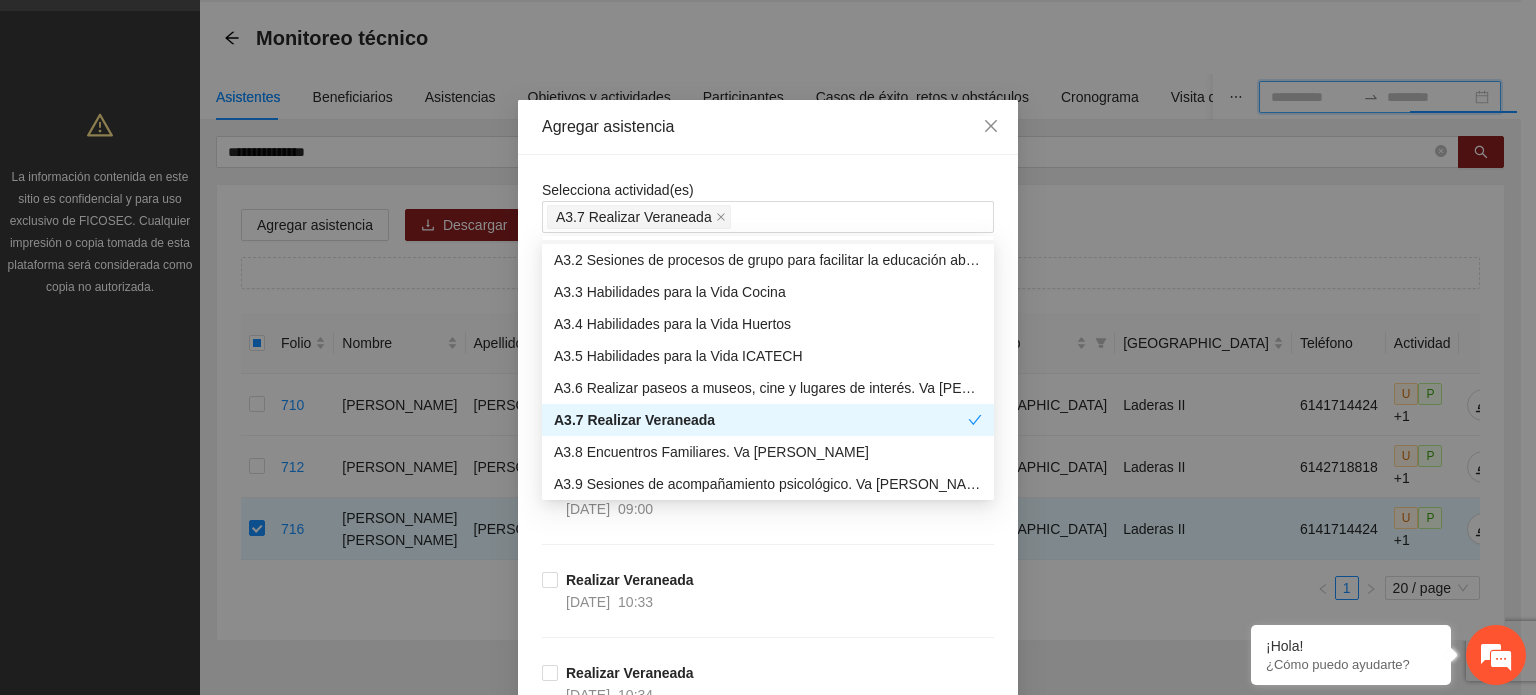 click on "Selecciona actividad(es) A3.7 Realizar Veraneada" at bounding box center [768, 206] 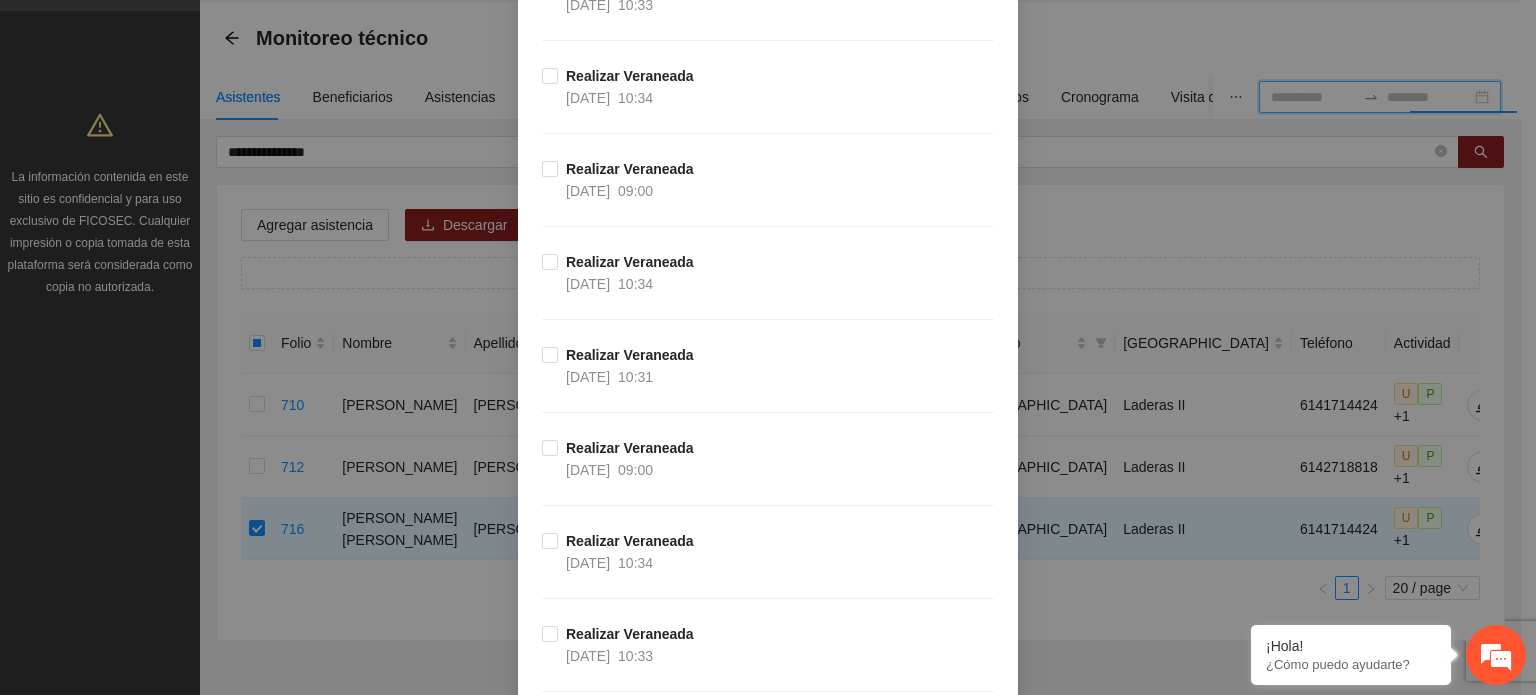 scroll, scrollTop: 600, scrollLeft: 0, axis: vertical 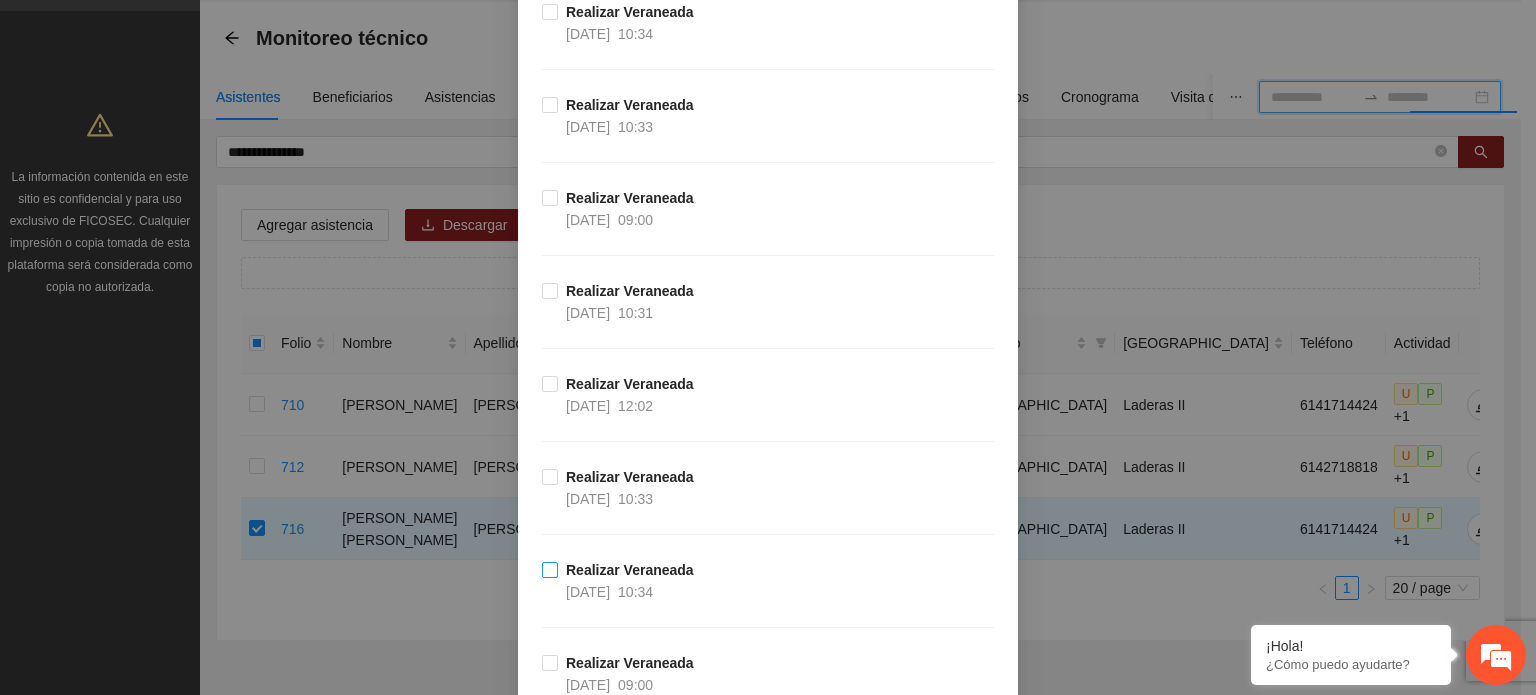 click on "Realizar Veraneada [DATE] 10:34" at bounding box center [630, 581] 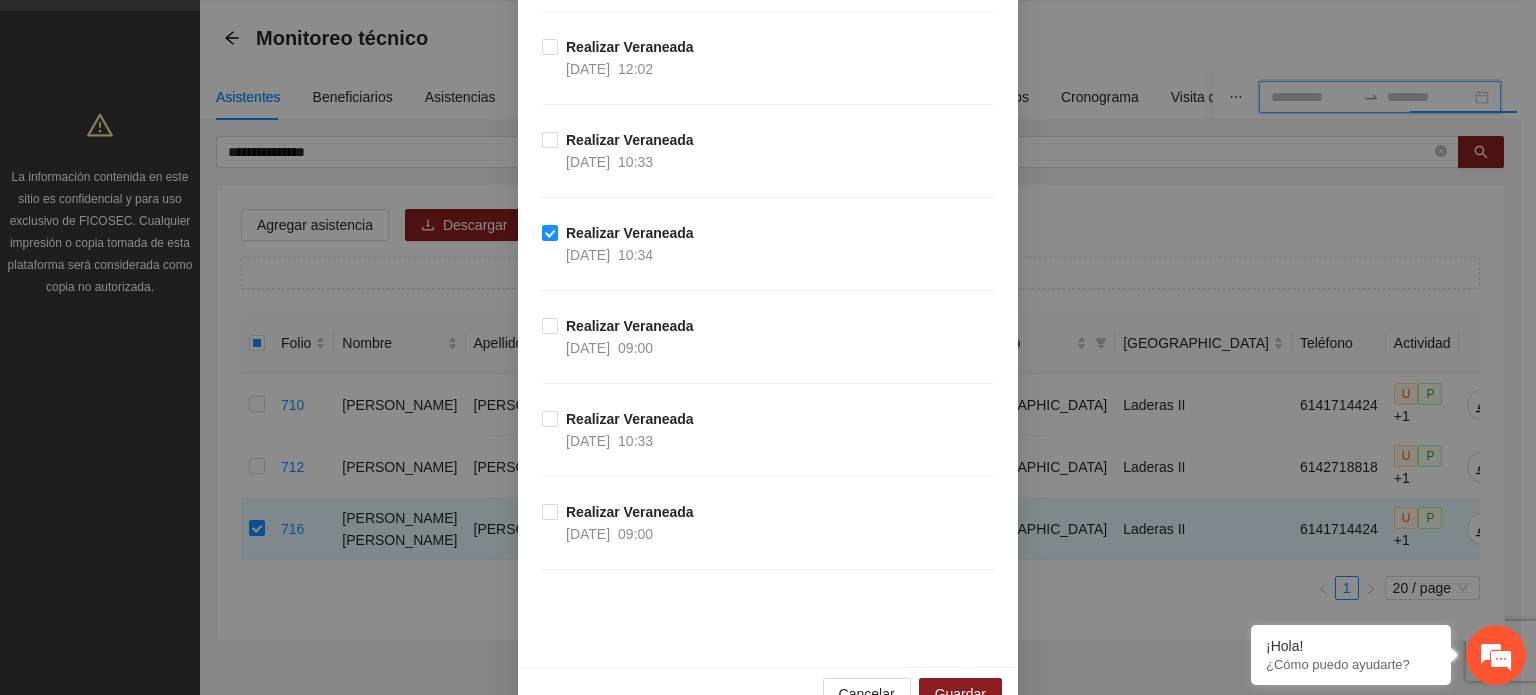 scroll, scrollTop: 3177, scrollLeft: 0, axis: vertical 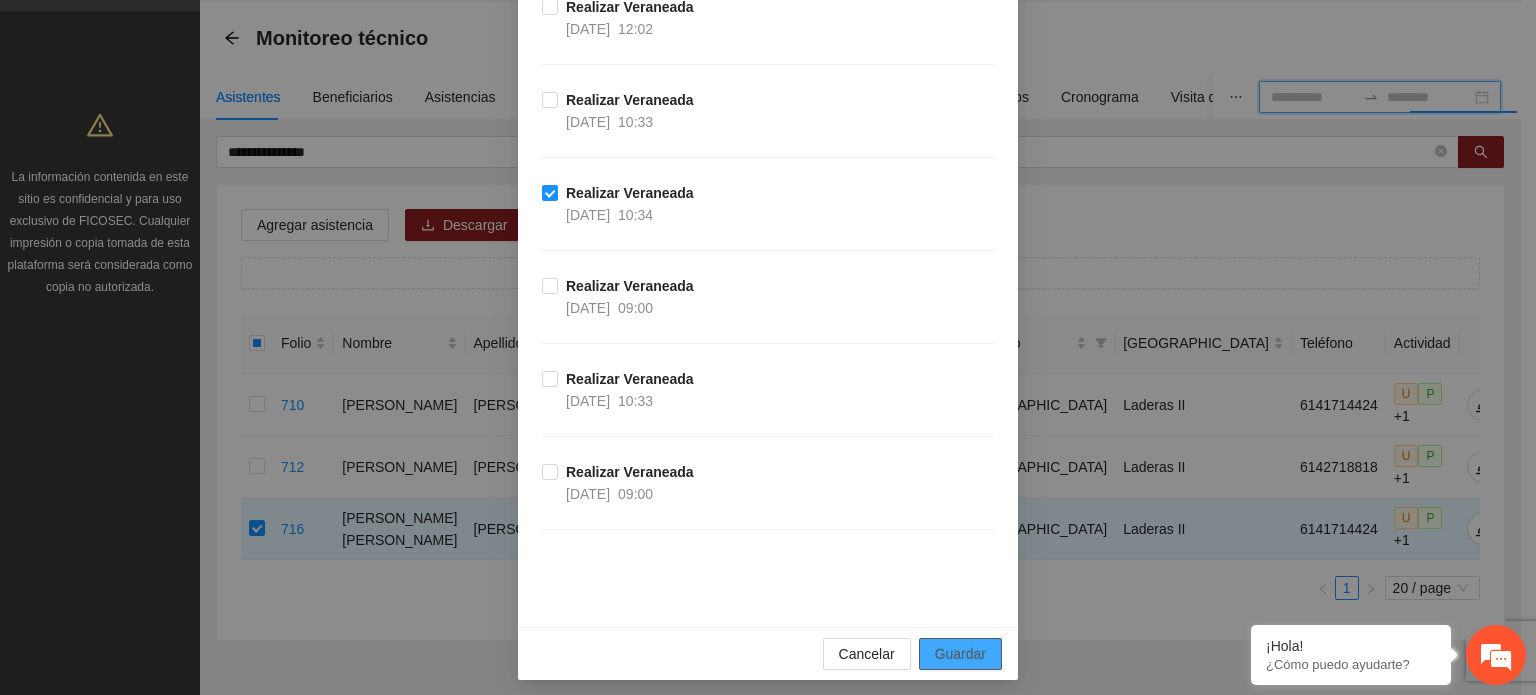 click on "Guardar" at bounding box center [960, 654] 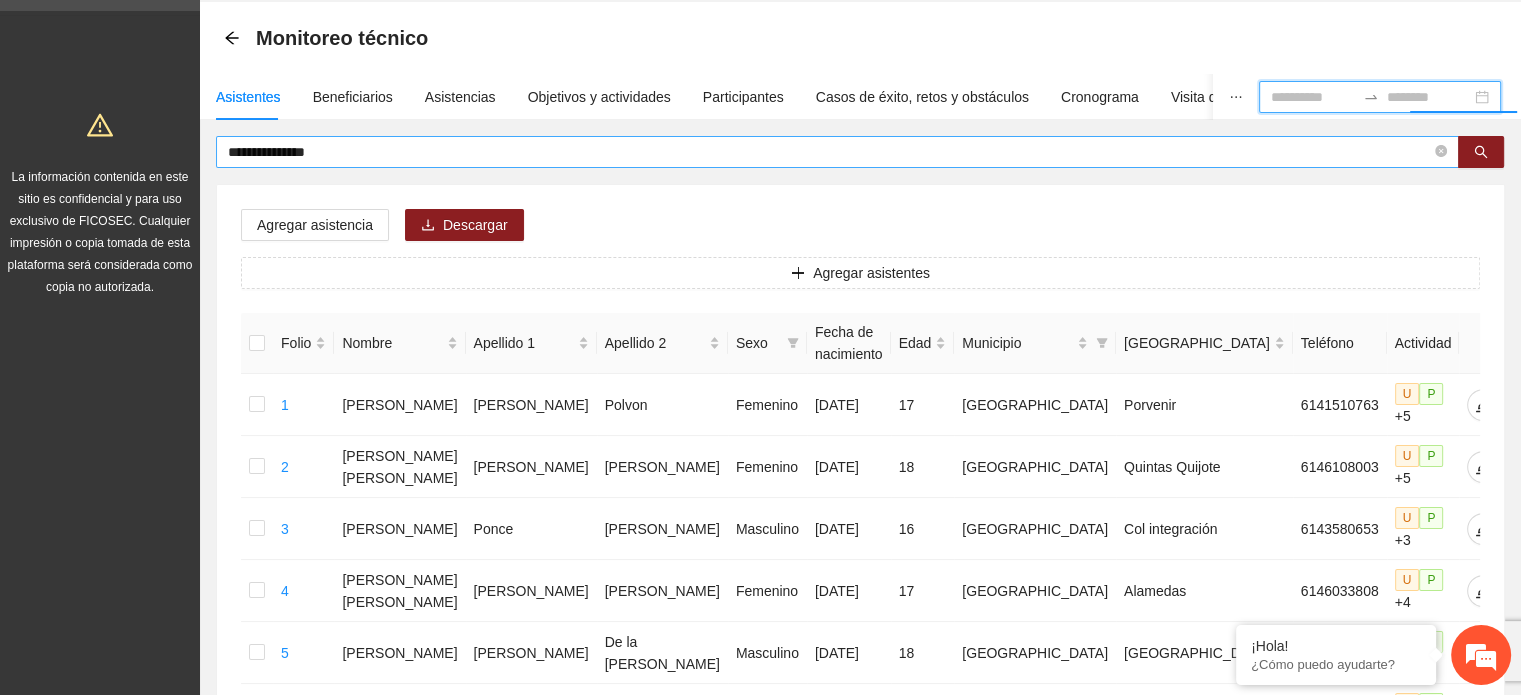 click on "**********" at bounding box center (829, 152) 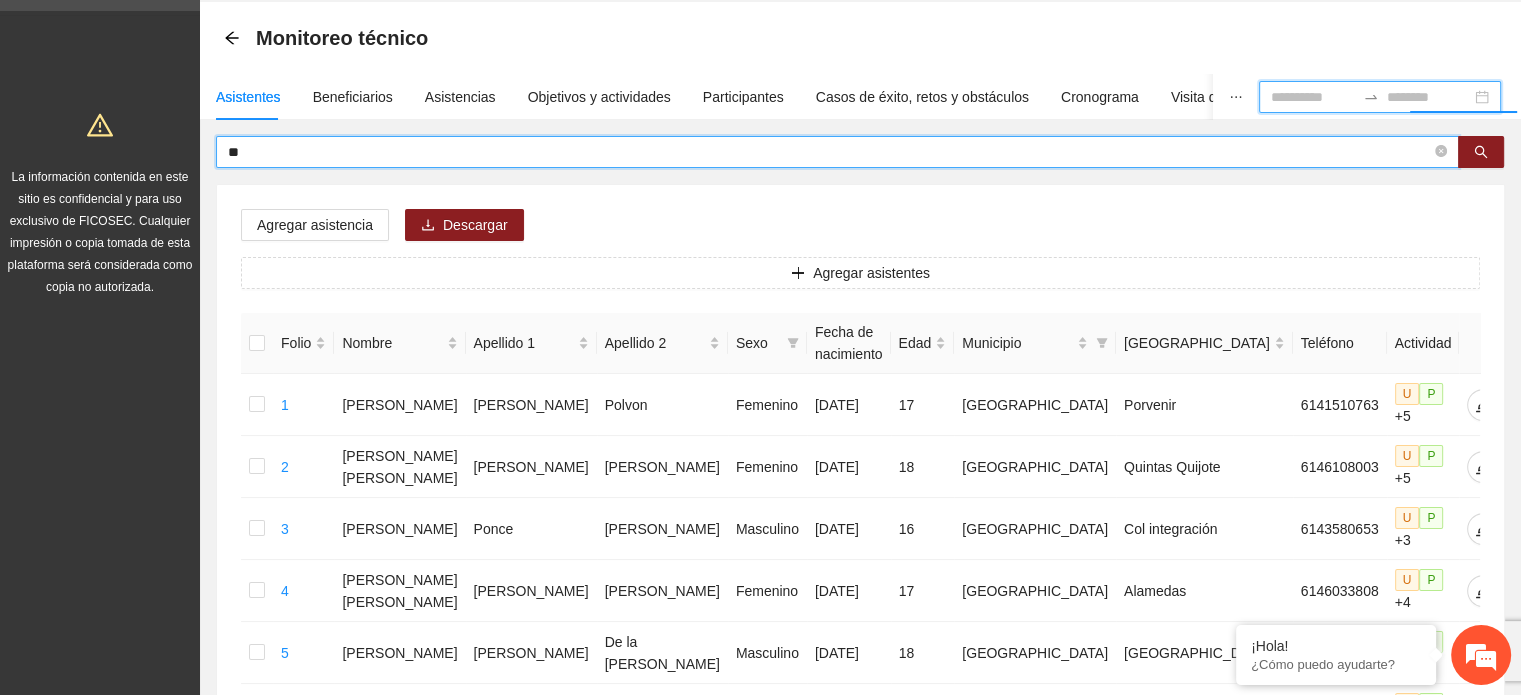 type on "*" 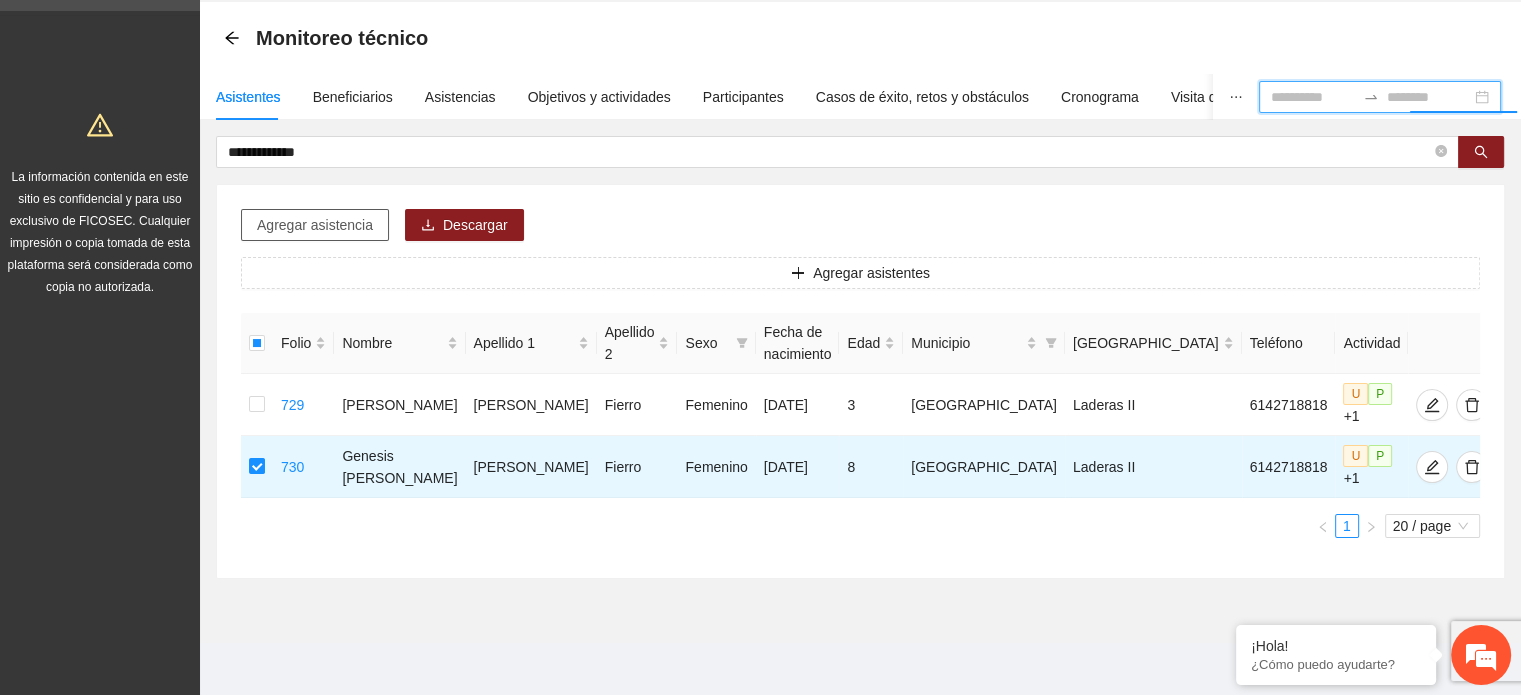 click on "Agregar asistencia" at bounding box center (315, 225) 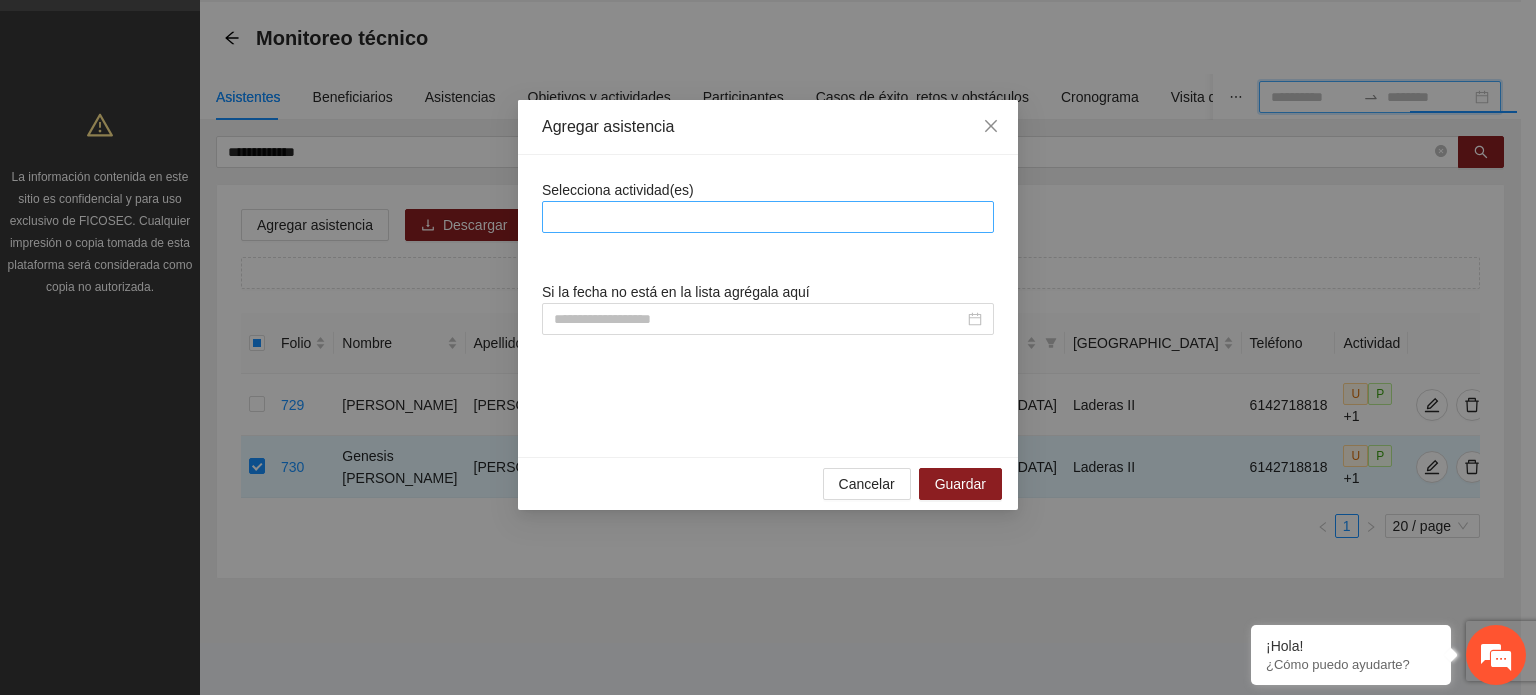 click at bounding box center (768, 217) 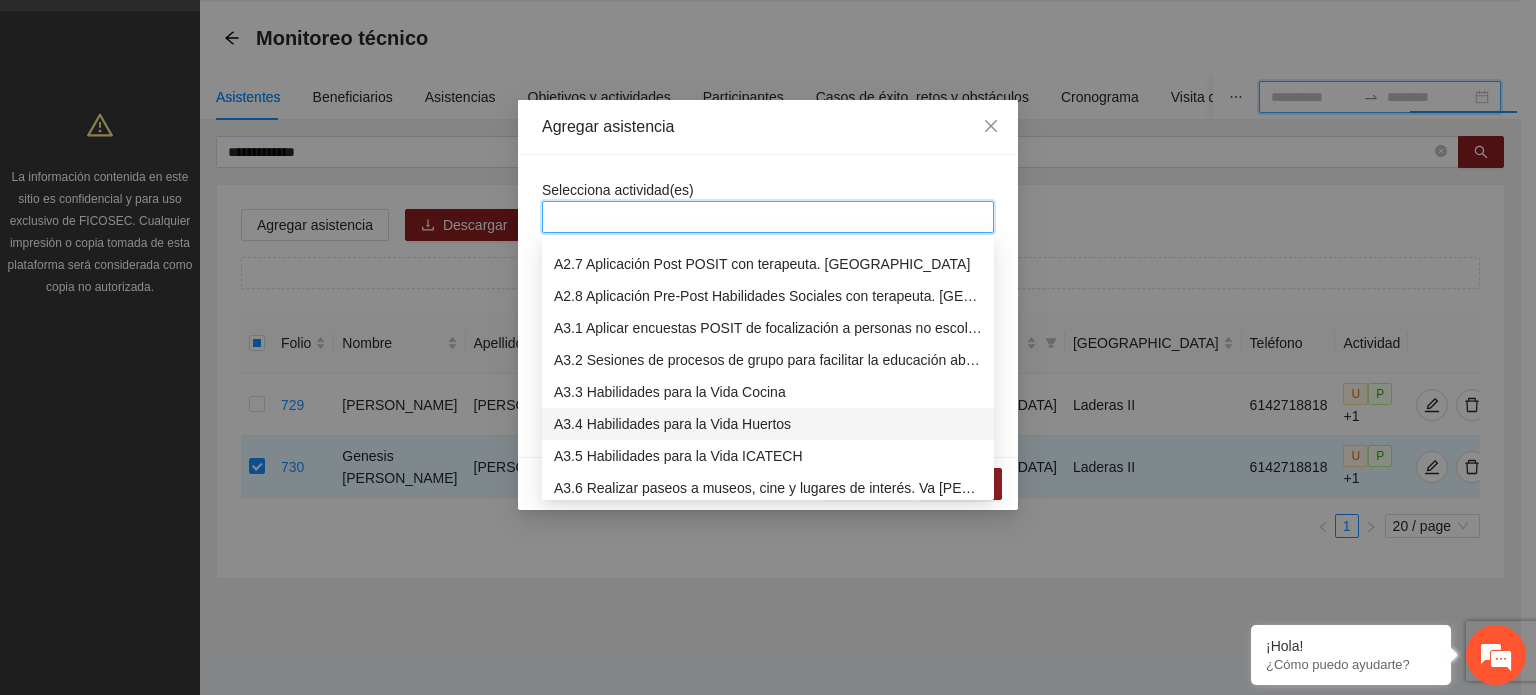 scroll, scrollTop: 700, scrollLeft: 0, axis: vertical 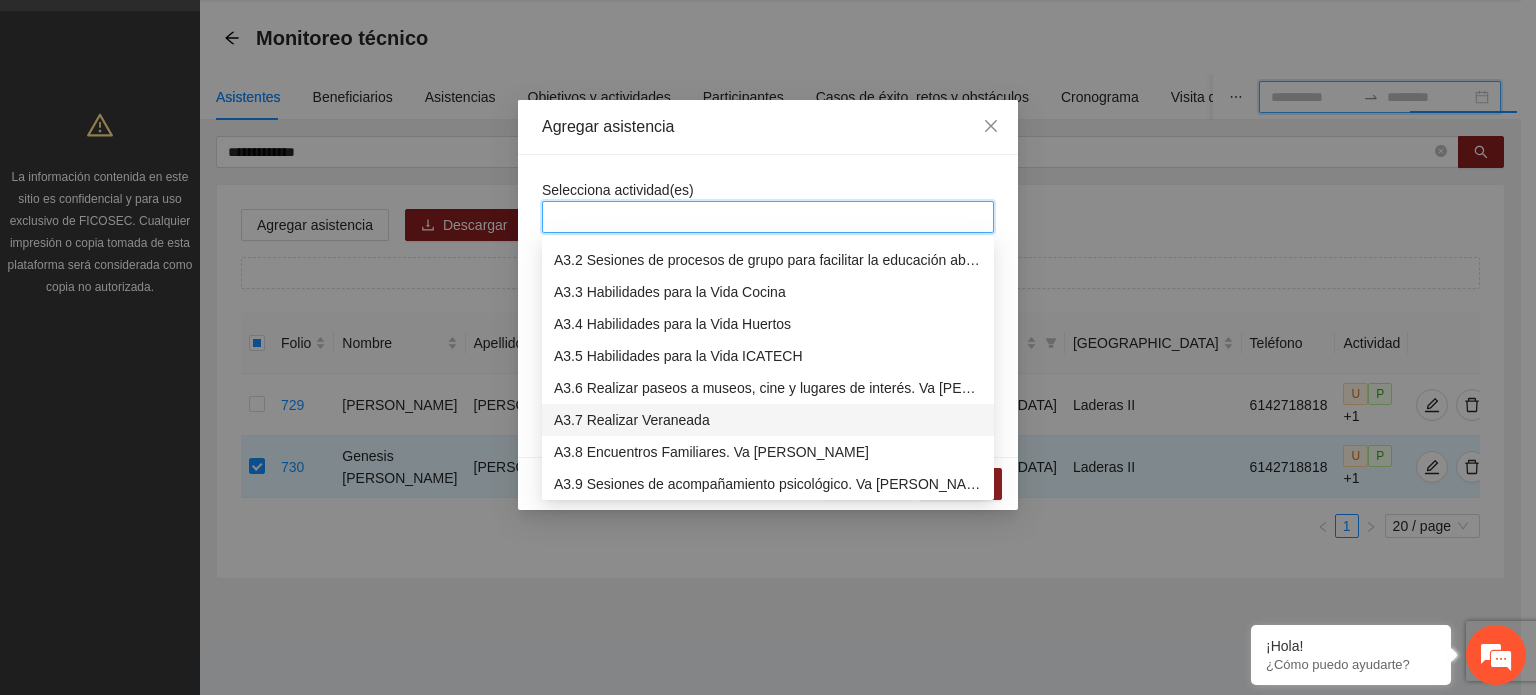 click on "A3.7 Realizar Veraneada" at bounding box center [768, 420] 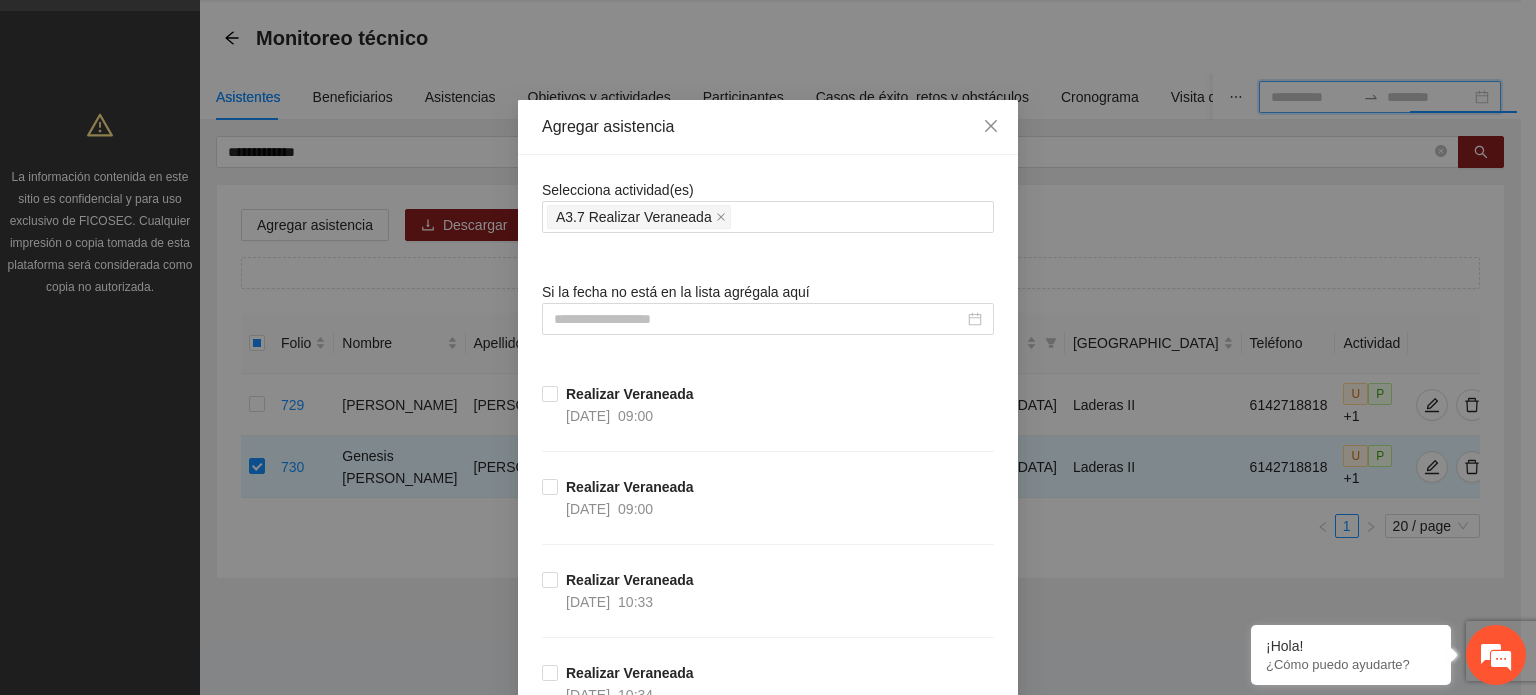click on "Selecciona actividad(es) A3.7 Realizar Veraneada" at bounding box center (768, 206) 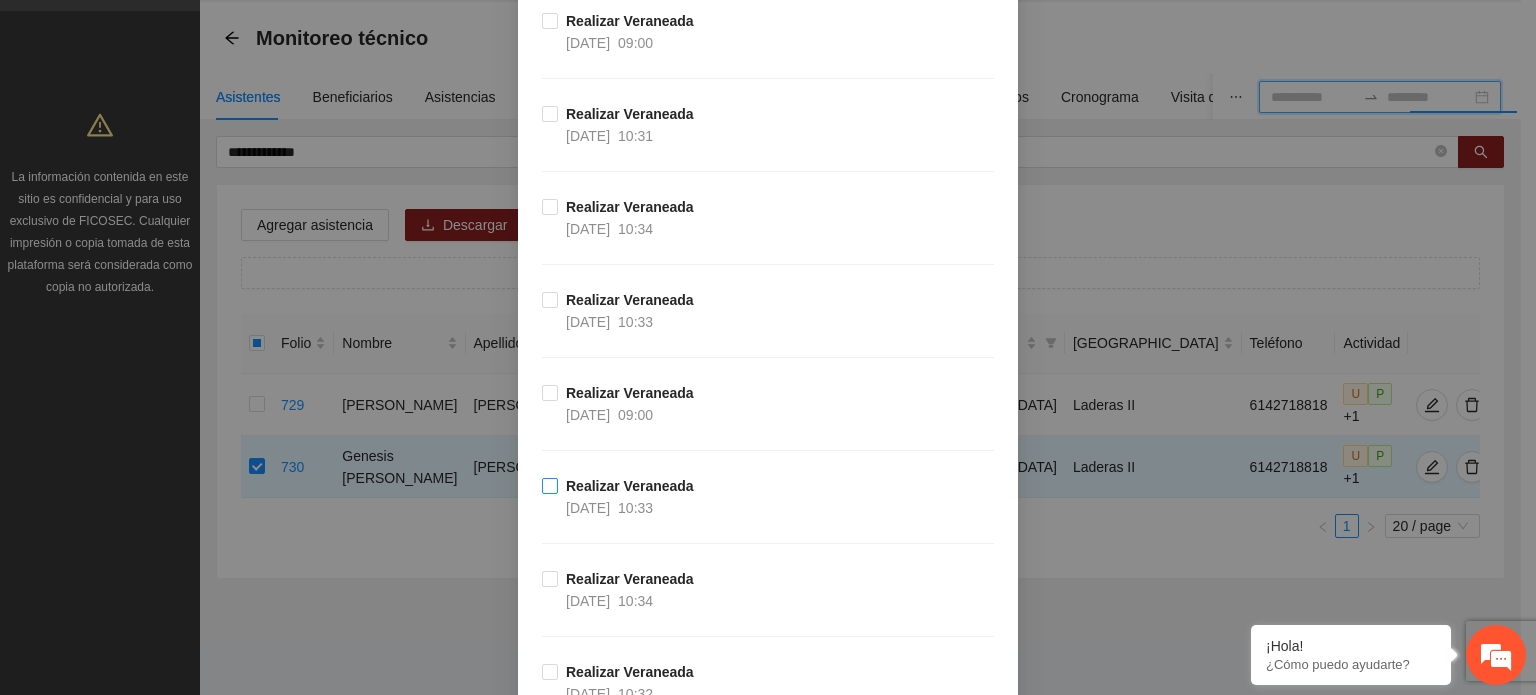 scroll, scrollTop: 1400, scrollLeft: 0, axis: vertical 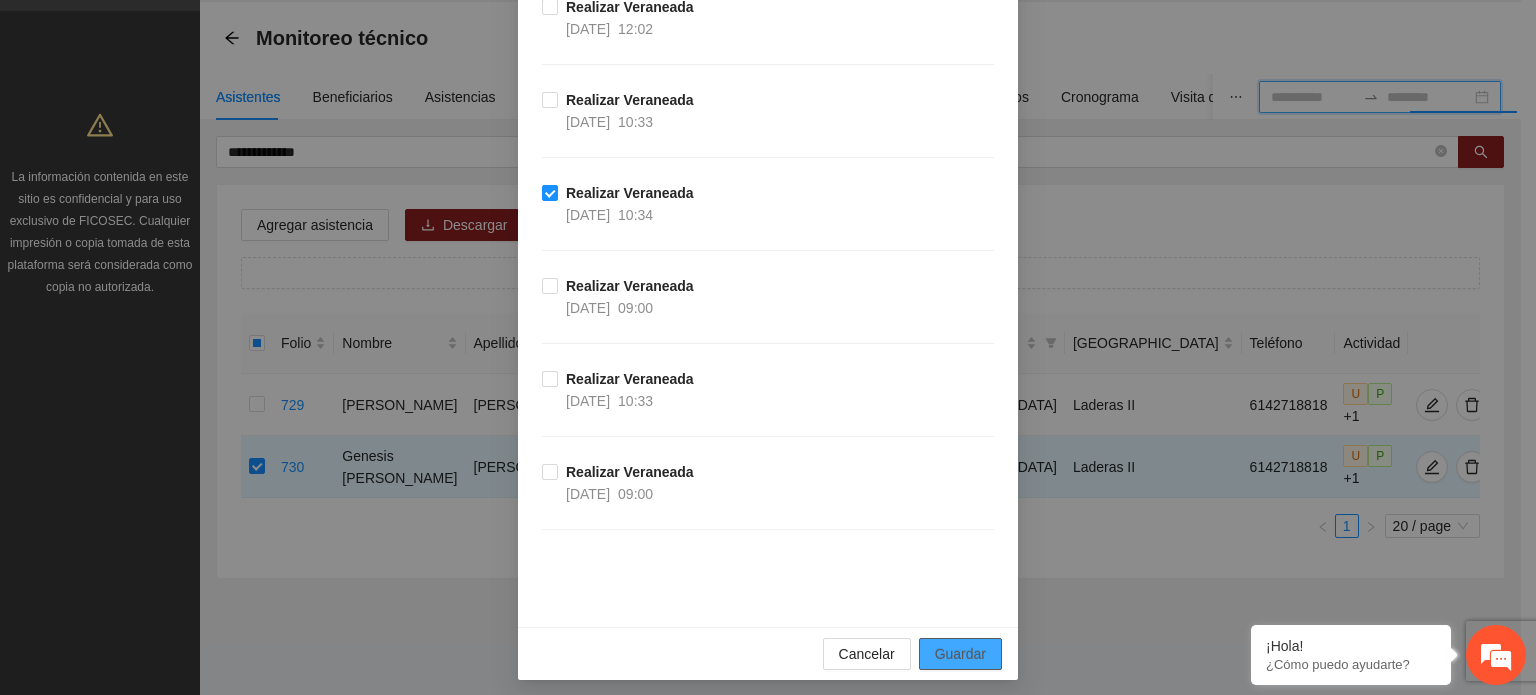 click on "Guardar" at bounding box center (960, 654) 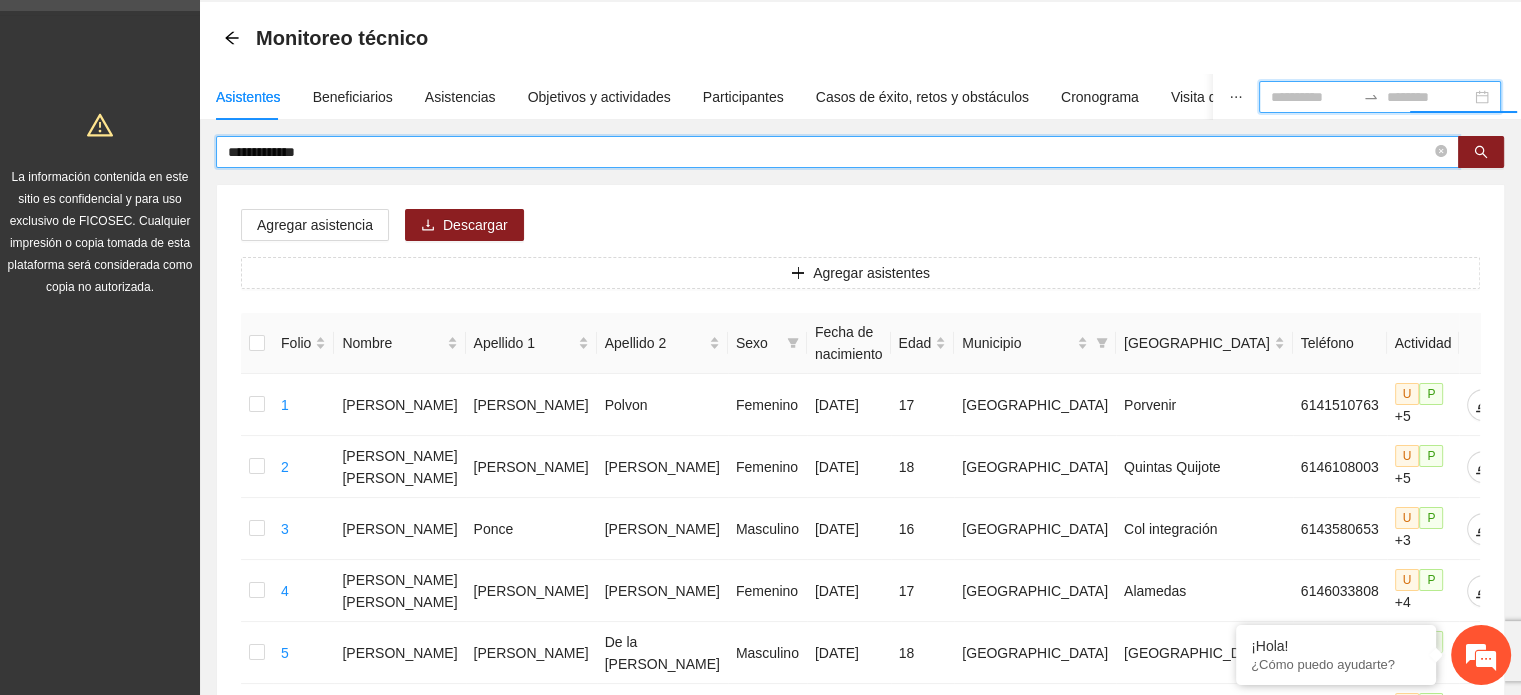 click on "**********" at bounding box center [829, 152] 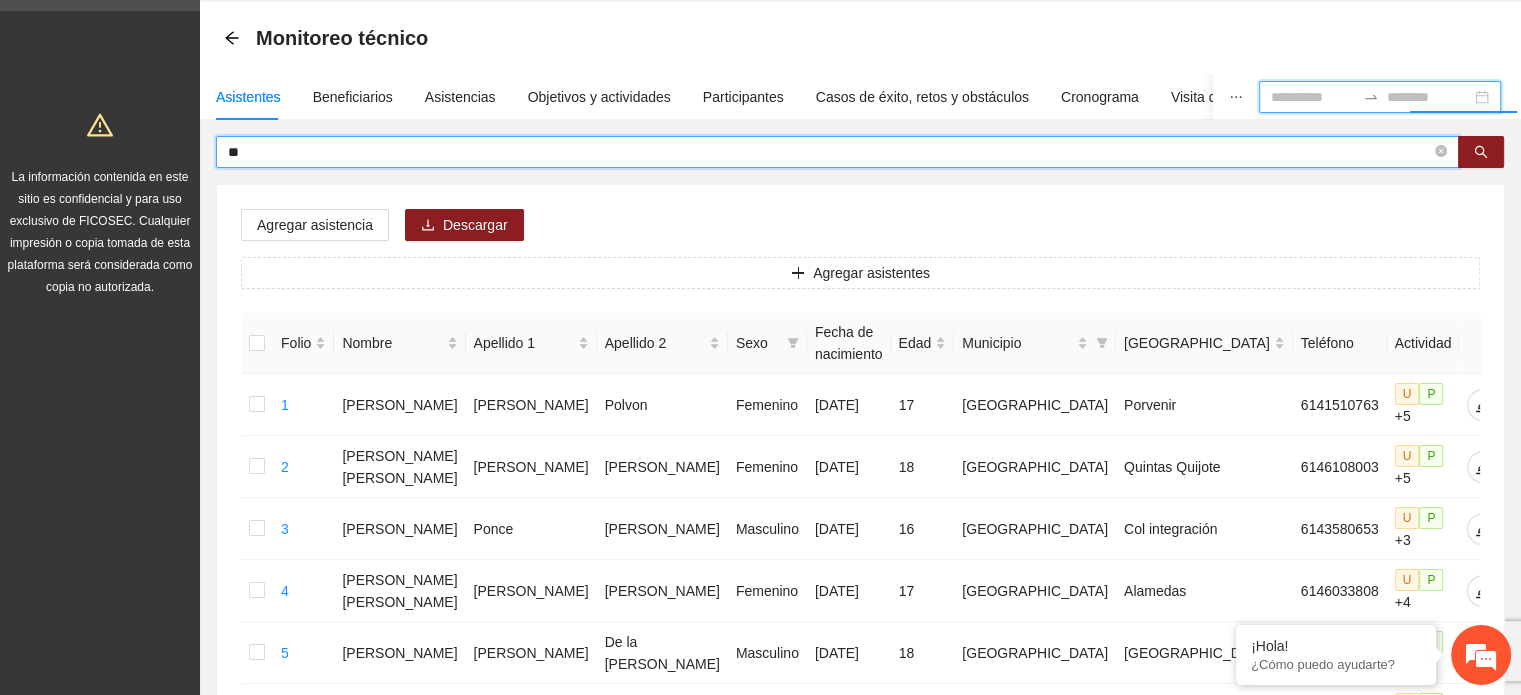 type on "*" 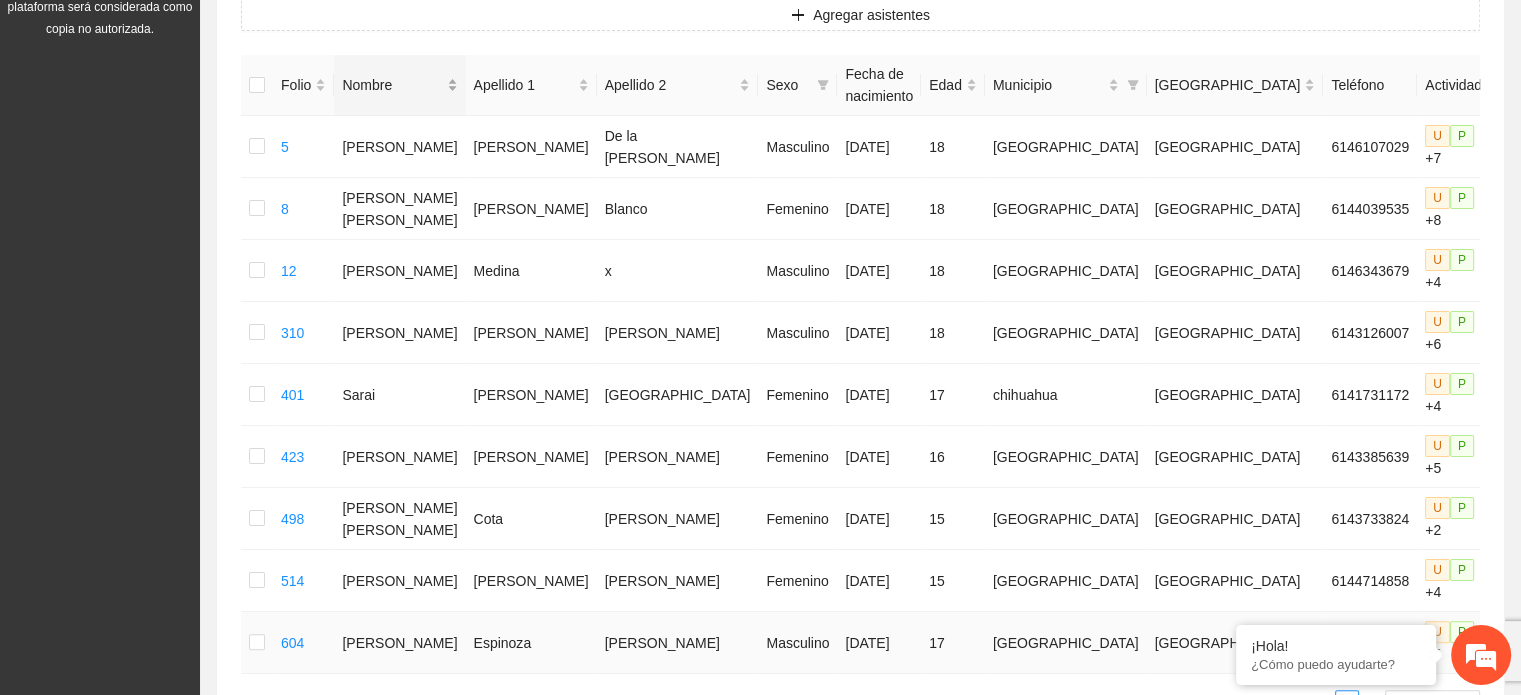 scroll, scrollTop: 0, scrollLeft: 0, axis: both 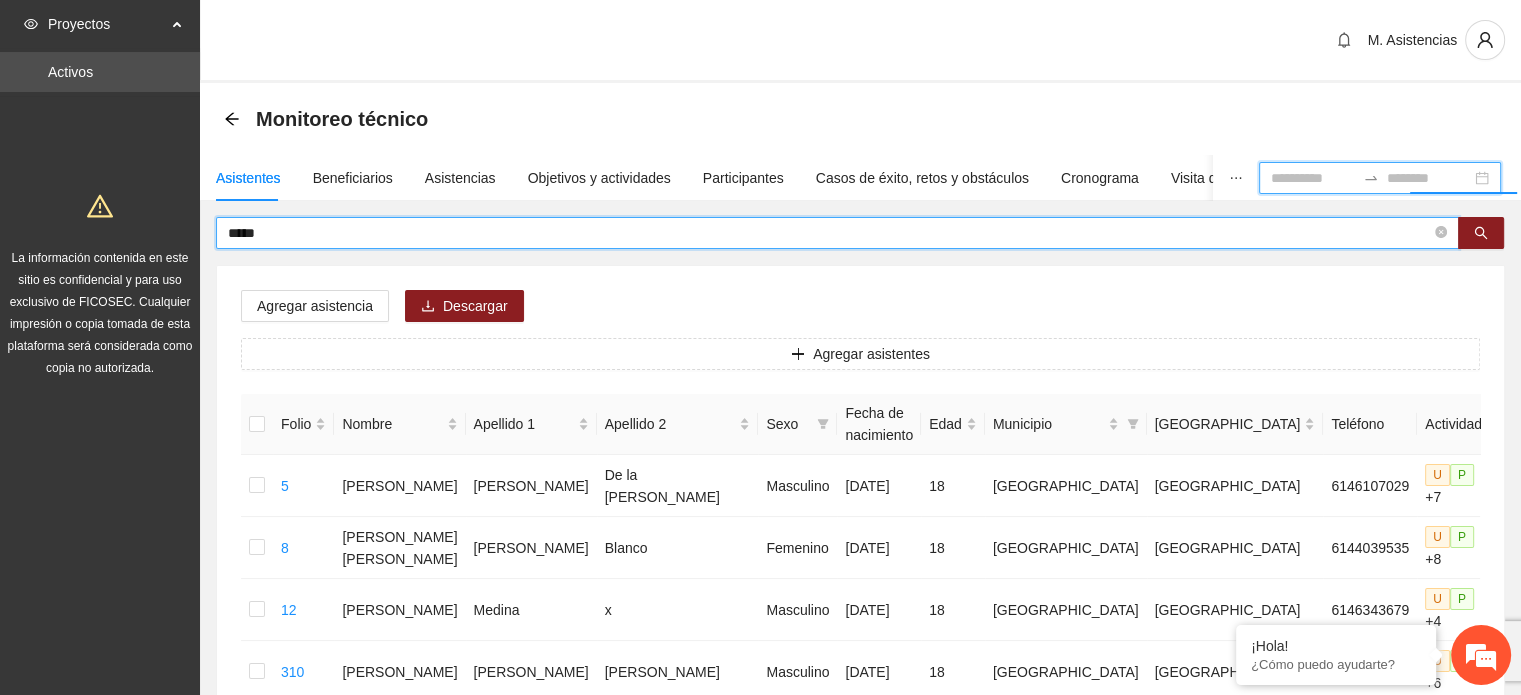 click on "*****" at bounding box center [829, 233] 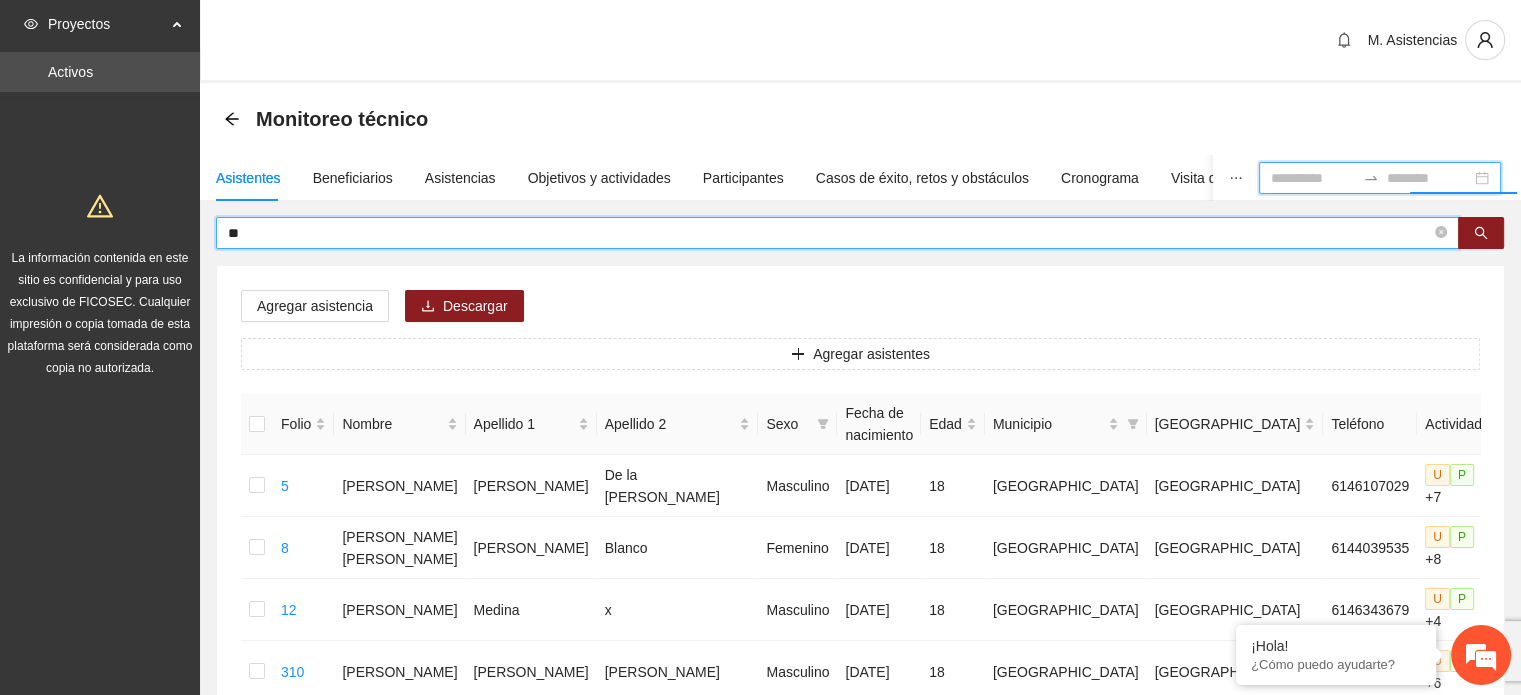 type on "*" 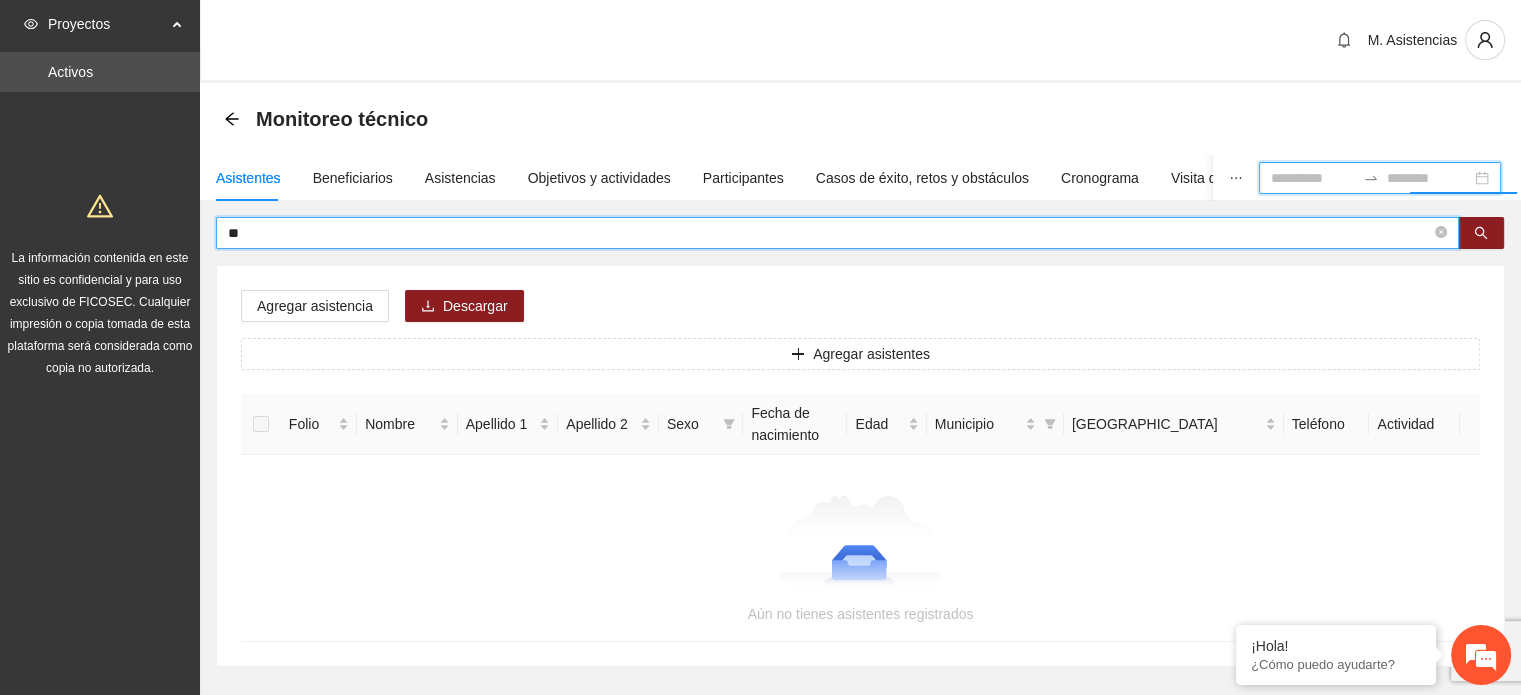 type on "*" 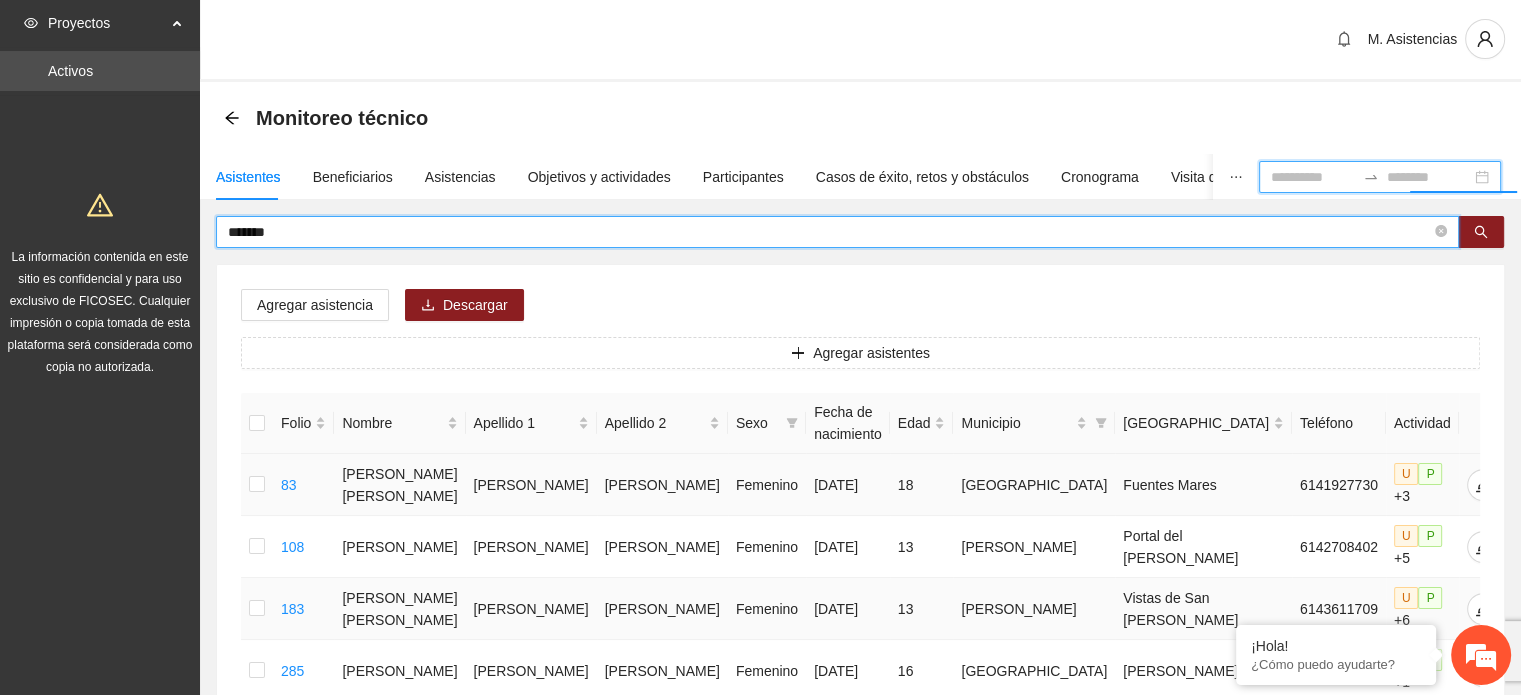 scroll, scrollTop: 0, scrollLeft: 0, axis: both 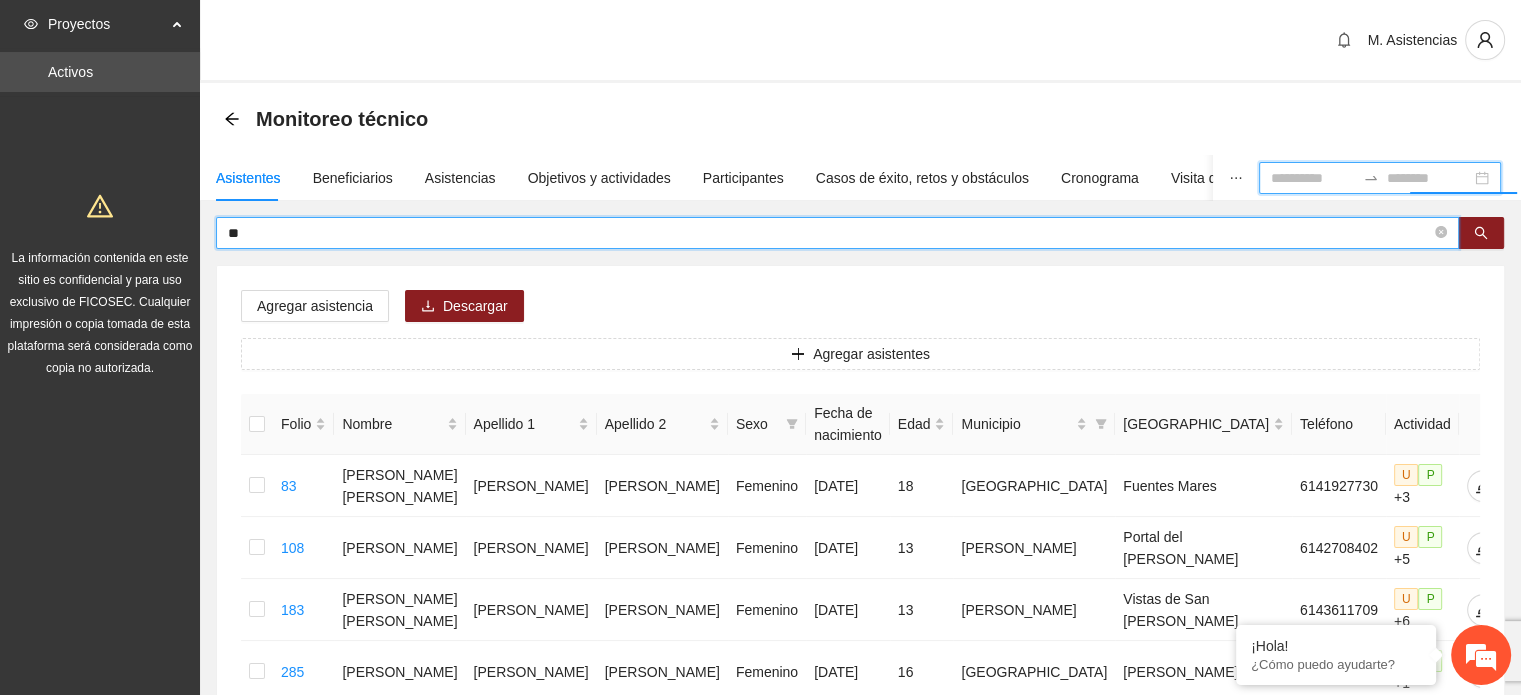 type on "*" 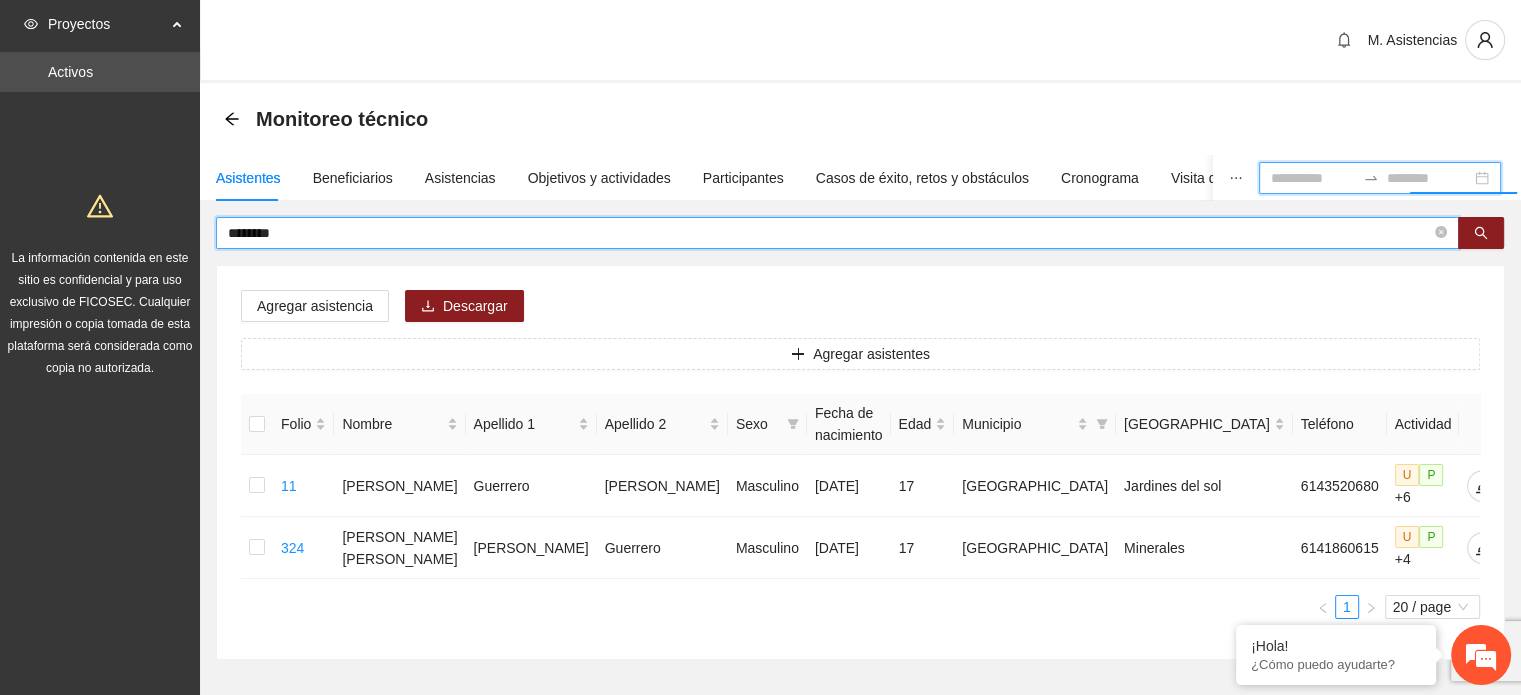 click on "********" at bounding box center [829, 233] 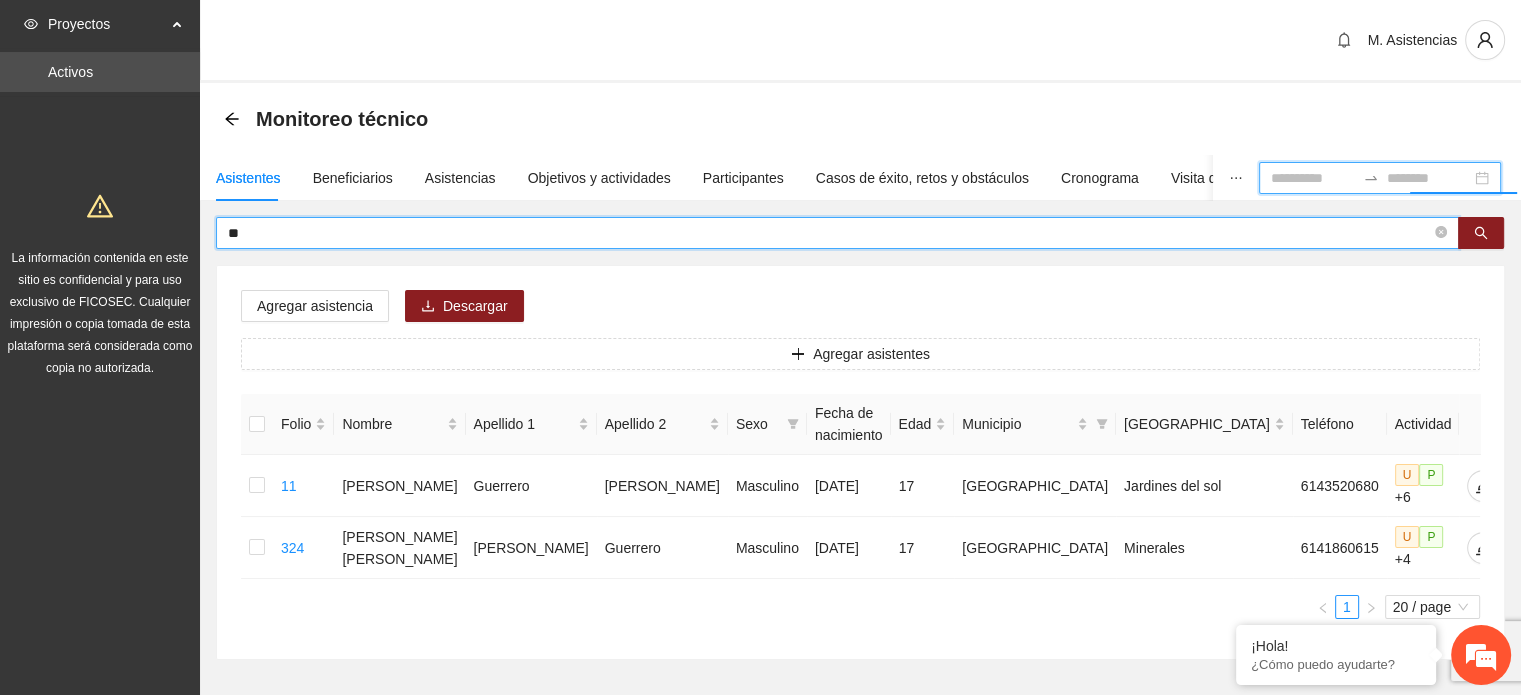 type on "*" 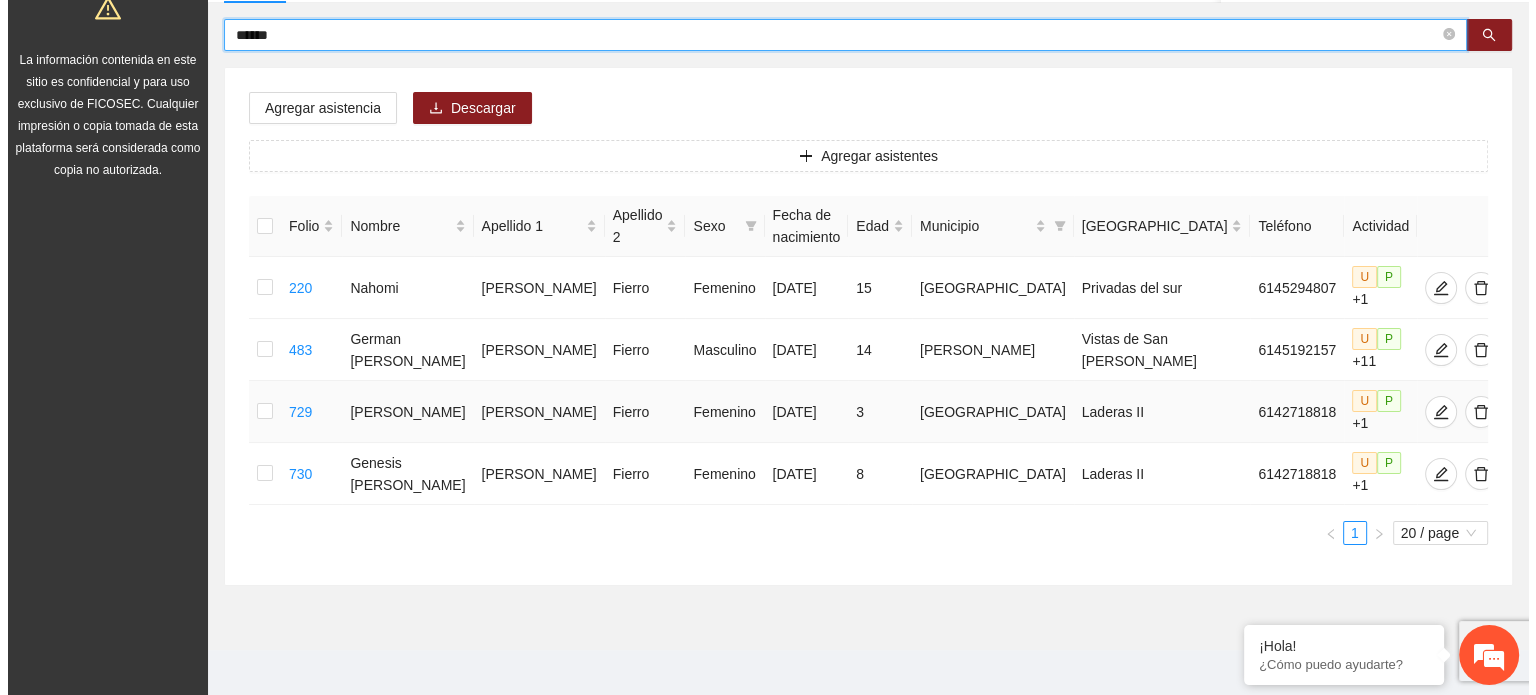 scroll, scrollTop: 200, scrollLeft: 0, axis: vertical 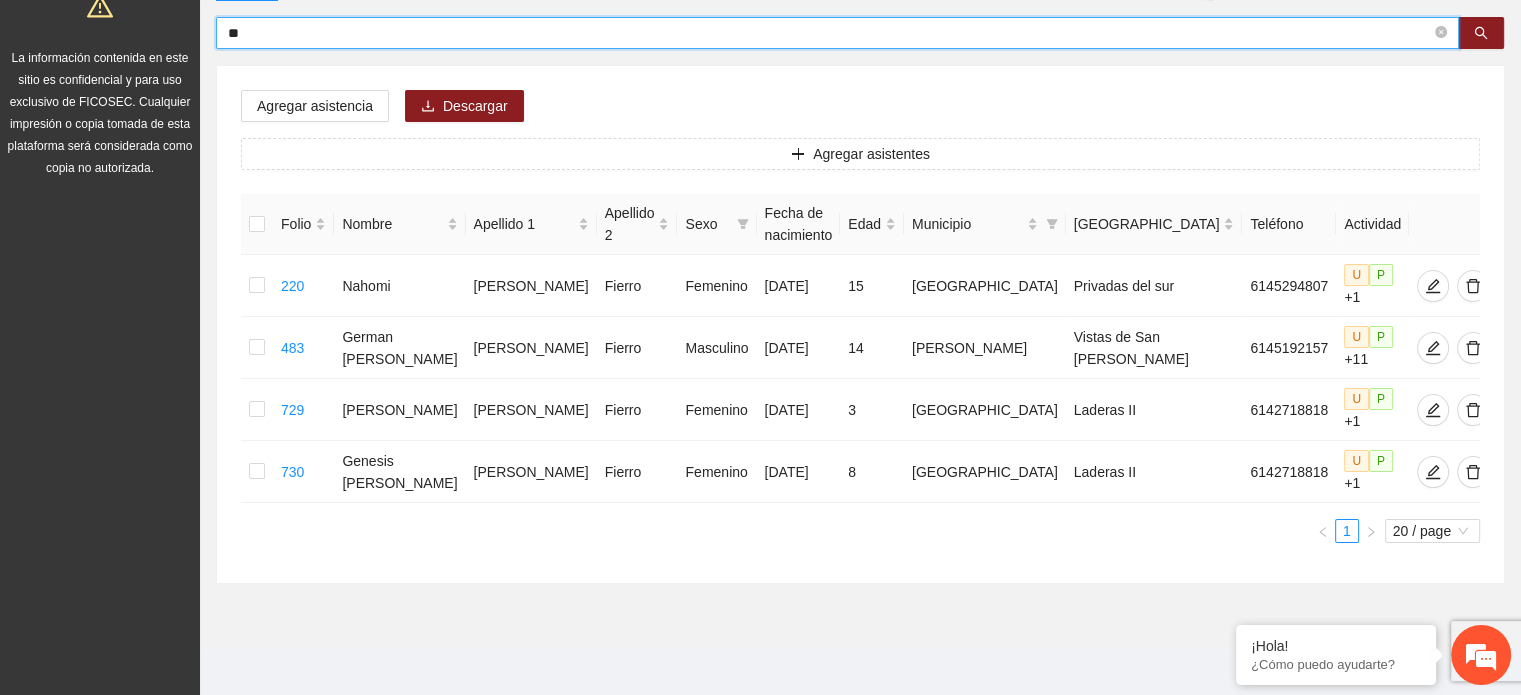 type on "*" 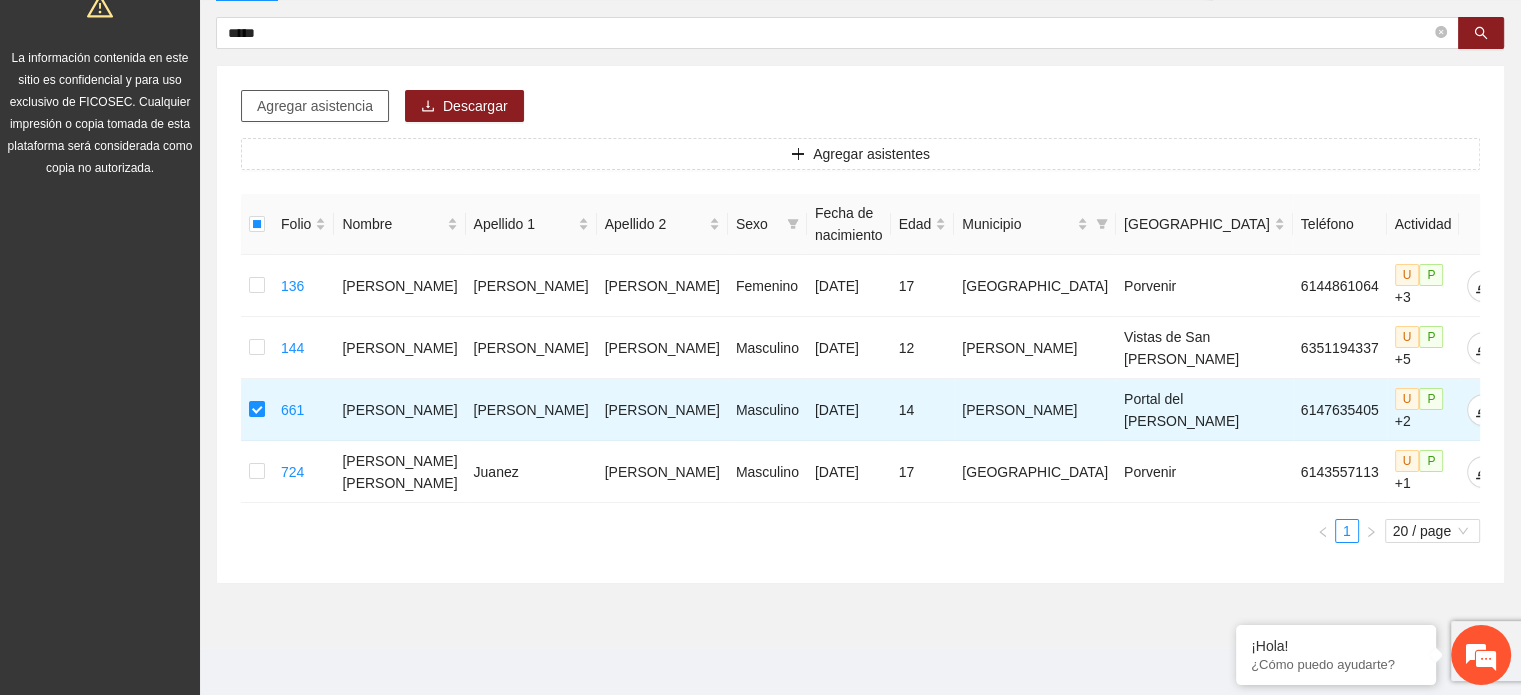 click on "Agregar asistencia" at bounding box center [315, 106] 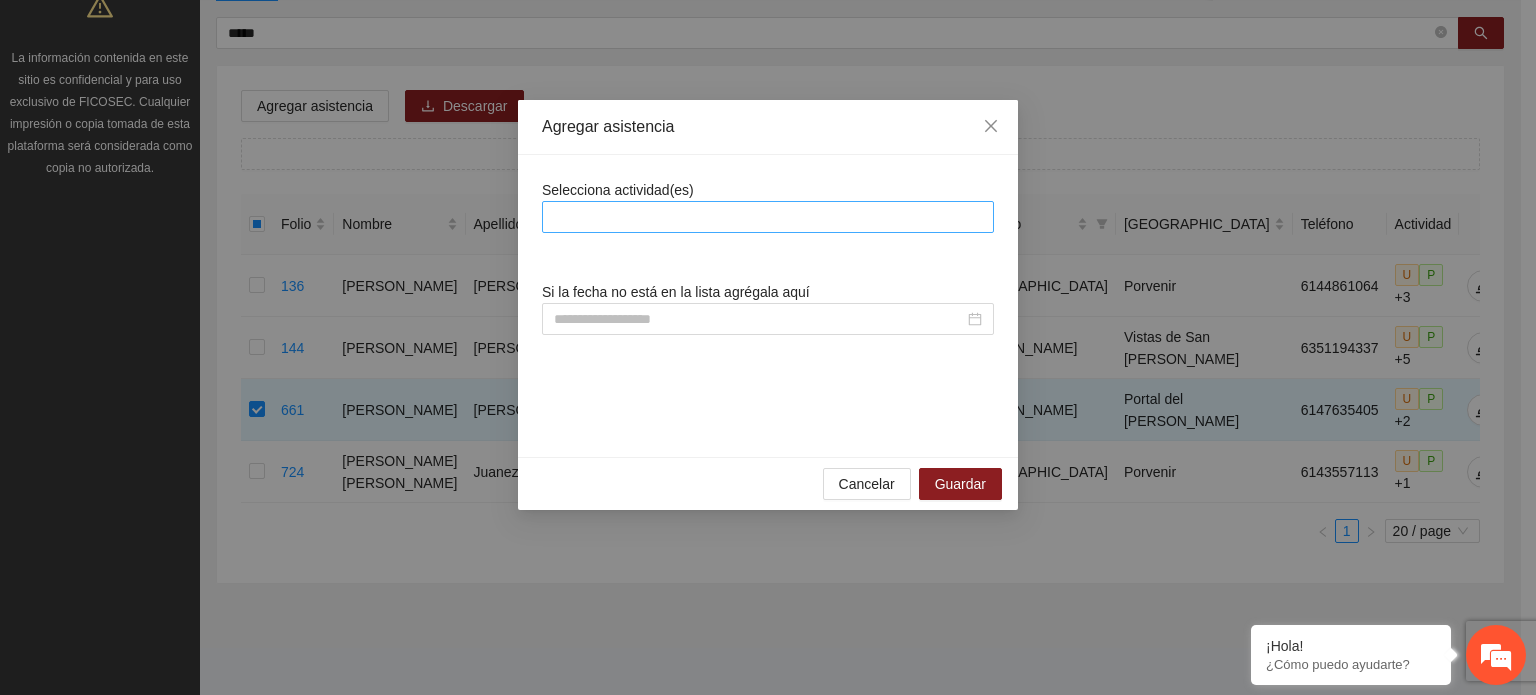 click at bounding box center (768, 217) 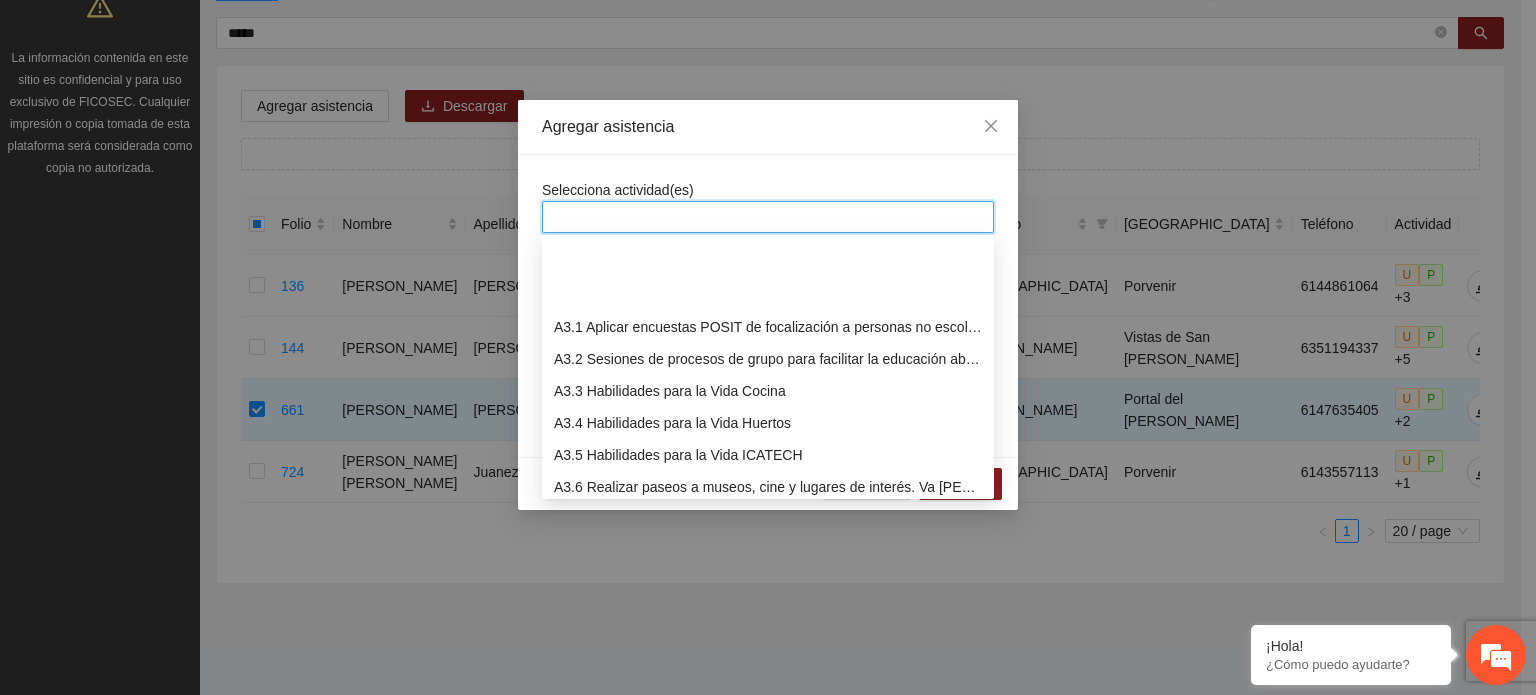 scroll, scrollTop: 700, scrollLeft: 0, axis: vertical 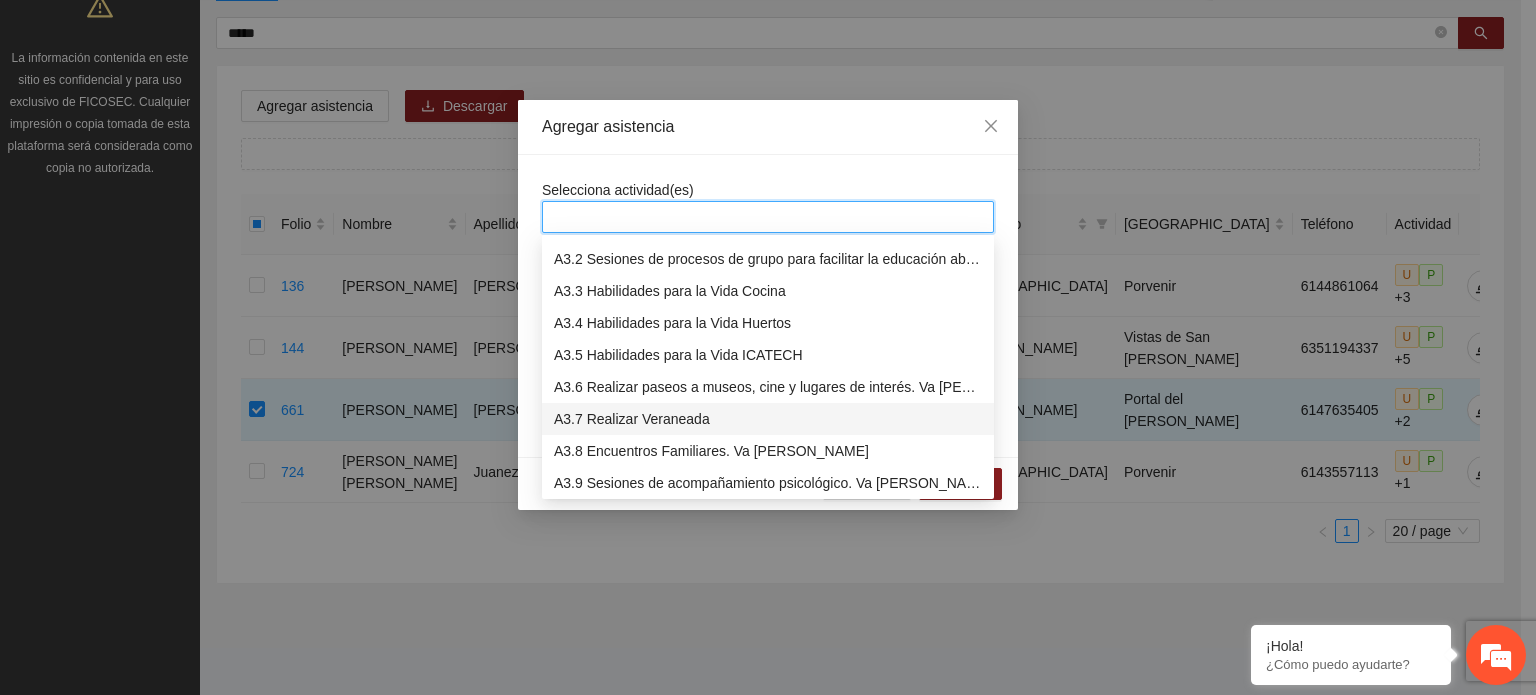 click on "A3.7 Realizar Veraneada" at bounding box center (768, 419) 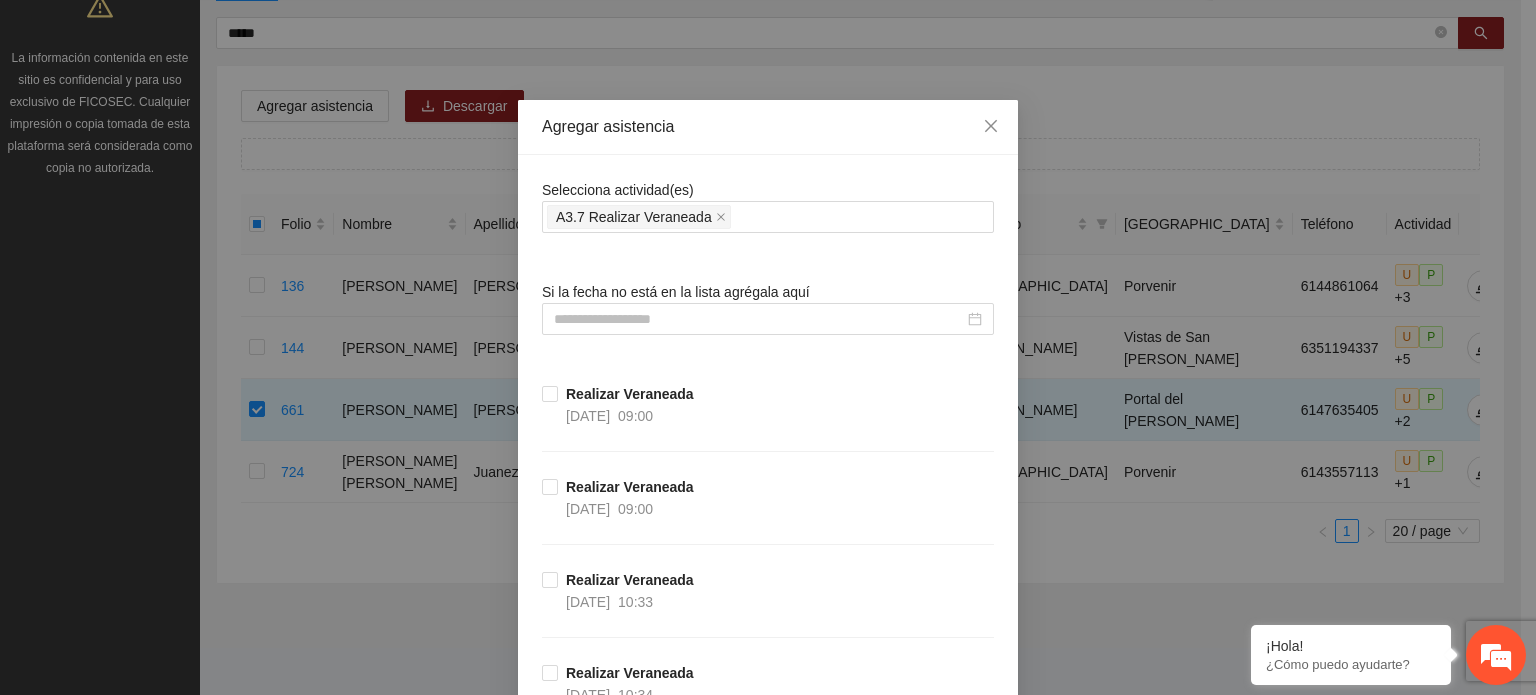 click on "Selecciona actividad(es) A3.7 Realizar Veraneada   Si la fecha no está en la lista agrégala aquí Realizar Veraneada [DATE] 09:00 Realizar Veraneada [DATE] 09:00 Realizar Veraneada [DATE] 10:33 Realizar Veraneada [DATE] 10:34 Realizar Veraneada [DATE] 09:00 Realizar Veraneada [DATE] 10:34 Realizar Veraneada [DATE] 10:31 Realizar Veraneada [DATE] 09:00 Realizar Veraneada [DATE] 10:34 Realizar Veraneada [DATE] 10:33 Realizar Veraneada [DATE] 09:00 Realizar Veraneada [DATE] 09:00 Realizar Veraneada [DATE] 10:31 Realizar Veraneada [DATE] 10:34 Realizar Veraneada [DATE] 10:33 Realizar Veraneada [DATE] 09:00 Realizar Veraneada [DATE] 10:33 Realizar Veraneada [DATE] 10:34 Realizar Veraneada [DATE] 10:32 Realizar Veraneada [DATE] 09:00 Realizar Veraneada [DATE] 10:33 Realizar Veraneada [DATE] 10:32 Realizar Veraneada [DATE] 09:00 Realizar Veraneada [DATE] 10:34 Realizar Veraneada [DATE] 10:33 Realizar Veraneada" at bounding box center [768, 1979] 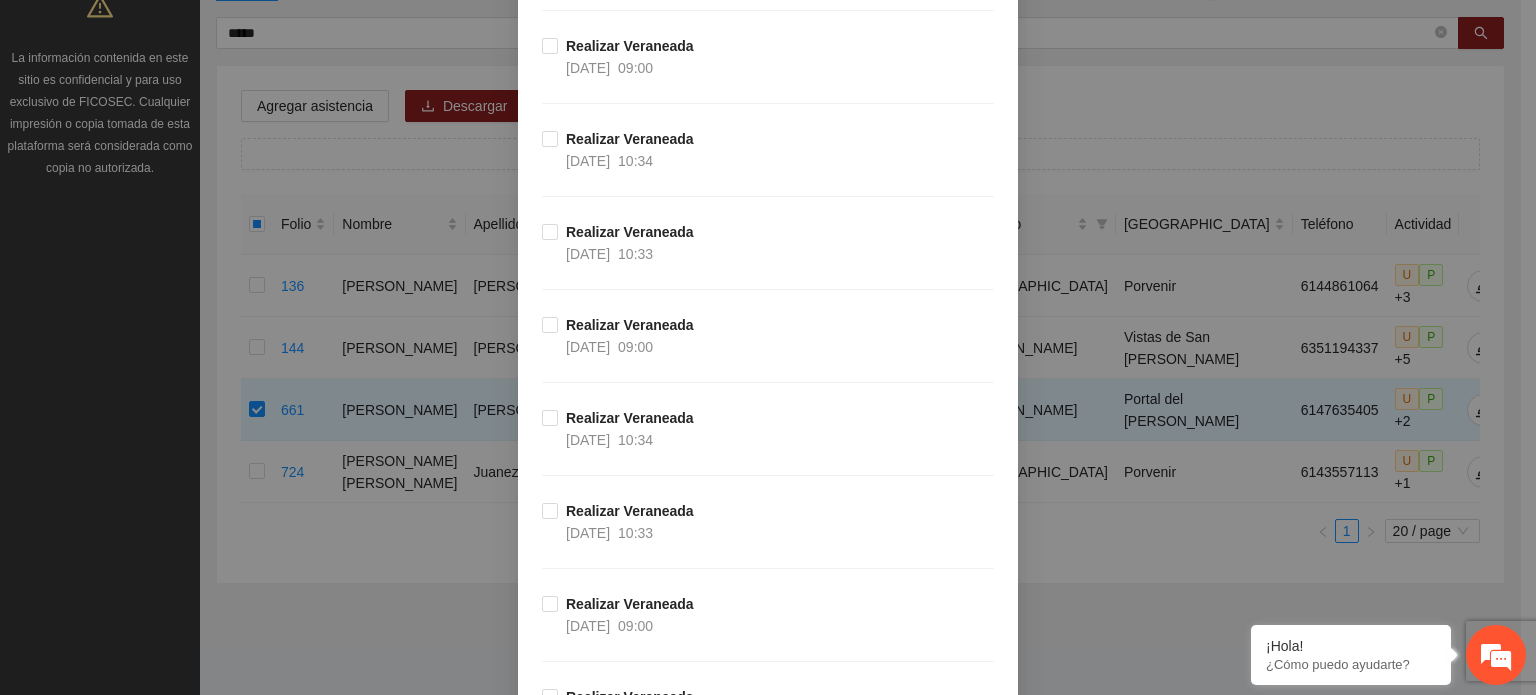 scroll, scrollTop: 2400, scrollLeft: 0, axis: vertical 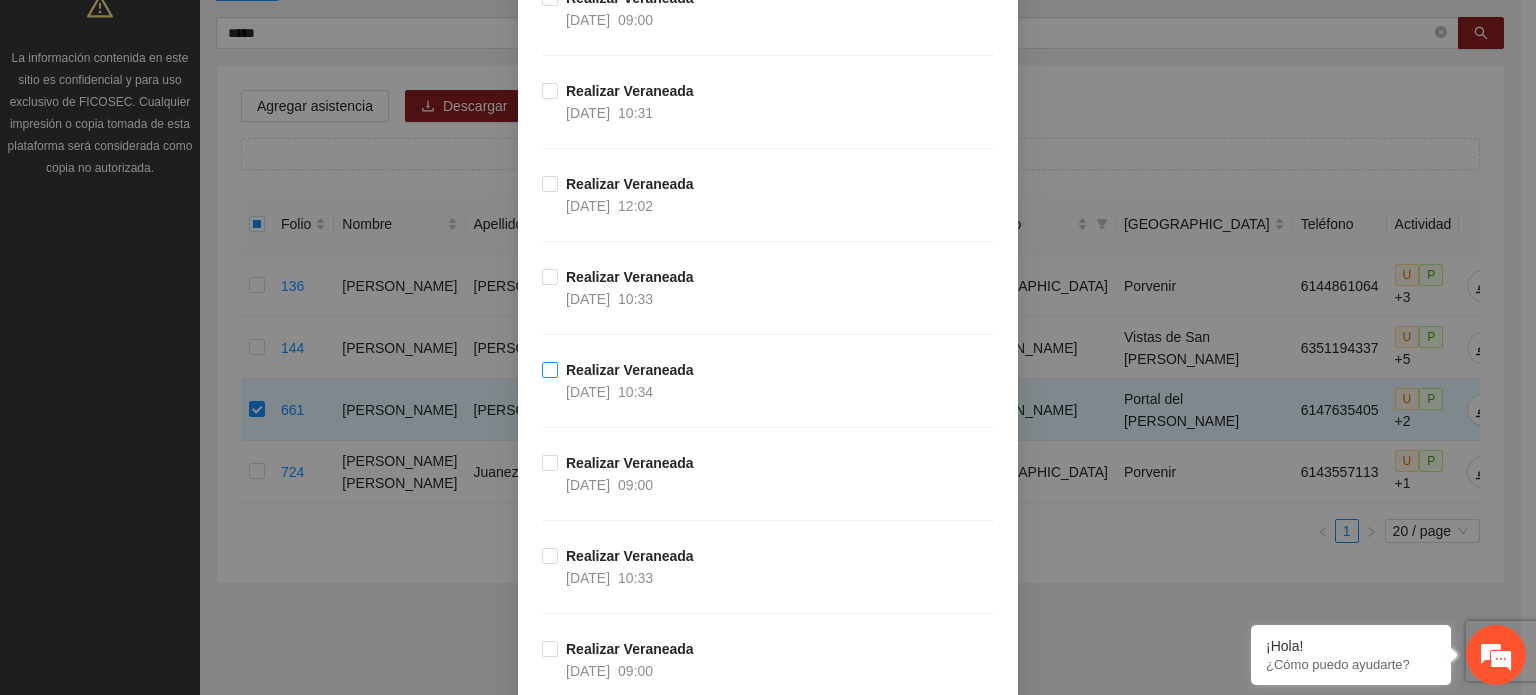 click on "Realizar Veraneada [DATE] 10:34" at bounding box center (630, 381) 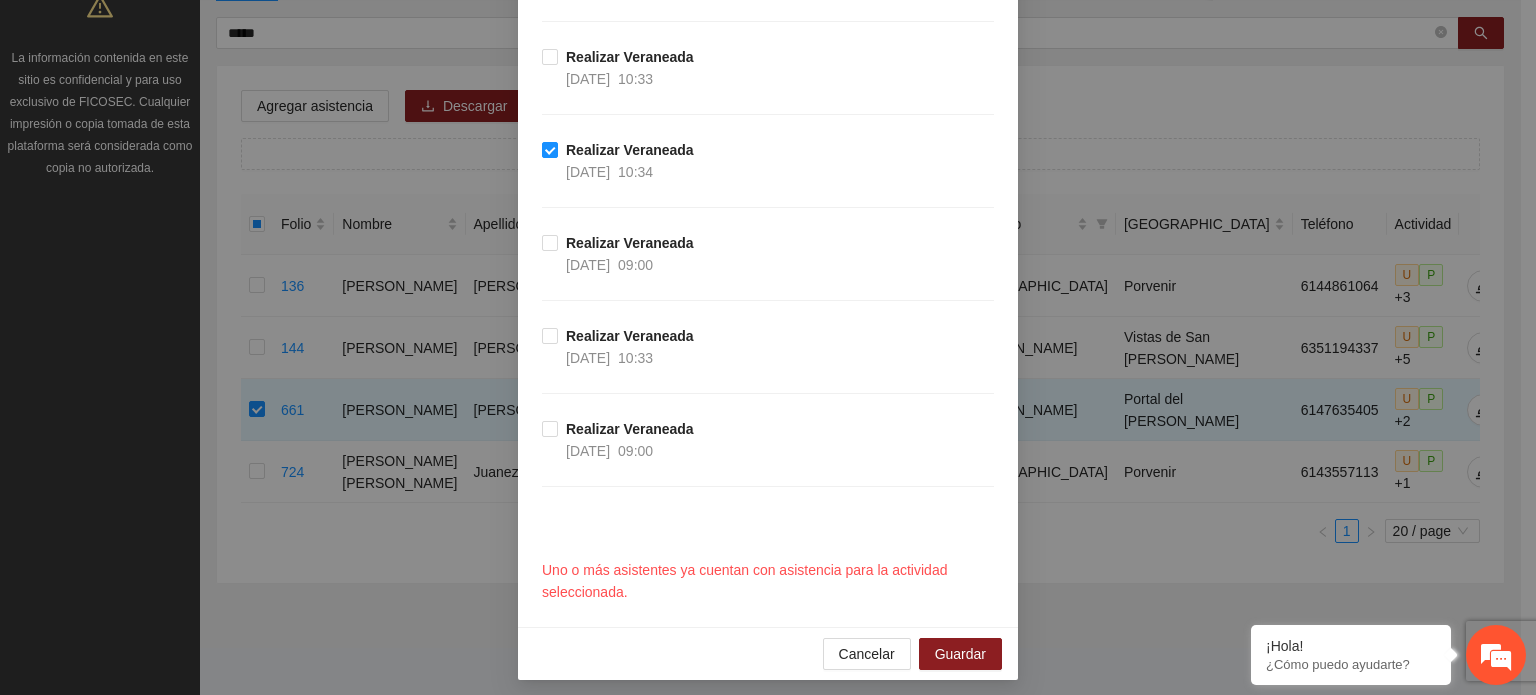 scroll, scrollTop: 2720, scrollLeft: 0, axis: vertical 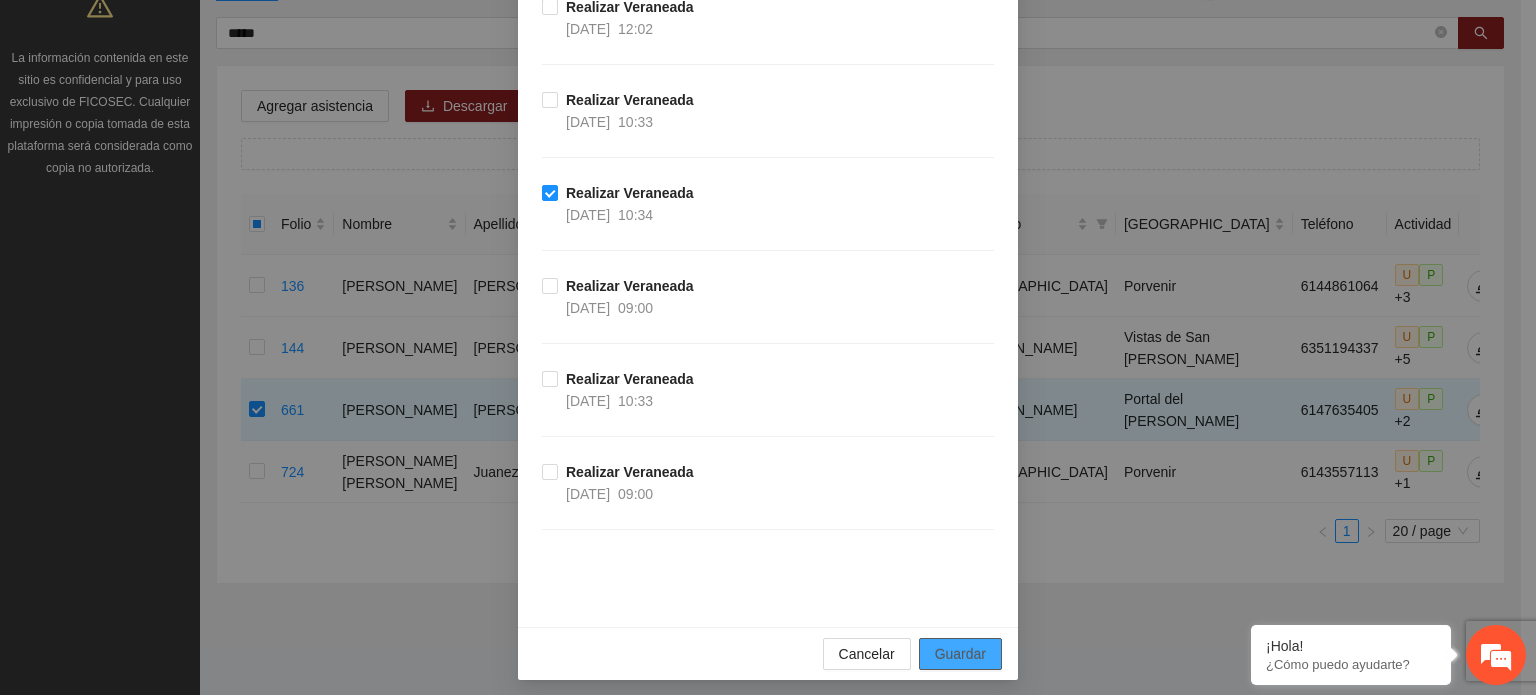 click on "Guardar" at bounding box center (960, 654) 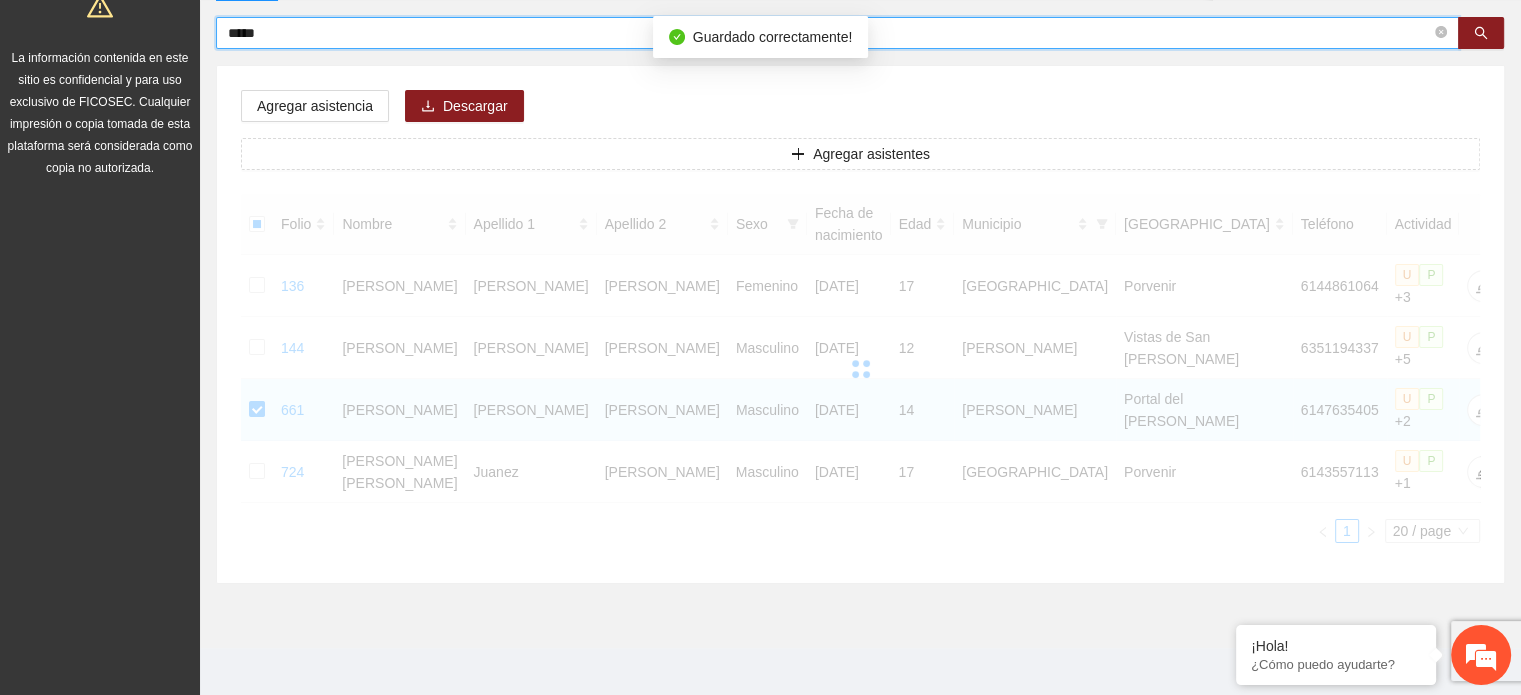 click on "*****" at bounding box center [829, 33] 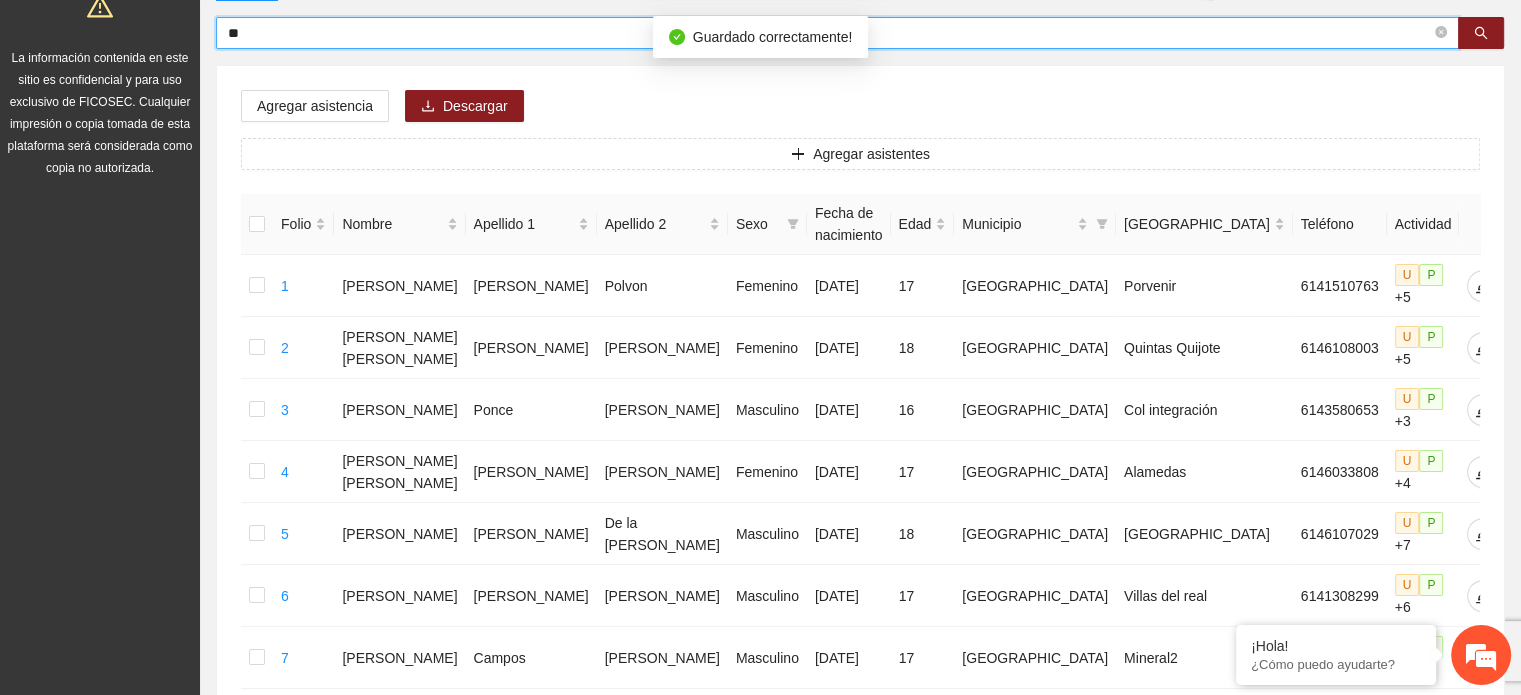 type on "*" 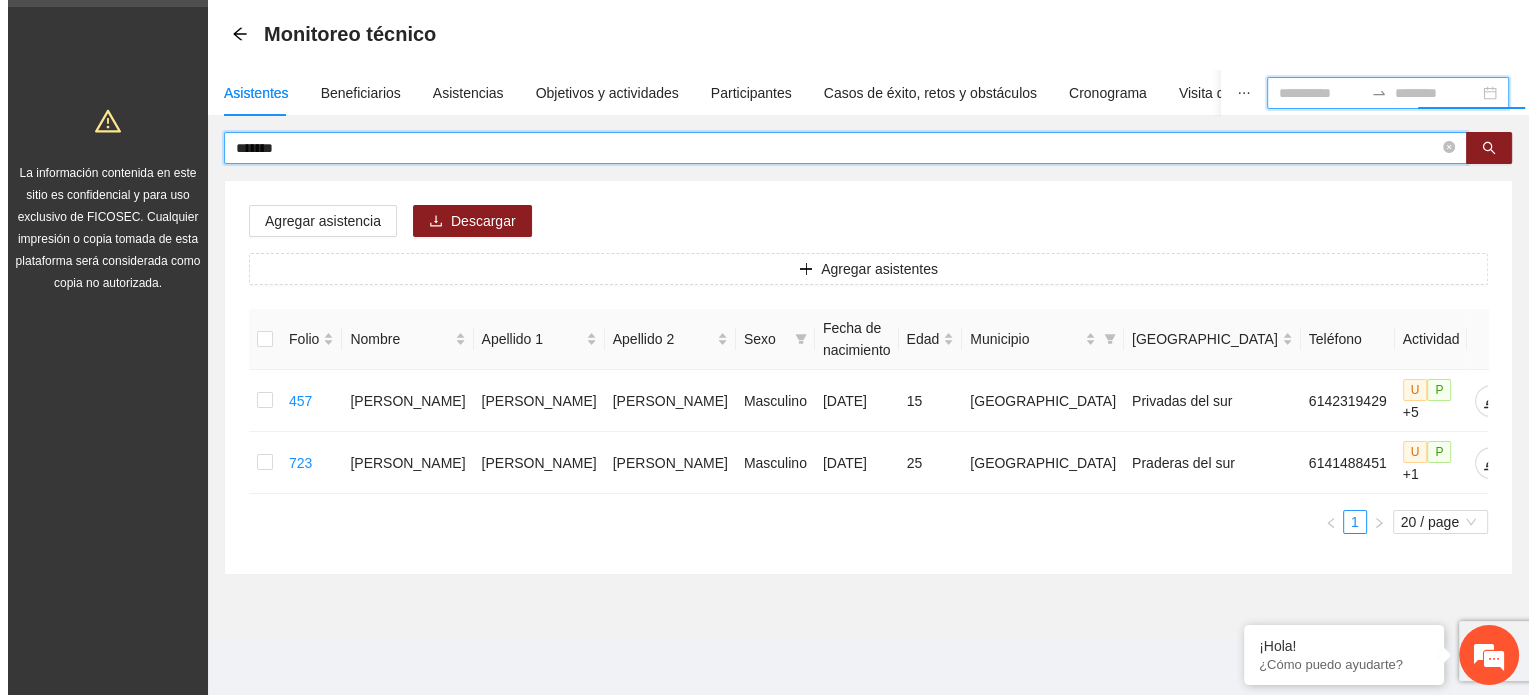 scroll, scrollTop: 81, scrollLeft: 0, axis: vertical 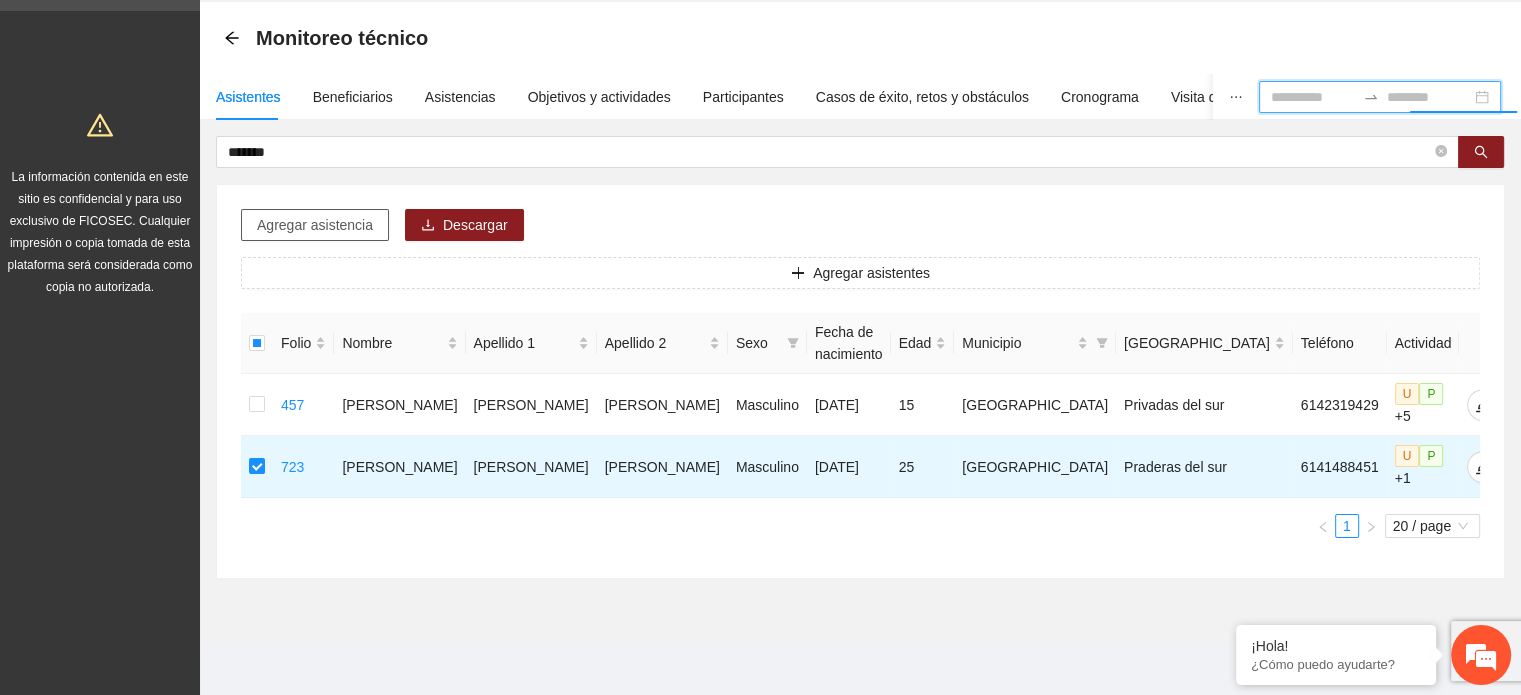 click on "Agregar asistencia" at bounding box center (315, 225) 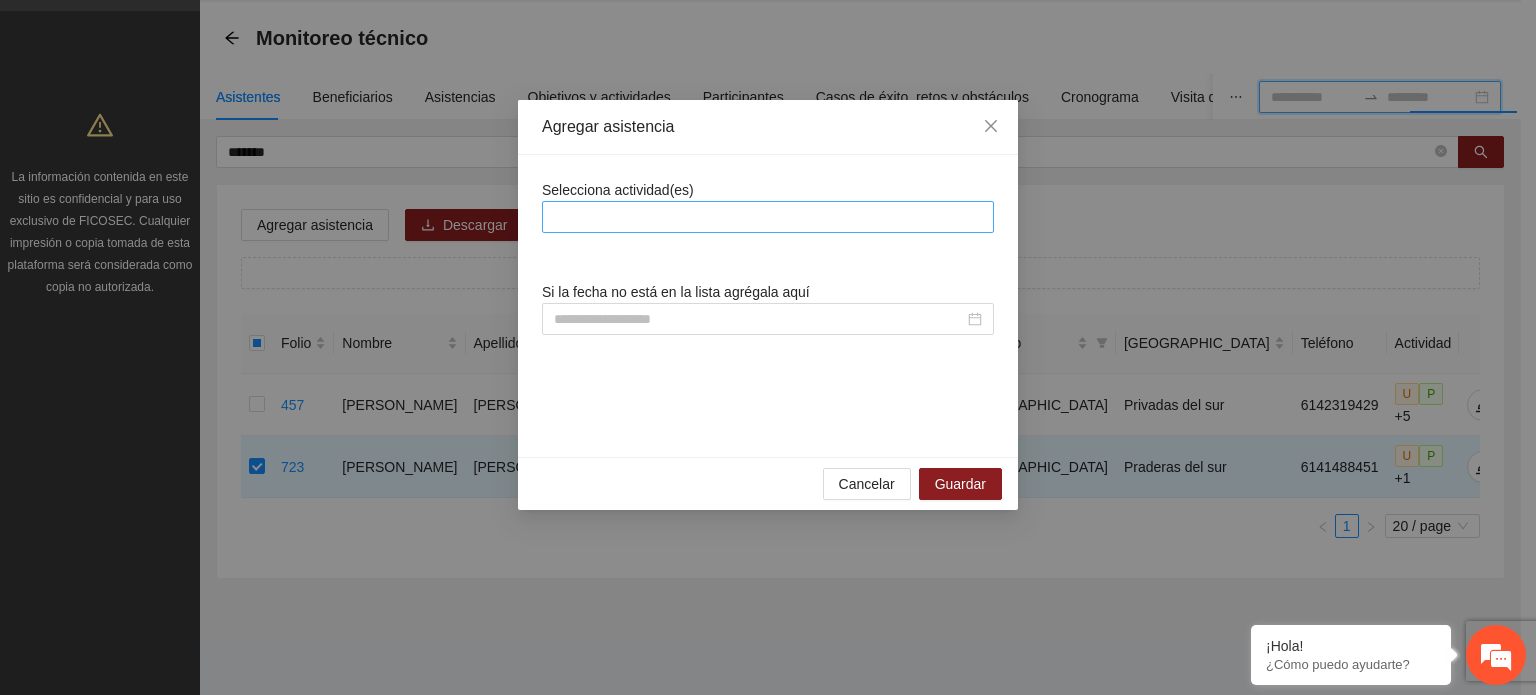click at bounding box center (768, 217) 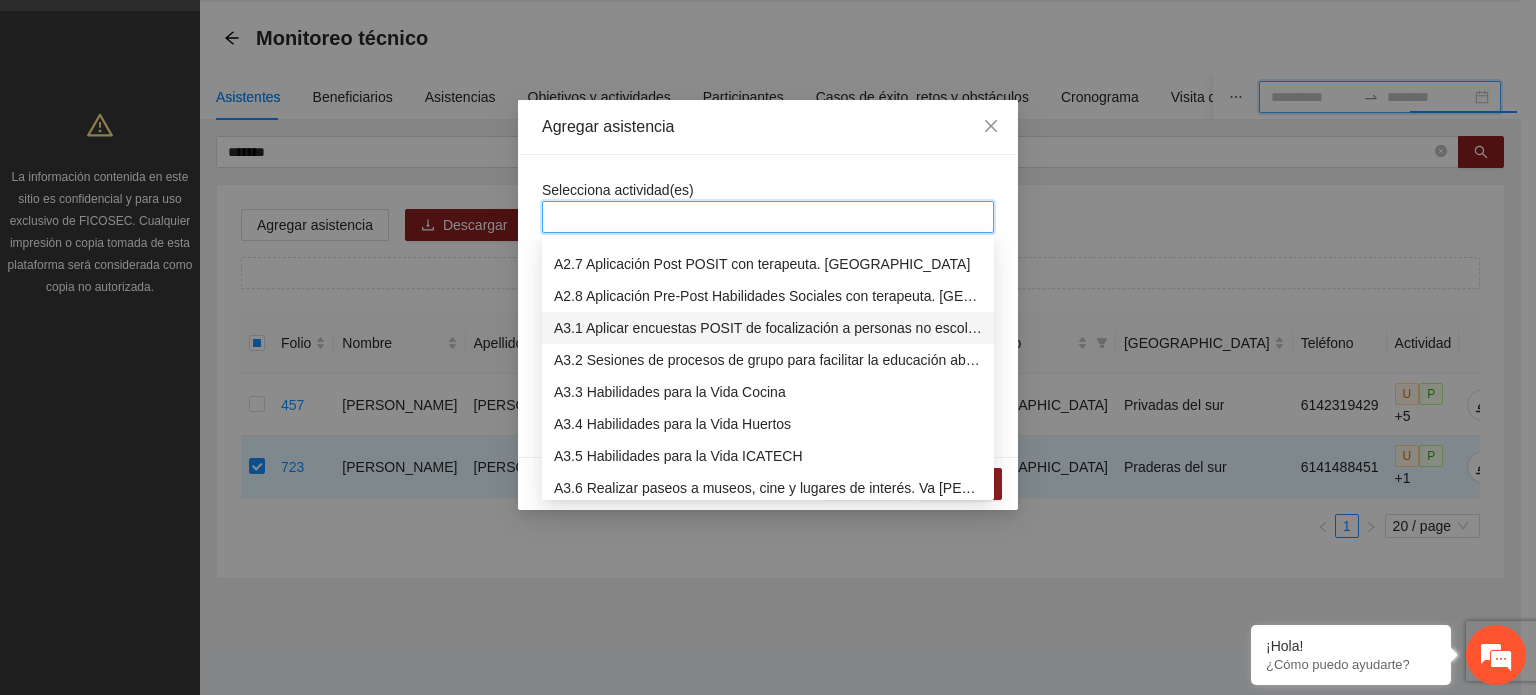 scroll, scrollTop: 700, scrollLeft: 0, axis: vertical 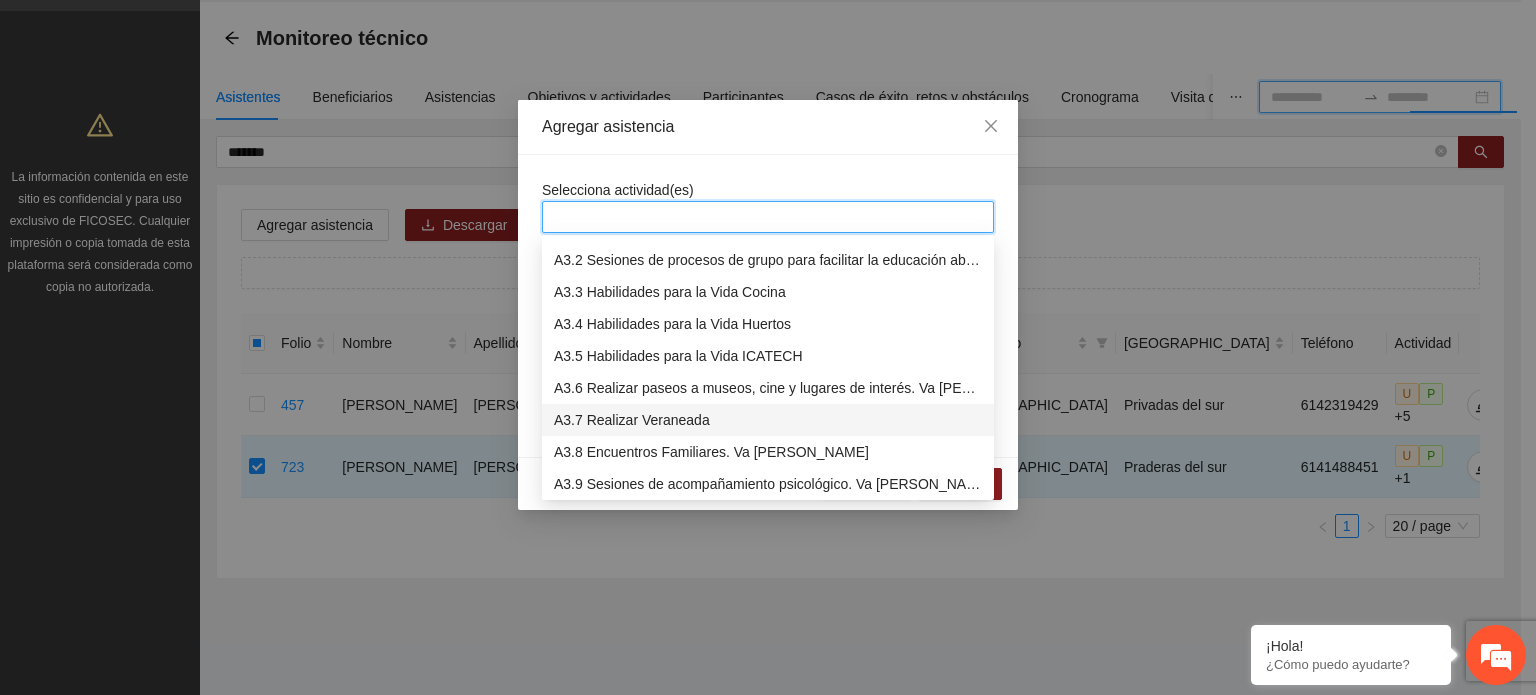 click on "A3.7 Realizar Veraneada" at bounding box center [768, 420] 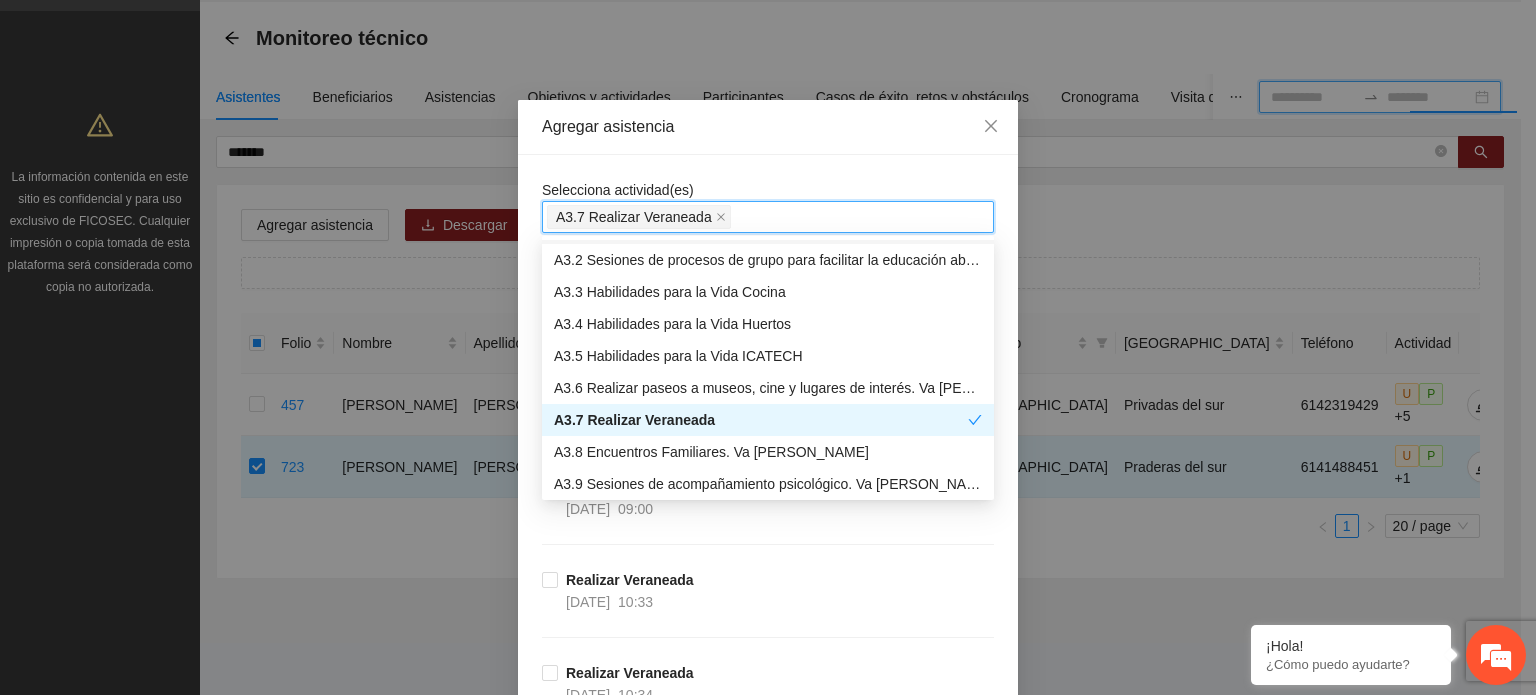 click on "Selecciona actividad(es) A3.7 Realizar Veraneada   Si la fecha no está en la lista agrégala aquí Realizar Veraneada [DATE] 09:00 Realizar Veraneada [DATE] 09:00 Realizar Veraneada [DATE] 10:33 Realizar Veraneada [DATE] 10:34 Realizar Veraneada [DATE] 09:00 Realizar Veraneada [DATE] 10:34 Realizar Veraneada [DATE] 10:31 Realizar Veraneada [DATE] 09:00 Realizar Veraneada [DATE] 10:34 Realizar Veraneada [DATE] 10:33 Realizar Veraneada [DATE] 09:00 Realizar Veraneada [DATE] 09:00 Realizar Veraneada [DATE] 10:31 Realizar Veraneada [DATE] 10:34 Realizar Veraneada [DATE] 10:33 Realizar Veraneada [DATE] 09:00 Realizar Veraneada [DATE] 10:33 Realizar Veraneada [DATE] 10:34 Realizar Veraneada [DATE] 10:32 Realizar Veraneada [DATE] 09:00 Realizar Veraneada [DATE] 10:33 Realizar Veraneada [DATE] 10:32 Realizar Veraneada [DATE] 09:00 Realizar Veraneada [DATE] 10:34 Realizar Veraneada [DATE] 10:33 Realizar Veraneada" at bounding box center [768, 1979] 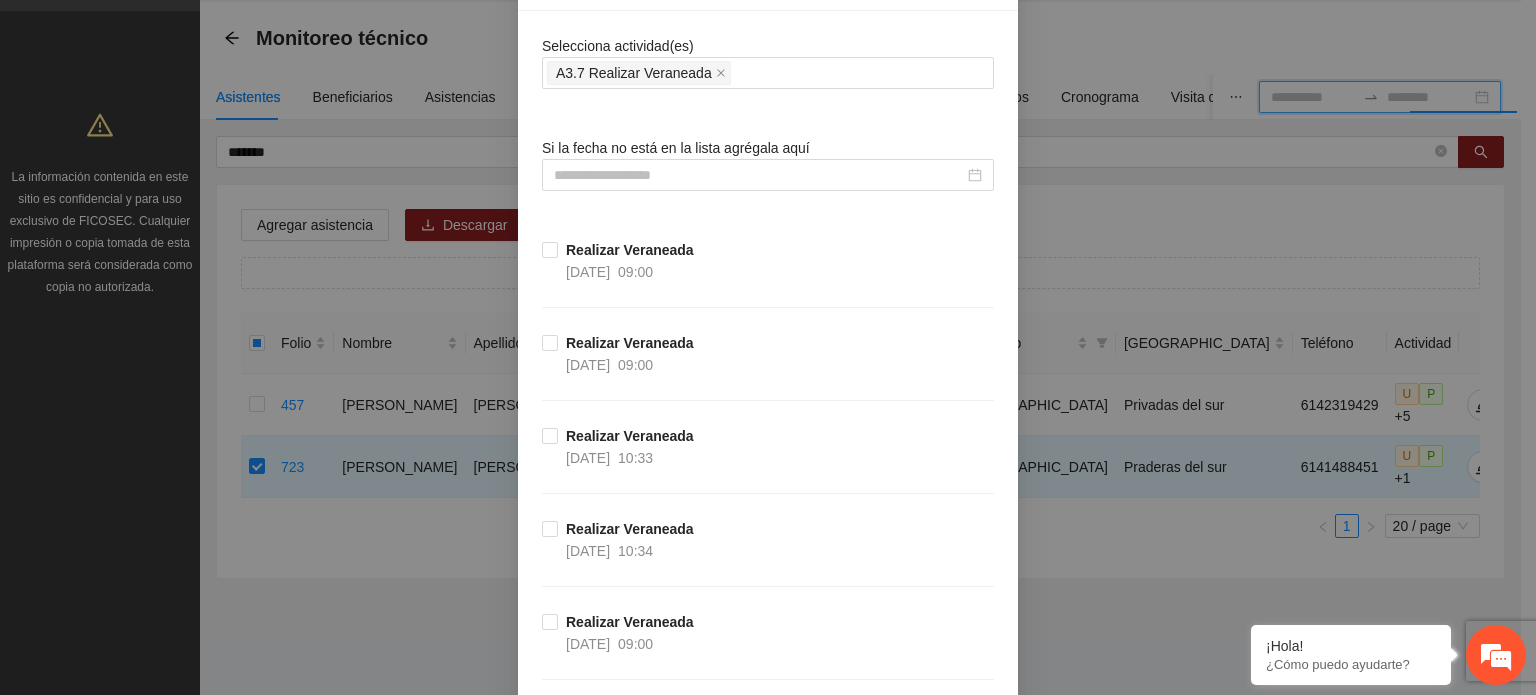 scroll, scrollTop: 200, scrollLeft: 0, axis: vertical 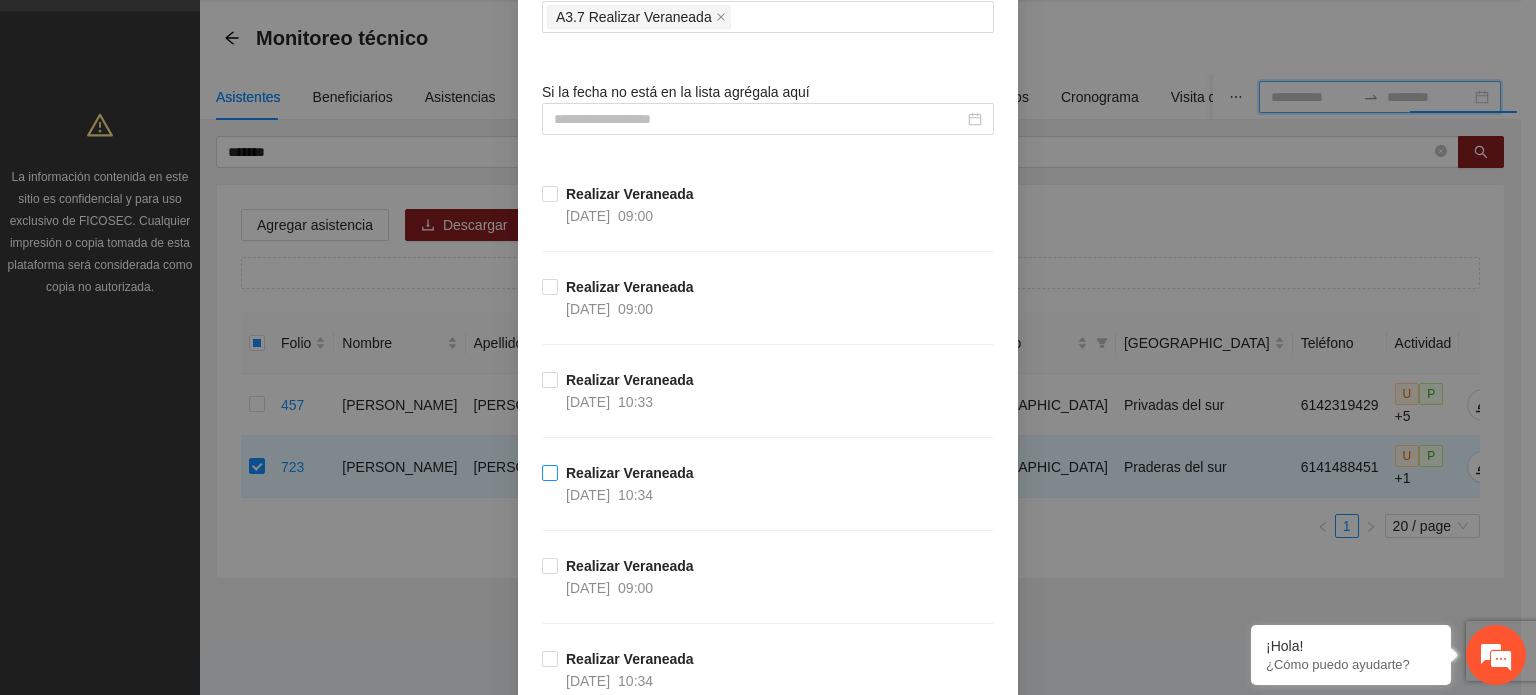 click on "Realizar Veraneada [DATE] 10:34" at bounding box center [630, 484] 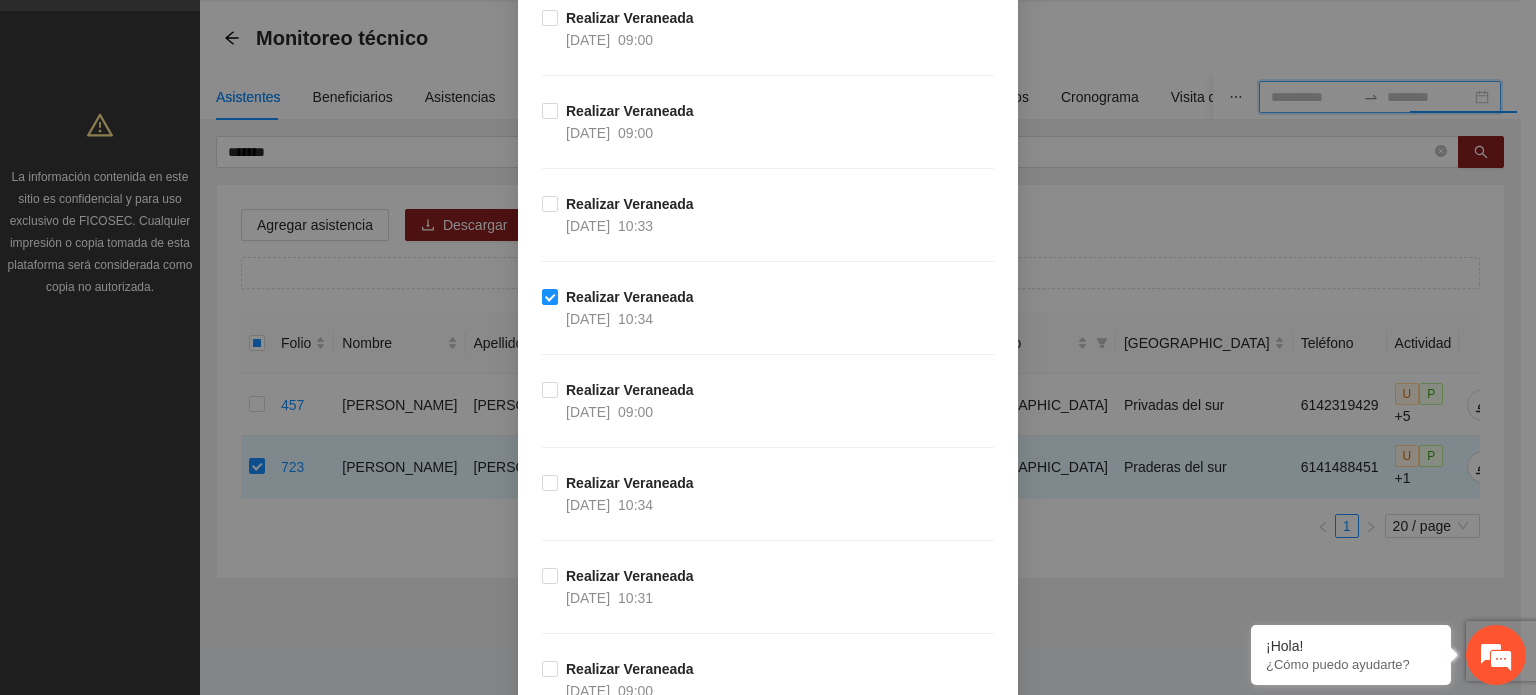 scroll, scrollTop: 400, scrollLeft: 0, axis: vertical 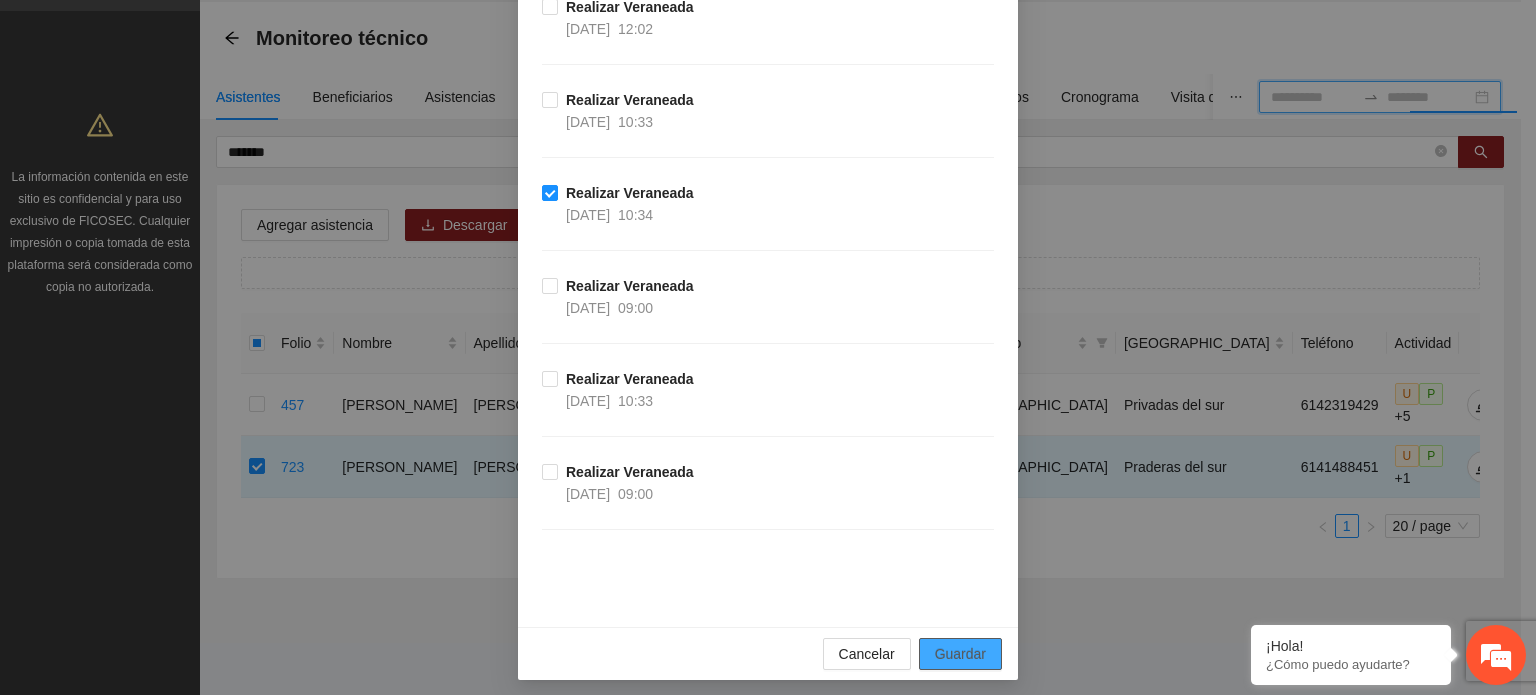 click on "Guardar" at bounding box center [960, 654] 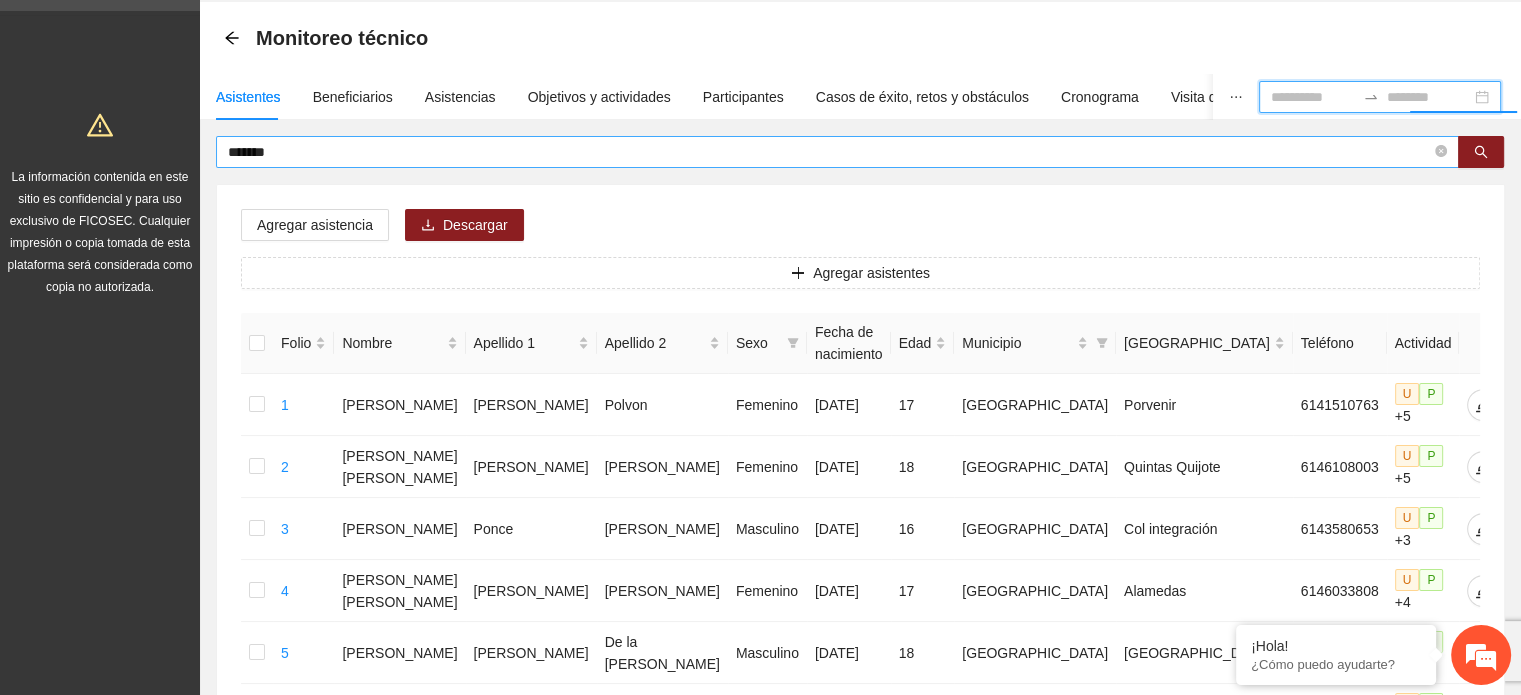 click on "*******" at bounding box center (829, 152) 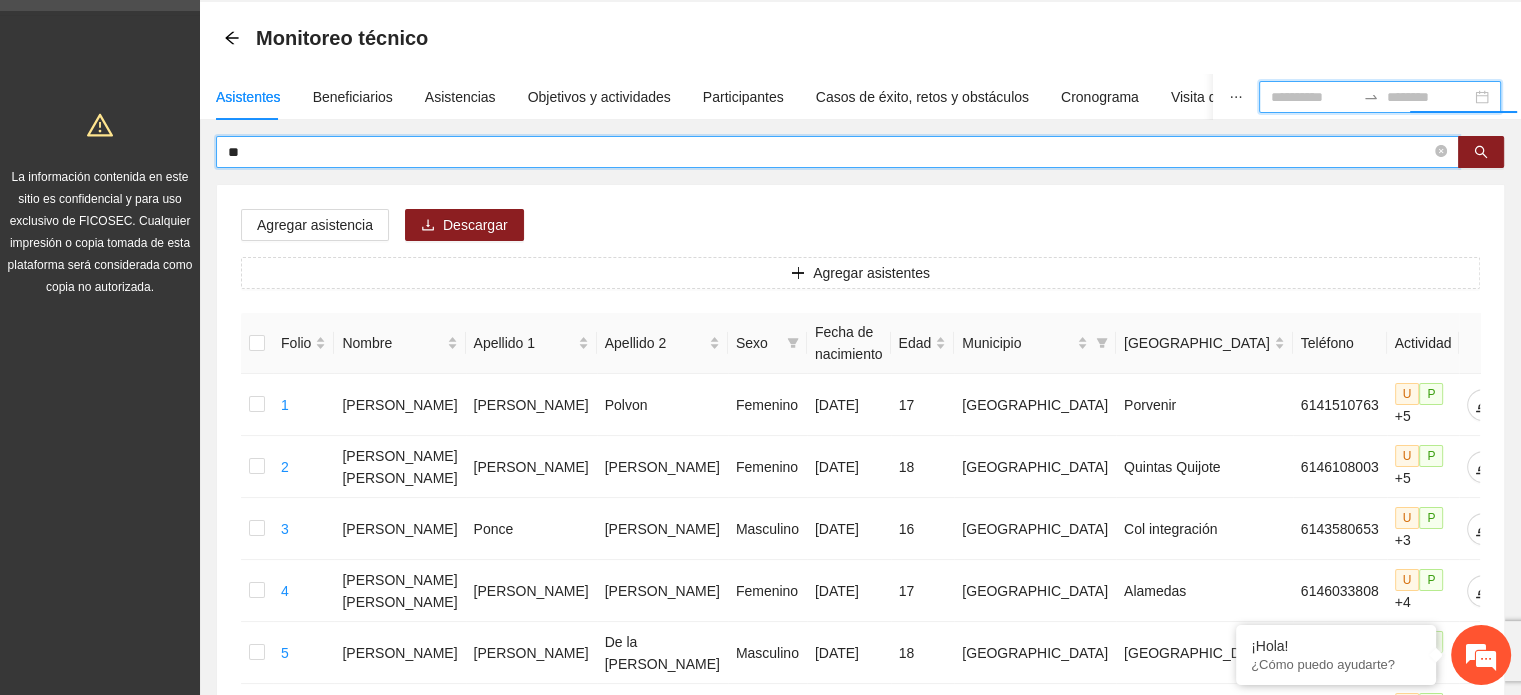 type on "*" 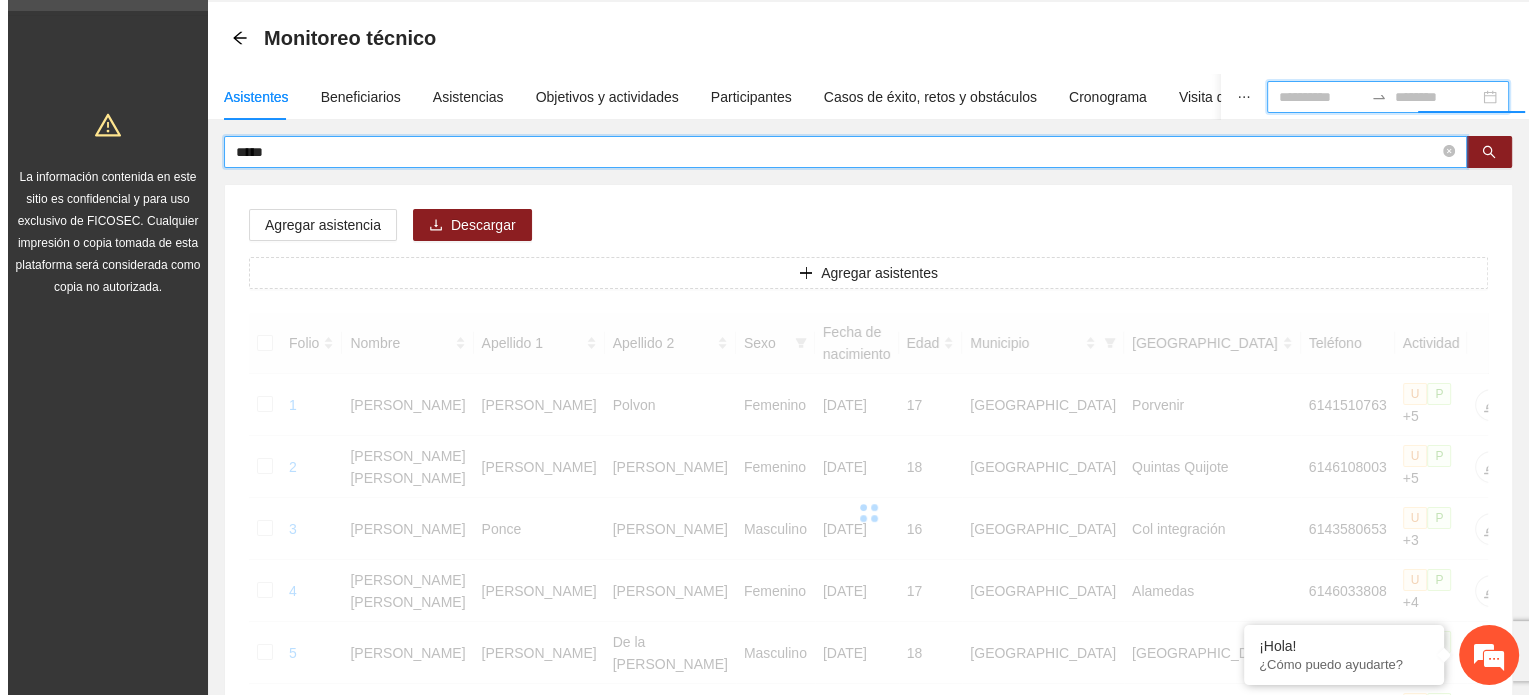 scroll, scrollTop: 20, scrollLeft: 0, axis: vertical 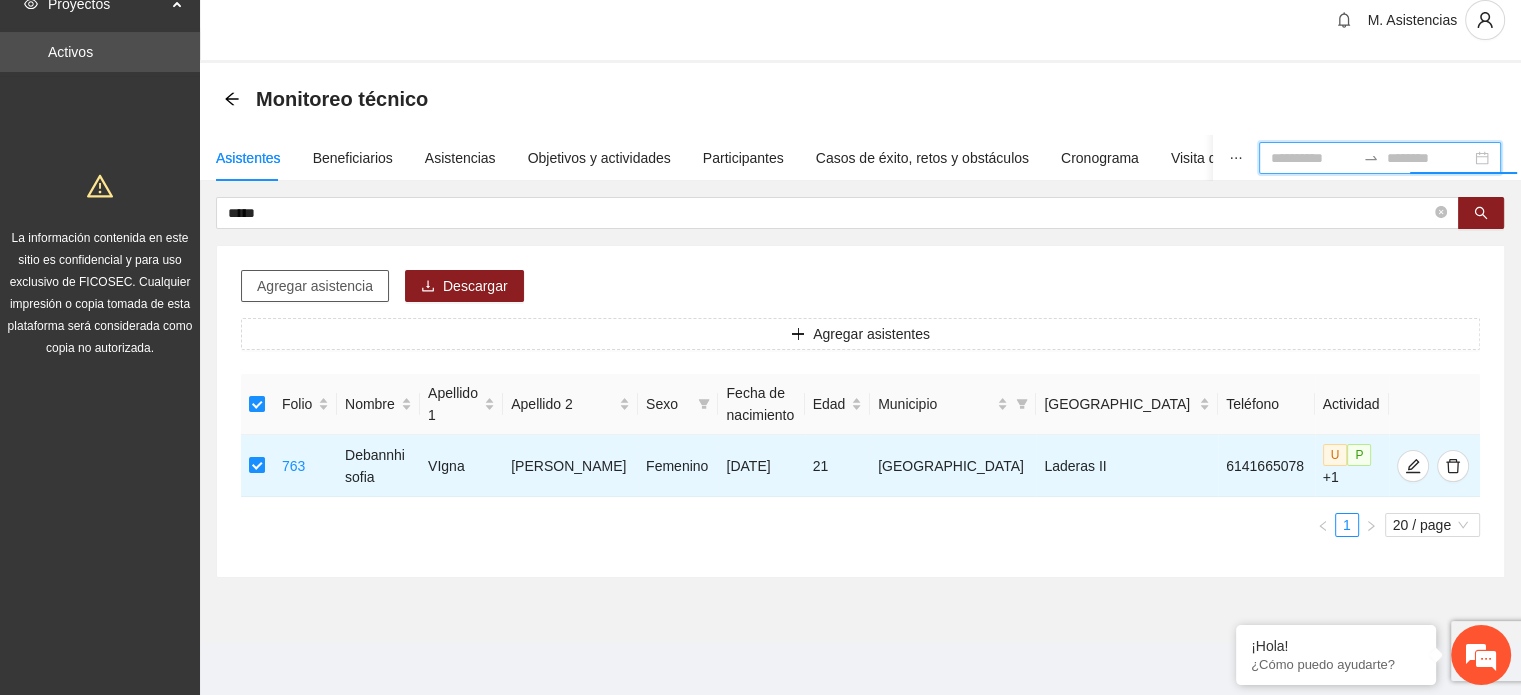 click on "Agregar asistencia" at bounding box center (315, 286) 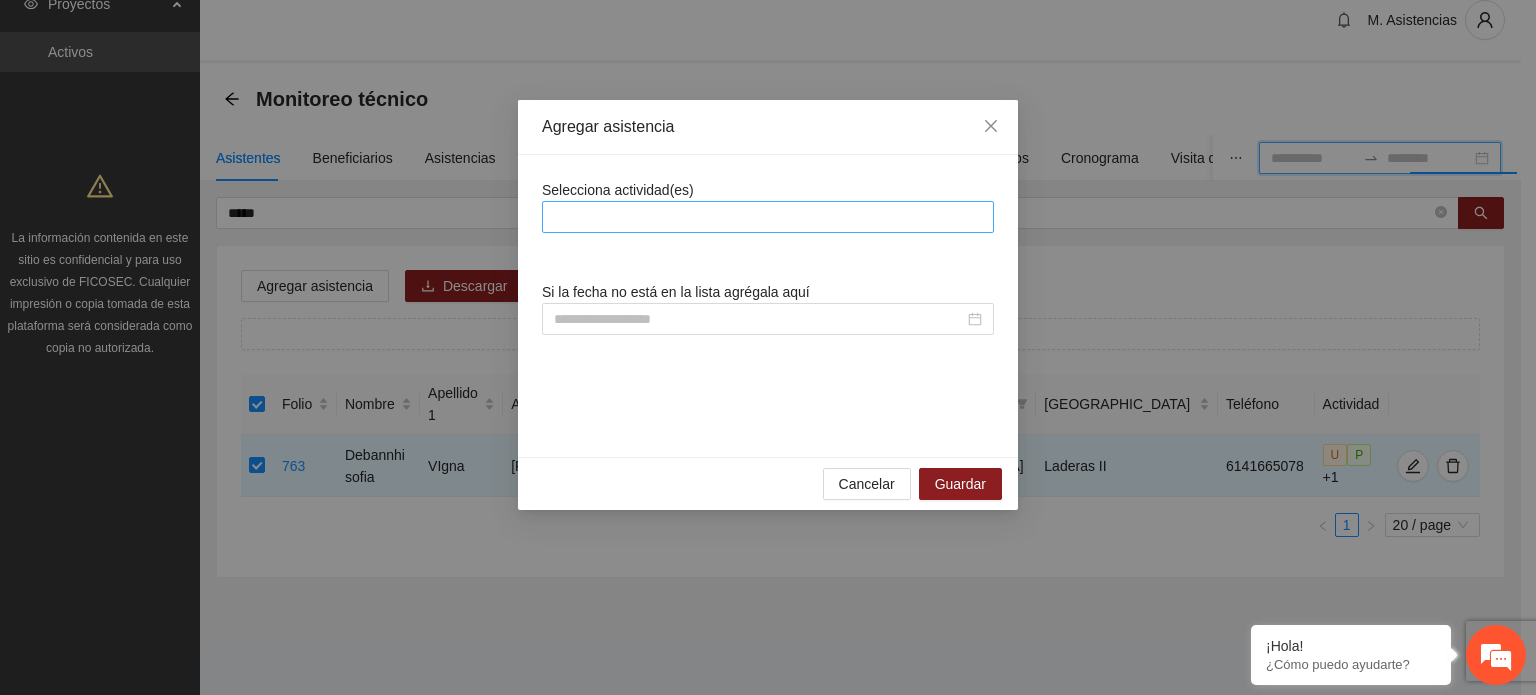 click at bounding box center (768, 217) 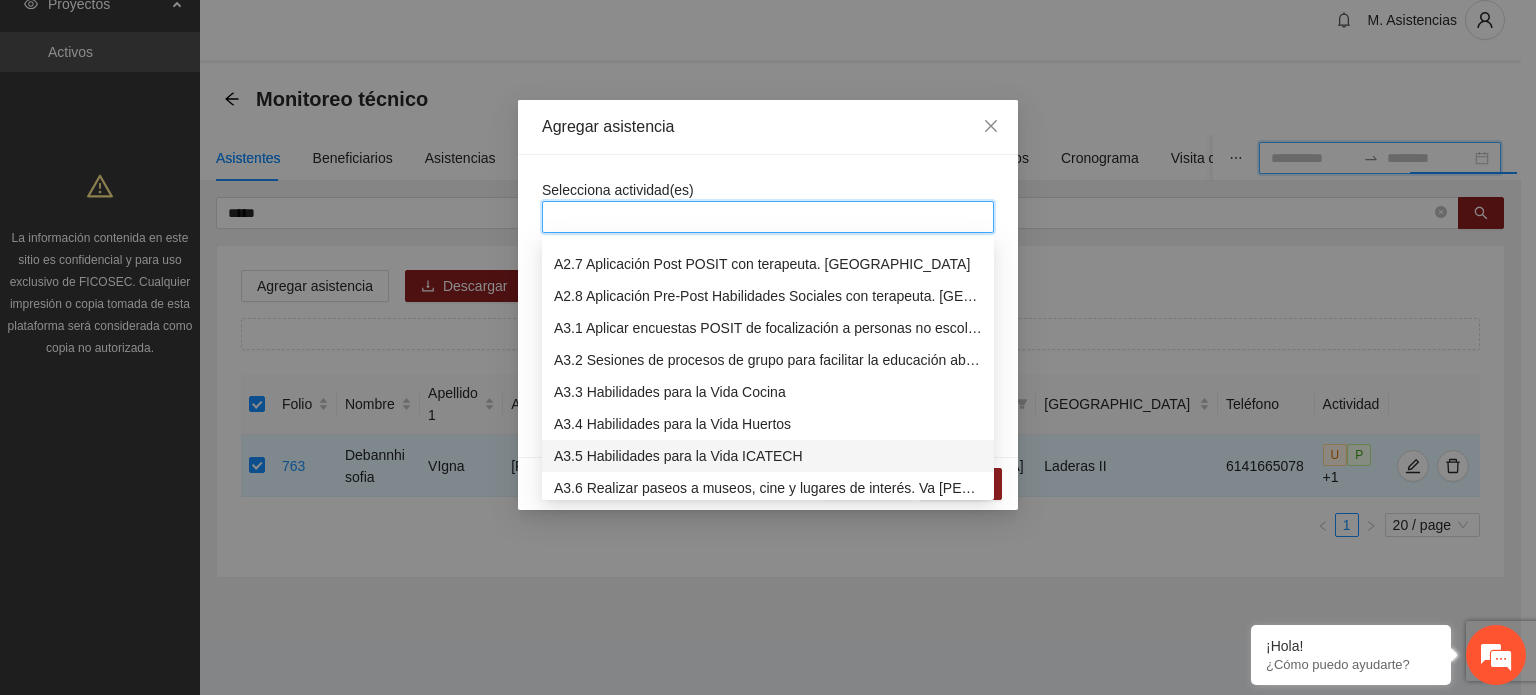 scroll, scrollTop: 700, scrollLeft: 0, axis: vertical 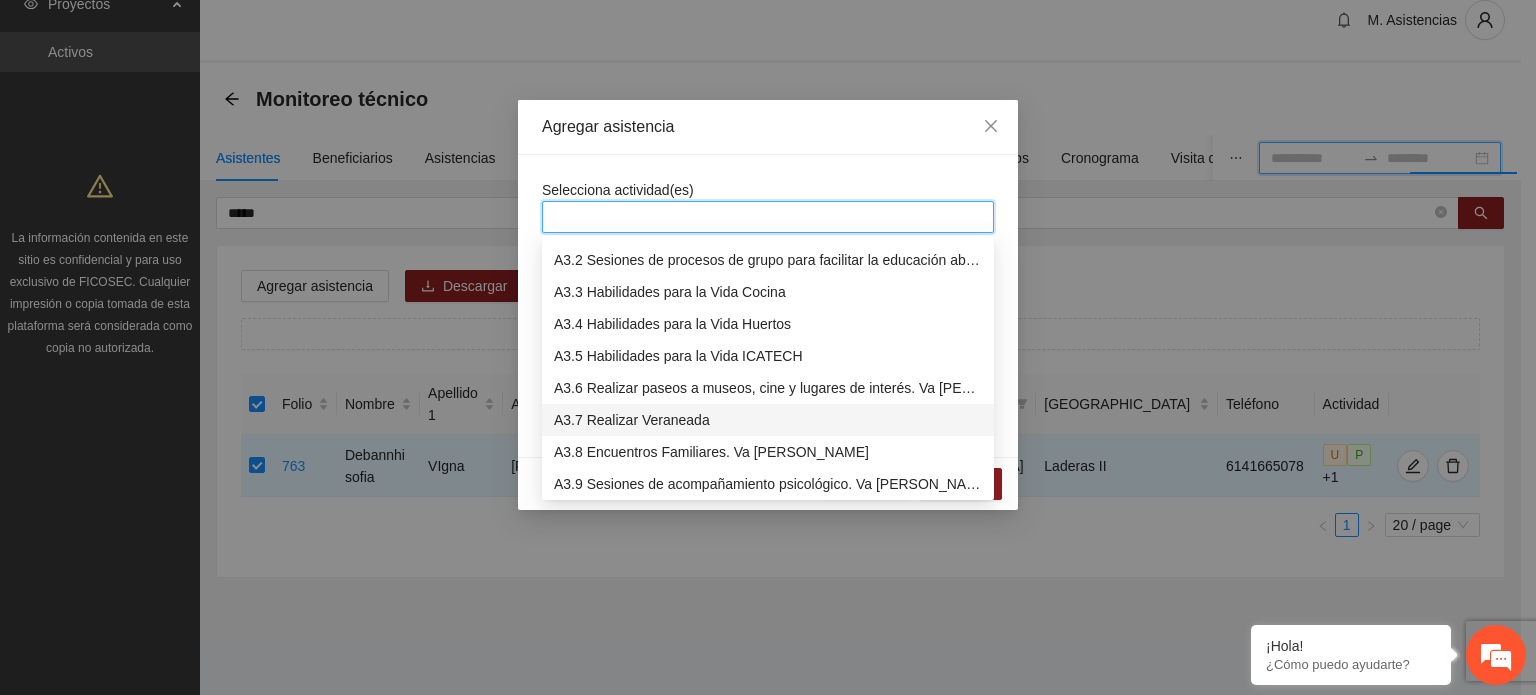 click on "A3.7 Realizar Veraneada" at bounding box center [768, 420] 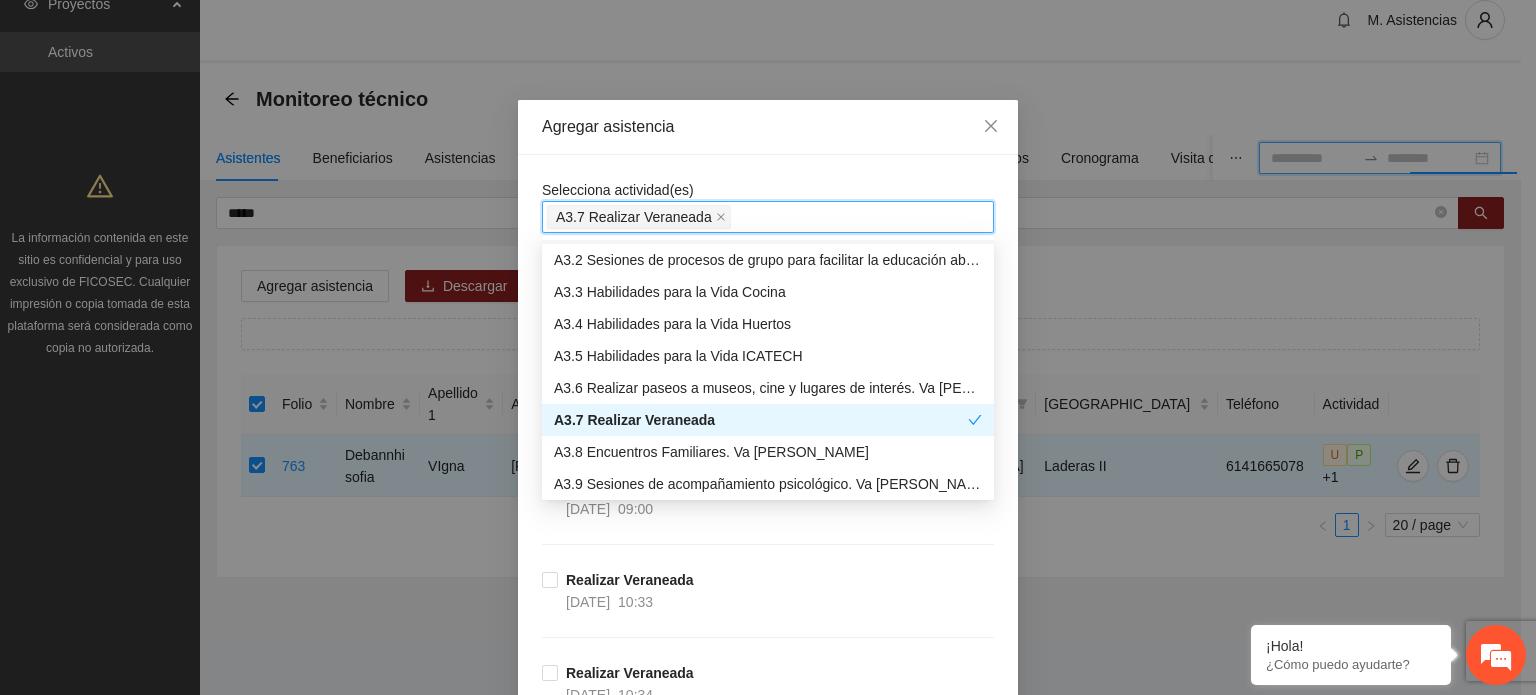 click on "Selecciona actividad(es) A3.7 Realizar Veraneada   Si la fecha no está en la lista agrégala aquí Realizar Veraneada [DATE] 09:00 Realizar Veraneada [DATE] 09:00 Realizar Veraneada [DATE] 10:33 Realizar Veraneada [DATE] 10:34 Realizar Veraneada [DATE] 09:00 Realizar Veraneada [DATE] 10:34 Realizar Veraneada [DATE] 10:31 Realizar Veraneada [DATE] 09:00 Realizar Veraneada [DATE] 10:34 Realizar Veraneada [DATE] 10:33 Realizar Veraneada [DATE] 09:00 Realizar Veraneada [DATE] 09:00 Realizar Veraneada [DATE] 10:31 Realizar Veraneada [DATE] 10:34 Realizar Veraneada [DATE] 10:33 Realizar Veraneada [DATE] 09:00 Realizar Veraneada [DATE] 10:33 Realizar Veraneada [DATE] 10:34 Realizar Veraneada [DATE] 10:32 Realizar Veraneada [DATE] 09:00 Realizar Veraneada [DATE] 10:33 Realizar Veraneada [DATE] 10:32 Realizar Veraneada [DATE] 09:00 Realizar Veraneada [DATE] 10:34 Realizar Veraneada [DATE] 10:33 Realizar Veraneada" at bounding box center (768, 1979) 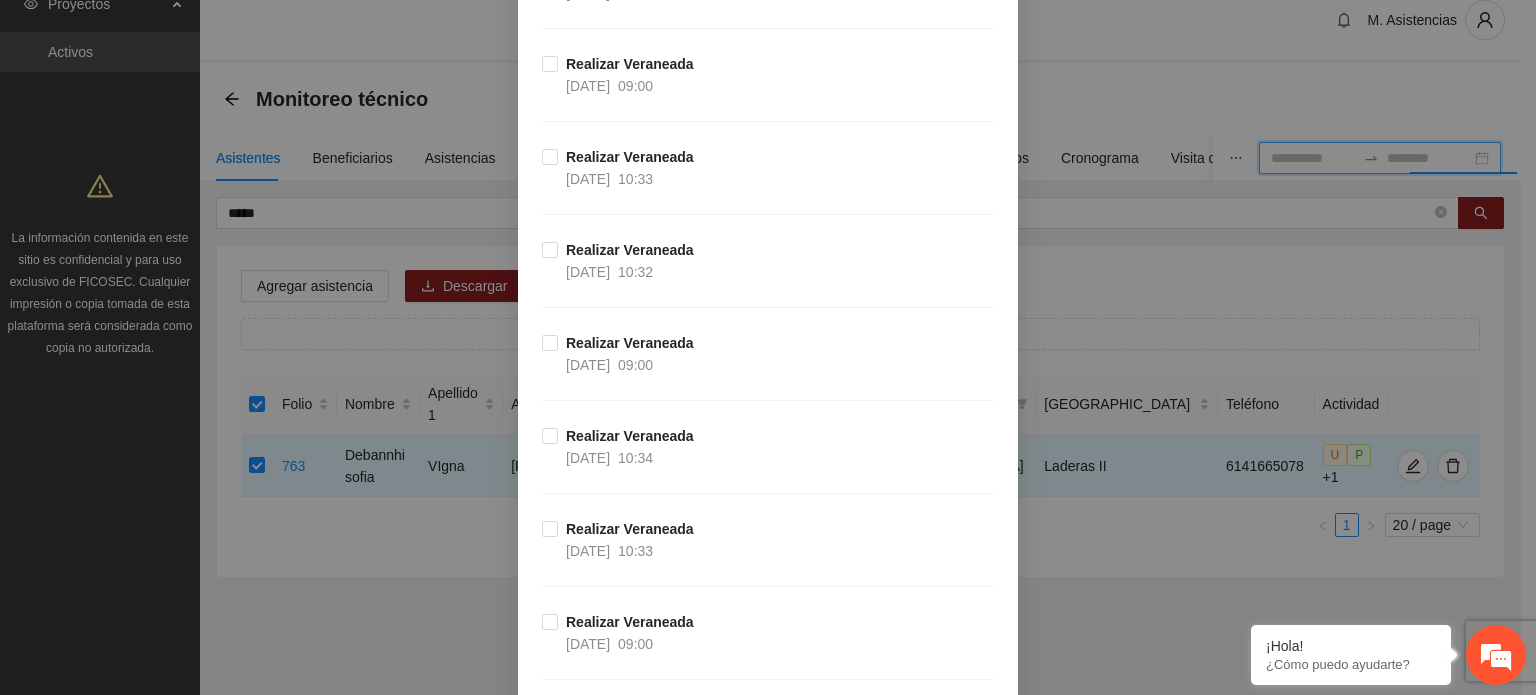 scroll, scrollTop: 2100, scrollLeft: 0, axis: vertical 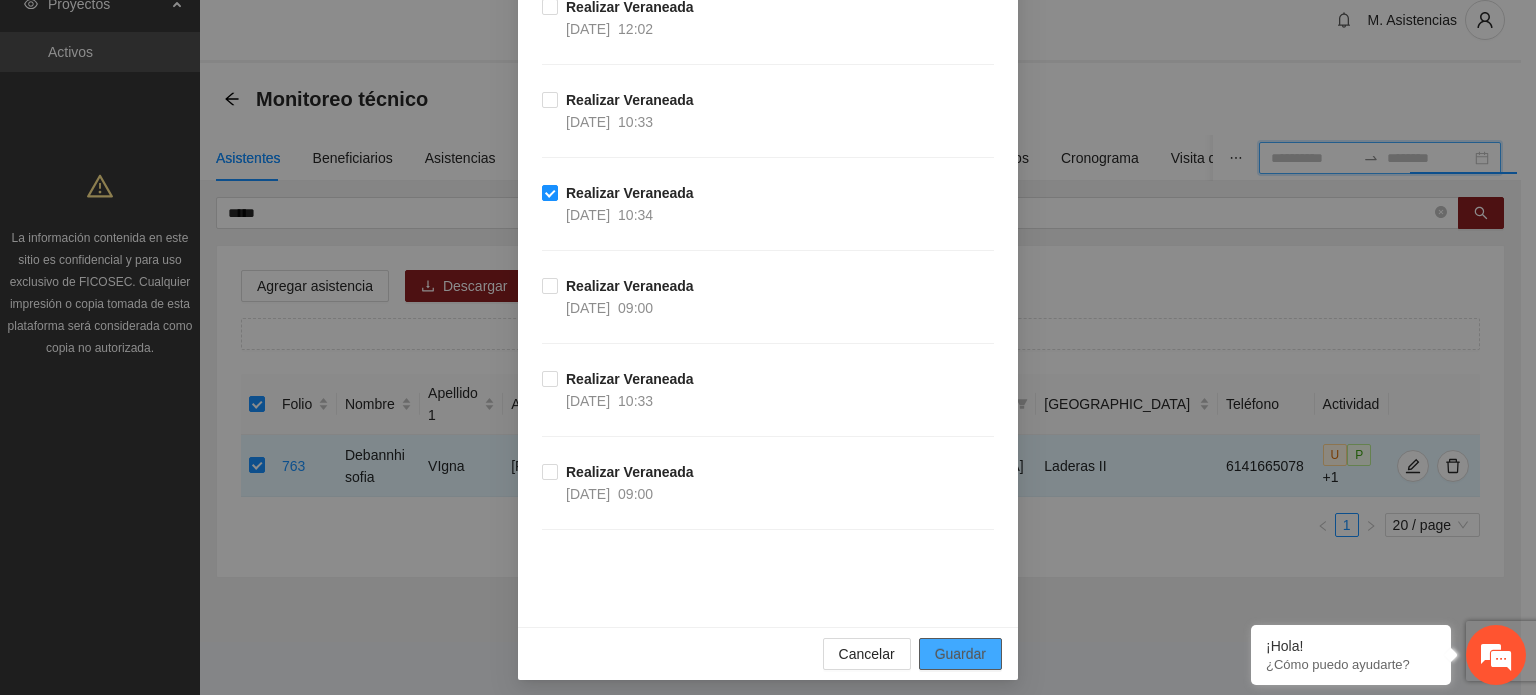 click on "Guardar" at bounding box center (960, 654) 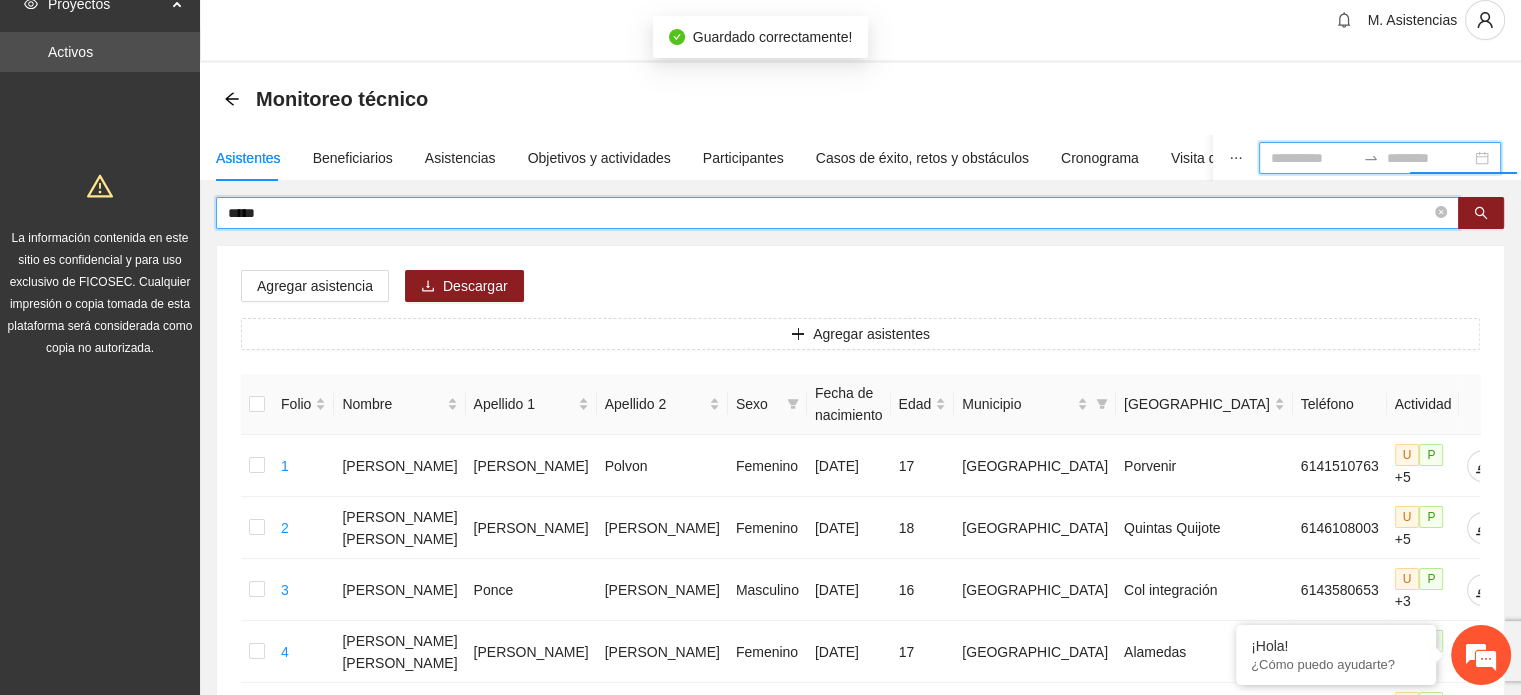 click on "*****" at bounding box center [829, 213] 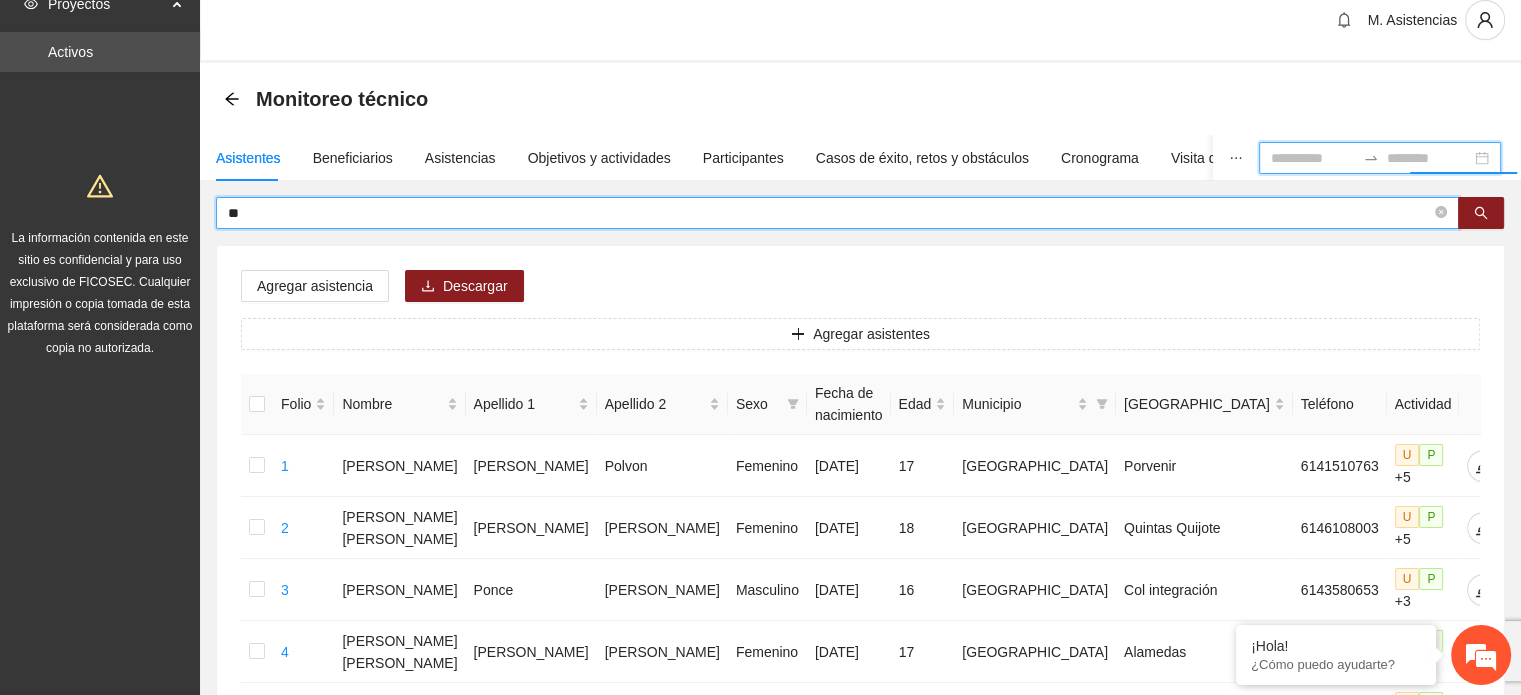 type on "*" 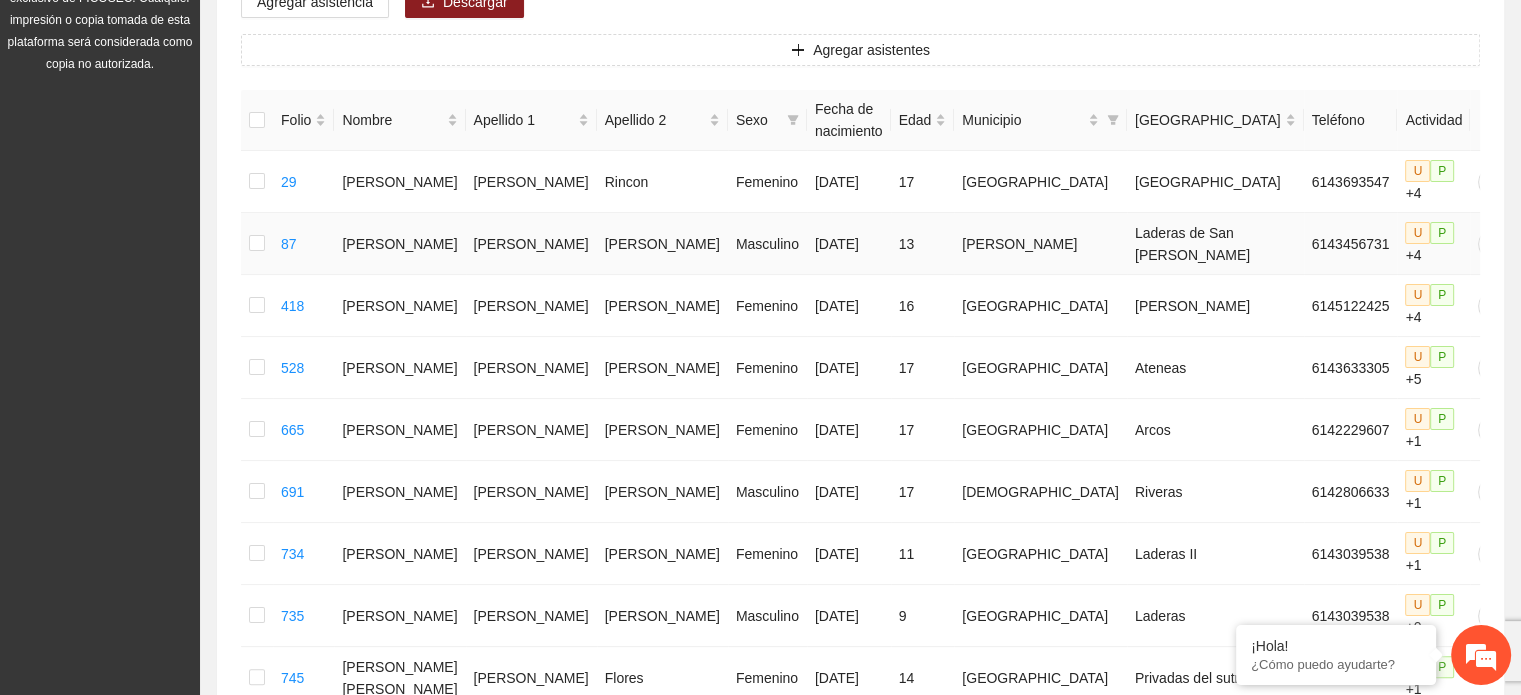 scroll, scrollTop: 320, scrollLeft: 0, axis: vertical 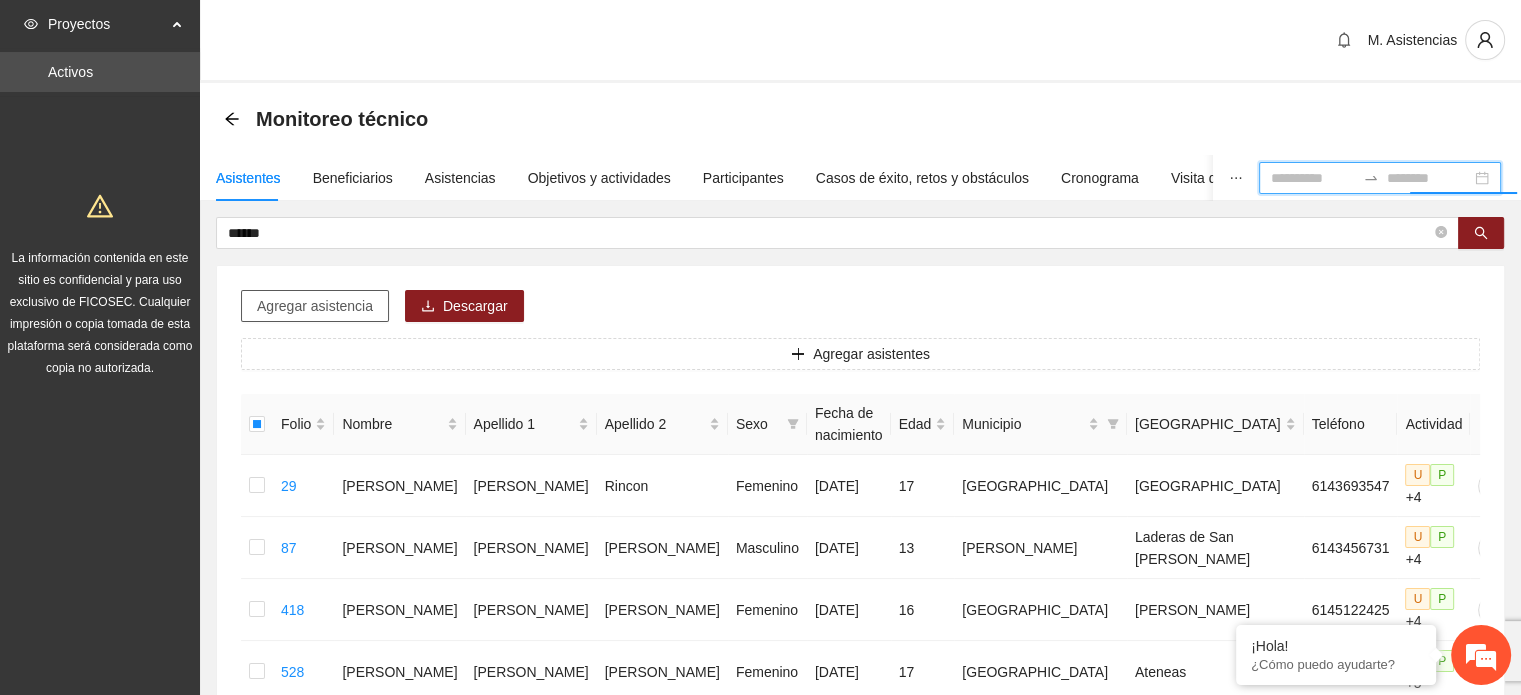 click on "Agregar asistencia" at bounding box center [315, 306] 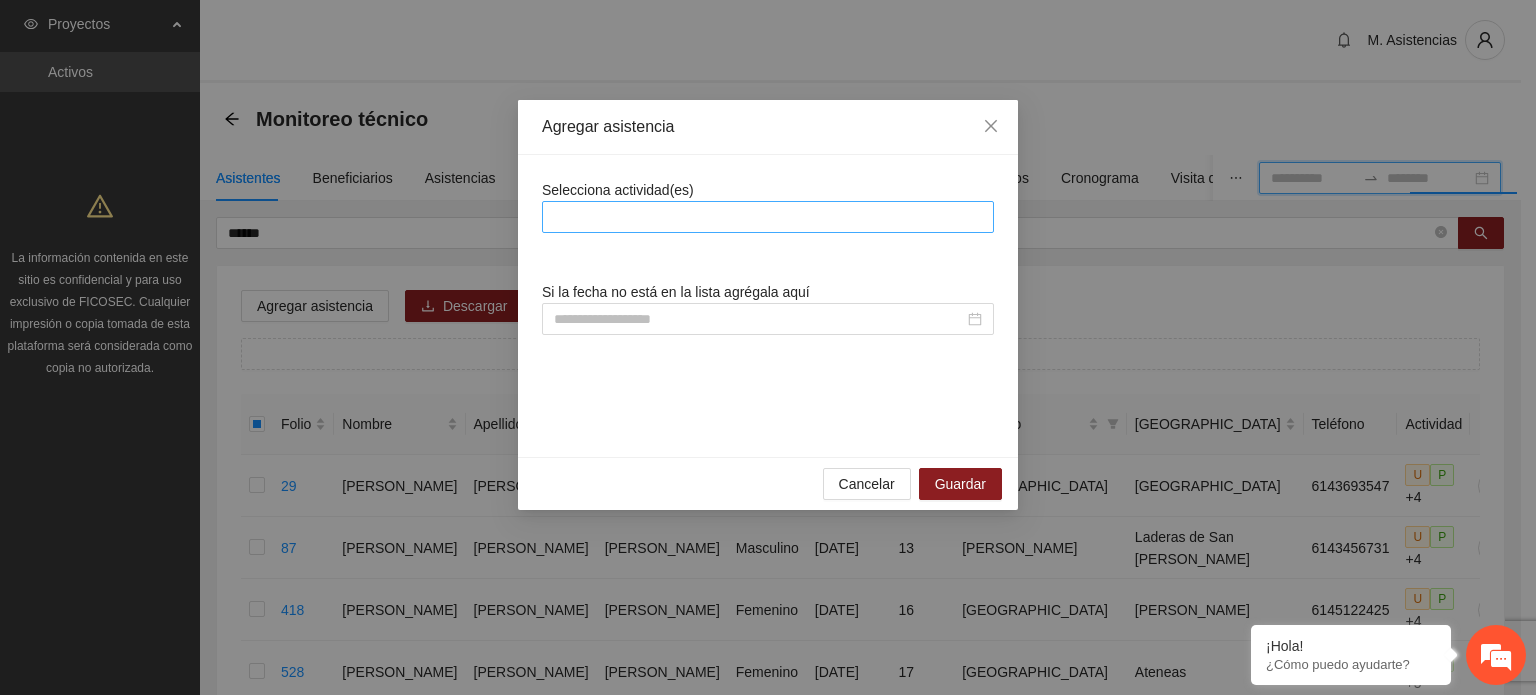 click at bounding box center (768, 217) 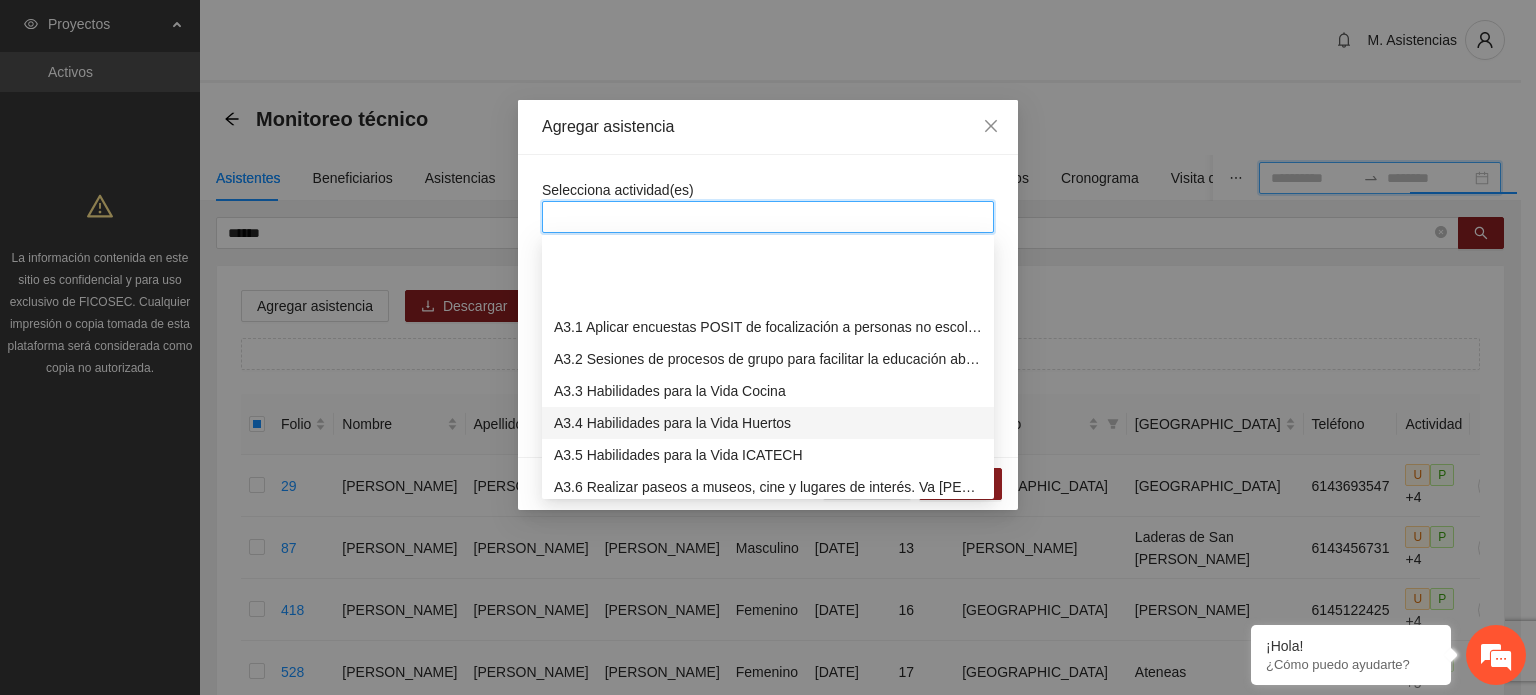 scroll, scrollTop: 800, scrollLeft: 0, axis: vertical 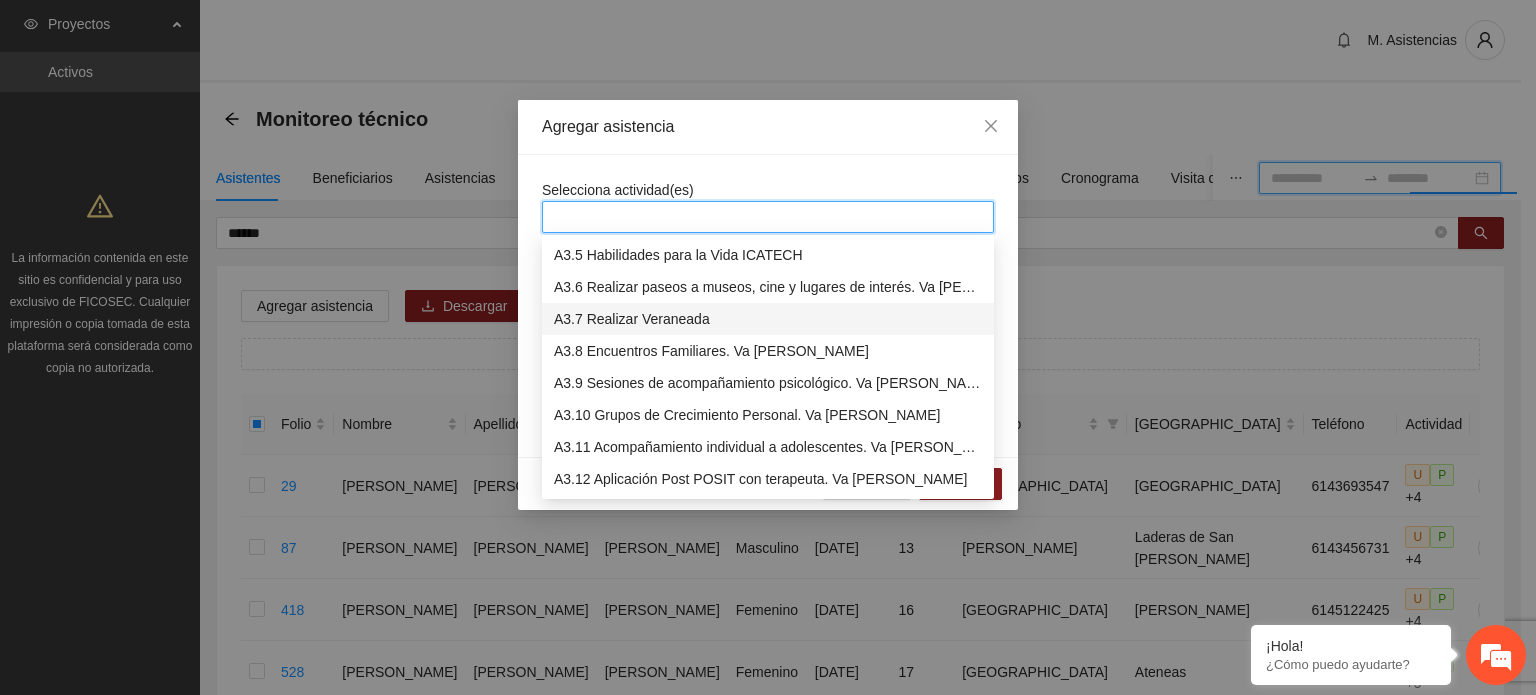 click on "A3.7 Realizar Veraneada" at bounding box center (768, 319) 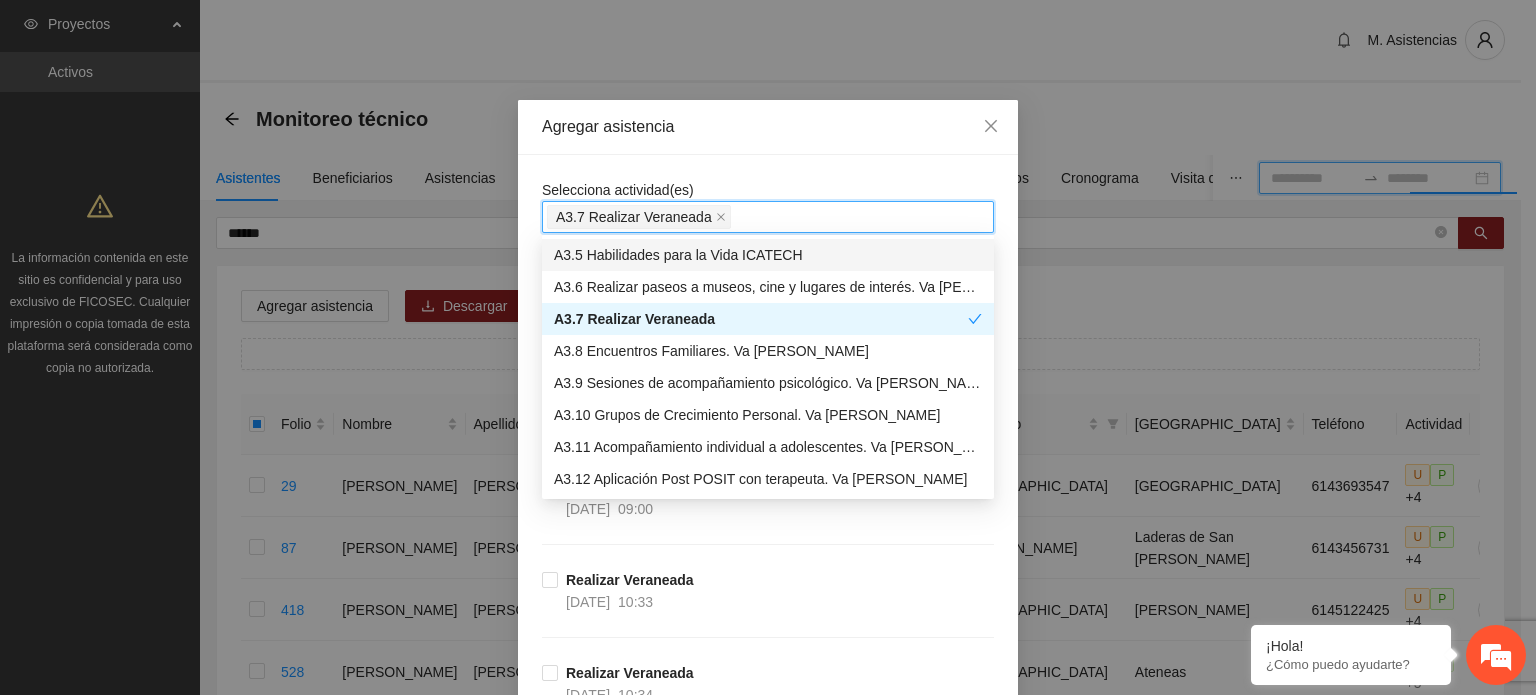 click on "Selecciona actividad(es) A3.7 Realizar Veraneada   Si la fecha no está en la lista agrégala aquí Realizar Veraneada [DATE] 09:00 Realizar Veraneada [DATE] 09:00 Realizar Veraneada [DATE] 10:33 Realizar Veraneada [DATE] 10:34 Realizar Veraneada [DATE] 09:00 Realizar Veraneada [DATE] 10:34 Realizar Veraneada [DATE] 10:31 Realizar Veraneada [DATE] 09:00 Realizar Veraneada [DATE] 10:34 Realizar Veraneada [DATE] 10:33 Realizar Veraneada [DATE] 09:00 Realizar Veraneada [DATE] 09:00 Realizar Veraneada [DATE] 10:31 Realizar Veraneada [DATE] 10:34 Realizar Veraneada [DATE] 10:33 Realizar Veraneada [DATE] 09:00 Realizar Veraneada [DATE] 10:33 Realizar Veraneada [DATE] 10:34 Realizar Veraneada [DATE] 10:32 Realizar Veraneada [DATE] 09:00 Realizar Veraneada [DATE] 10:33 Realizar Veraneada [DATE] 10:32 Realizar Veraneada [DATE] 09:00 Realizar Veraneada [DATE] 10:34 Realizar Veraneada [DATE] 10:33 Realizar Veraneada" at bounding box center [768, 1979] 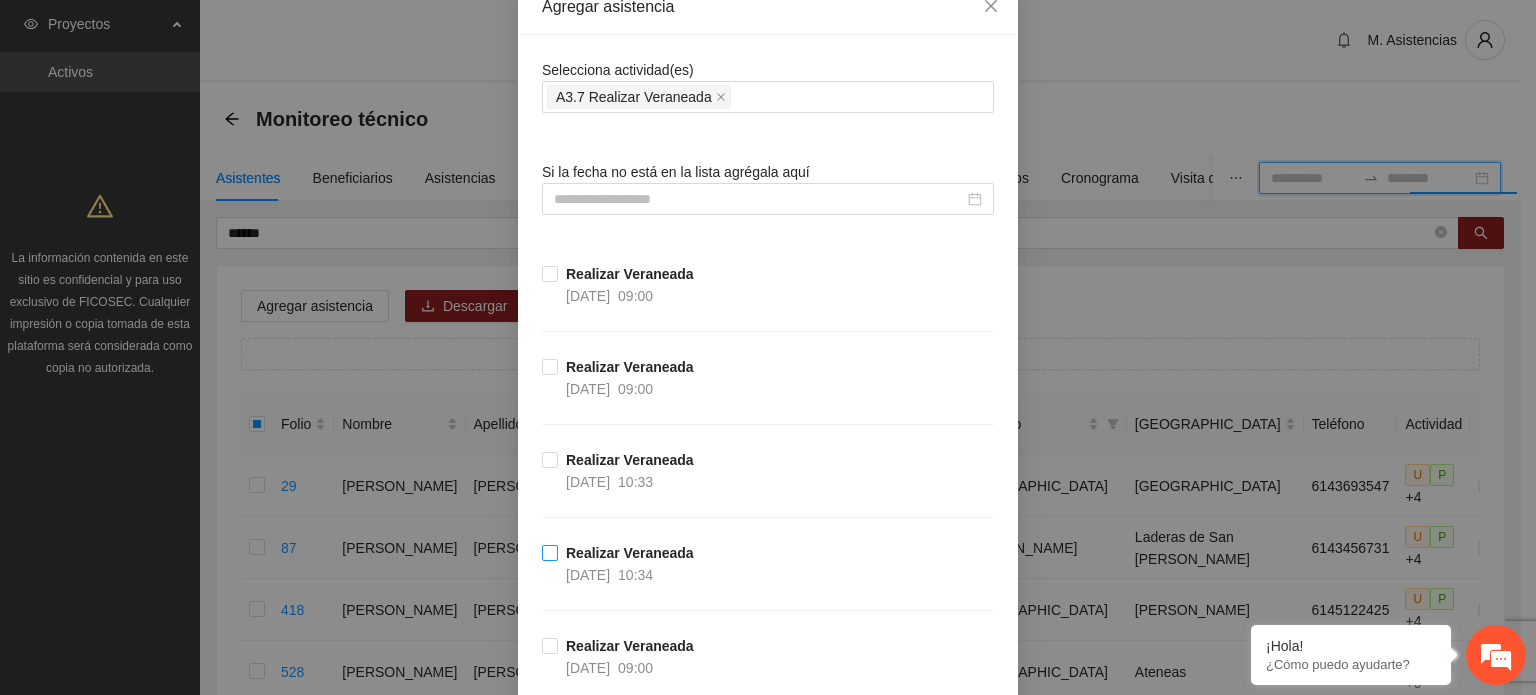 scroll, scrollTop: 200, scrollLeft: 0, axis: vertical 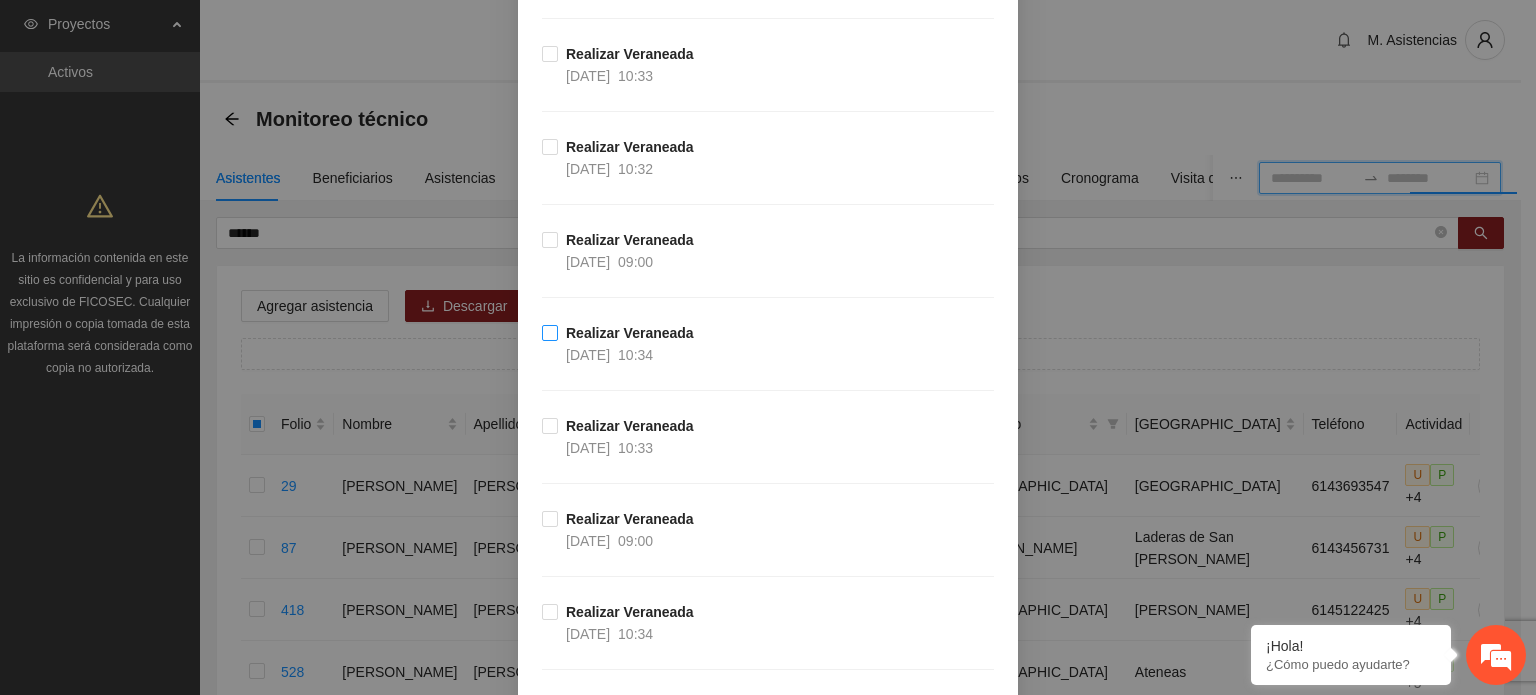 click on "Realizar Veraneada [DATE] 10:34" at bounding box center [630, 344] 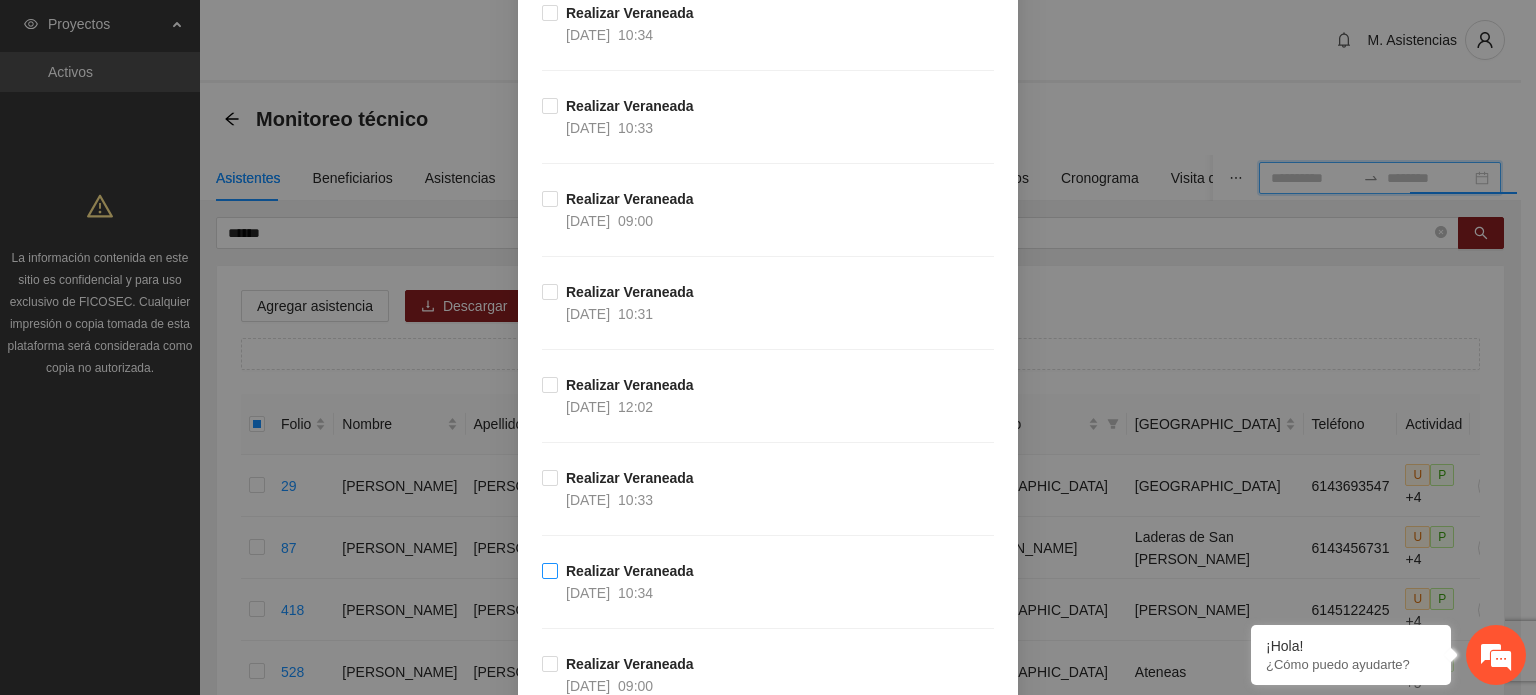 scroll, scrollTop: 2800, scrollLeft: 0, axis: vertical 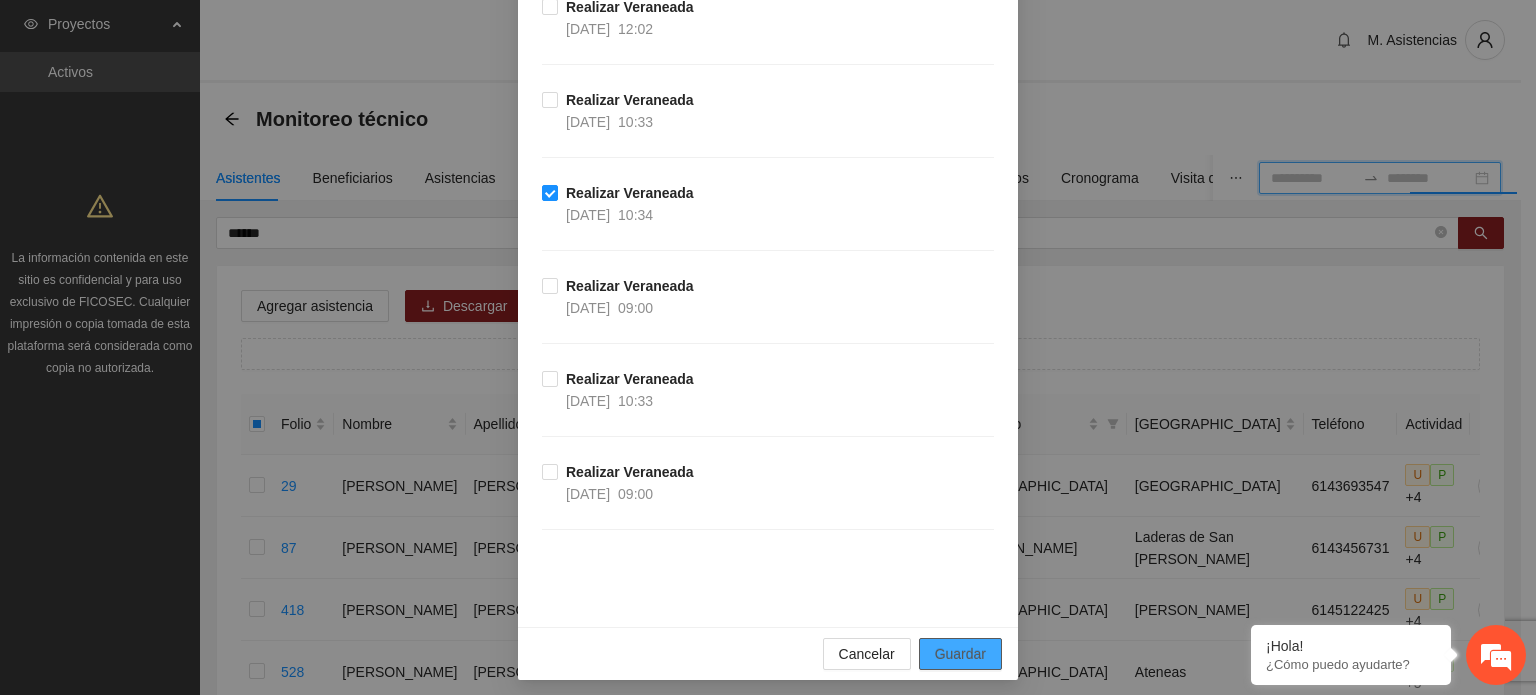 click on "Guardar" at bounding box center (960, 654) 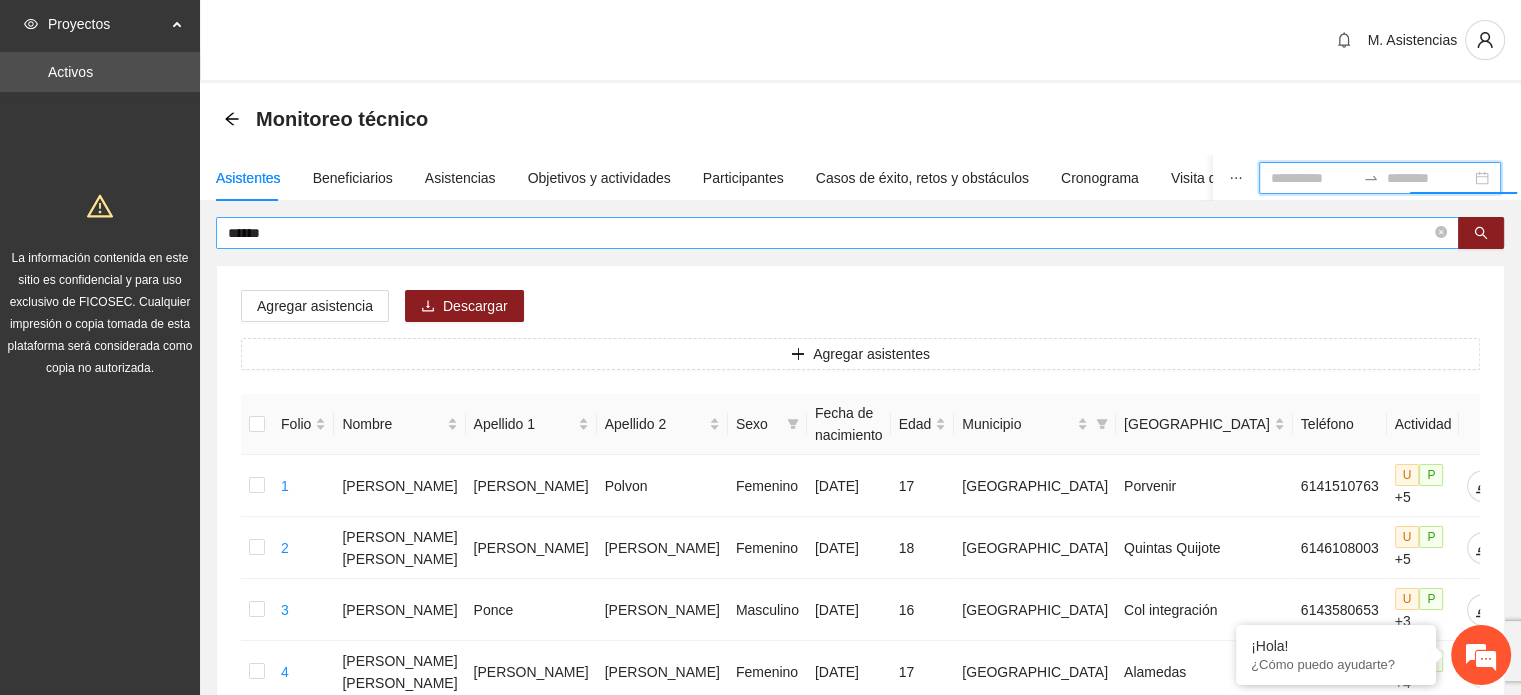 click on "******" at bounding box center [829, 233] 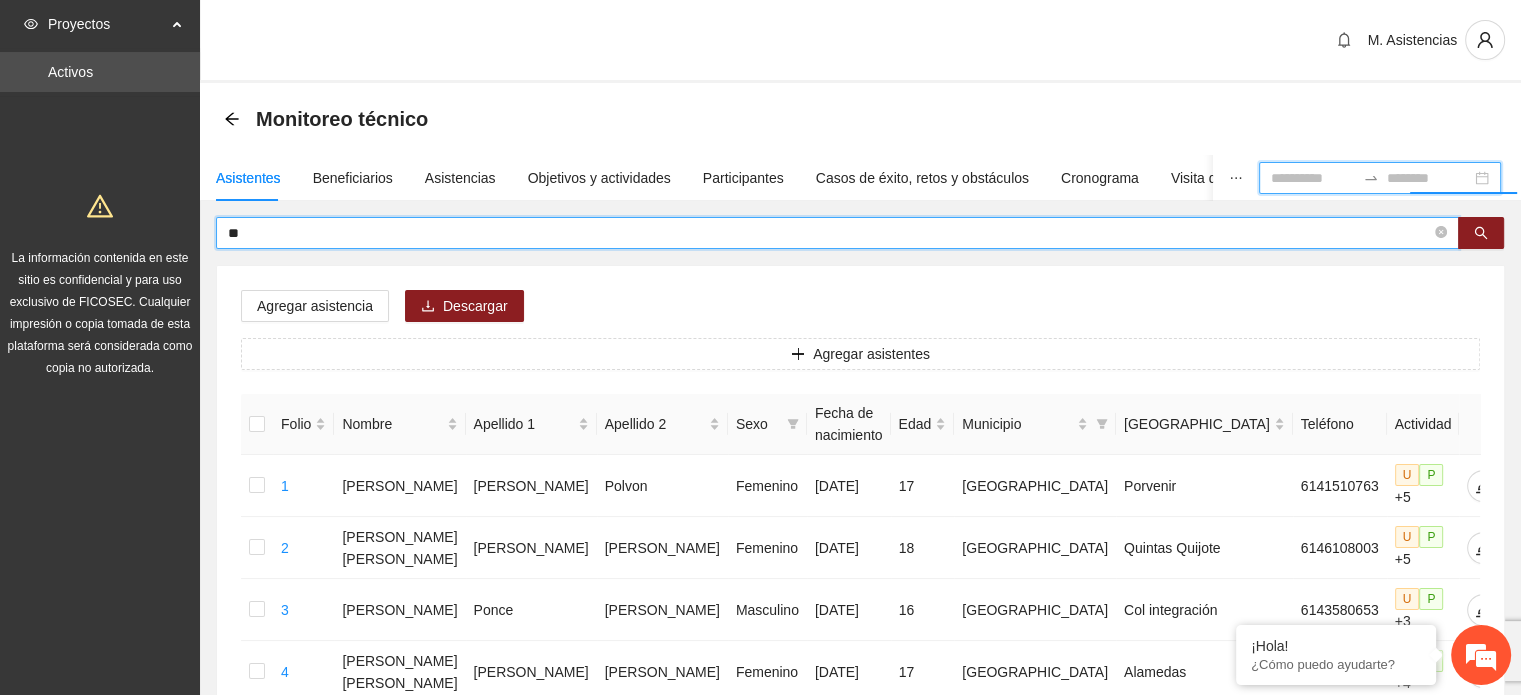 type on "*" 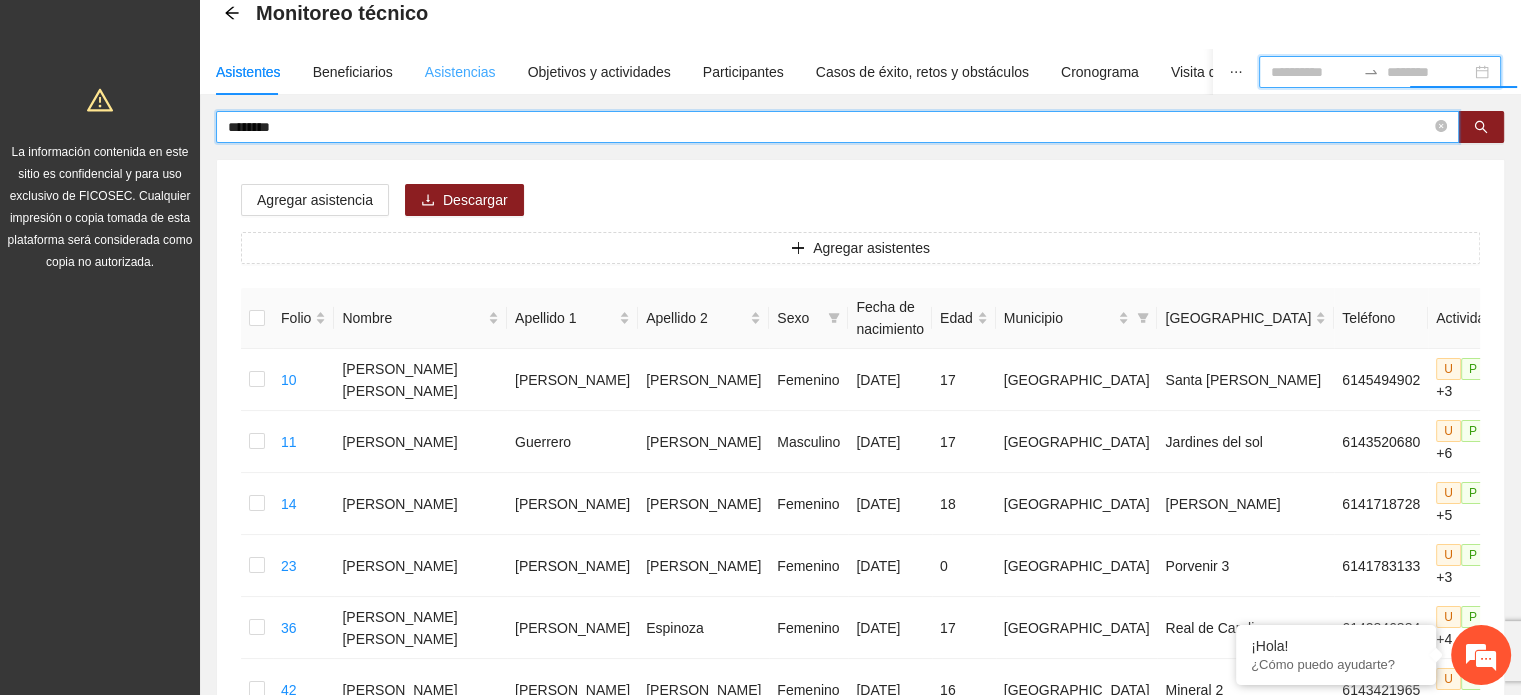 scroll, scrollTop: 0, scrollLeft: 0, axis: both 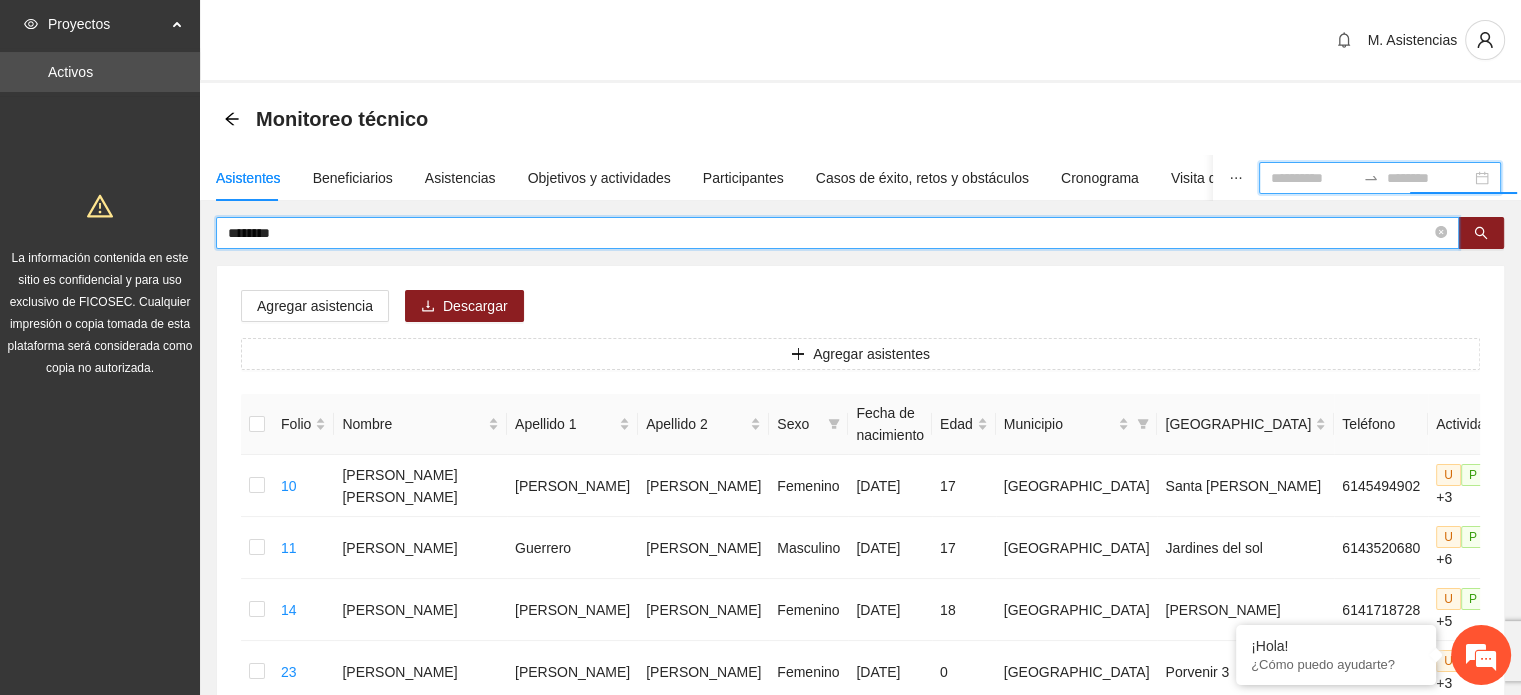 click on "********" at bounding box center [860, 233] 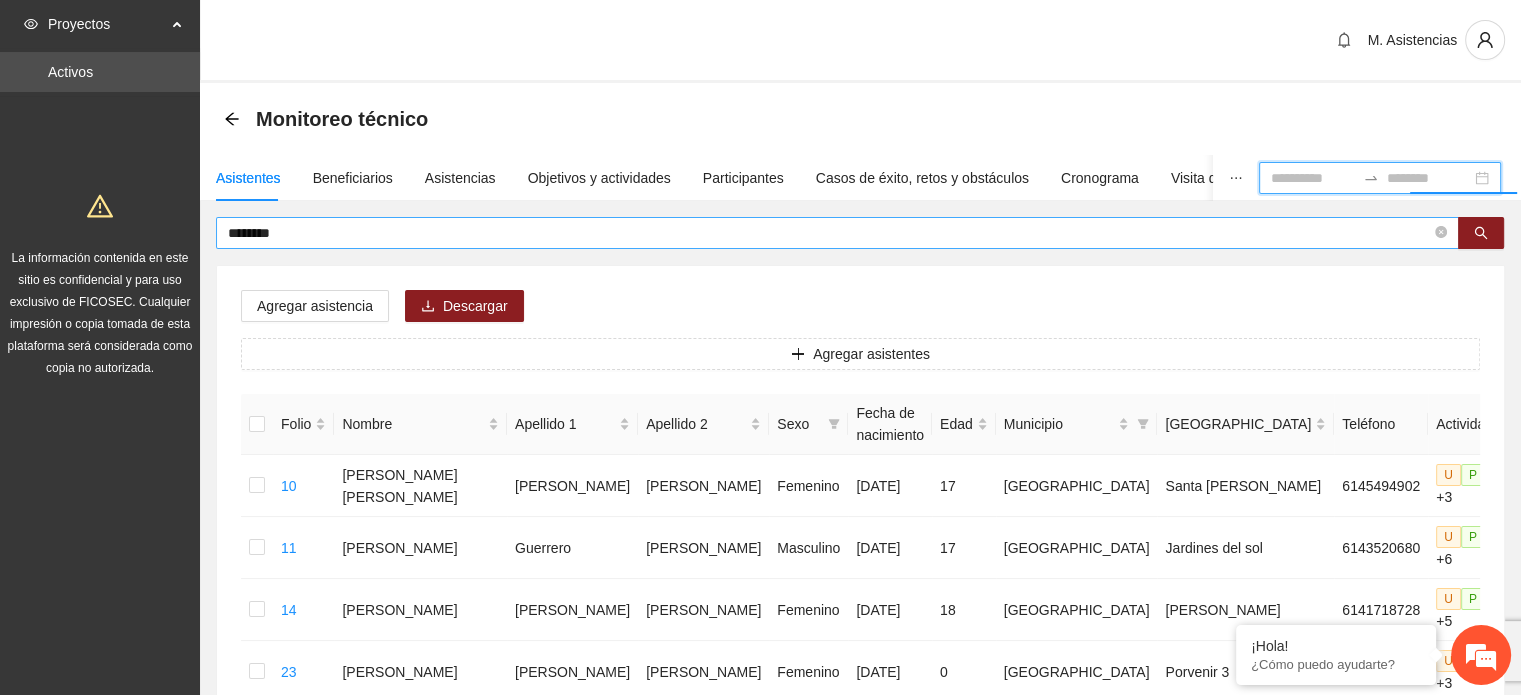 click on "********" at bounding box center (829, 233) 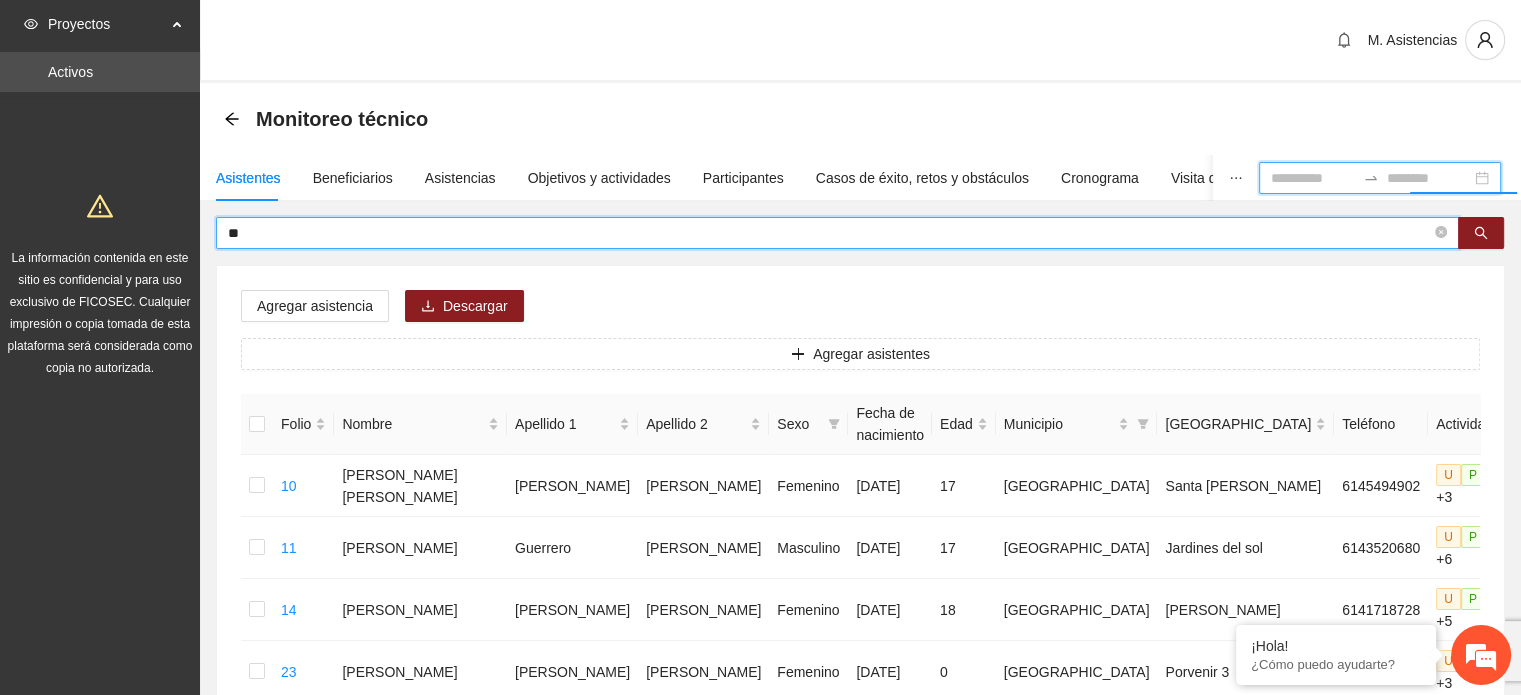 type on "*" 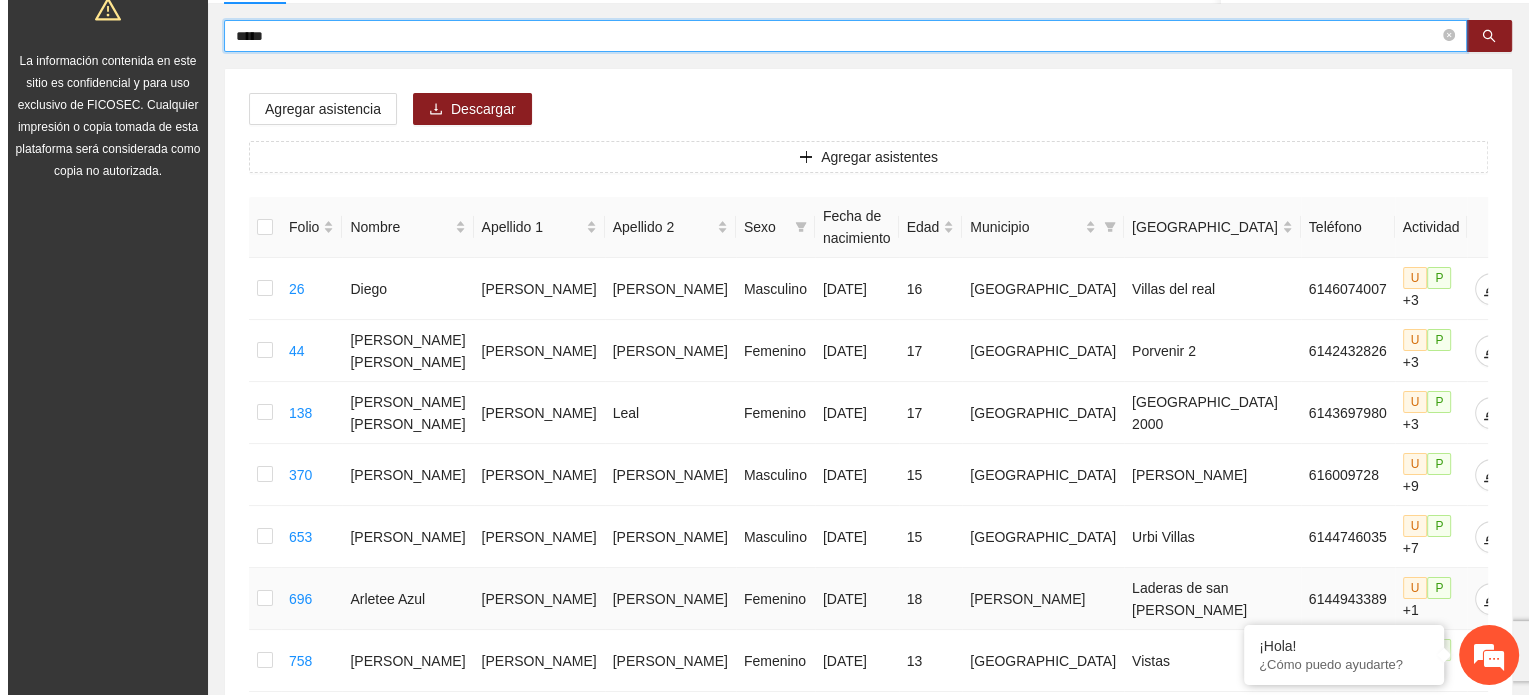 scroll, scrollTop: 200, scrollLeft: 0, axis: vertical 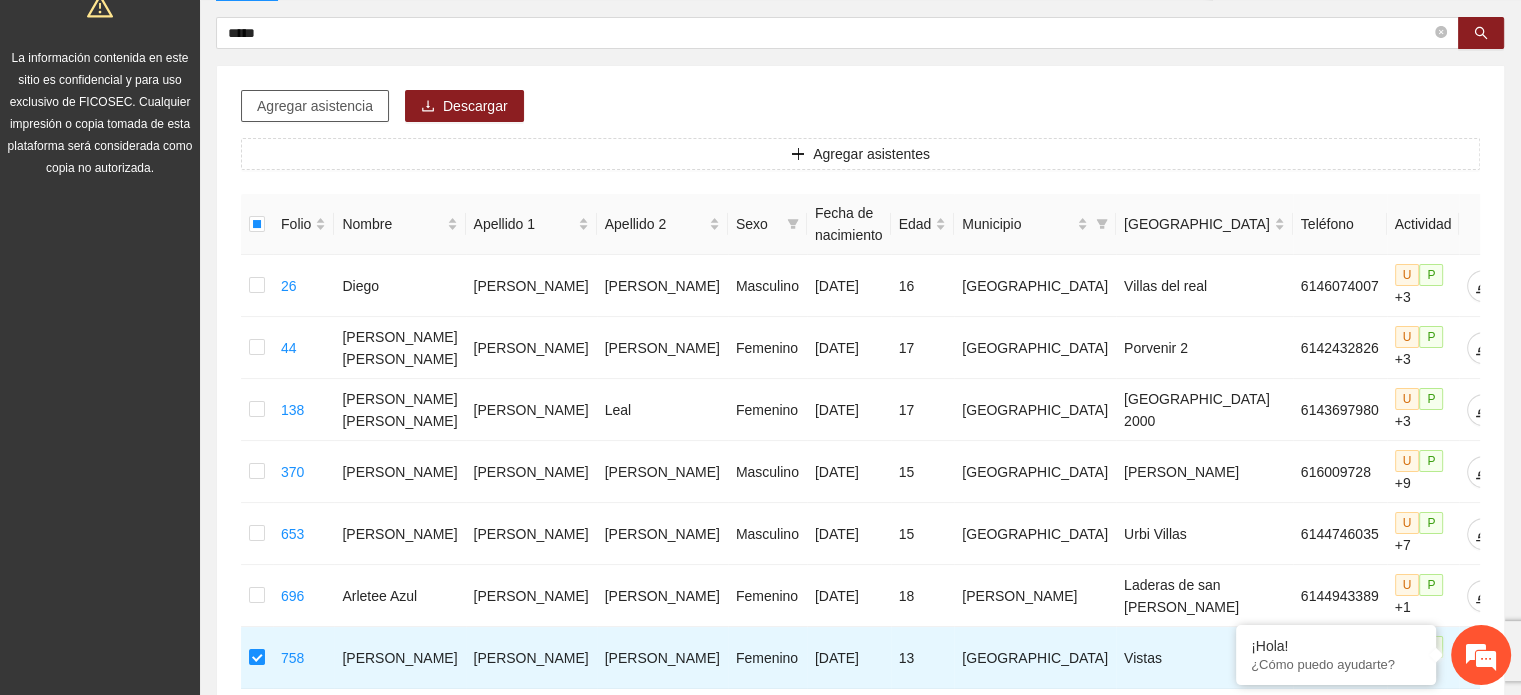 click on "Agregar asistencia" at bounding box center [315, 106] 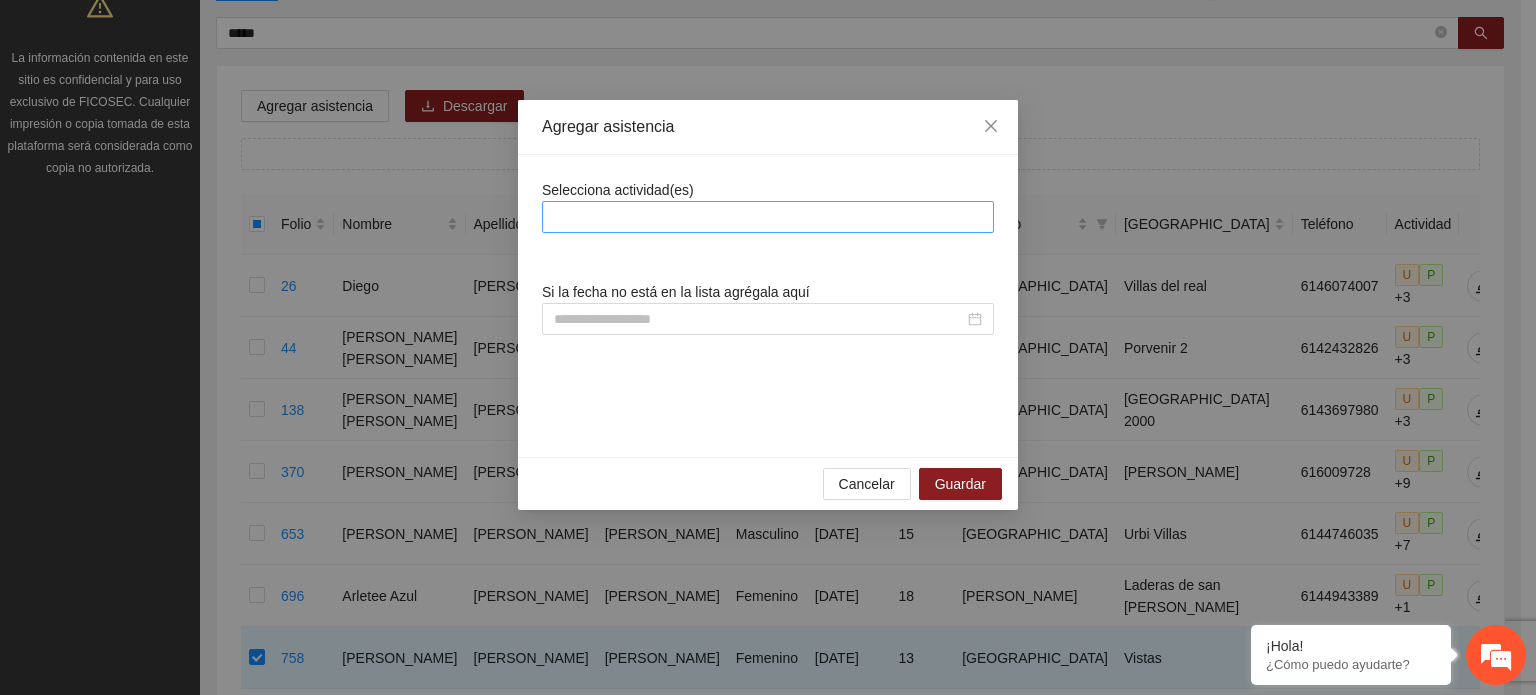 click at bounding box center [768, 217] 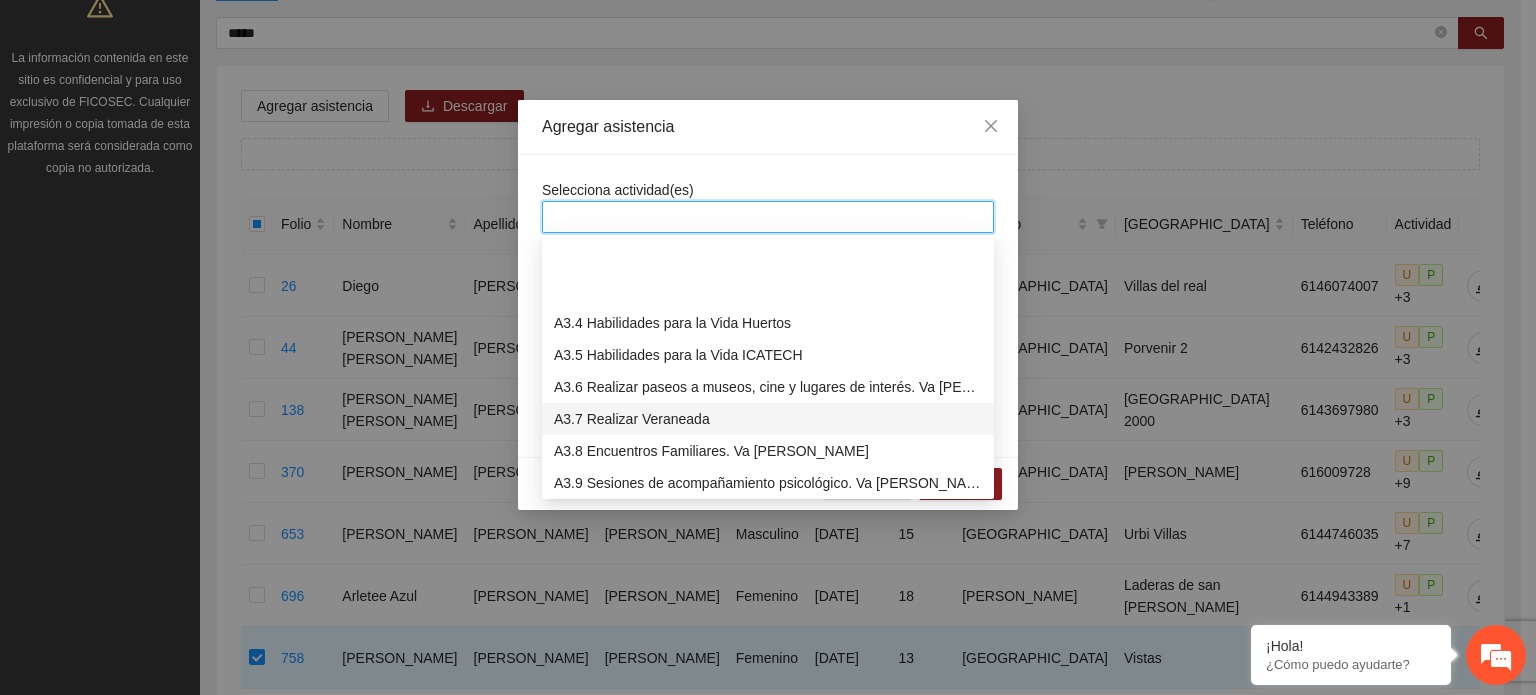 scroll, scrollTop: 800, scrollLeft: 0, axis: vertical 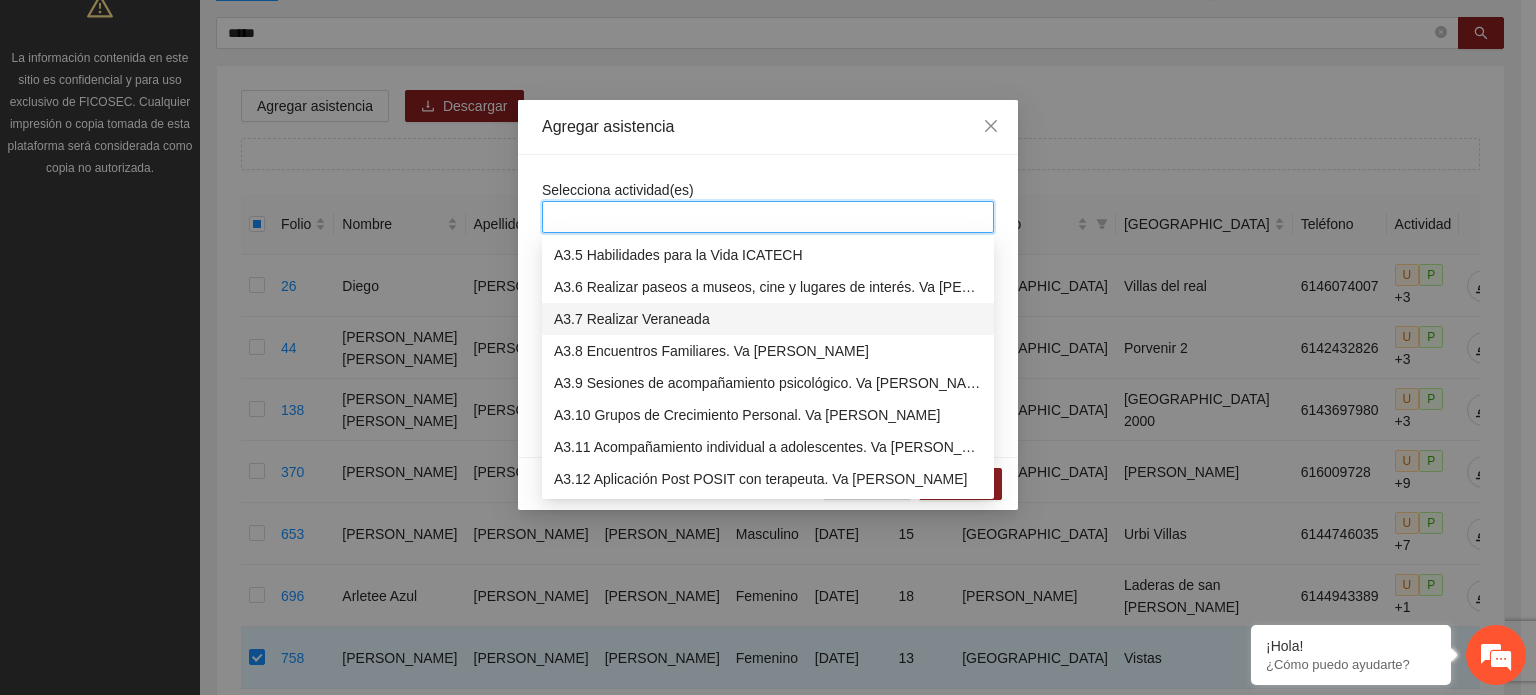 click on "A3.7 Realizar Veraneada" at bounding box center [768, 319] 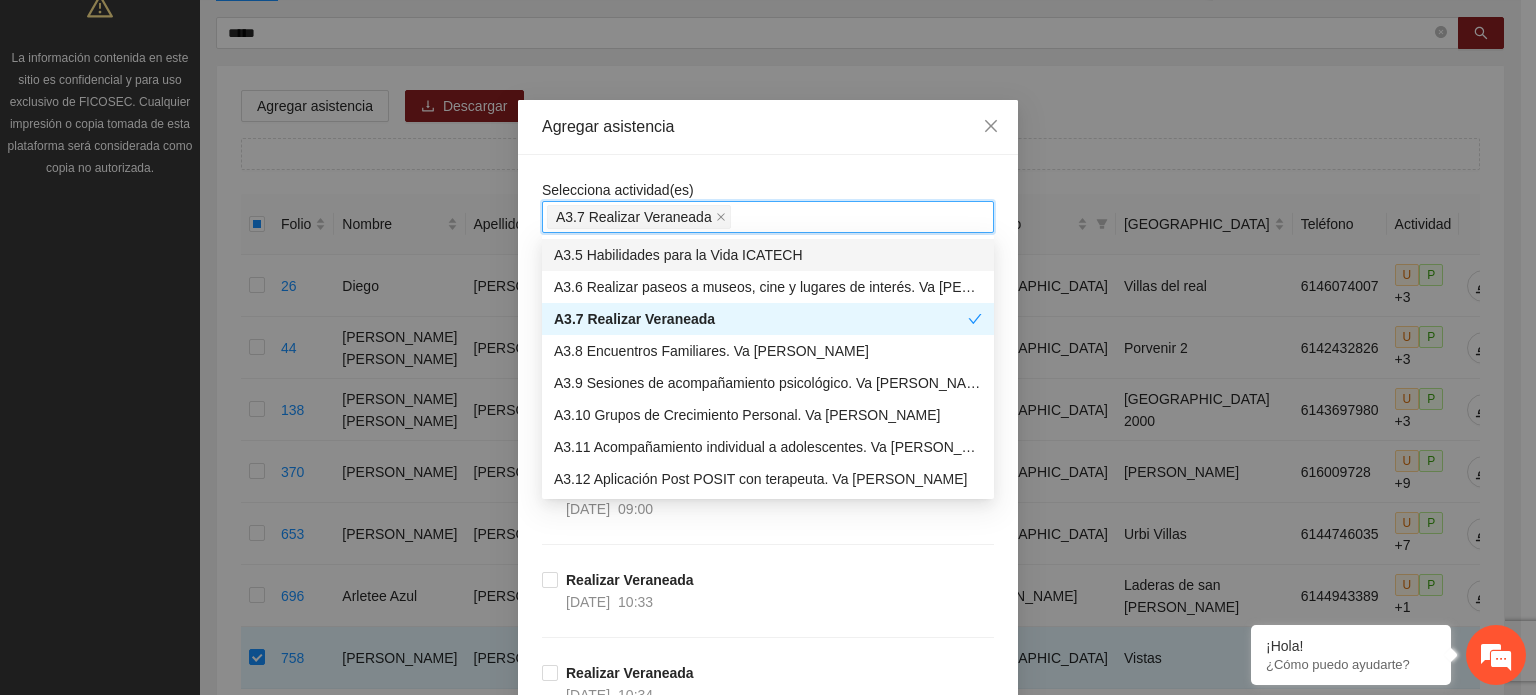 click on "Selecciona actividad(es) A3.7 Realizar Veraneada" at bounding box center (768, 206) 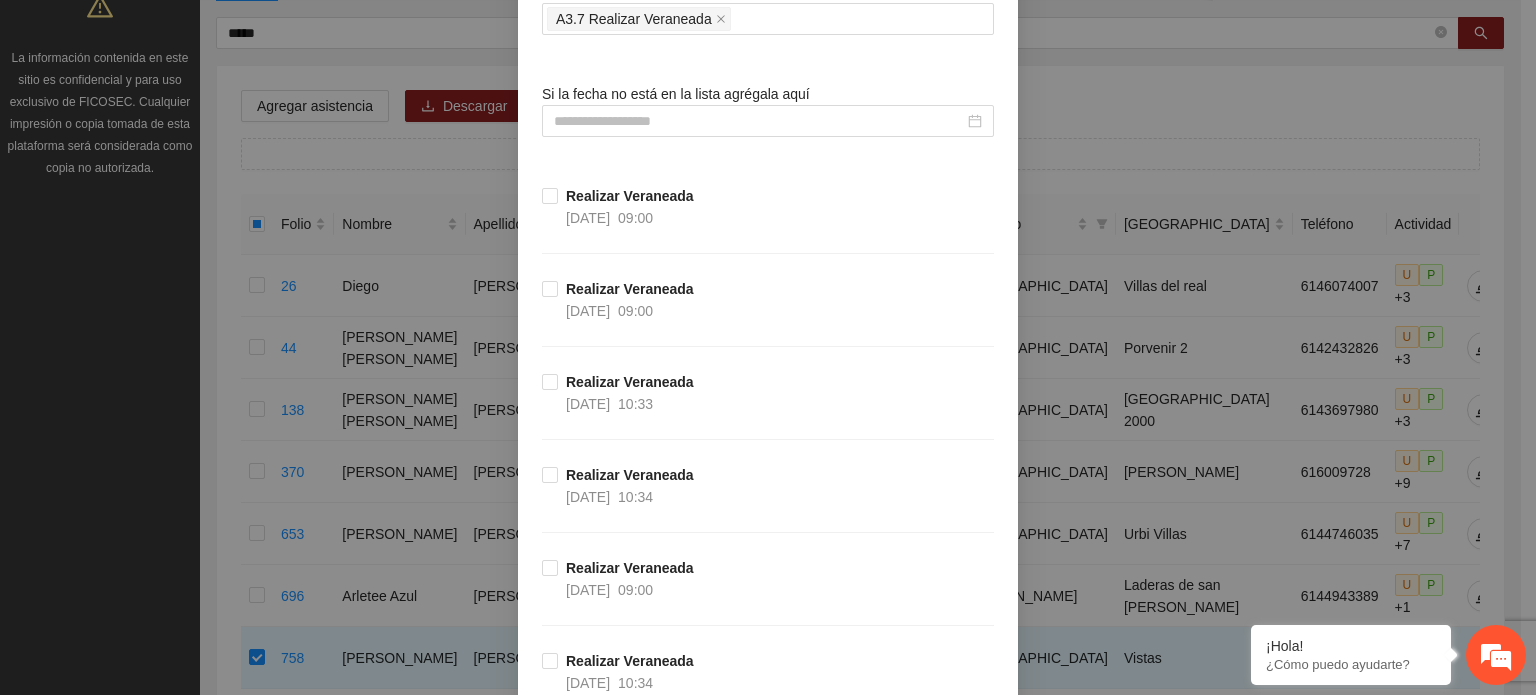 scroll, scrollTop: 200, scrollLeft: 0, axis: vertical 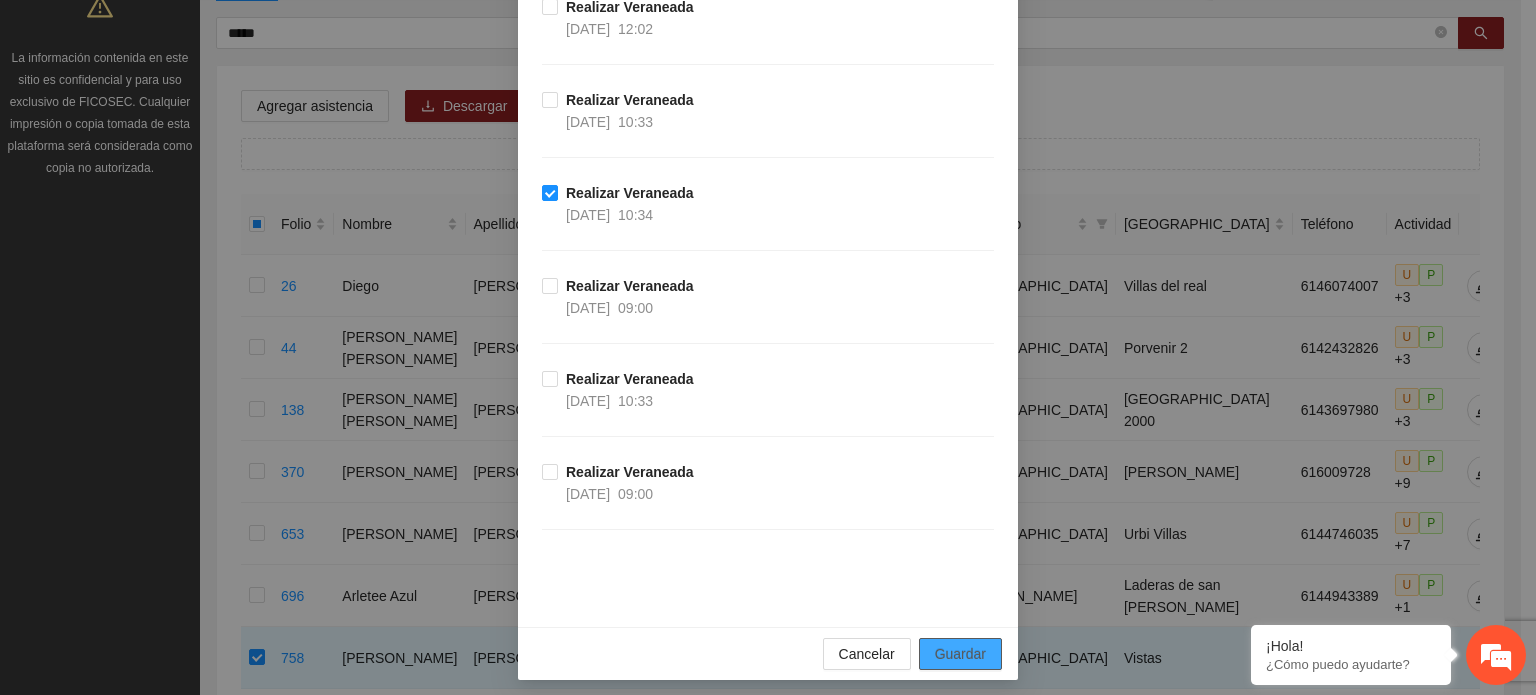 click on "Guardar" at bounding box center (960, 654) 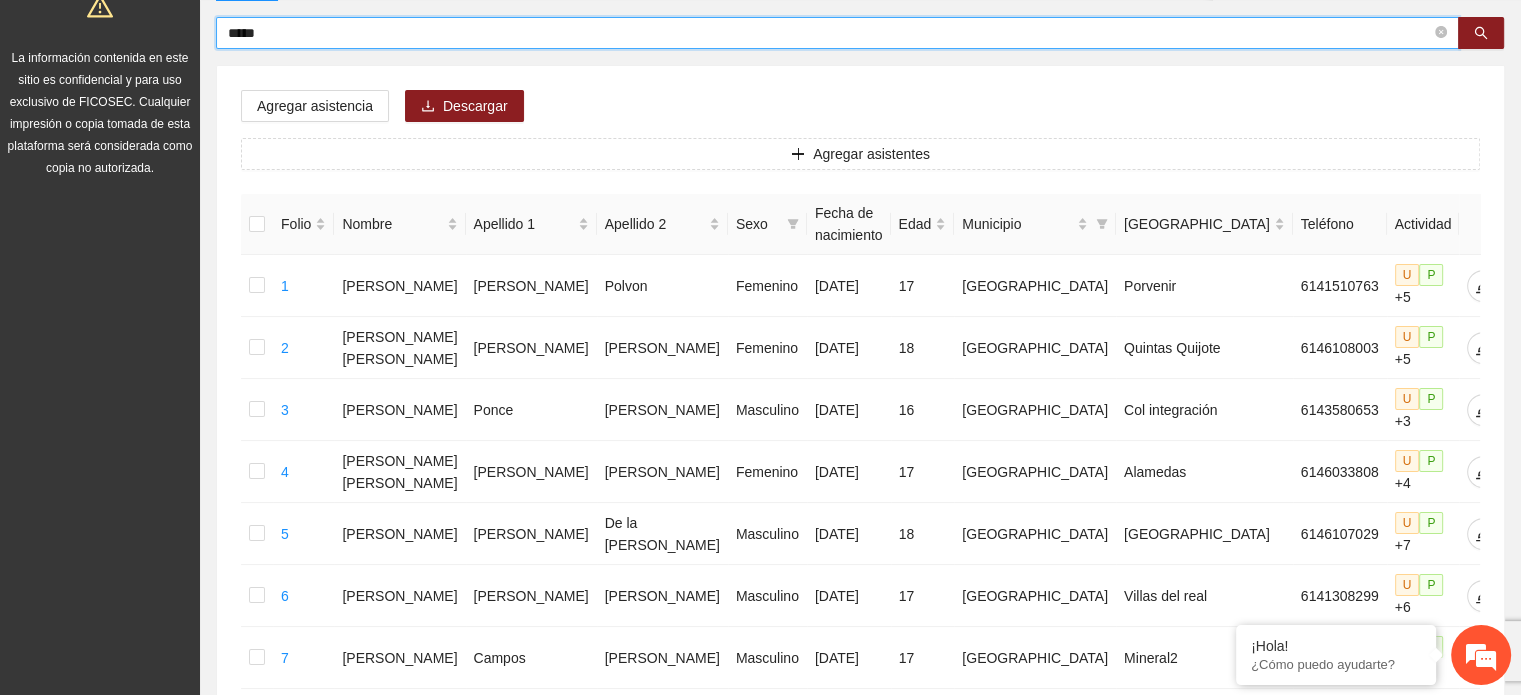 click on "*****" at bounding box center (829, 33) 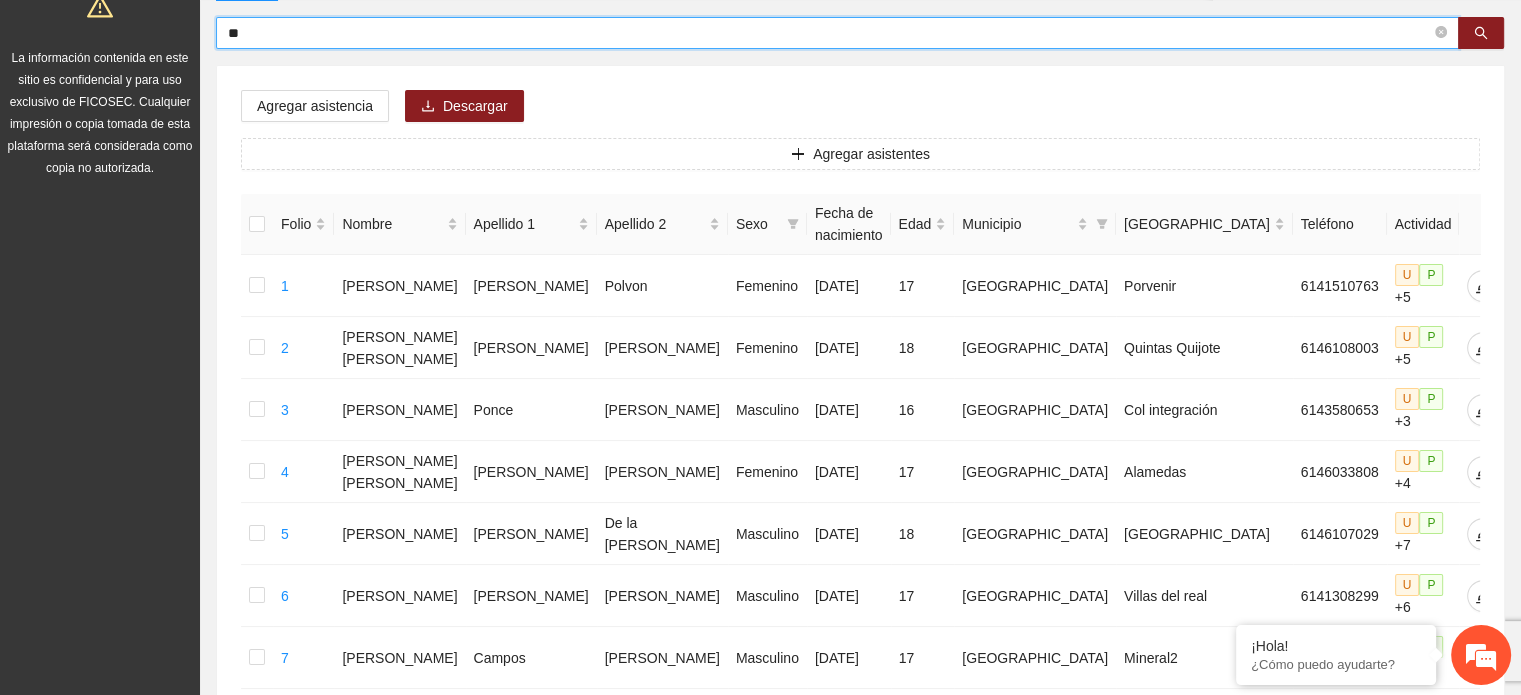 type on "*" 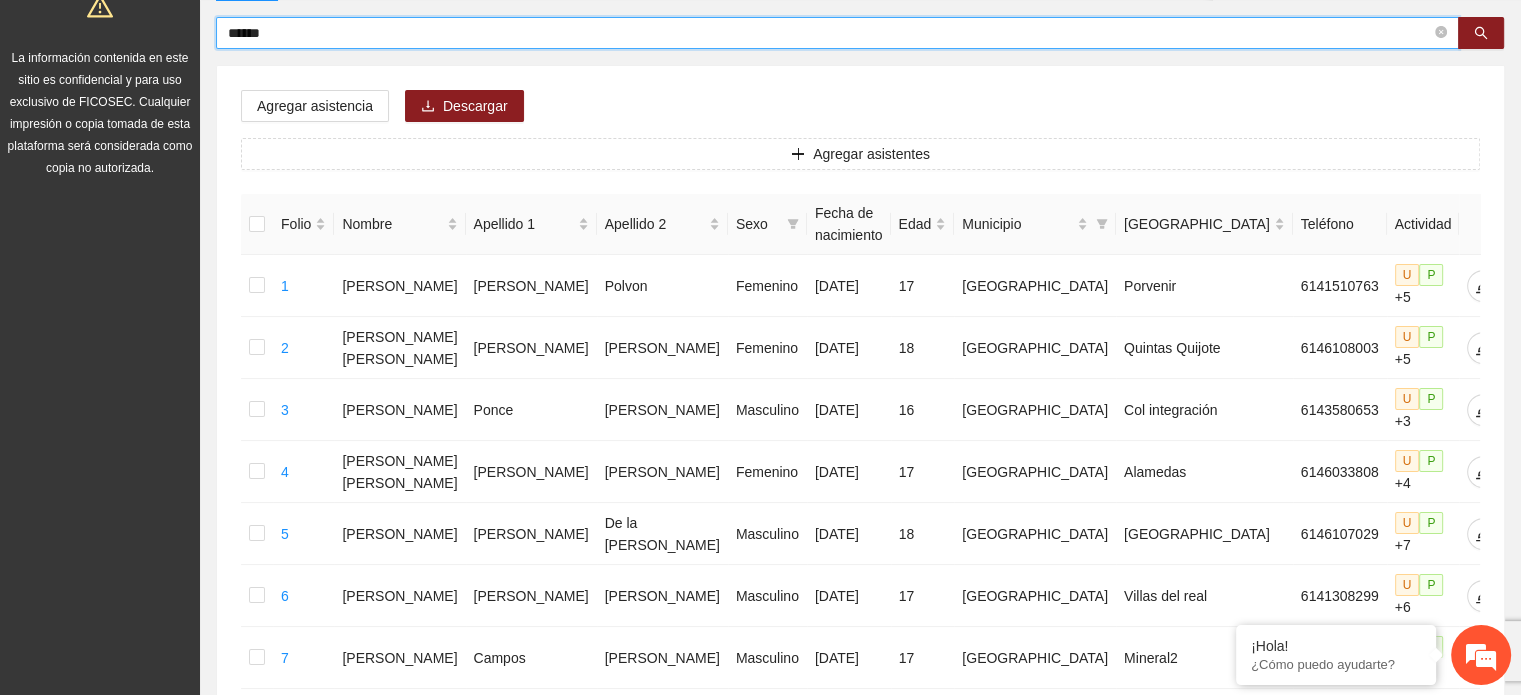 type on "******" 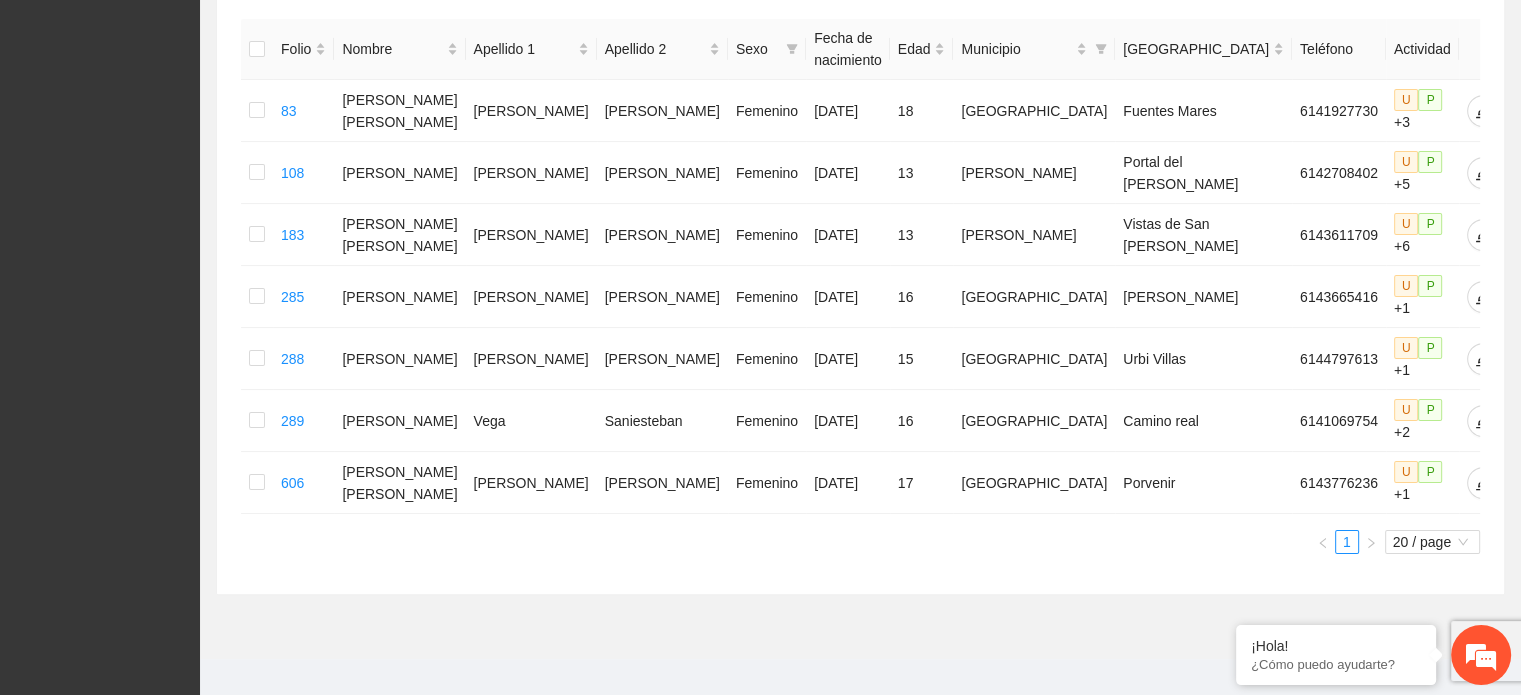 scroll, scrollTop: 383, scrollLeft: 0, axis: vertical 